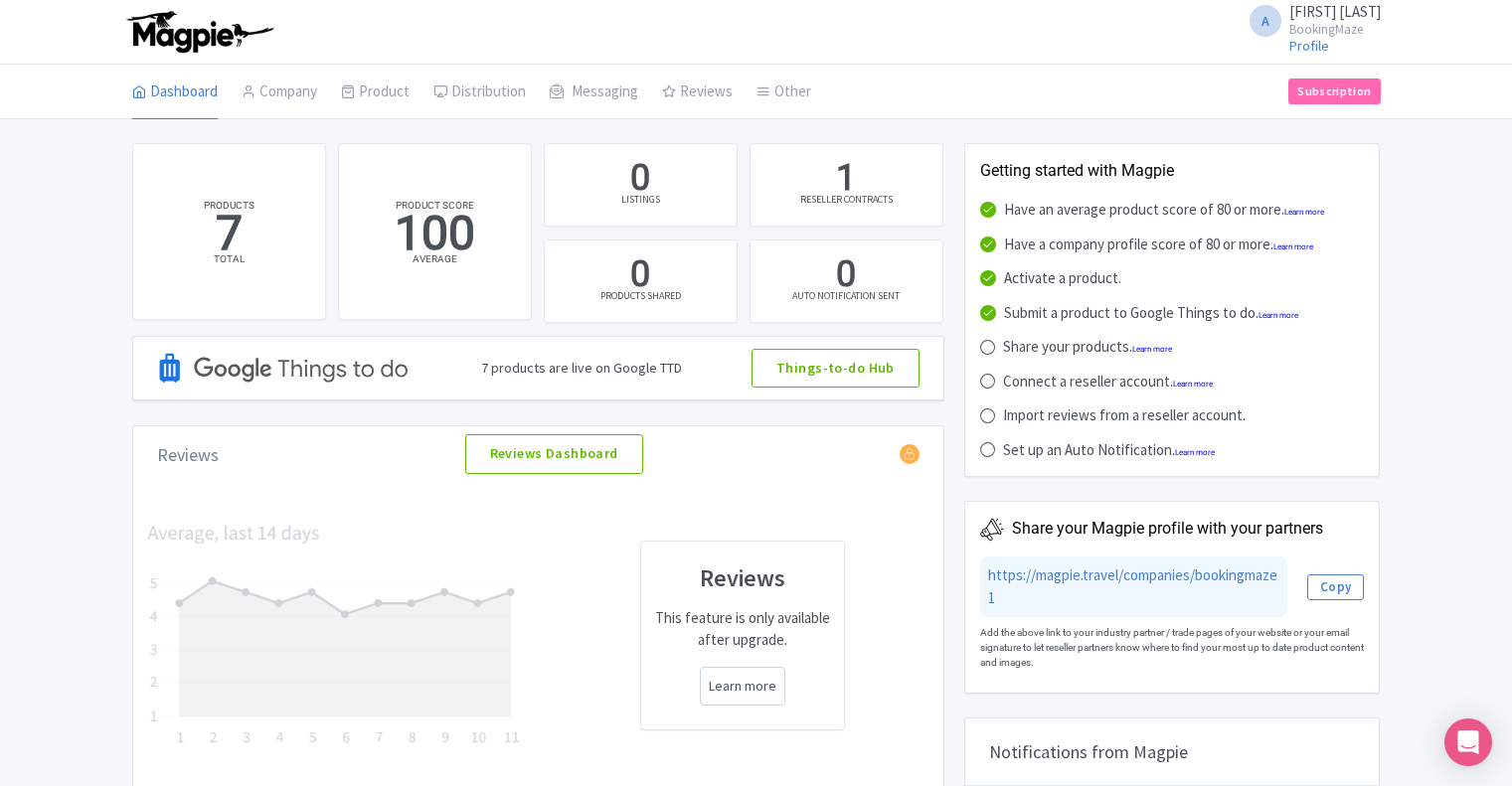 scroll, scrollTop: 0, scrollLeft: 0, axis: both 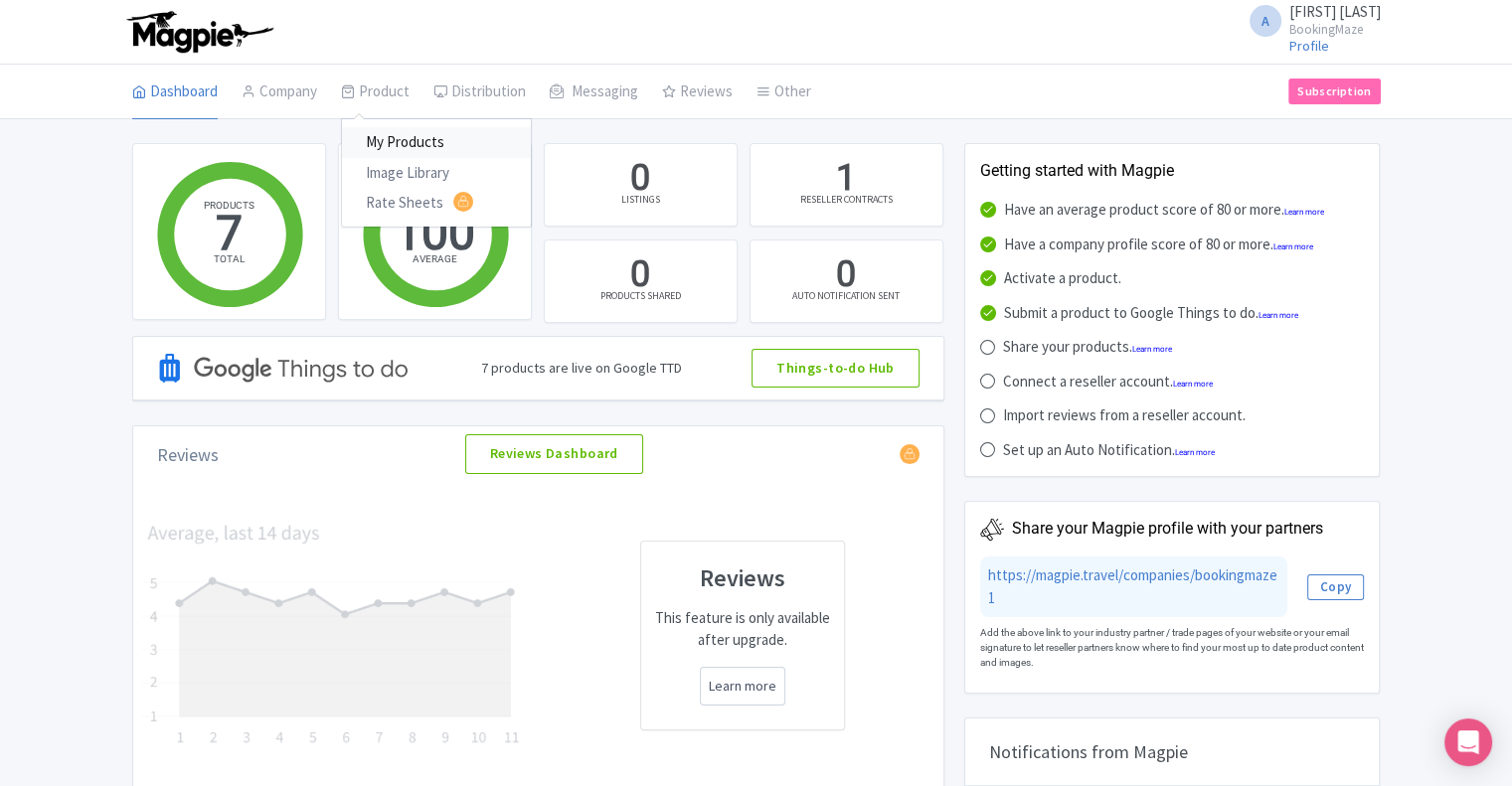 click on "My Products" at bounding box center (436, 142) 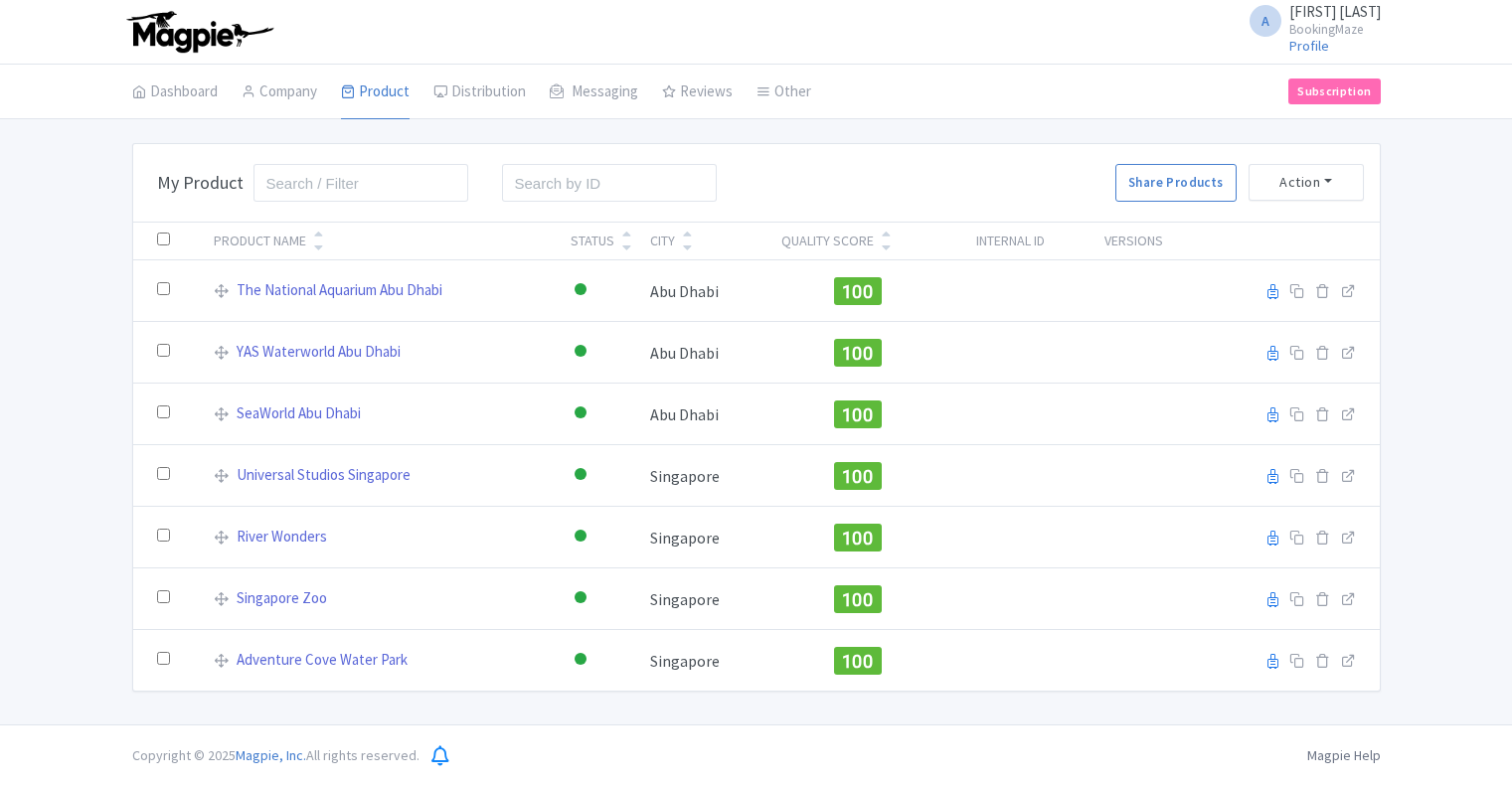 scroll, scrollTop: 0, scrollLeft: 0, axis: both 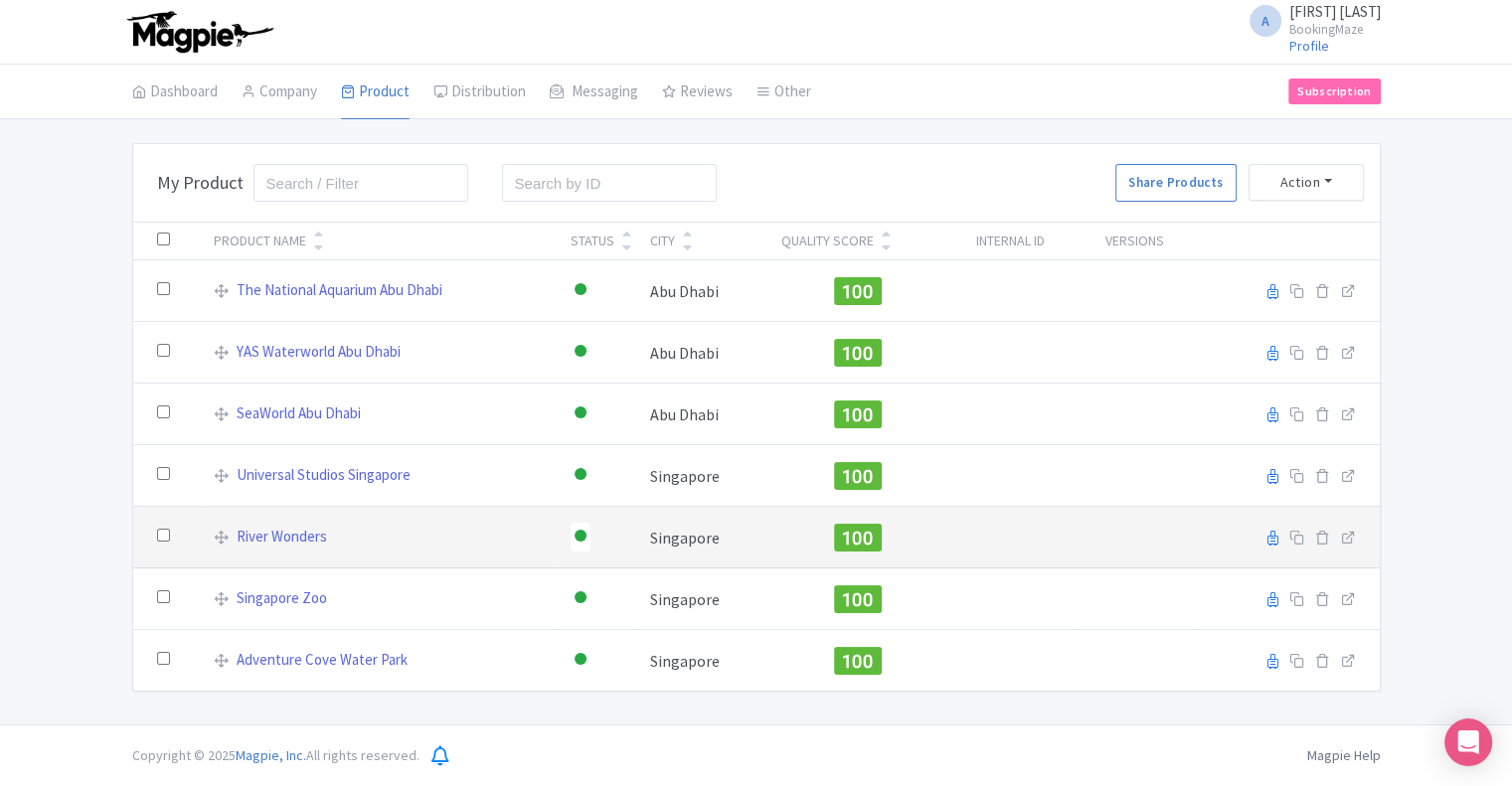click at bounding box center (581, 536) 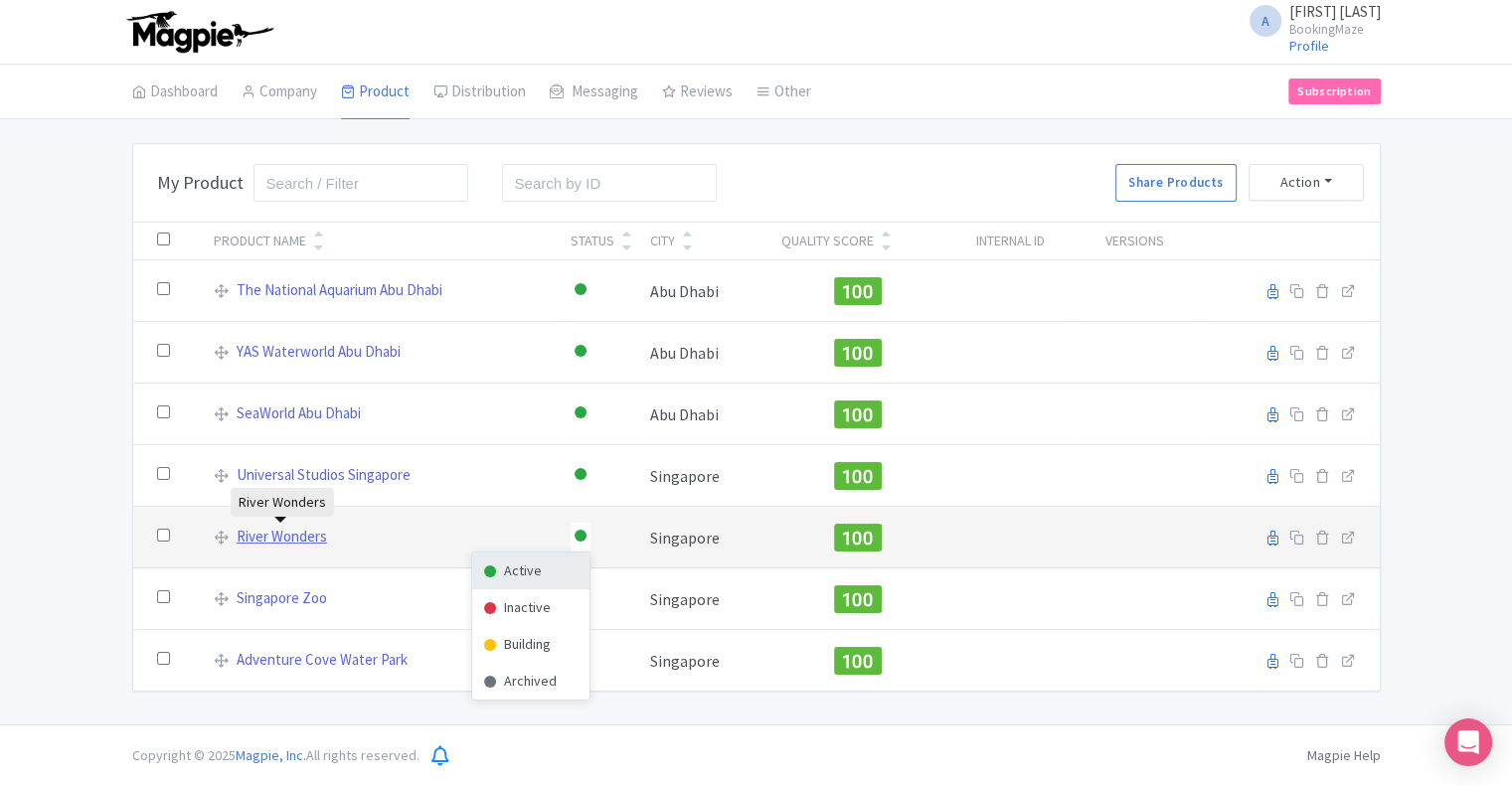 click on "River Wonders" at bounding box center (281, 537) 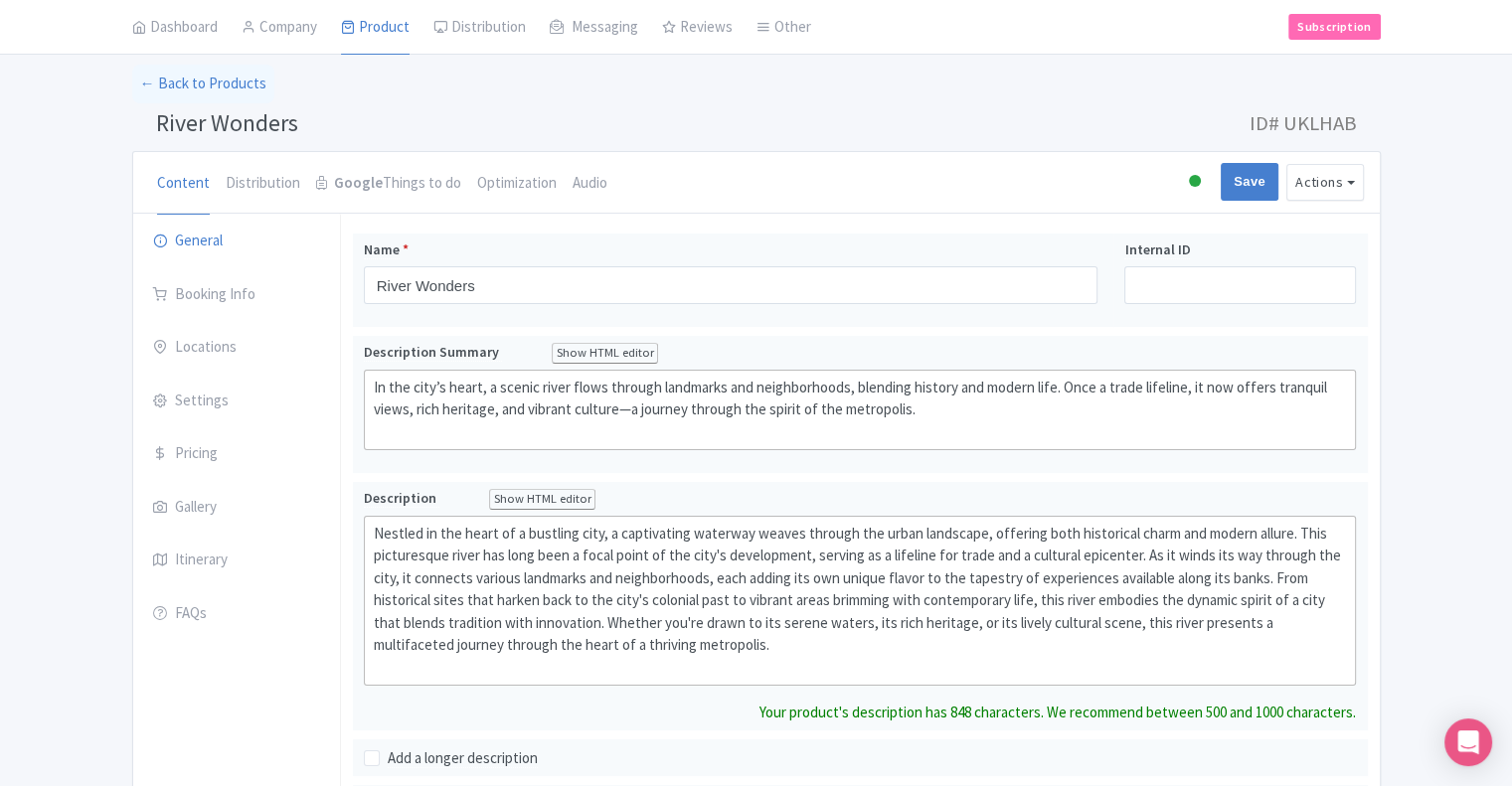 scroll, scrollTop: 199, scrollLeft: 0, axis: vertical 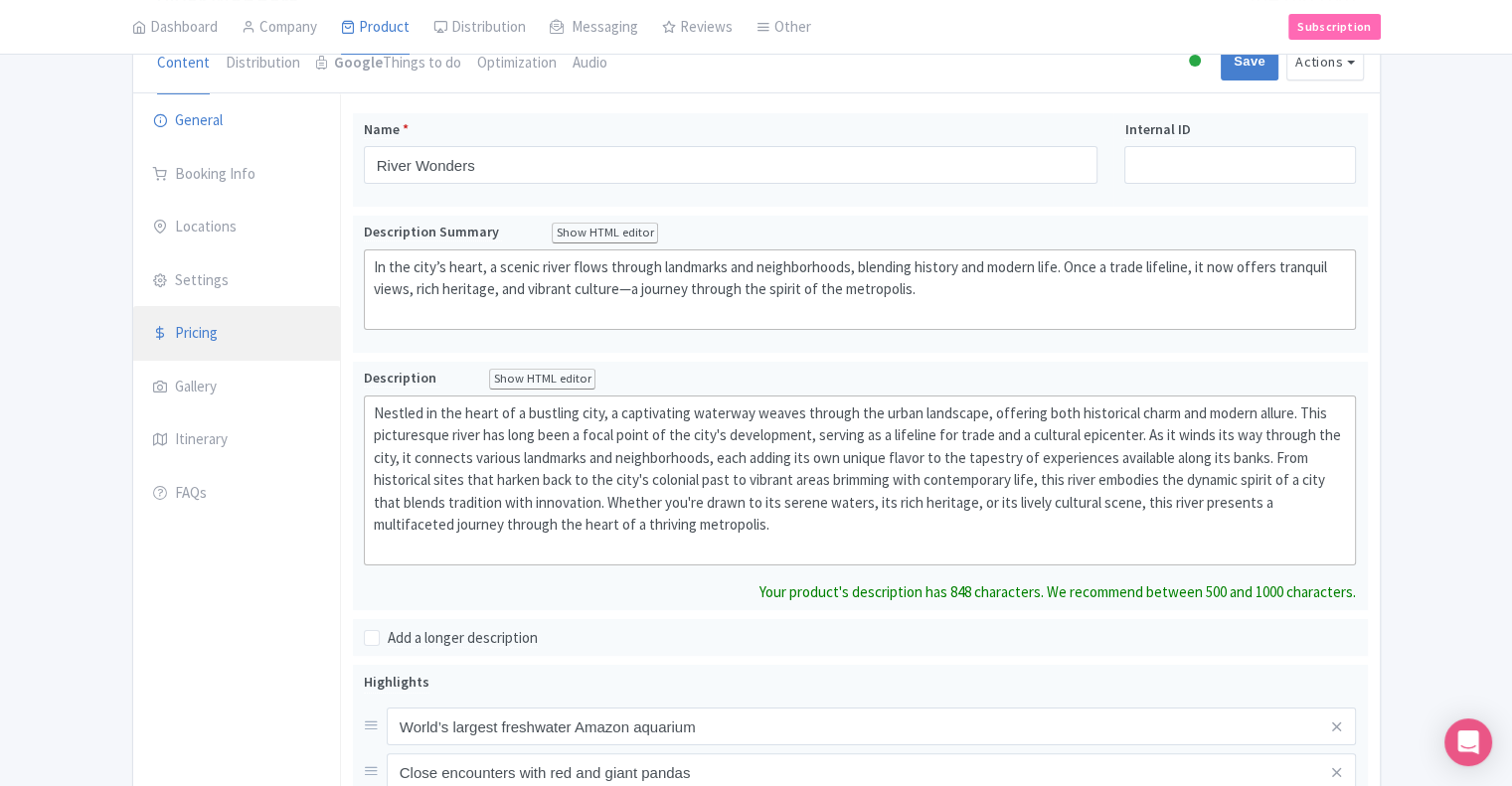 click on "Pricing" at bounding box center (237, 334) 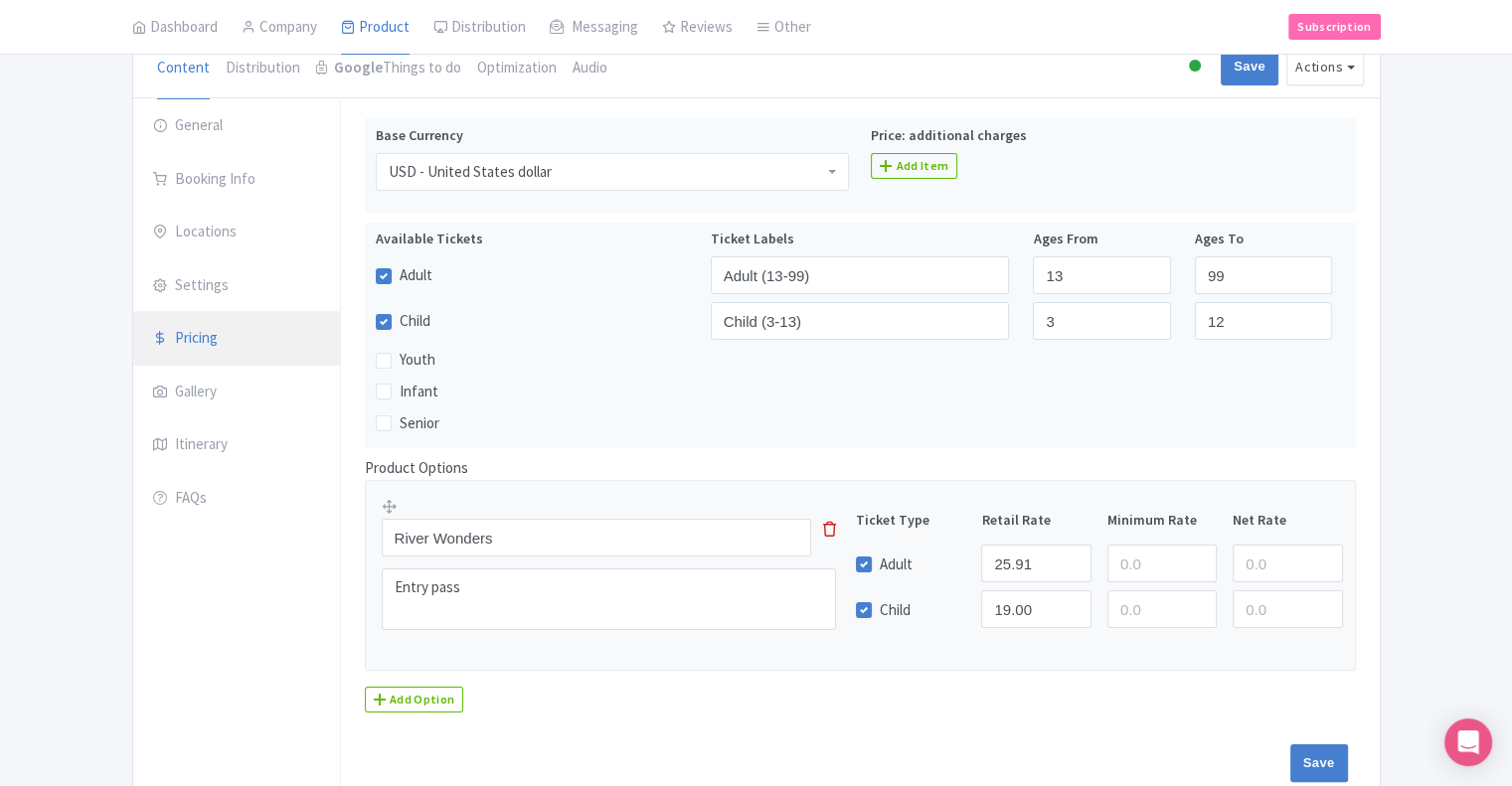 scroll, scrollTop: 293, scrollLeft: 0, axis: vertical 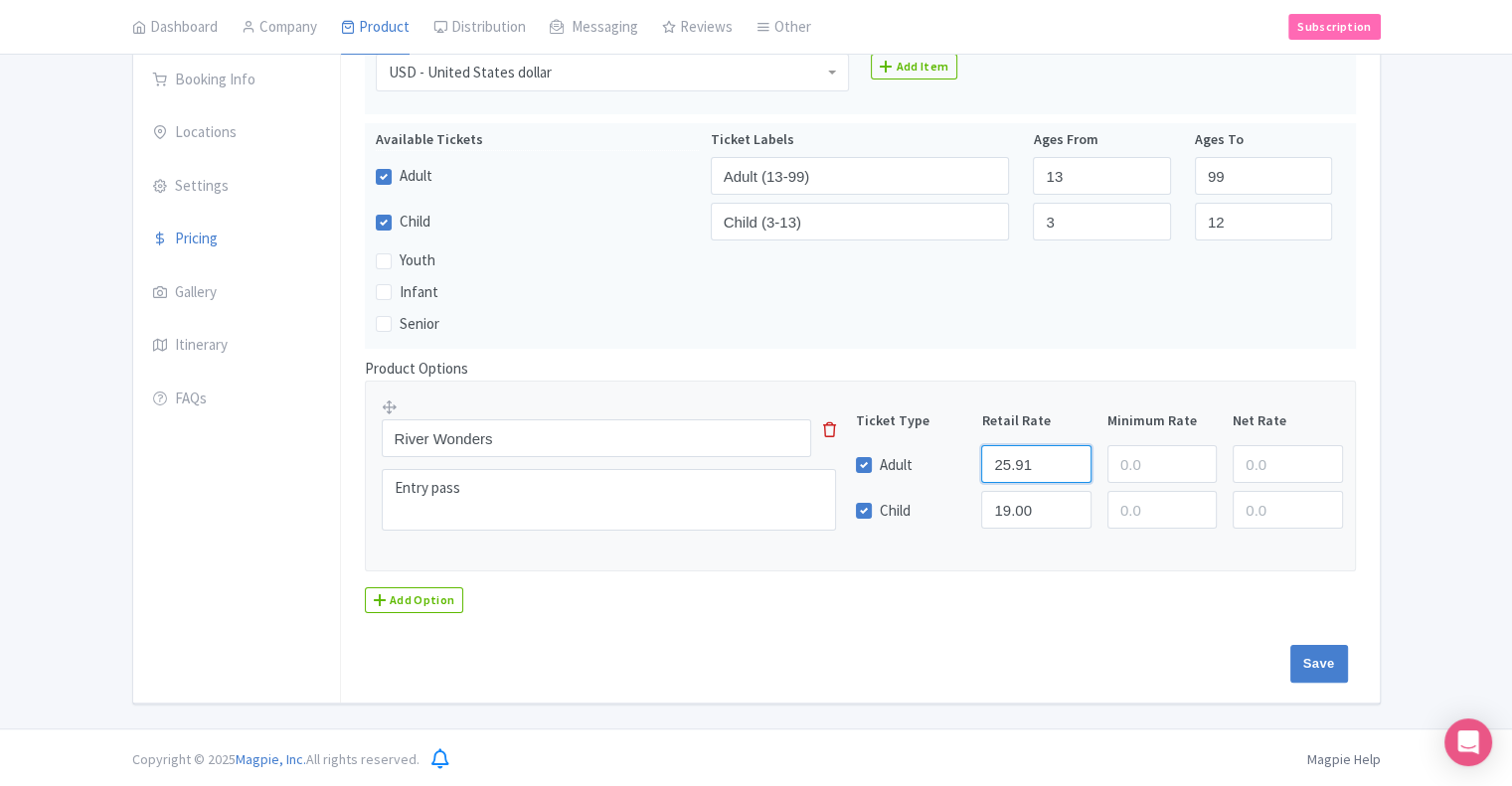 click on "25.91" at bounding box center (1036, 464) 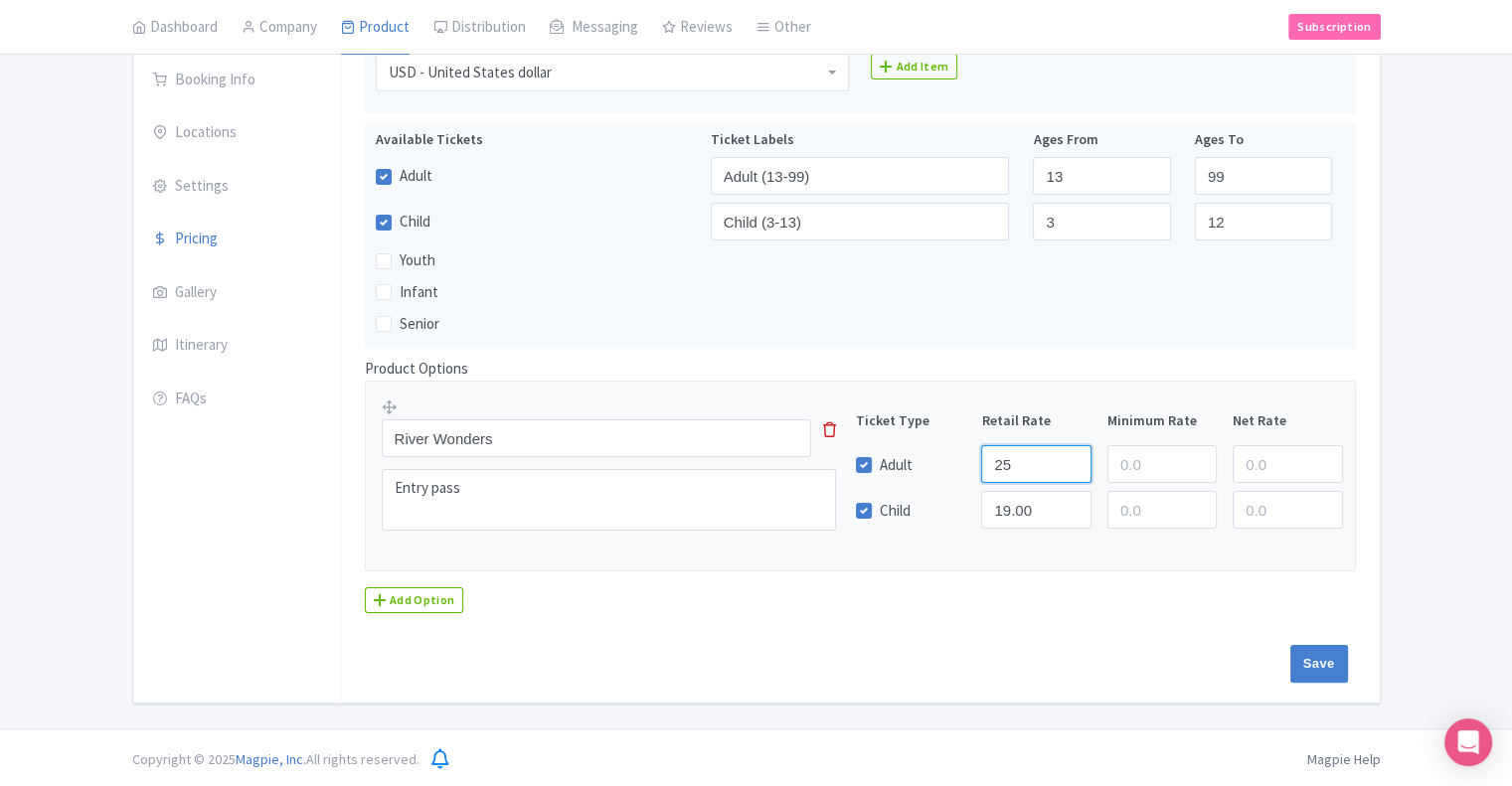 type on "2" 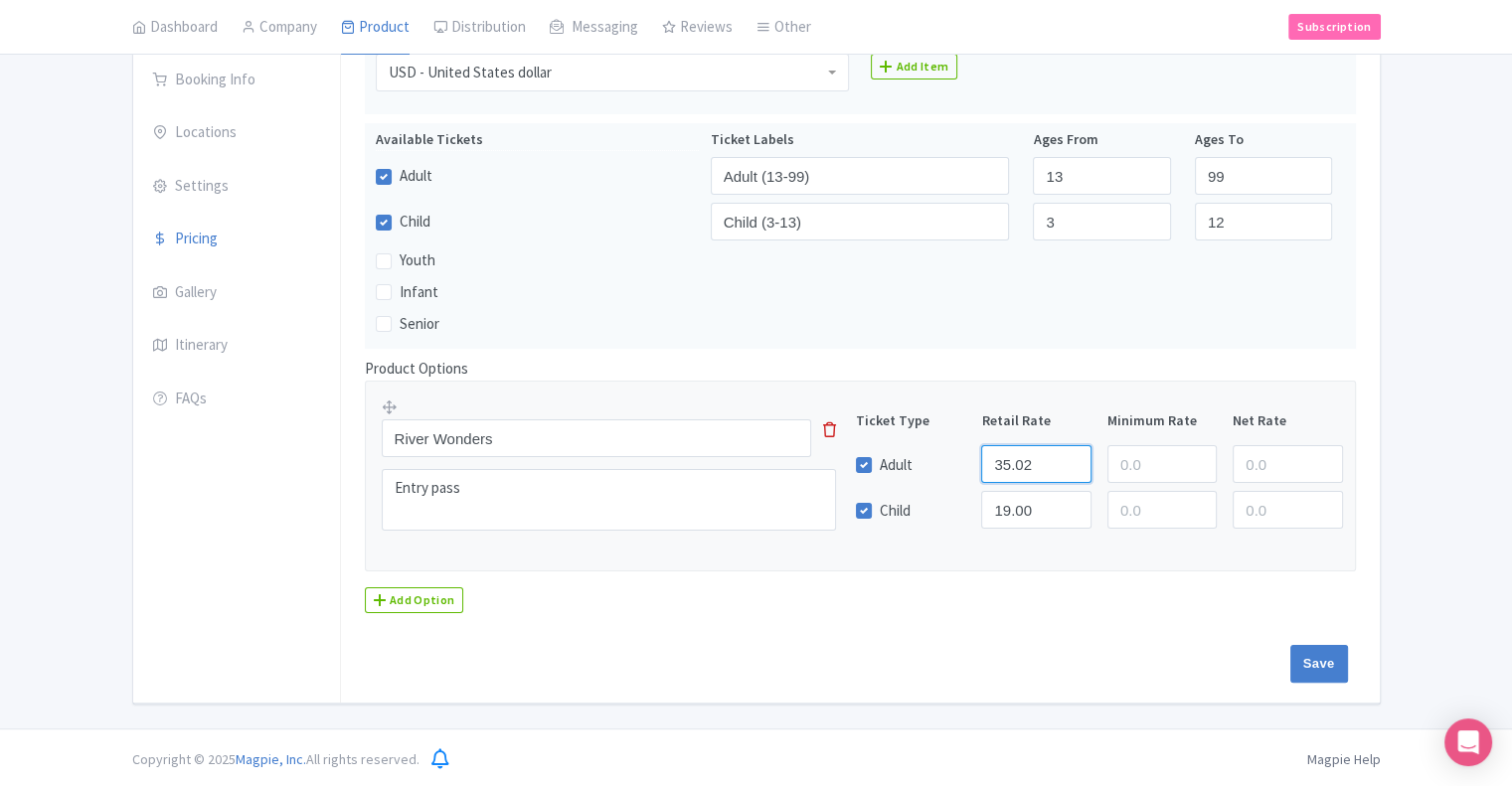 type on "35.02" 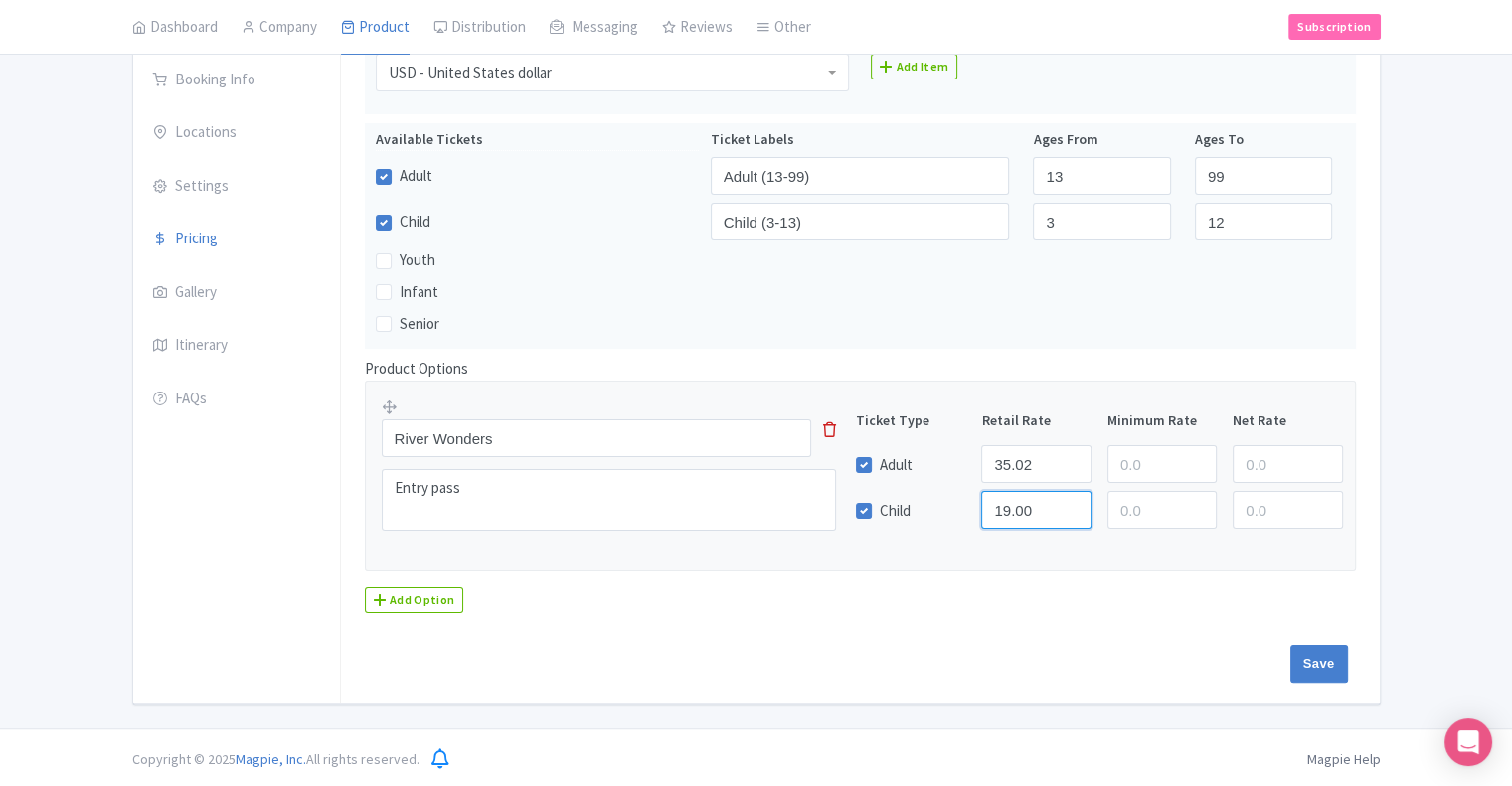click on "19.00" at bounding box center [1036, 510] 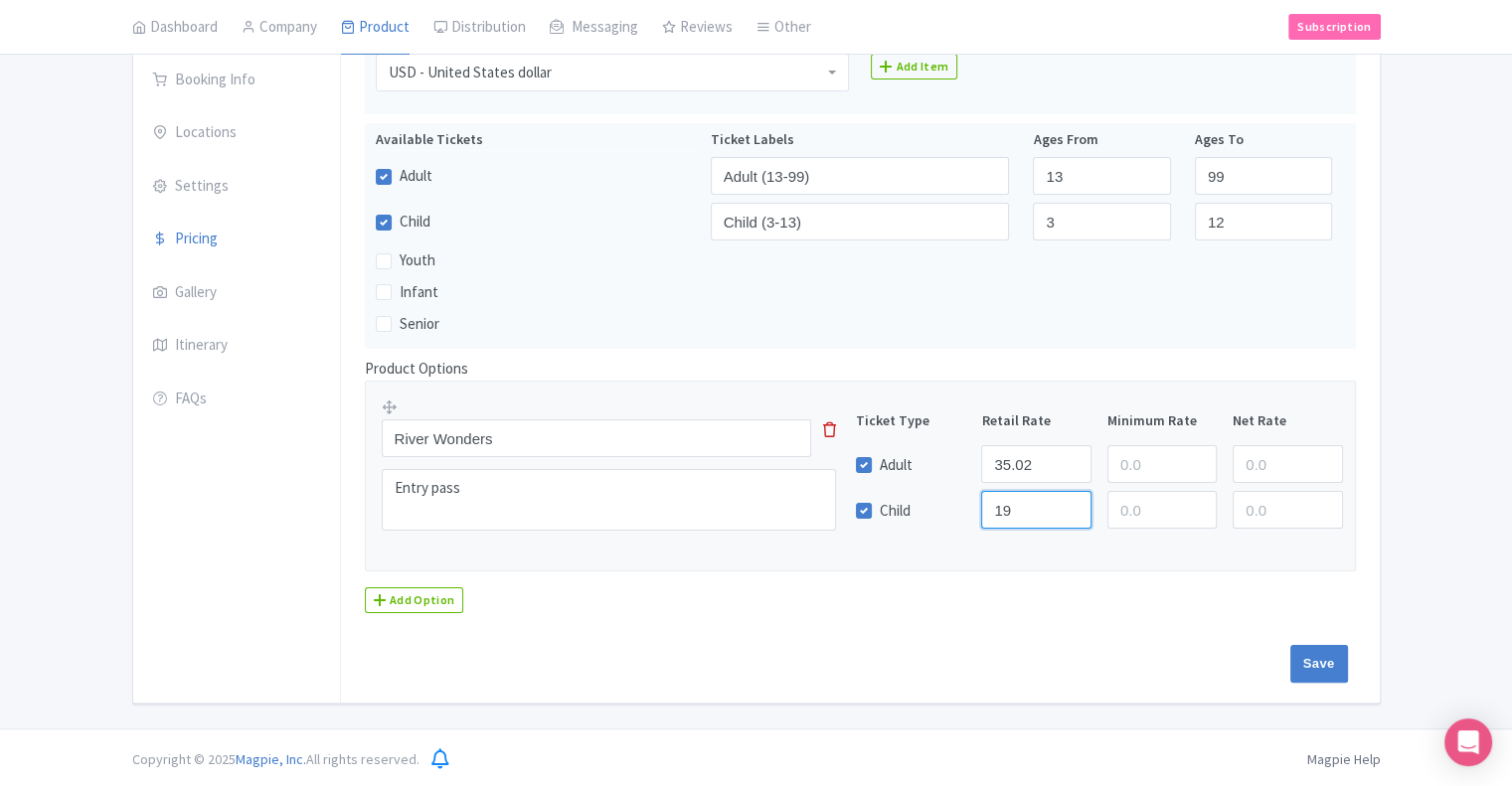 type on "1" 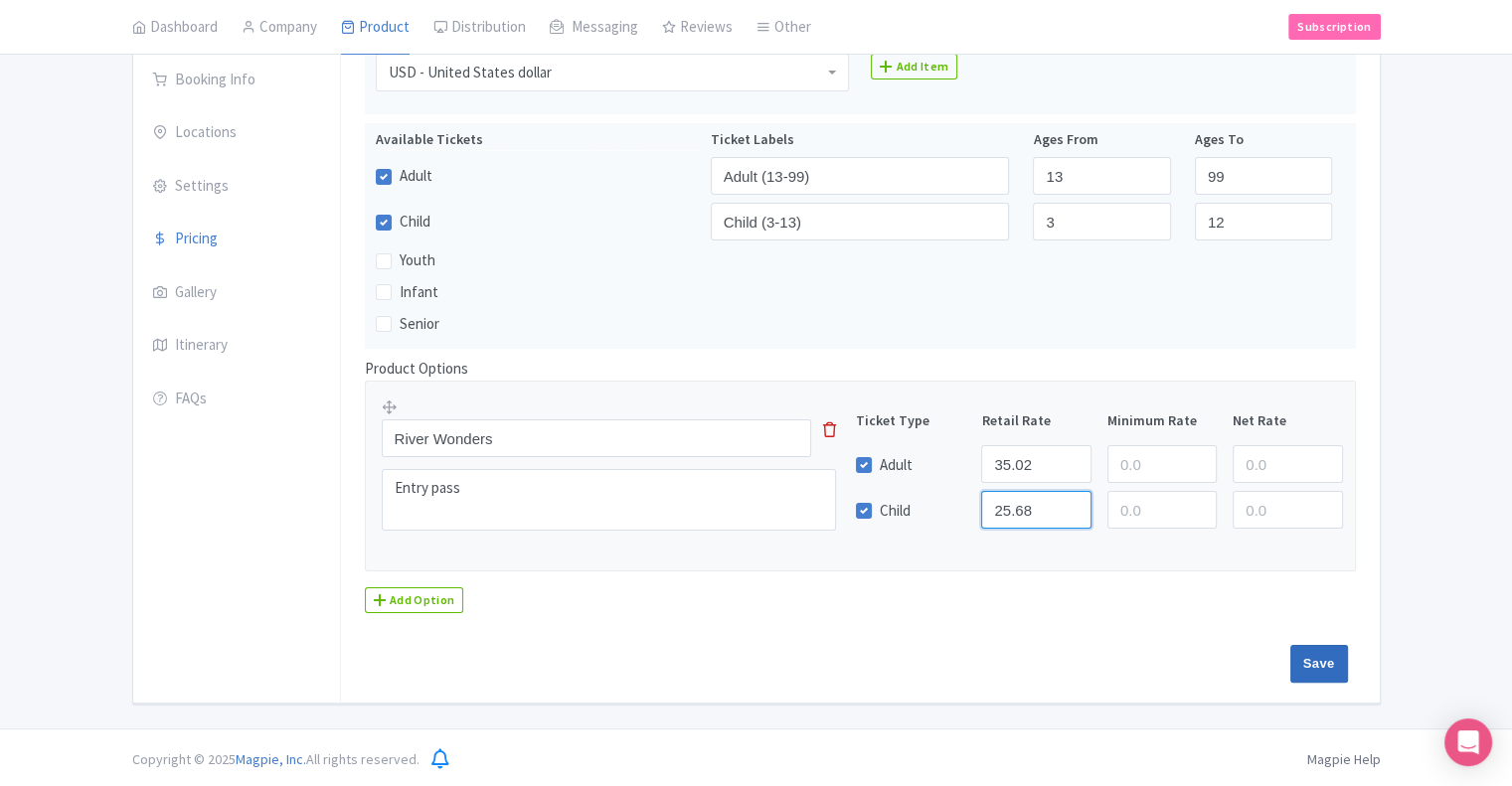 type on "25.68" 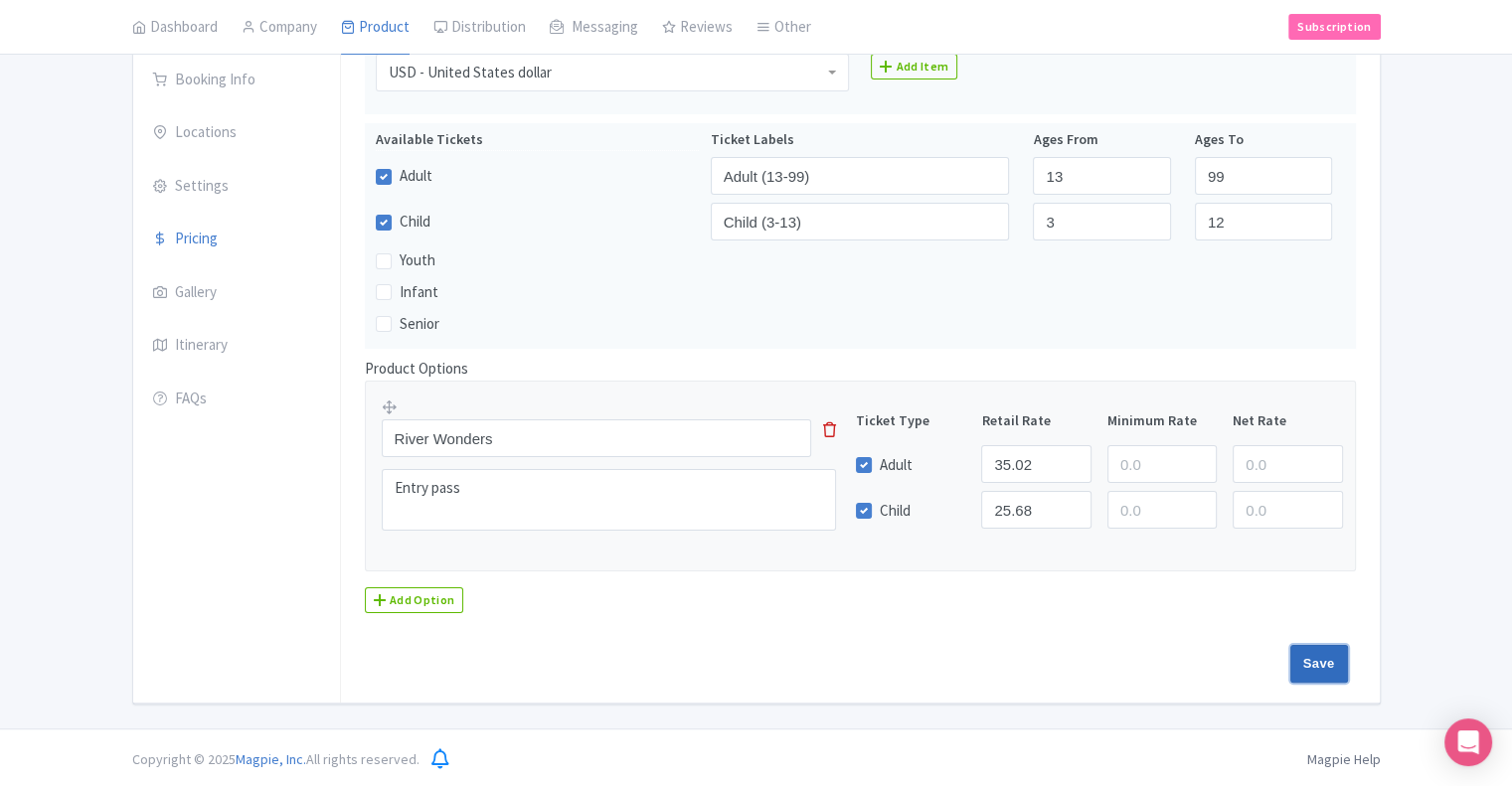 click on "Save" at bounding box center [1319, 664] 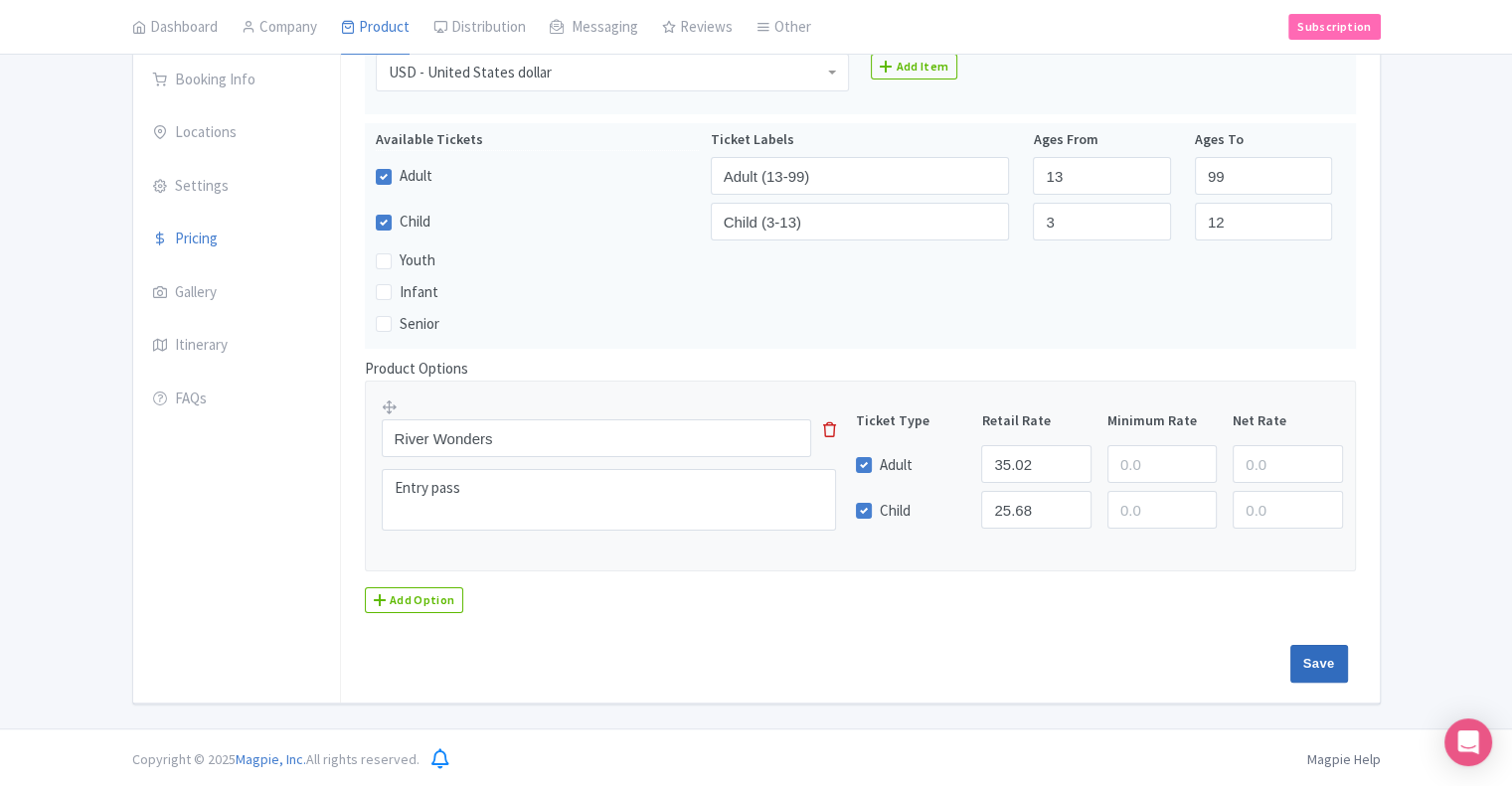 type on "Saving..." 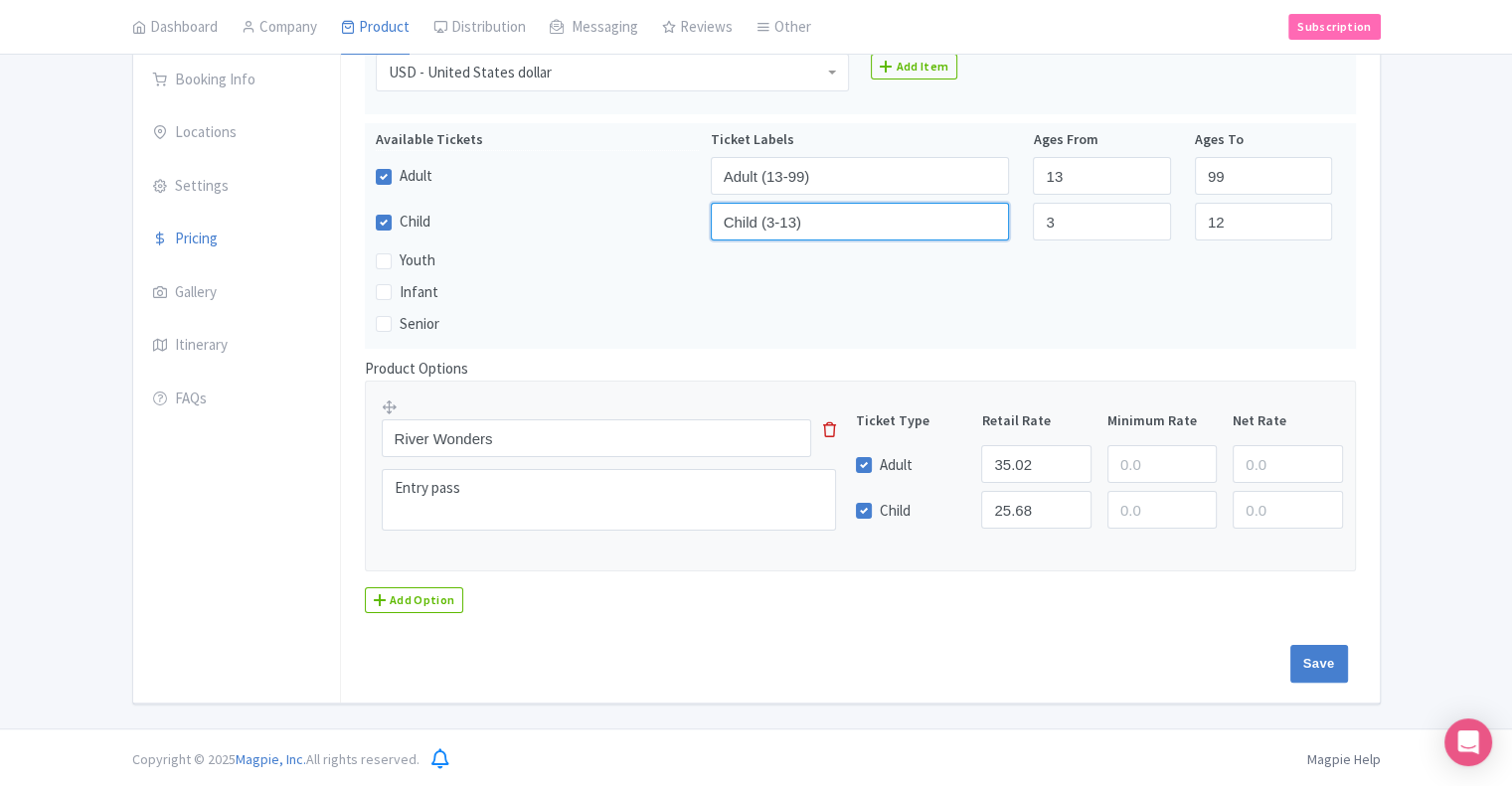 scroll, scrollTop: 293, scrollLeft: 0, axis: vertical 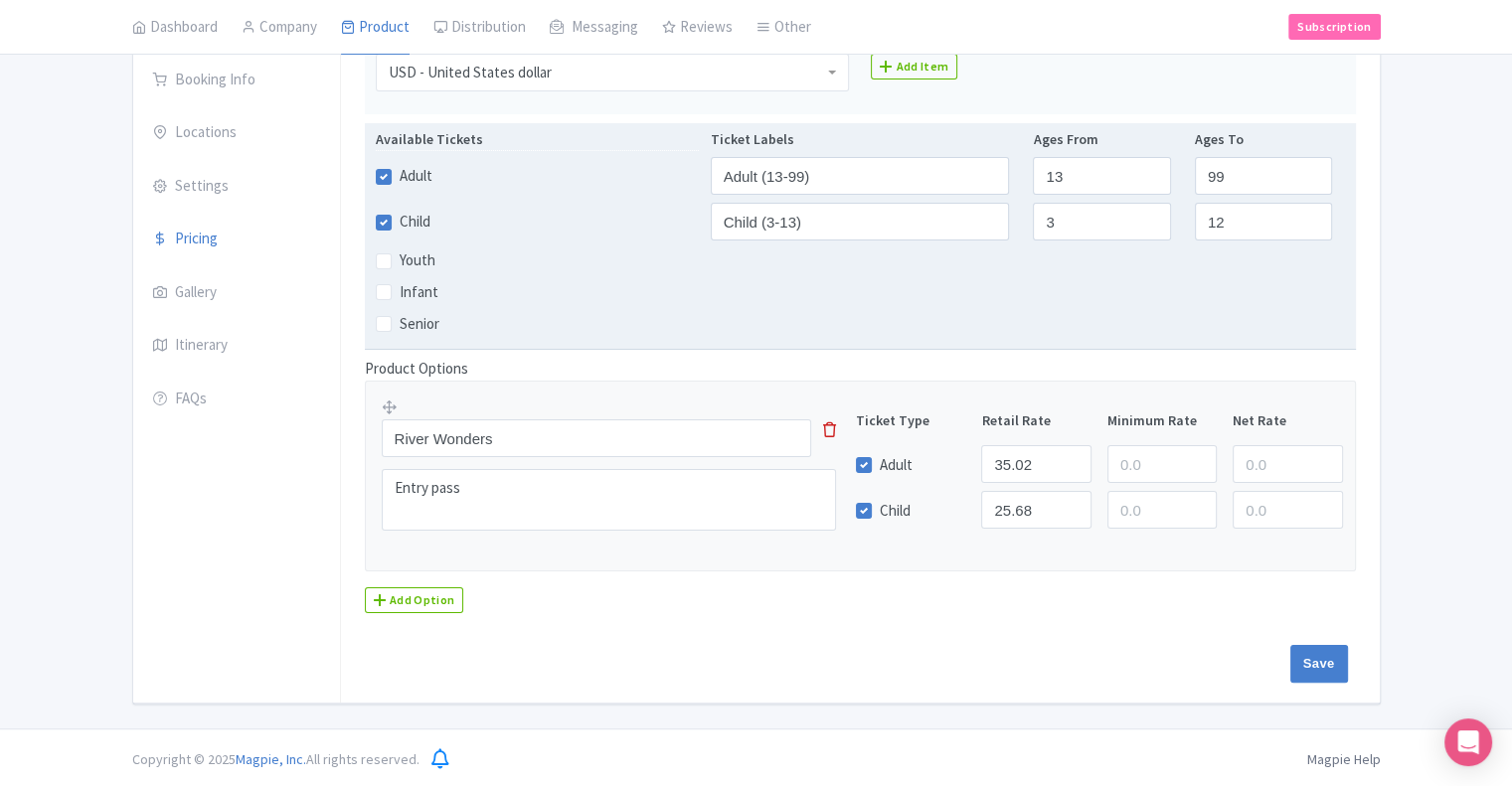 click on "Infant" at bounding box center [860, 292] 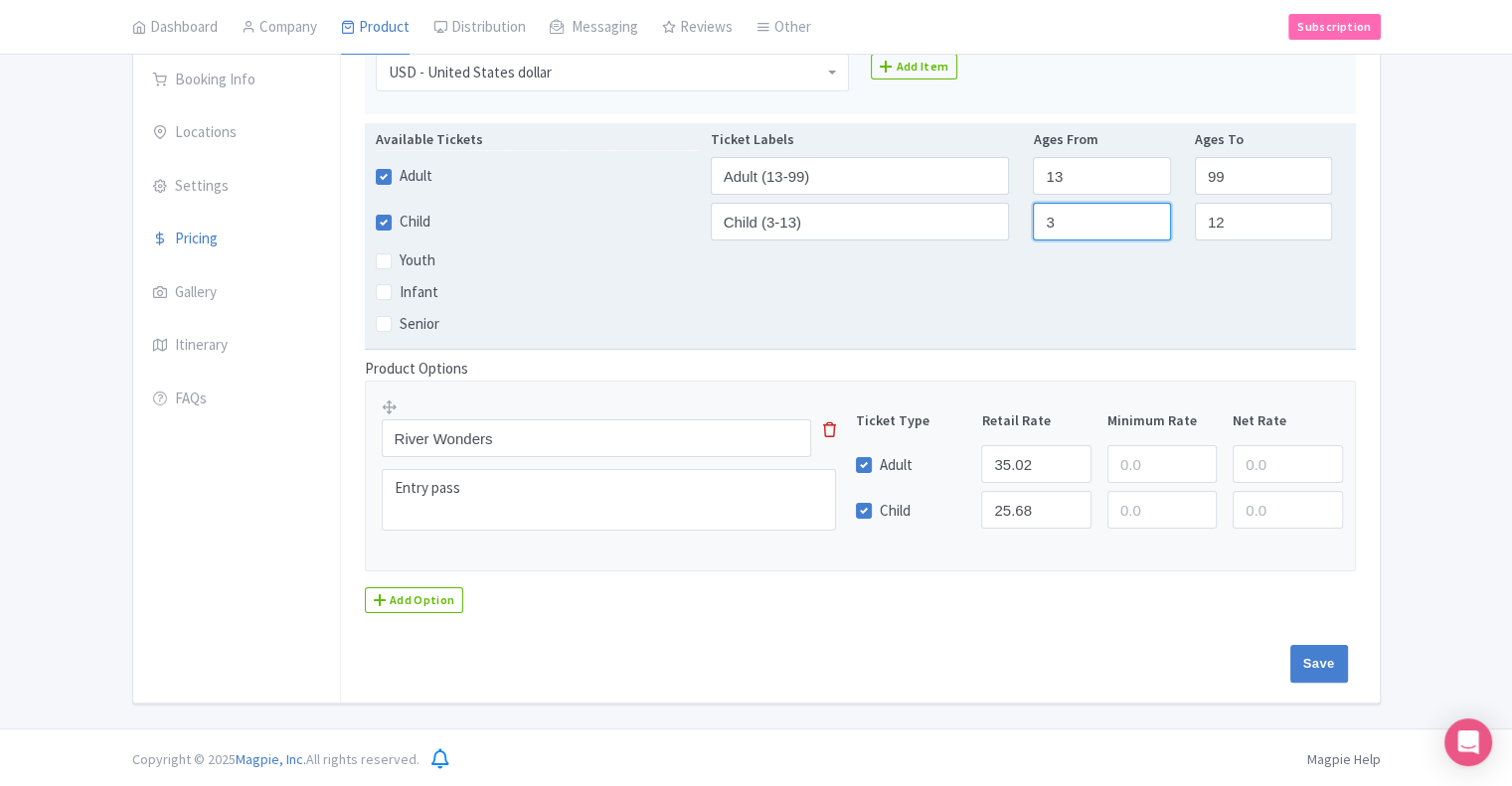 click on "3" at bounding box center [1101, 222] 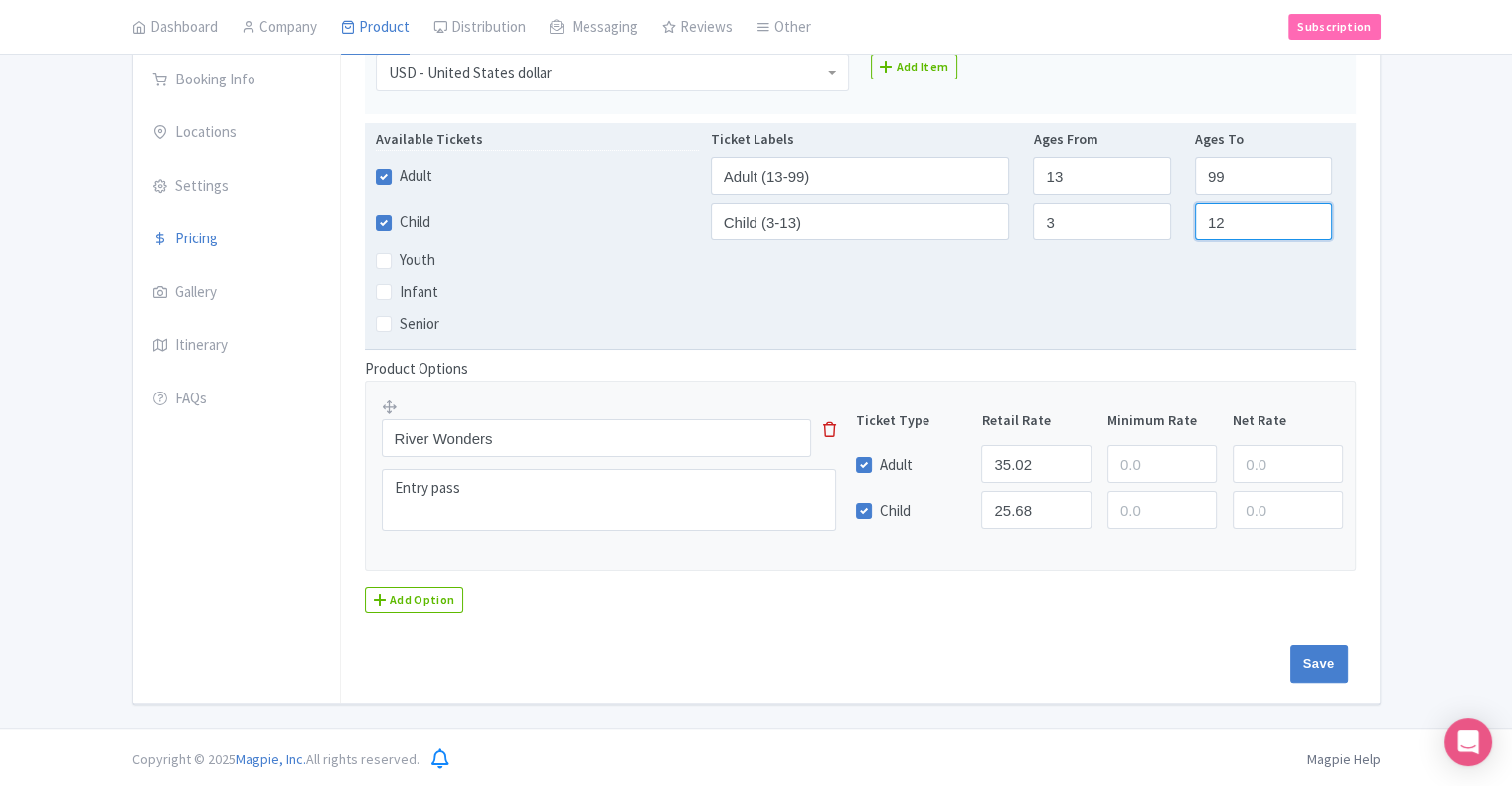 click on "12" at bounding box center (1263, 222) 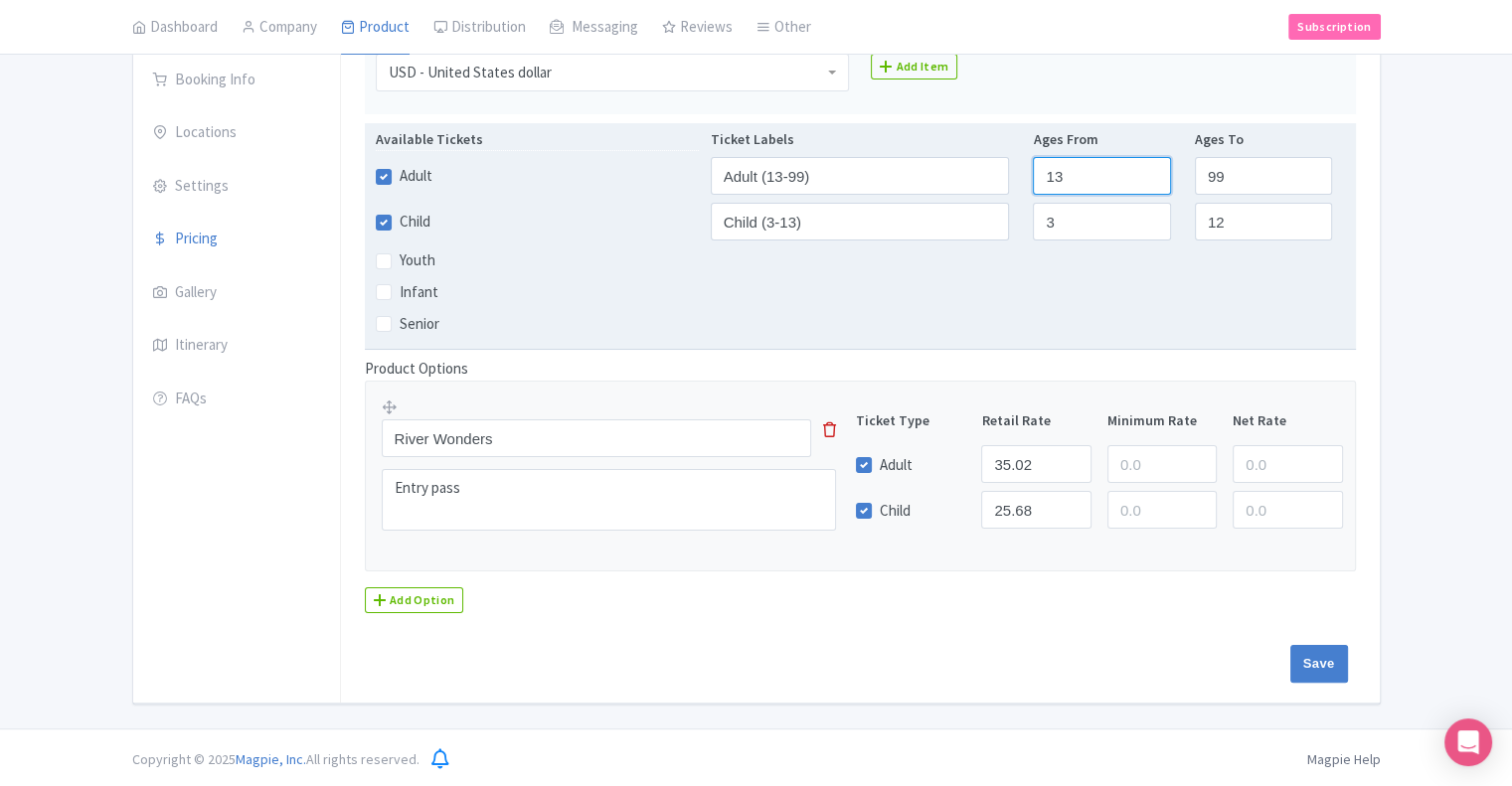 click on "13" at bounding box center [1101, 176] 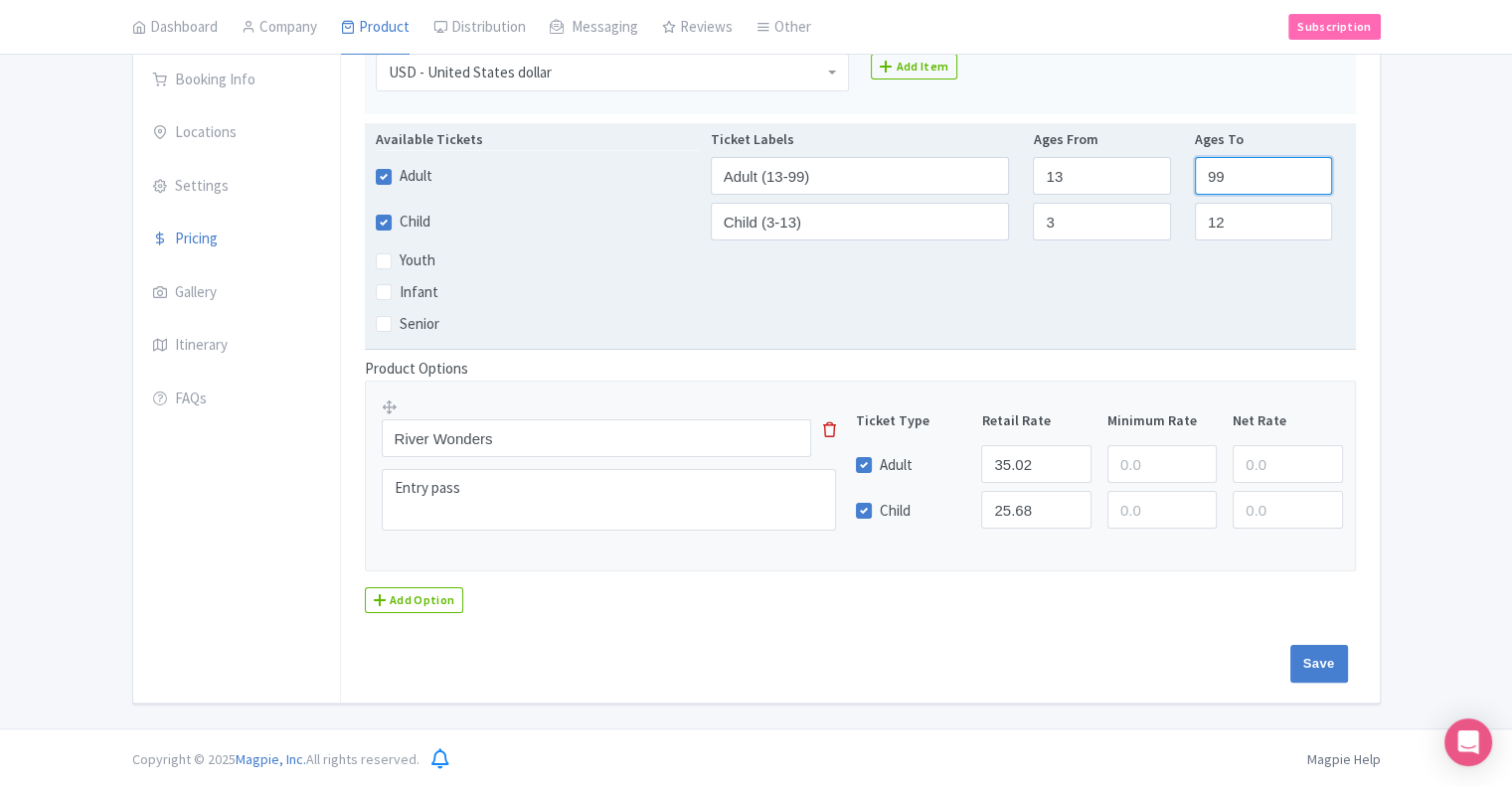 click on "99" at bounding box center (1263, 176) 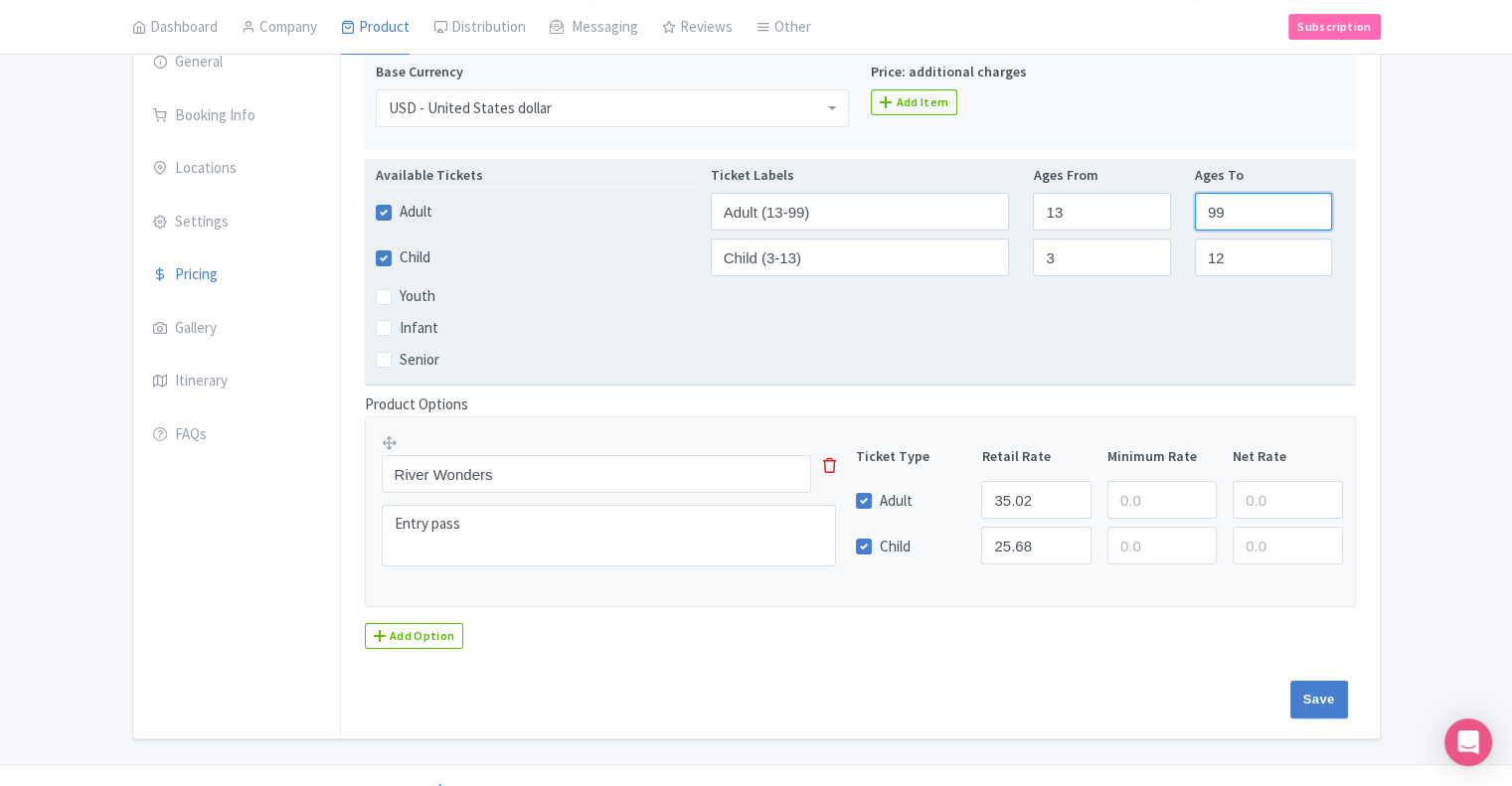 scroll, scrollTop: 293, scrollLeft: 0, axis: vertical 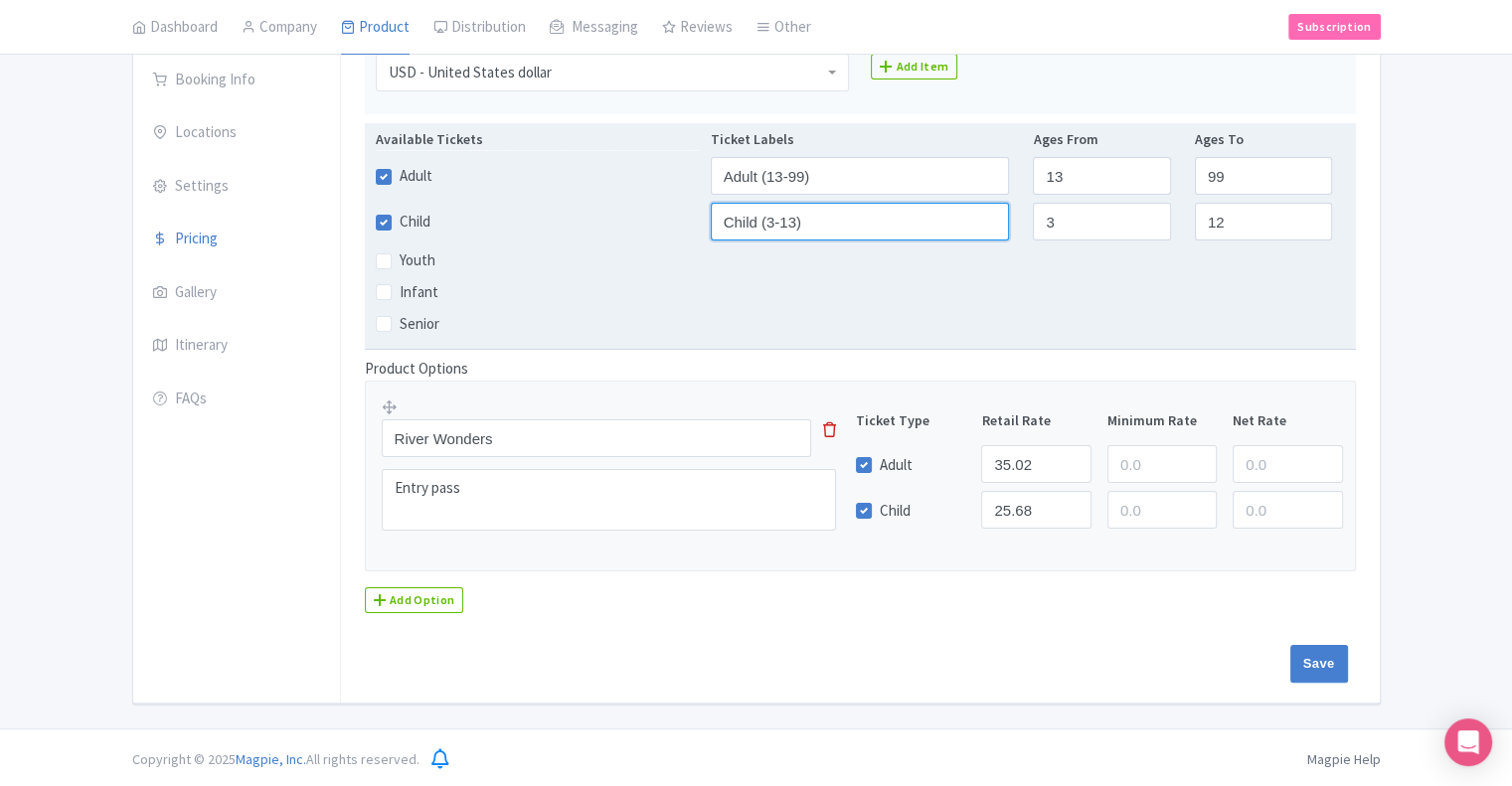 click on "Child (3-13)" at bounding box center [860, 222] 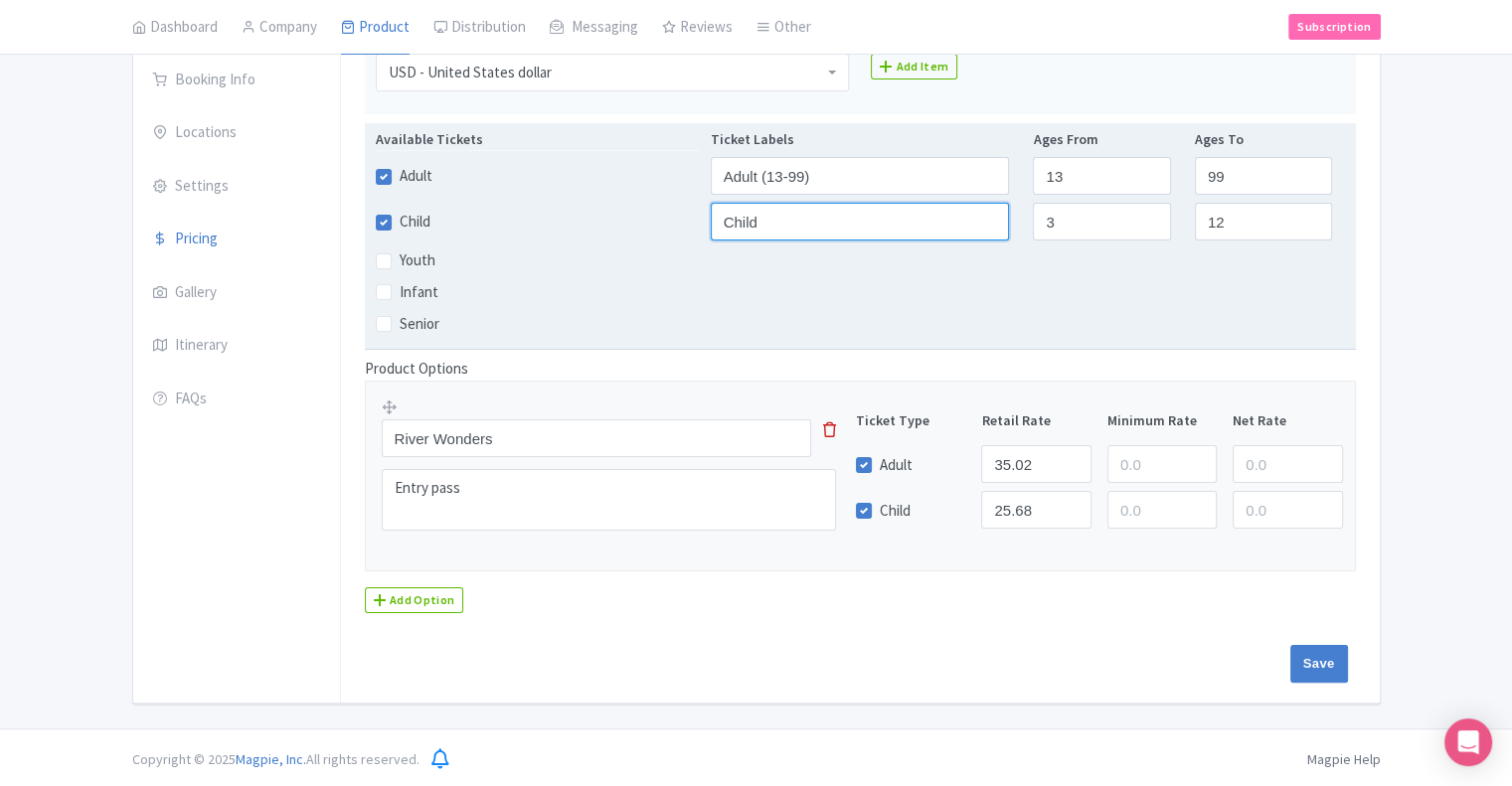 type on "Child" 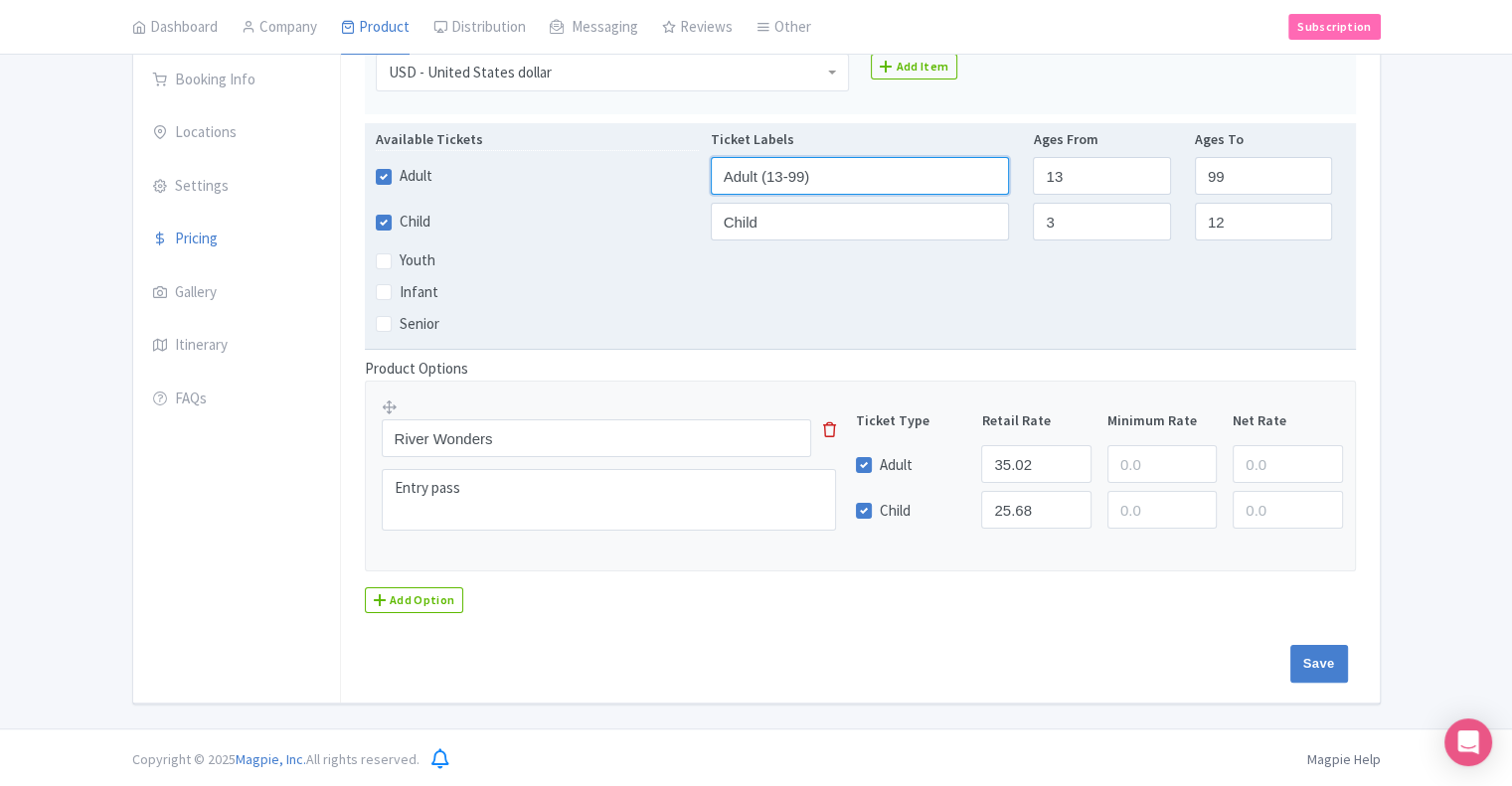 click on "Adult (13-99)" at bounding box center [860, 176] 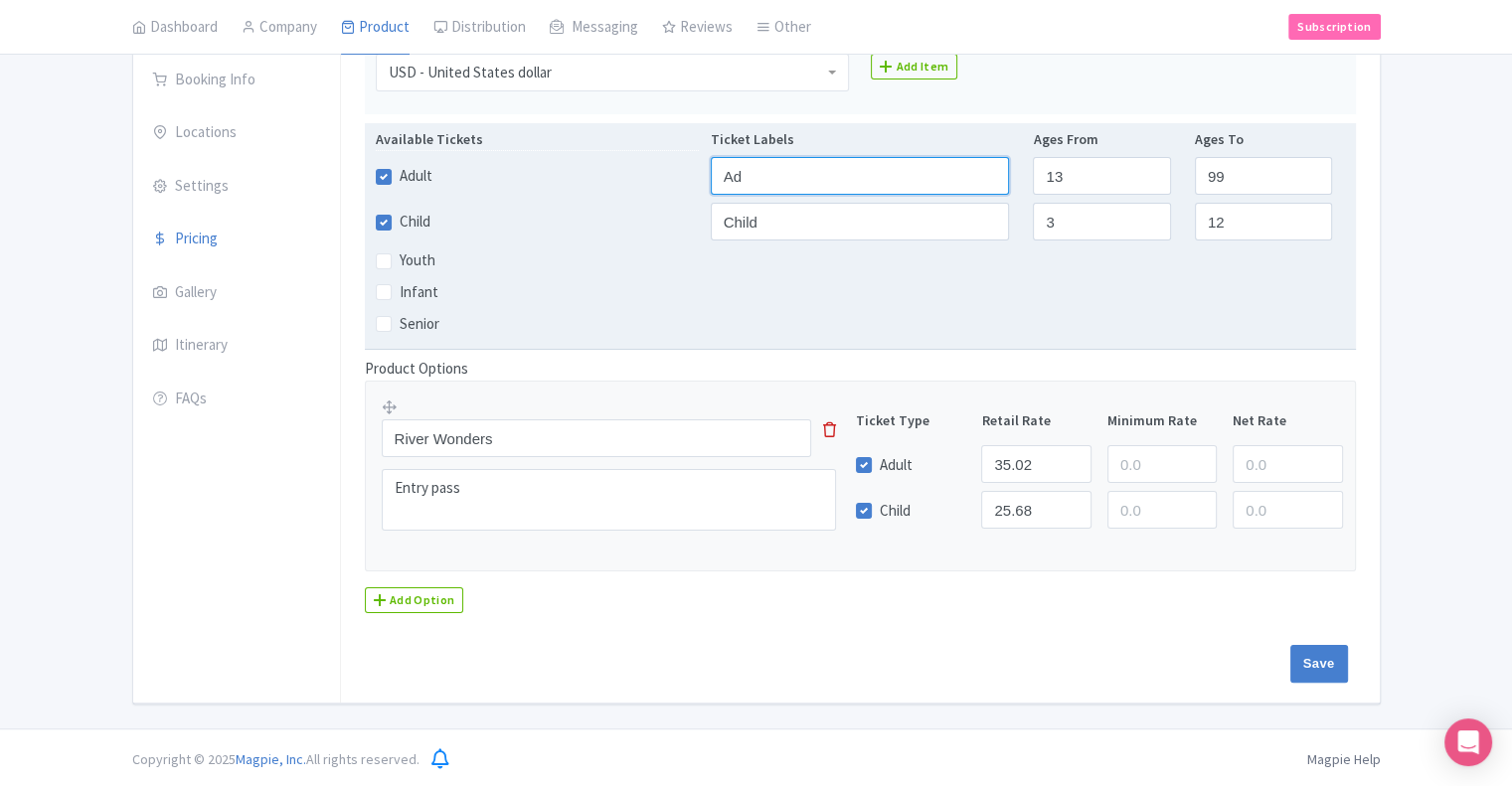 type on "A" 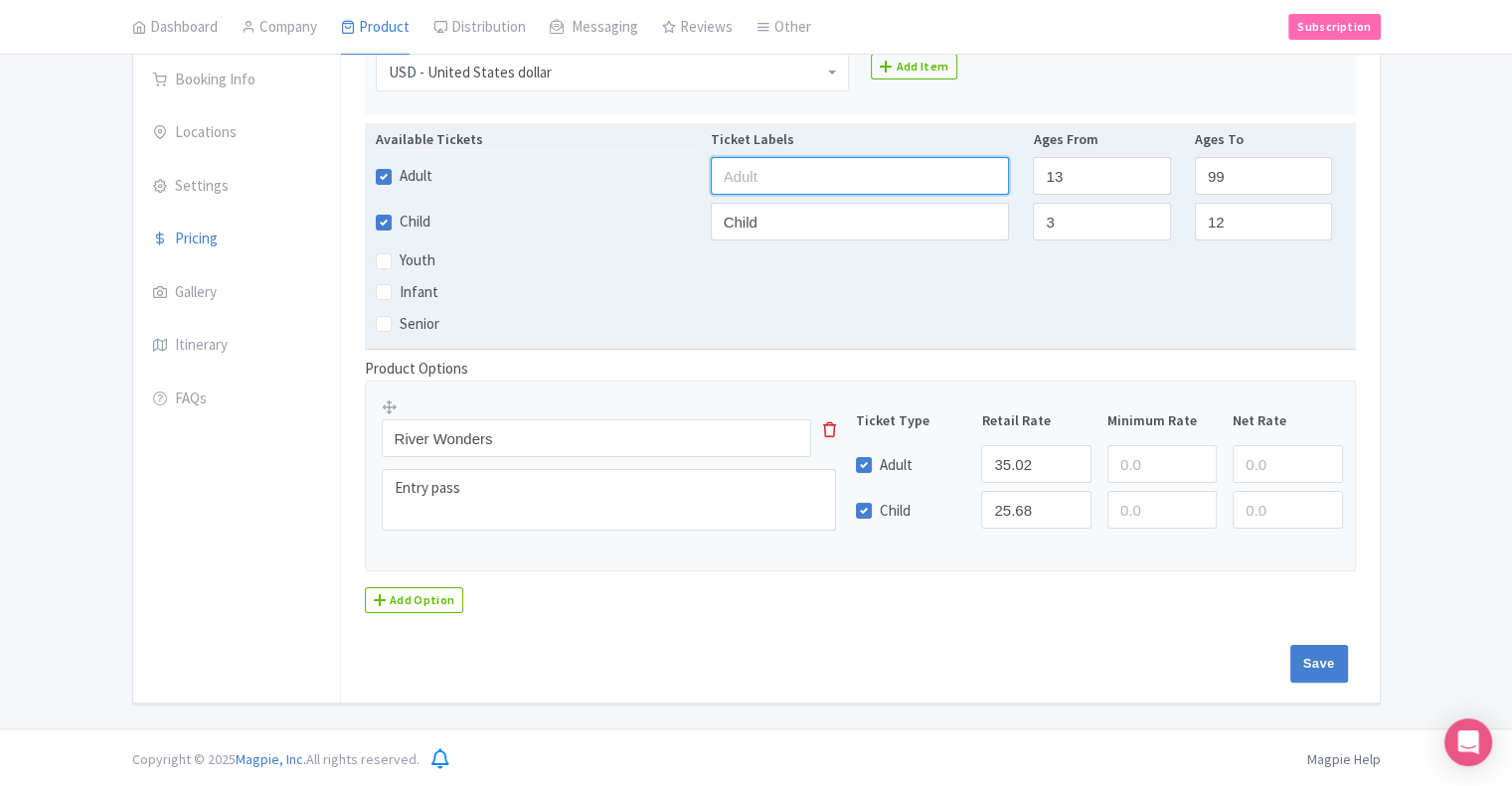 type 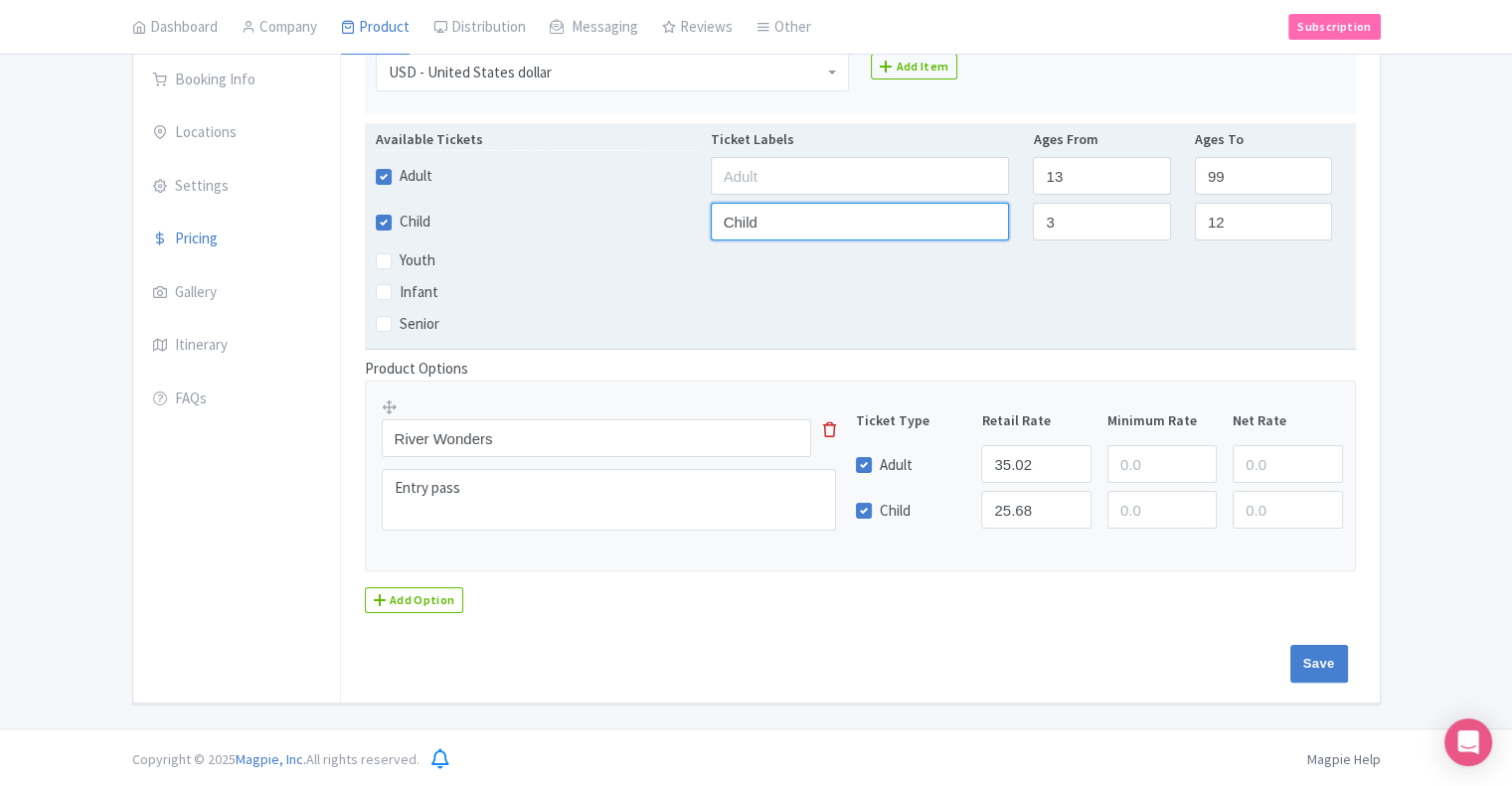 click on "Child" at bounding box center [860, 222] 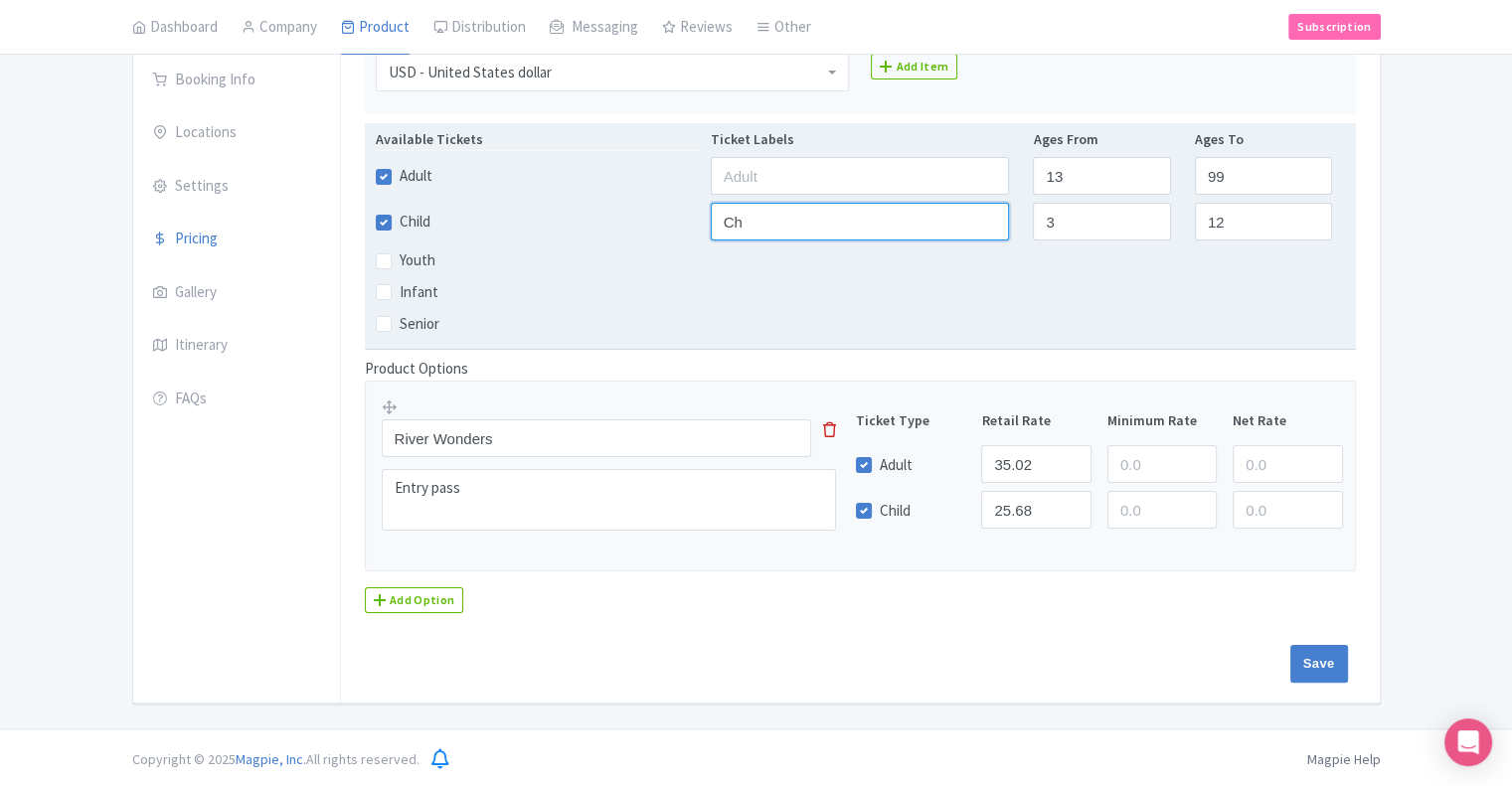type on "C" 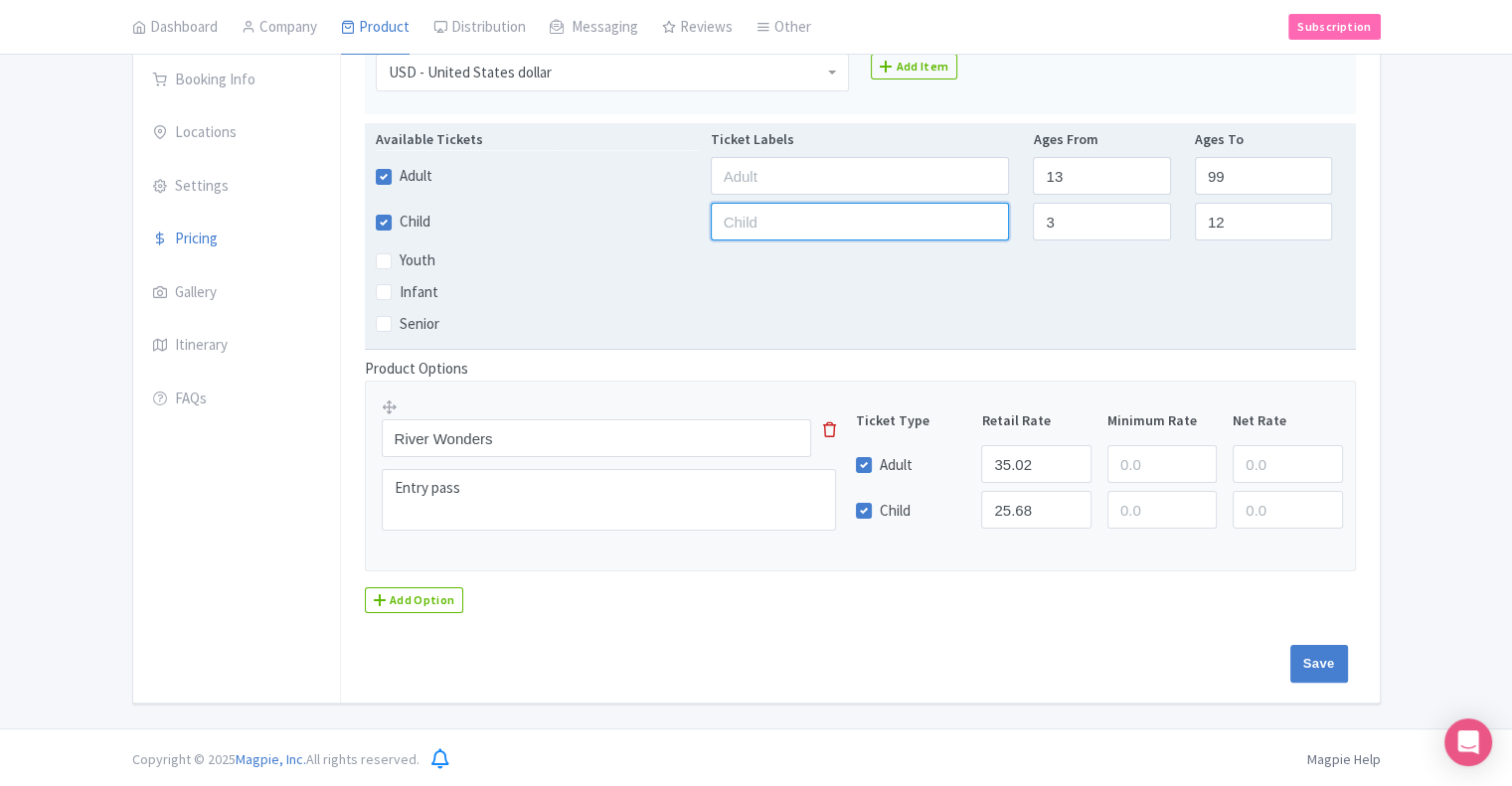 type 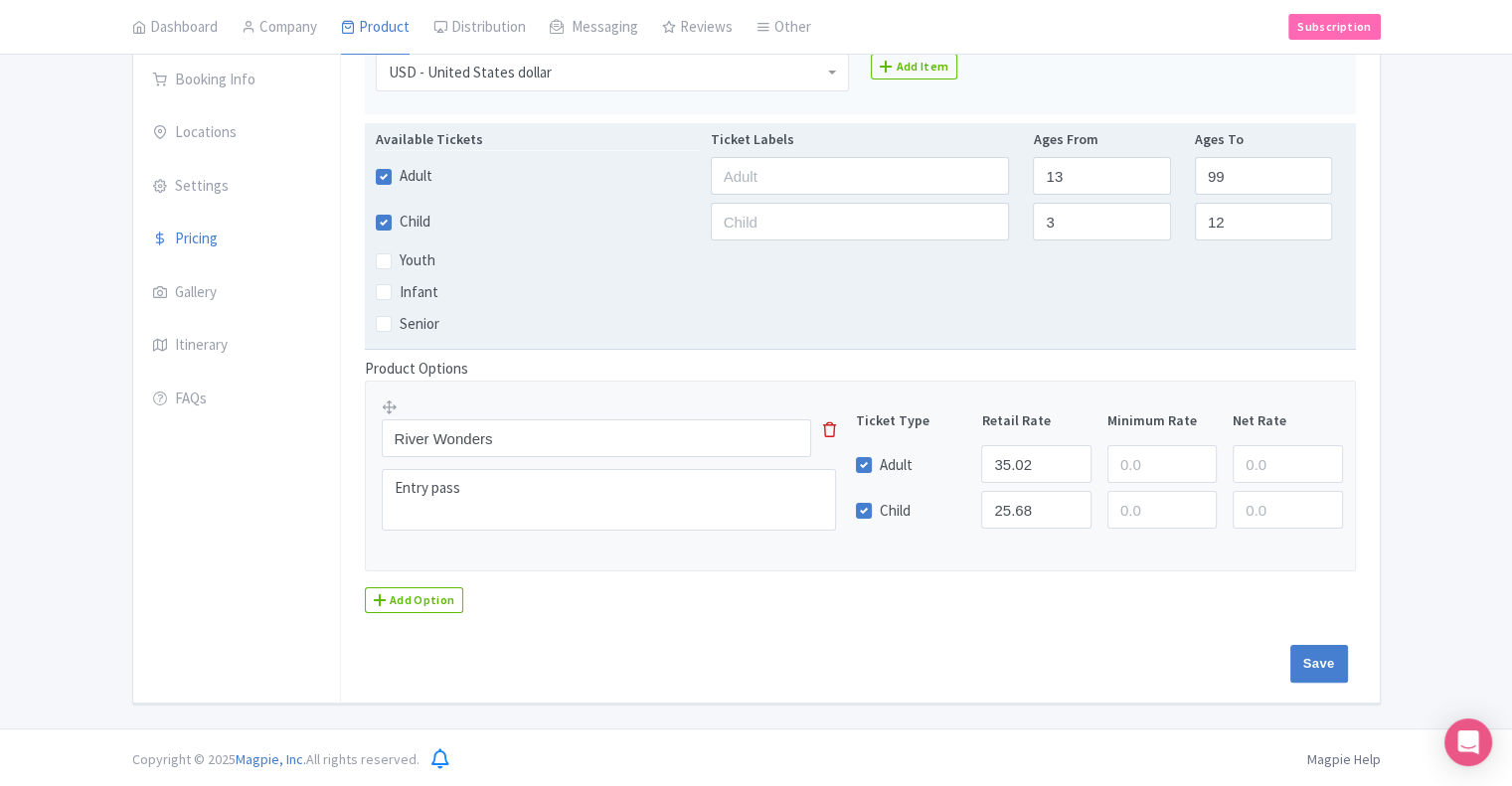 click on "Senior" at bounding box center [860, 323] 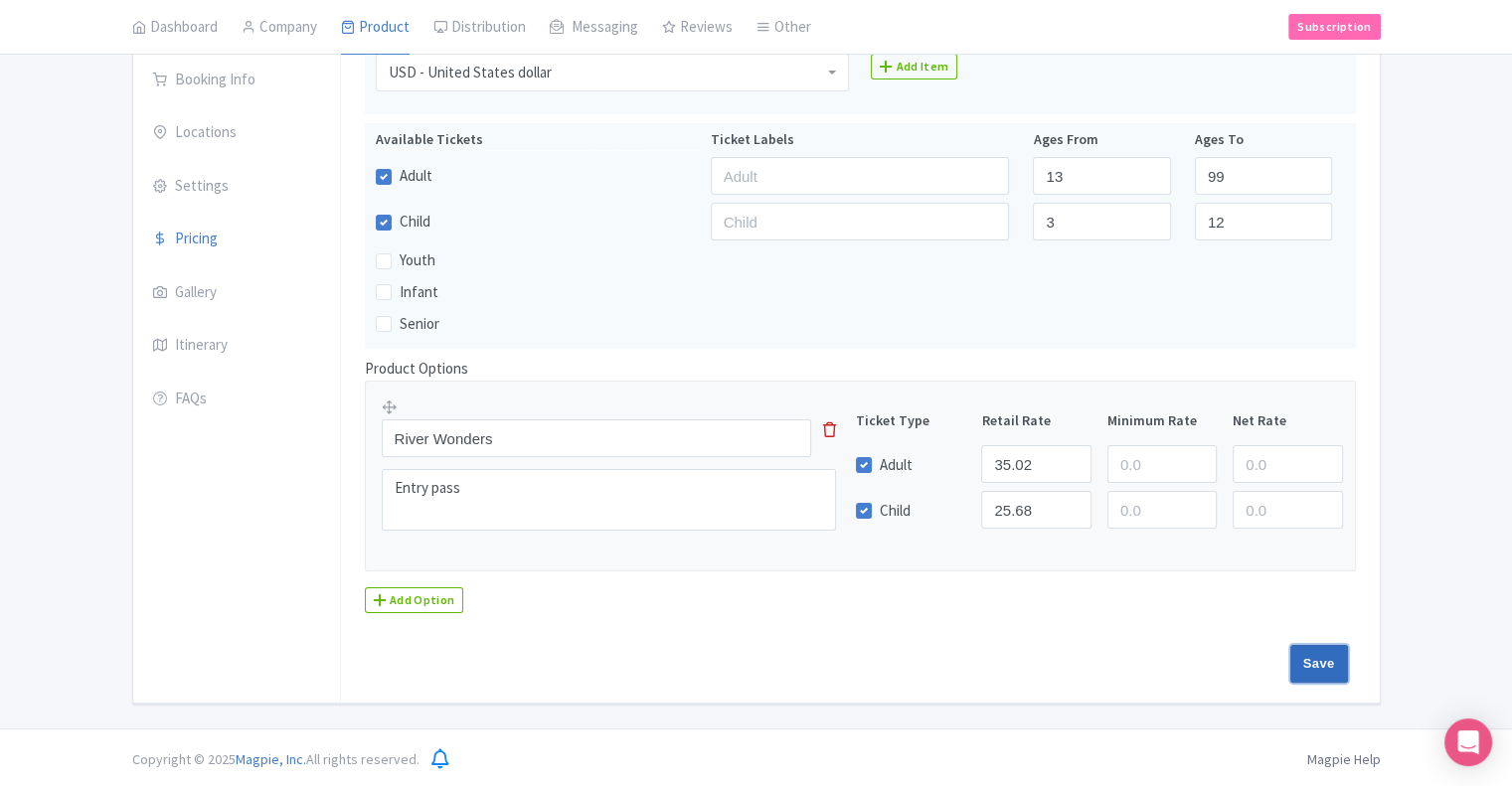 click on "Save" at bounding box center (1319, 664) 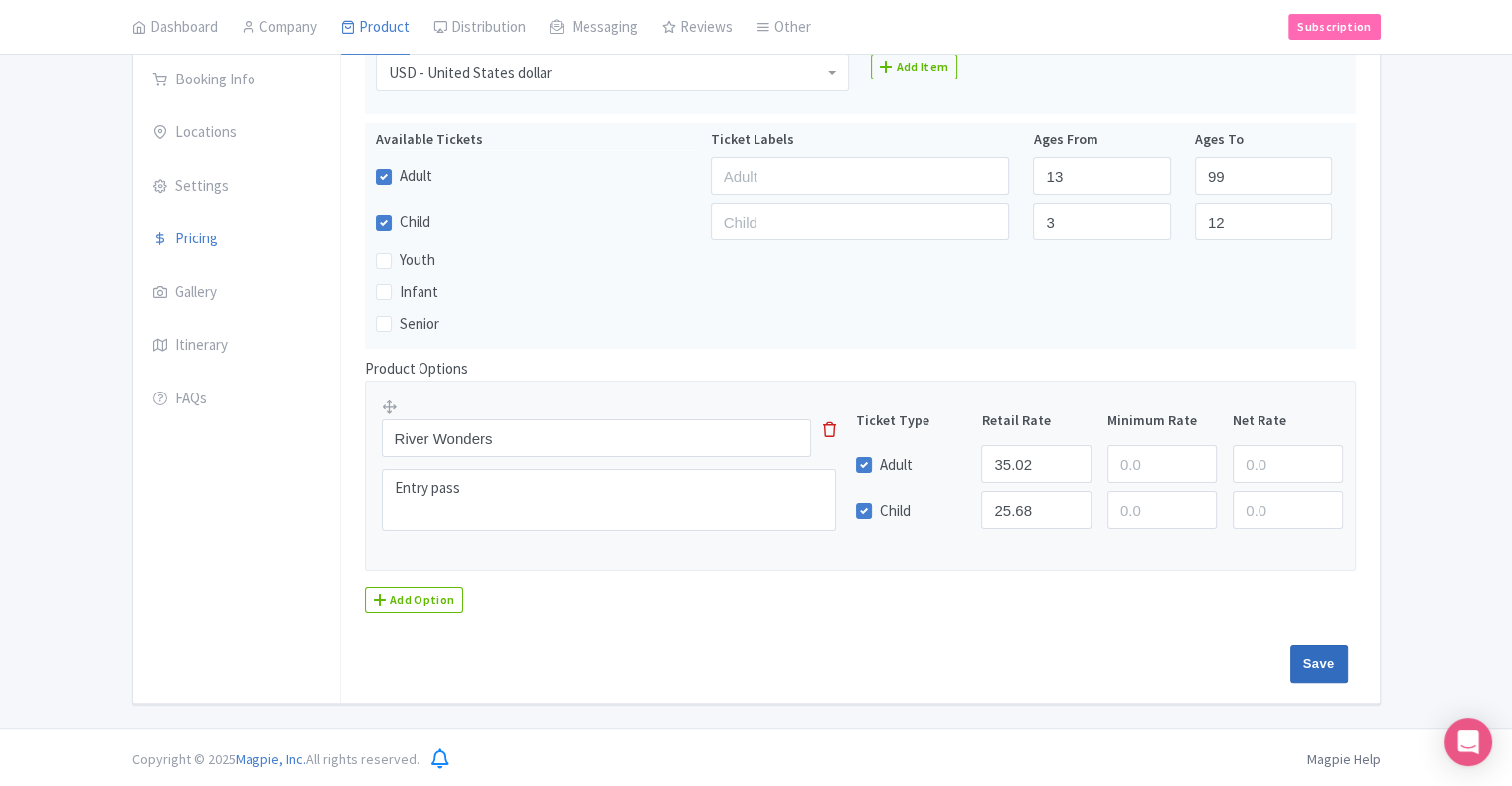 type on "Saving..." 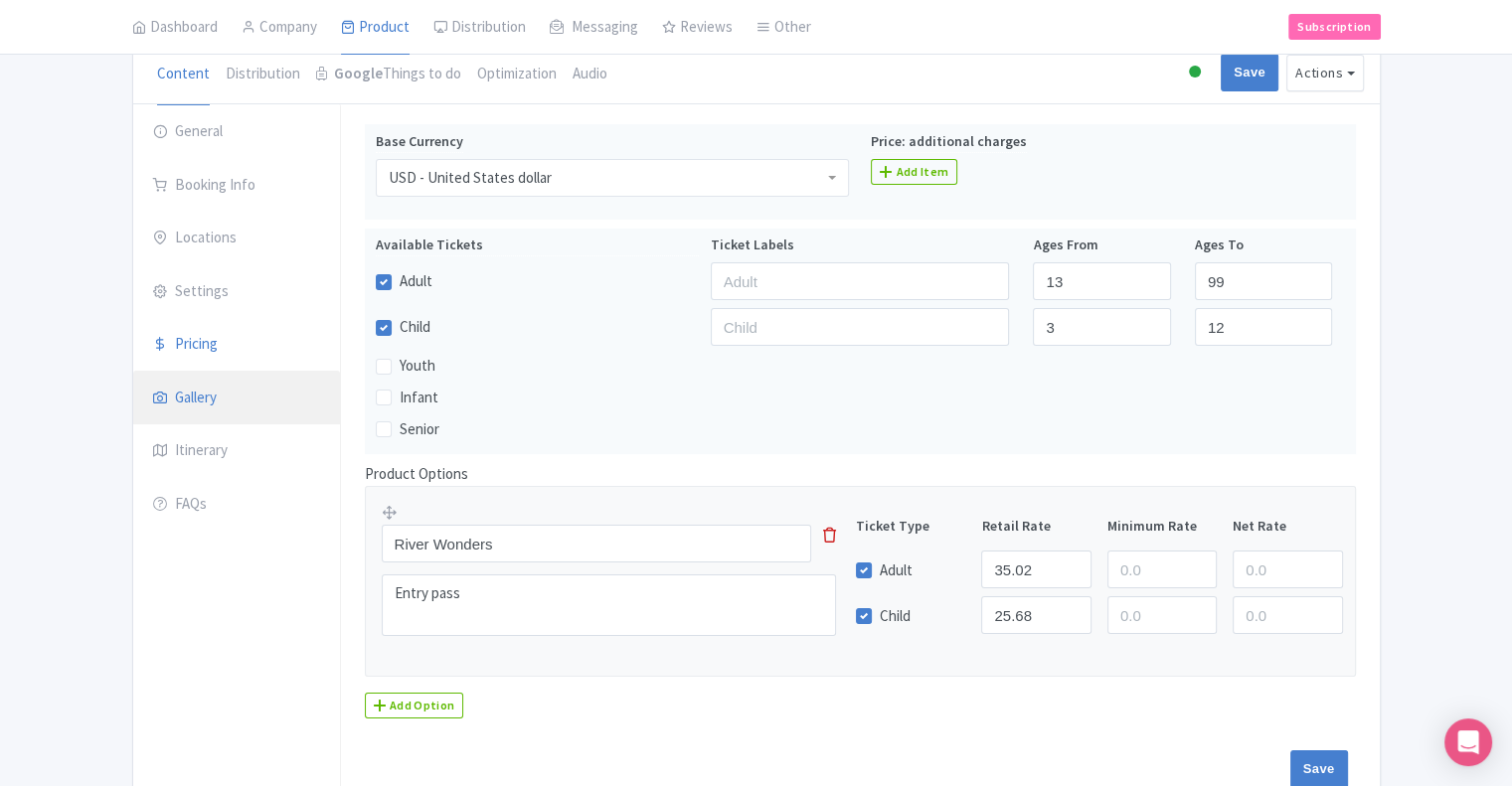 scroll, scrollTop: 94, scrollLeft: 0, axis: vertical 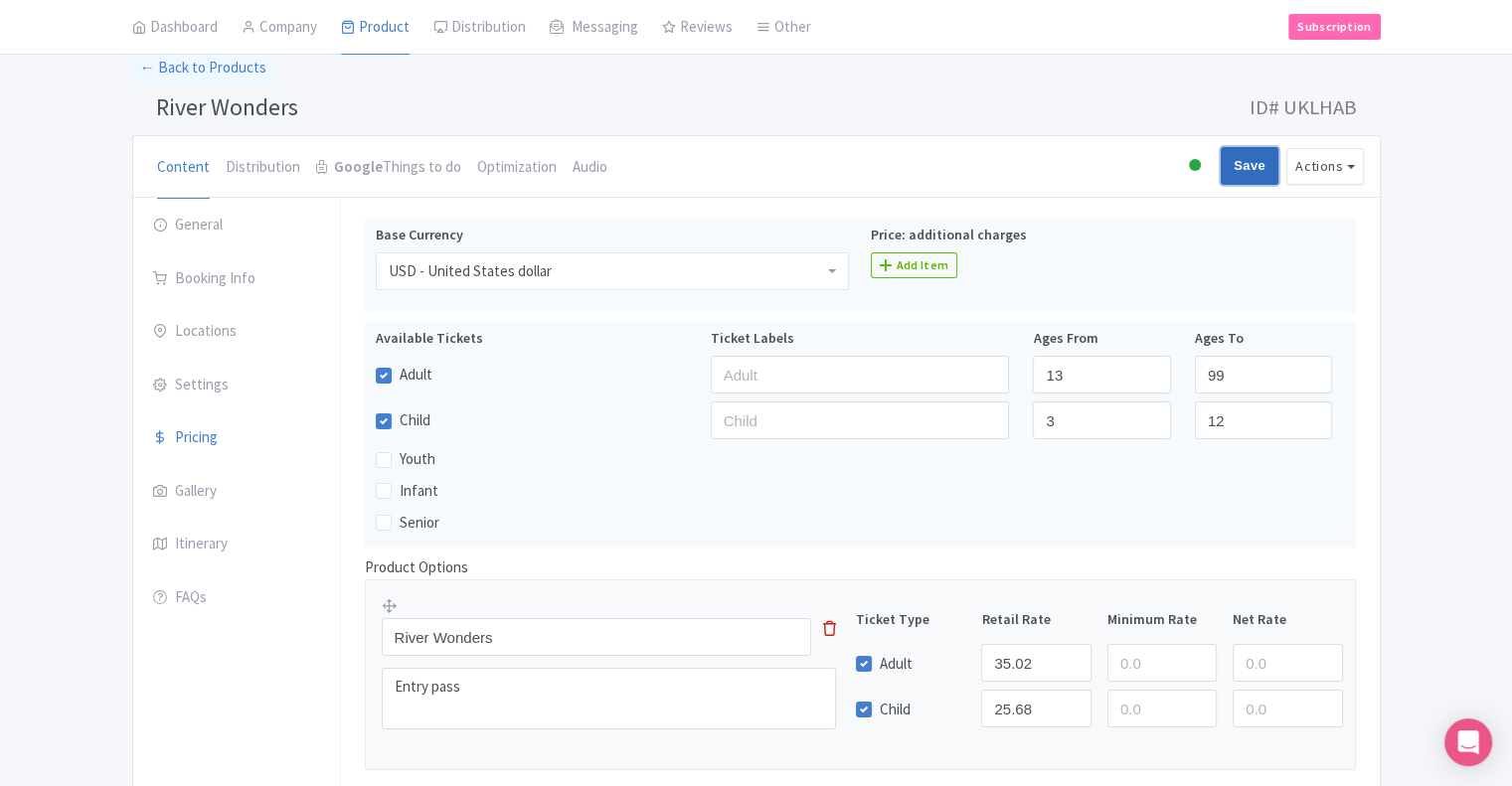 click on "Save" at bounding box center [1250, 166] 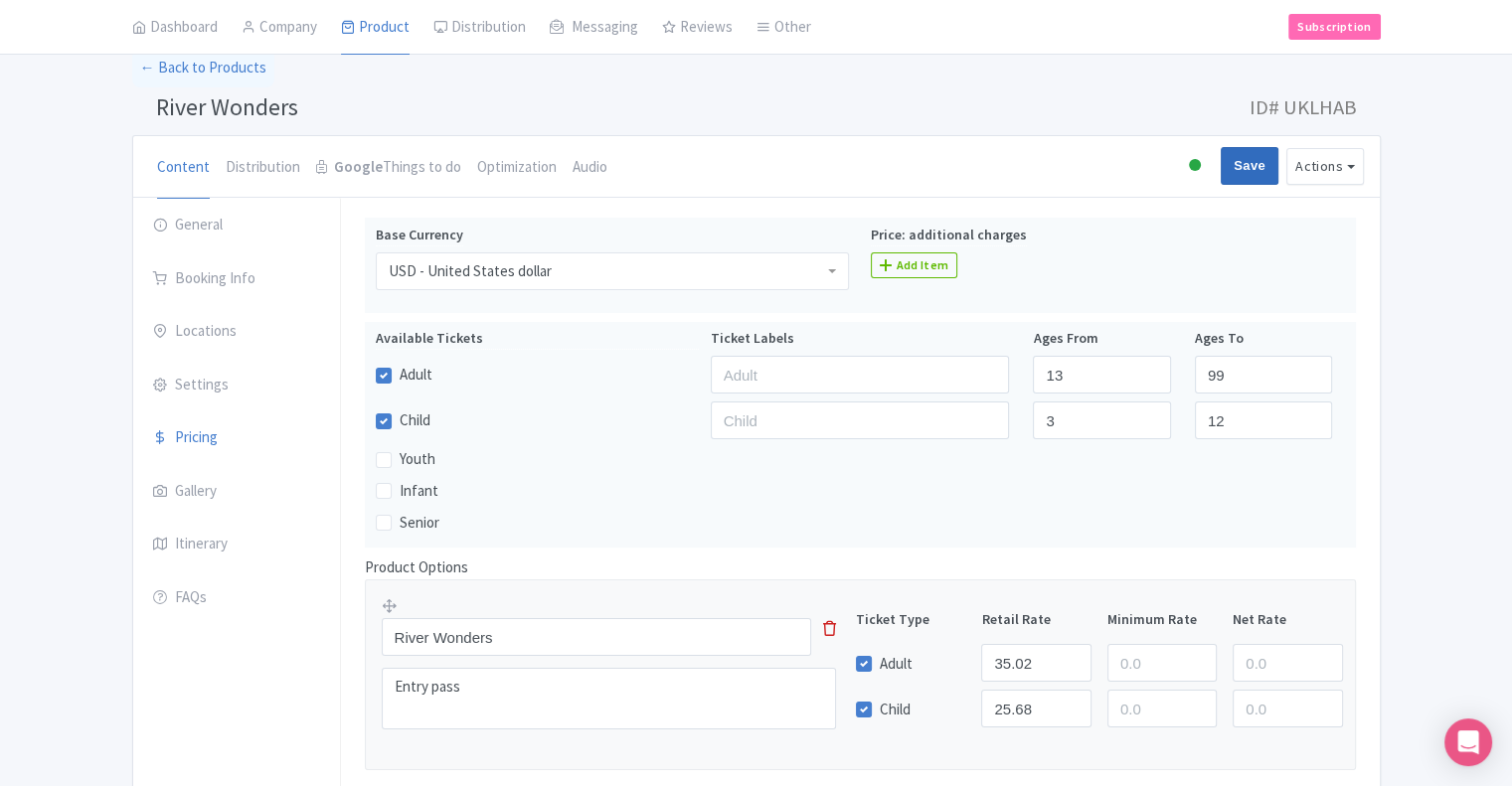 type on "Saving..." 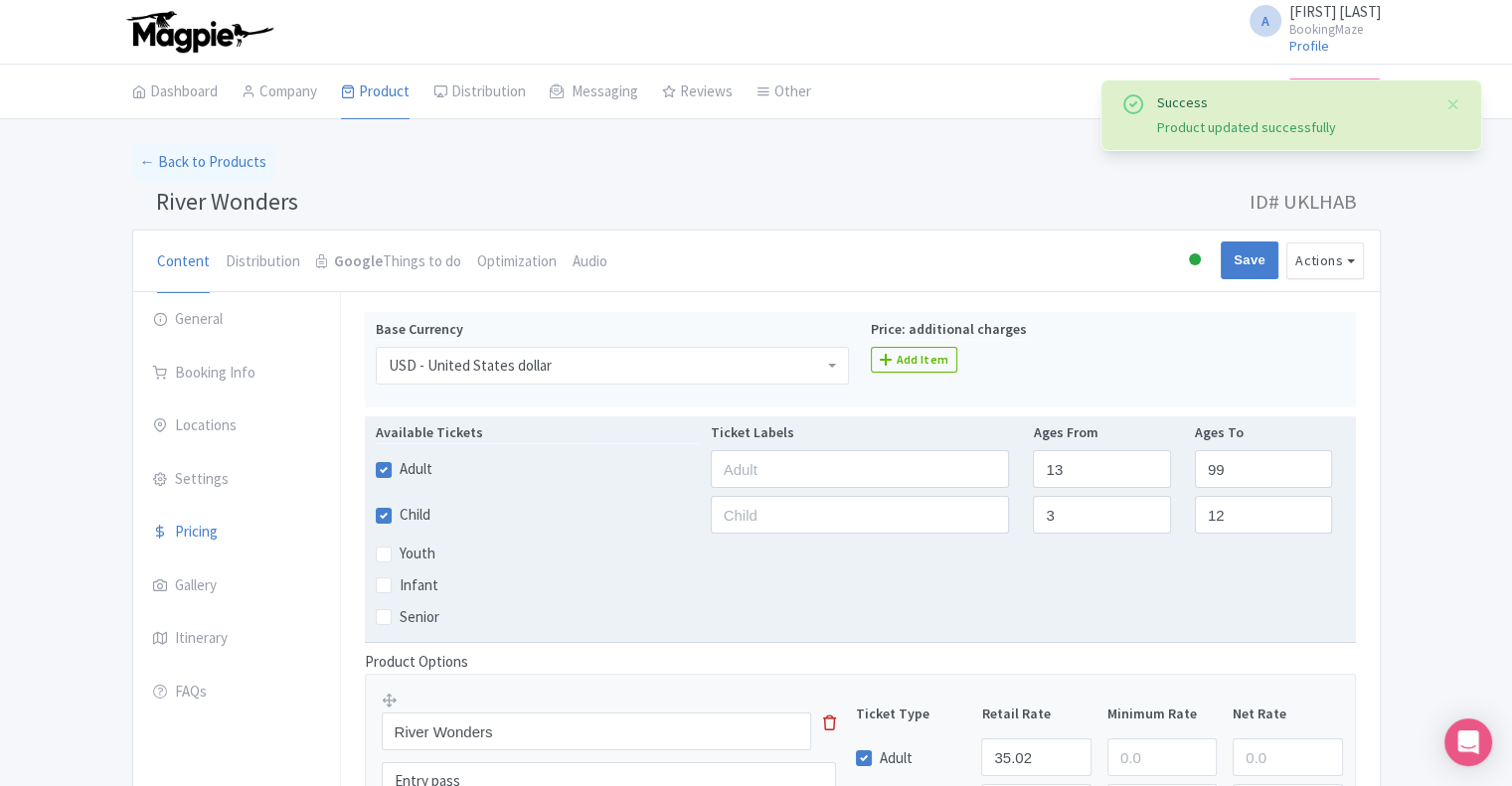 scroll, scrollTop: 0, scrollLeft: 0, axis: both 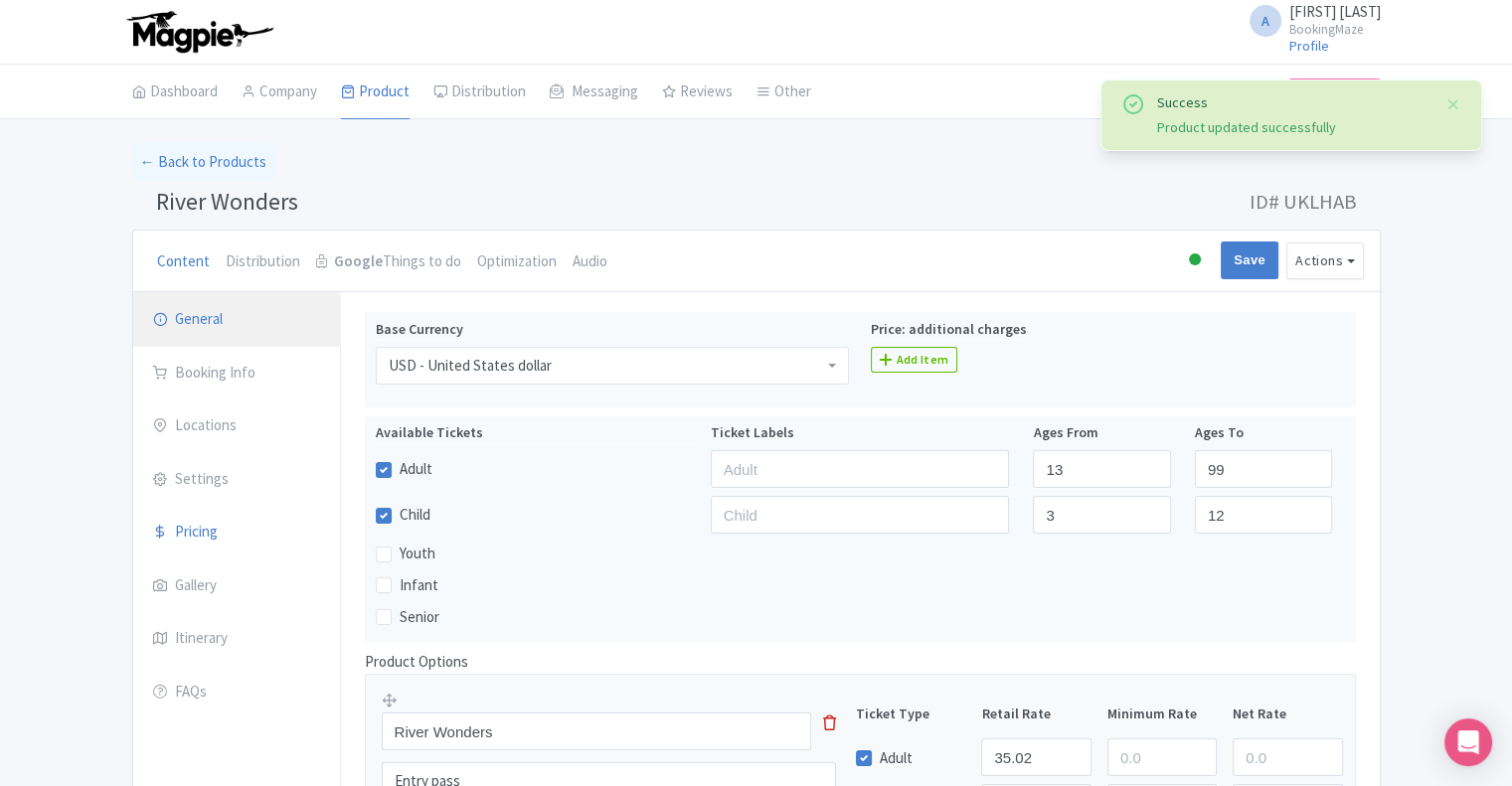 click on "General" at bounding box center [237, 320] 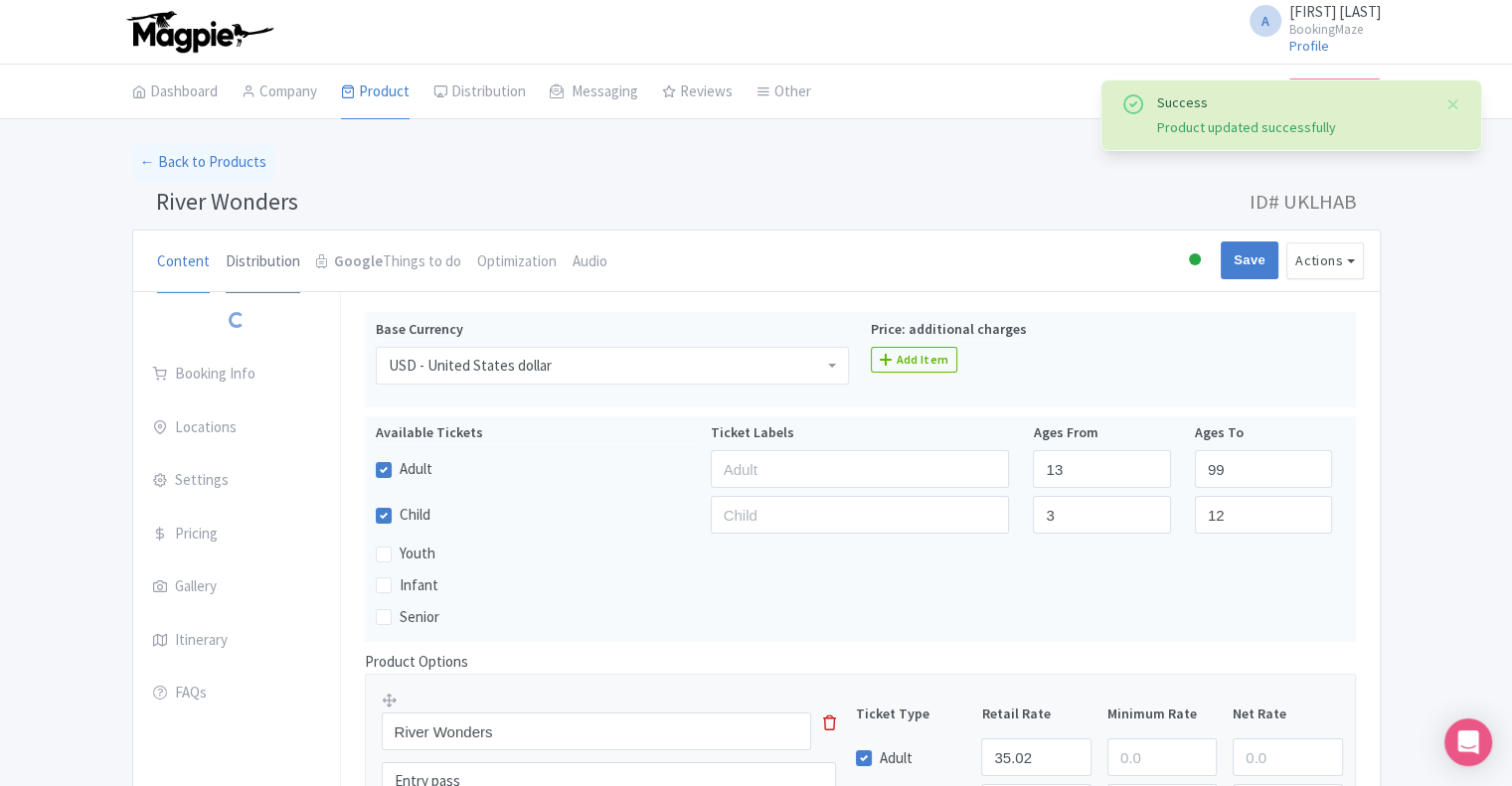 click on "Distribution" at bounding box center (262, 262) 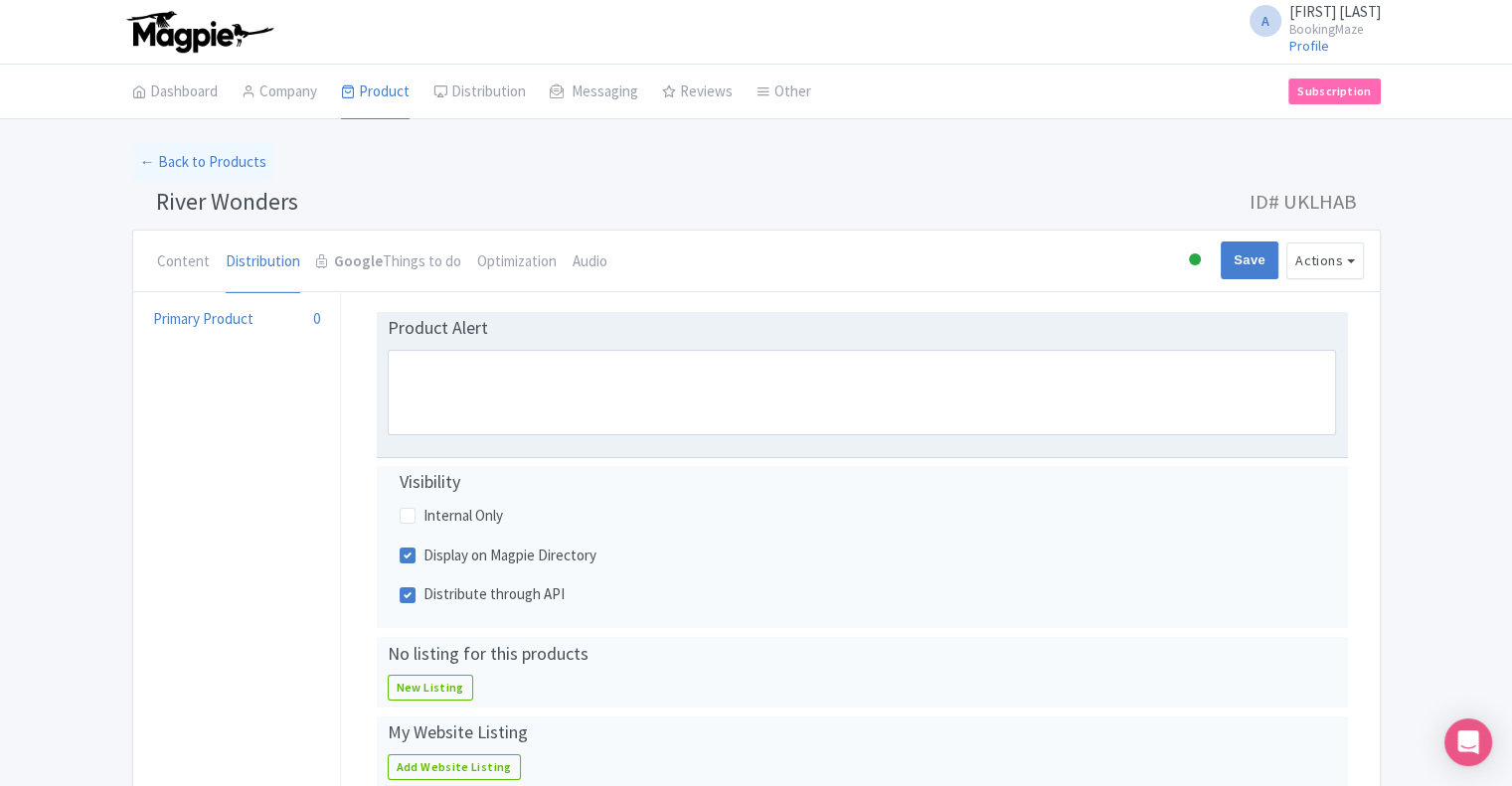scroll, scrollTop: 298, scrollLeft: 0, axis: vertical 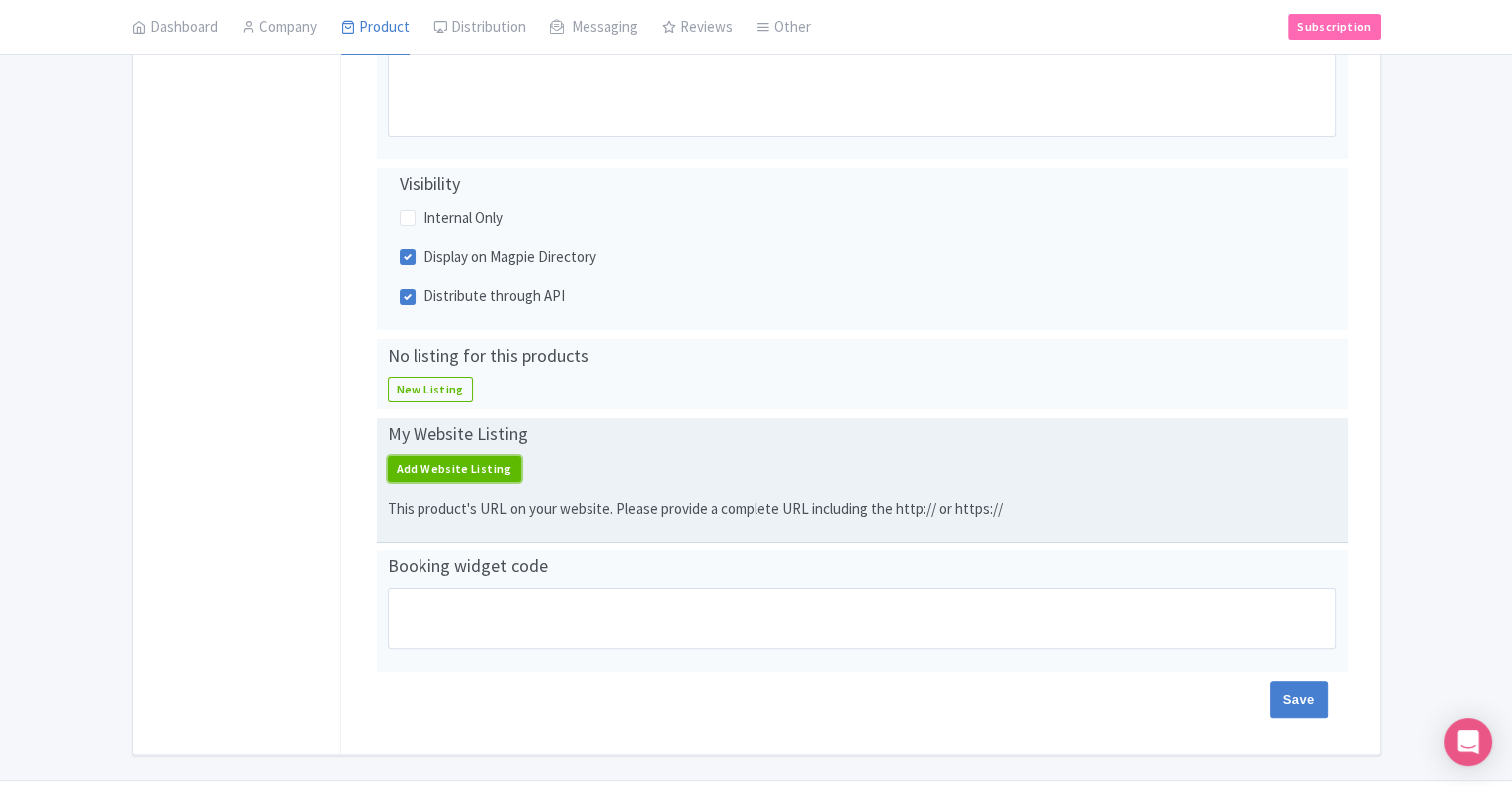 click on "Add Website Listing" at bounding box center [454, 469] 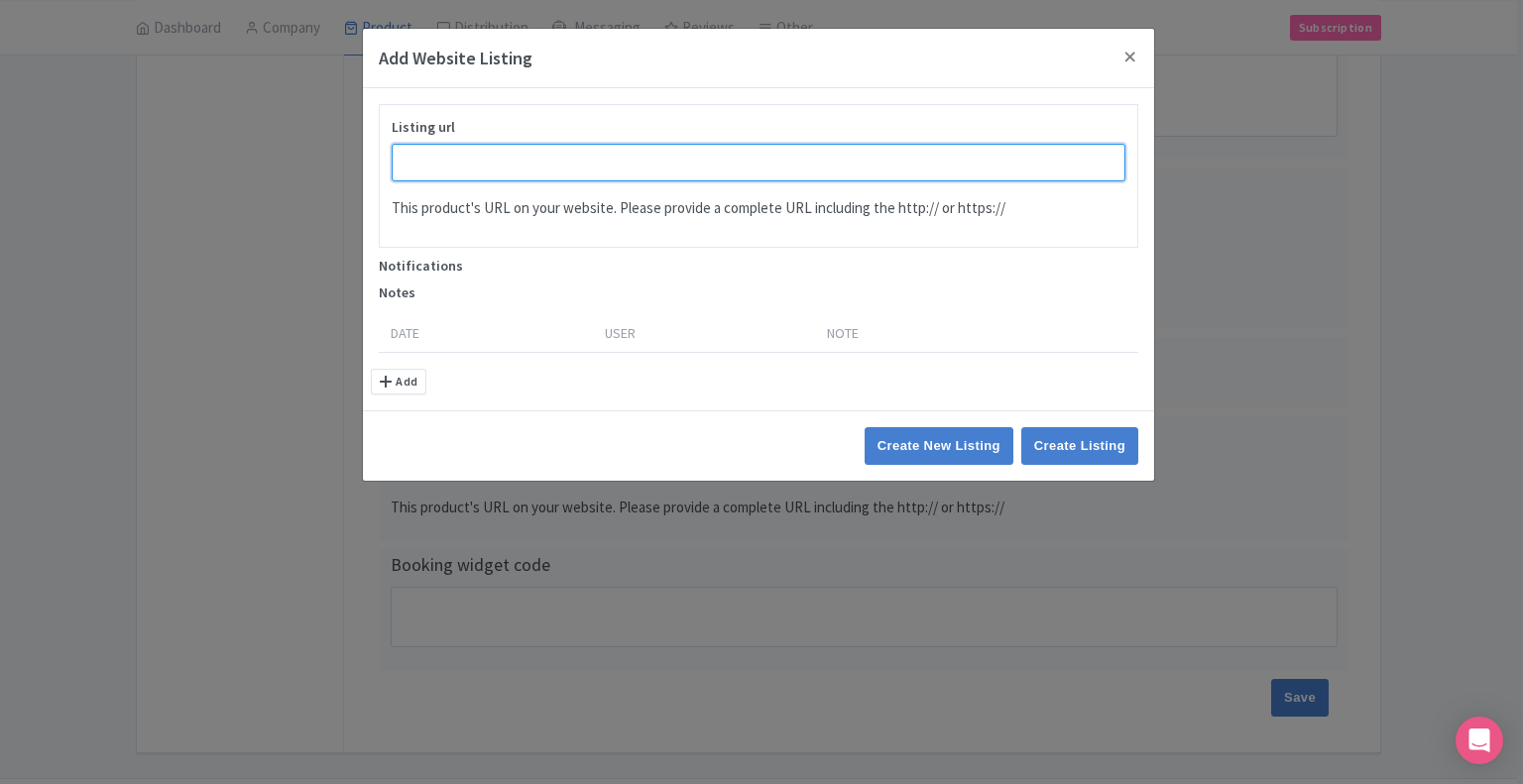 click on "Listing url" at bounding box center (759, 163) 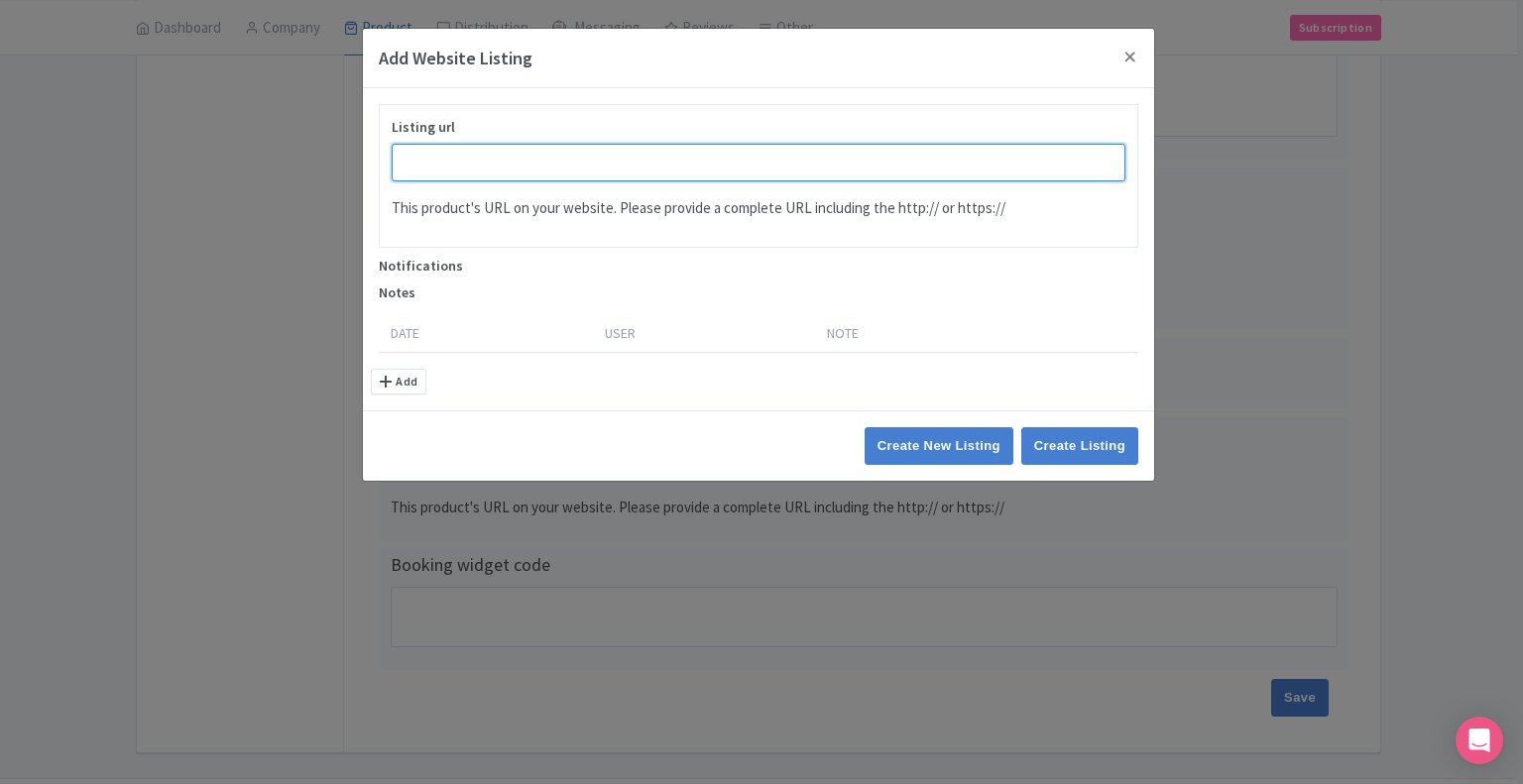 click on "Listing url" at bounding box center (759, 163) 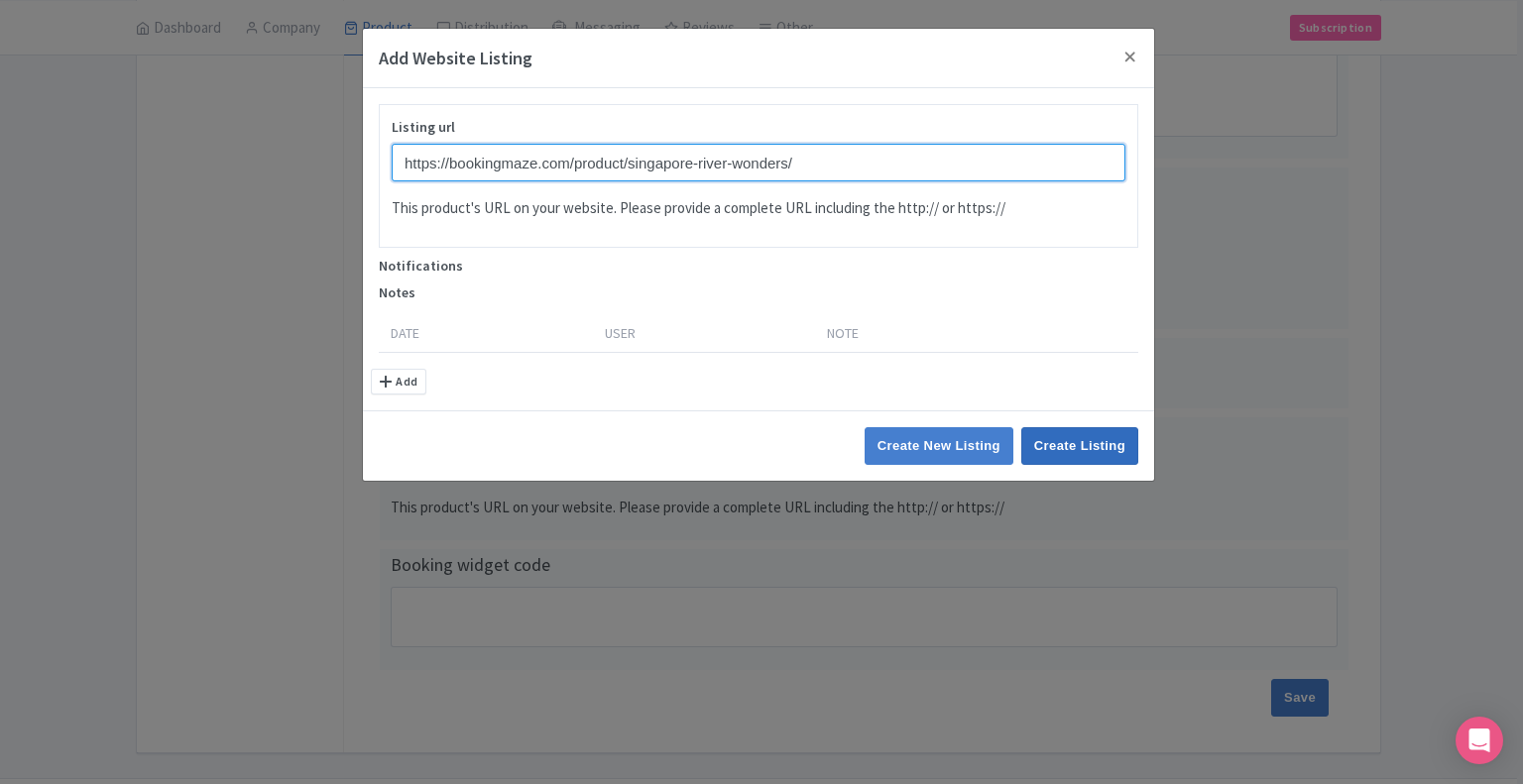 type on "https://bookingmaze.com/product/singapore-river-wonders/" 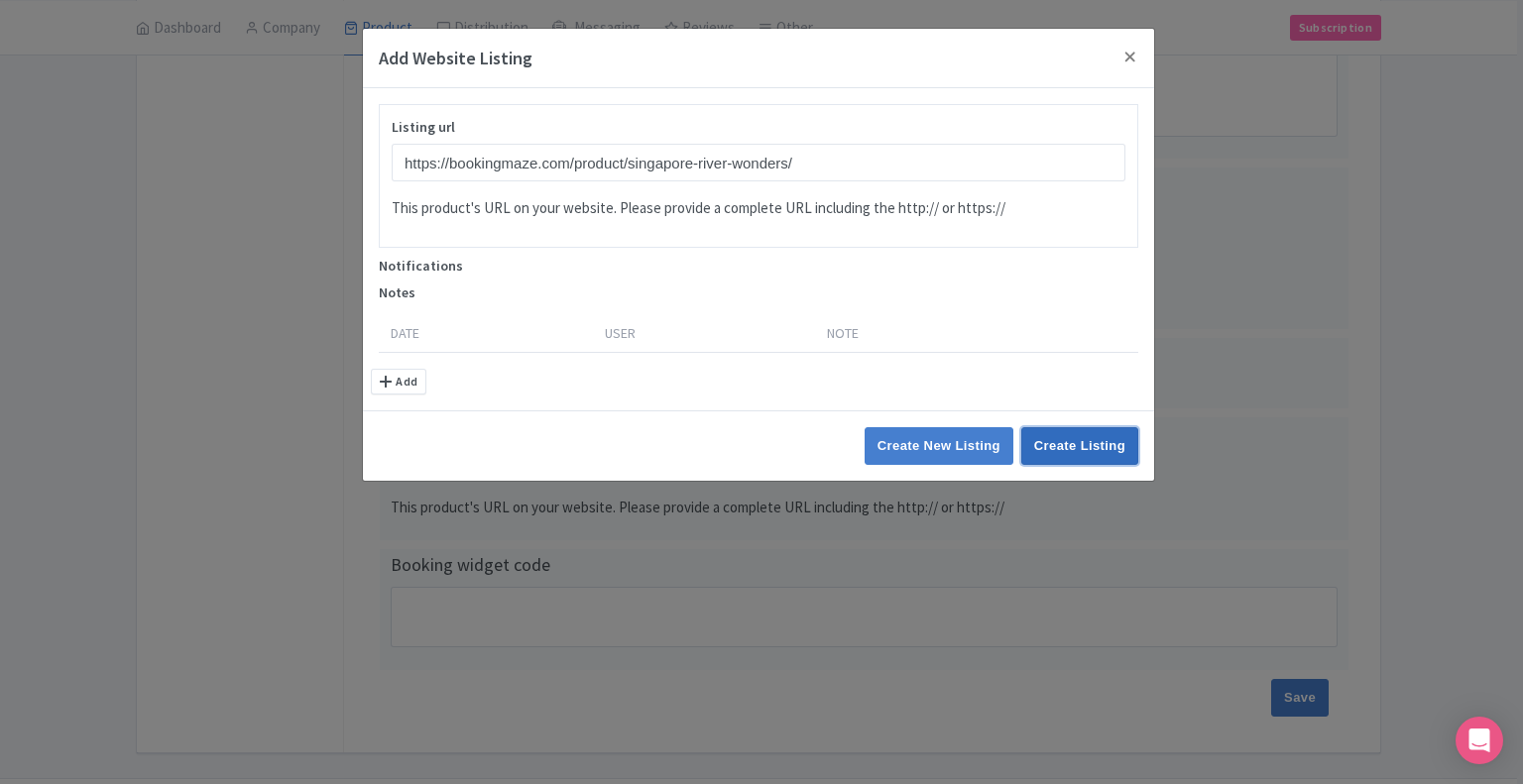 click on "Create Listing" at bounding box center [1080, 446] 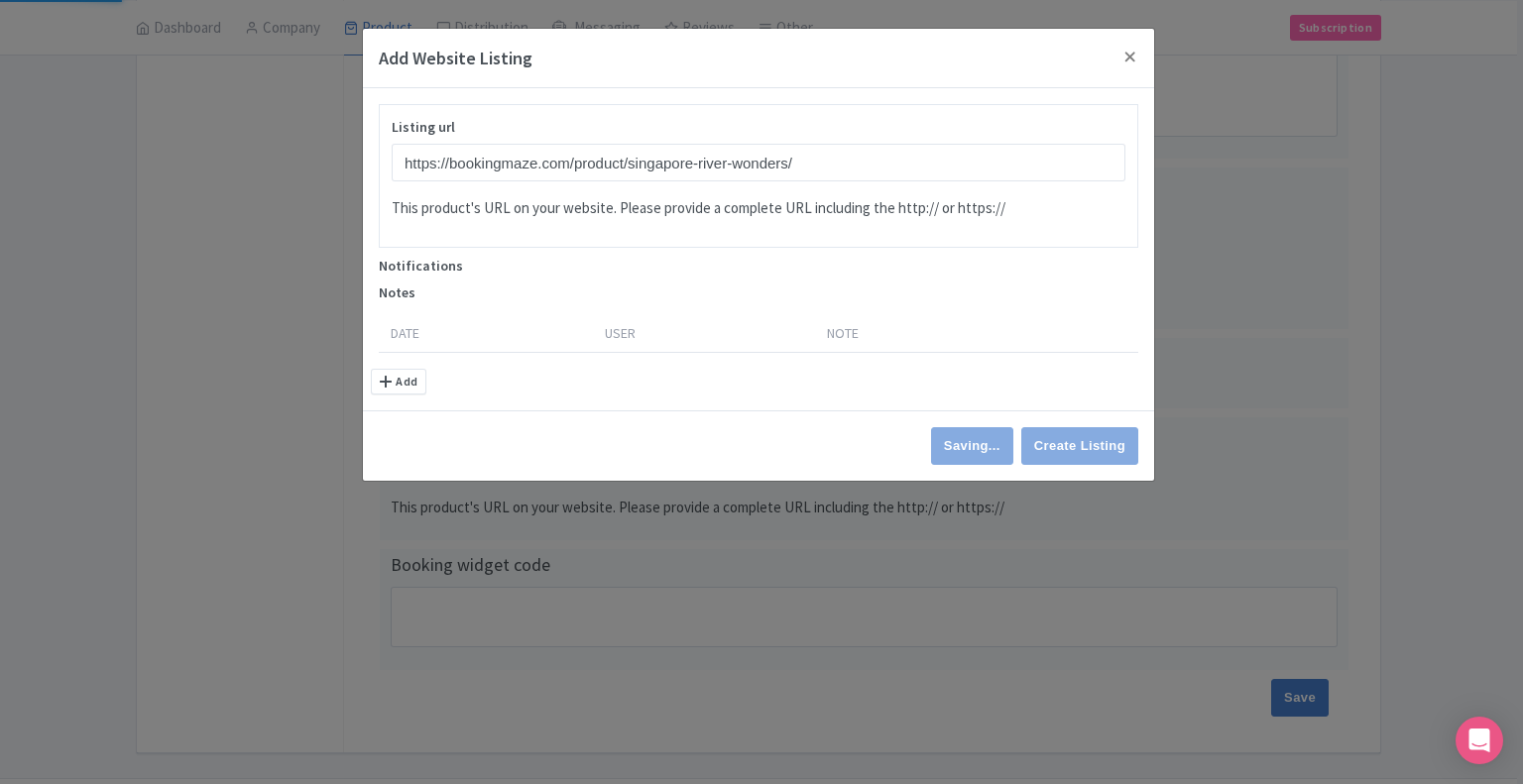 type on "Create New Listing" 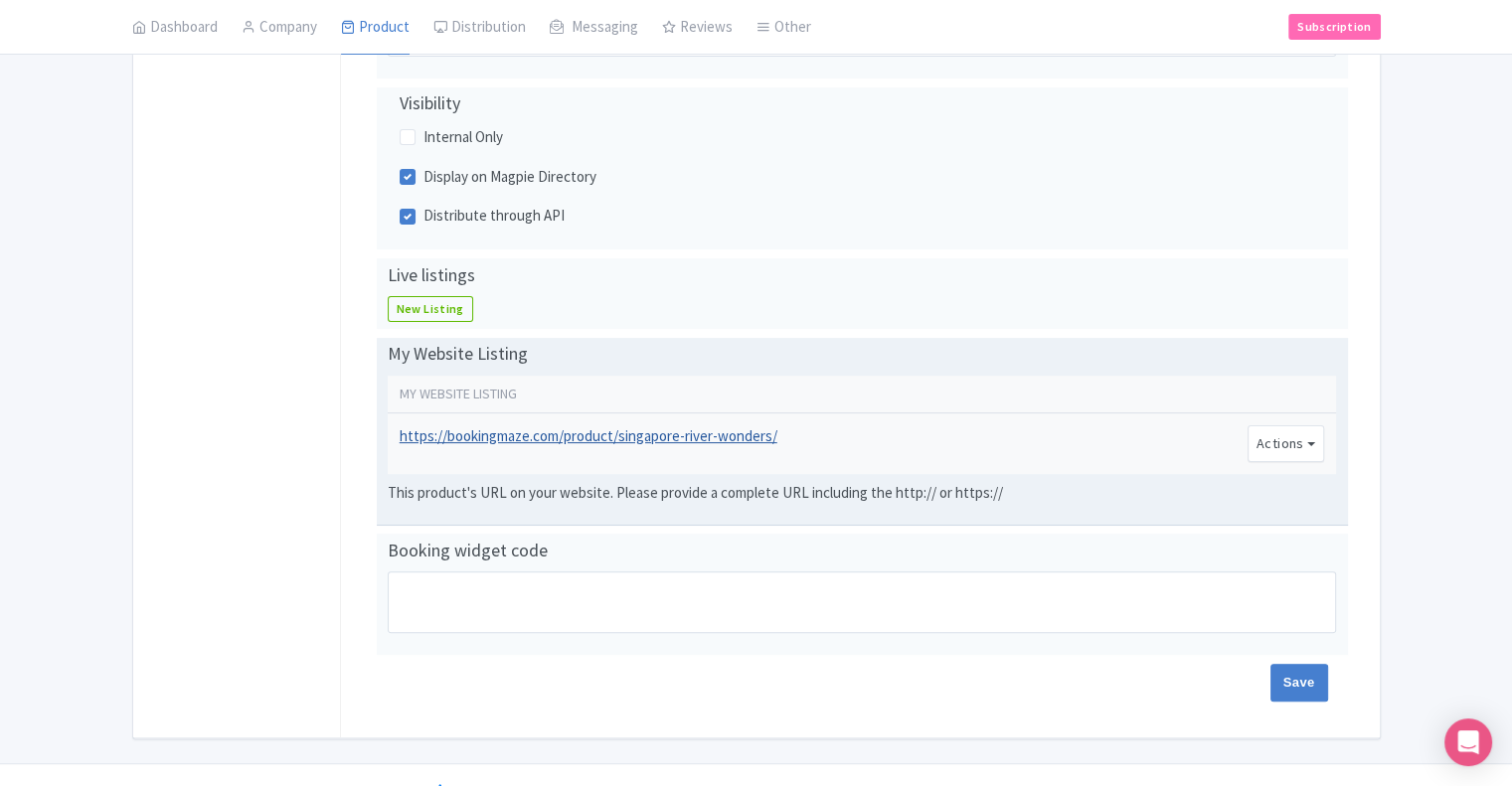 scroll, scrollTop: 413, scrollLeft: 0, axis: vertical 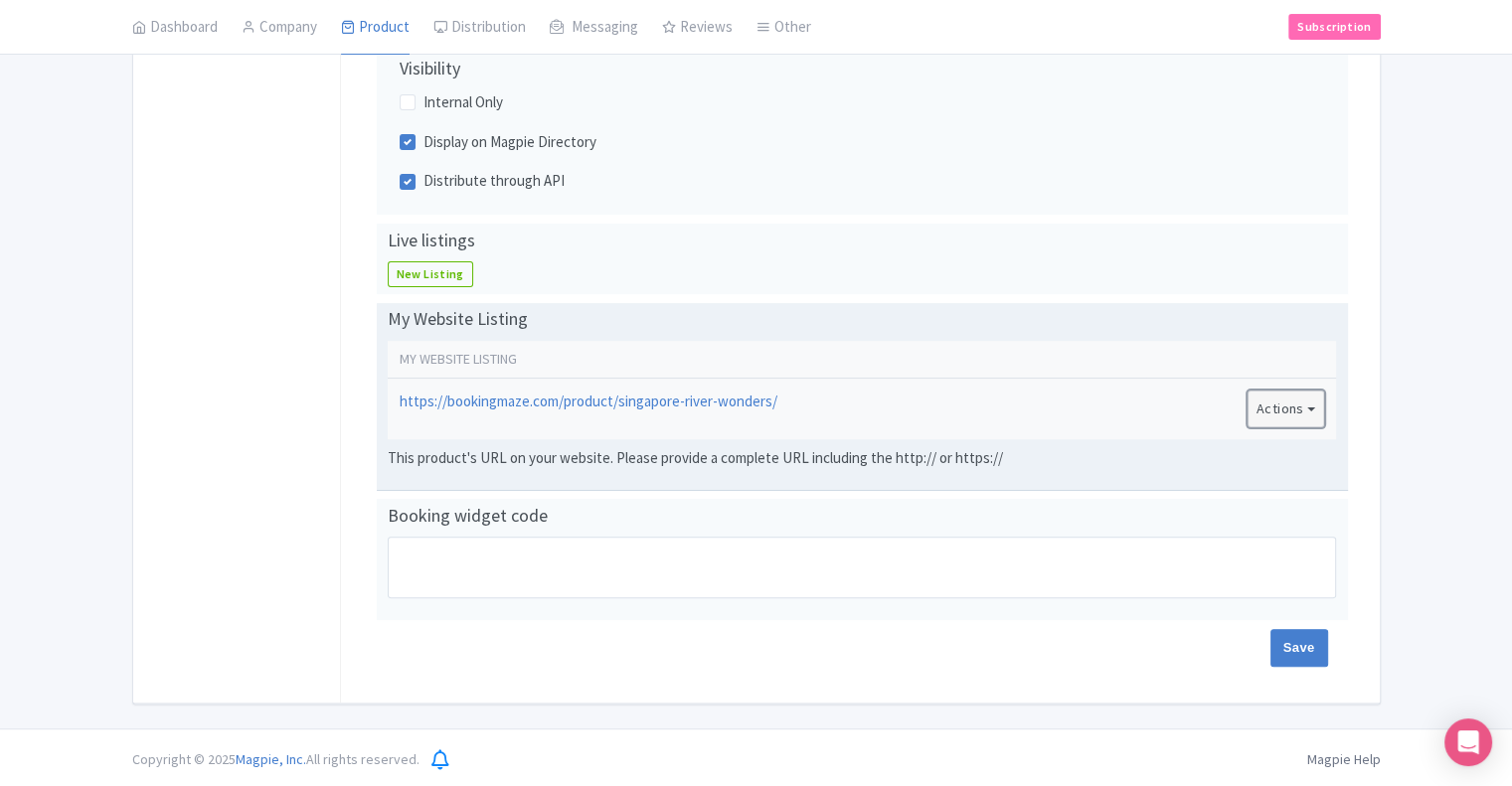 click on "Actions" at bounding box center [1286, 408] 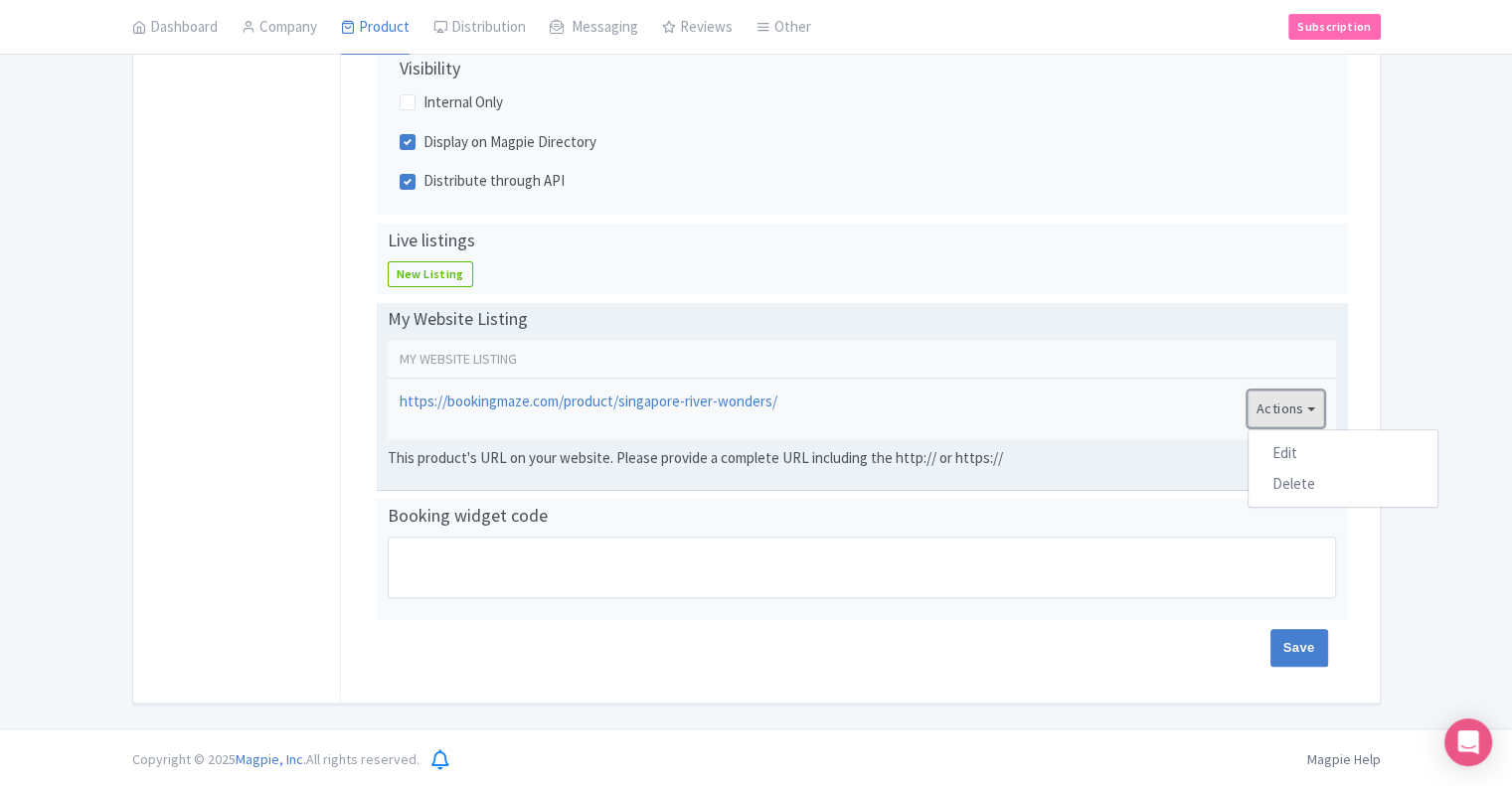 click on "Actions" at bounding box center (1286, 408) 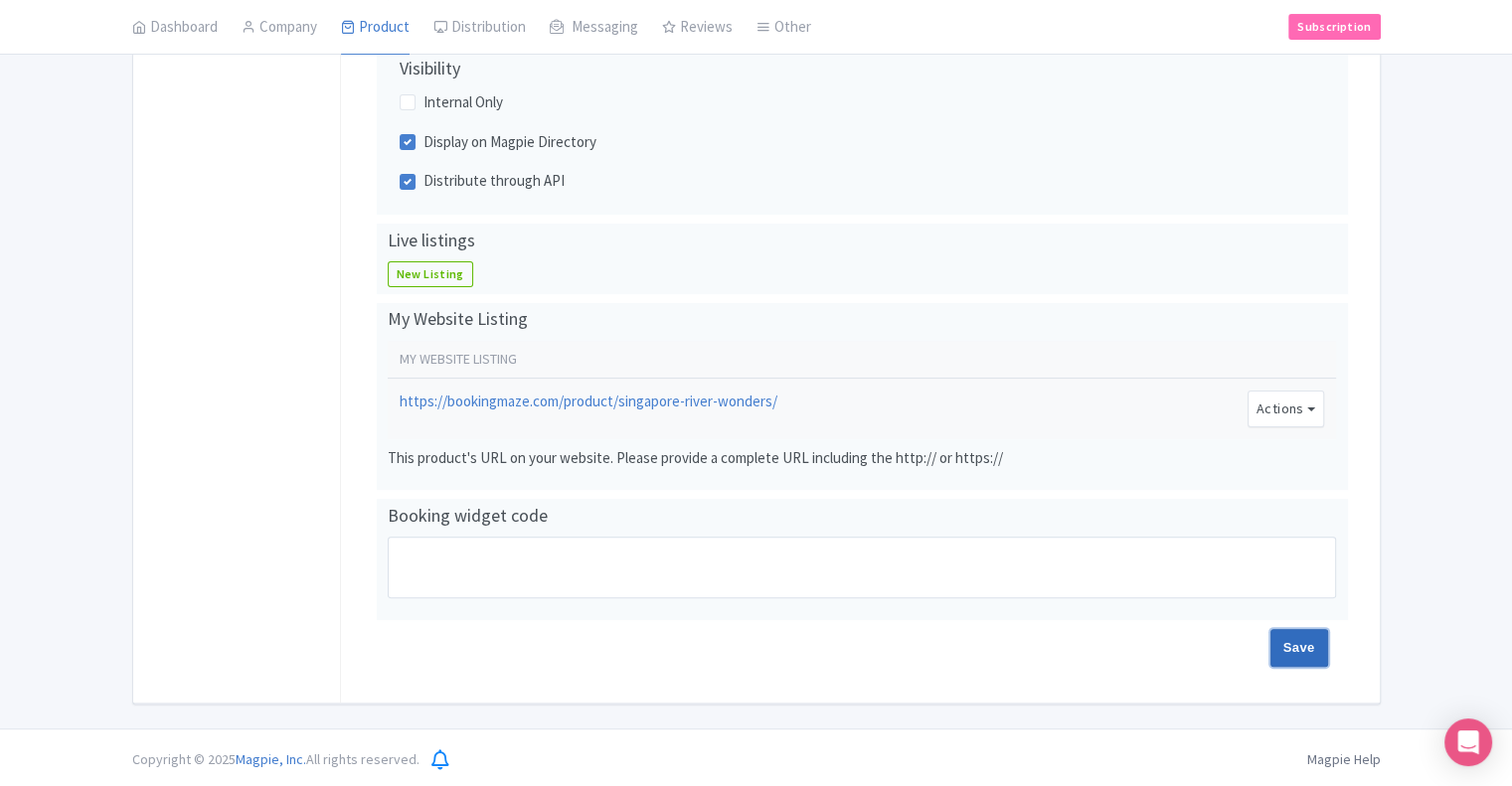 click on "Save" at bounding box center [1299, 648] 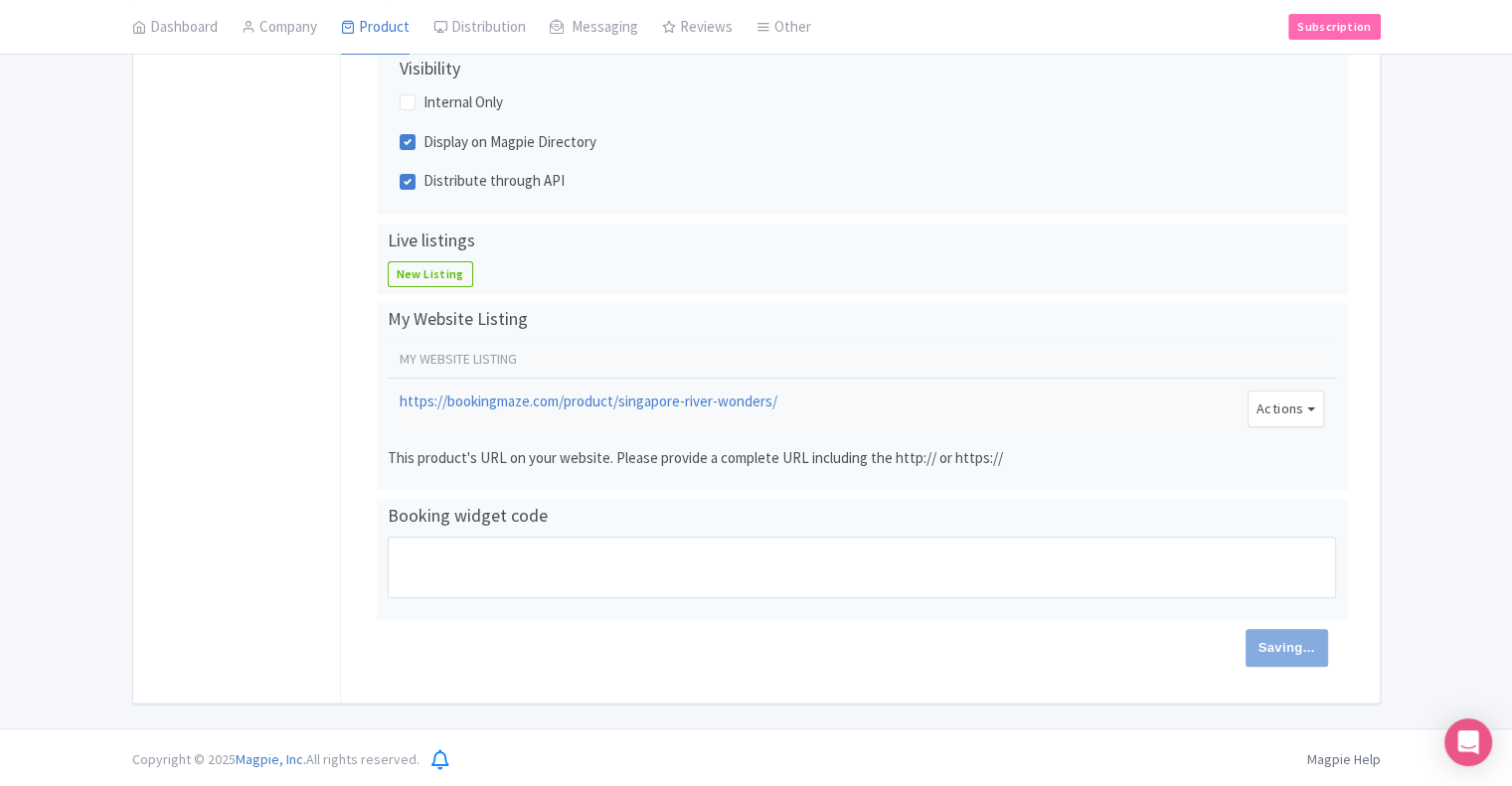 type on "Saving..." 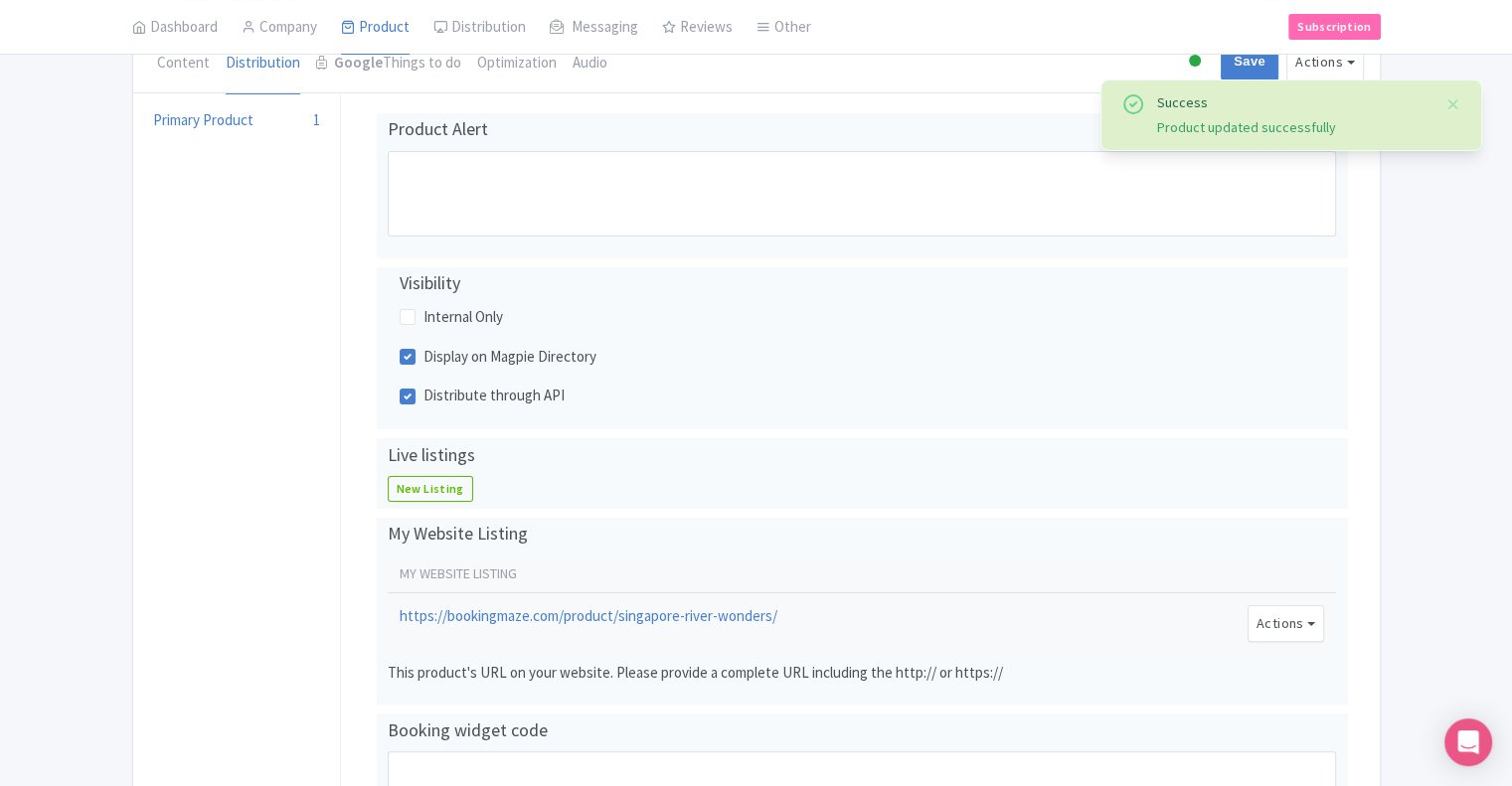 scroll, scrollTop: 99, scrollLeft: 0, axis: vertical 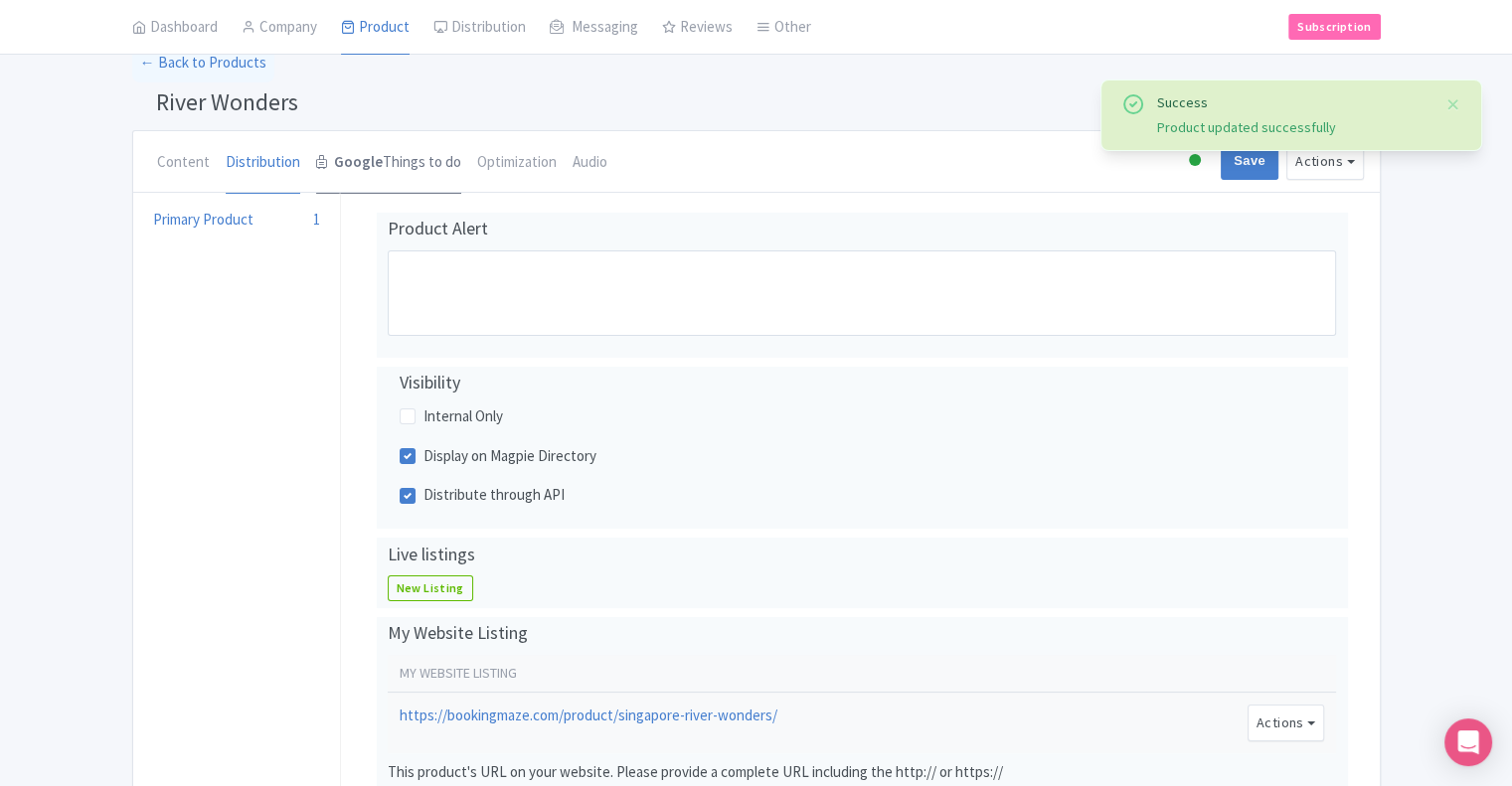 click on "Google  Things to do" at bounding box center [389, 163] 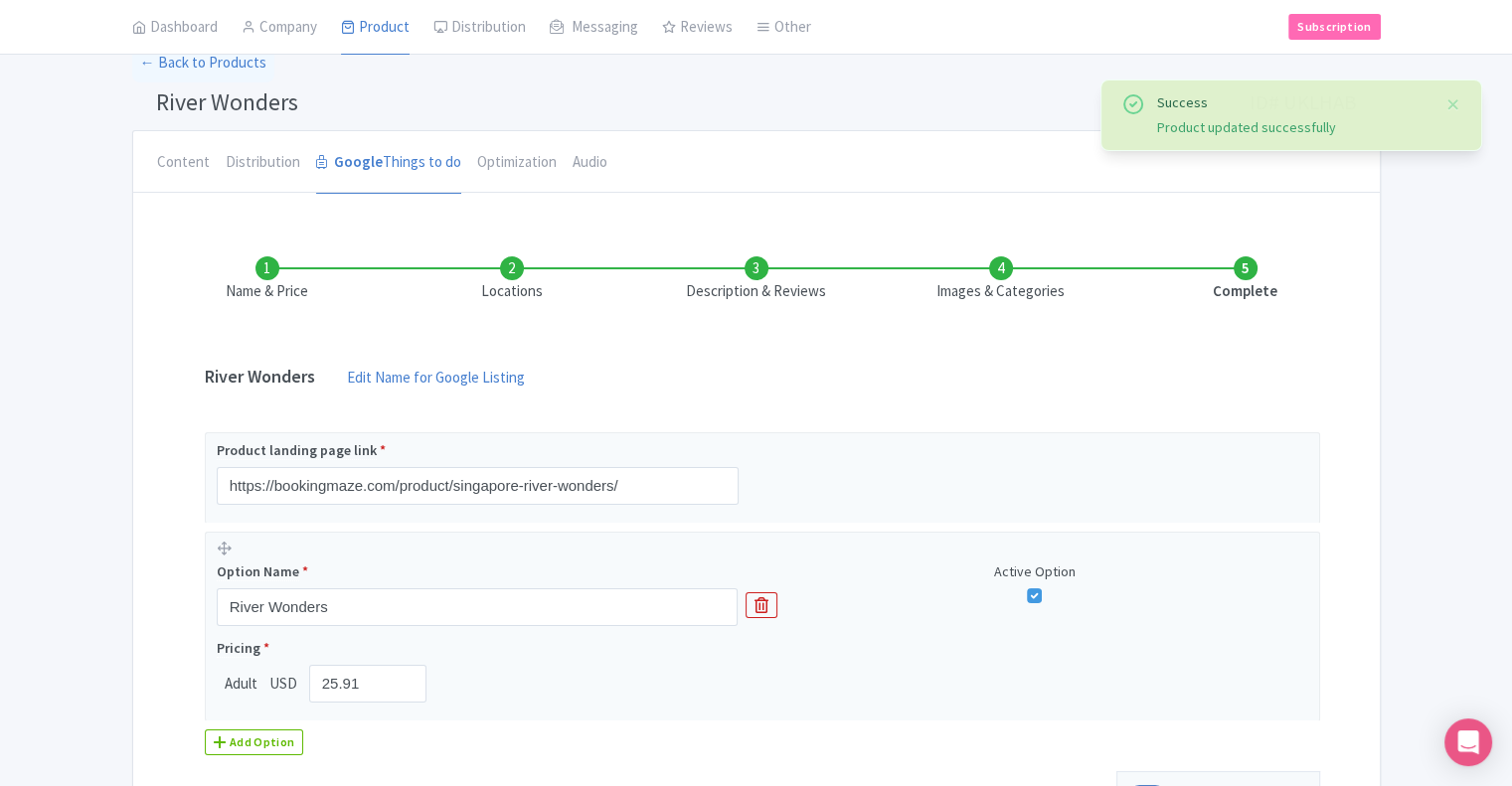 scroll, scrollTop: 298, scrollLeft: 0, axis: vertical 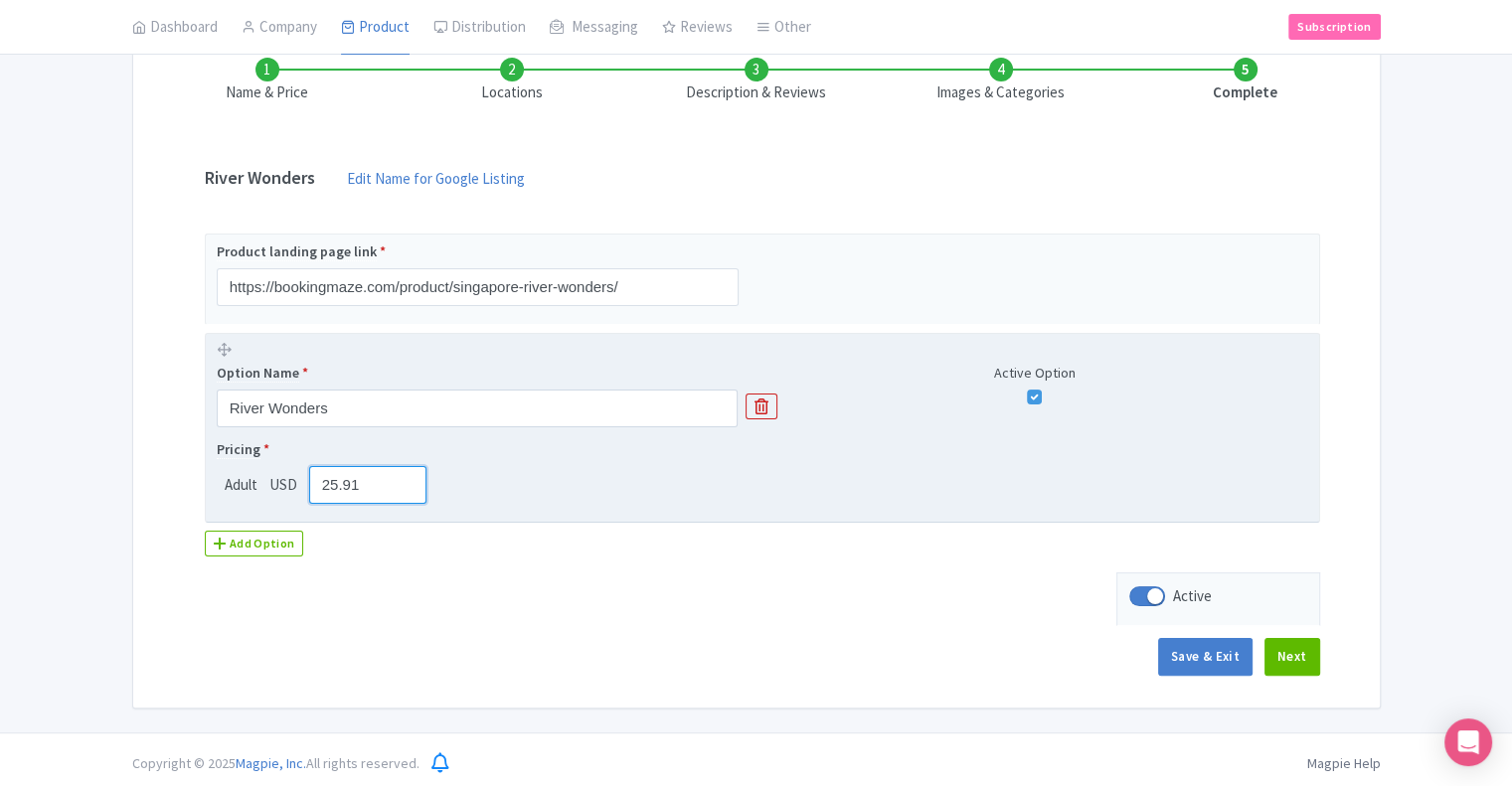 click on "25.91" at bounding box center [368, 485] 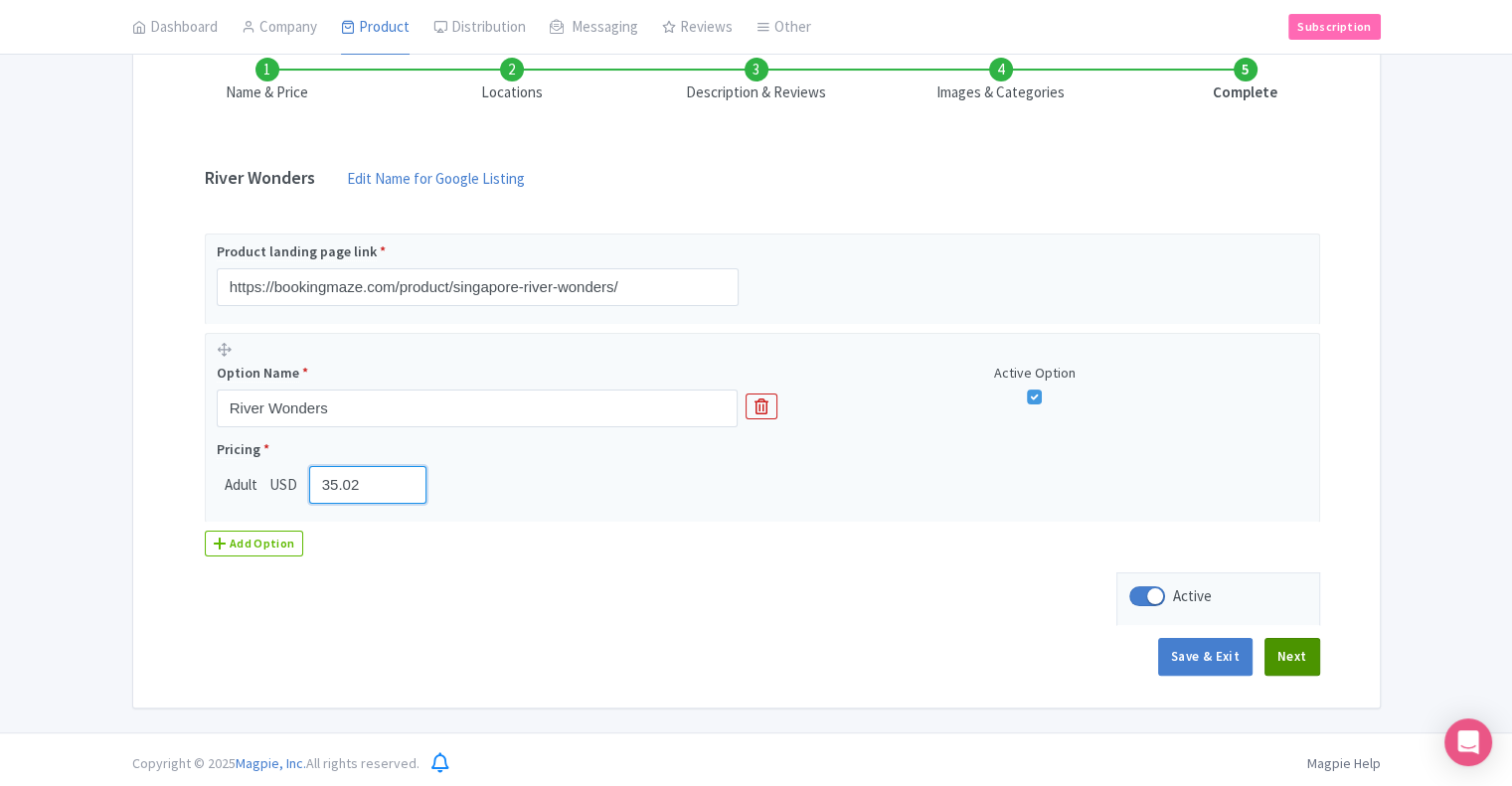 type on "35.02" 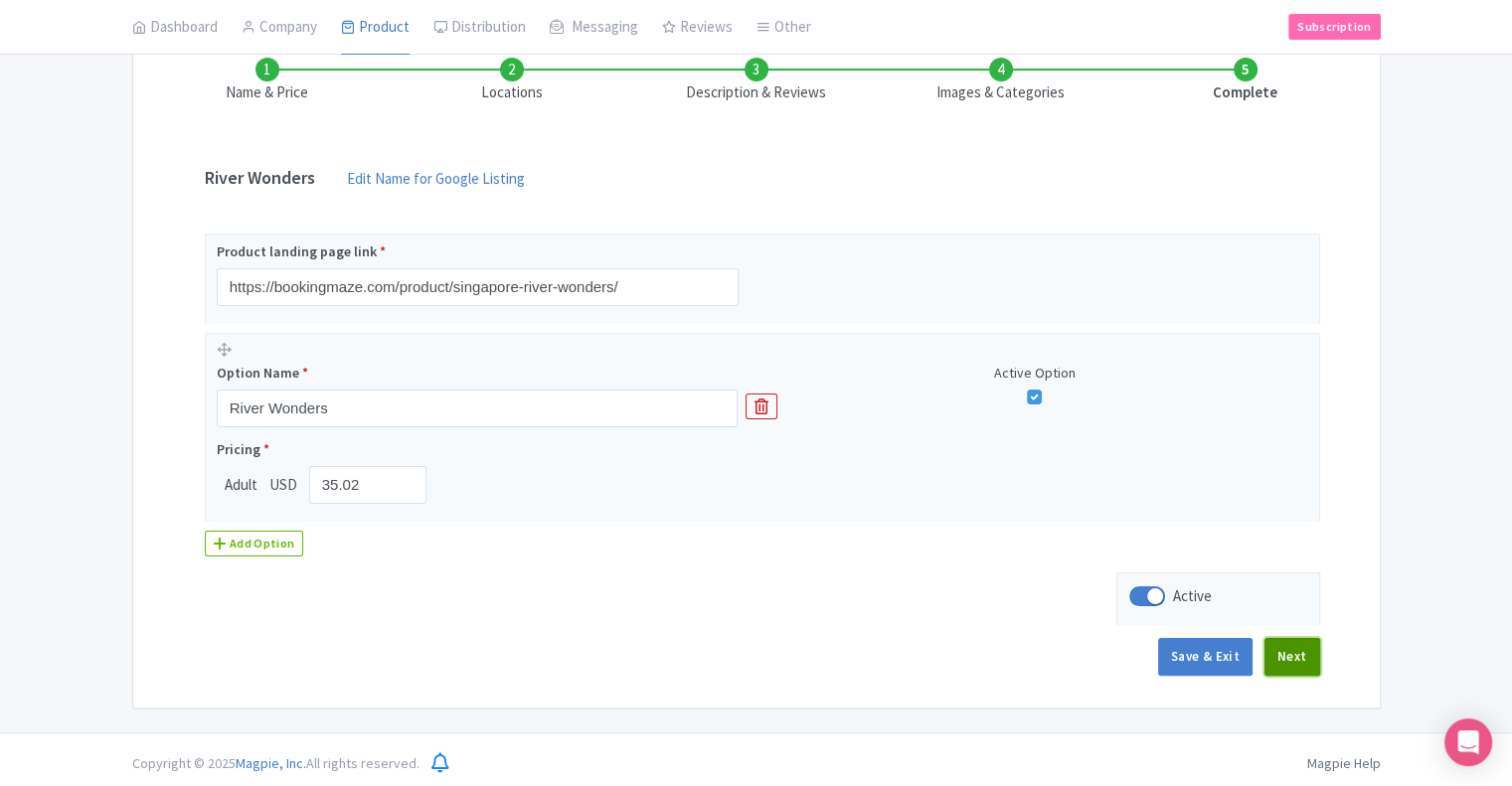 click on "Next" at bounding box center [1292, 657] 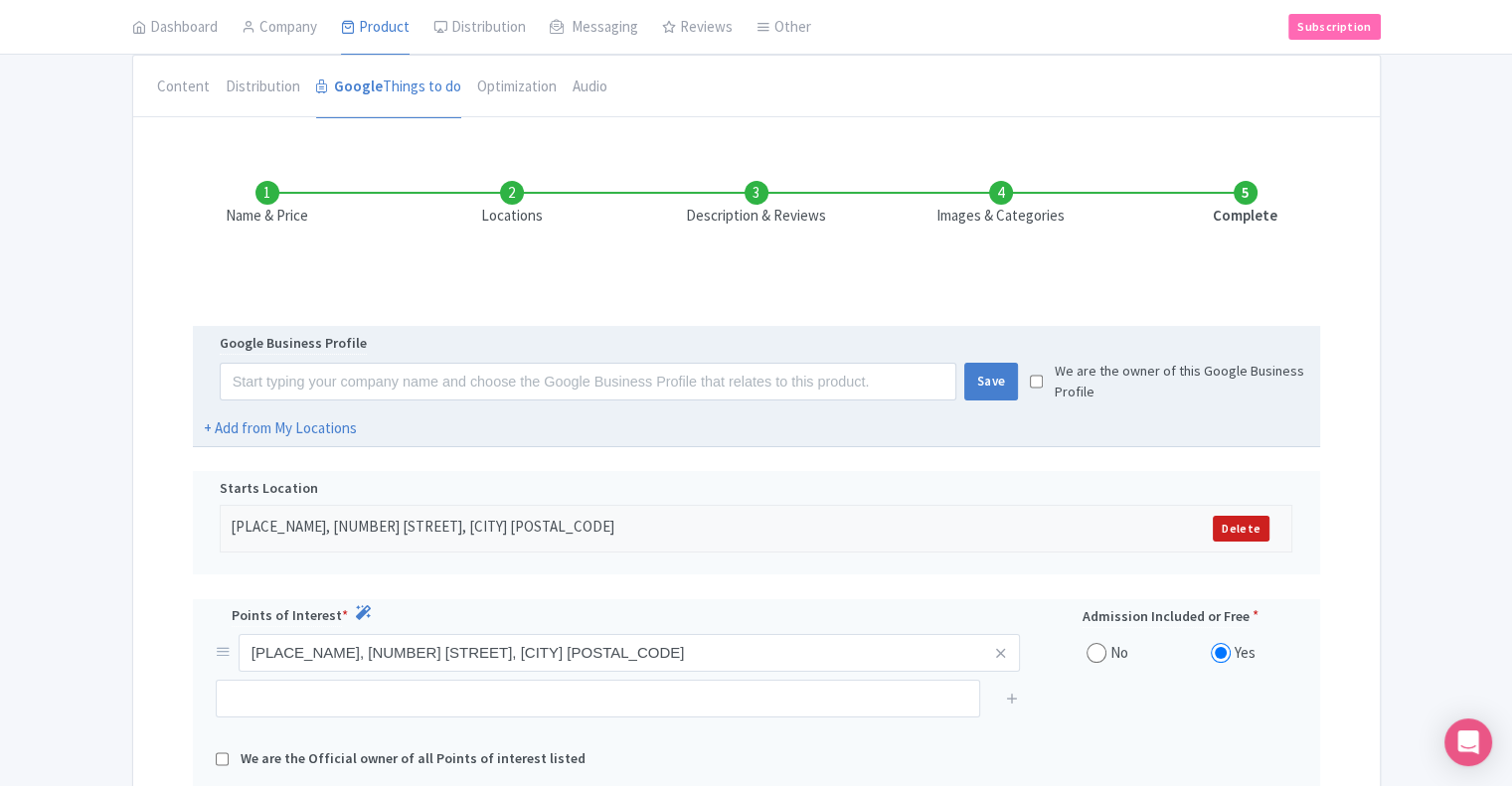 scroll, scrollTop: 199, scrollLeft: 0, axis: vertical 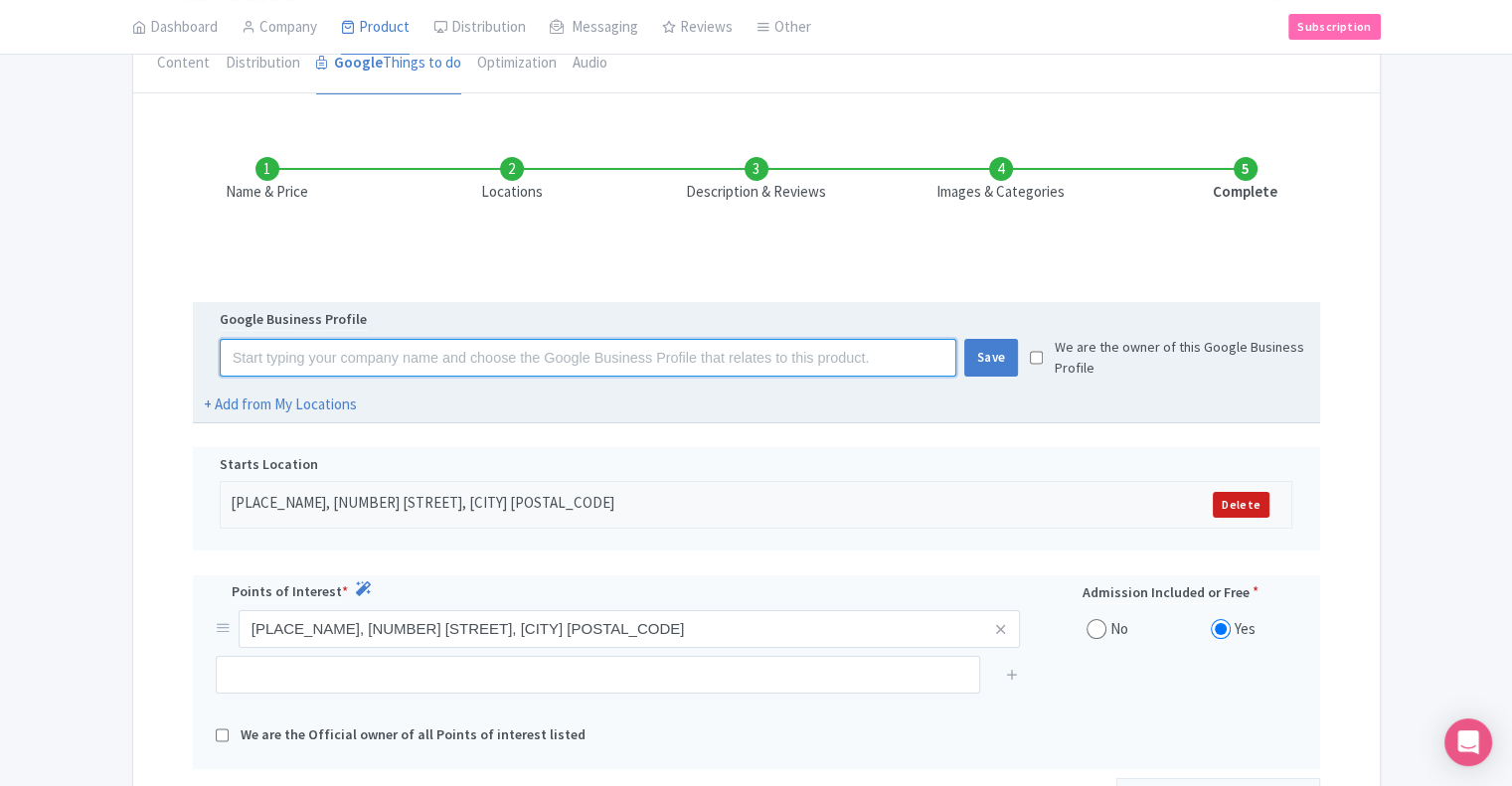 click at bounding box center [588, 358] 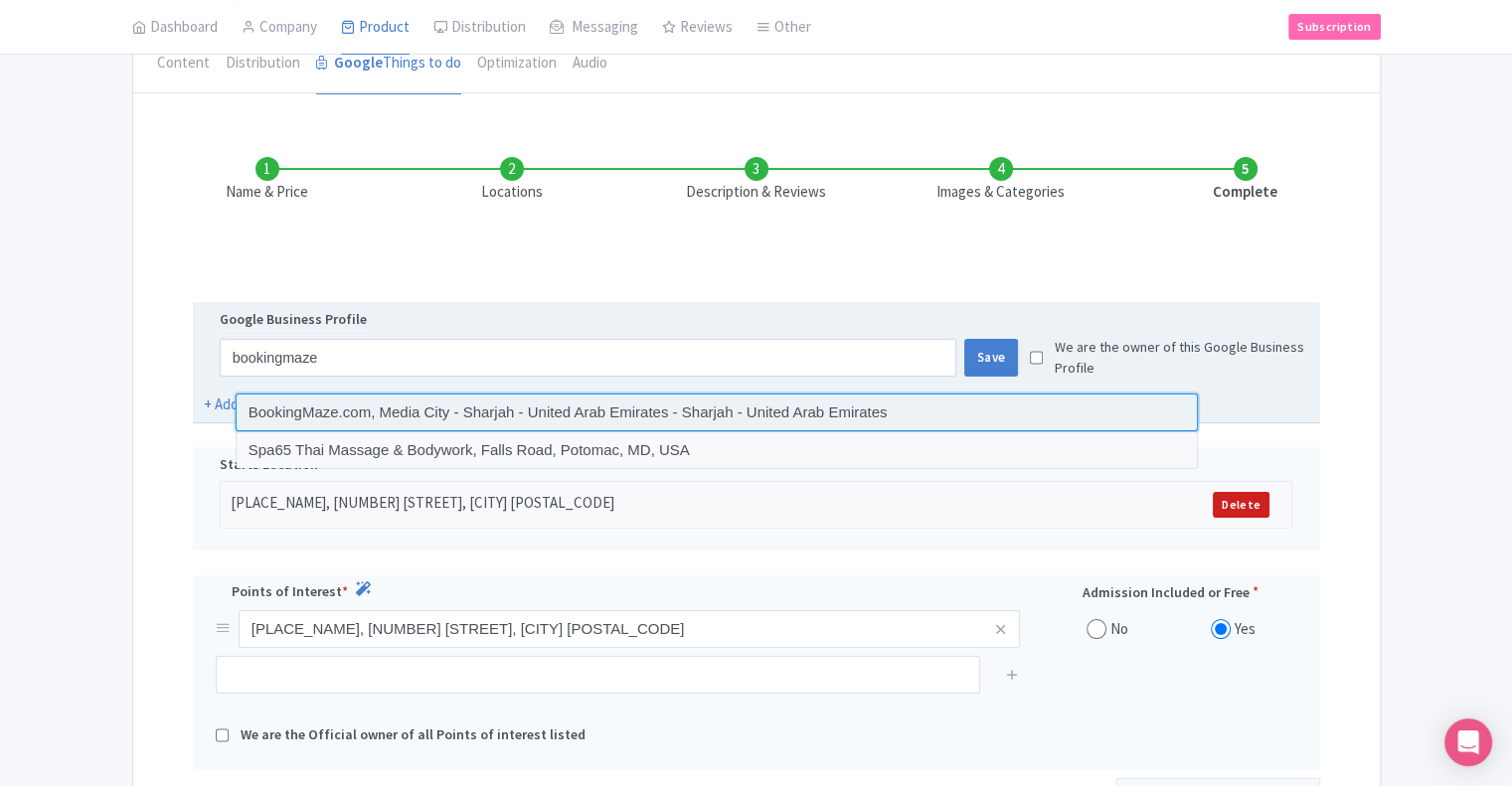 click at bounding box center [717, 412] 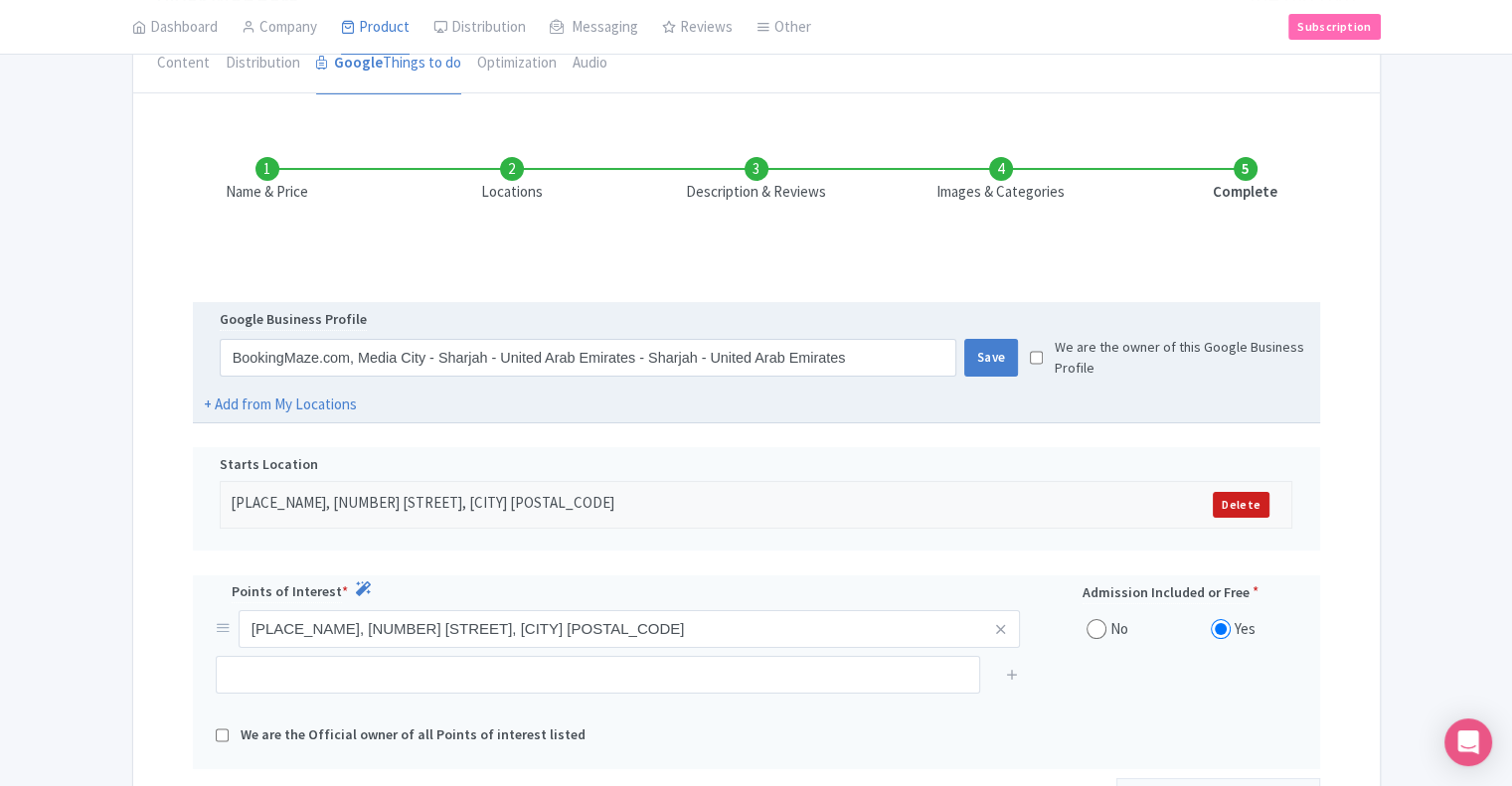 click at bounding box center (1036, 358) 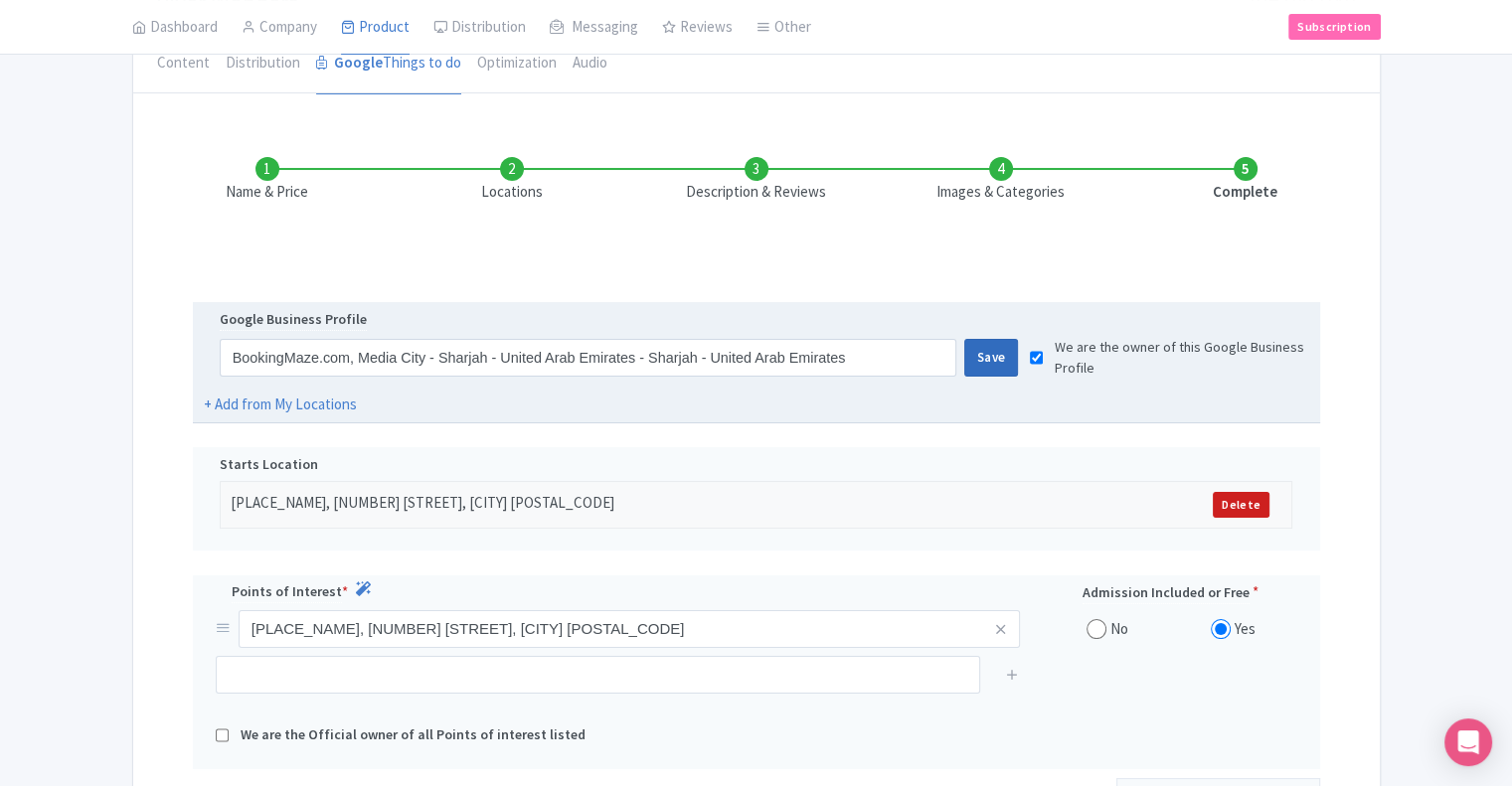 click on "Save" at bounding box center [991, 358] 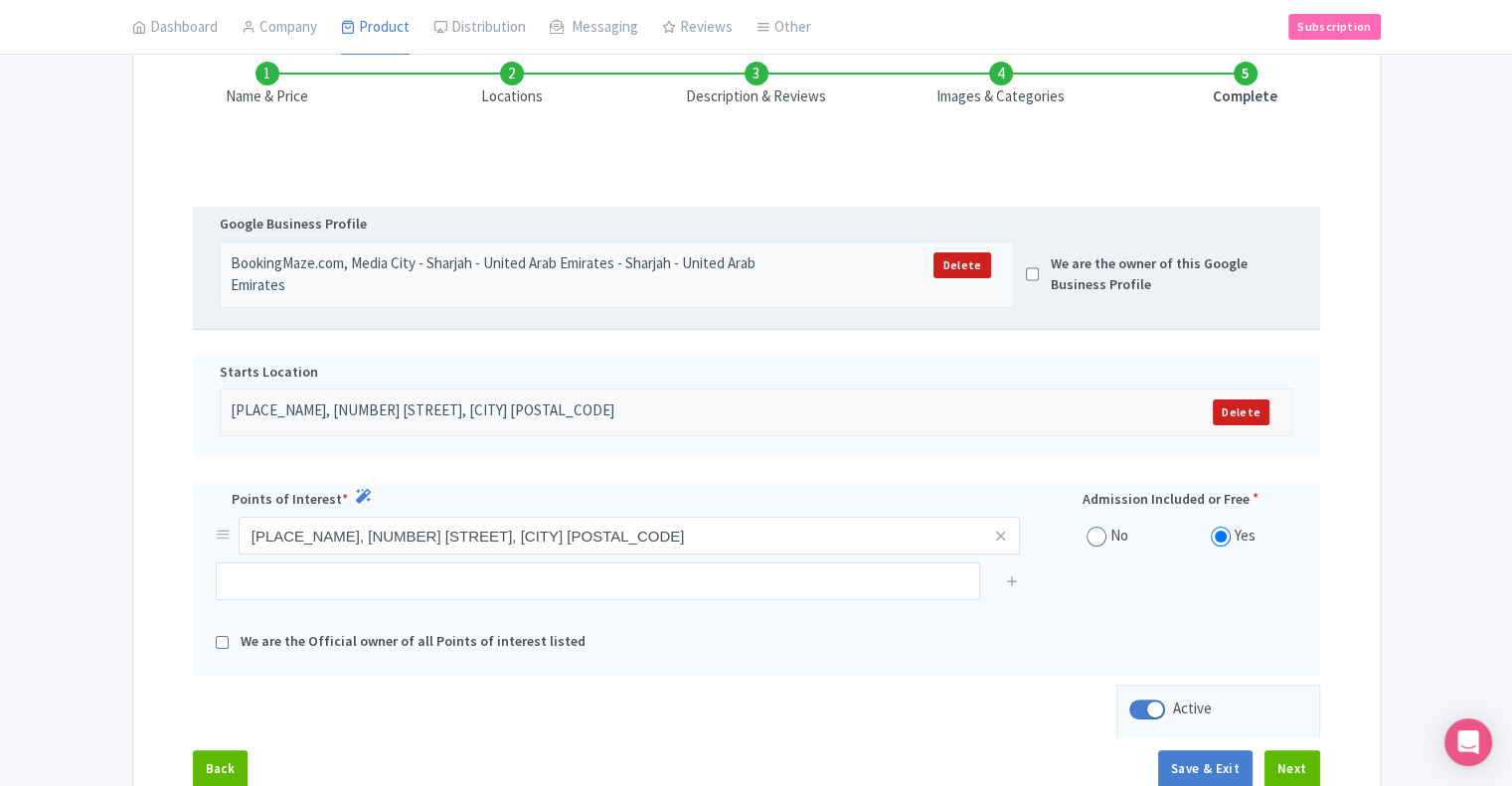 scroll, scrollTop: 238, scrollLeft: 0, axis: vertical 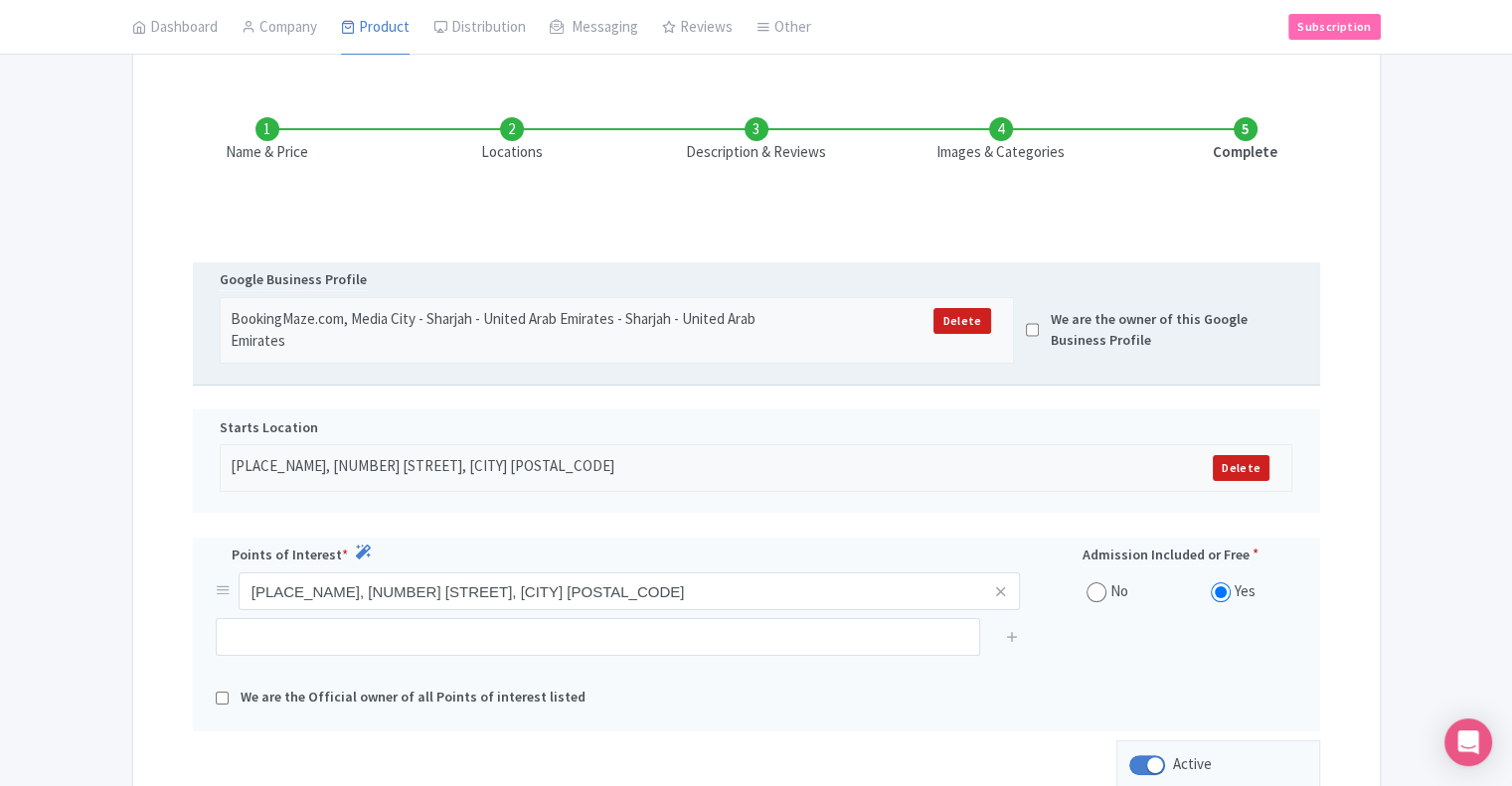 click at bounding box center [1032, 330] 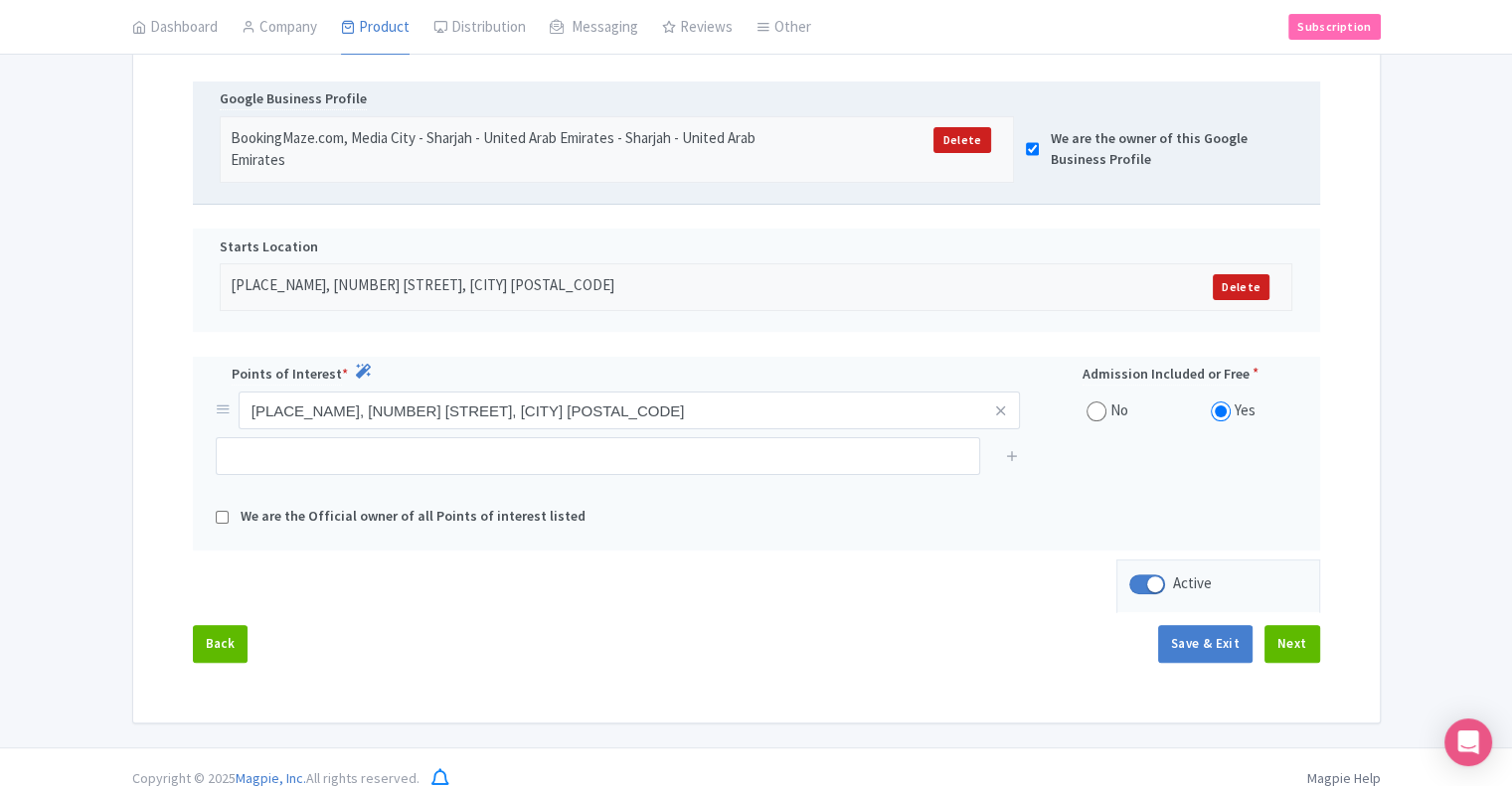 scroll, scrollTop: 437, scrollLeft: 0, axis: vertical 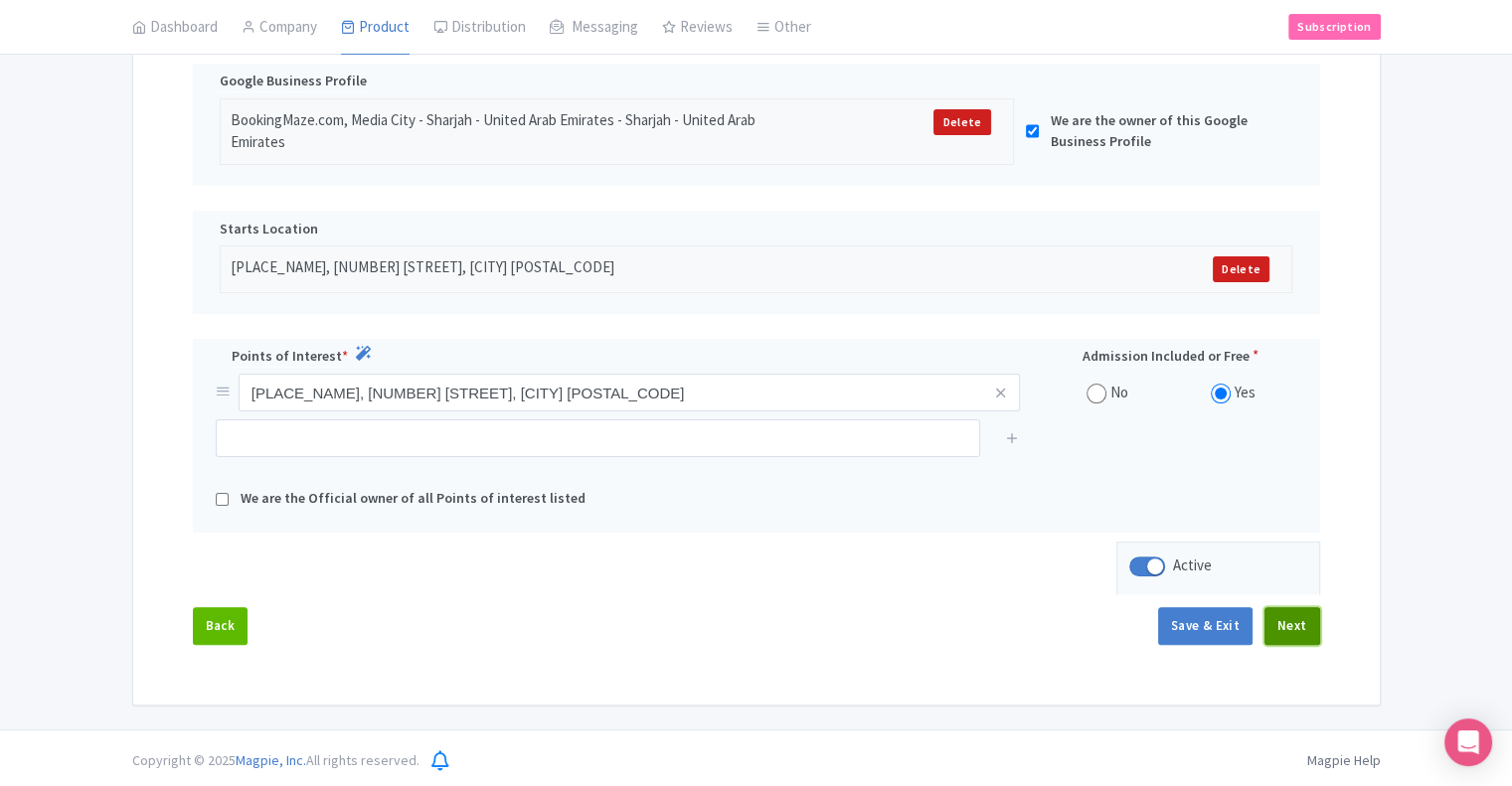 click on "Next" at bounding box center [1292, 626] 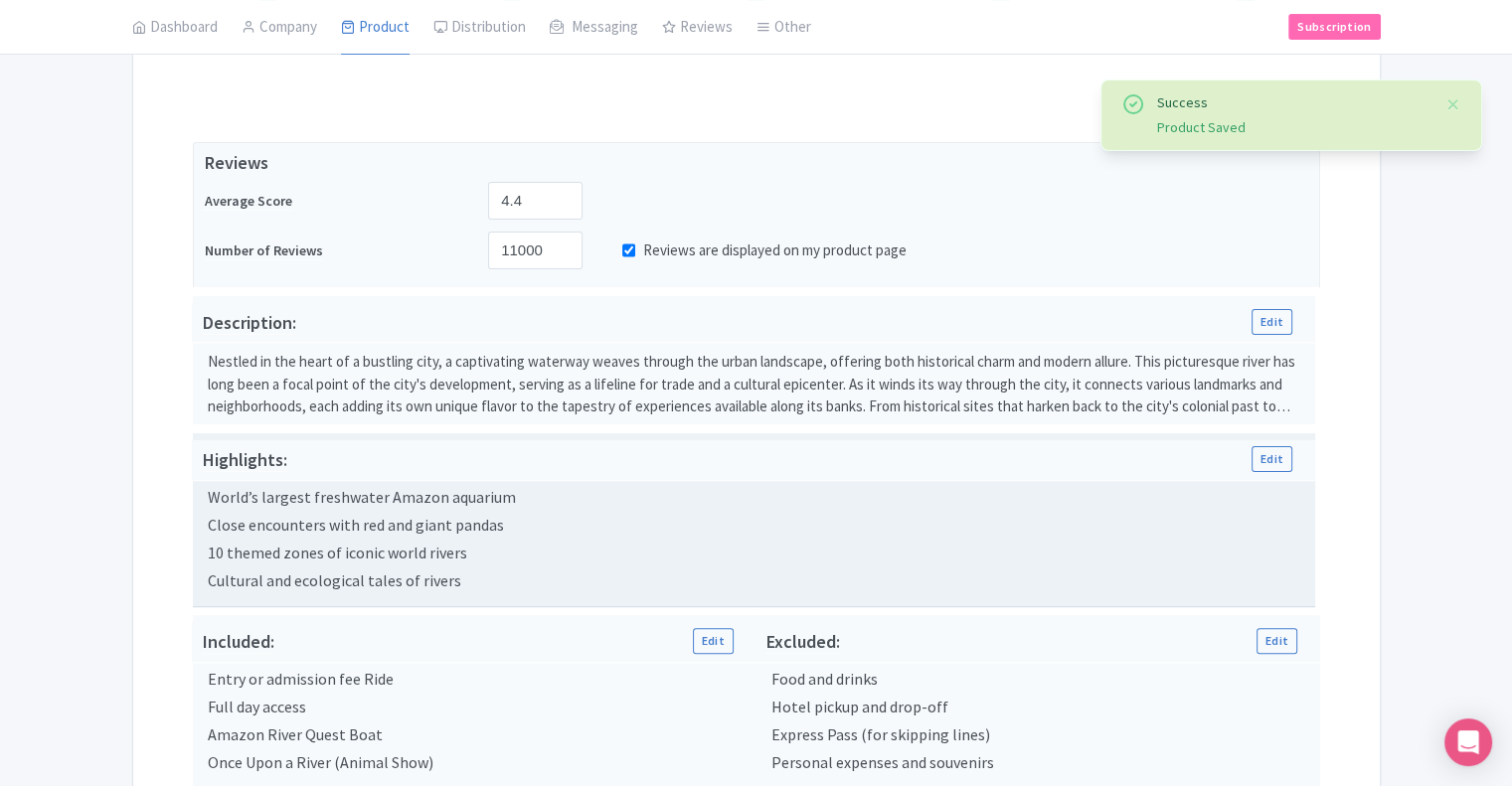 scroll, scrollTop: 238, scrollLeft: 0, axis: vertical 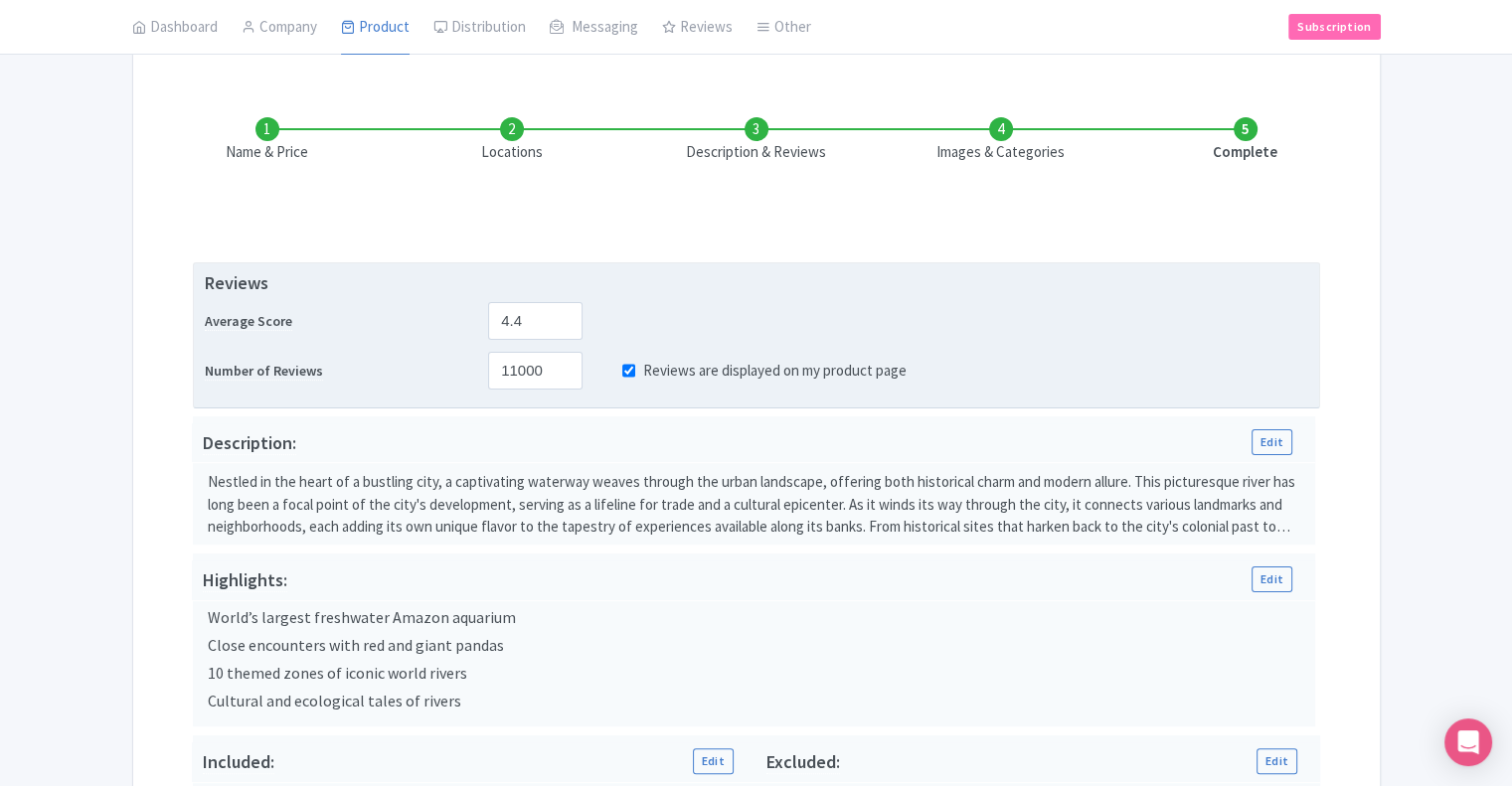 click on "Reviews are displayed on my product page" at bounding box center (628, 371) 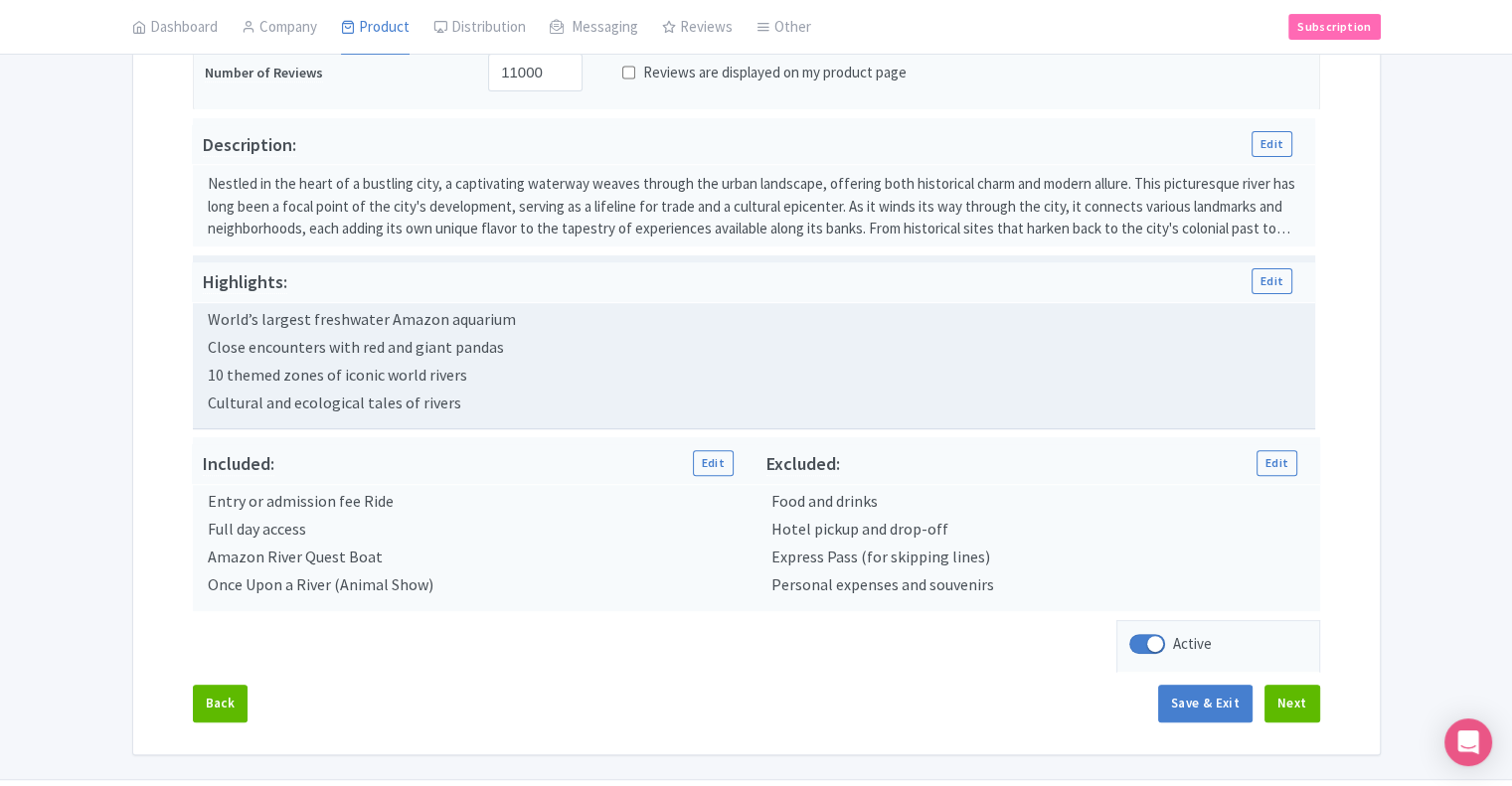 scroll, scrollTop: 587, scrollLeft: 0, axis: vertical 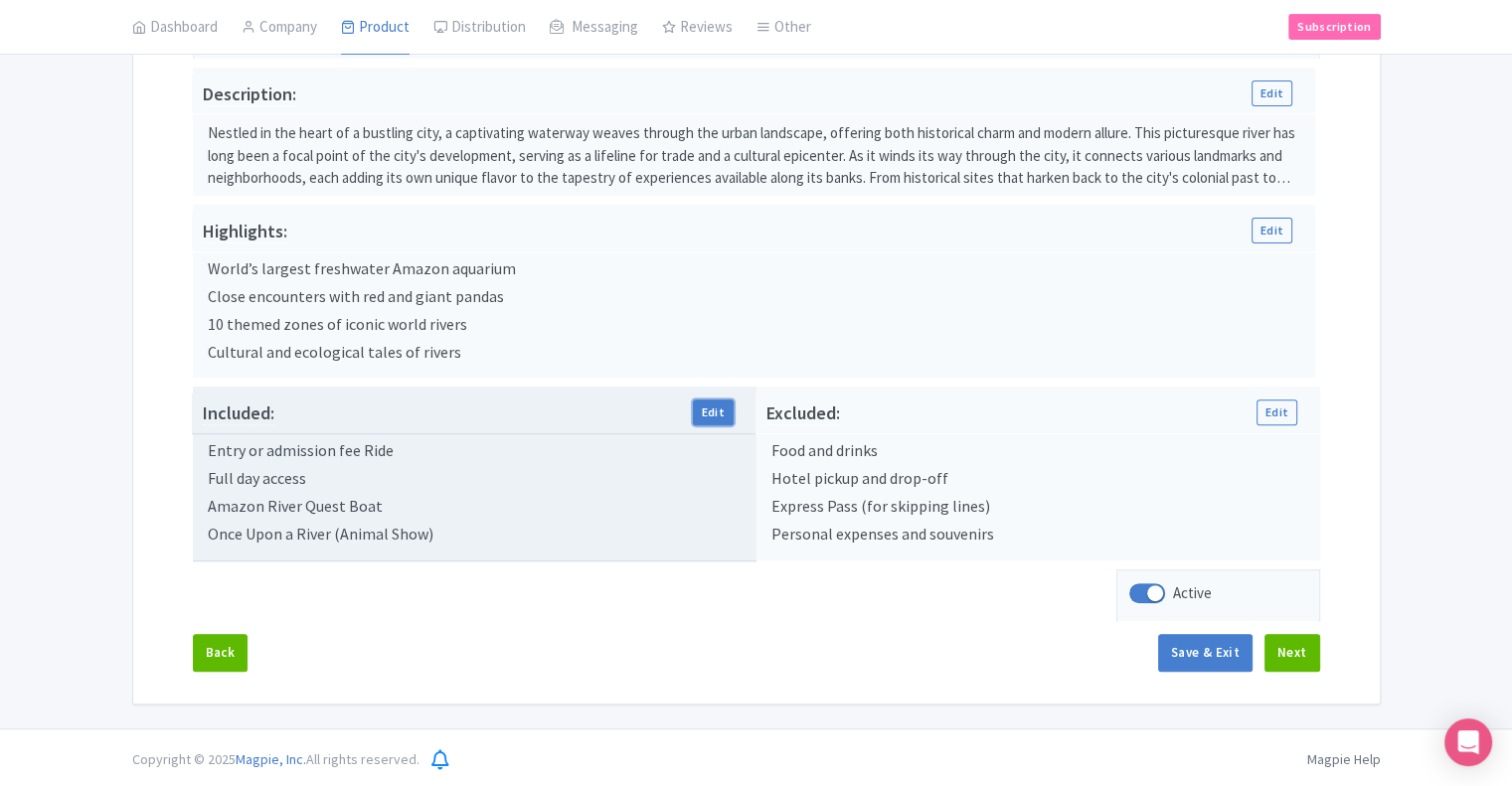 click on "Edit" at bounding box center [713, 412] 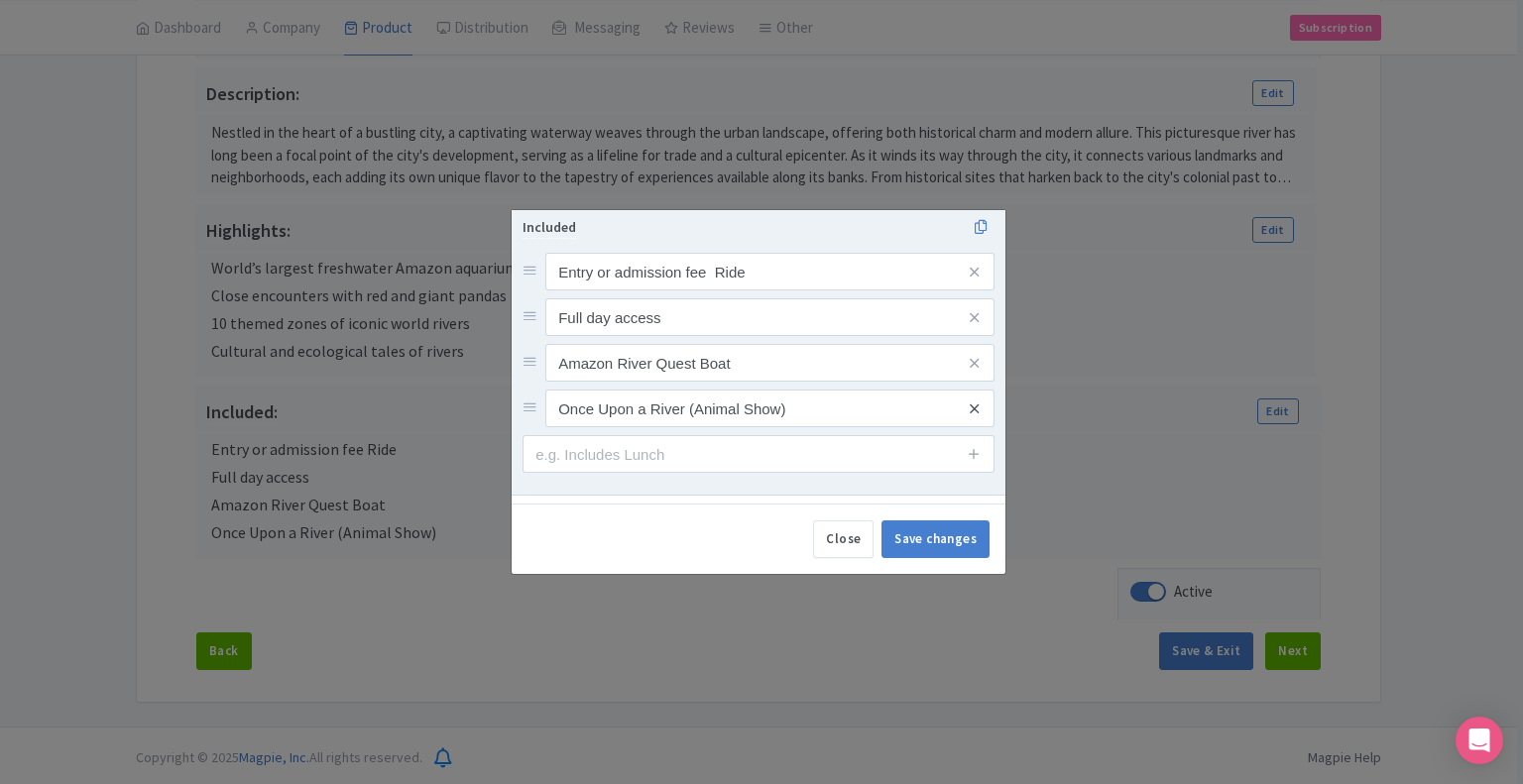 click at bounding box center (974, 408) 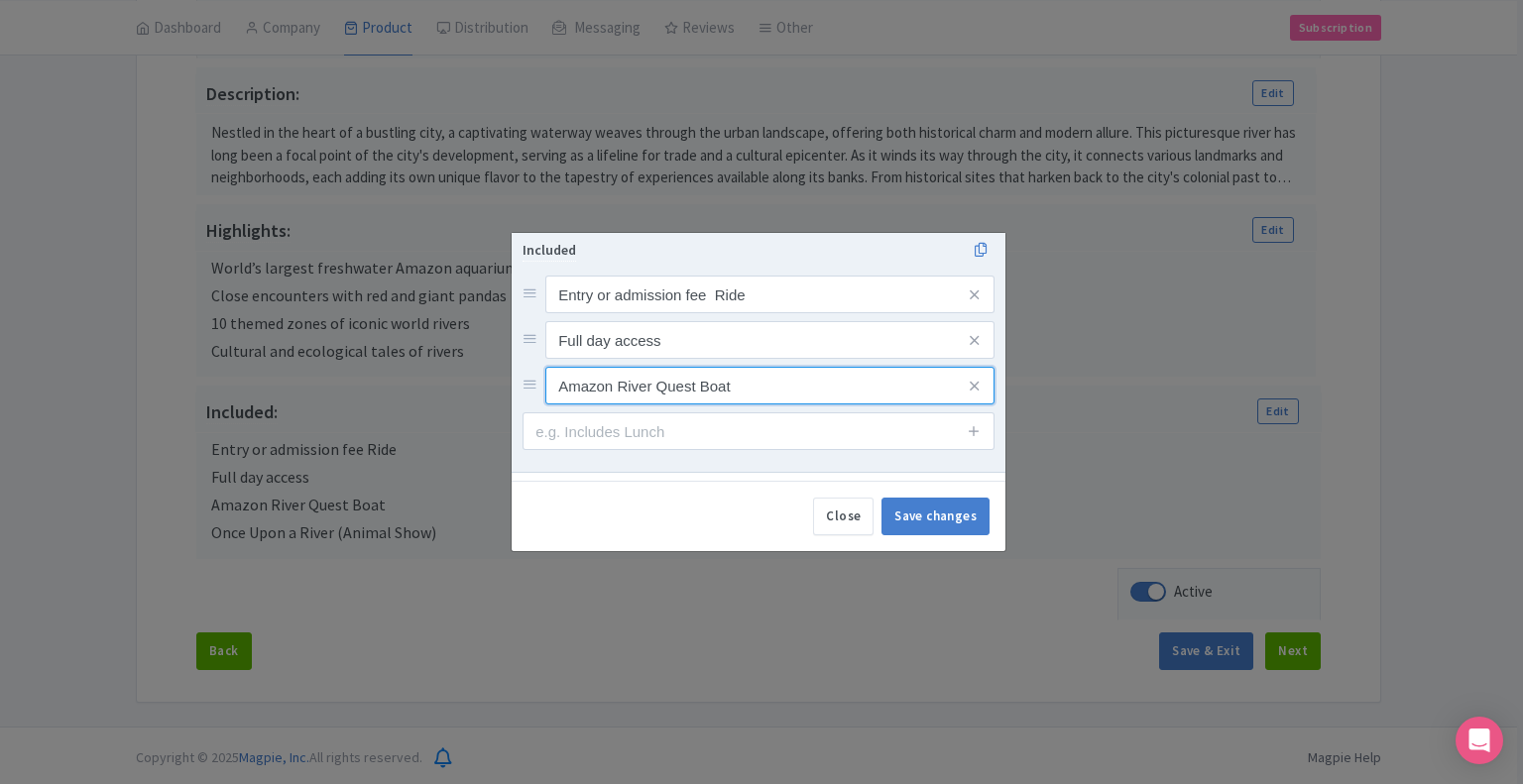 click on "Amazon River Quest Boat" at bounding box center [769, 294] 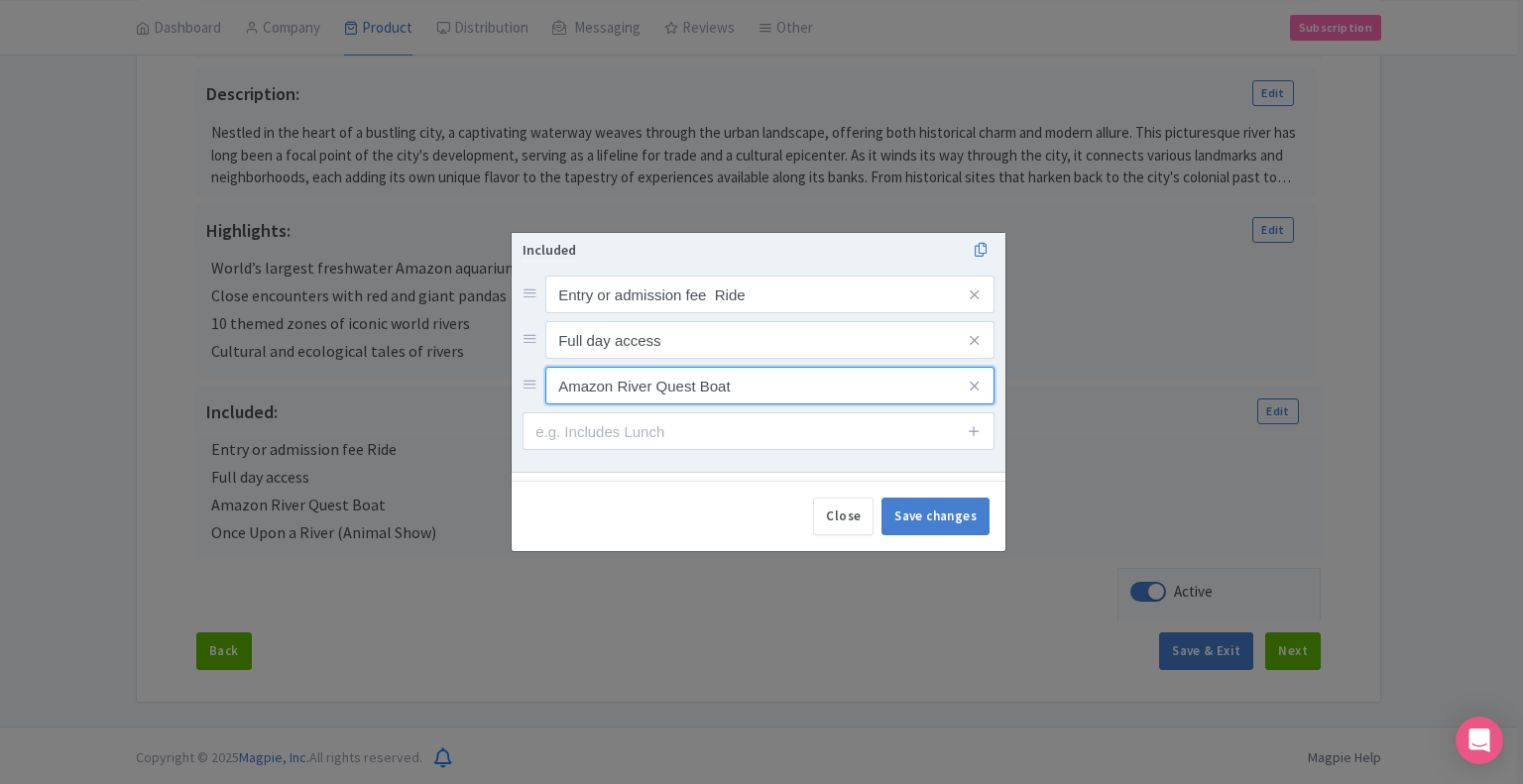 click on "Amazon River Quest Boat" at bounding box center (769, 294) 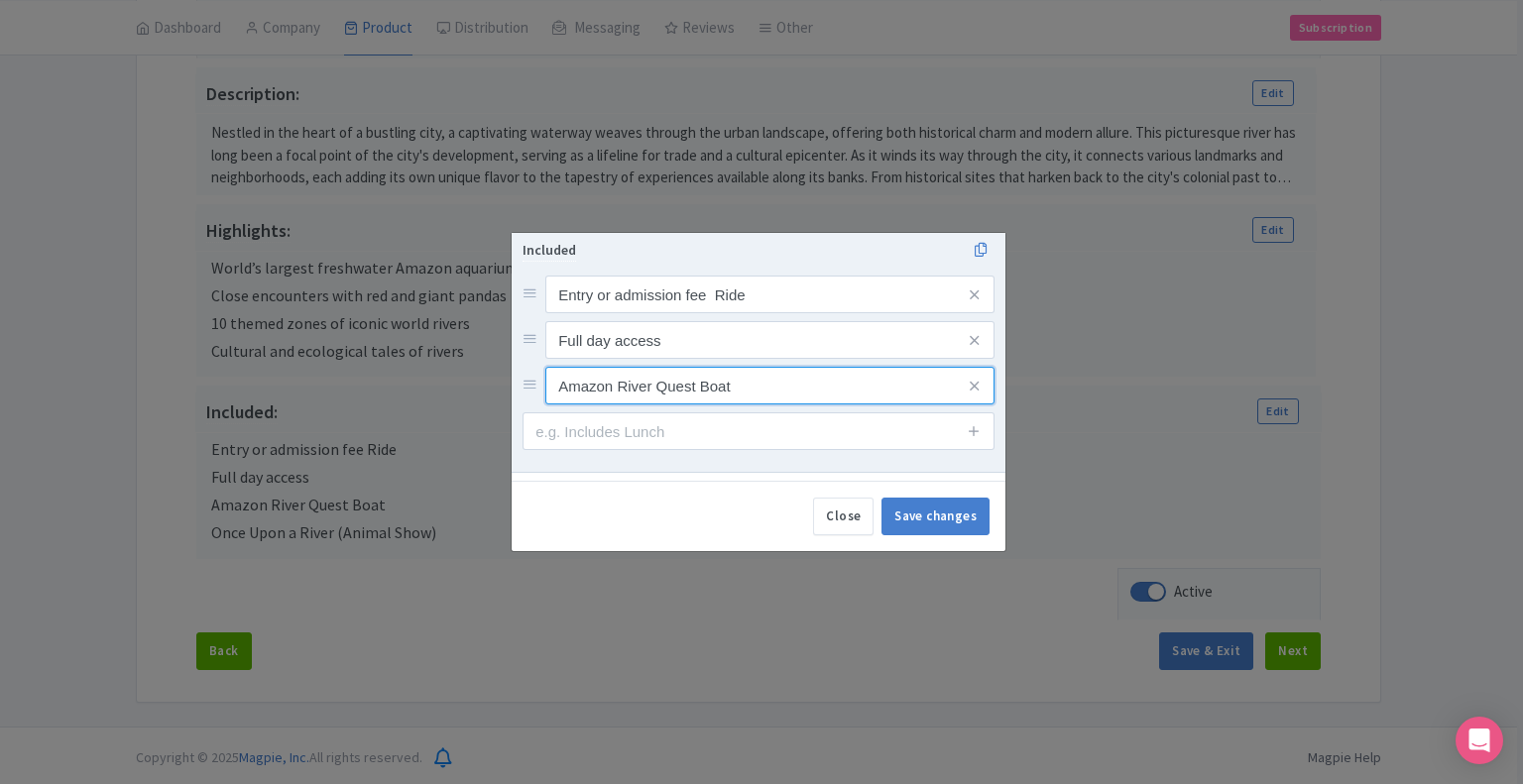 click on "Amazon River Quest Boat" at bounding box center (769, 294) 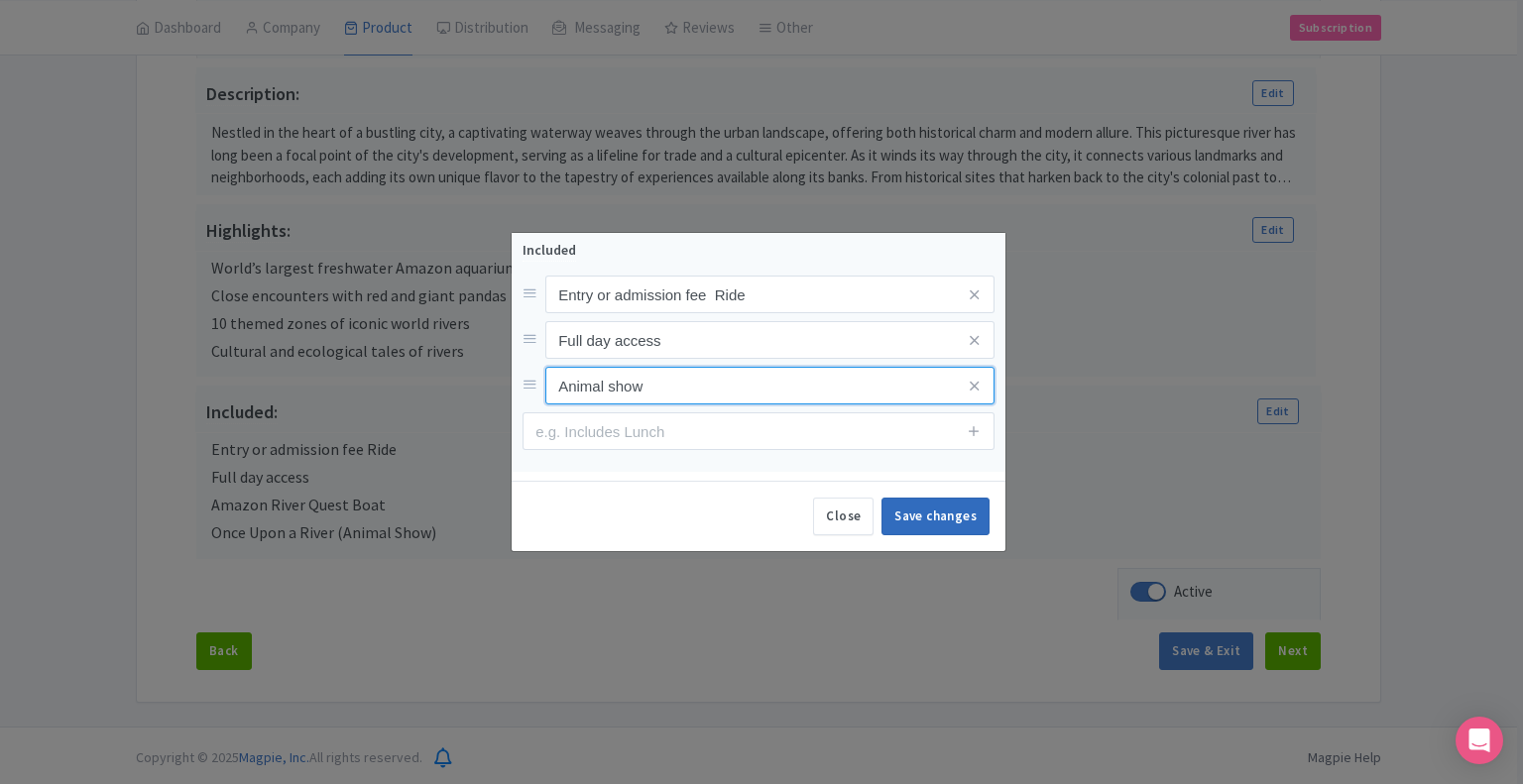 type on "Animal show" 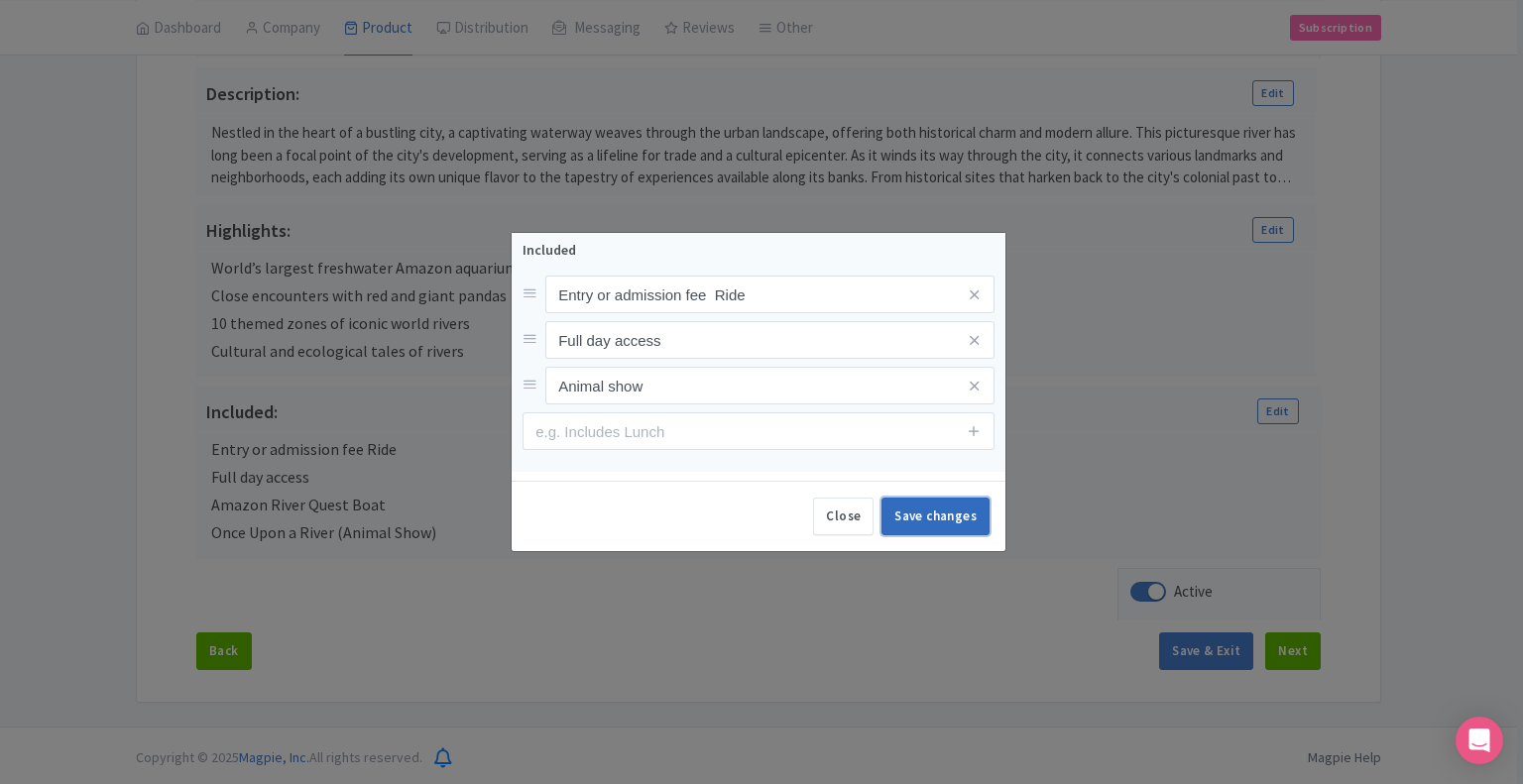 click on "Save changes" at bounding box center (935, 516) 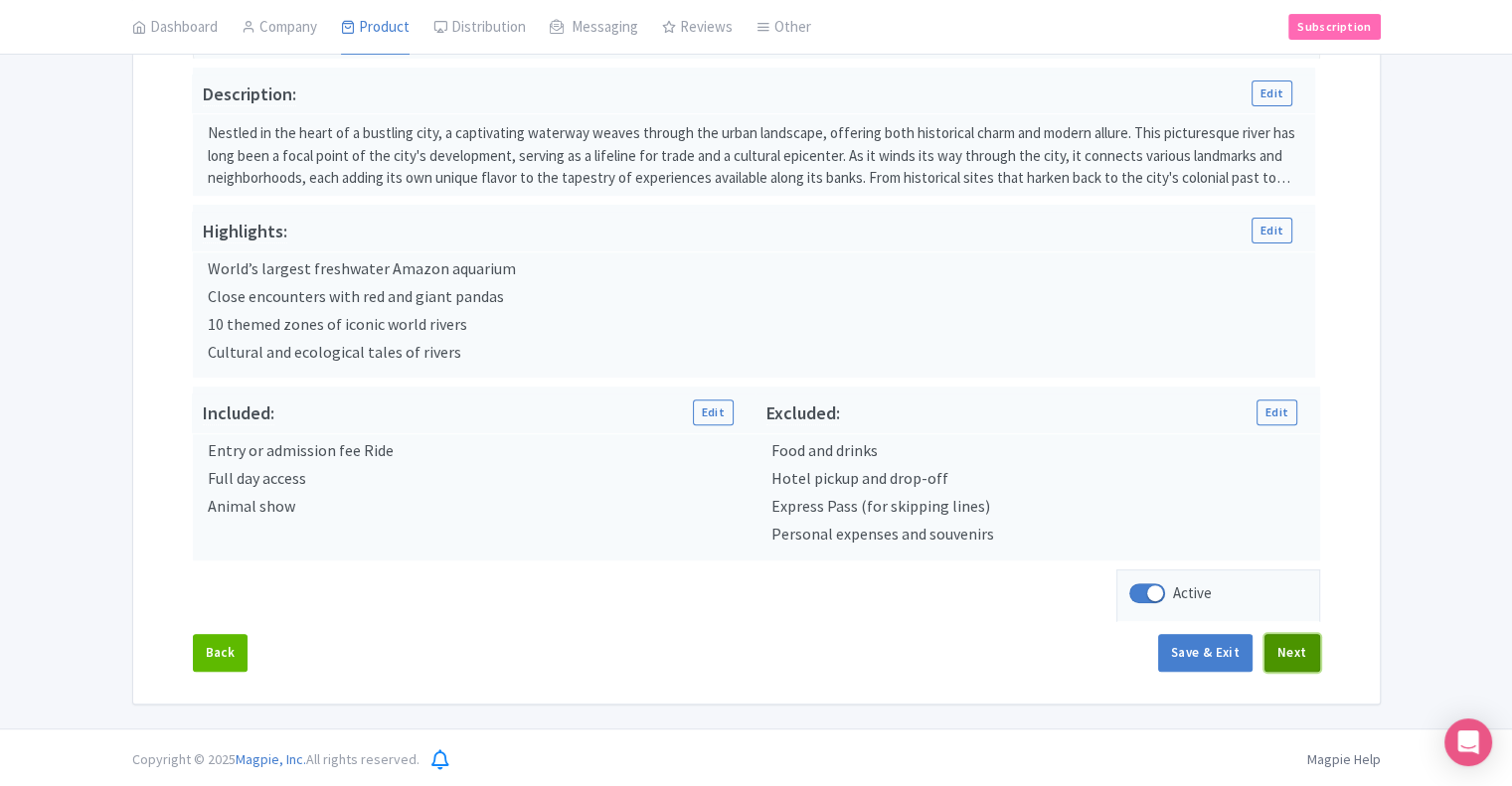 click on "Next" at bounding box center (1292, 653) 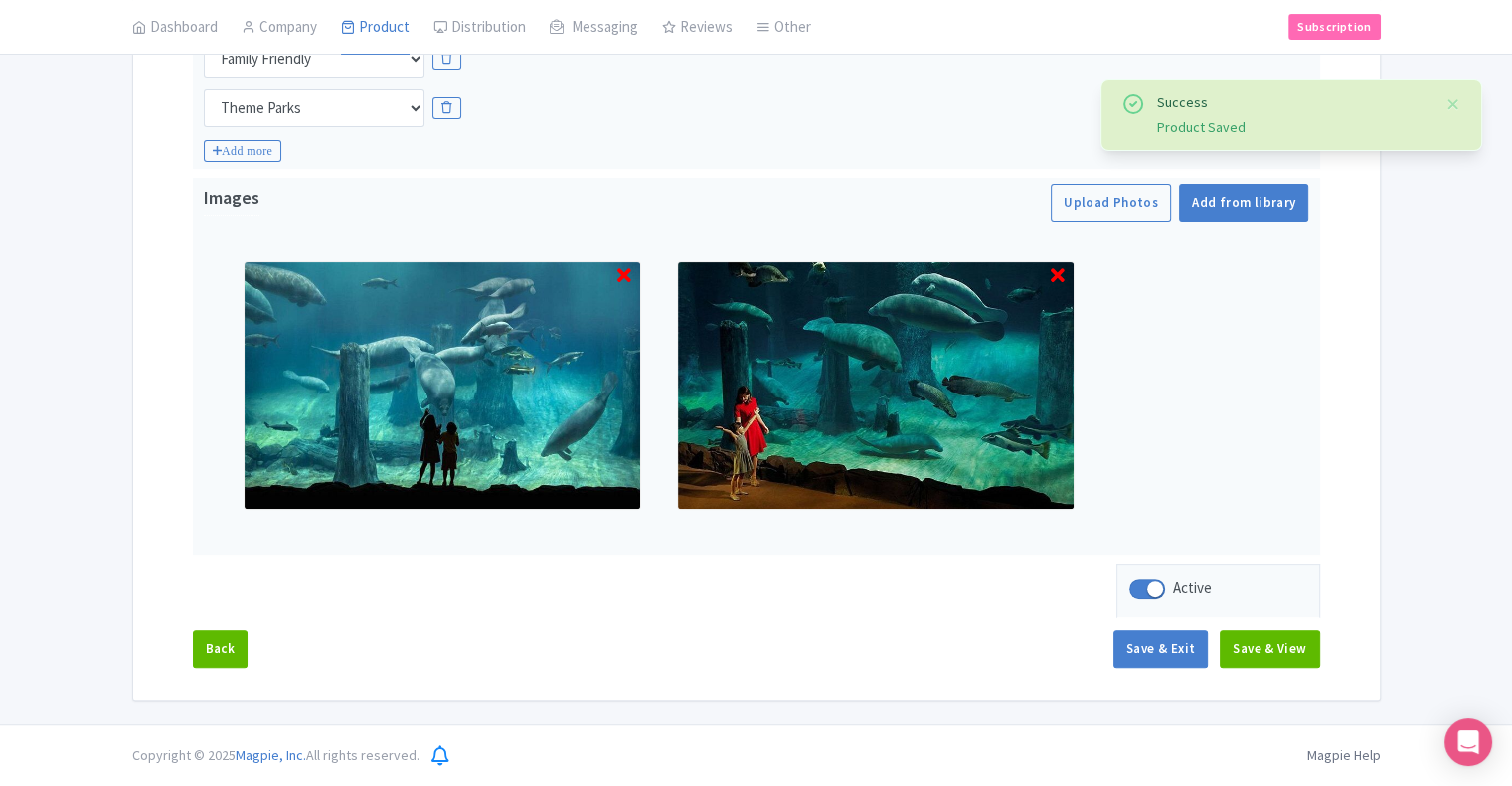 scroll, scrollTop: 502, scrollLeft: 0, axis: vertical 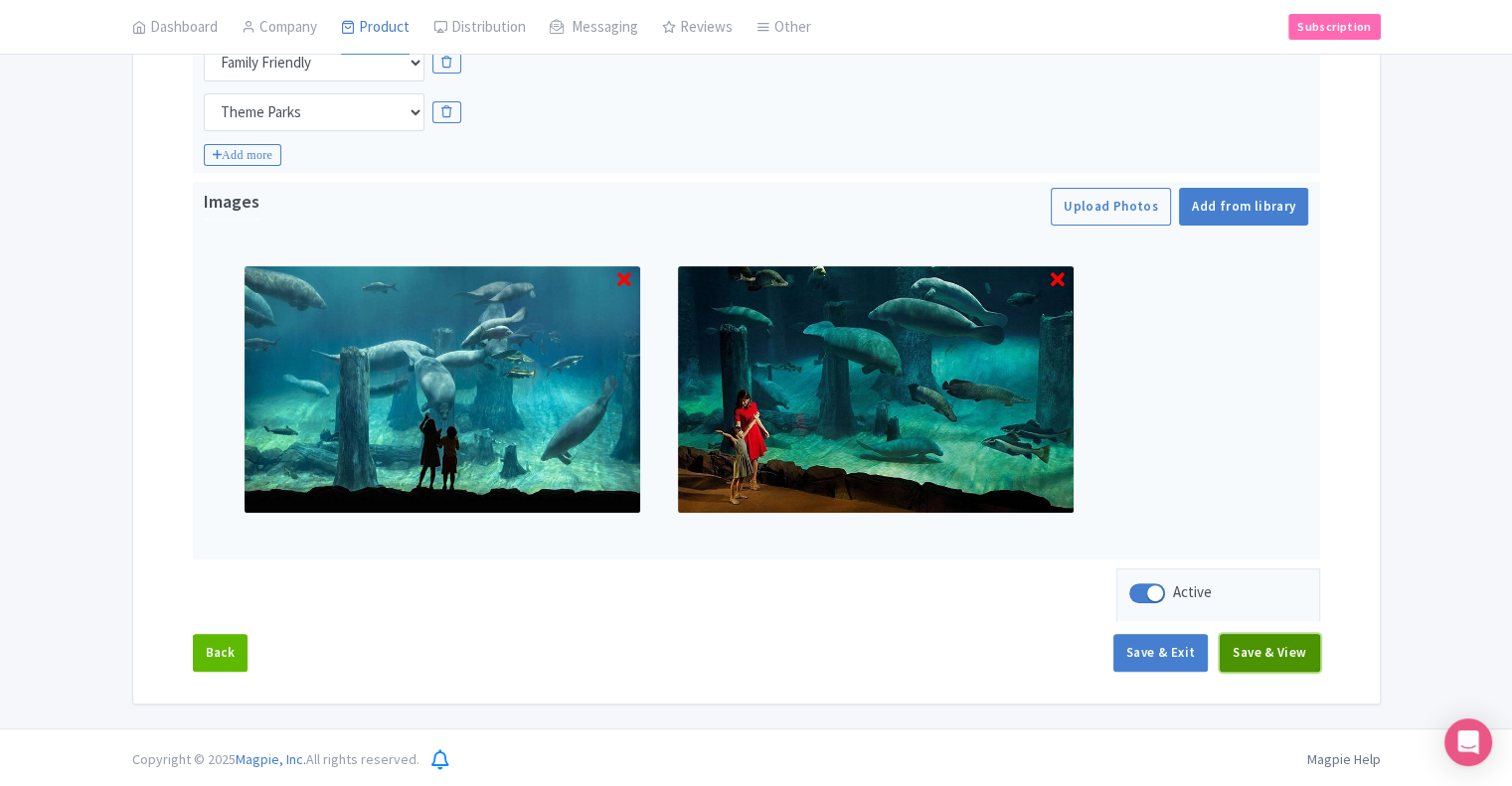 click on "Save & View" at bounding box center [1269, 653] 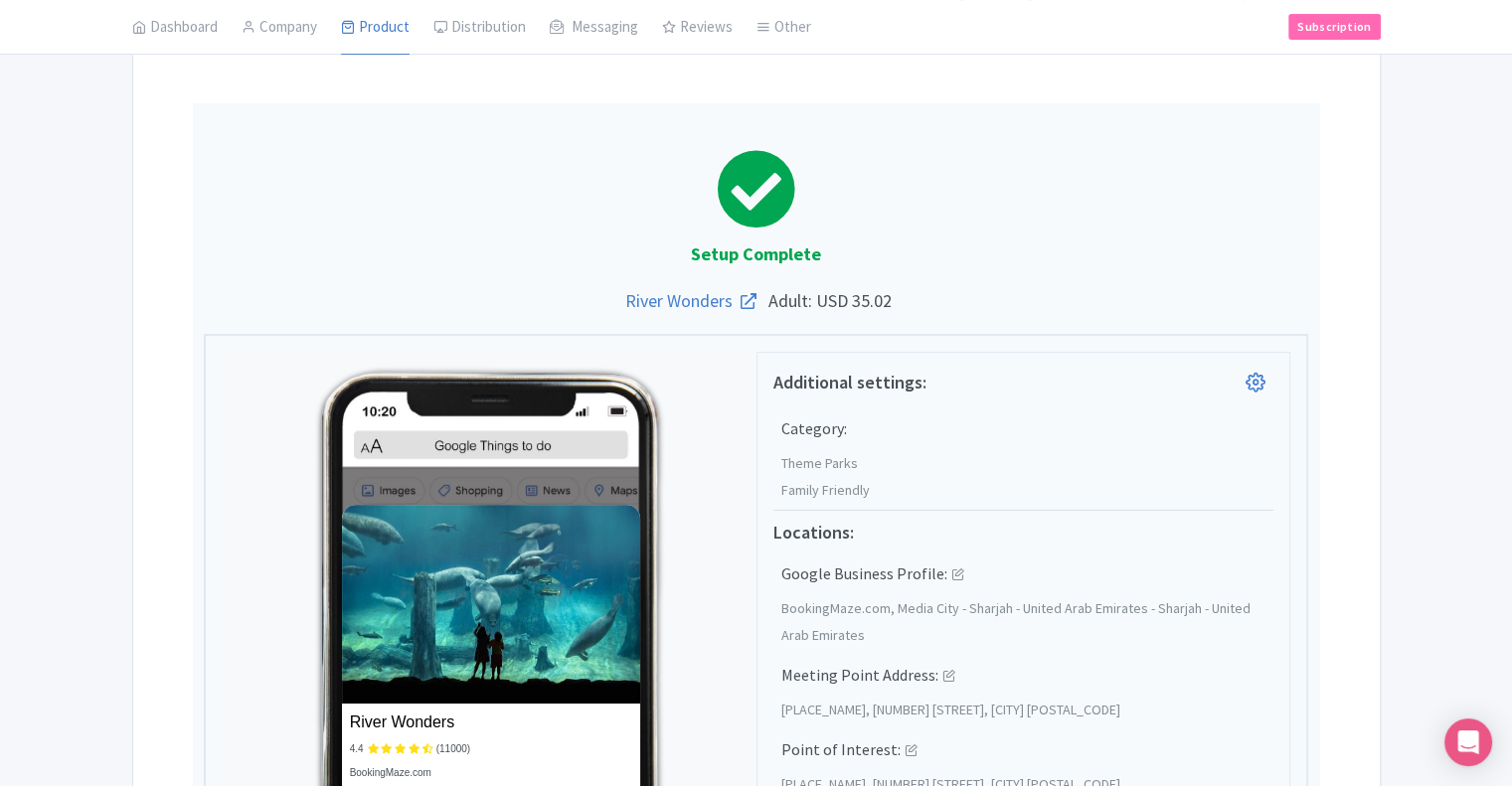 scroll, scrollTop: 0, scrollLeft: 0, axis: both 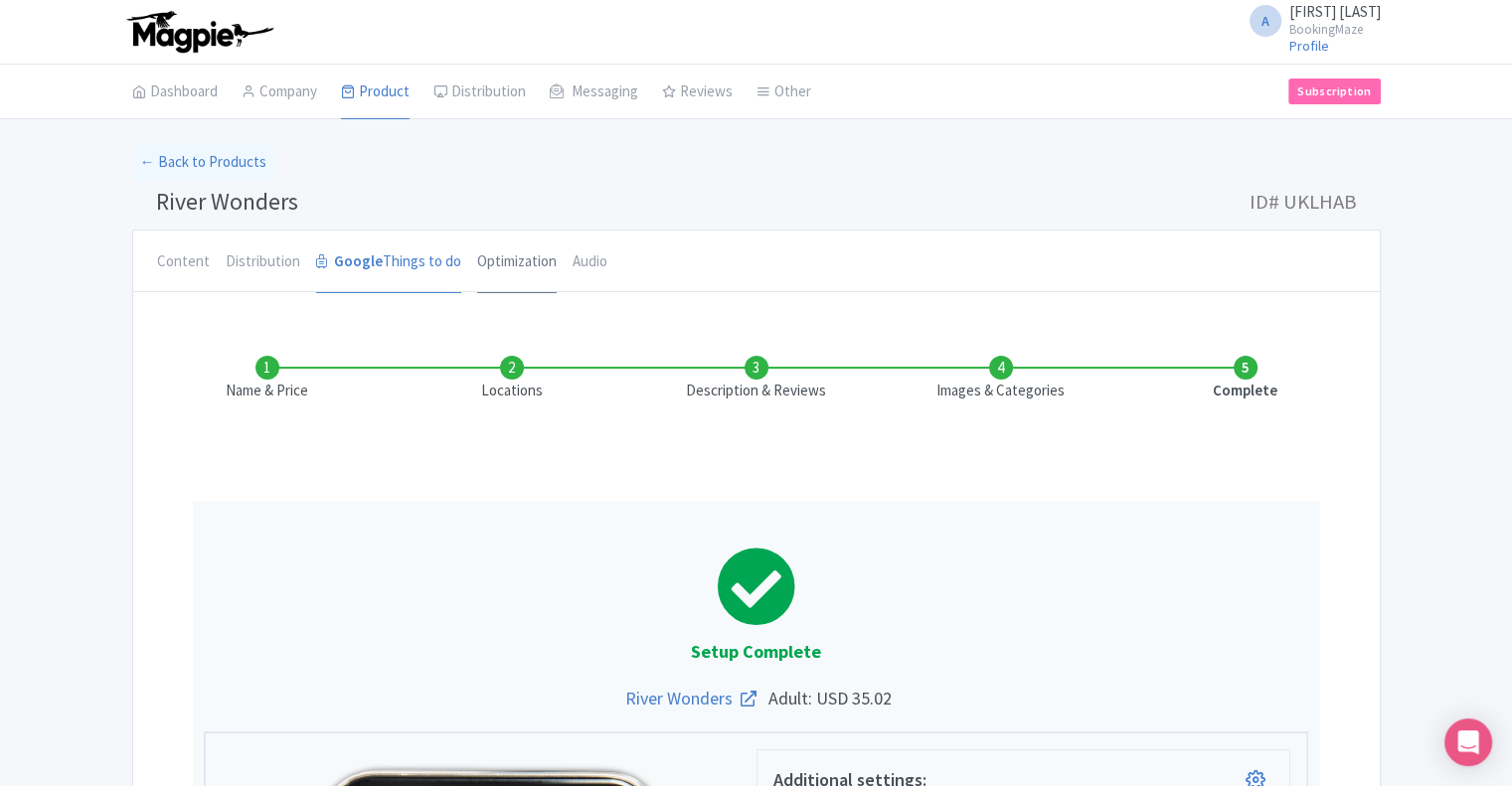 click on "Optimization" at bounding box center [517, 262] 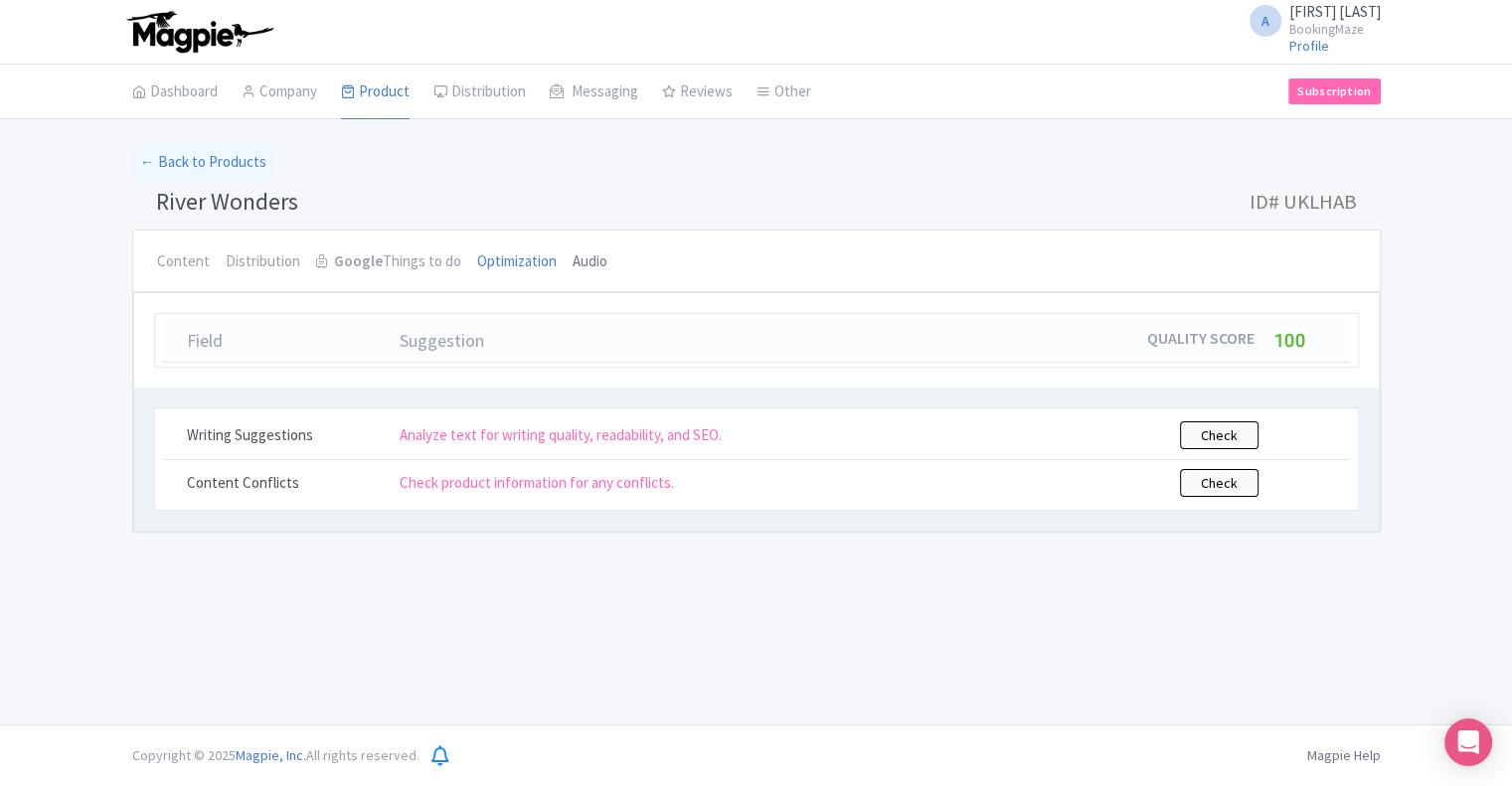 click on "Audio" at bounding box center (589, 262) 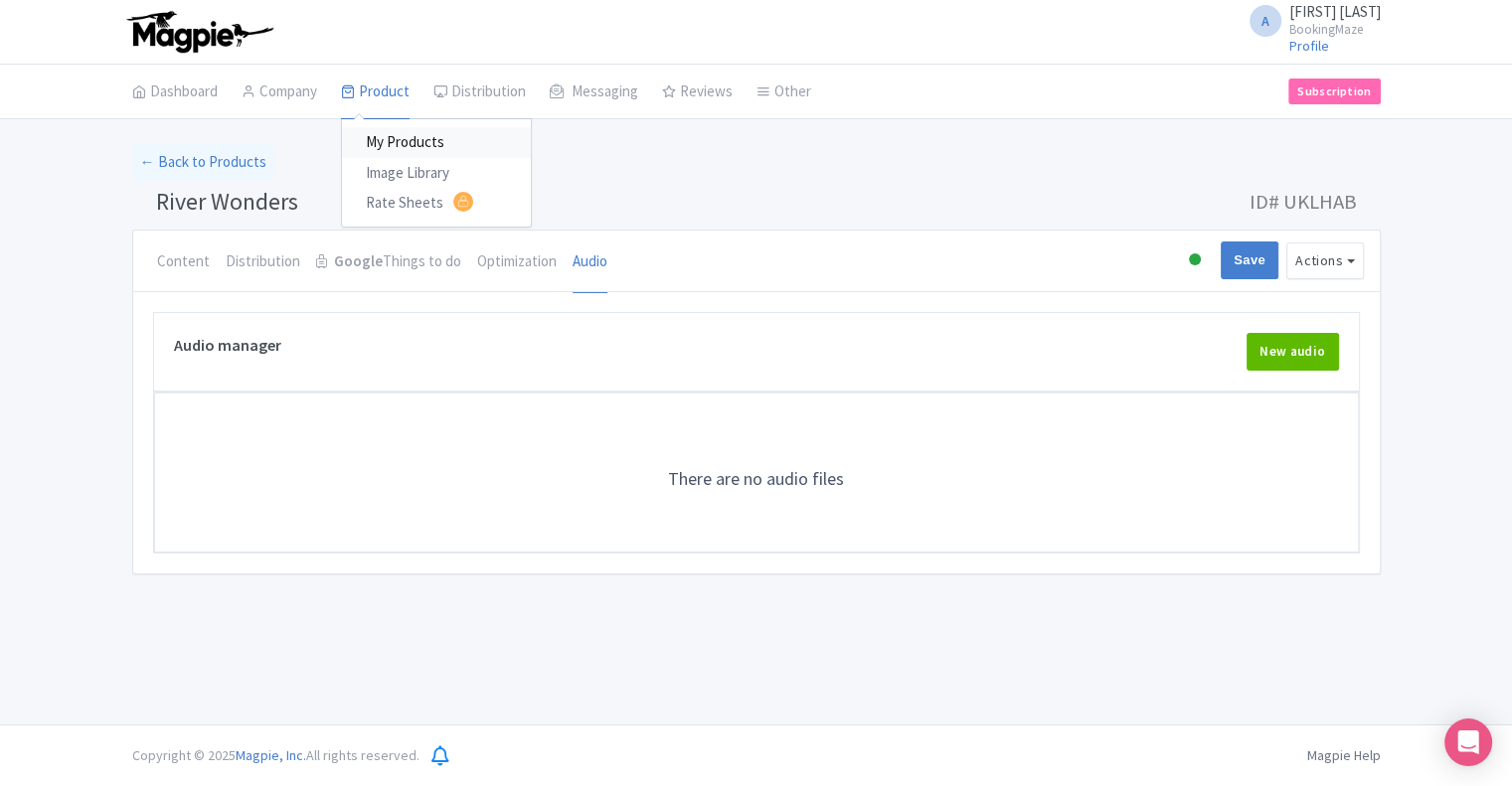click on "My Products" at bounding box center [436, 142] 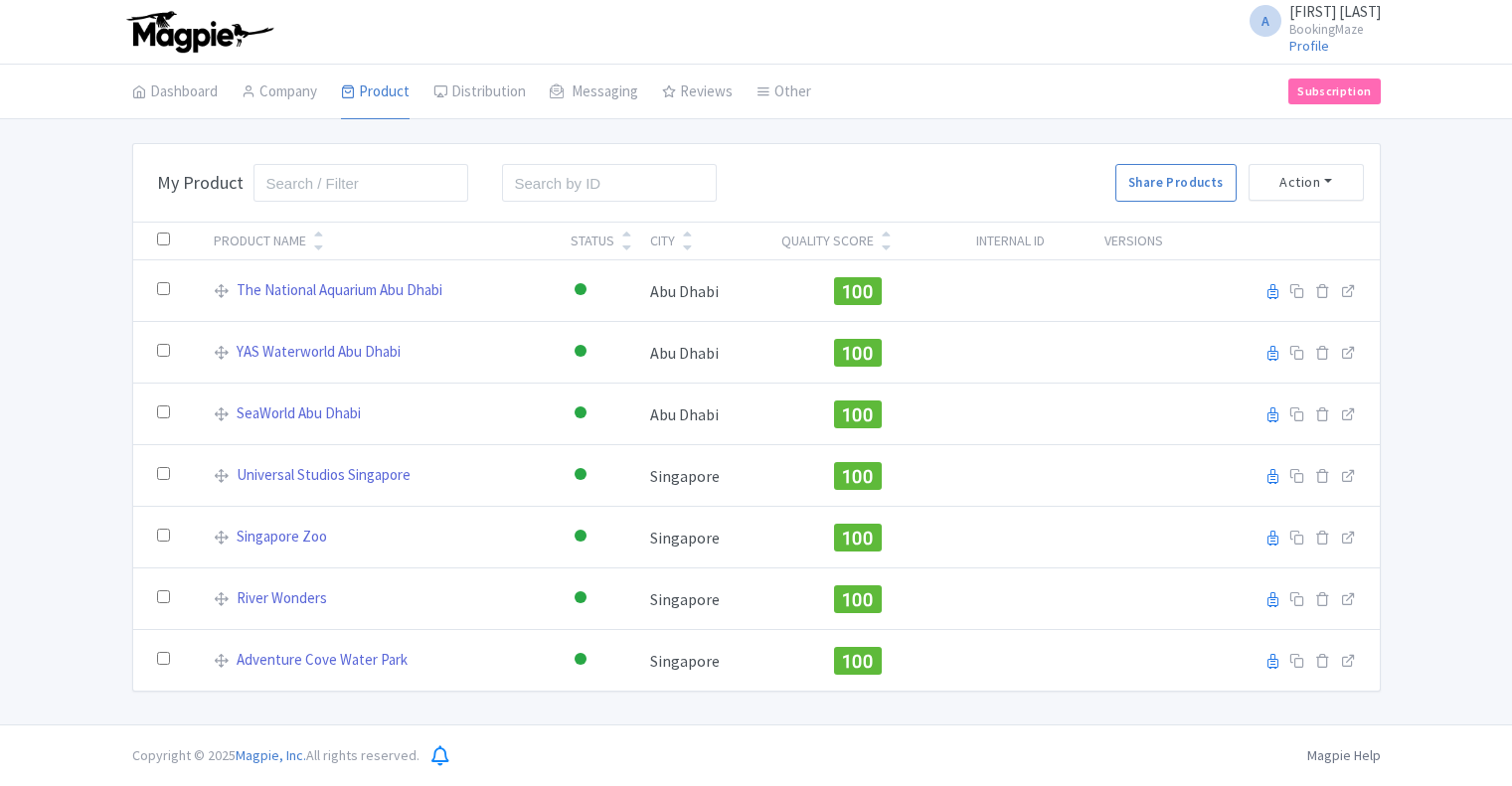scroll, scrollTop: 0, scrollLeft: 0, axis: both 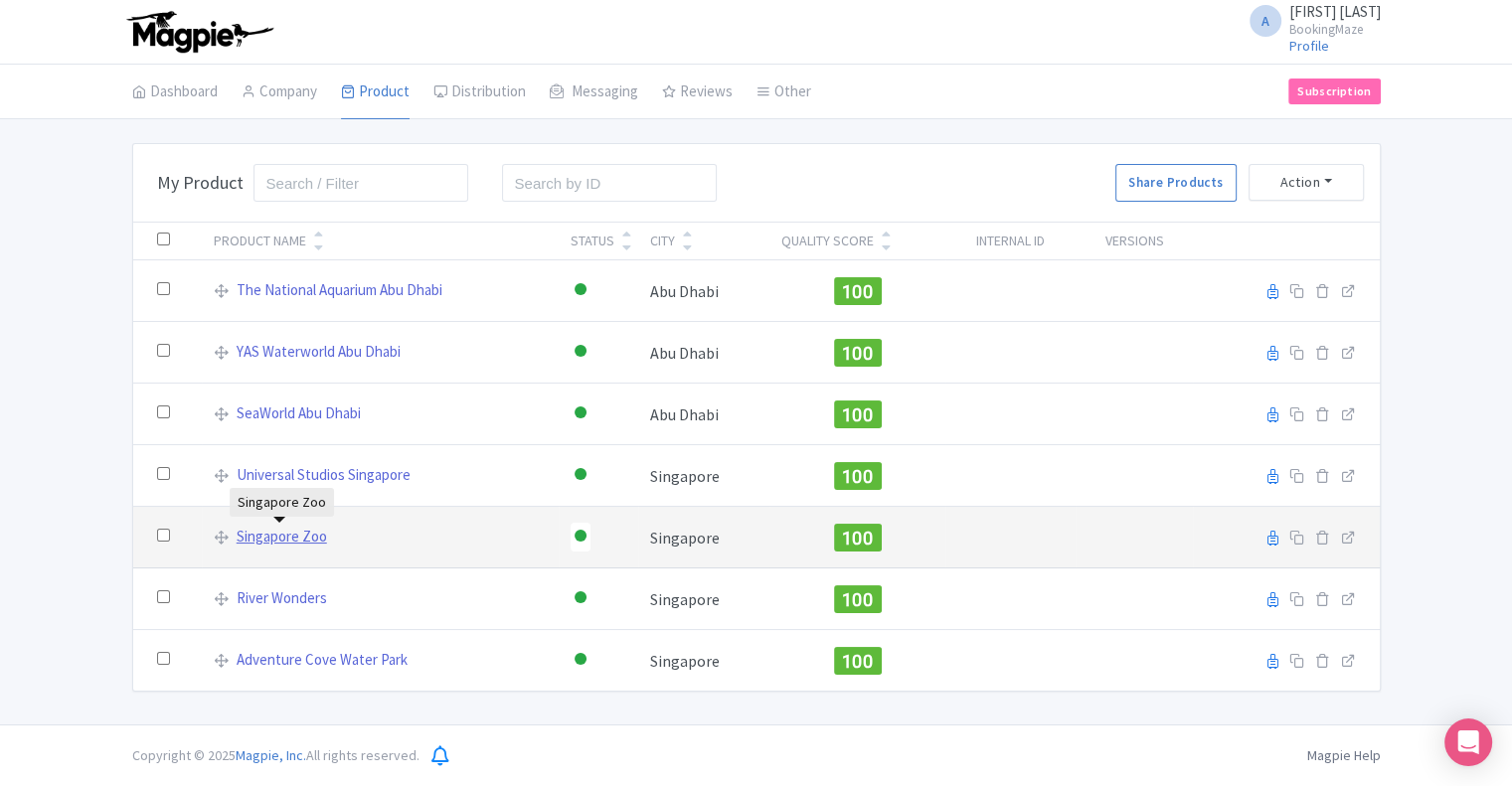 click on "Singapore Zoo" at bounding box center [281, 537] 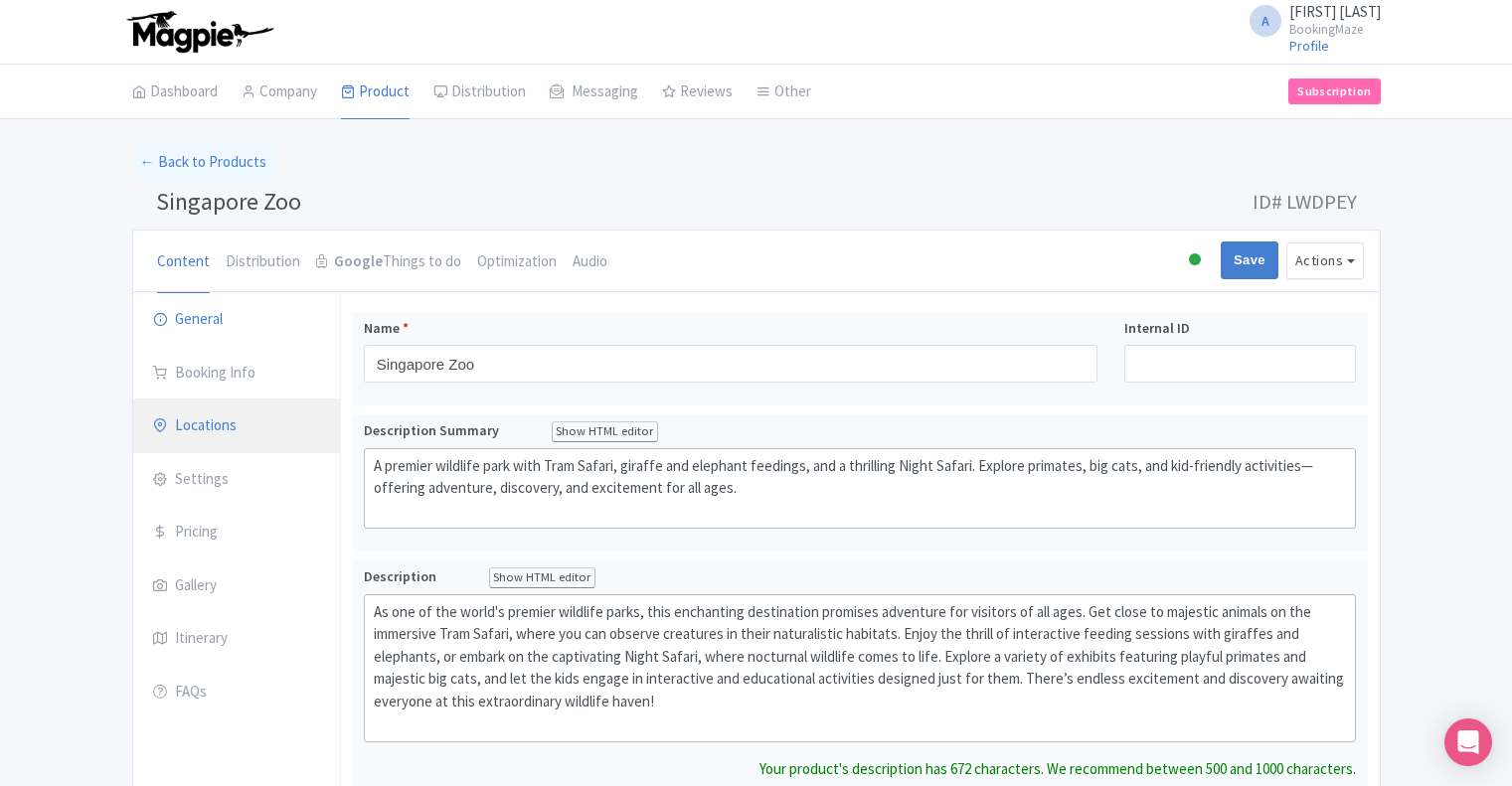 scroll, scrollTop: 0, scrollLeft: 0, axis: both 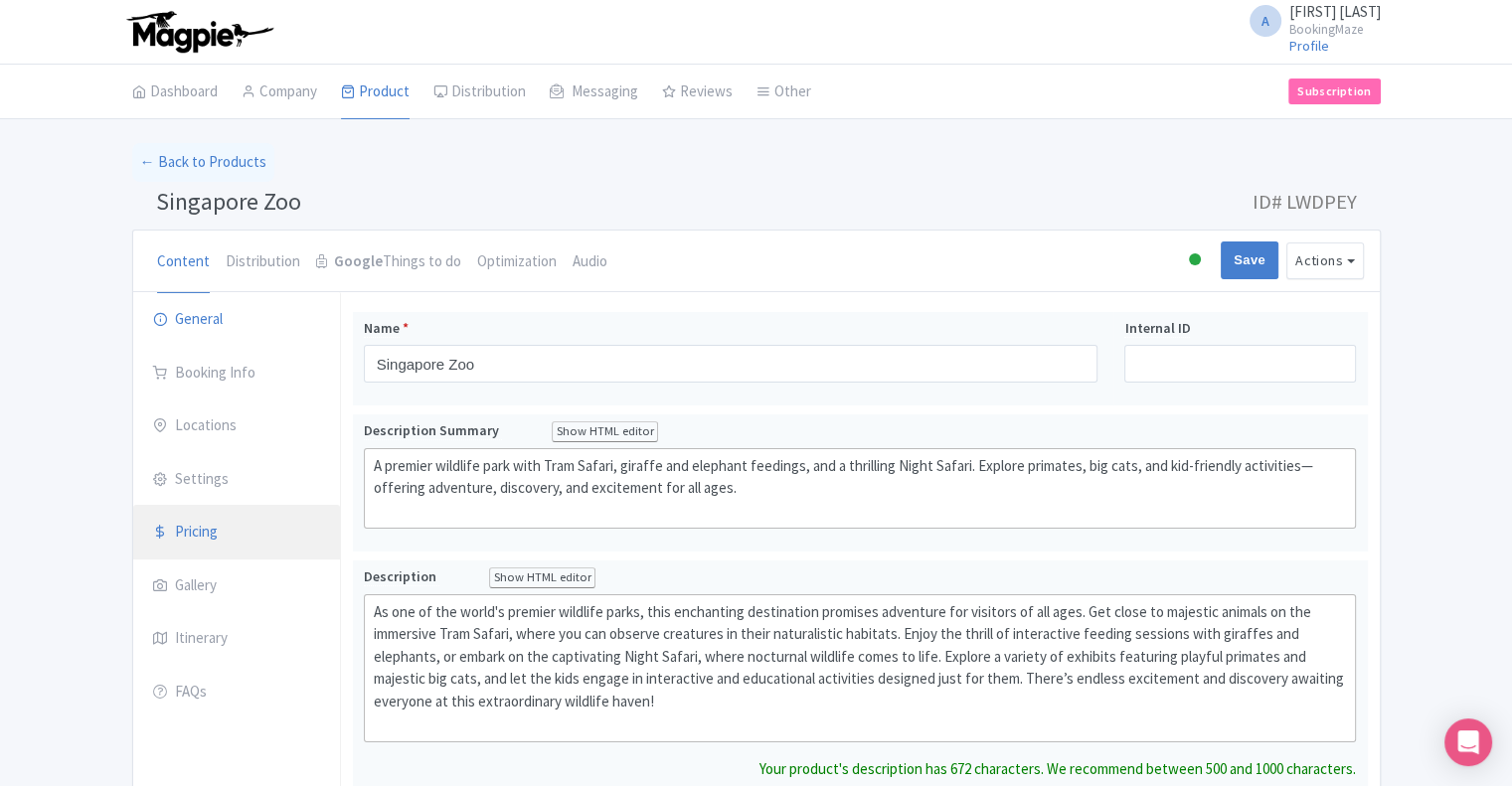 click on "Pricing" at bounding box center (237, 533) 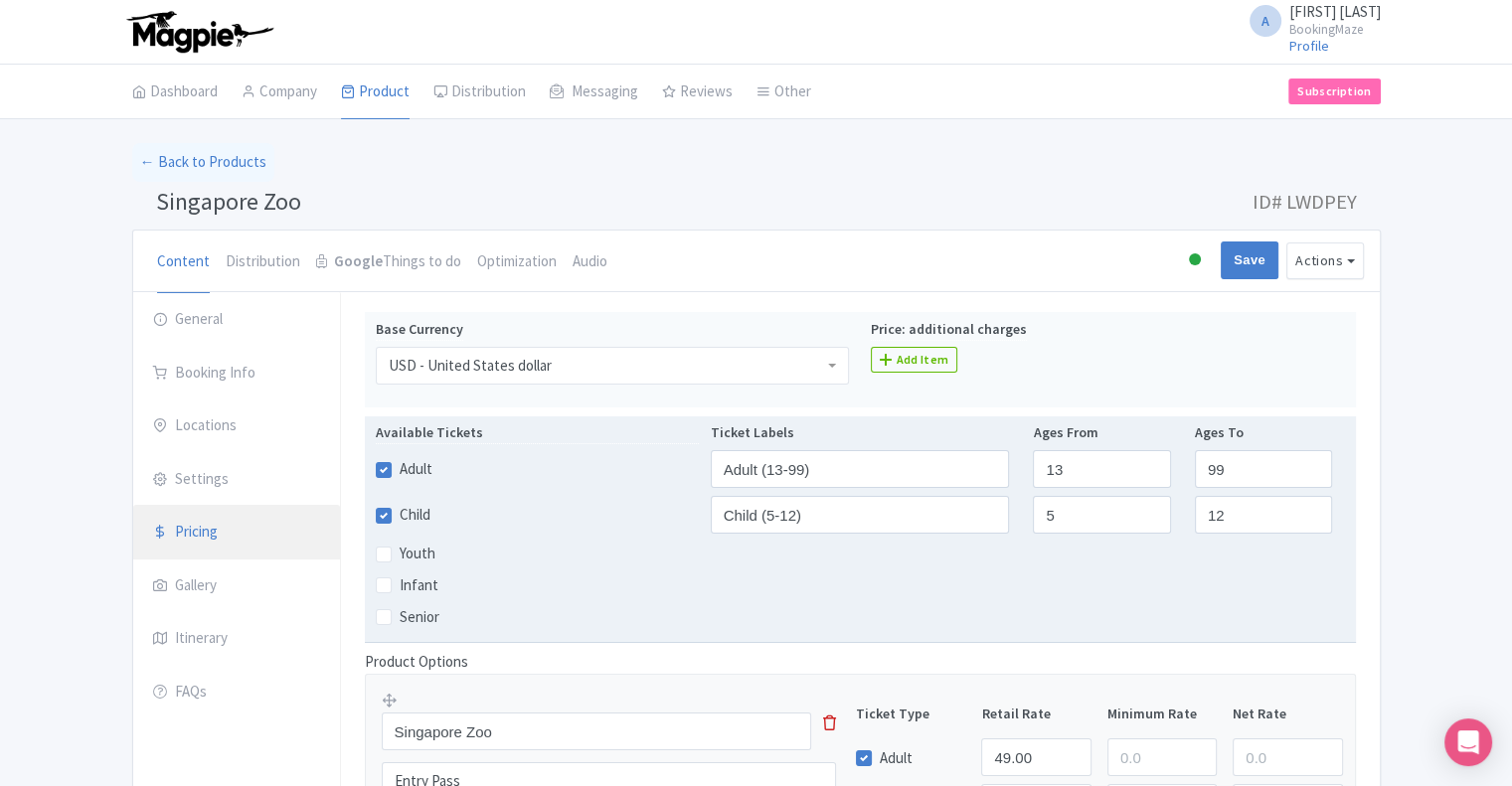 scroll, scrollTop: 99, scrollLeft: 0, axis: vertical 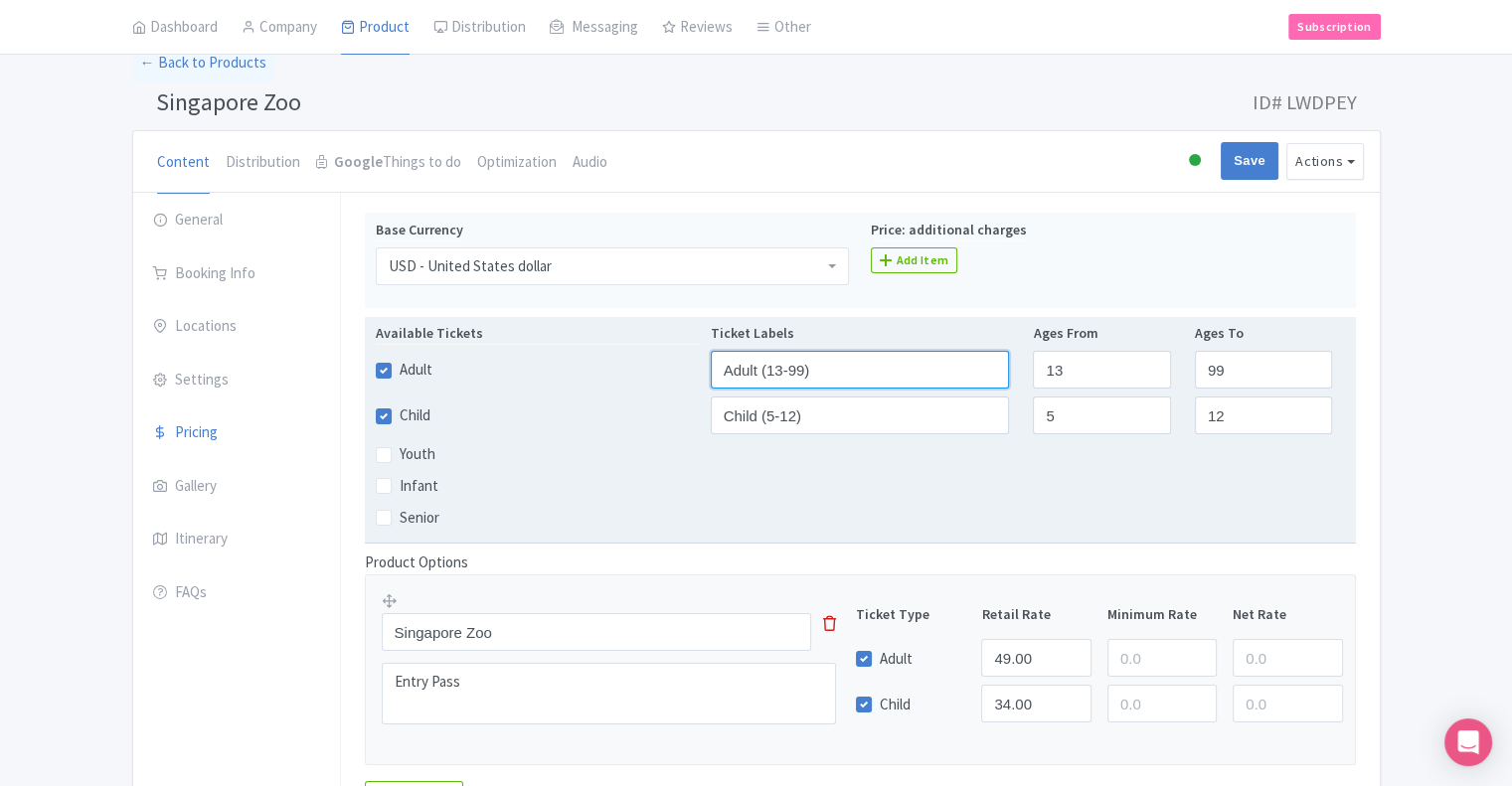 click on "Adult (13-99)" at bounding box center (860, 370) 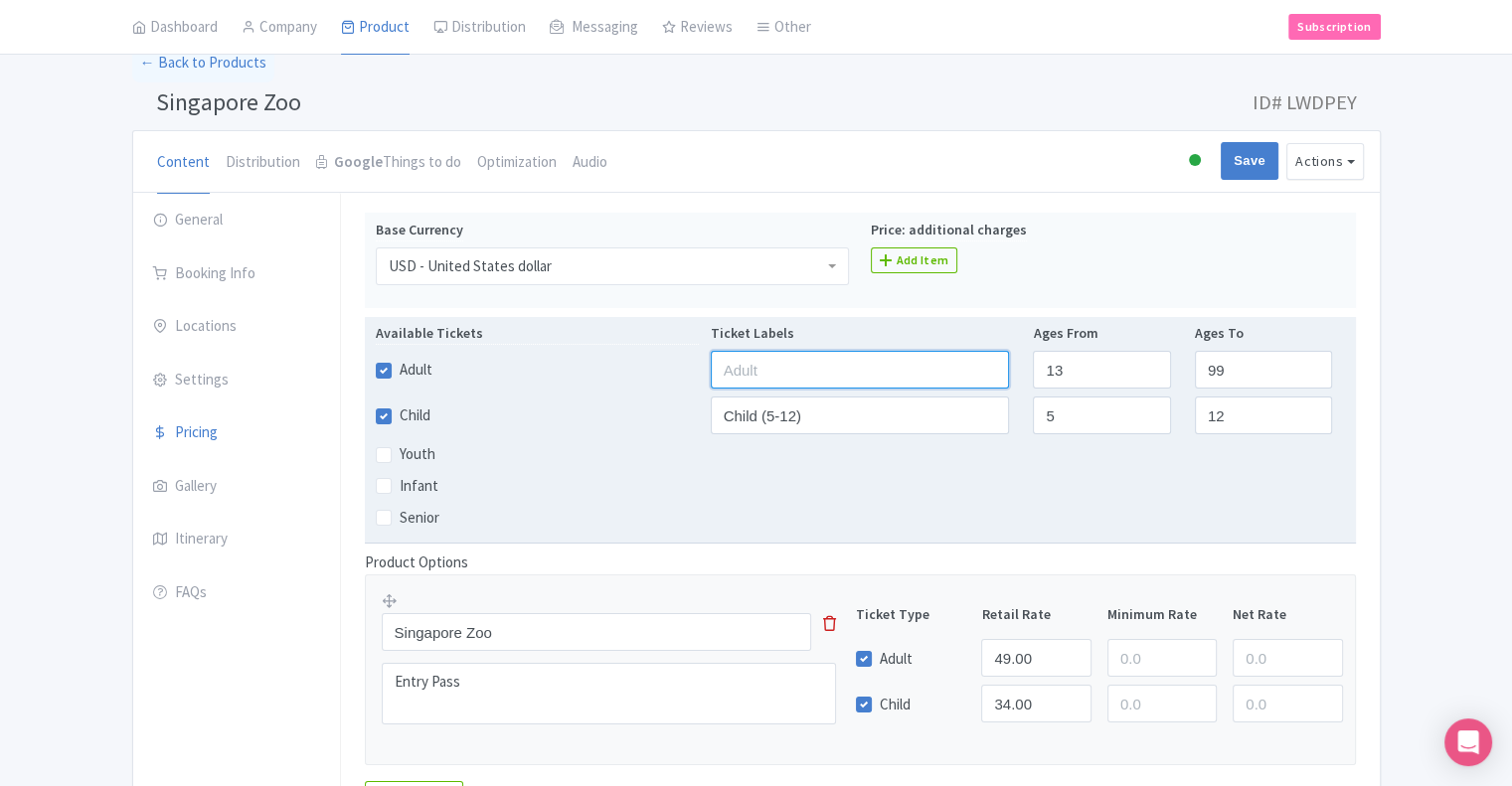type 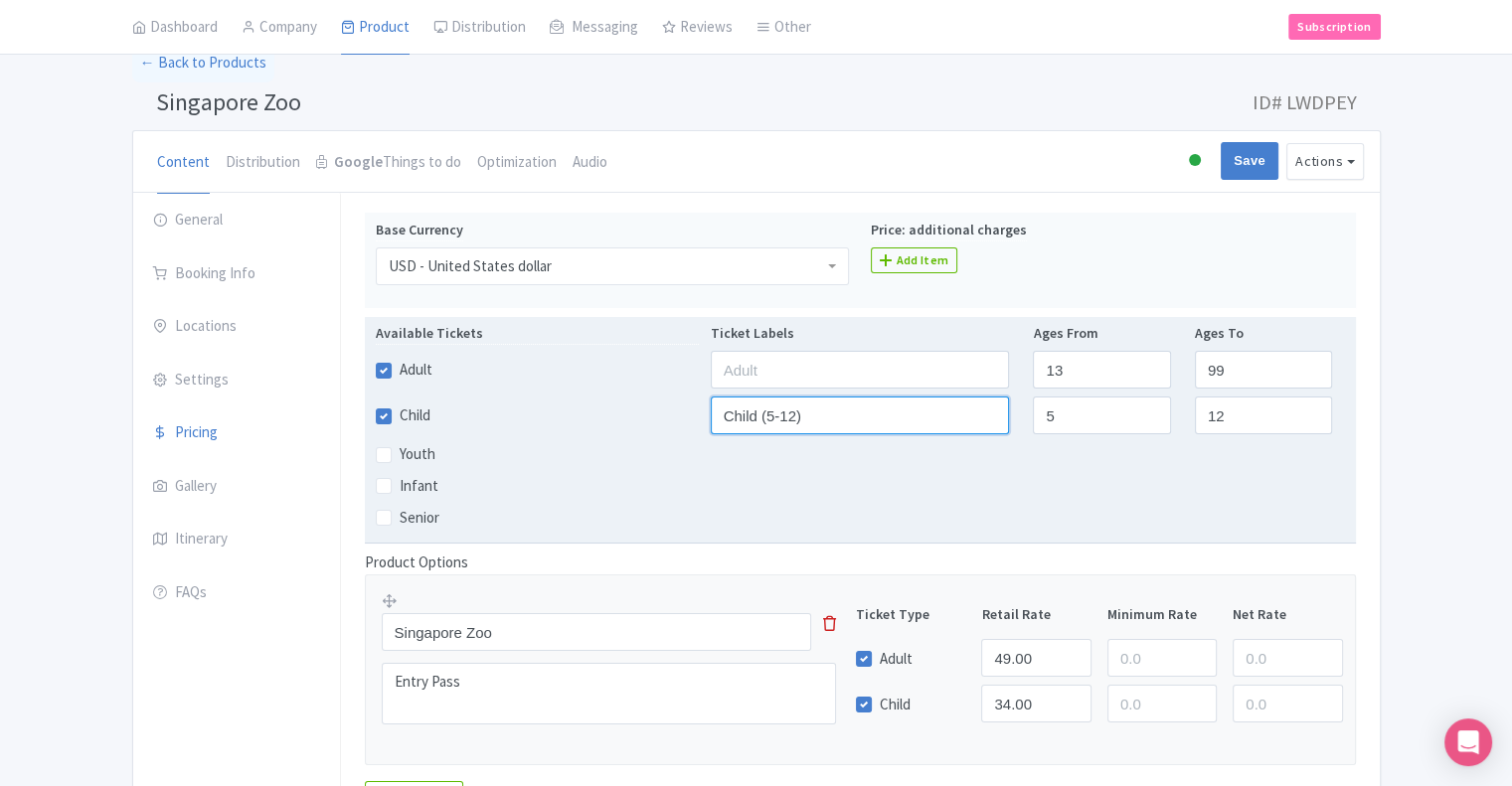 click on "Child (5-12)" at bounding box center [860, 415] 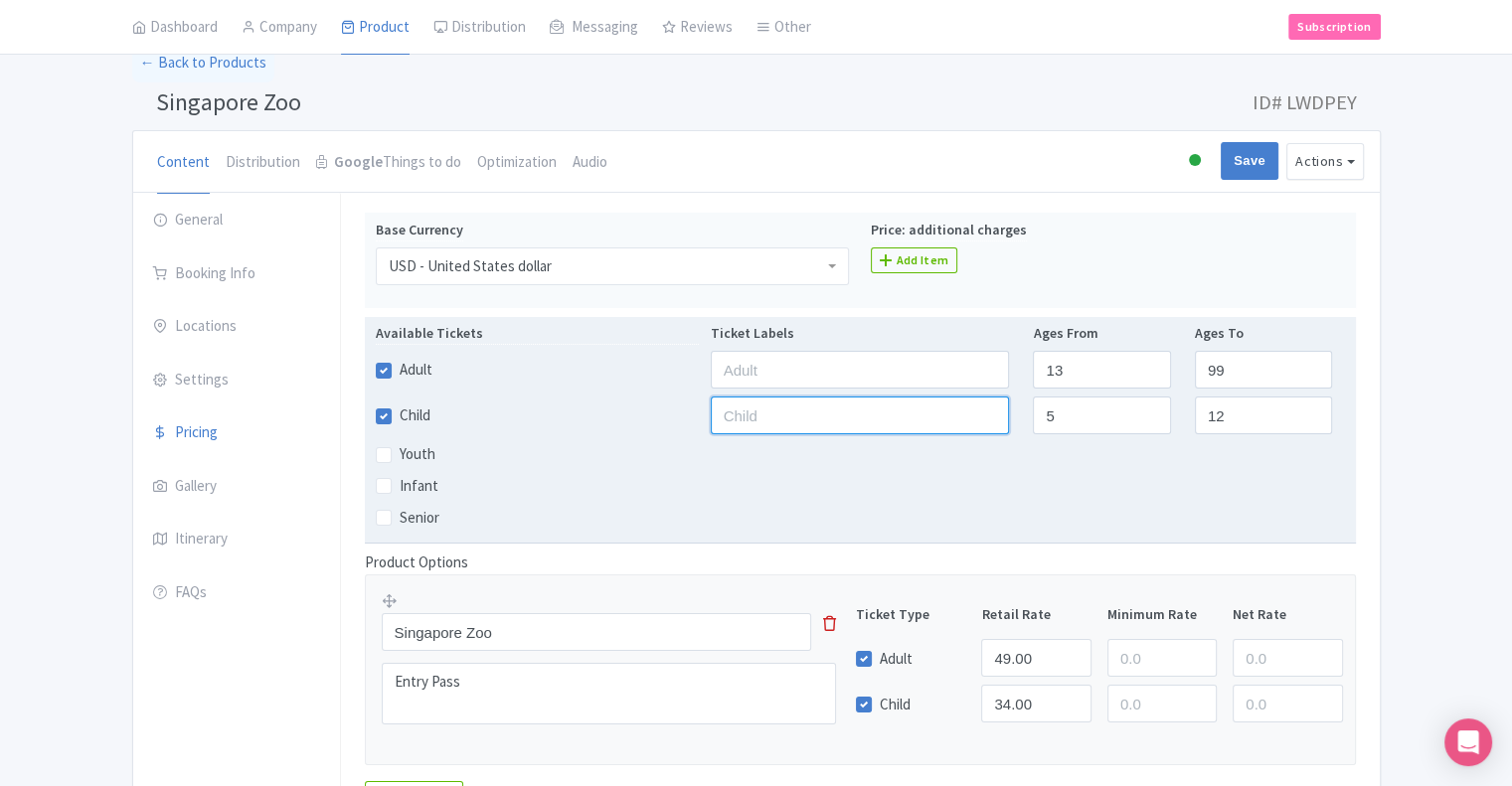 type 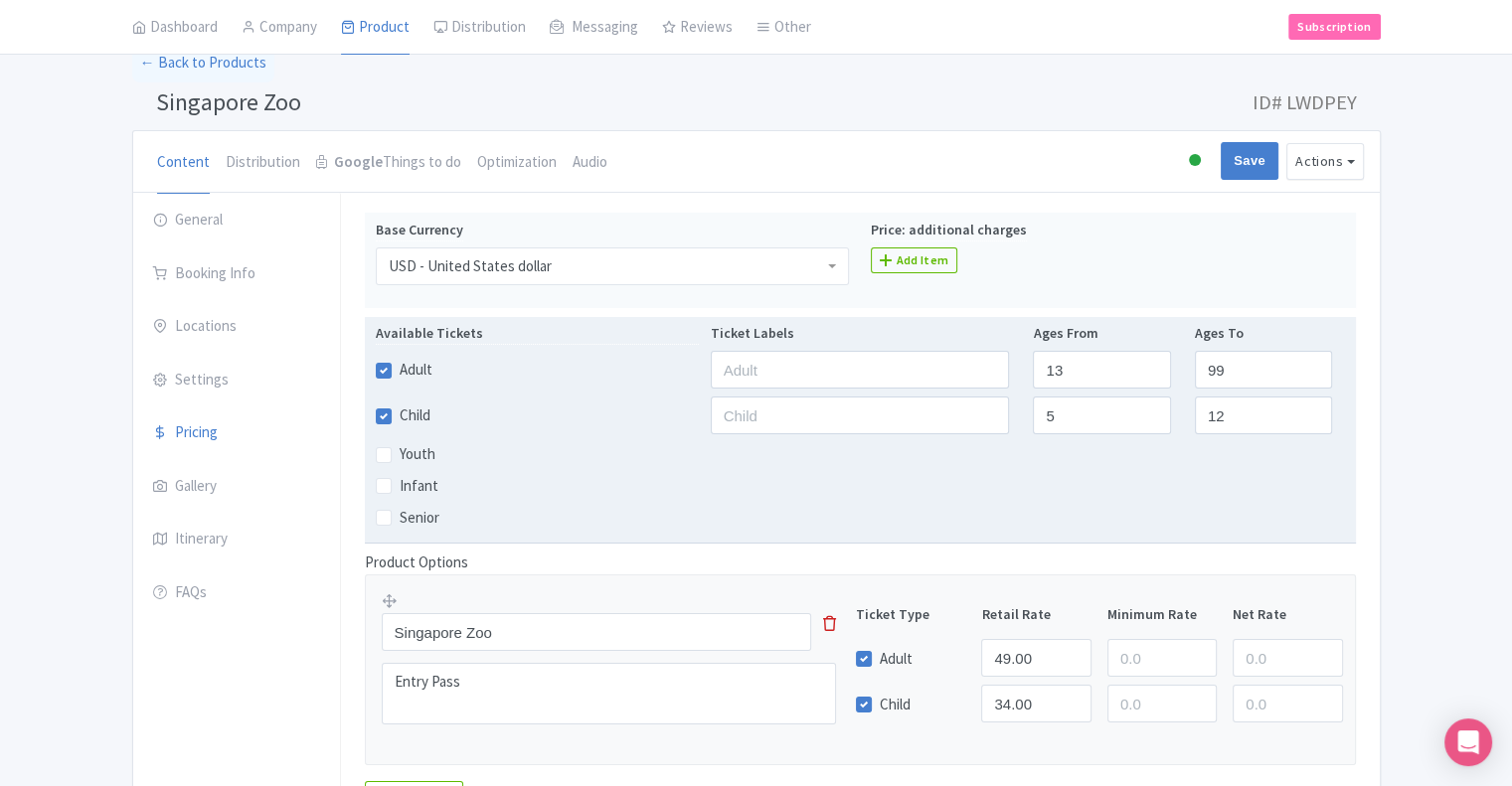 click on "Youth" at bounding box center [860, 454] 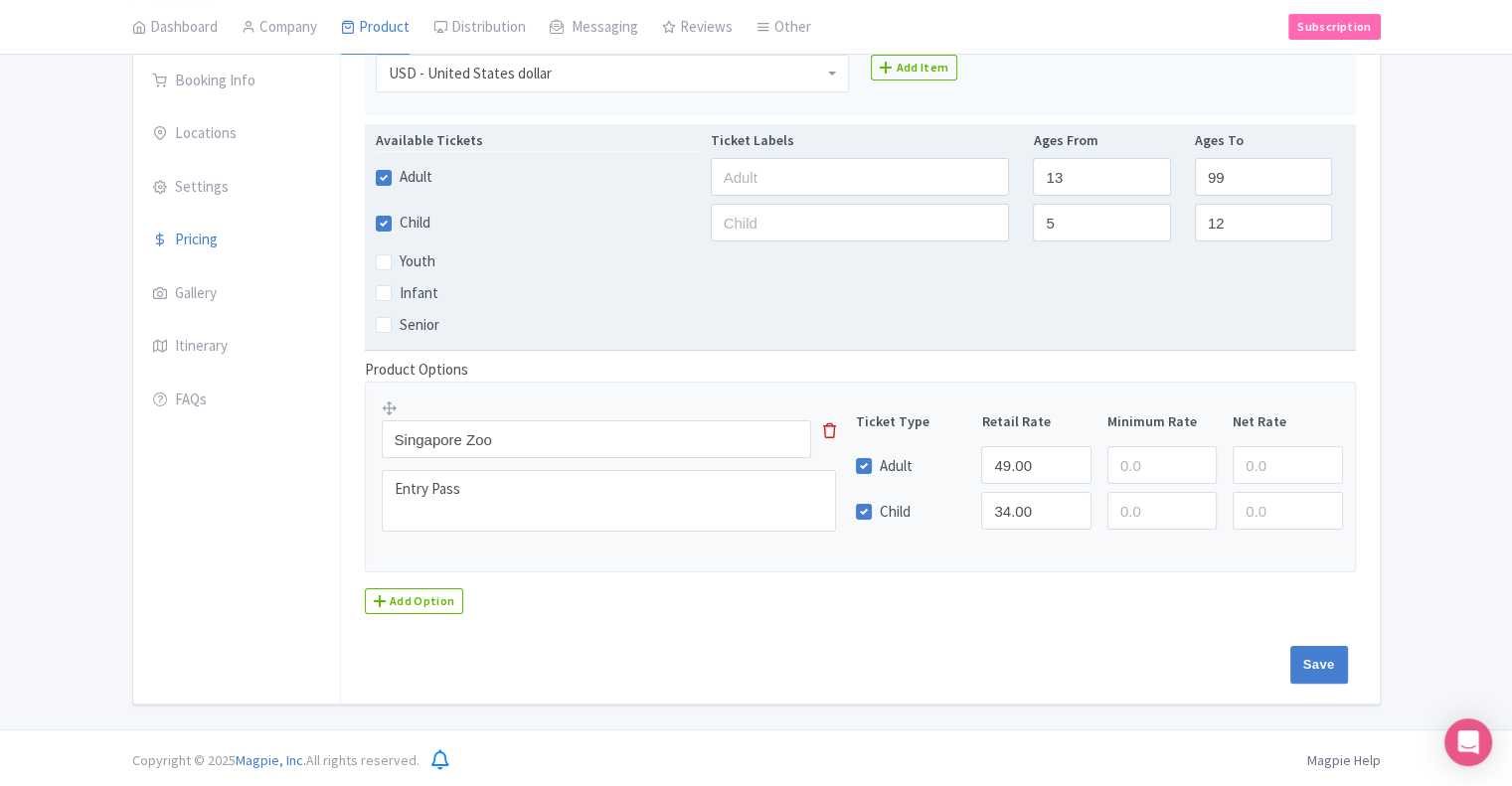 scroll, scrollTop: 293, scrollLeft: 0, axis: vertical 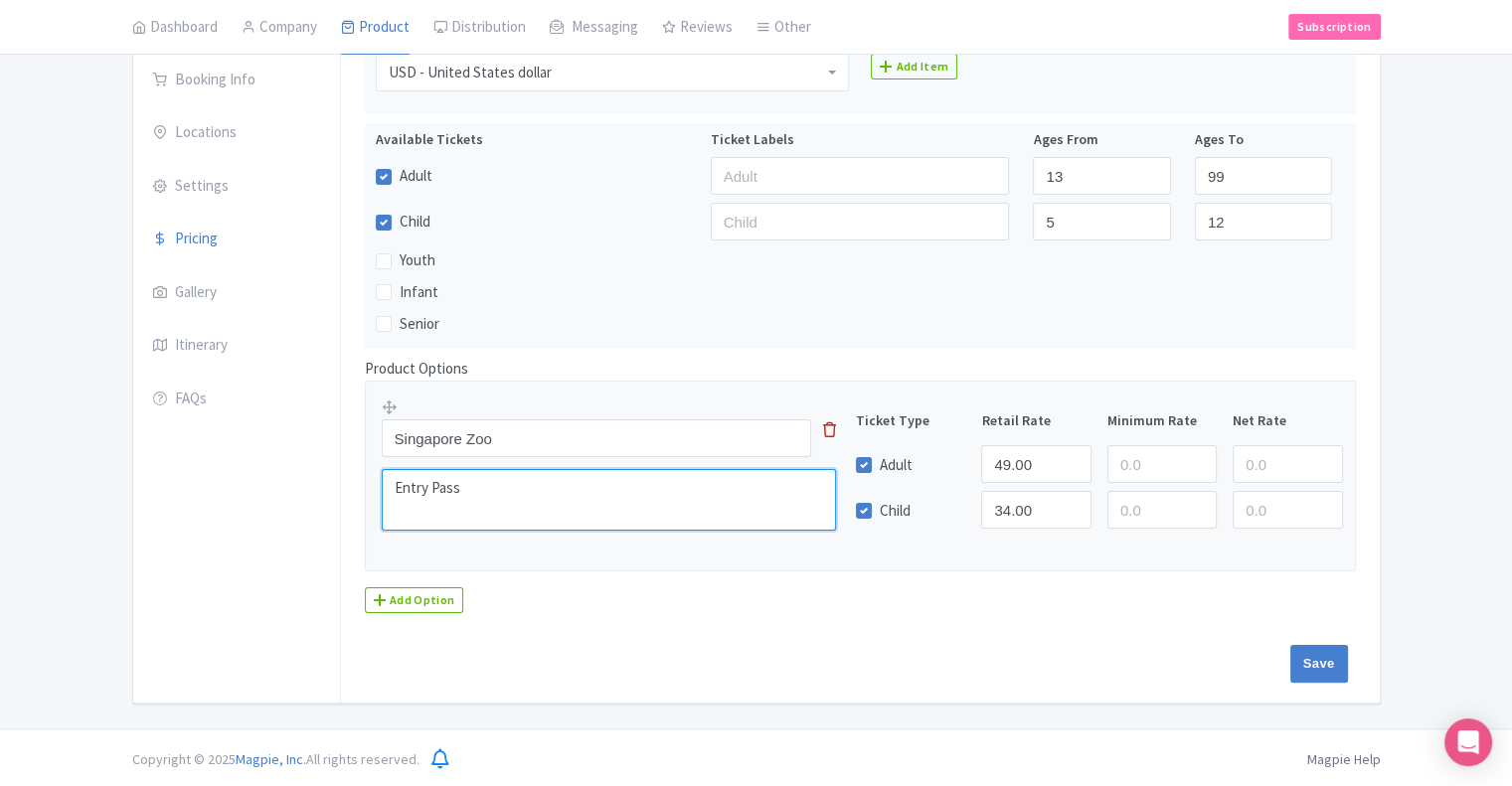 click on "Entry Pass" at bounding box center (609, 500) 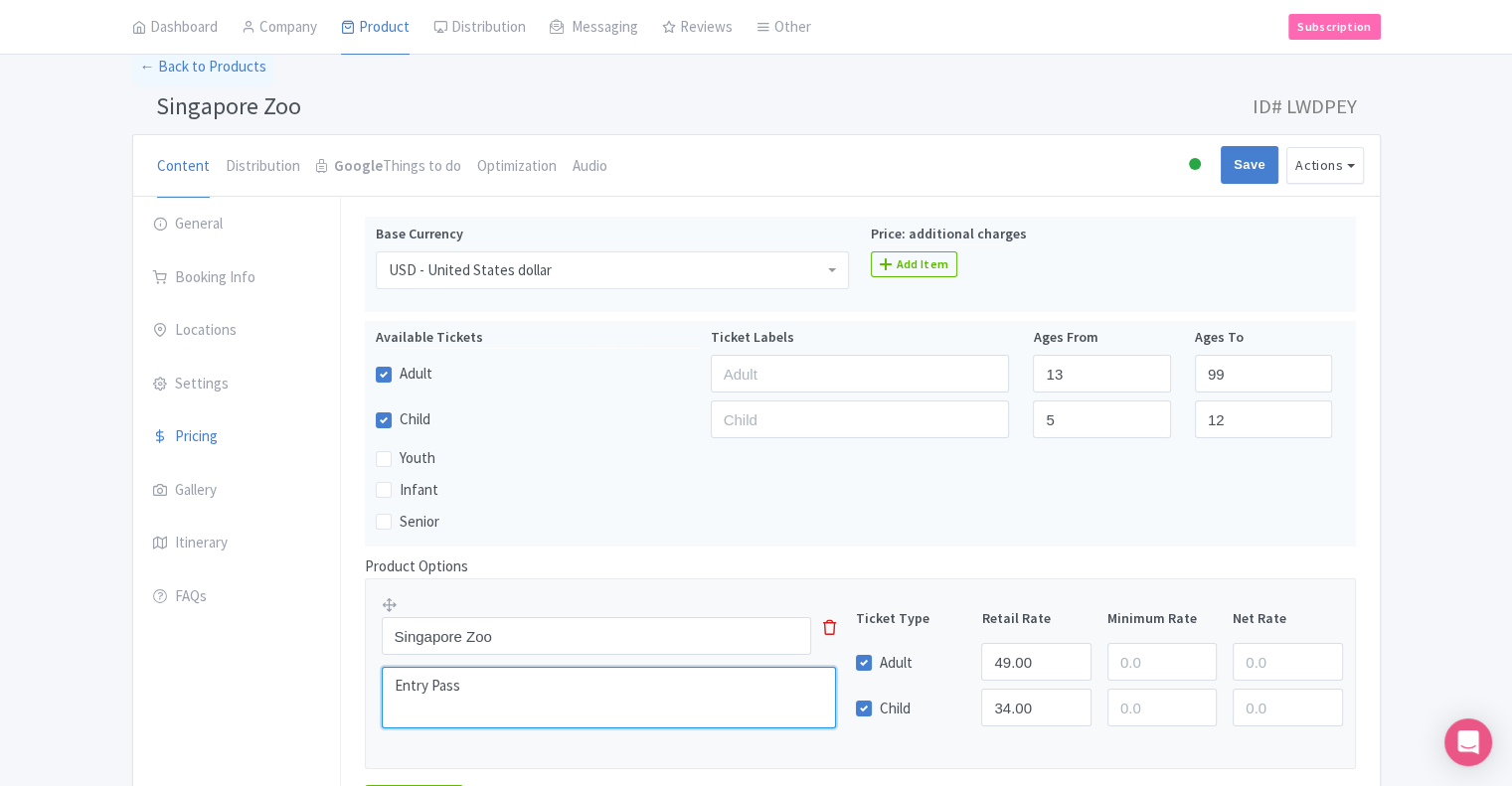 scroll, scrollTop: 0, scrollLeft: 0, axis: both 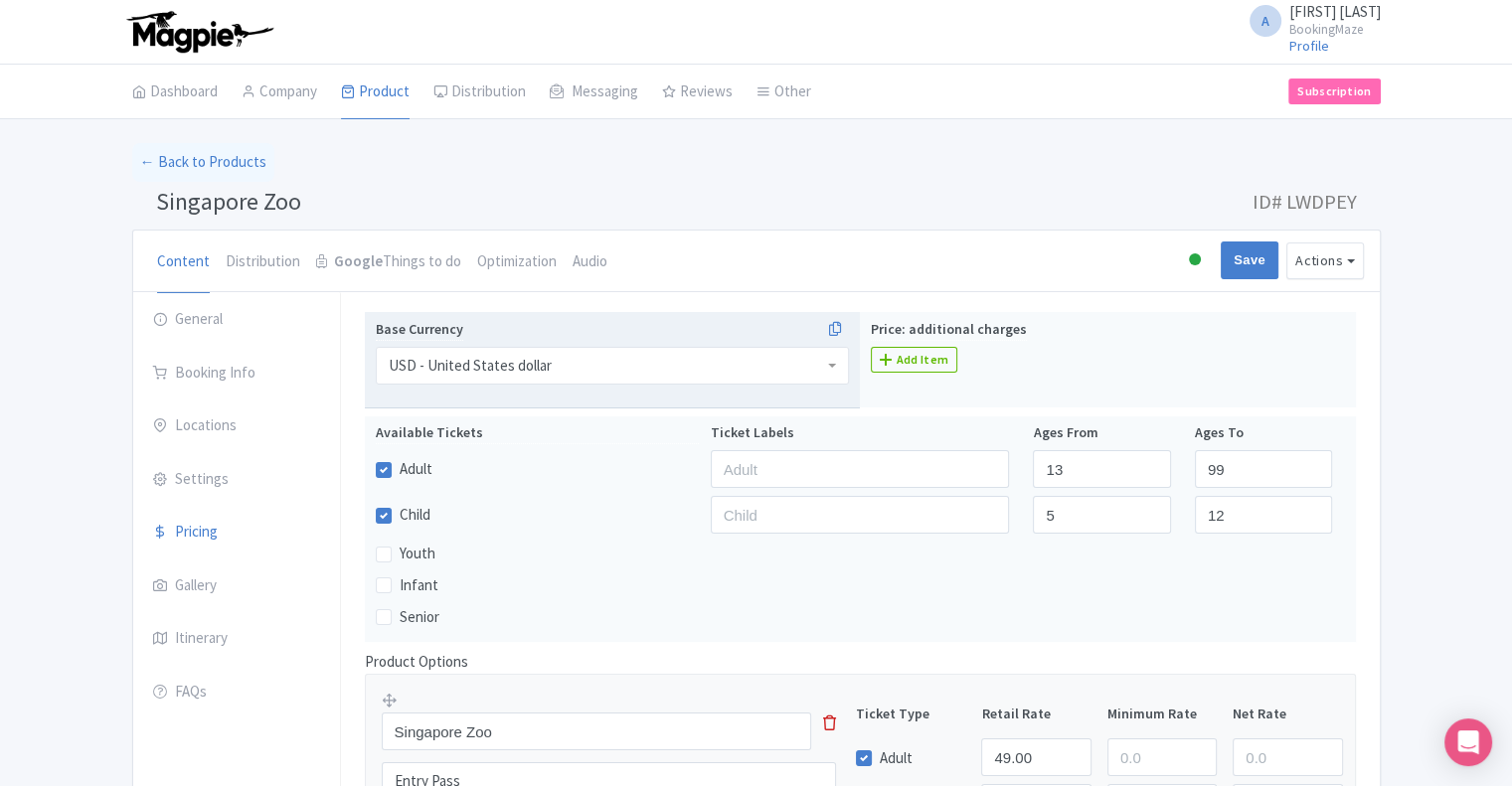click on "USD - United States dollar" at bounding box center [612, 366] 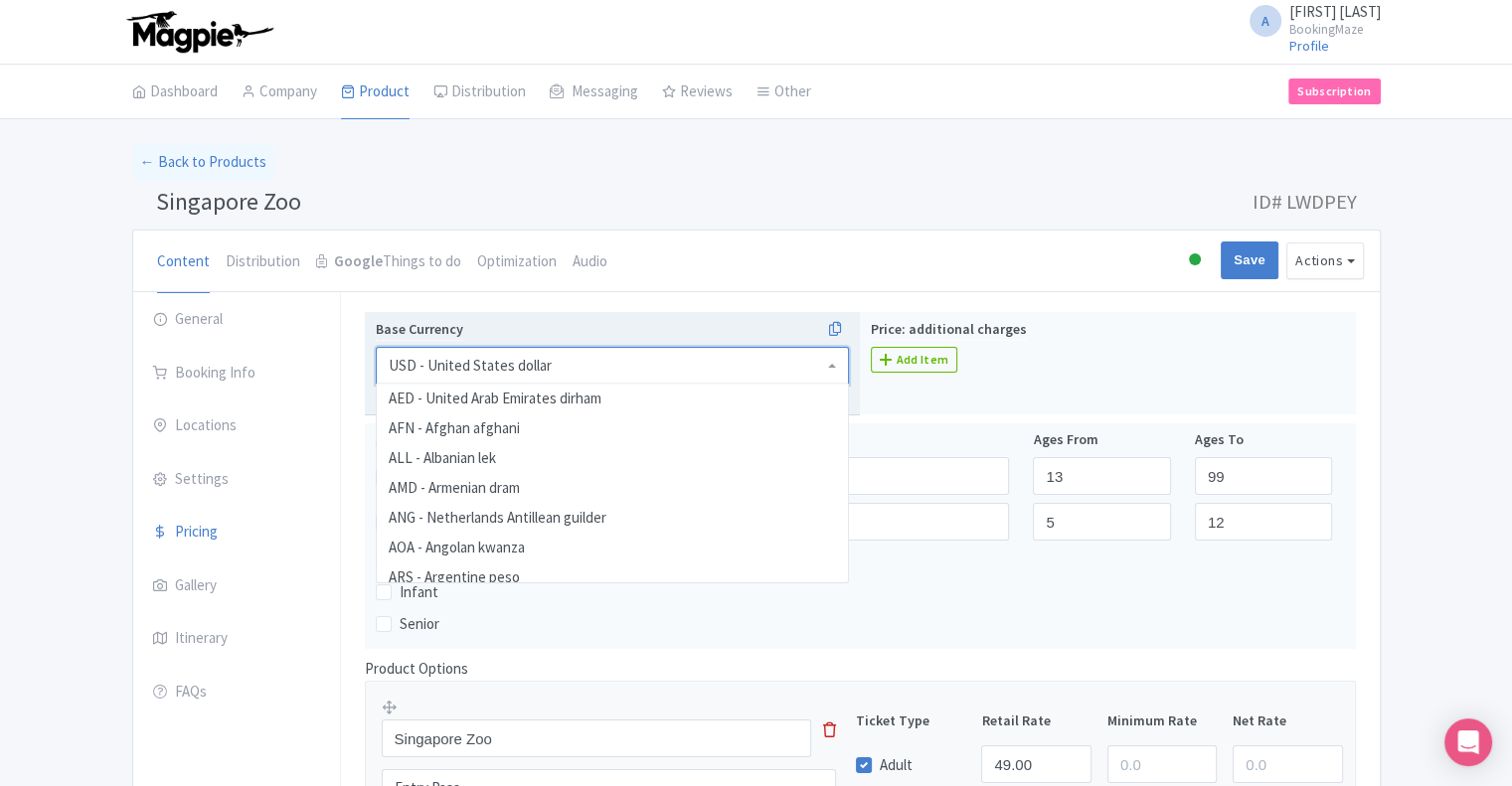 scroll, scrollTop: 4154, scrollLeft: 0, axis: vertical 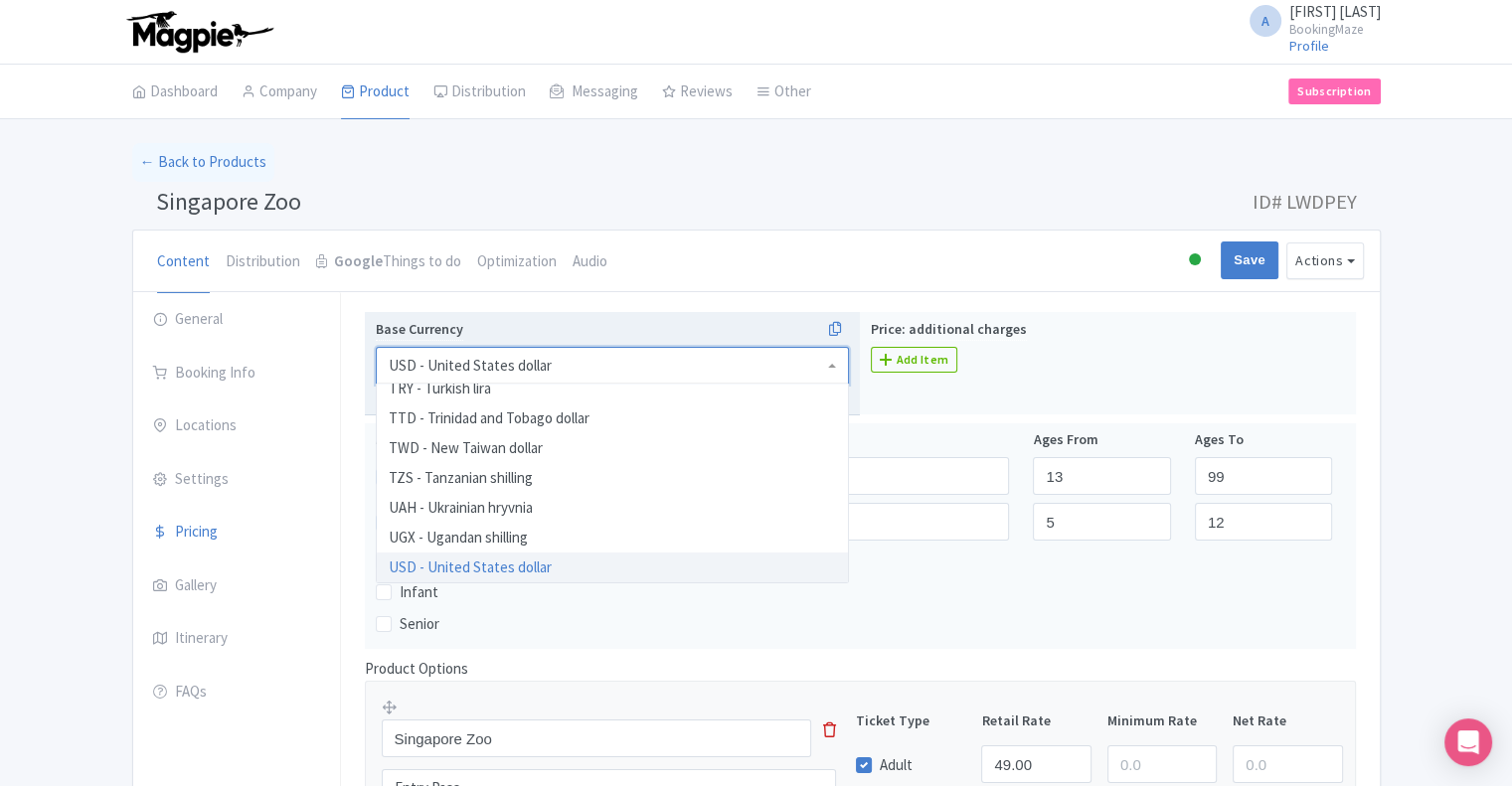 click on "USD - United States dollar" at bounding box center (612, 366) 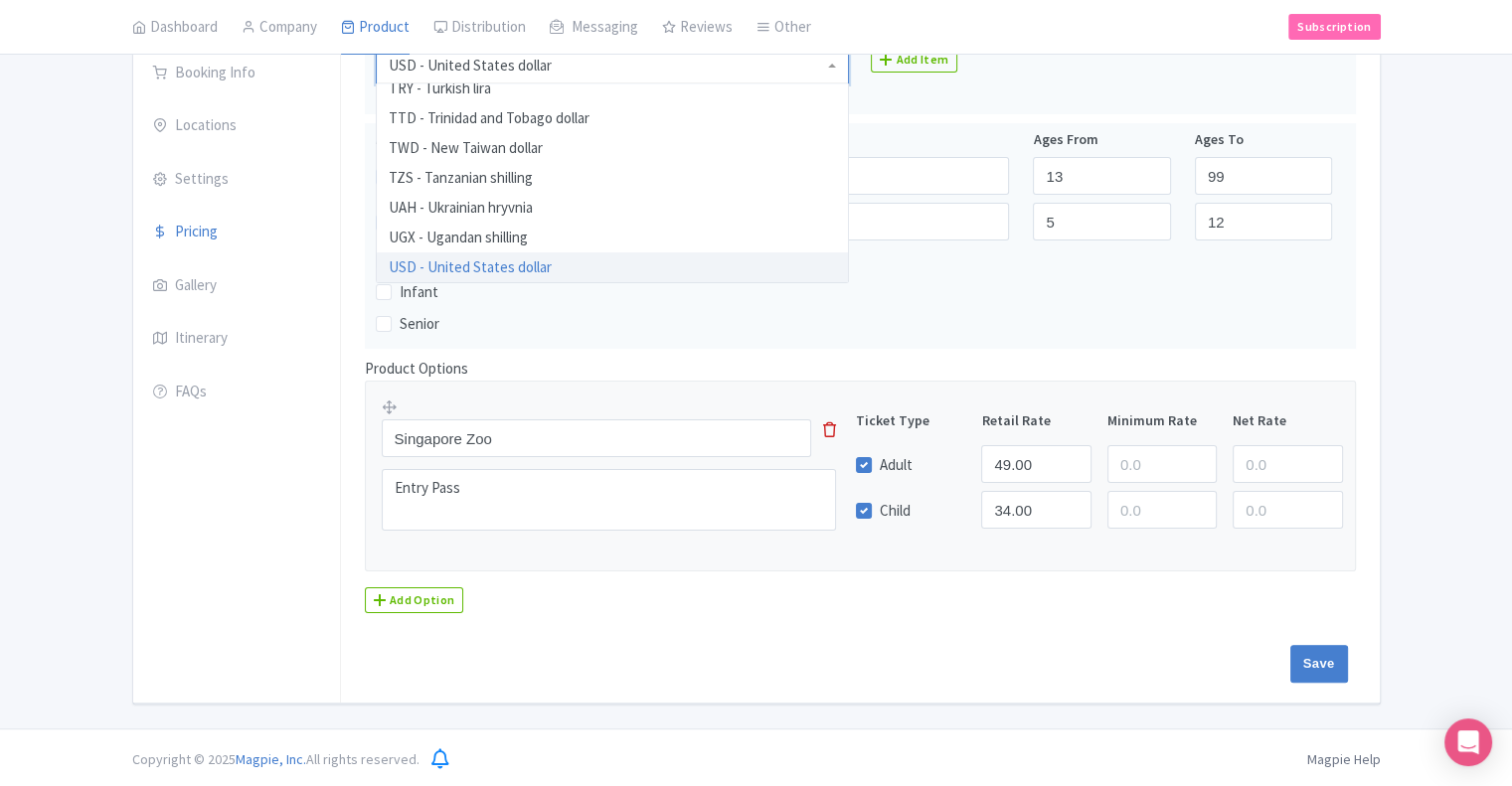 click on "Product Options
Singapore Zoo
This tip has not data. Code: tip_option_name
Entry Pass
Ticket Type
Retail Rate
Minimum Rate
Net Rate
Adult
49.00
Child
34.00
This tip has not data. Code: tip_pricing_table
Add Option" at bounding box center [860, 485] 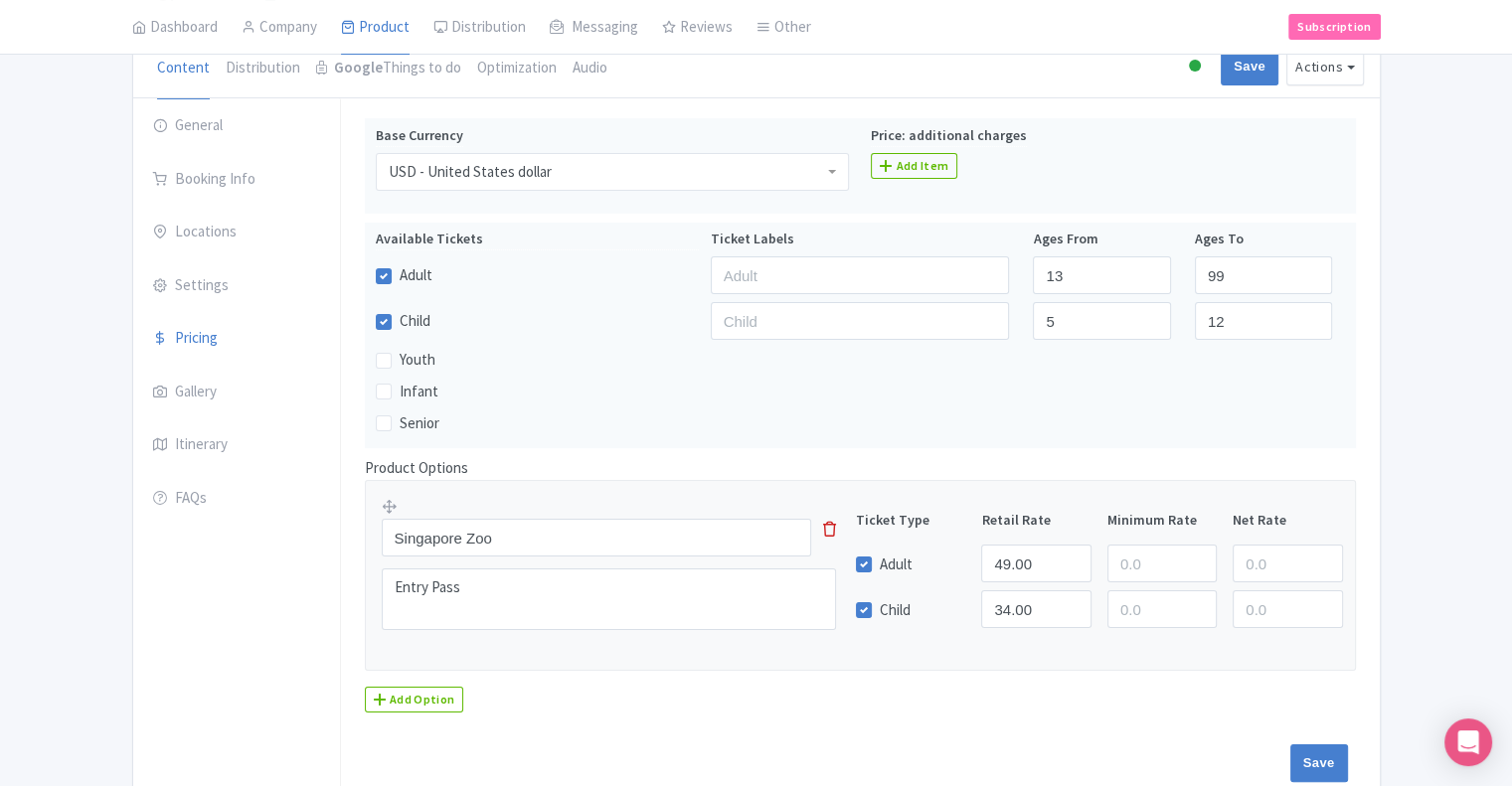 scroll, scrollTop: 293, scrollLeft: 0, axis: vertical 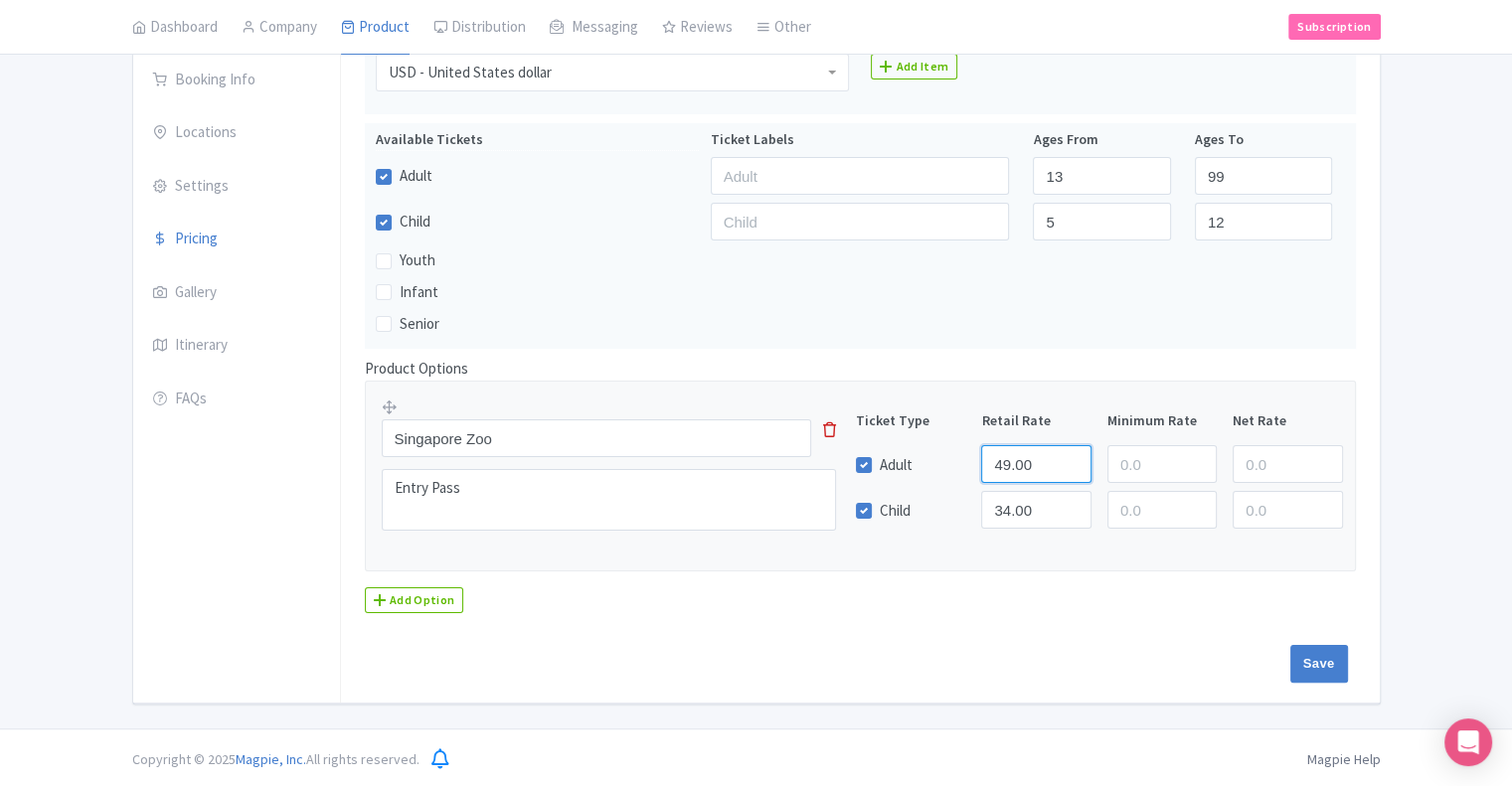 drag, startPoint x: 1041, startPoint y: 458, endPoint x: 974, endPoint y: 468, distance: 67.74216 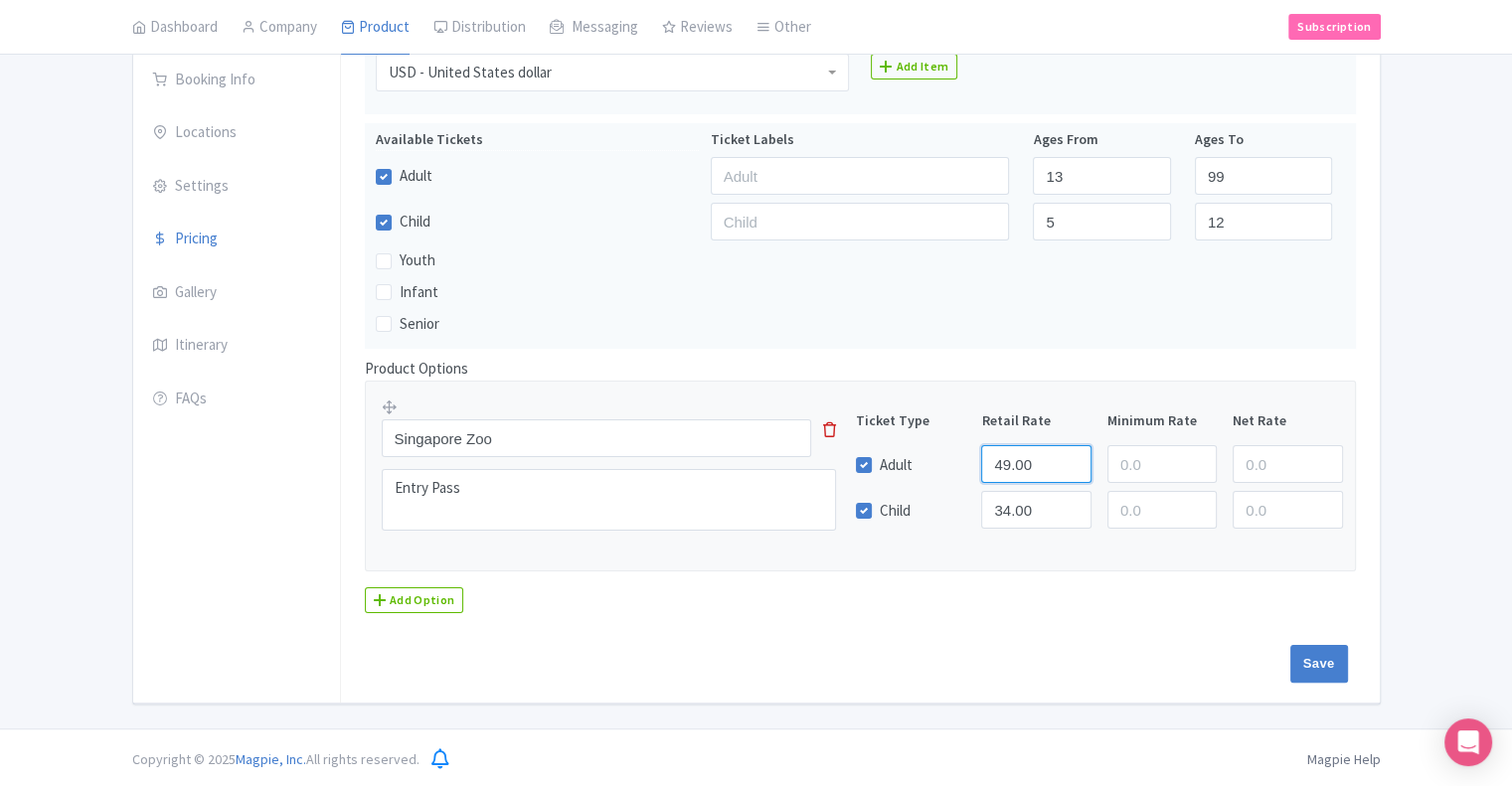 click on "49.00" at bounding box center [1036, 464] 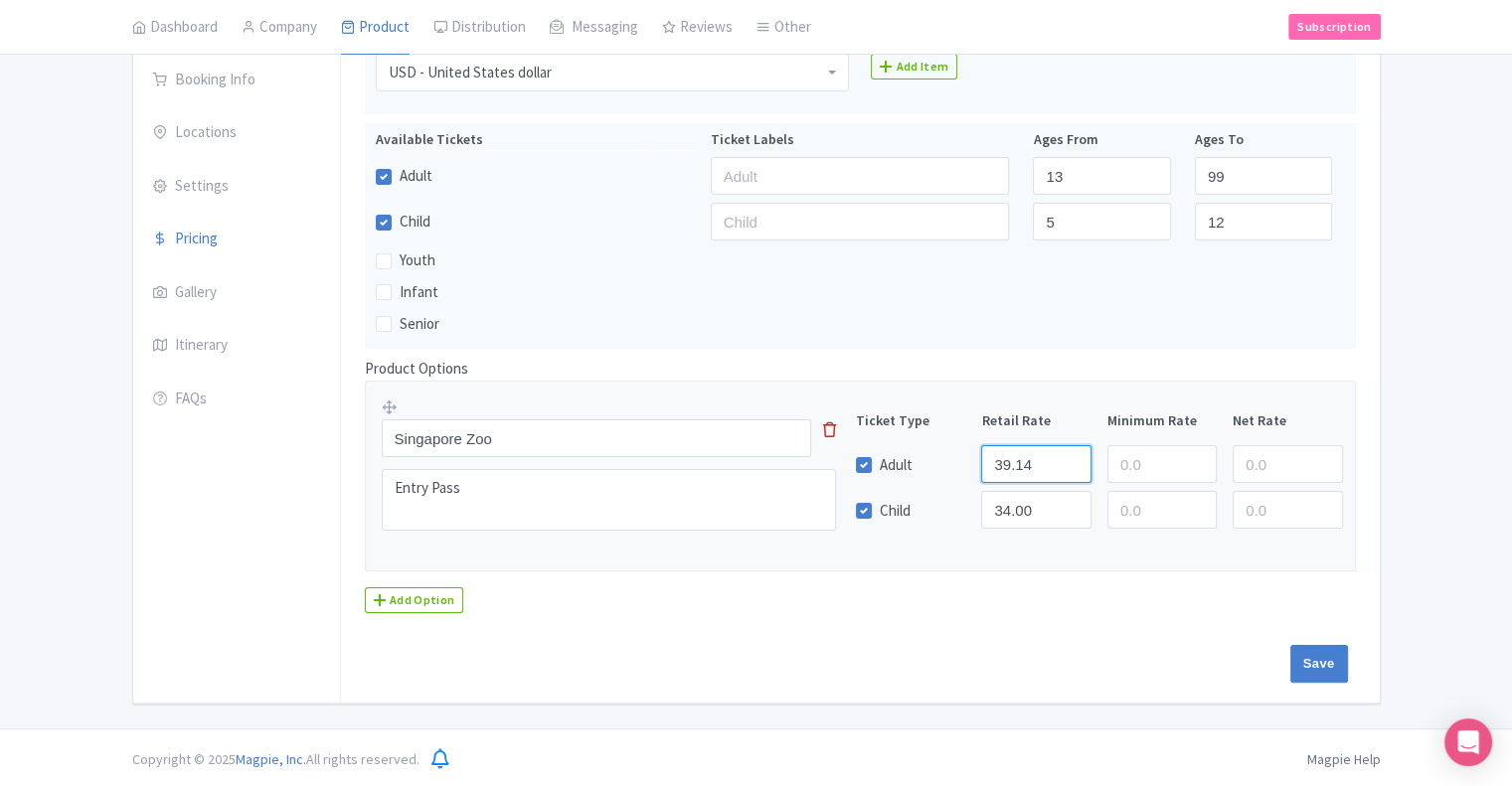 click on "39.14" at bounding box center [1036, 464] 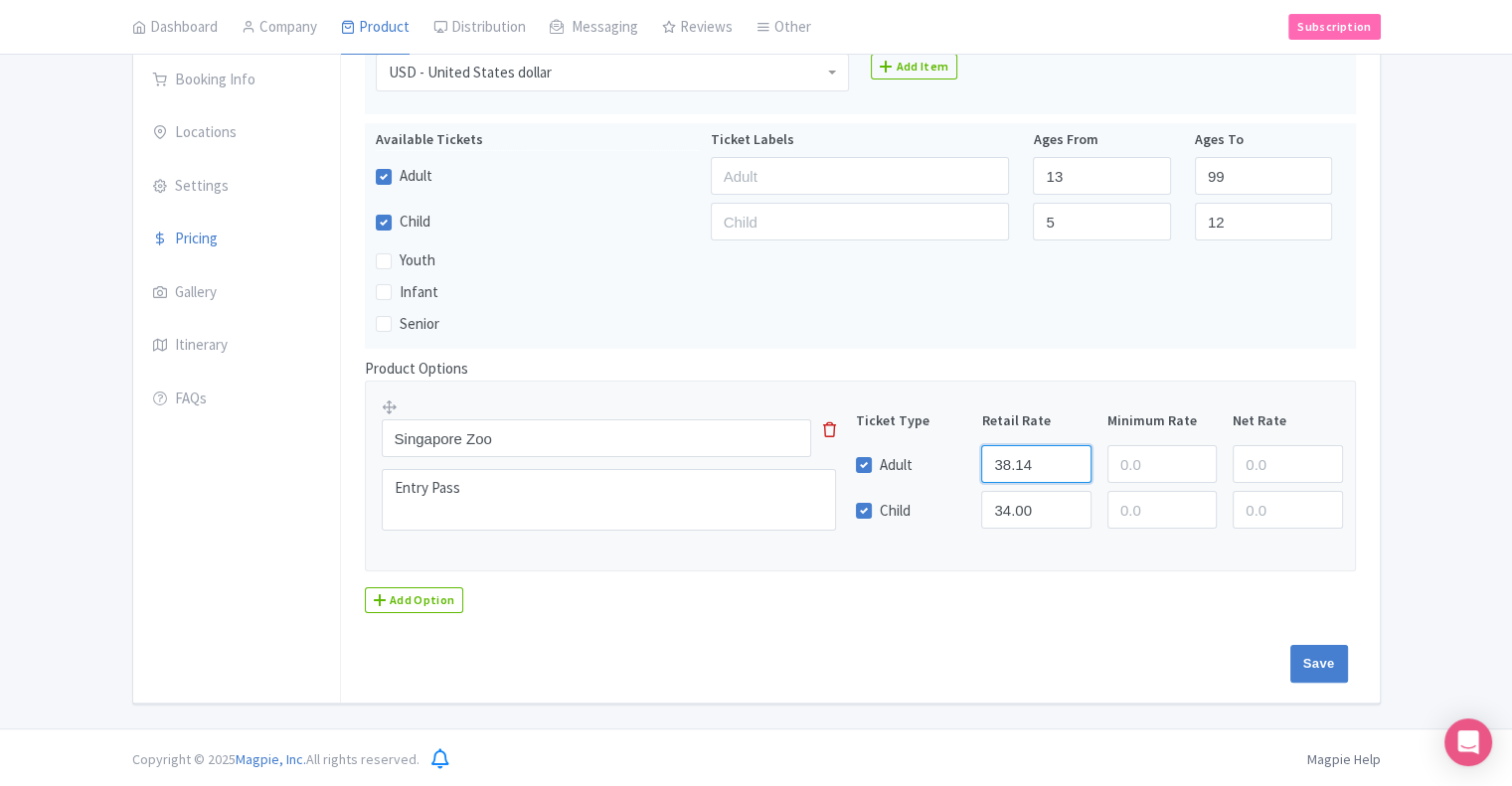 type on "38.14" 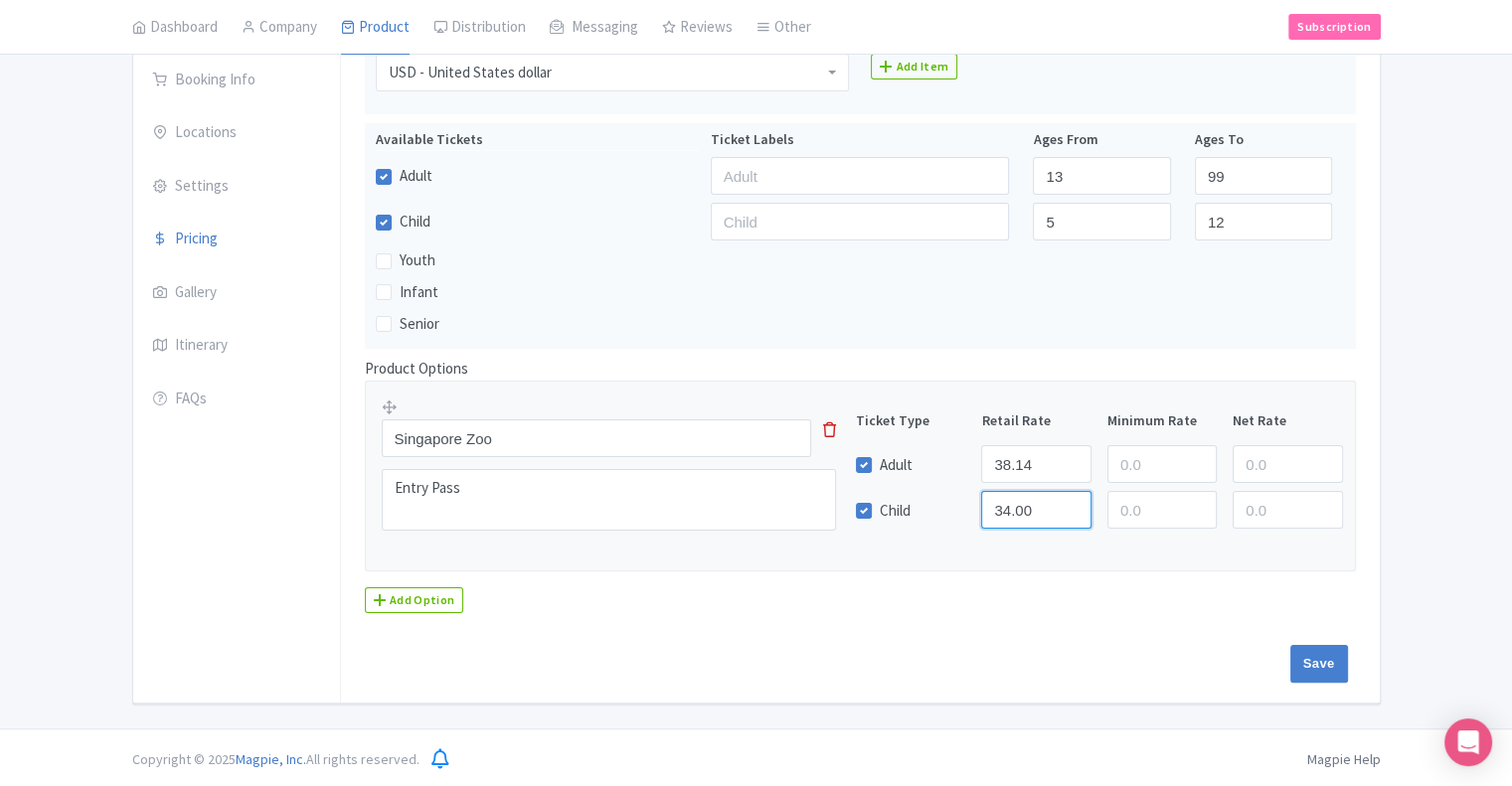 click on "34.00" at bounding box center (1036, 510) 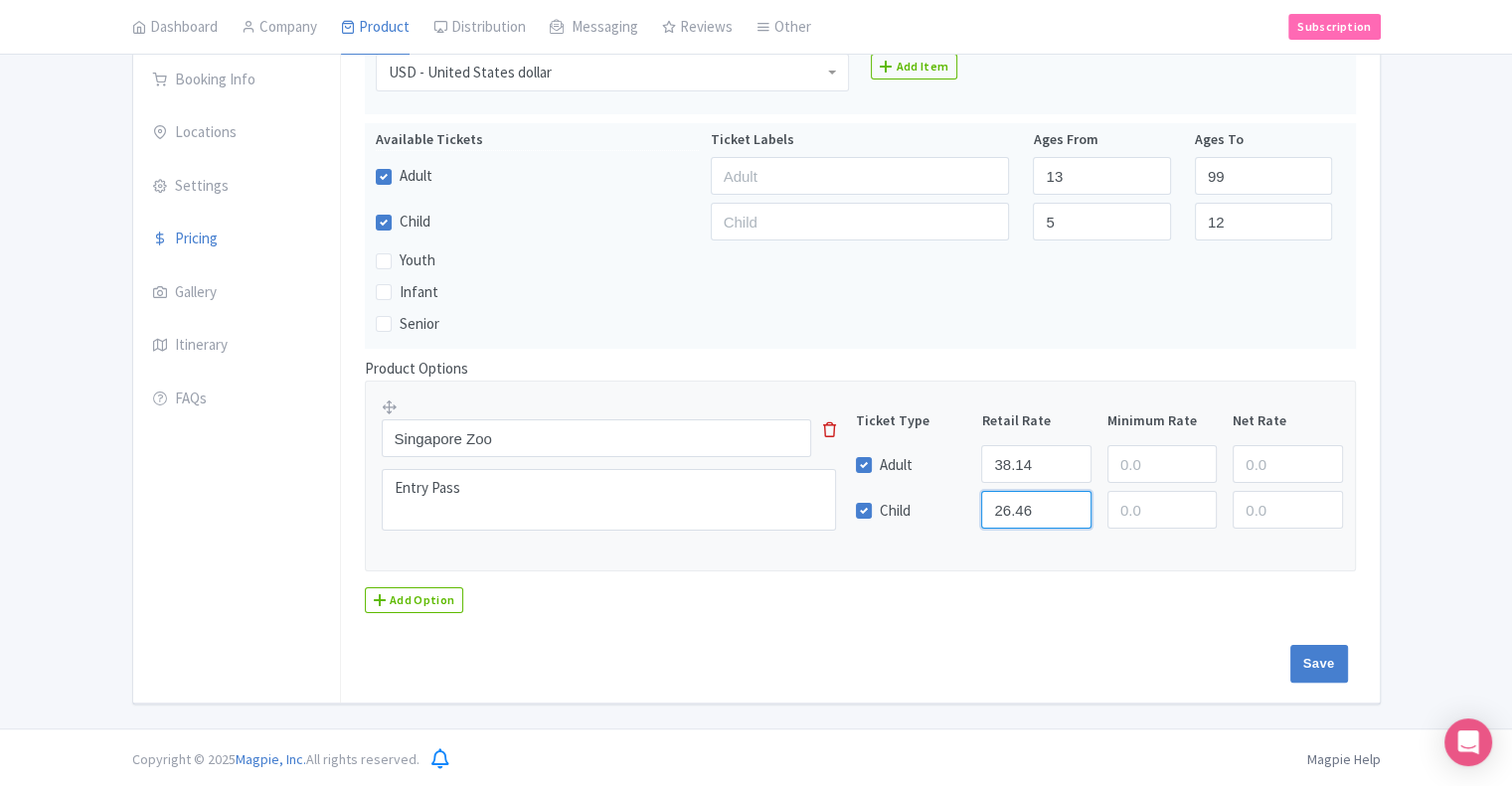 type on "26.46" 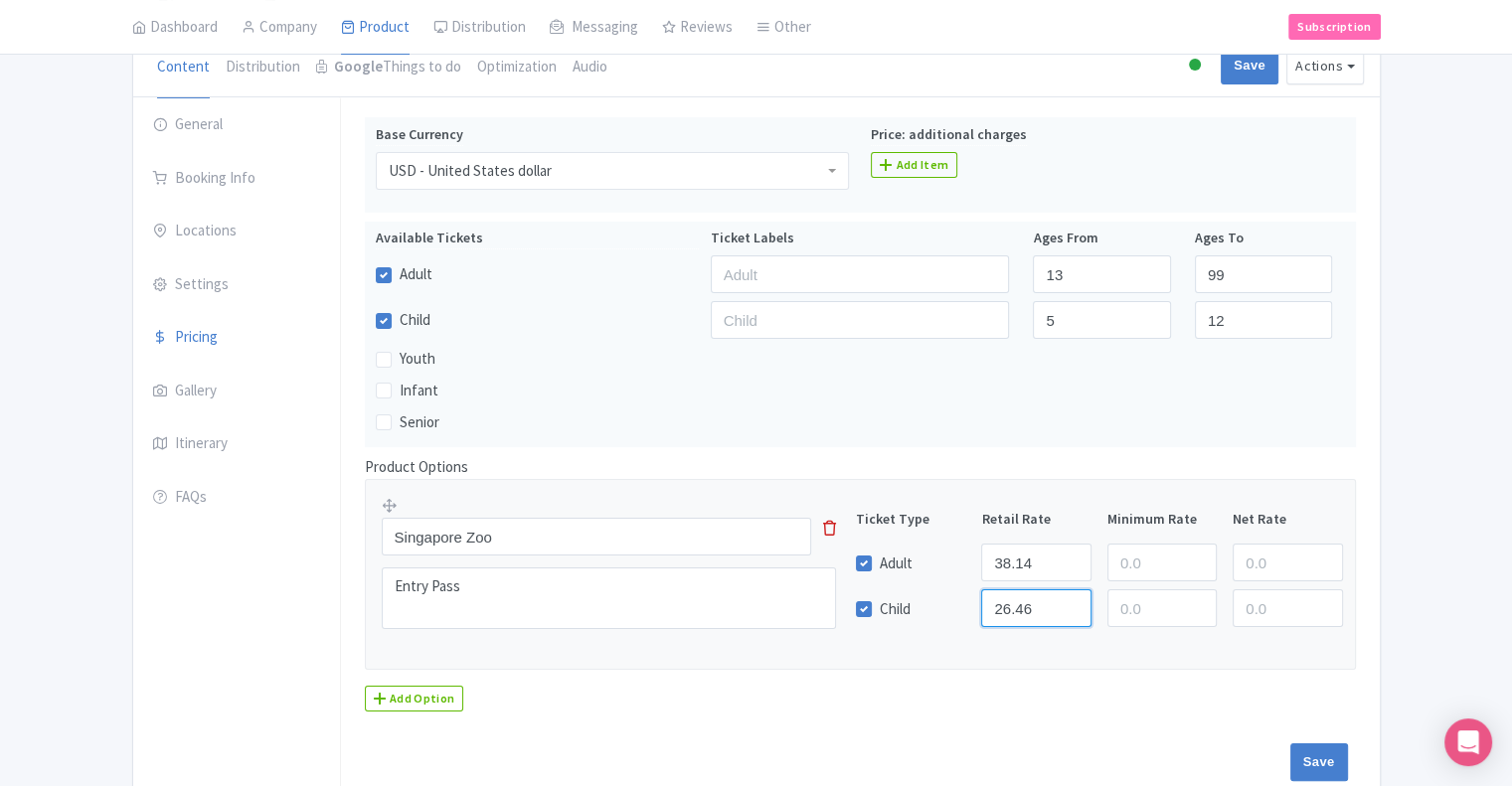 scroll, scrollTop: 194, scrollLeft: 0, axis: vertical 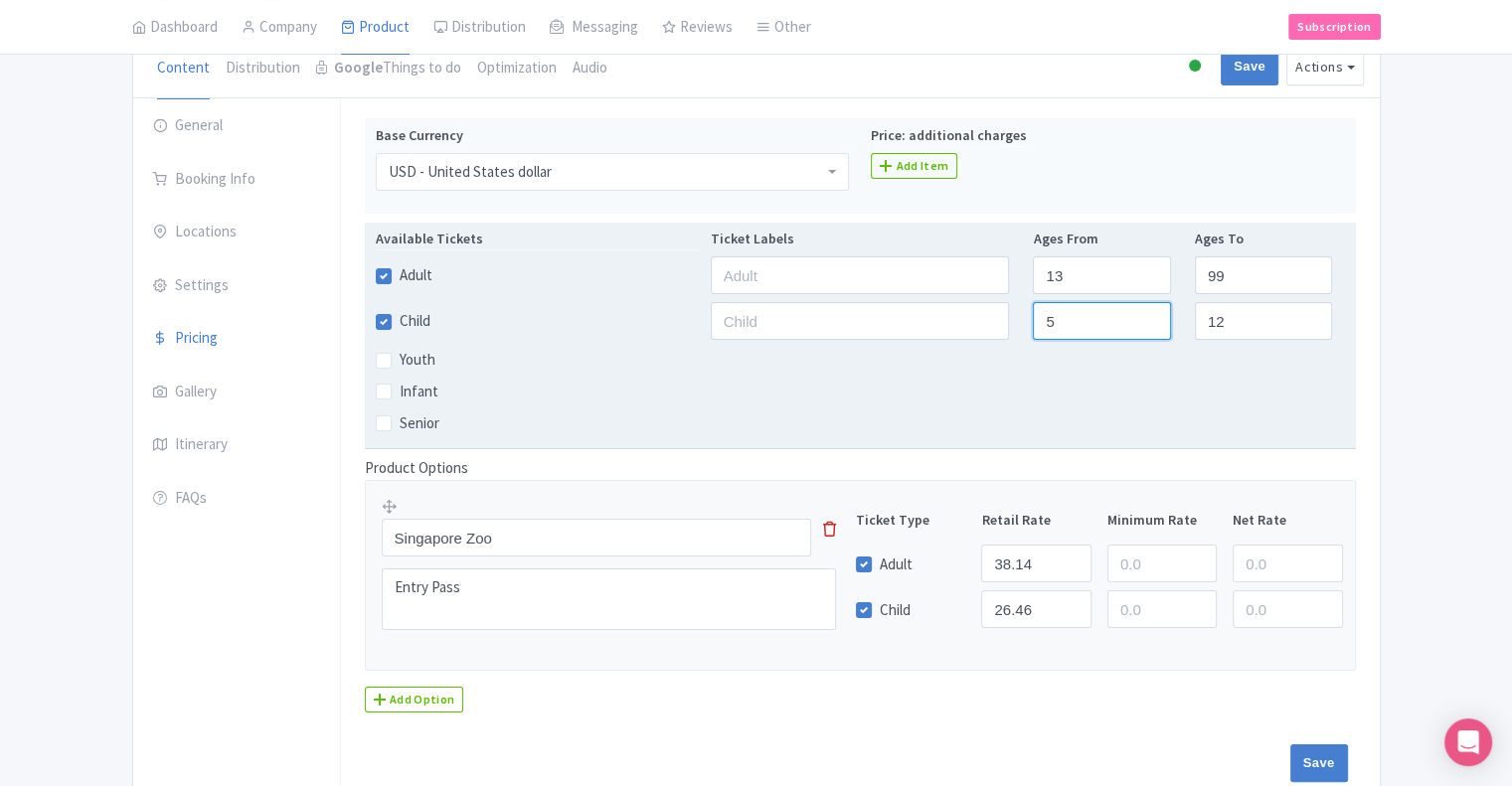 click on "5" at bounding box center [1101, 321] 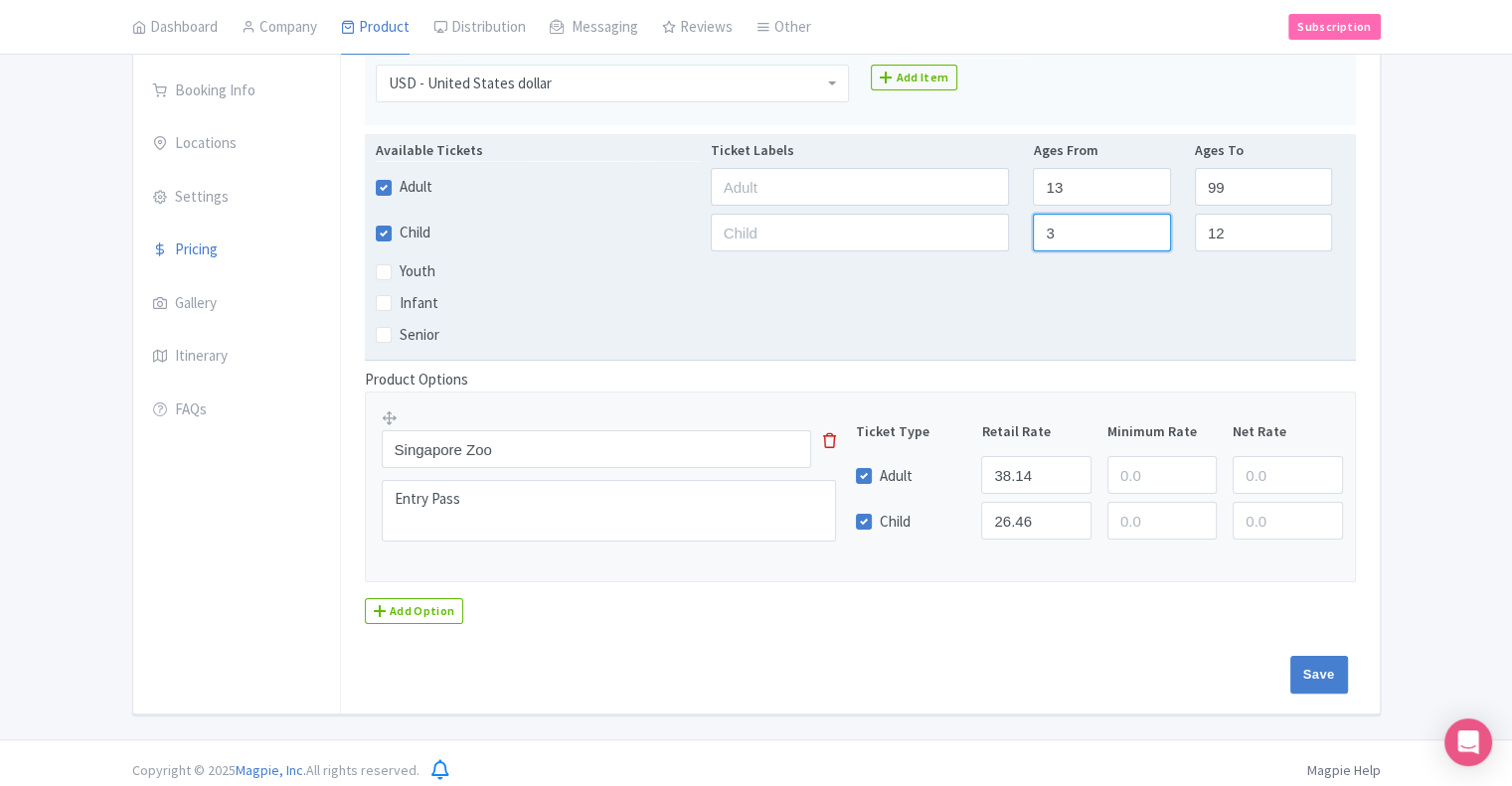 scroll, scrollTop: 293, scrollLeft: 0, axis: vertical 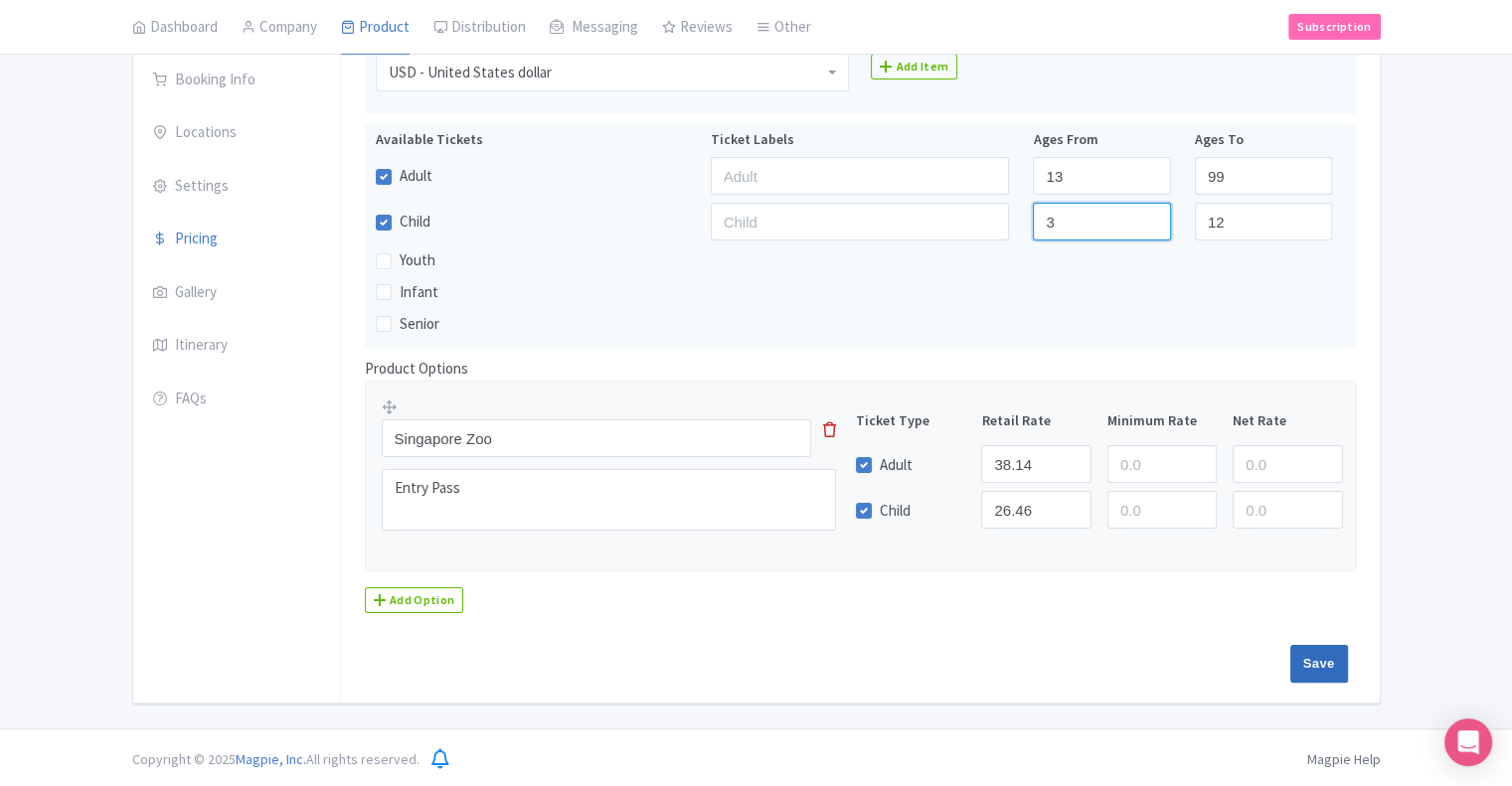 type on "3" 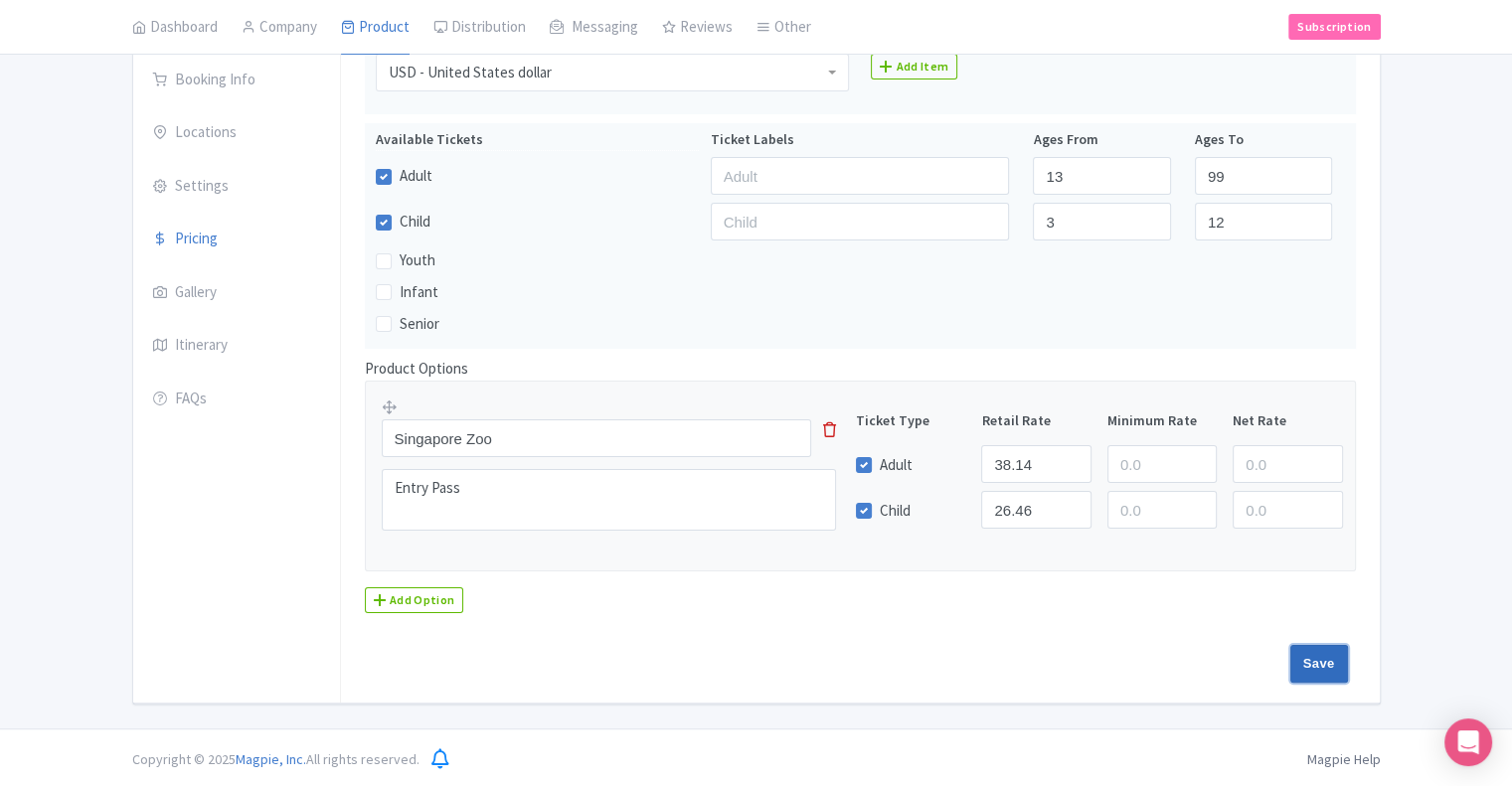 click on "Save" at bounding box center [1319, 664] 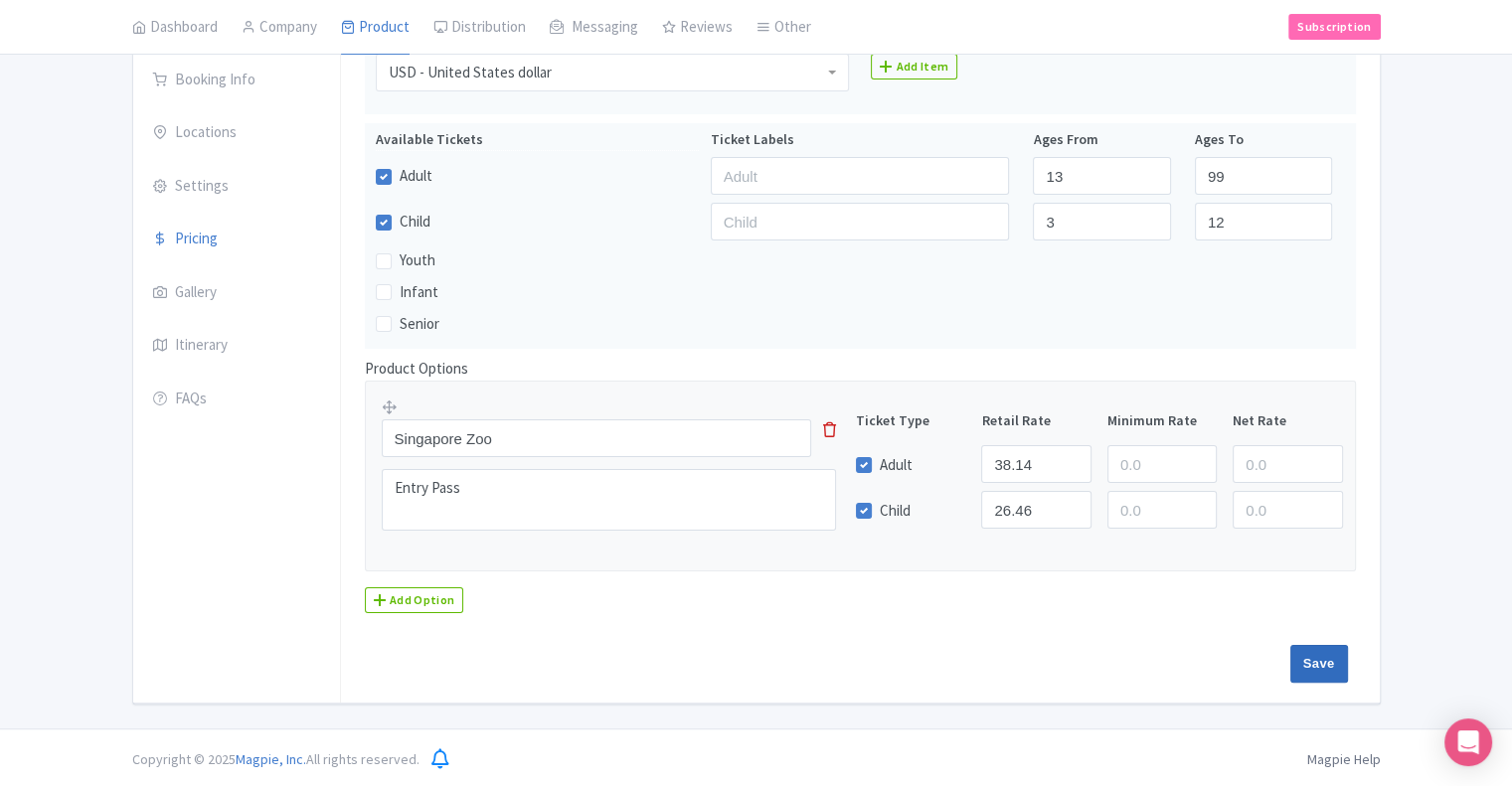 type on "Saving..." 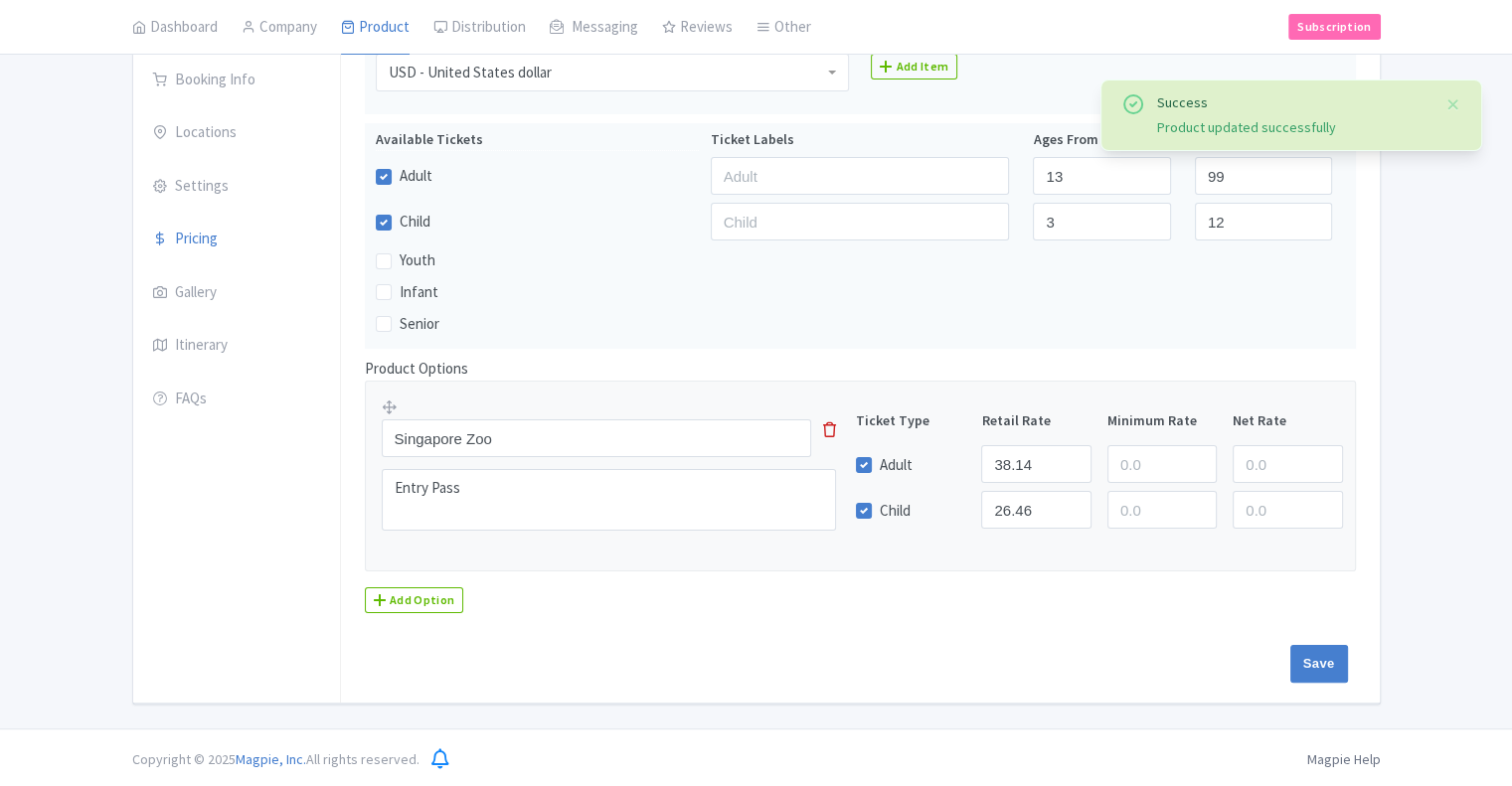 scroll, scrollTop: 293, scrollLeft: 0, axis: vertical 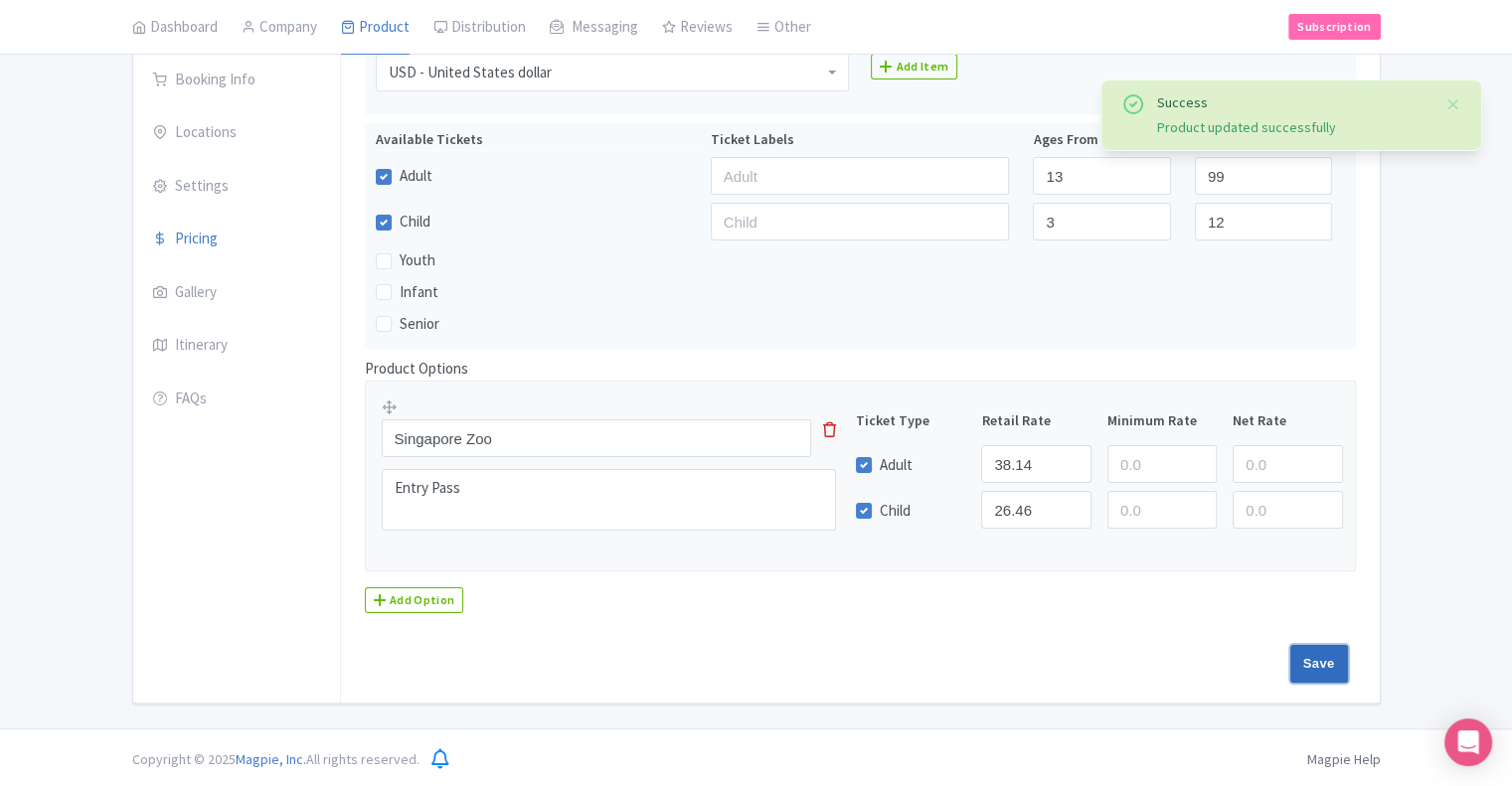 click on "Save" at bounding box center [1319, 664] 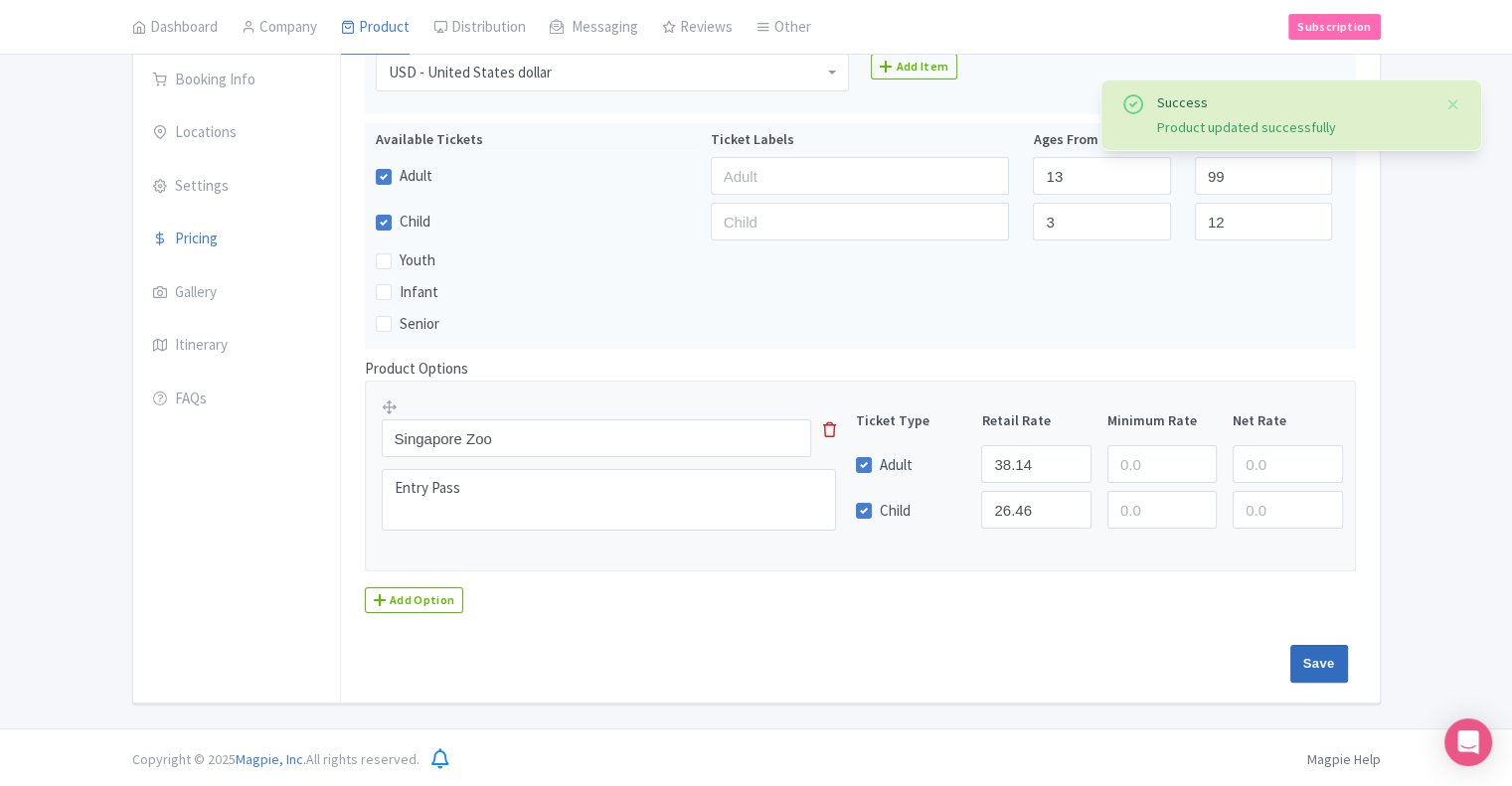 type on "Saving..." 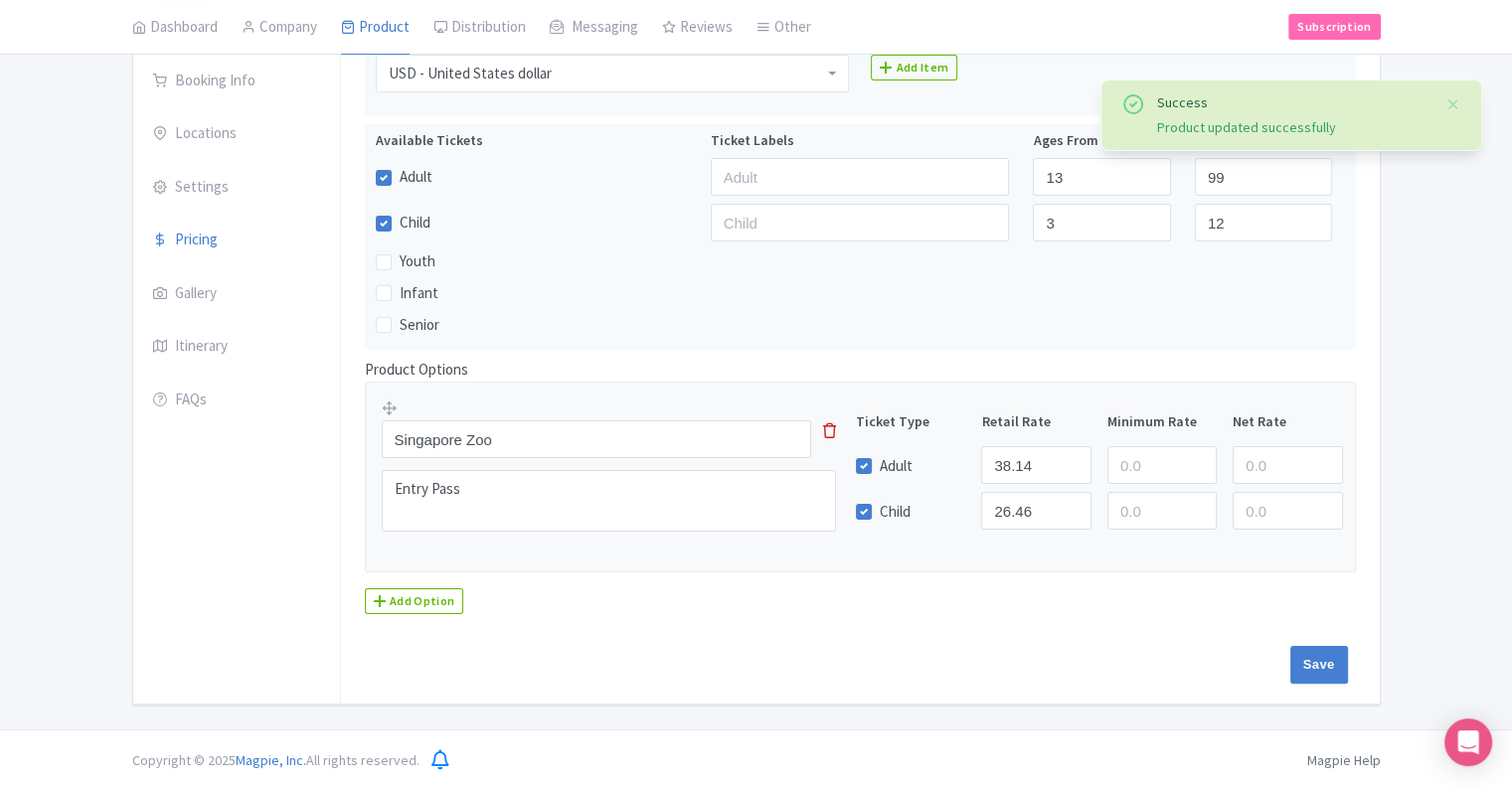 scroll, scrollTop: 293, scrollLeft: 0, axis: vertical 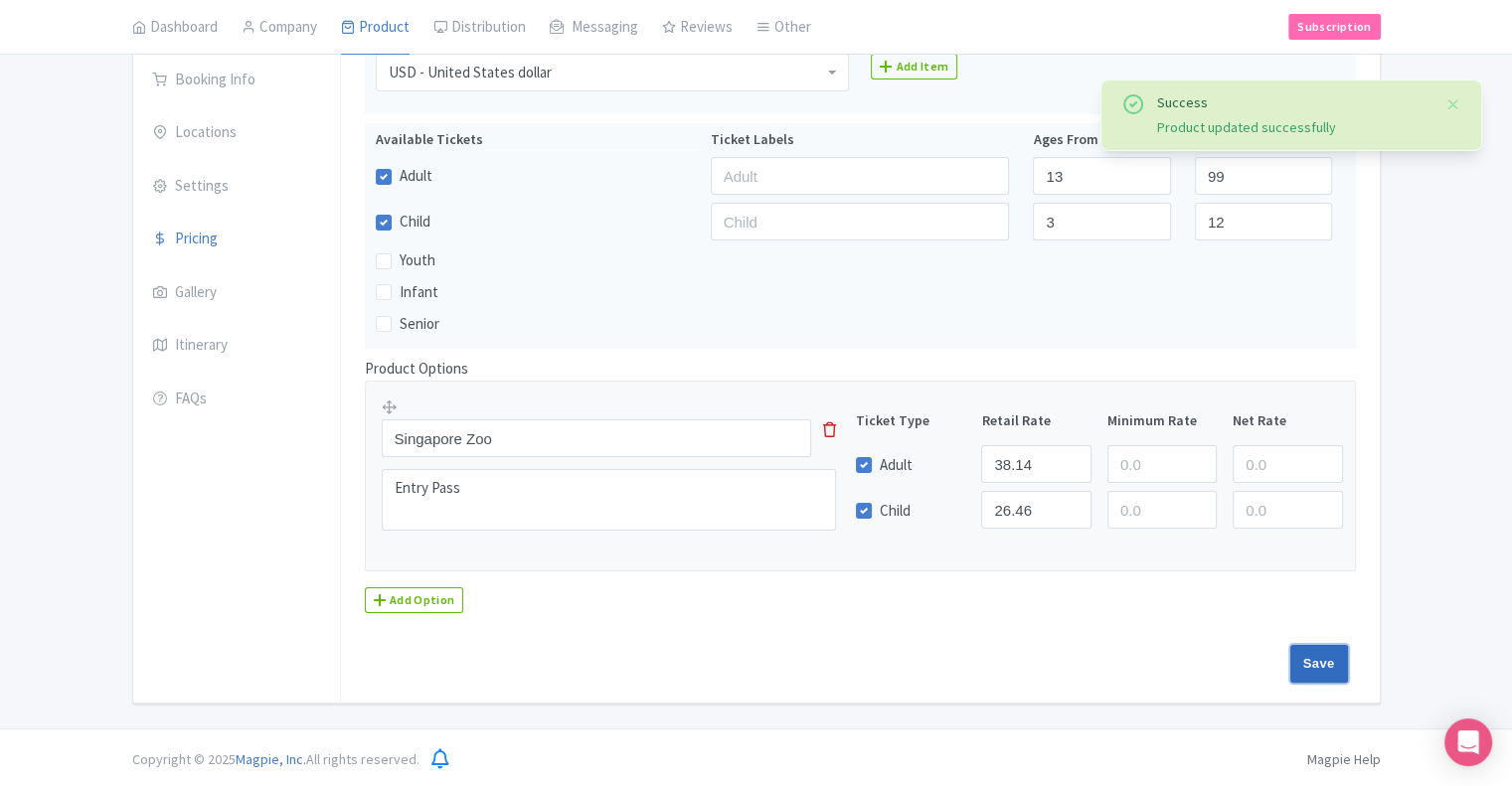 click on "Save" at bounding box center (1319, 664) 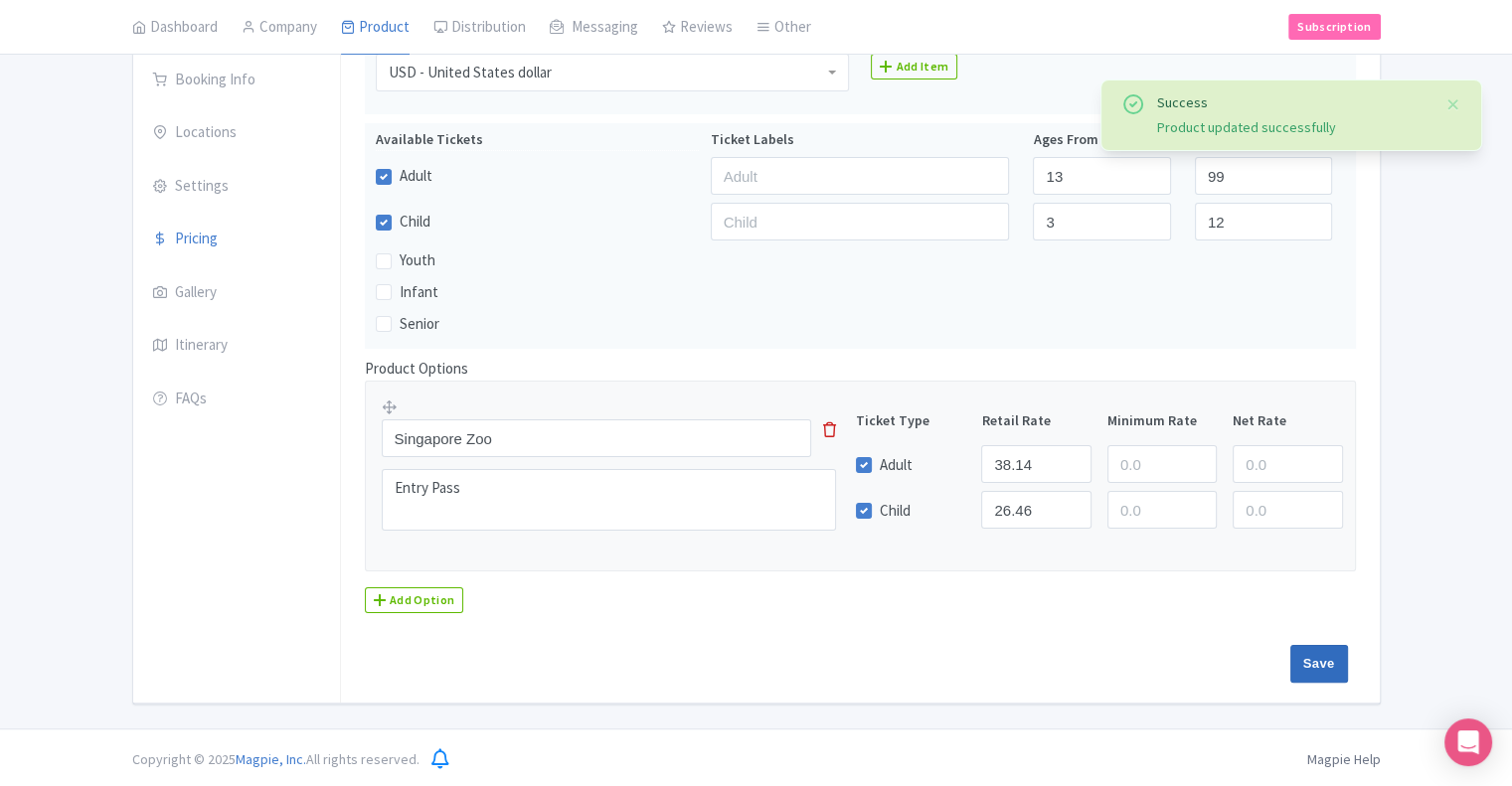 type on "Saving..." 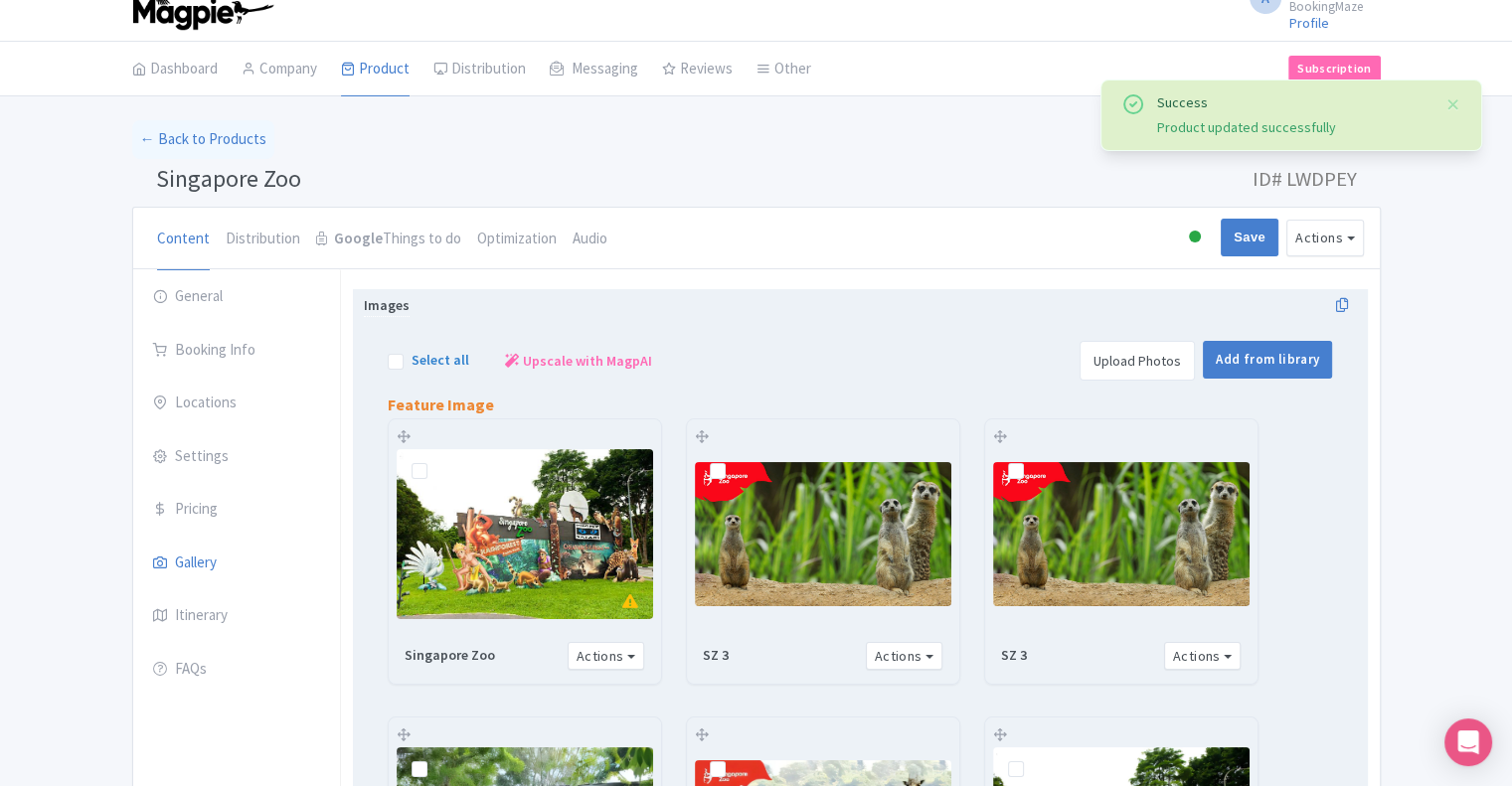 scroll, scrollTop: 293, scrollLeft: 0, axis: vertical 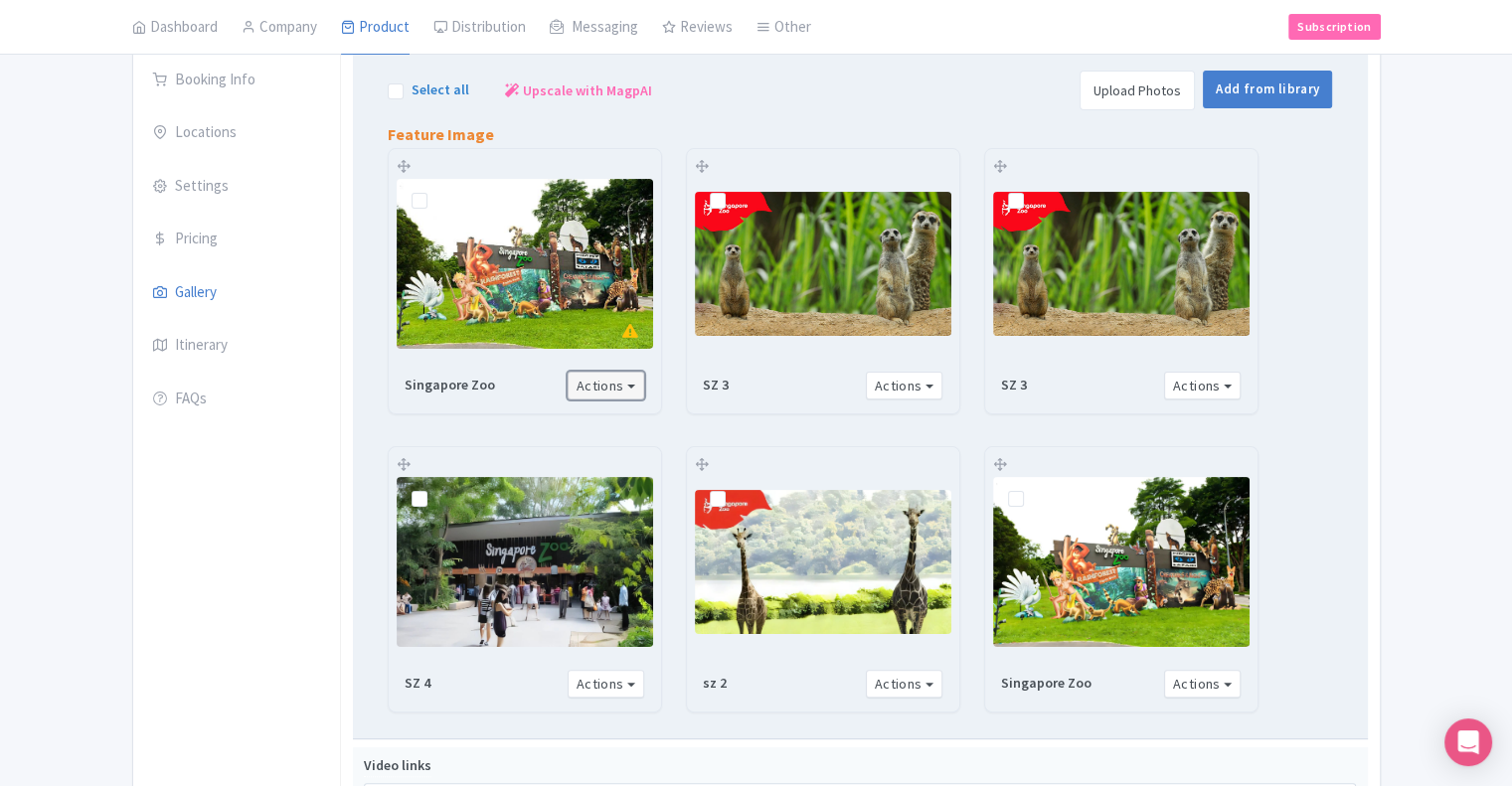click on "Actions" at bounding box center [606, 386] 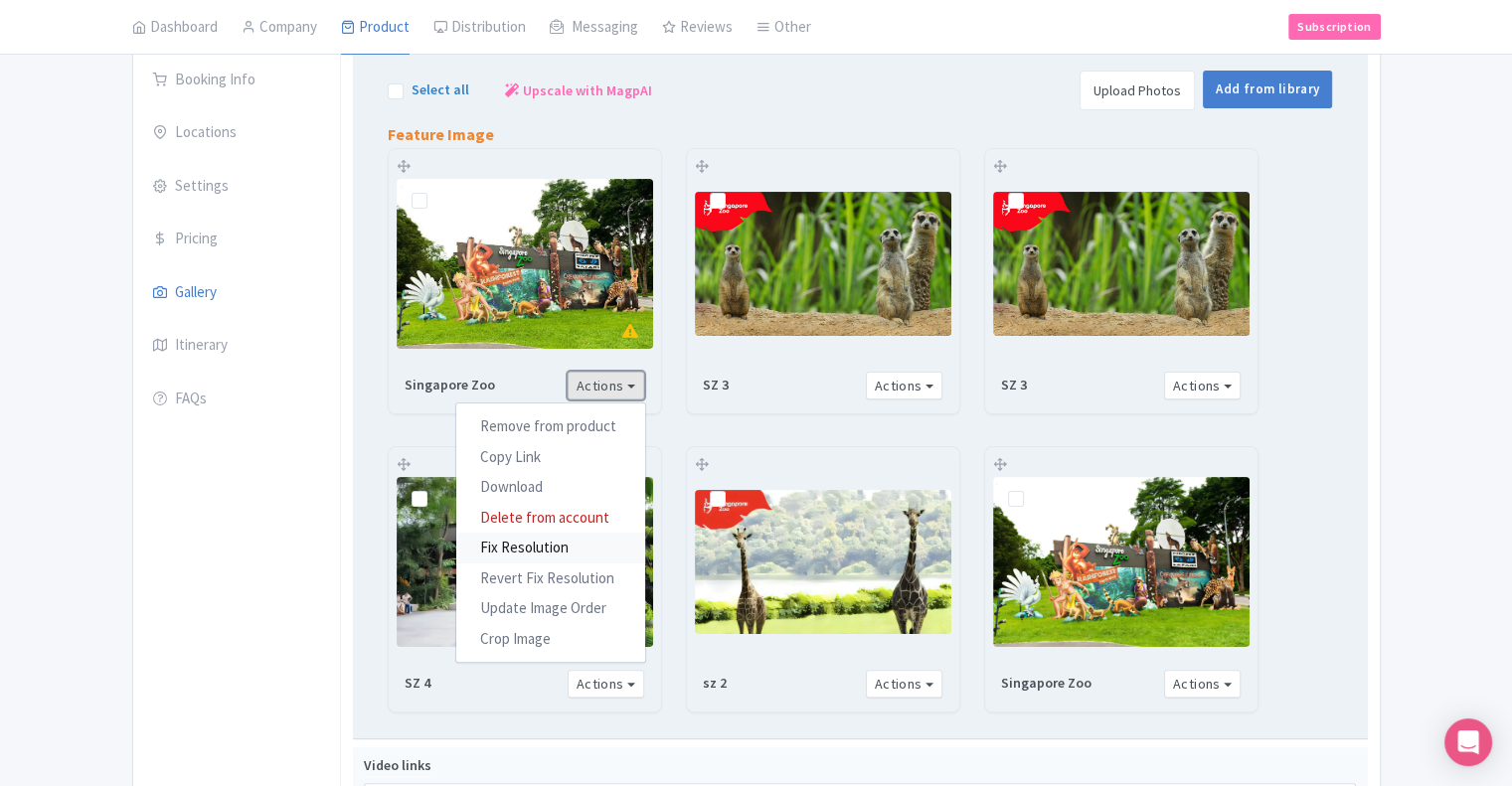 click on "Fix Resolution" at bounding box center [551, 548] 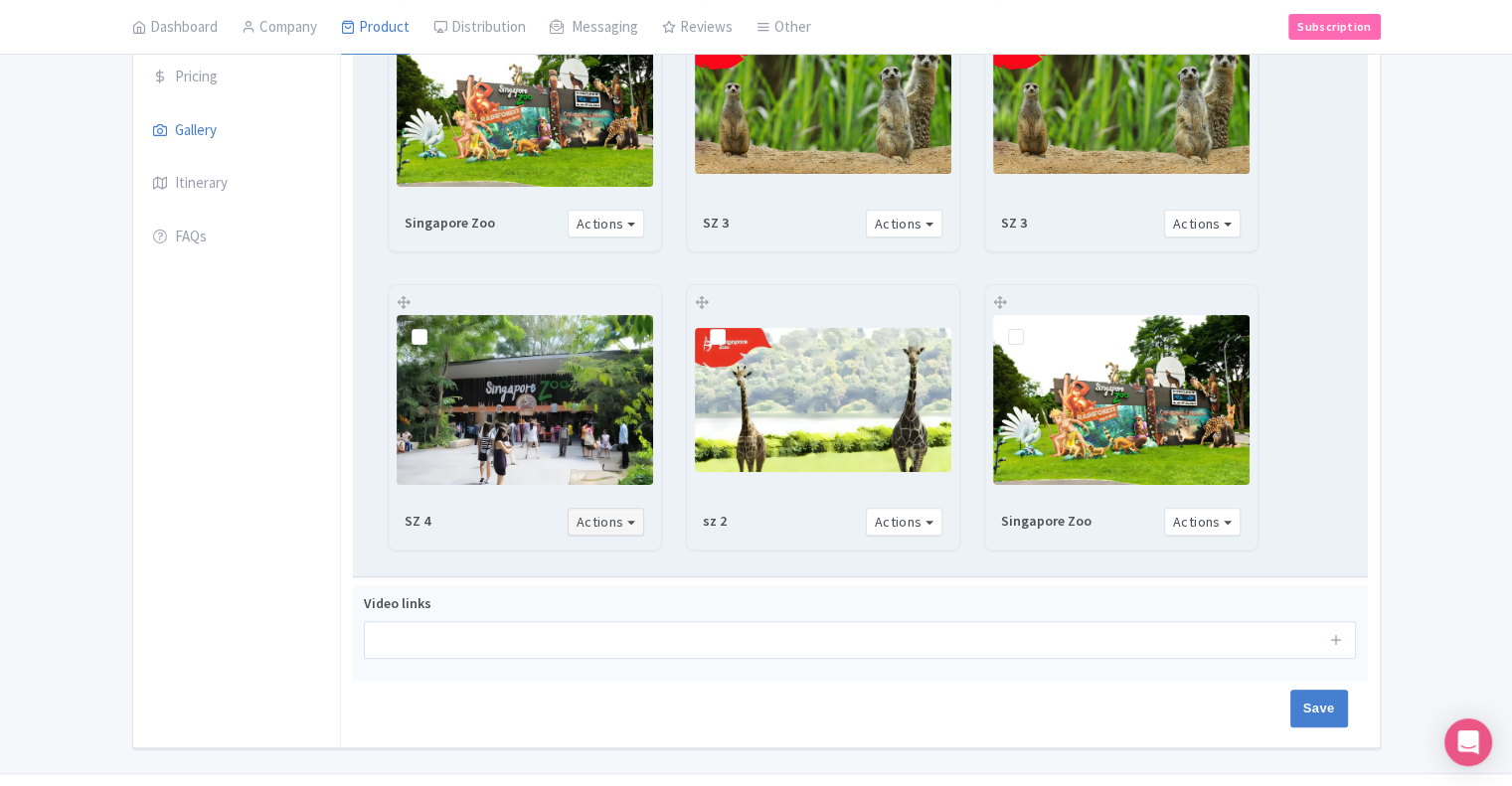 scroll, scrollTop: 293, scrollLeft: 0, axis: vertical 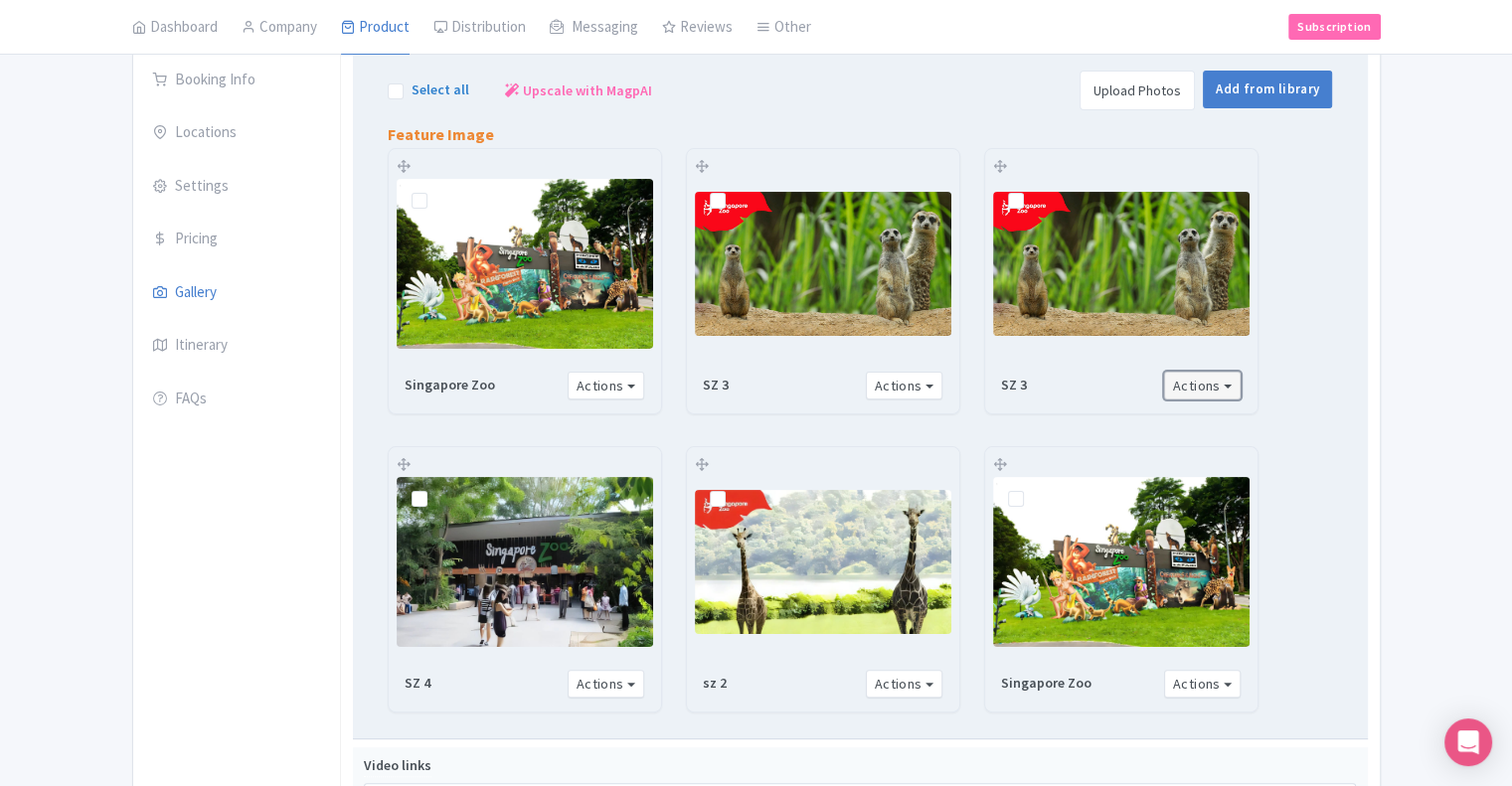 click on "Actions" at bounding box center (1203, 386) 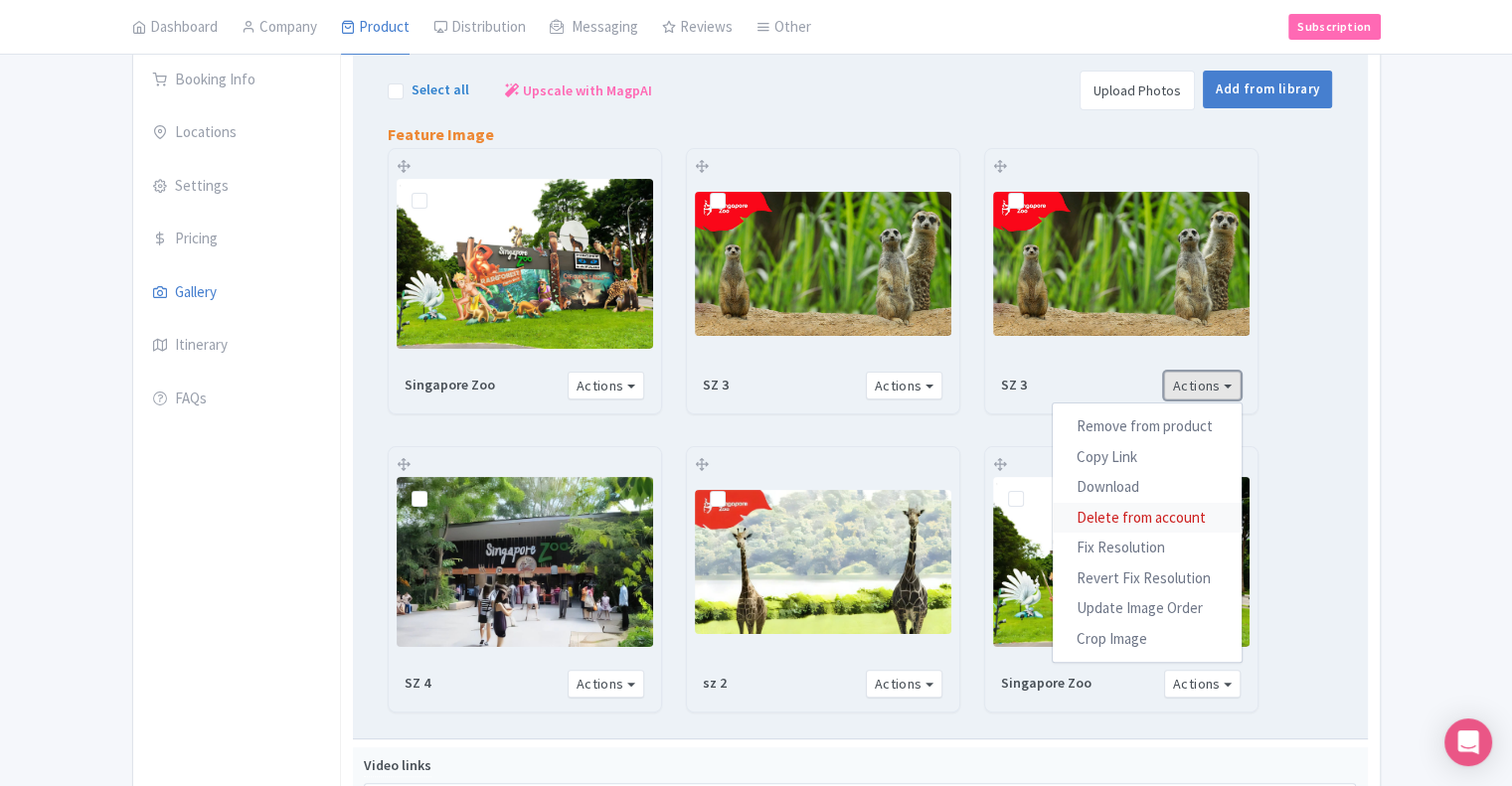 click on "Delete from account" at bounding box center (1147, 517) 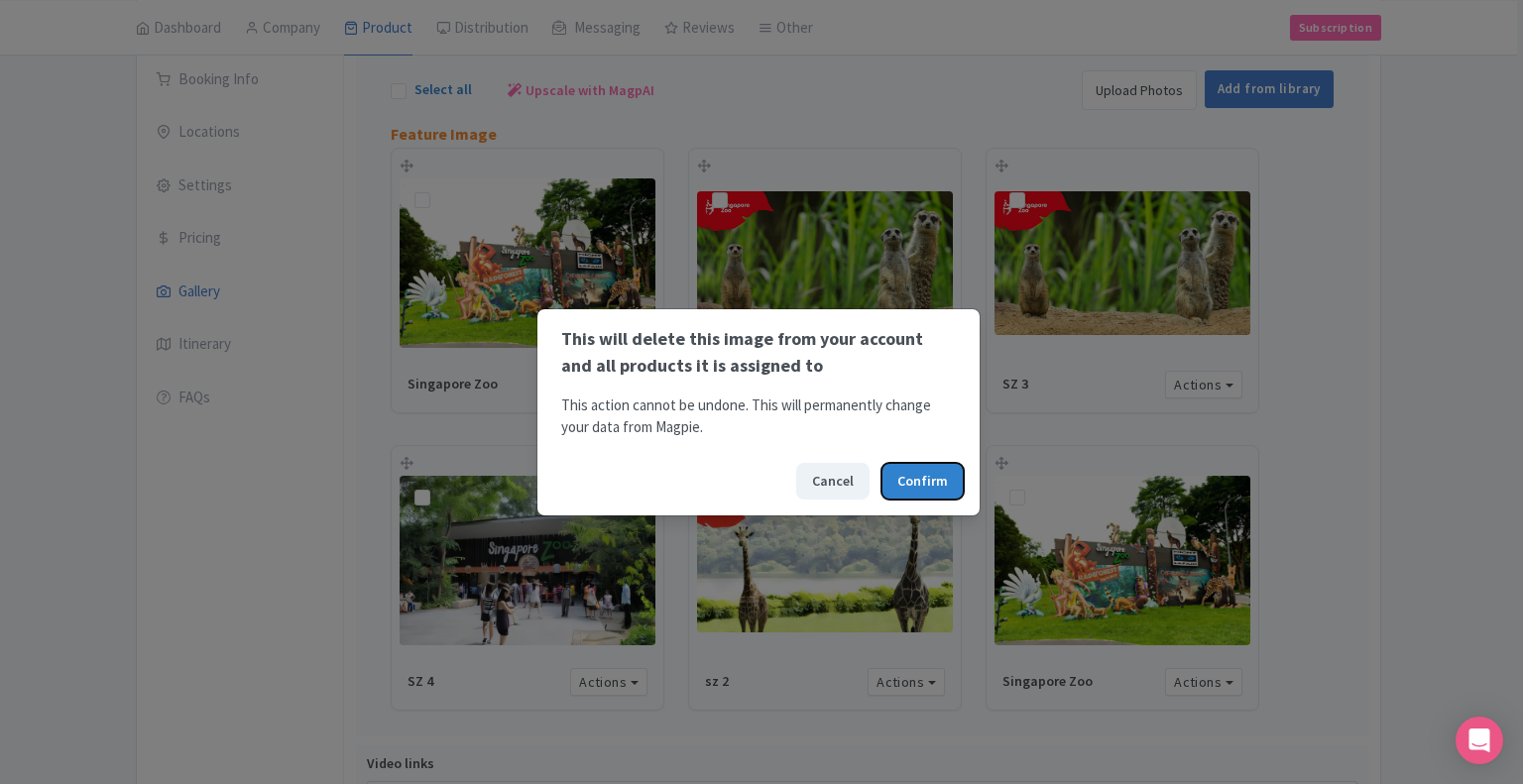 click on "Confirm" at bounding box center [922, 481] 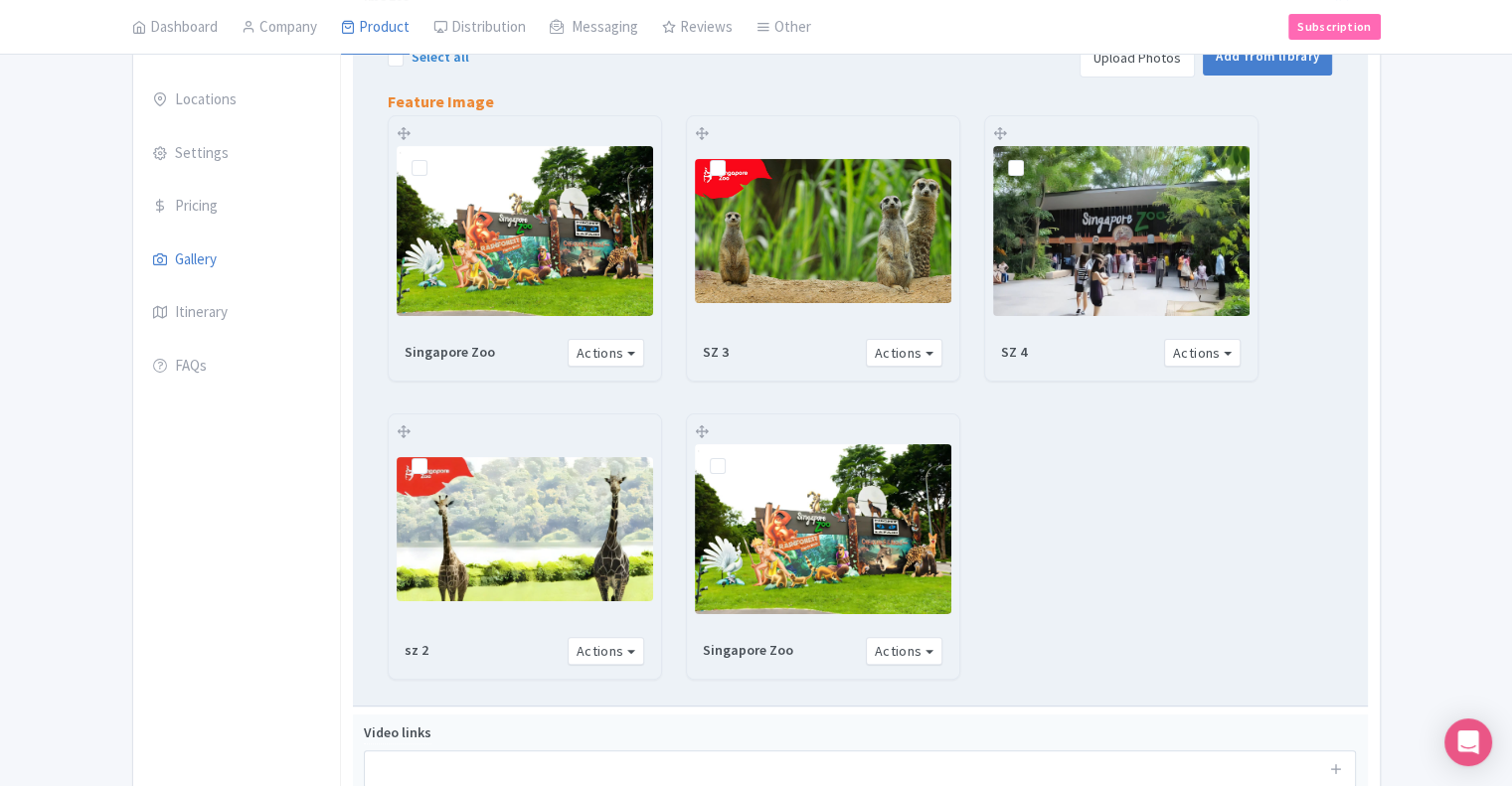 scroll, scrollTop: 409, scrollLeft: 0, axis: vertical 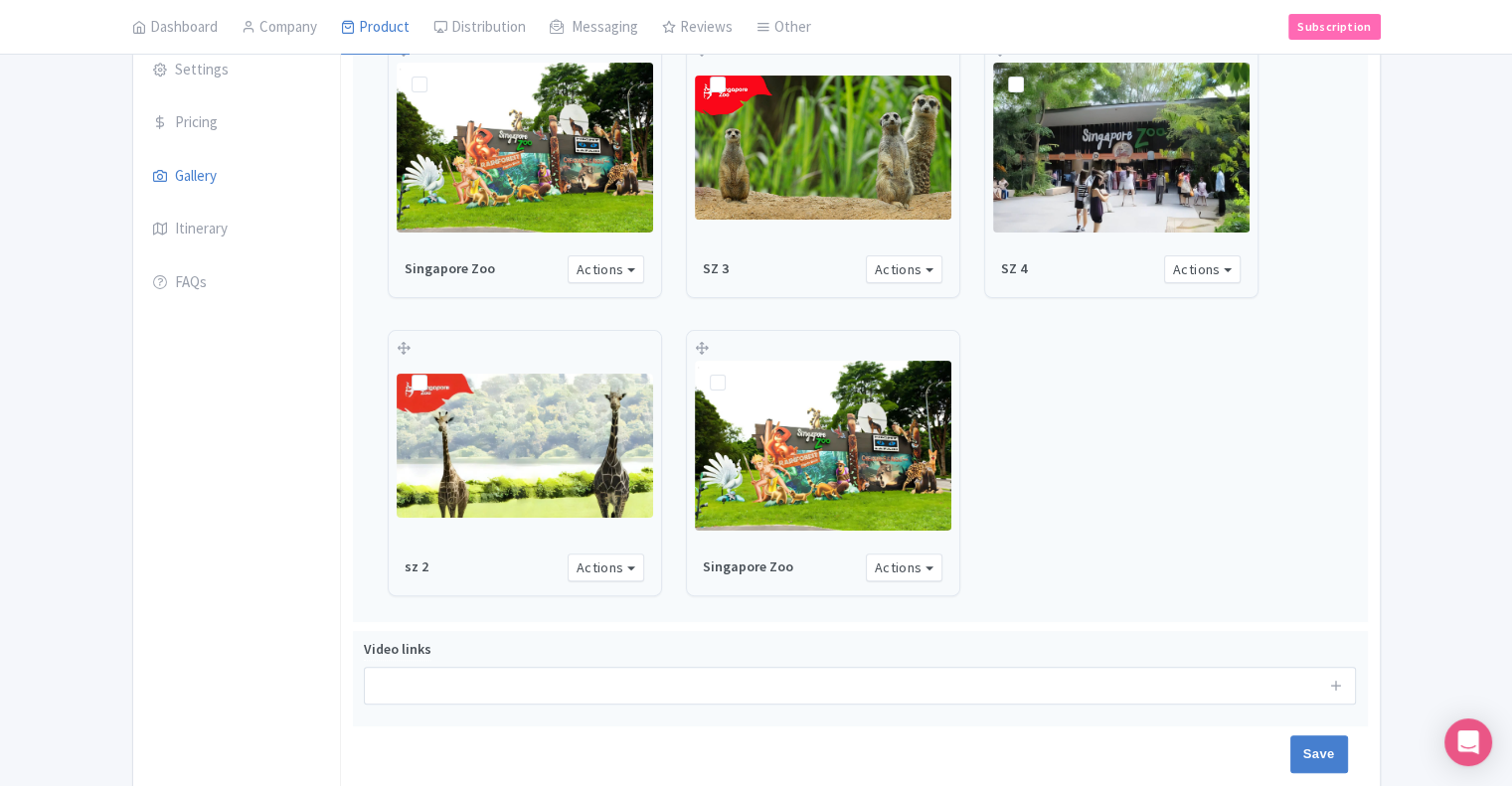 click on "Save" at bounding box center [860, 764] 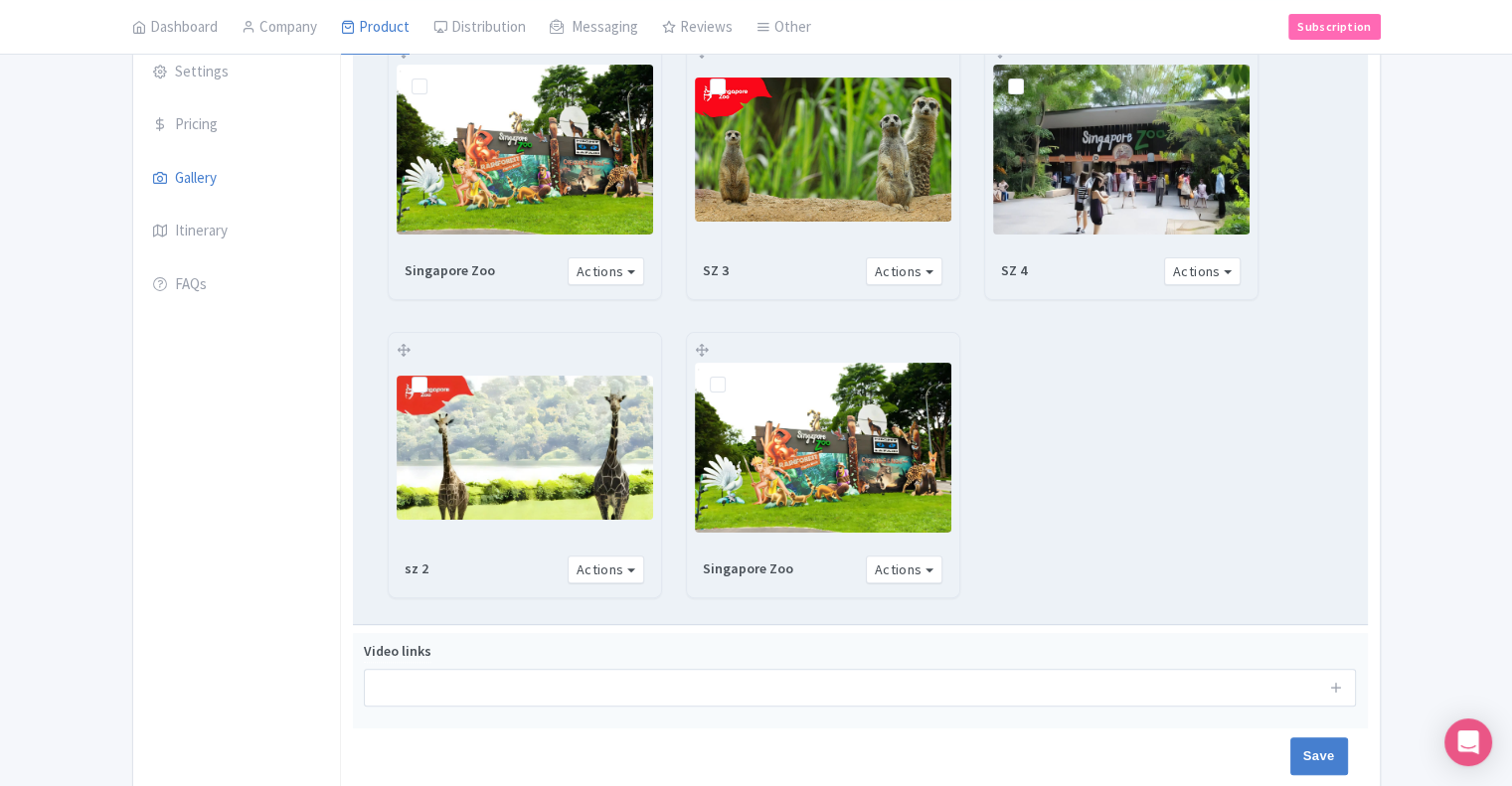 scroll, scrollTop: 409, scrollLeft: 0, axis: vertical 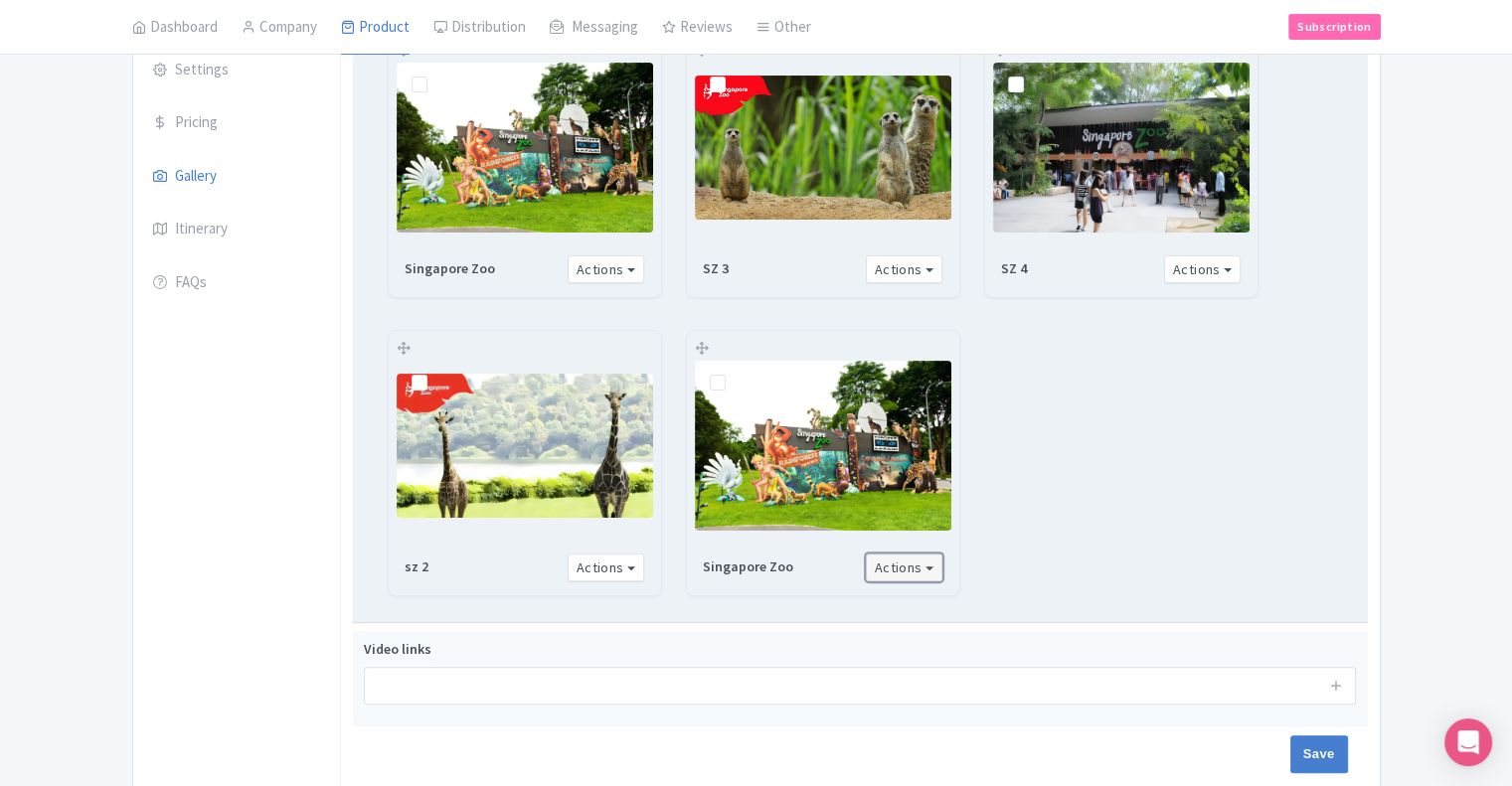 click on "Actions" at bounding box center [905, 567] 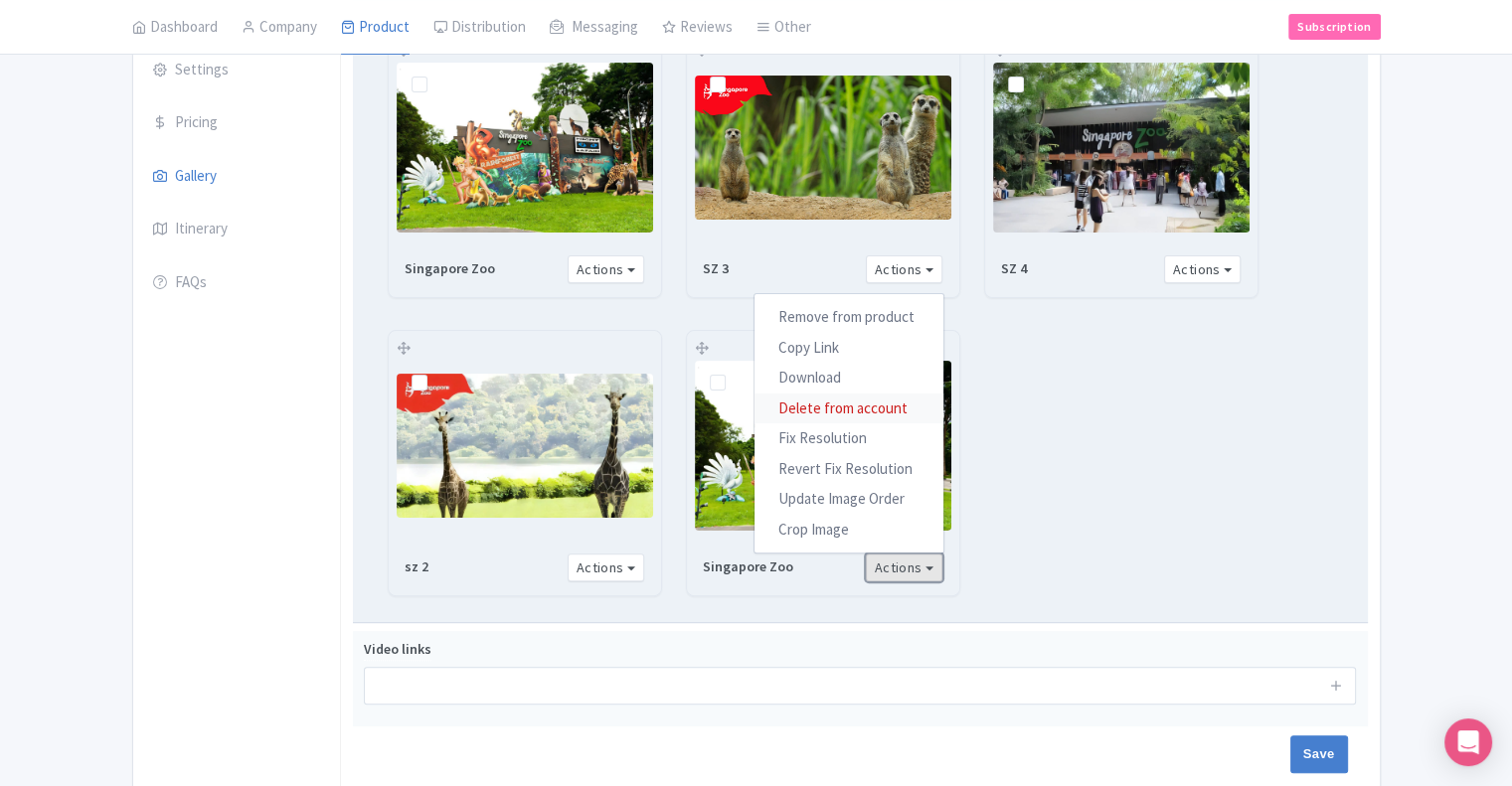 click on "Delete from account" at bounding box center [849, 407] 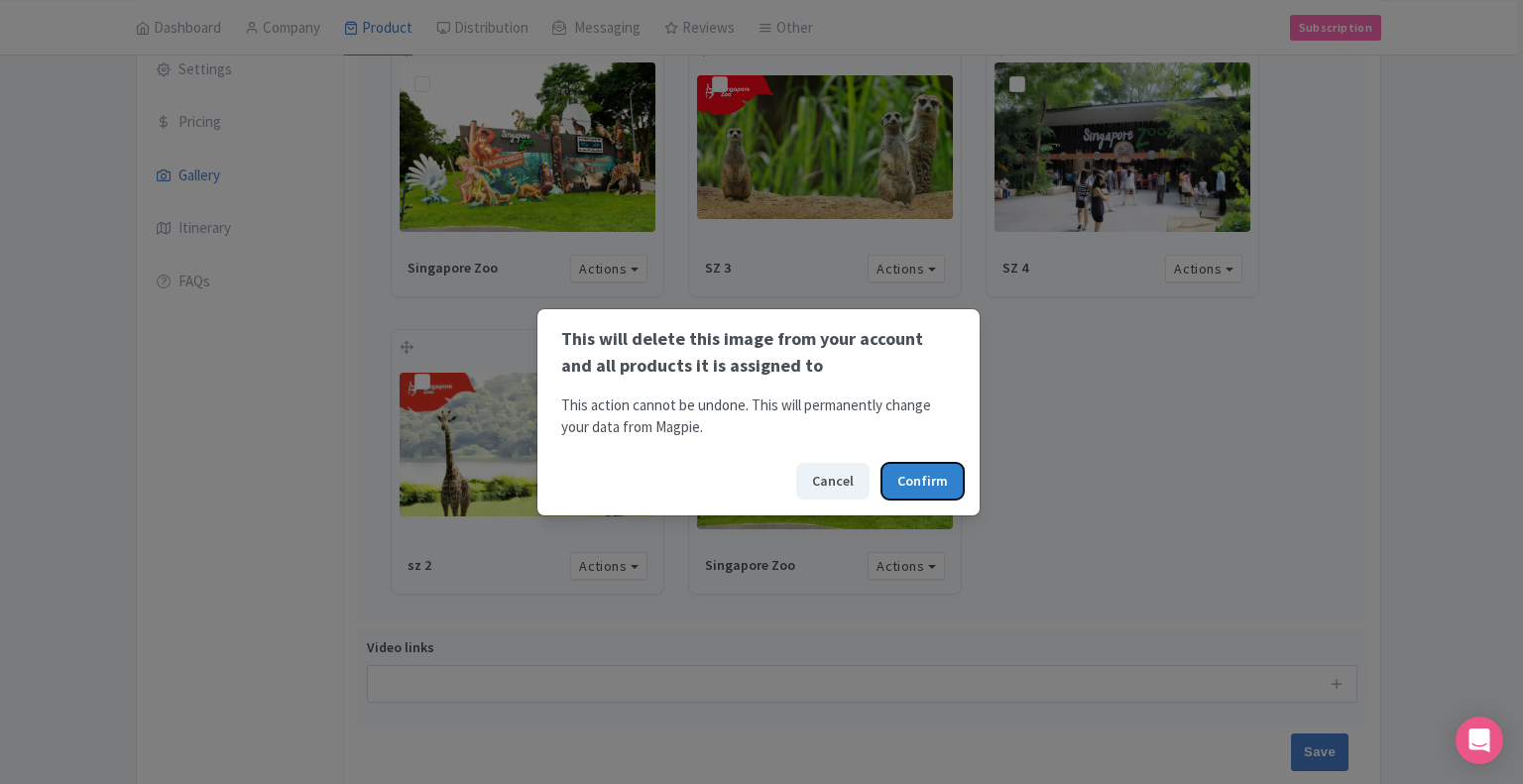 click on "Confirm" at bounding box center [922, 481] 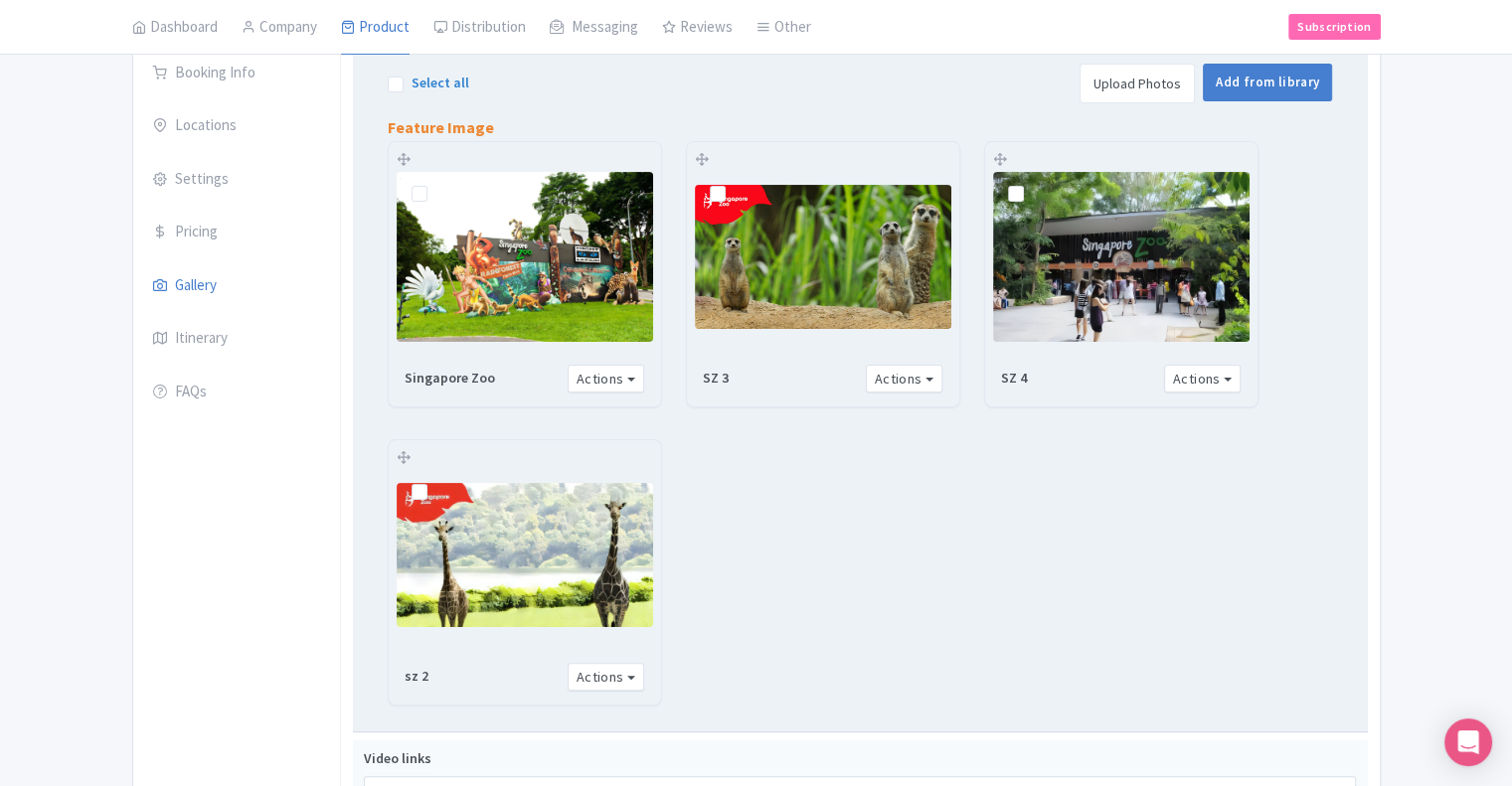 scroll, scrollTop: 421, scrollLeft: 0, axis: vertical 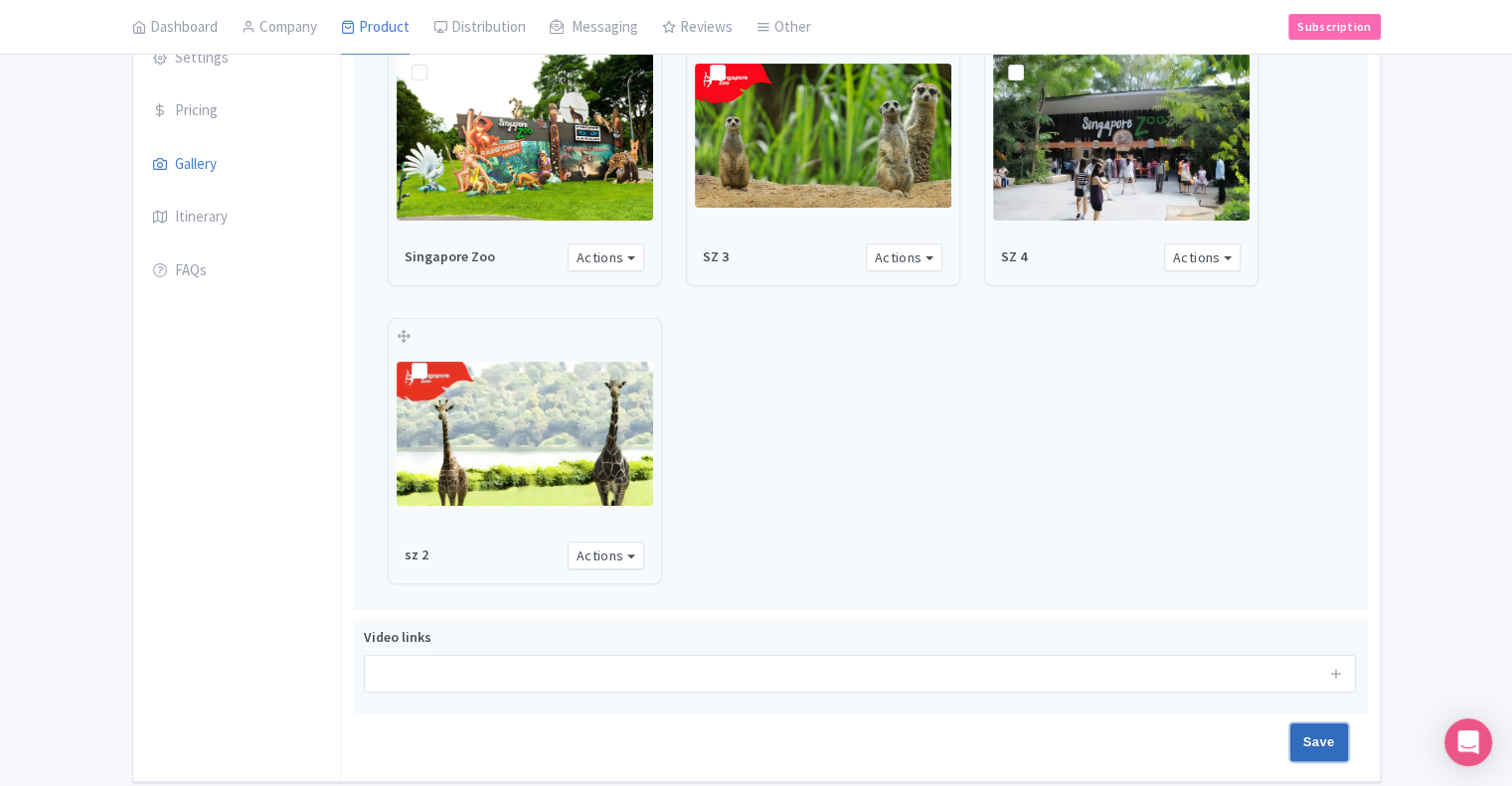 click on "Save" at bounding box center [1319, 742] 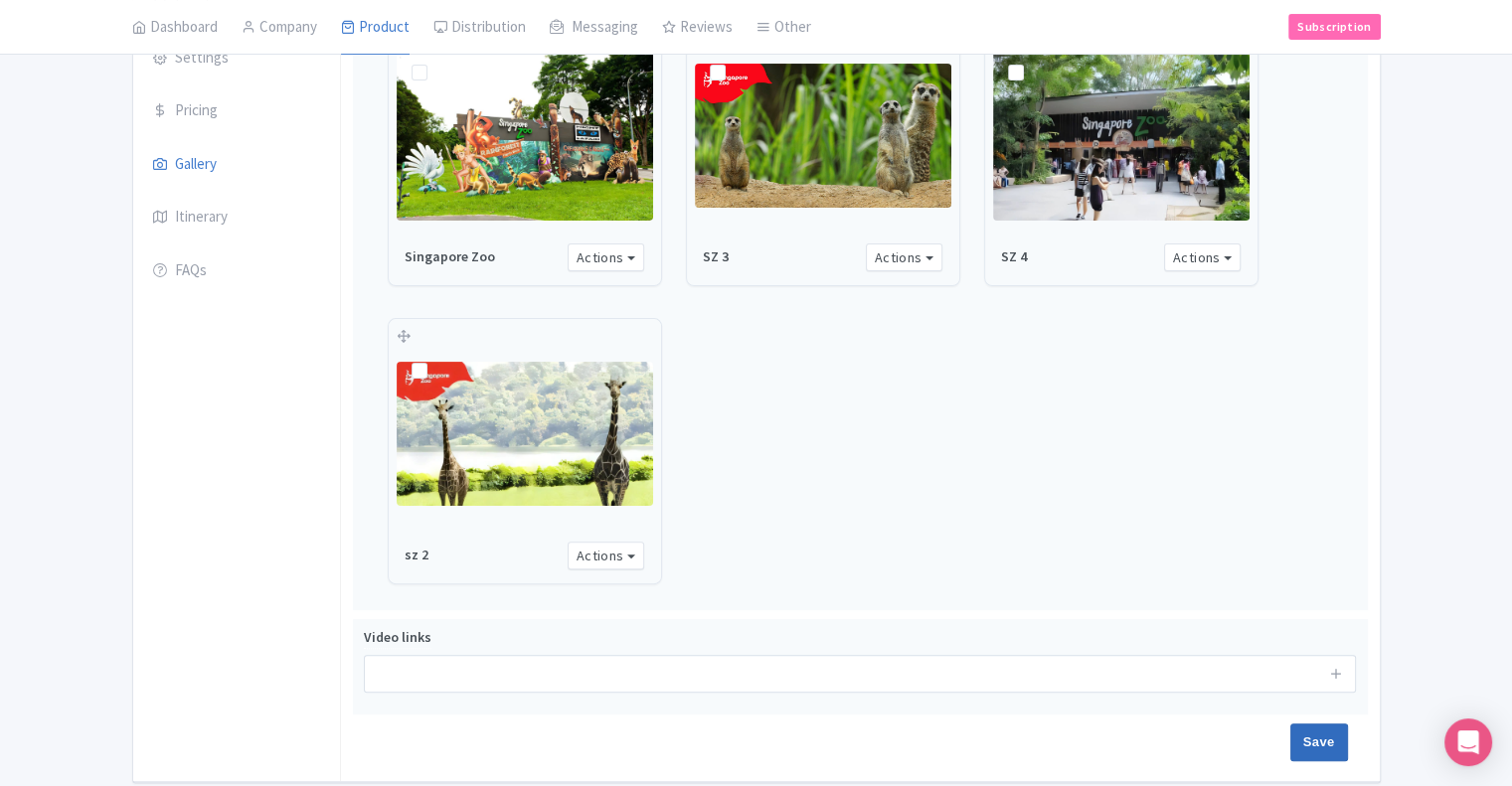 type on "Saving..." 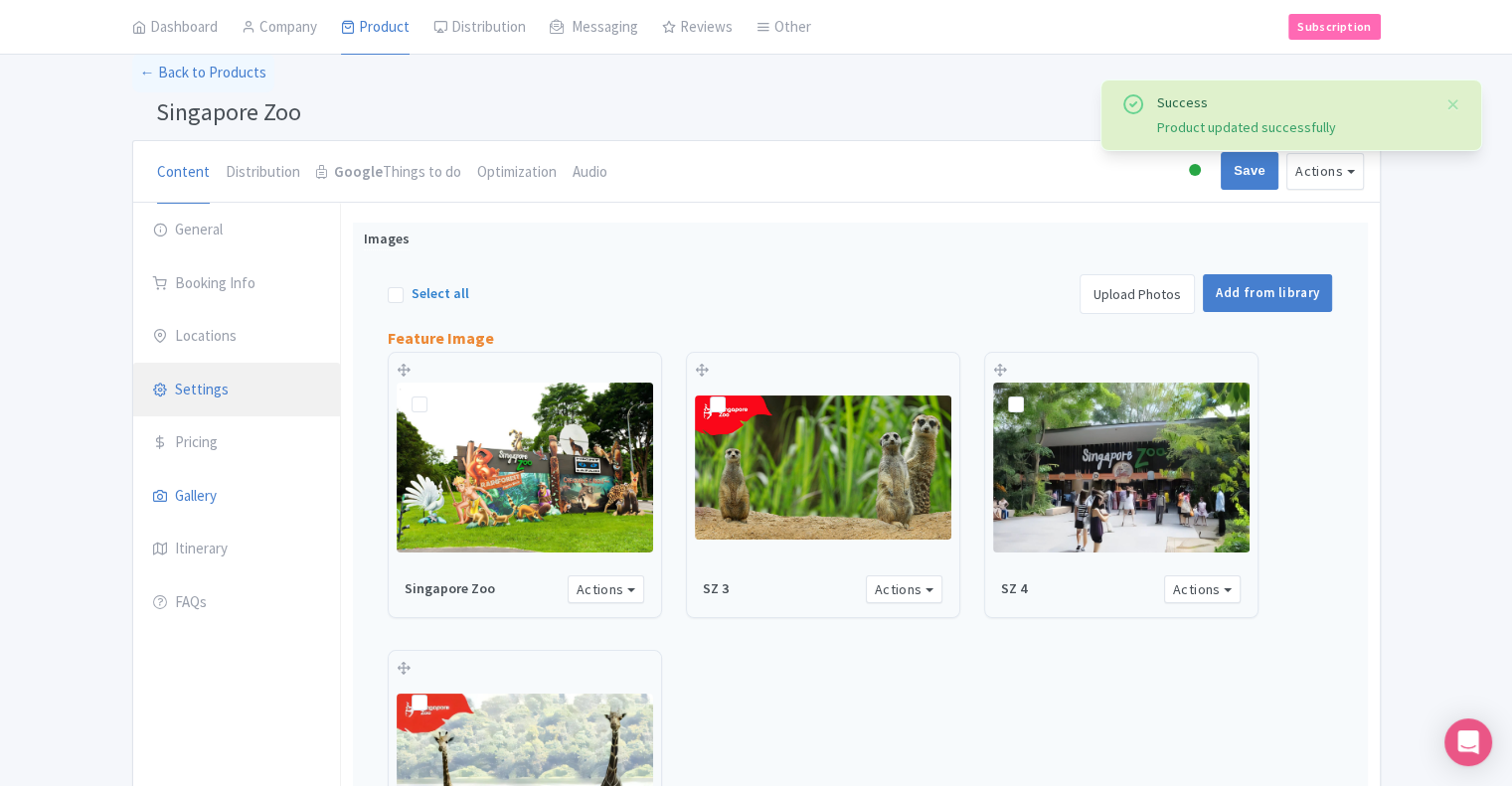 scroll, scrollTop: 123, scrollLeft: 0, axis: vertical 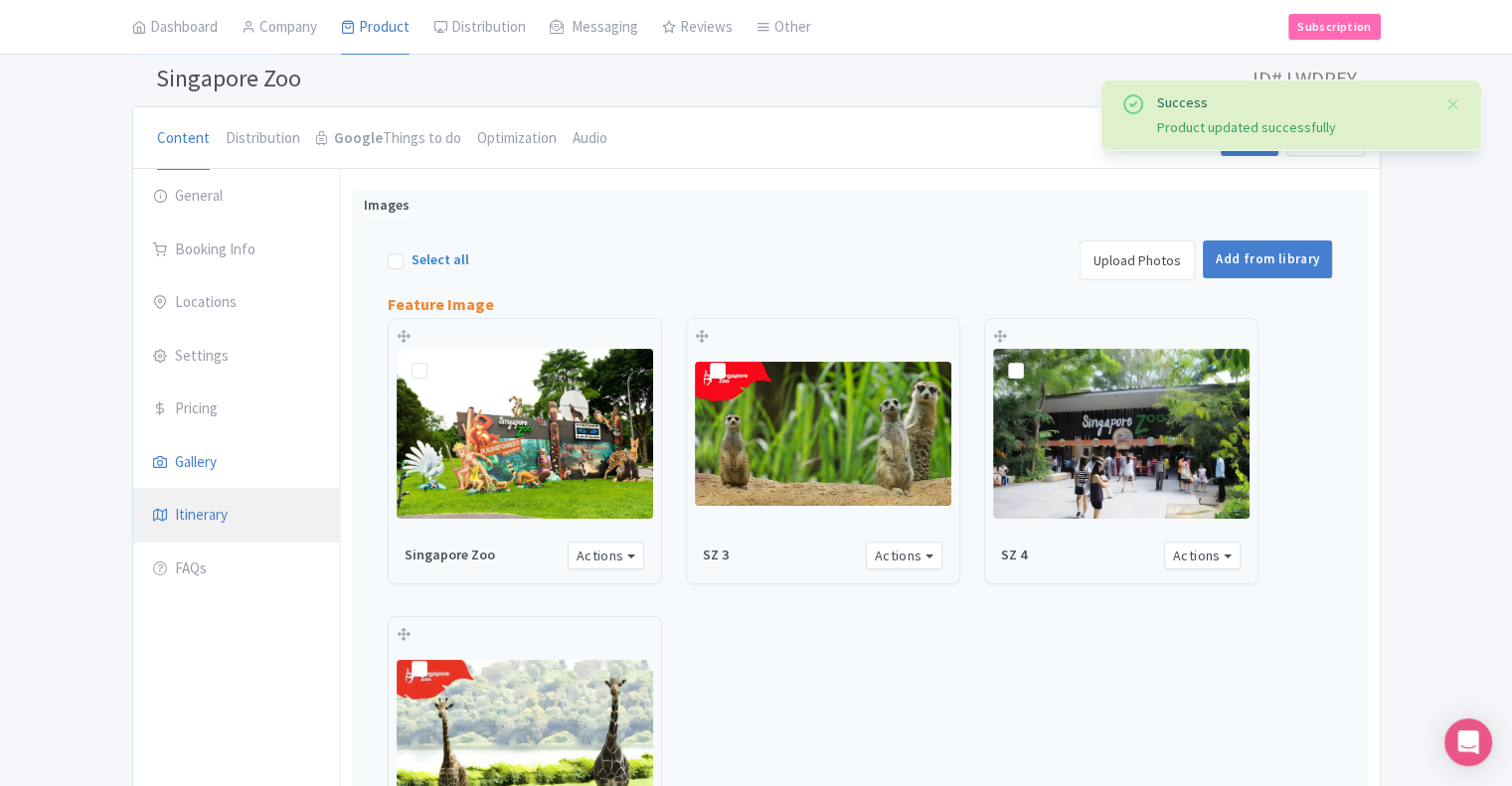 click on "Itinerary" at bounding box center [237, 516] 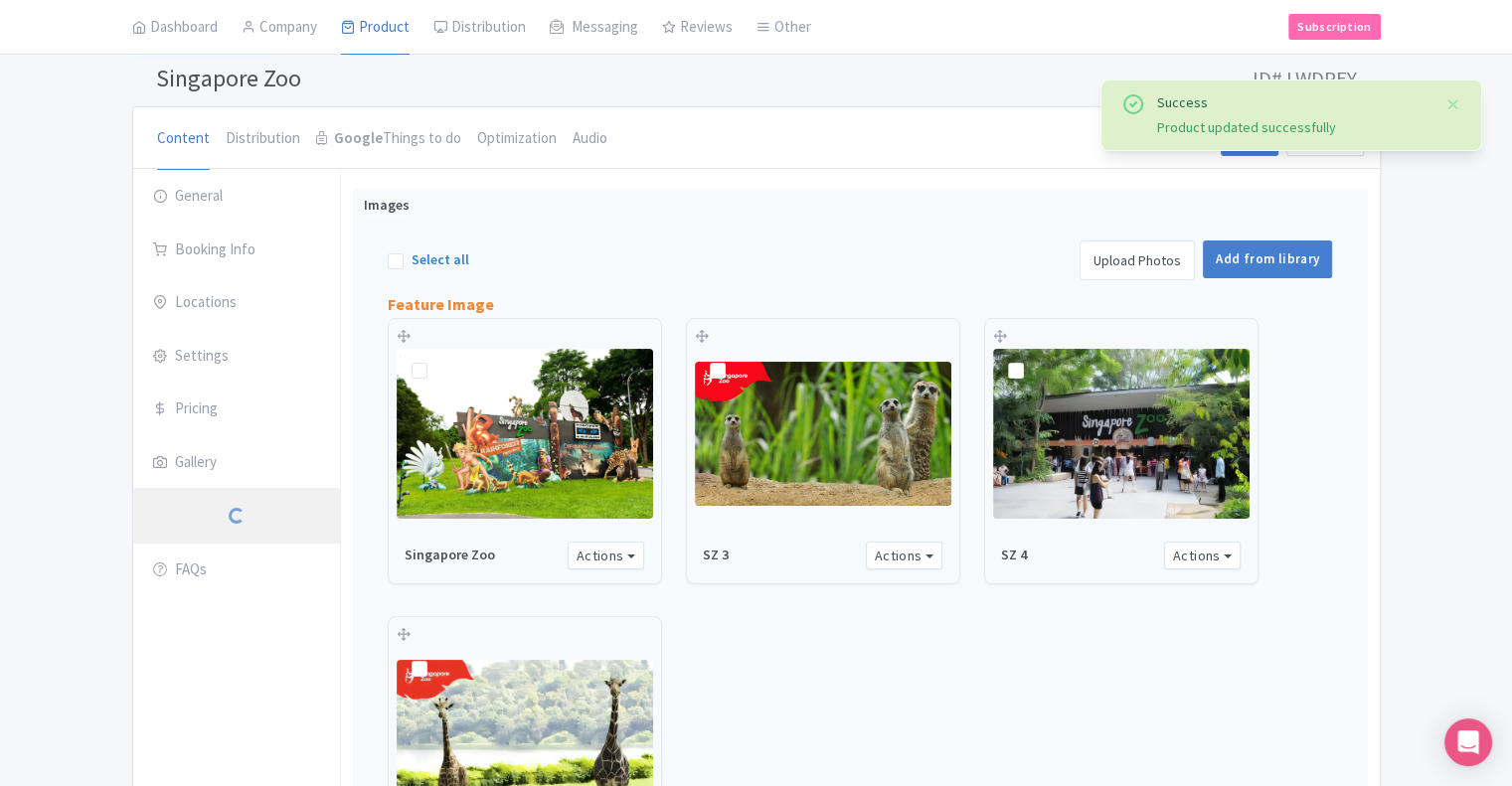 scroll, scrollTop: 23, scrollLeft: 0, axis: vertical 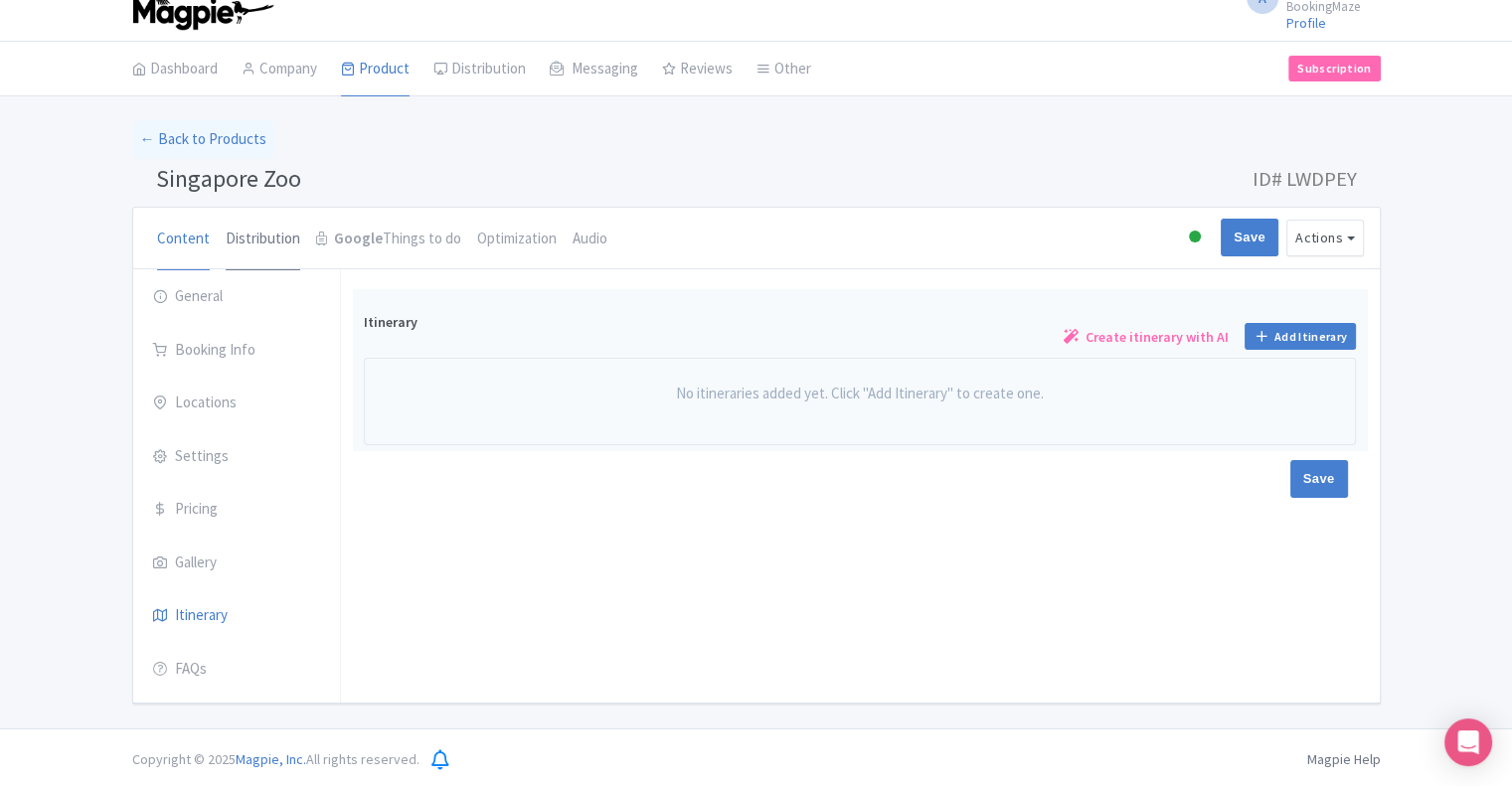 click on "Distribution" at bounding box center (262, 239) 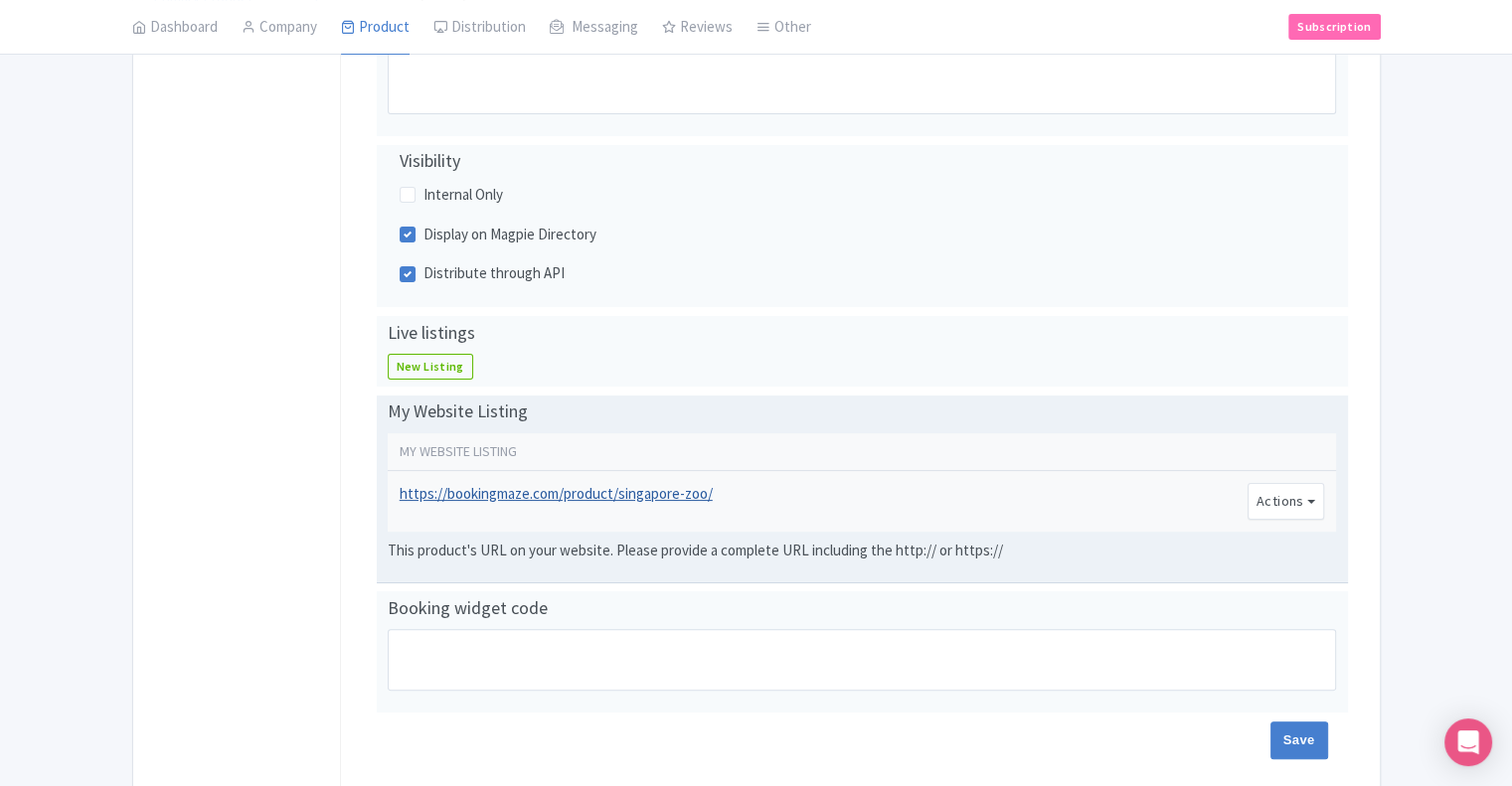 scroll, scrollTop: 23, scrollLeft: 0, axis: vertical 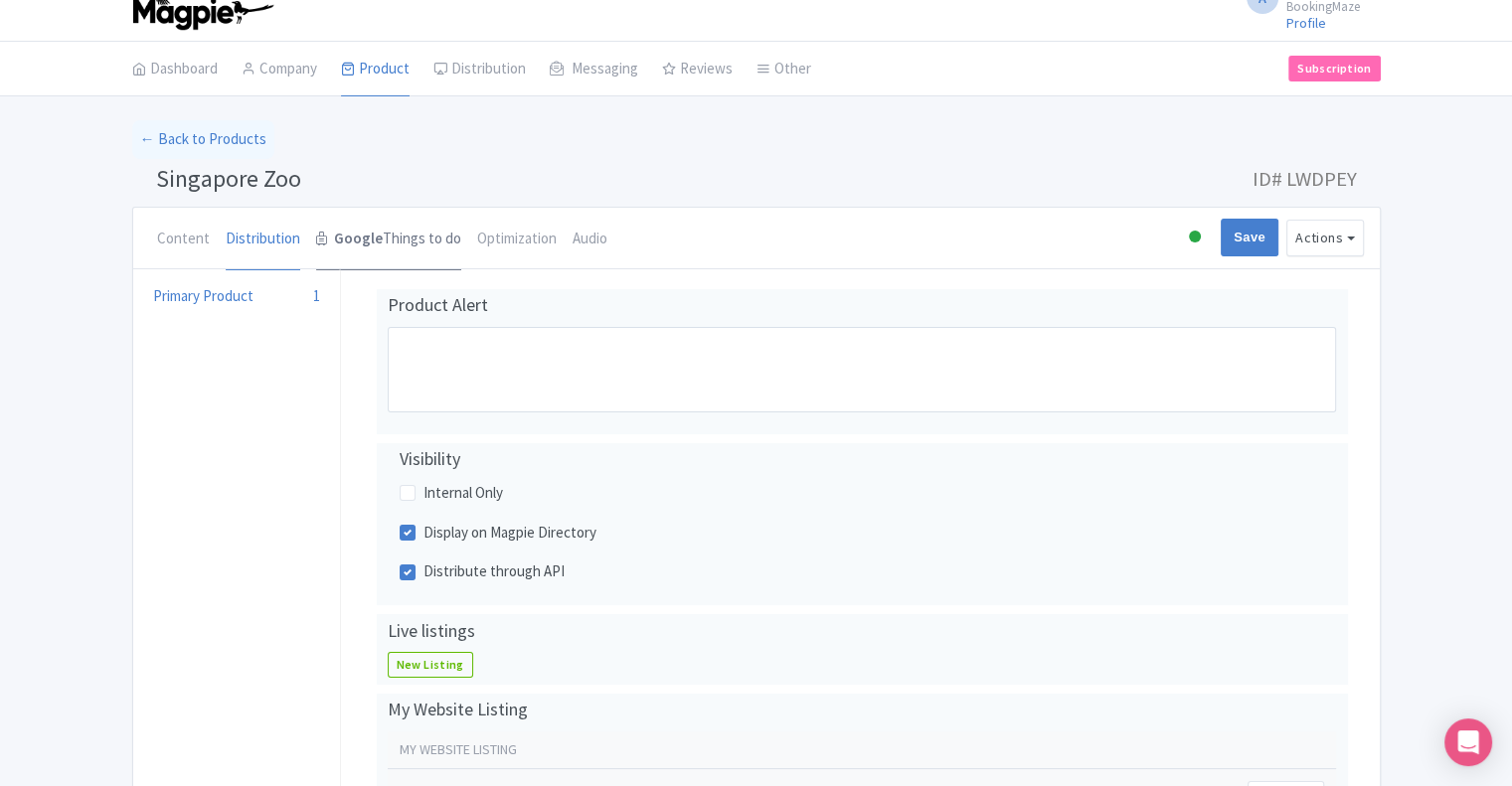 click on "Google  Things to do" at bounding box center (389, 239) 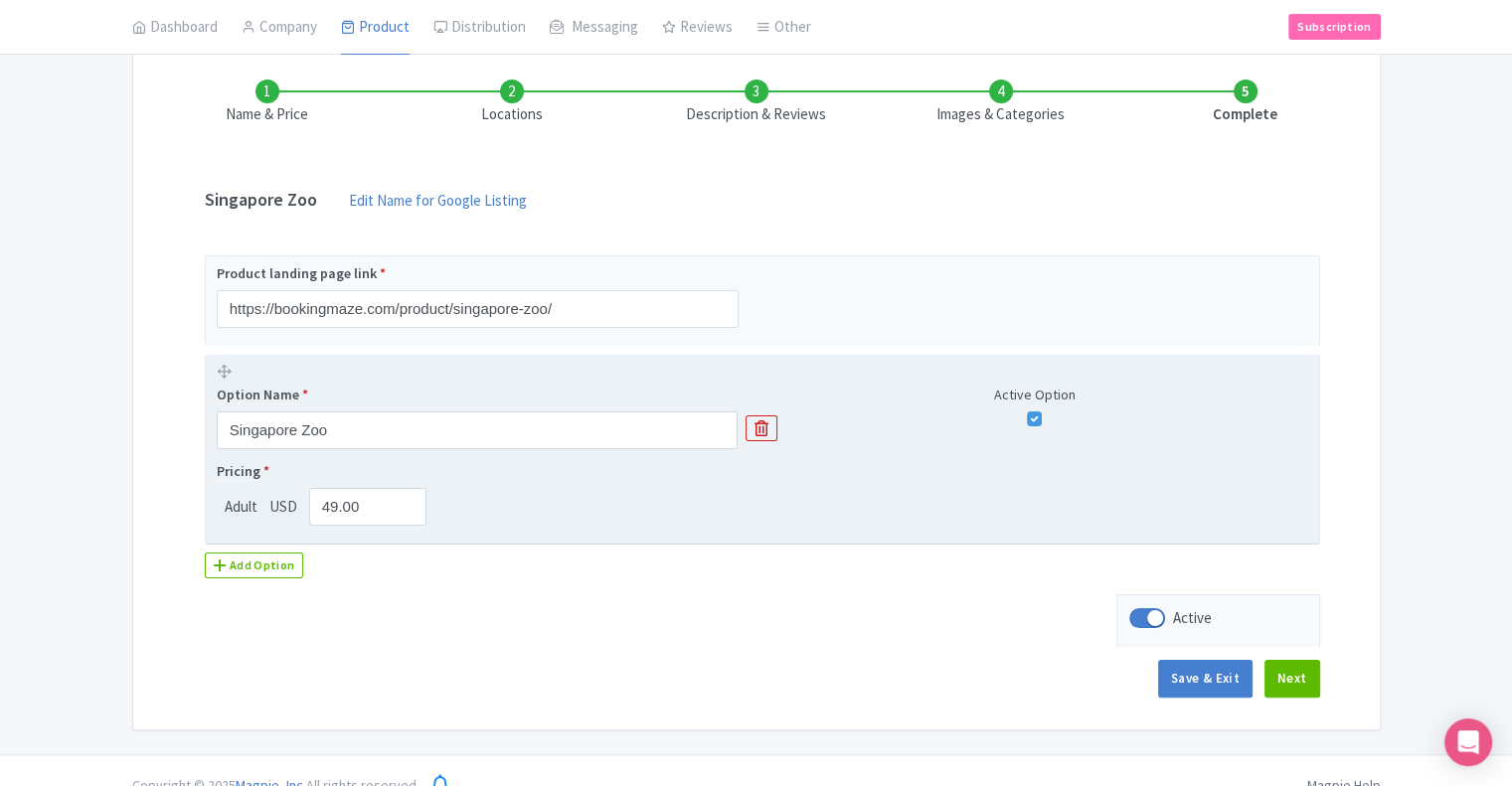 scroll, scrollTop: 302, scrollLeft: 0, axis: vertical 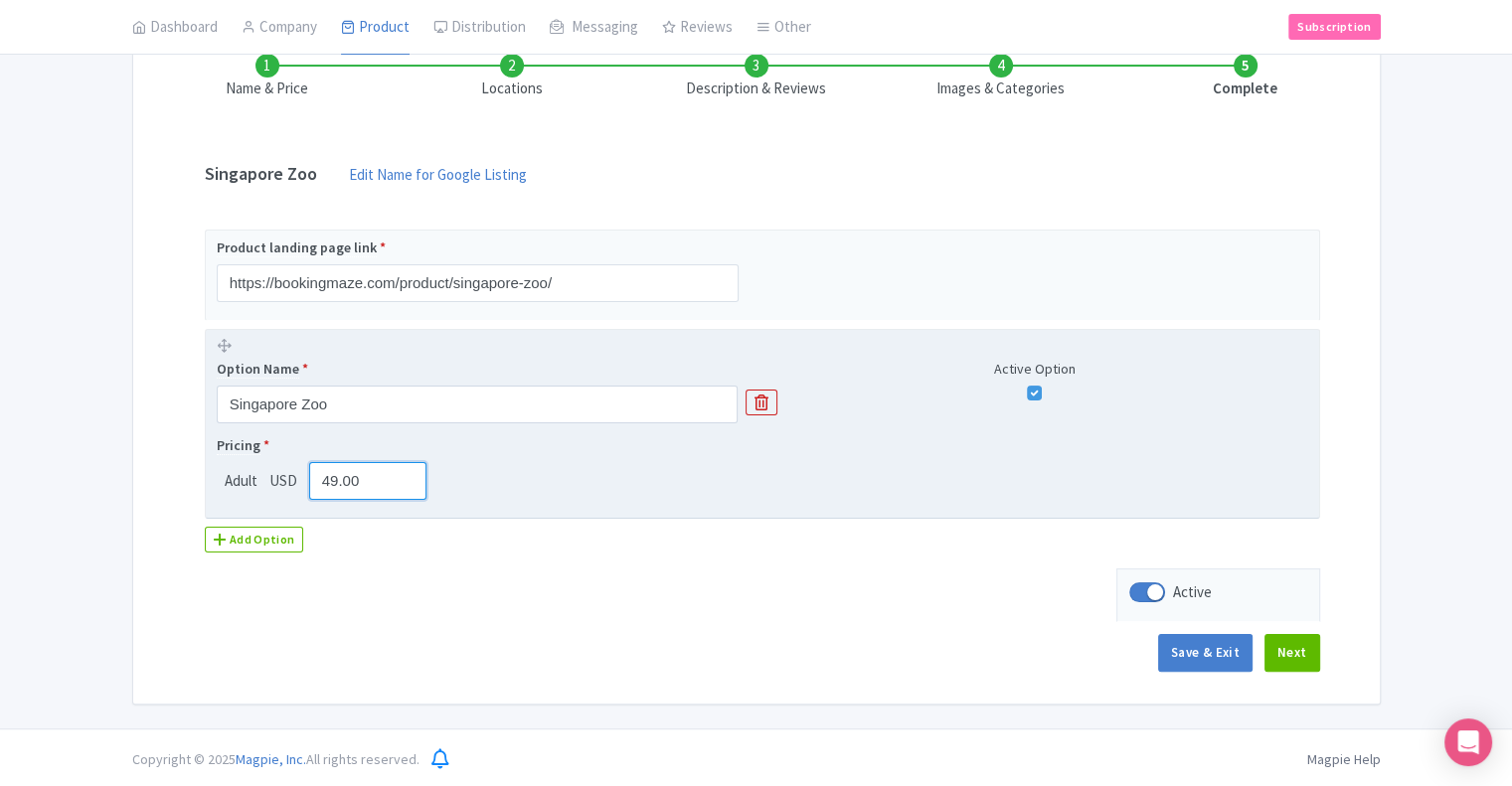click on "49.00" at bounding box center [368, 481] 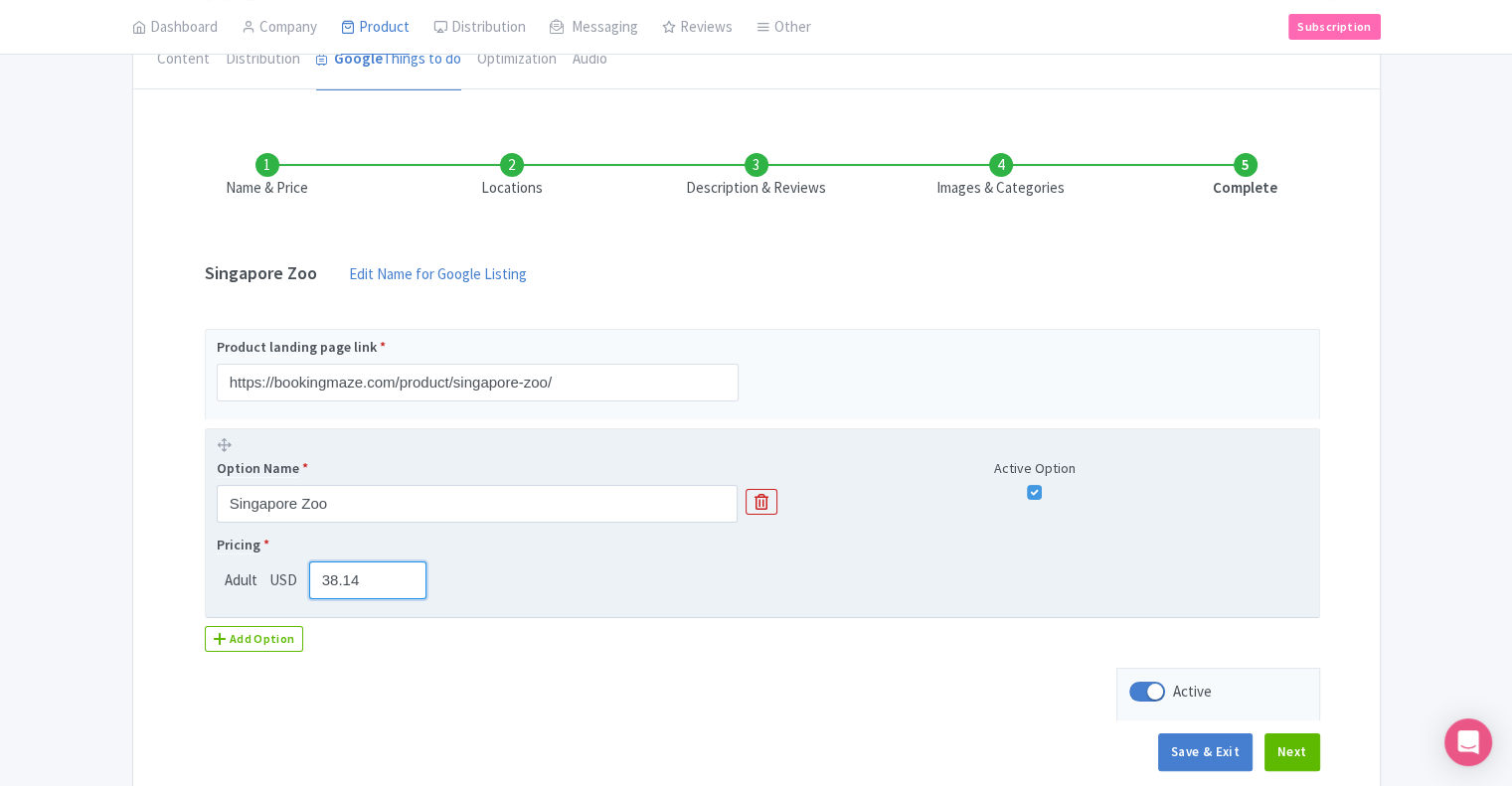 scroll, scrollTop: 302, scrollLeft: 0, axis: vertical 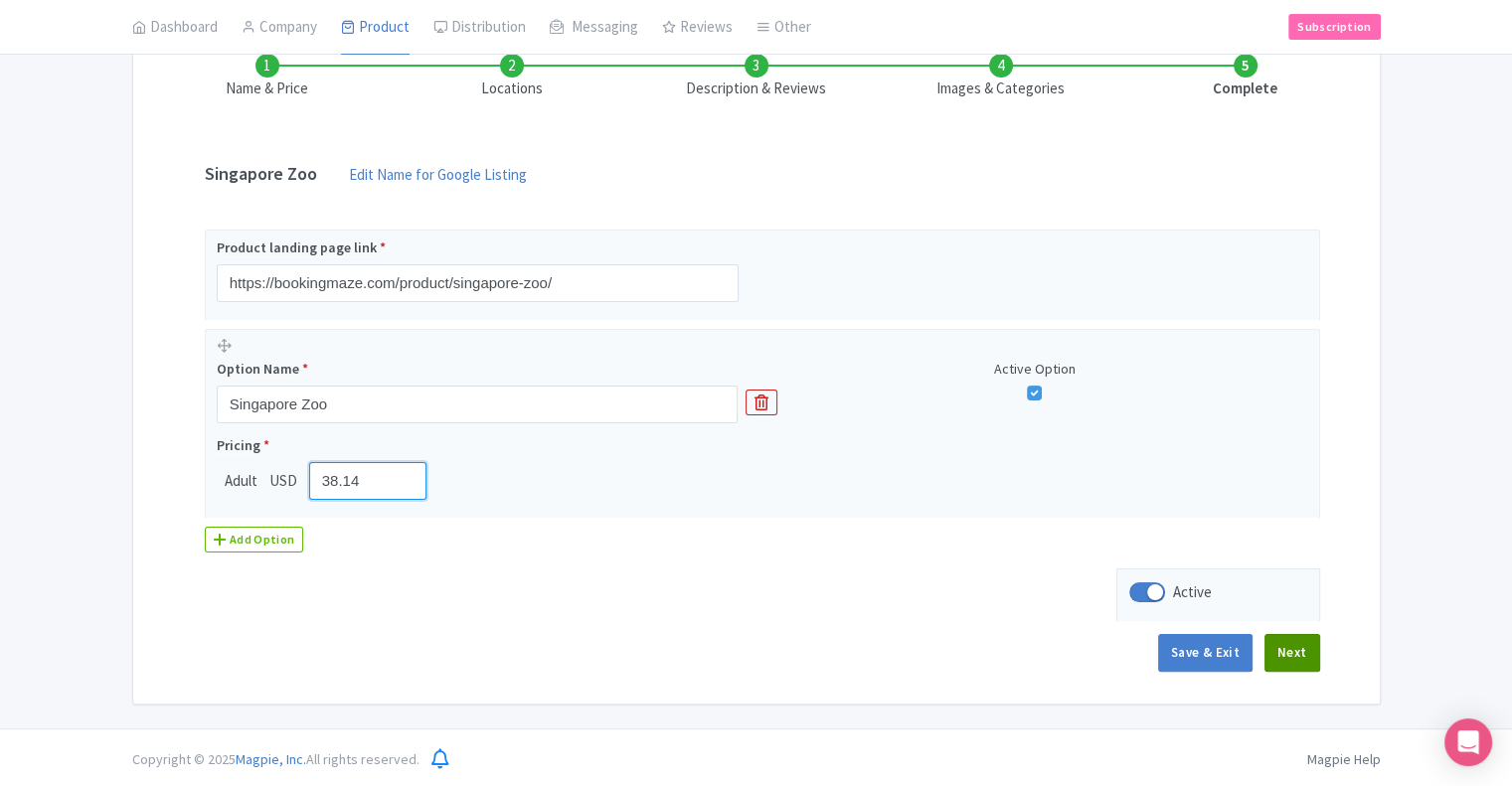 type on "38.14" 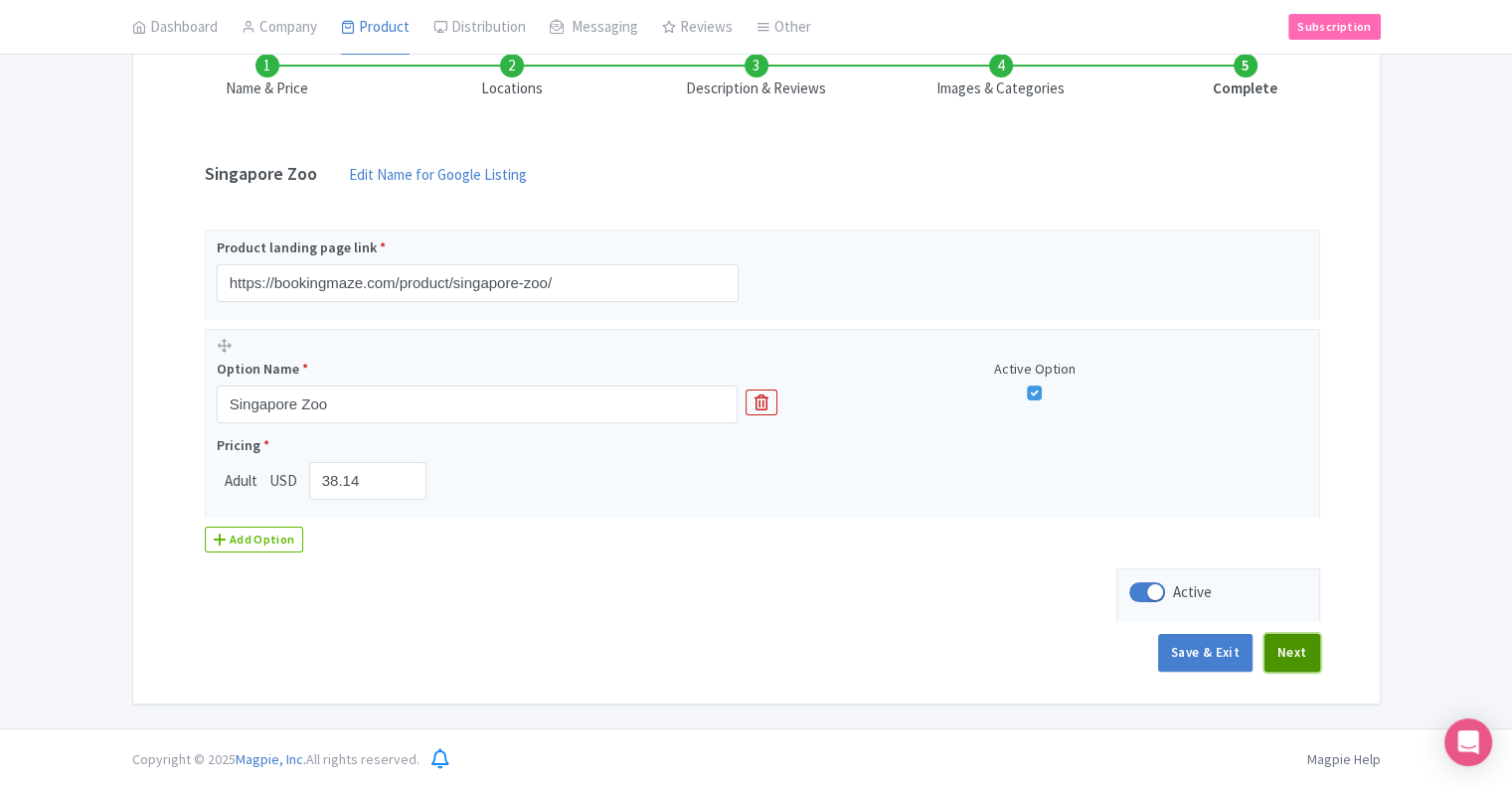 click on "Next" at bounding box center (1292, 653) 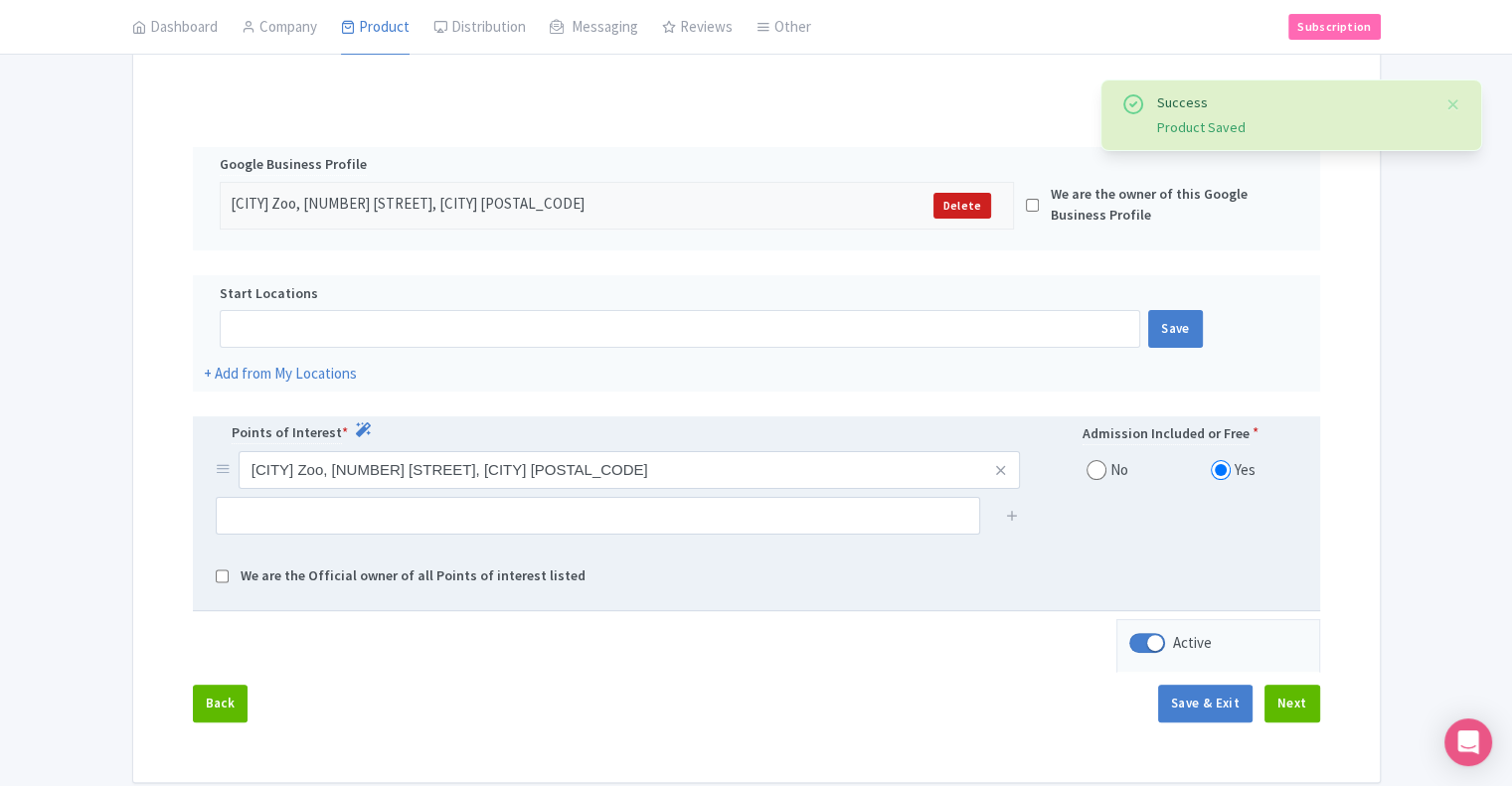 scroll, scrollTop: 331, scrollLeft: 0, axis: vertical 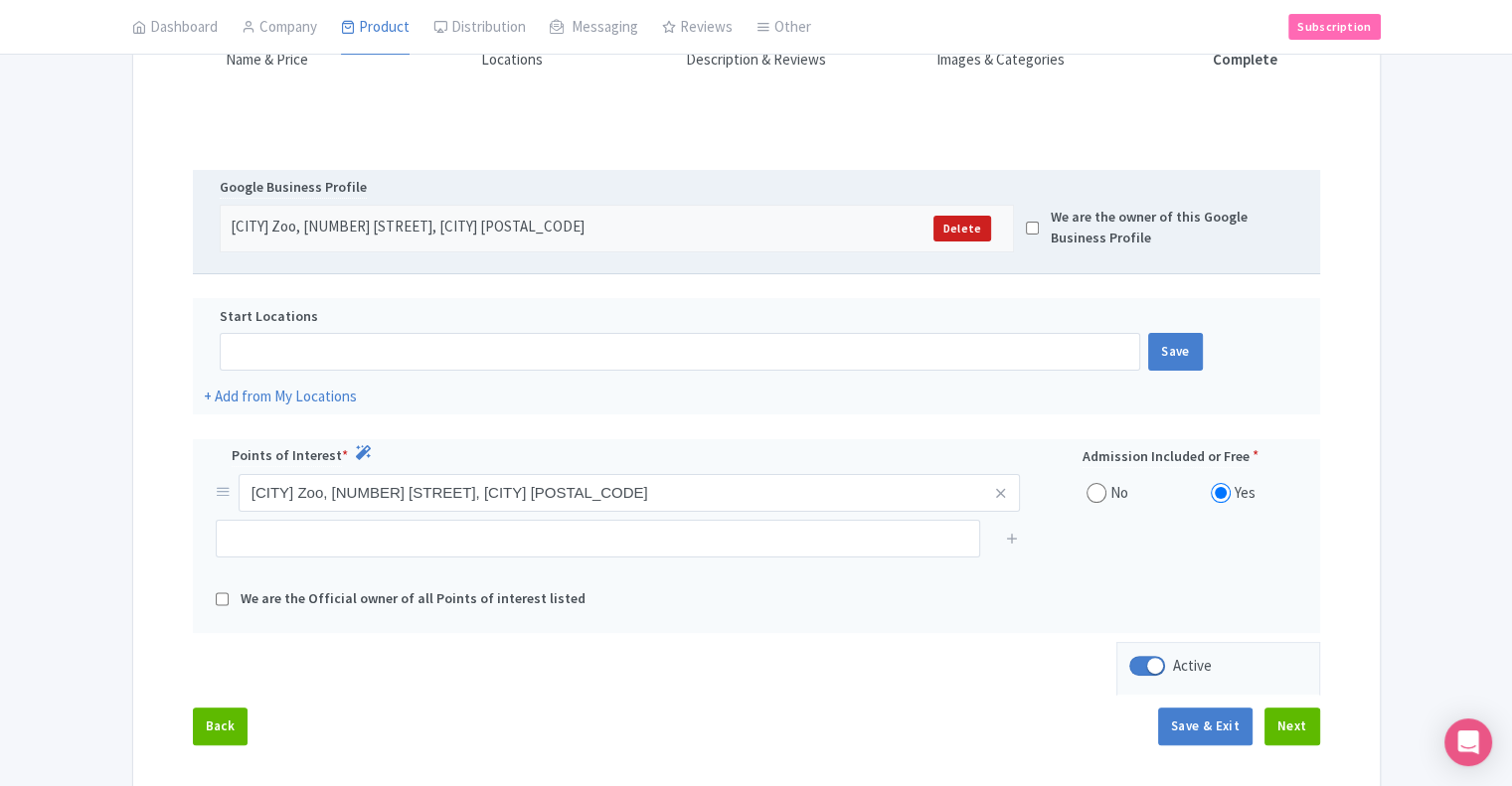 click on "Singapore Zoo, 80 Mandai Lake Rd, Singapore 729826" at bounding box center [520, 229] 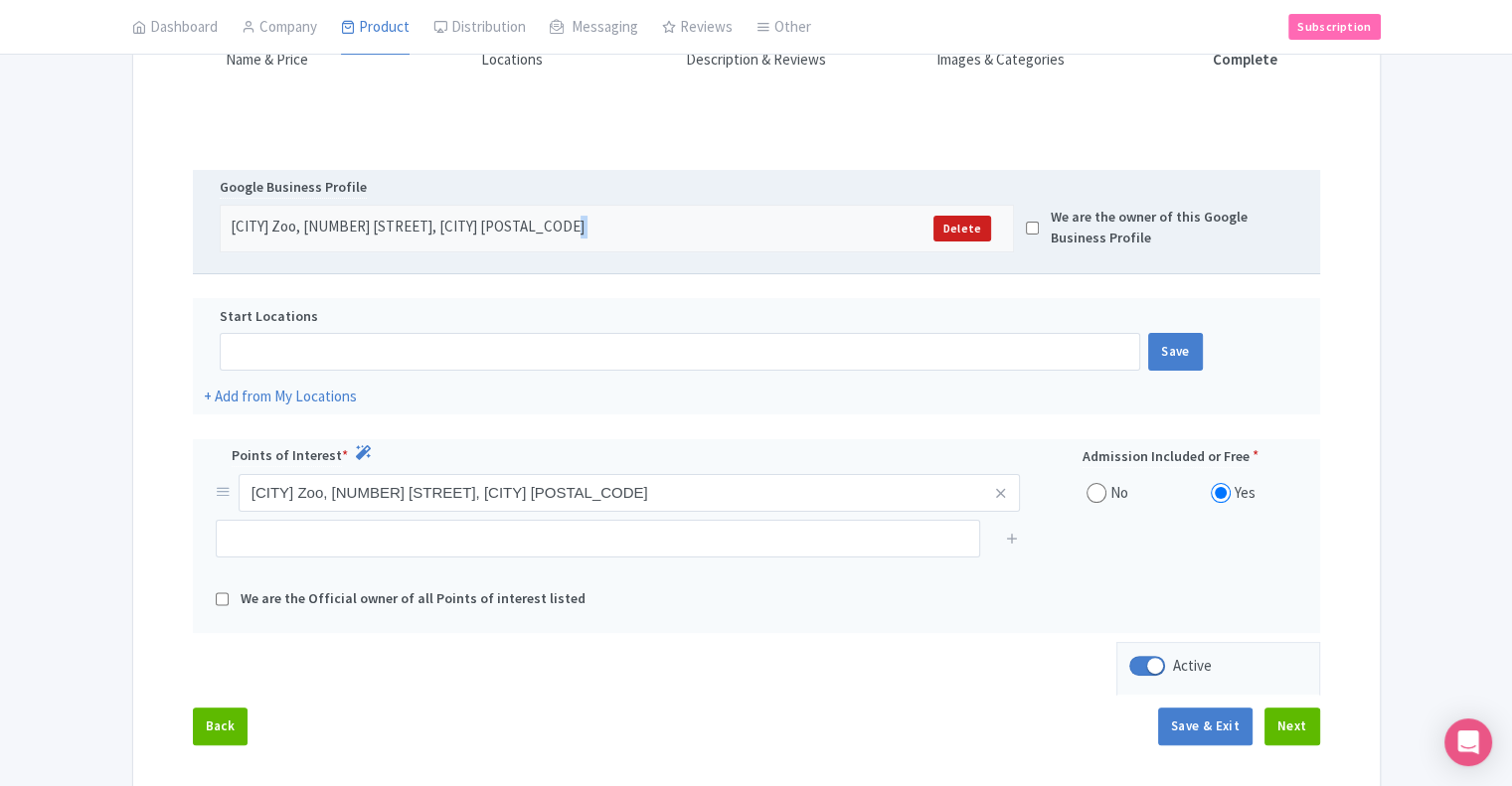 click on "Singapore Zoo, 80 Mandai Lake Rd, Singapore 729826" at bounding box center (520, 229) 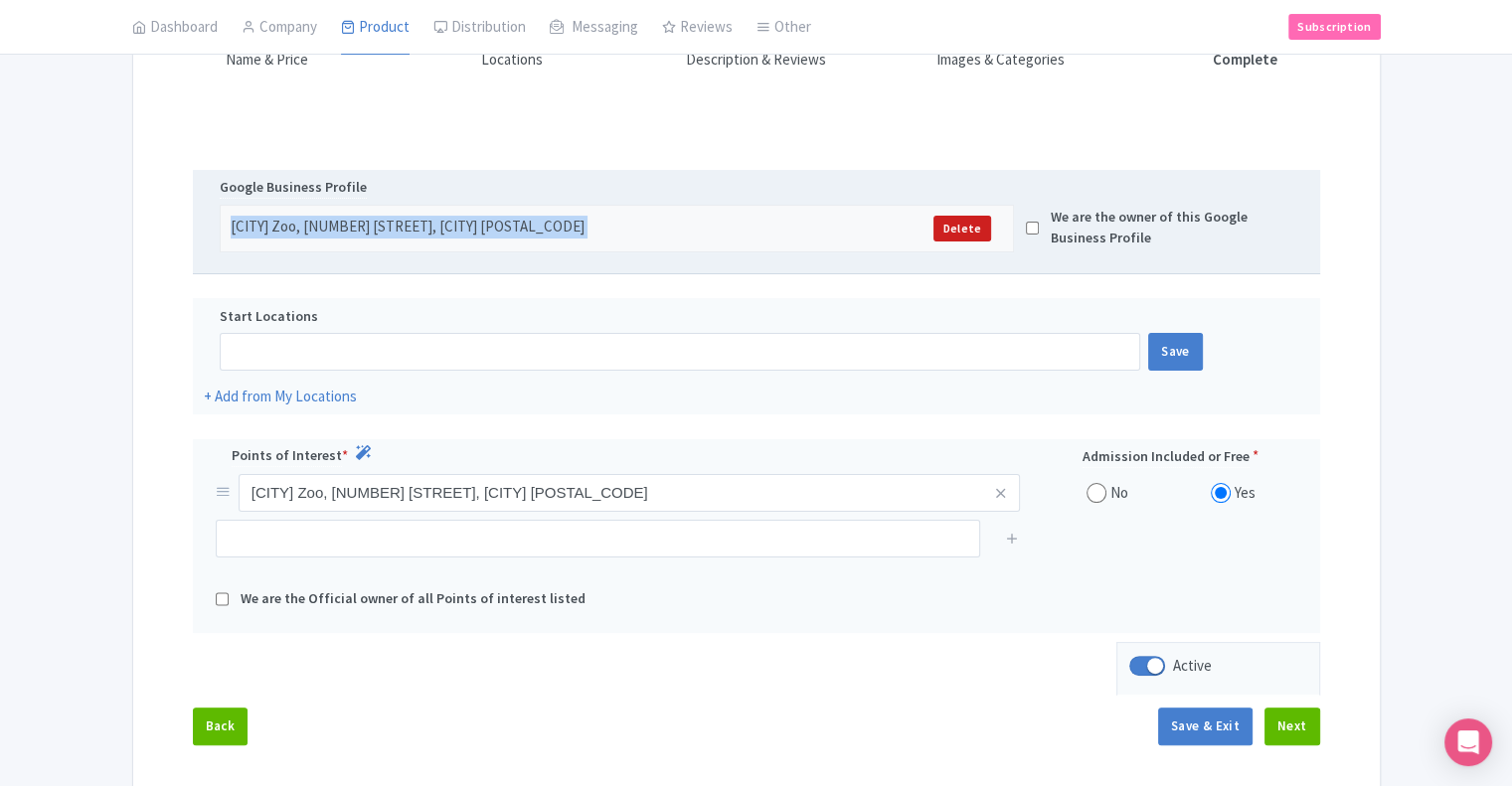 click on "Singapore Zoo, 80 Mandai Lake Rd, Singapore 729826" at bounding box center [520, 229] 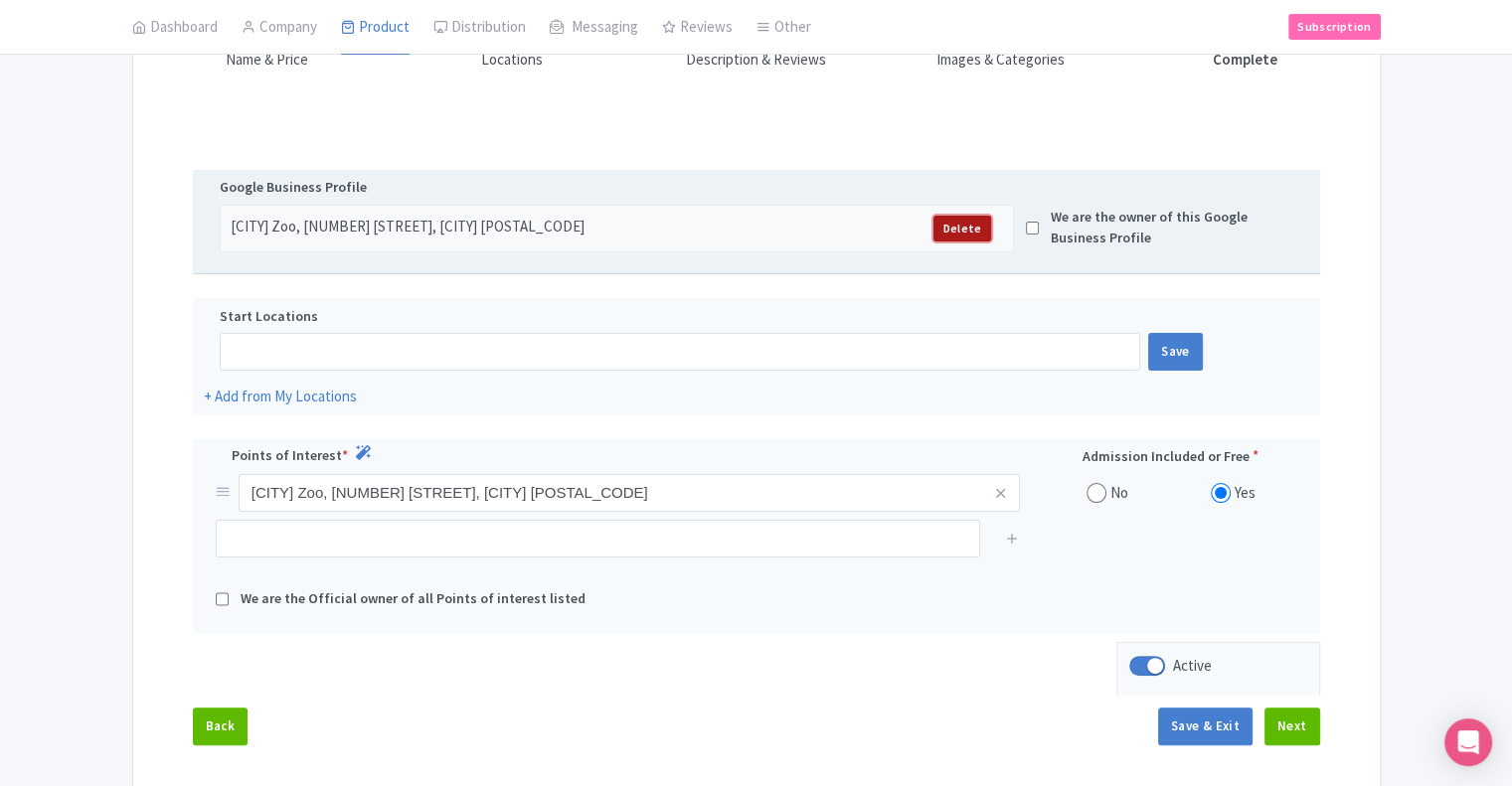 click on "Delete" at bounding box center (961, 229) 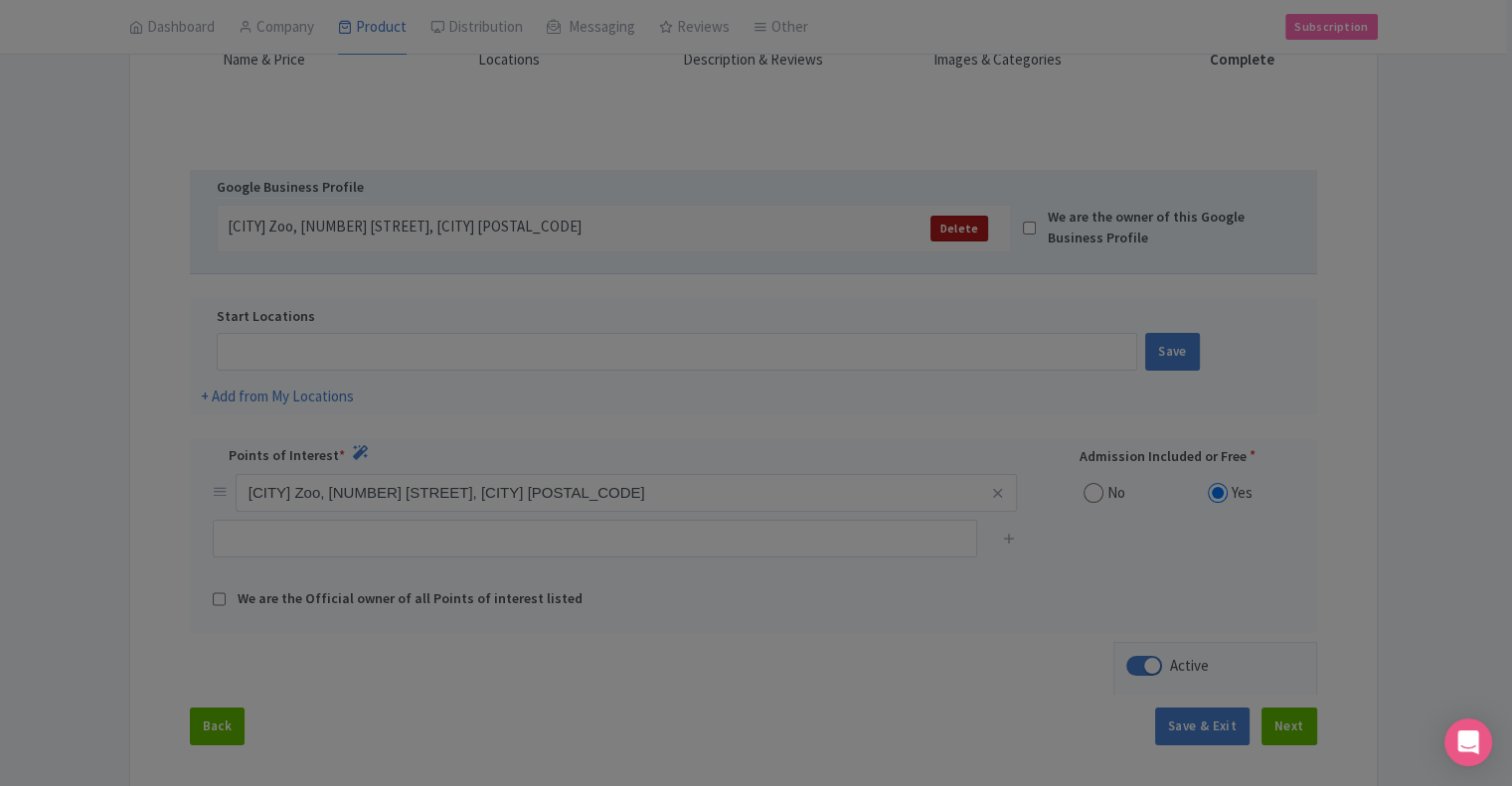 scroll, scrollTop: 0, scrollLeft: 0, axis: both 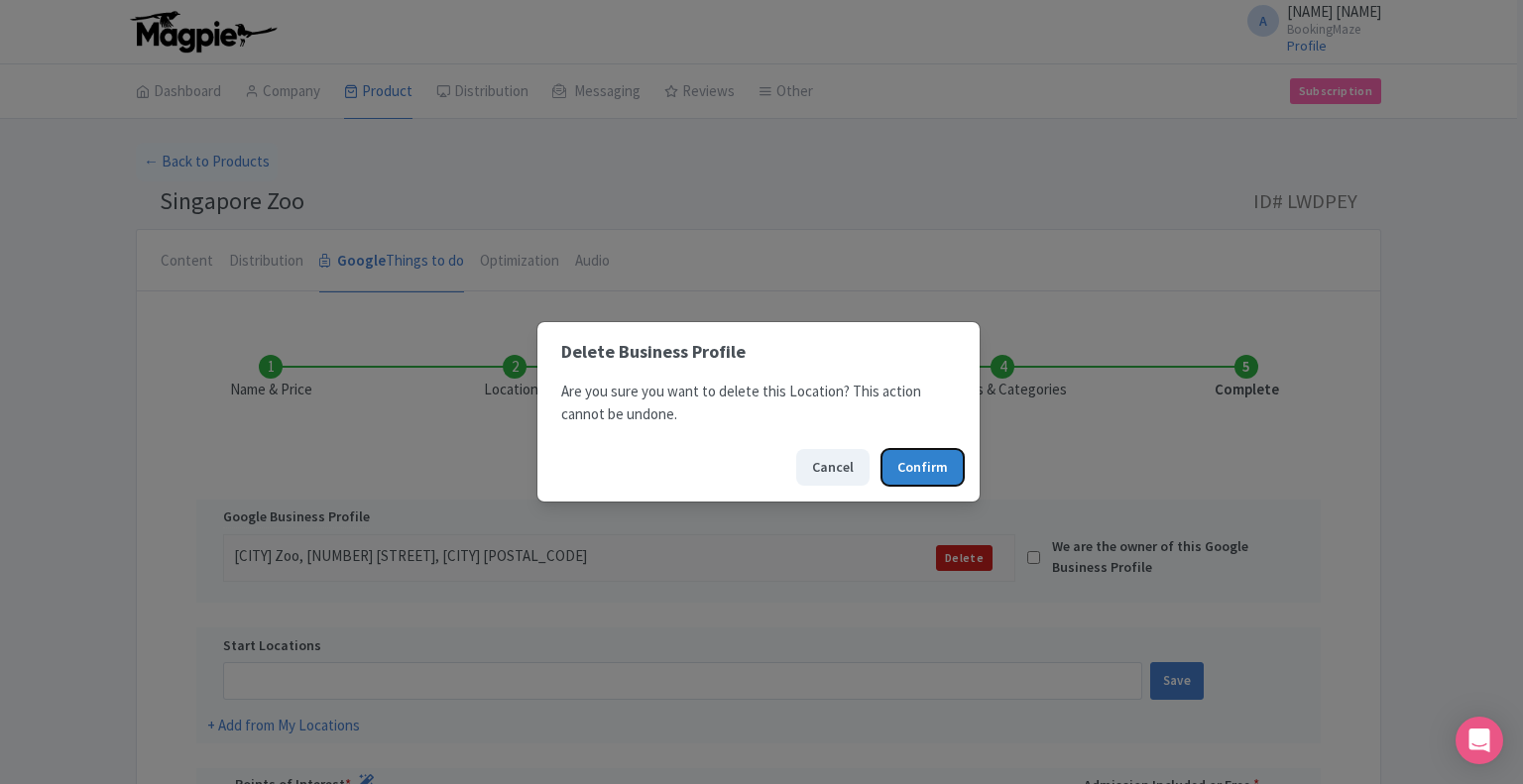 click on "Confirm" at bounding box center (922, 467) 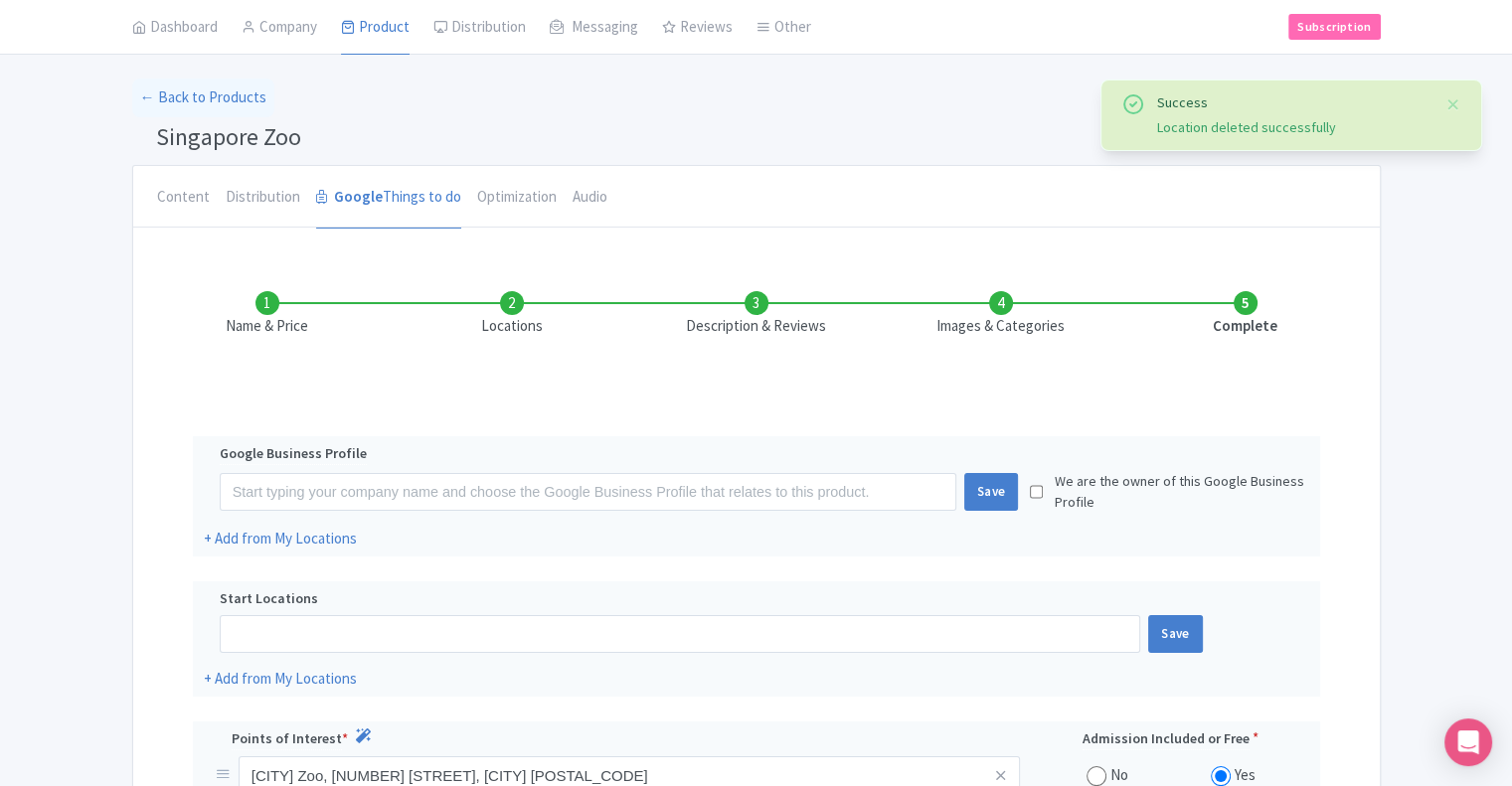 scroll, scrollTop: 99, scrollLeft: 0, axis: vertical 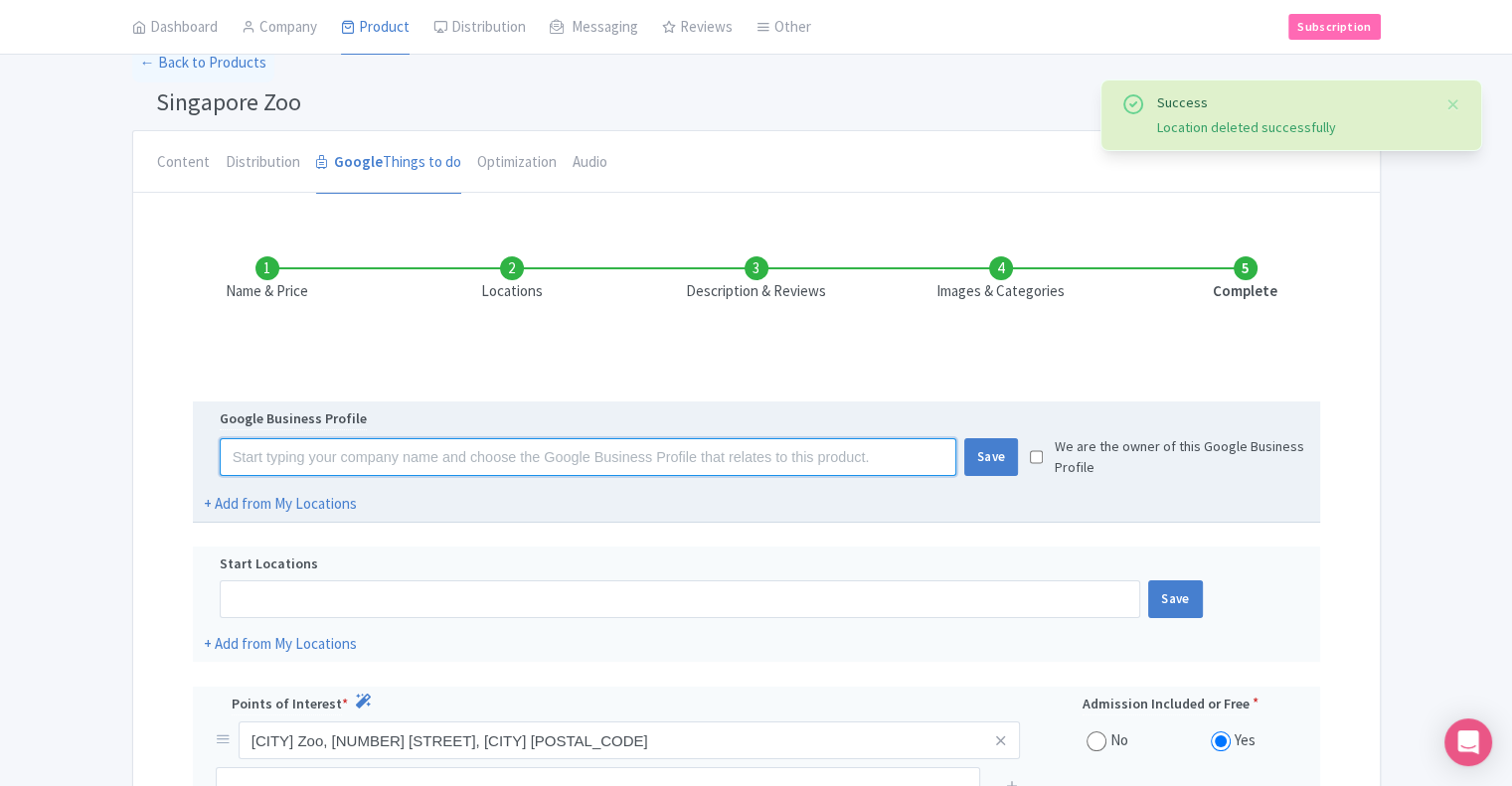 click at bounding box center (588, 457) 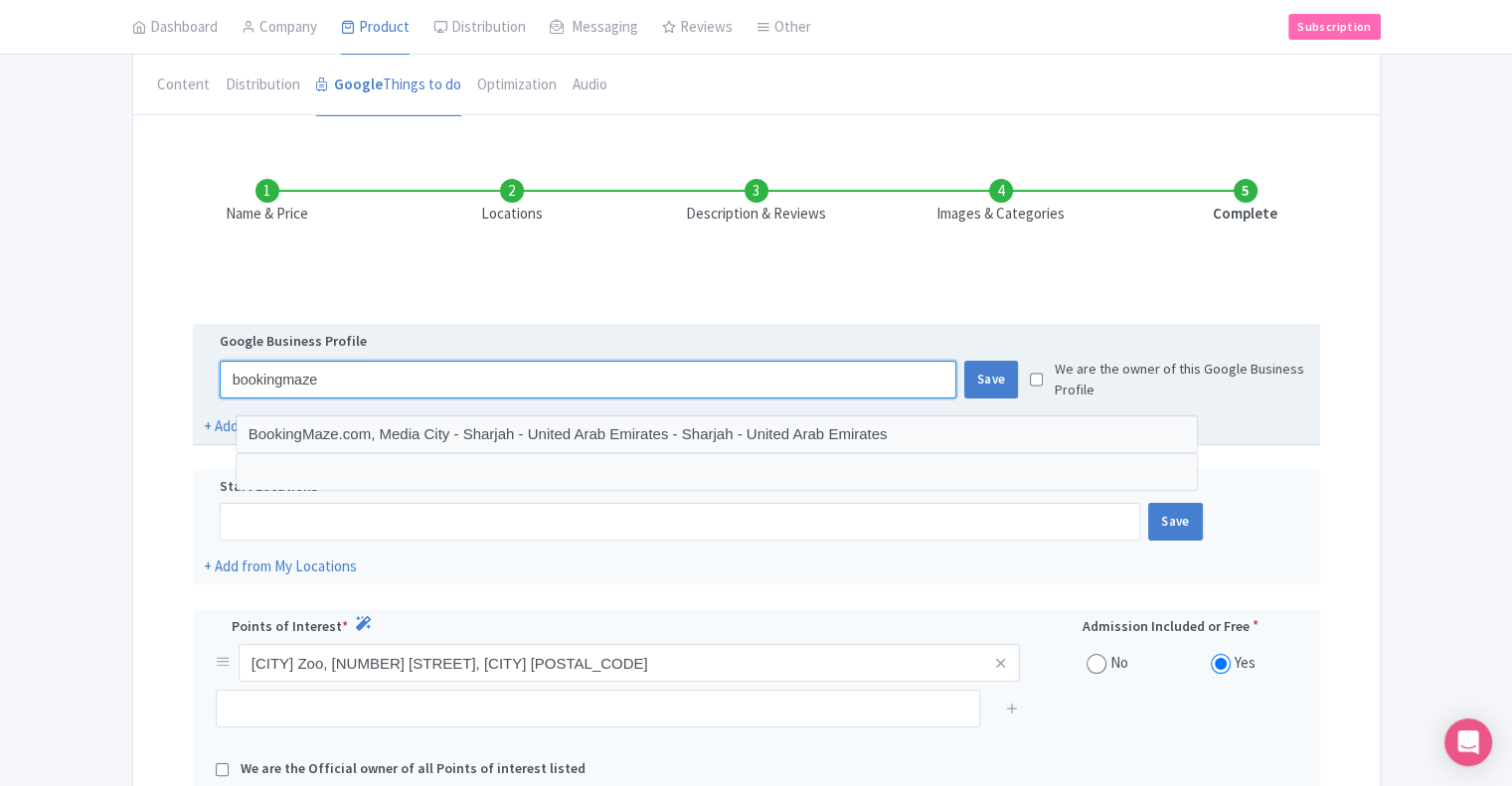scroll, scrollTop: 199, scrollLeft: 0, axis: vertical 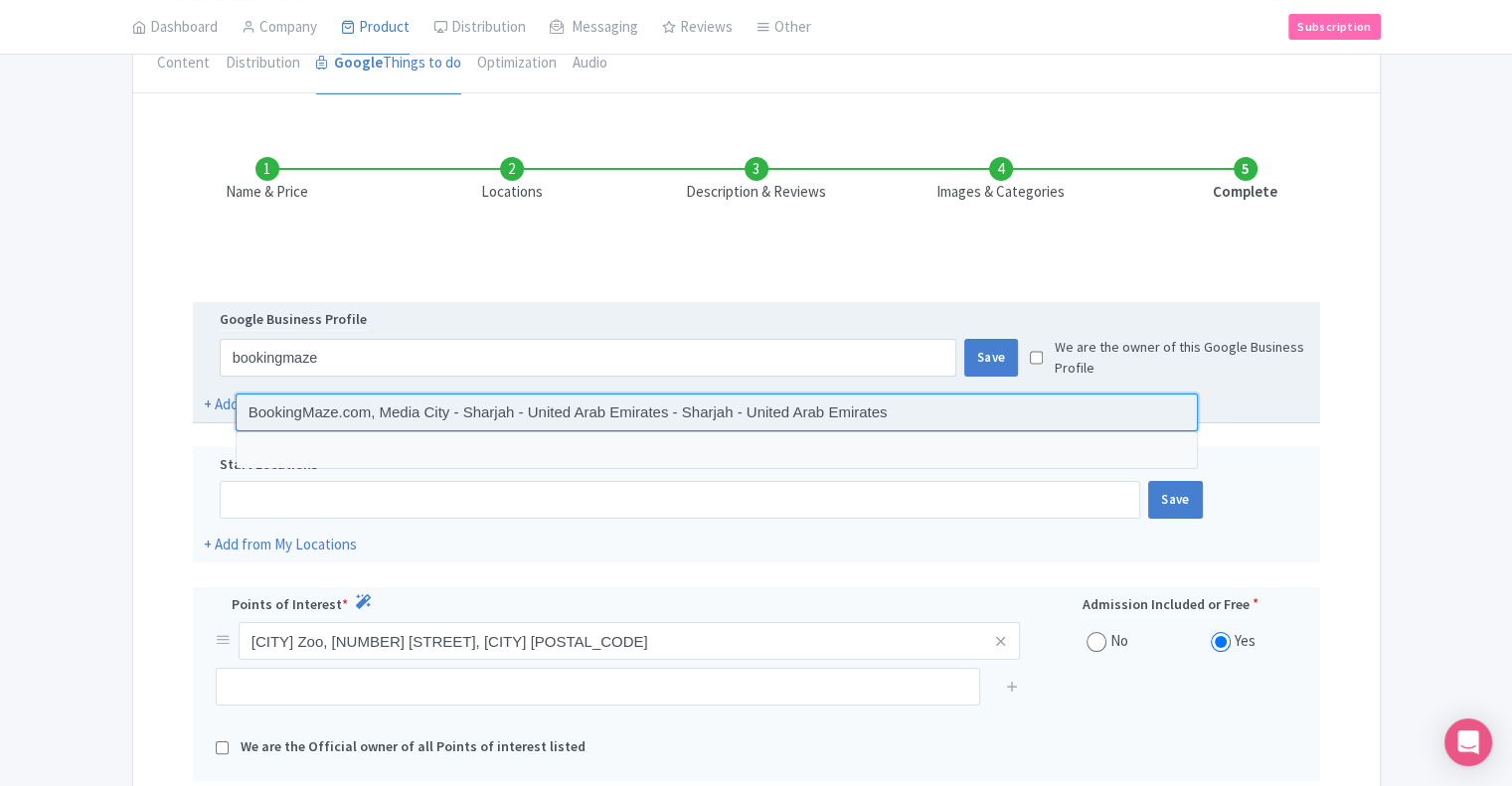 click at bounding box center (717, 412) 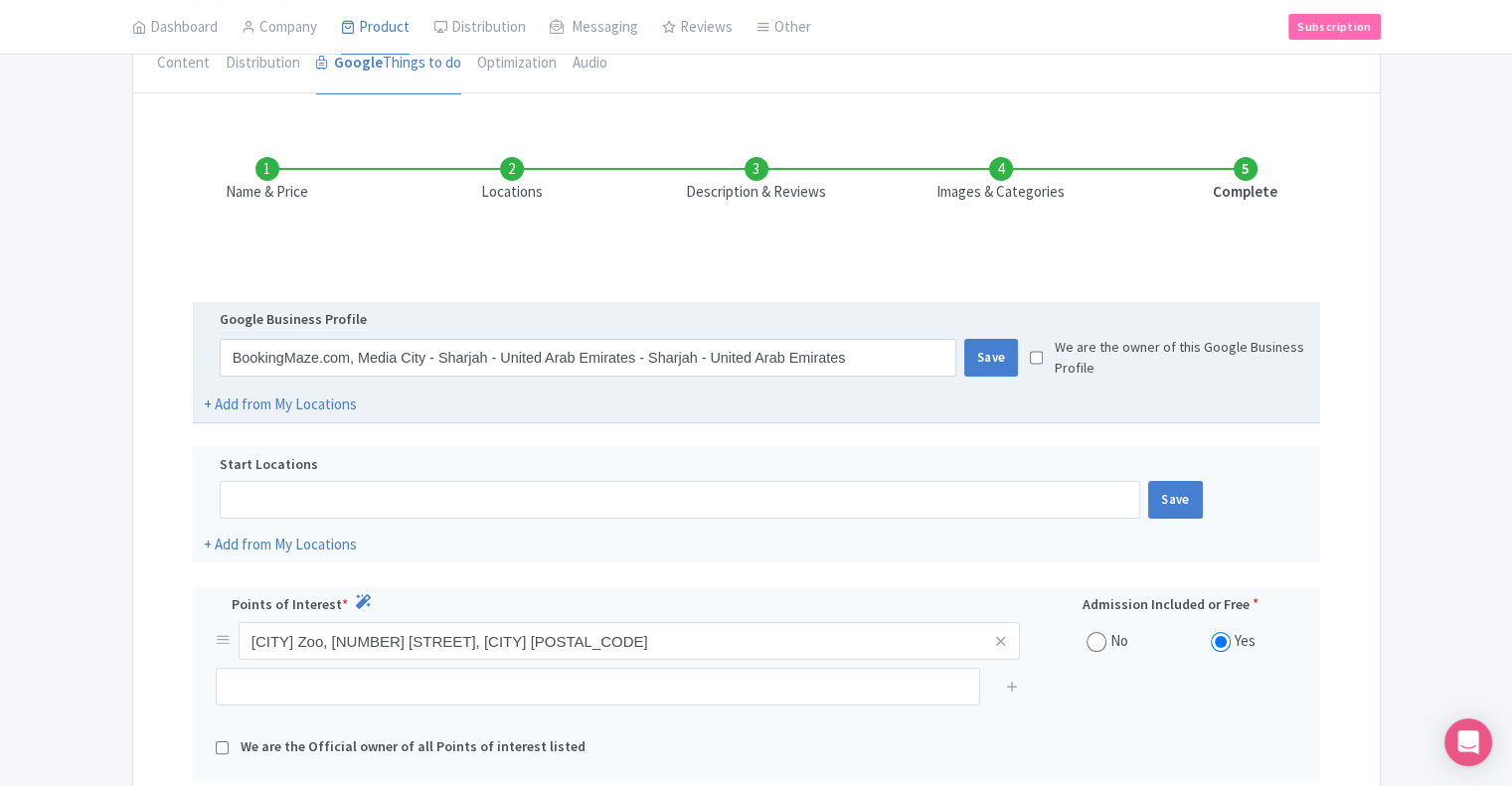 click at bounding box center (1036, 358) 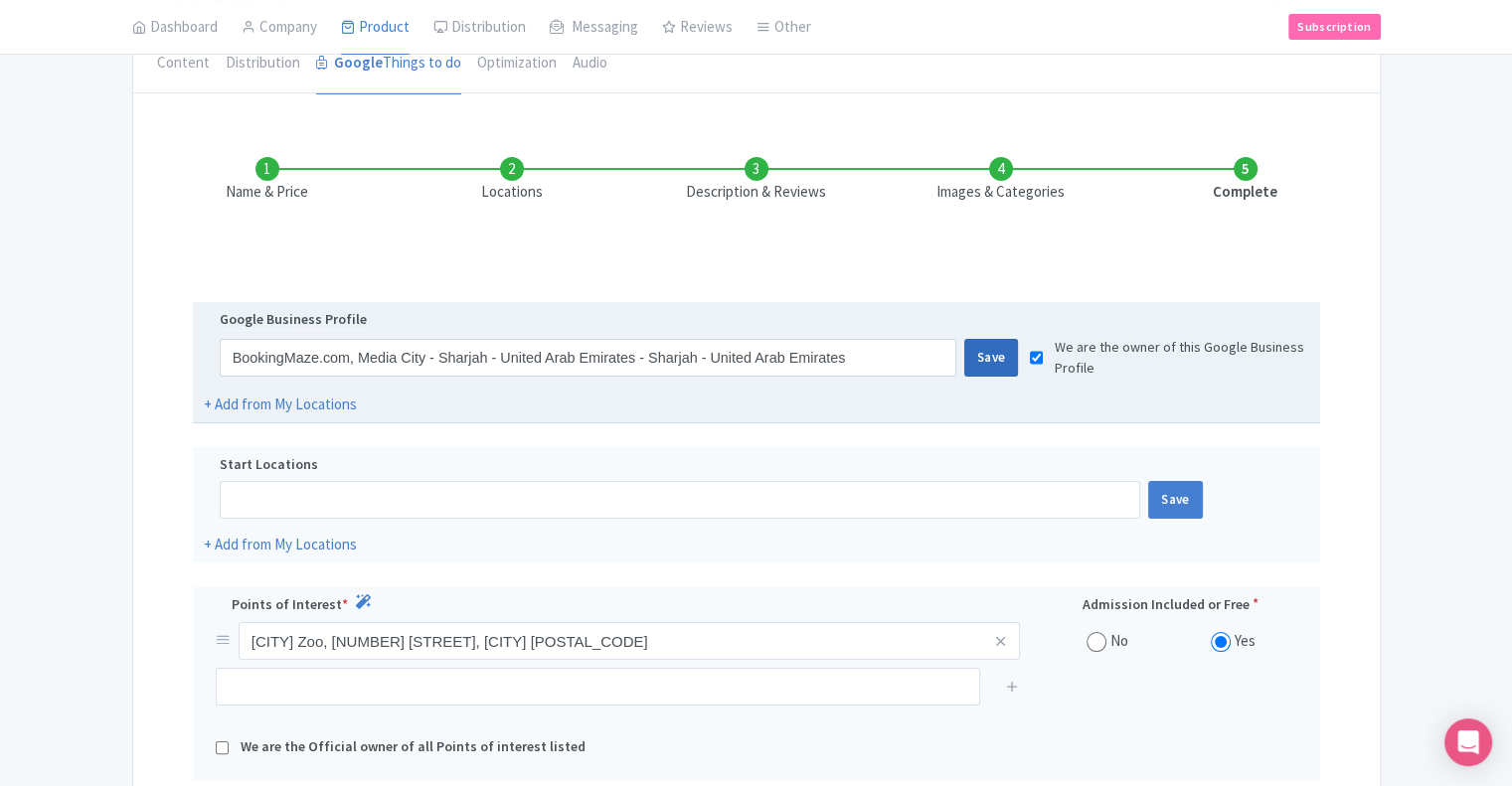 click on "Save" at bounding box center (991, 358) 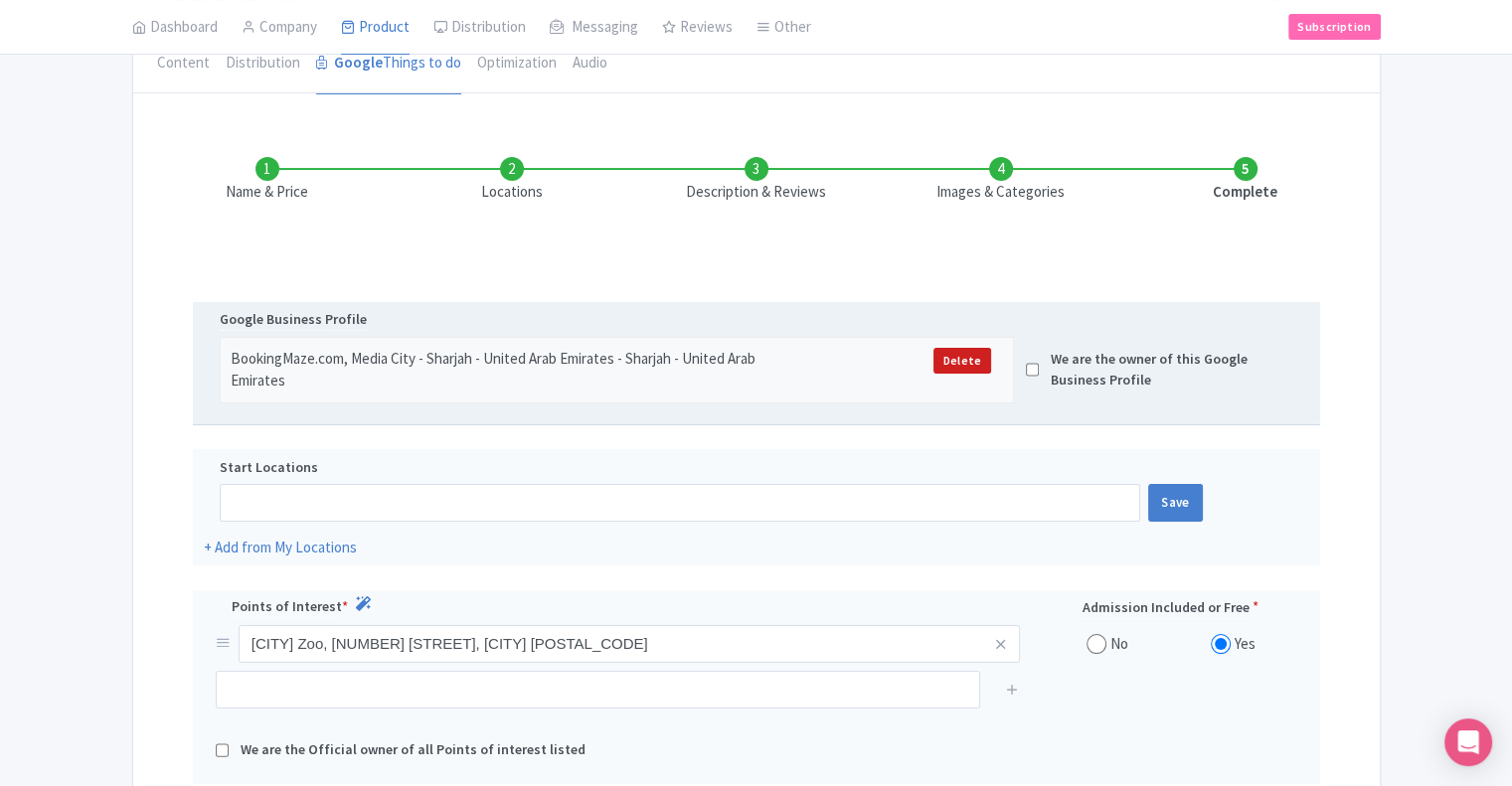 click at bounding box center [1032, 370] 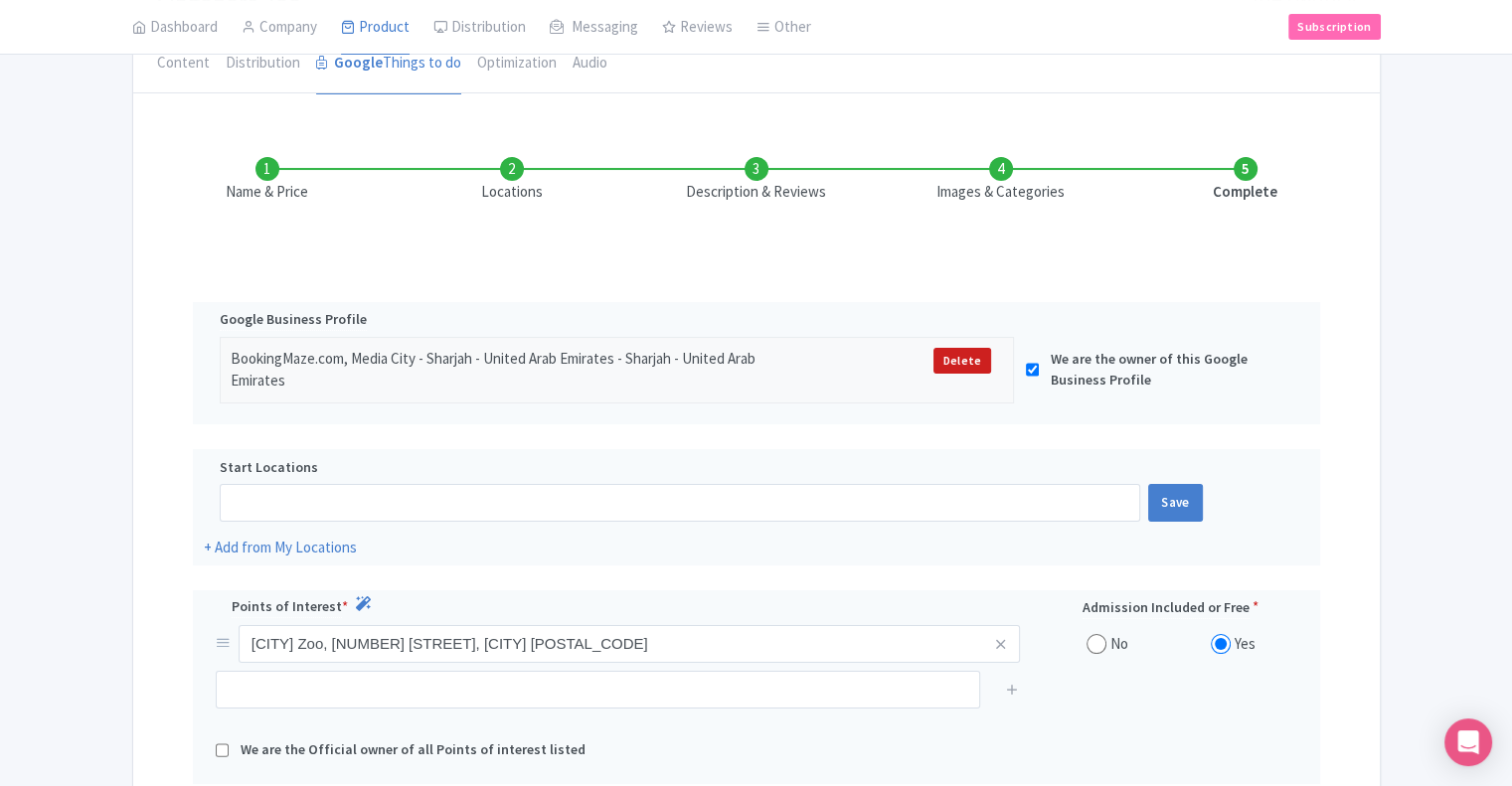 scroll, scrollTop: 397, scrollLeft: 0, axis: vertical 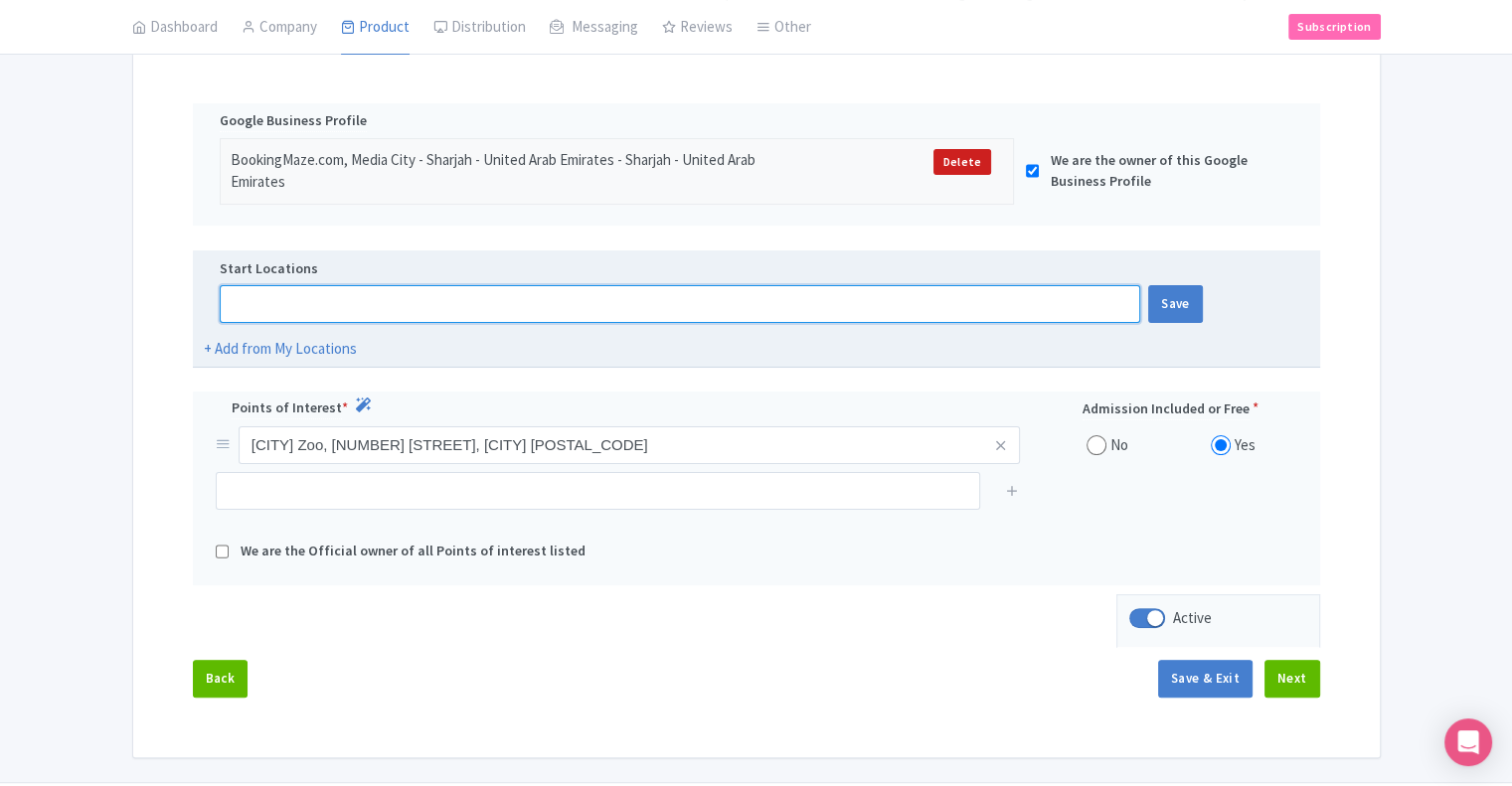 click at bounding box center [680, 304] 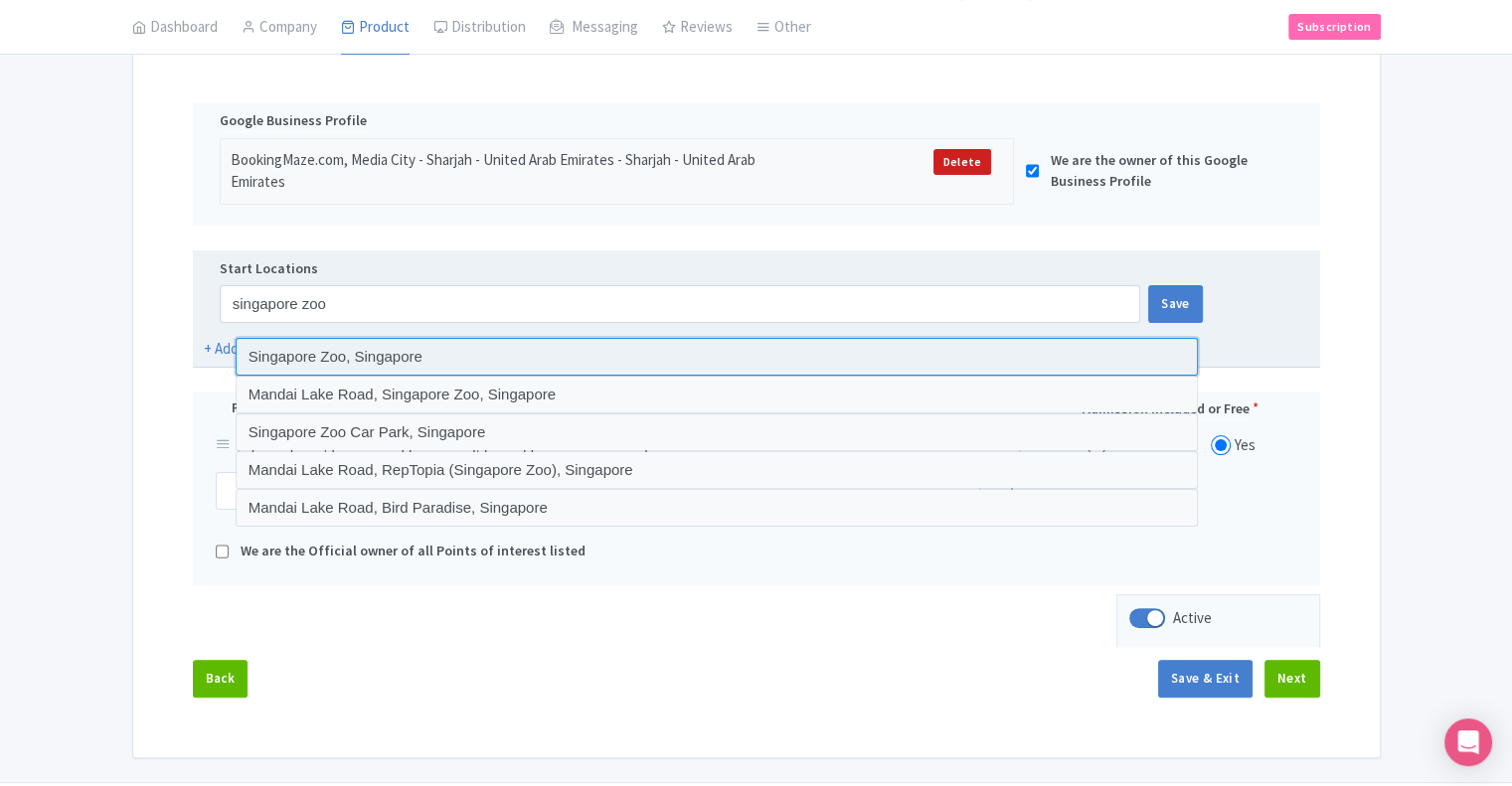 click at bounding box center [717, 357] 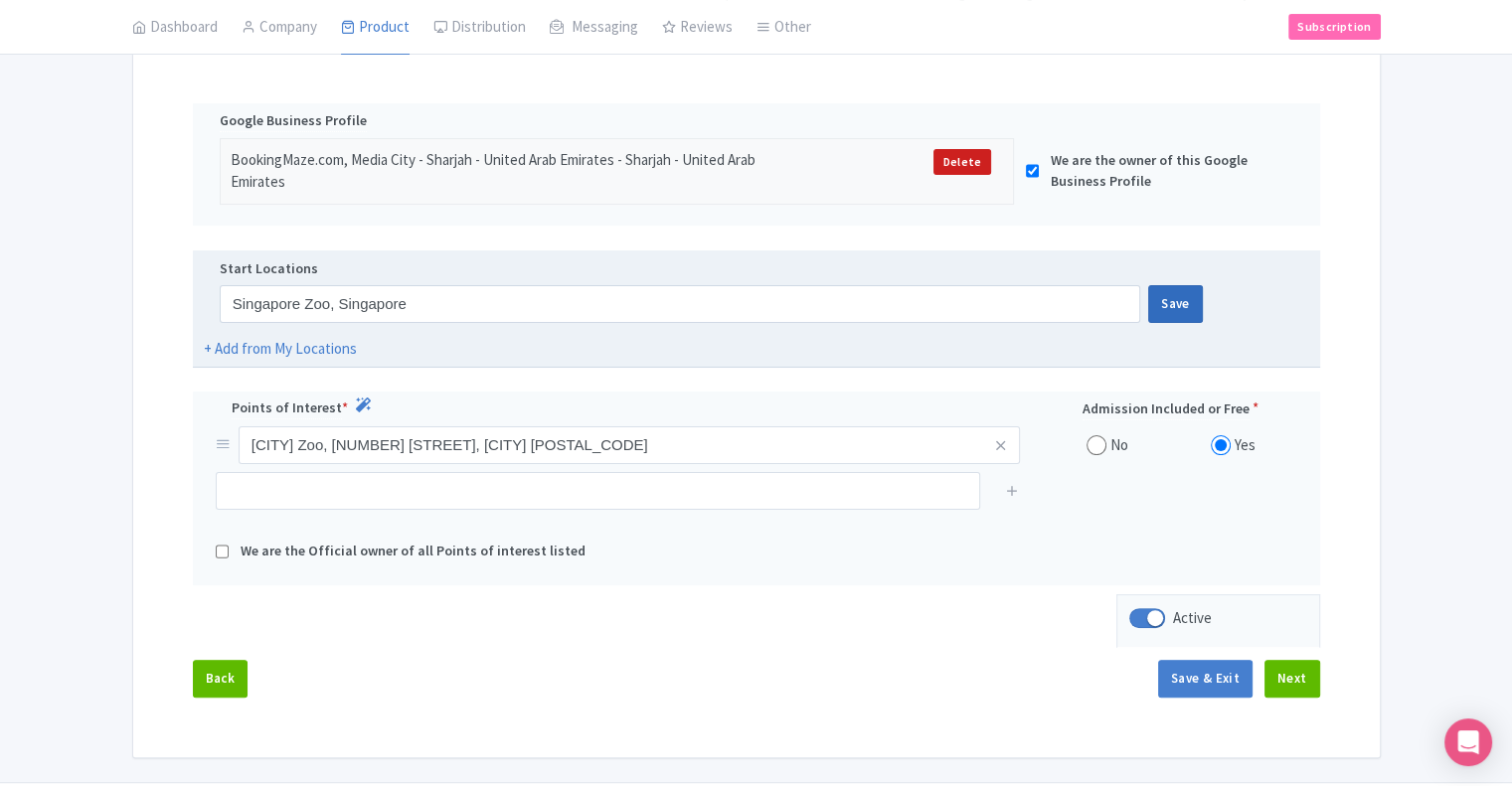 click on "Save" at bounding box center [1175, 304] 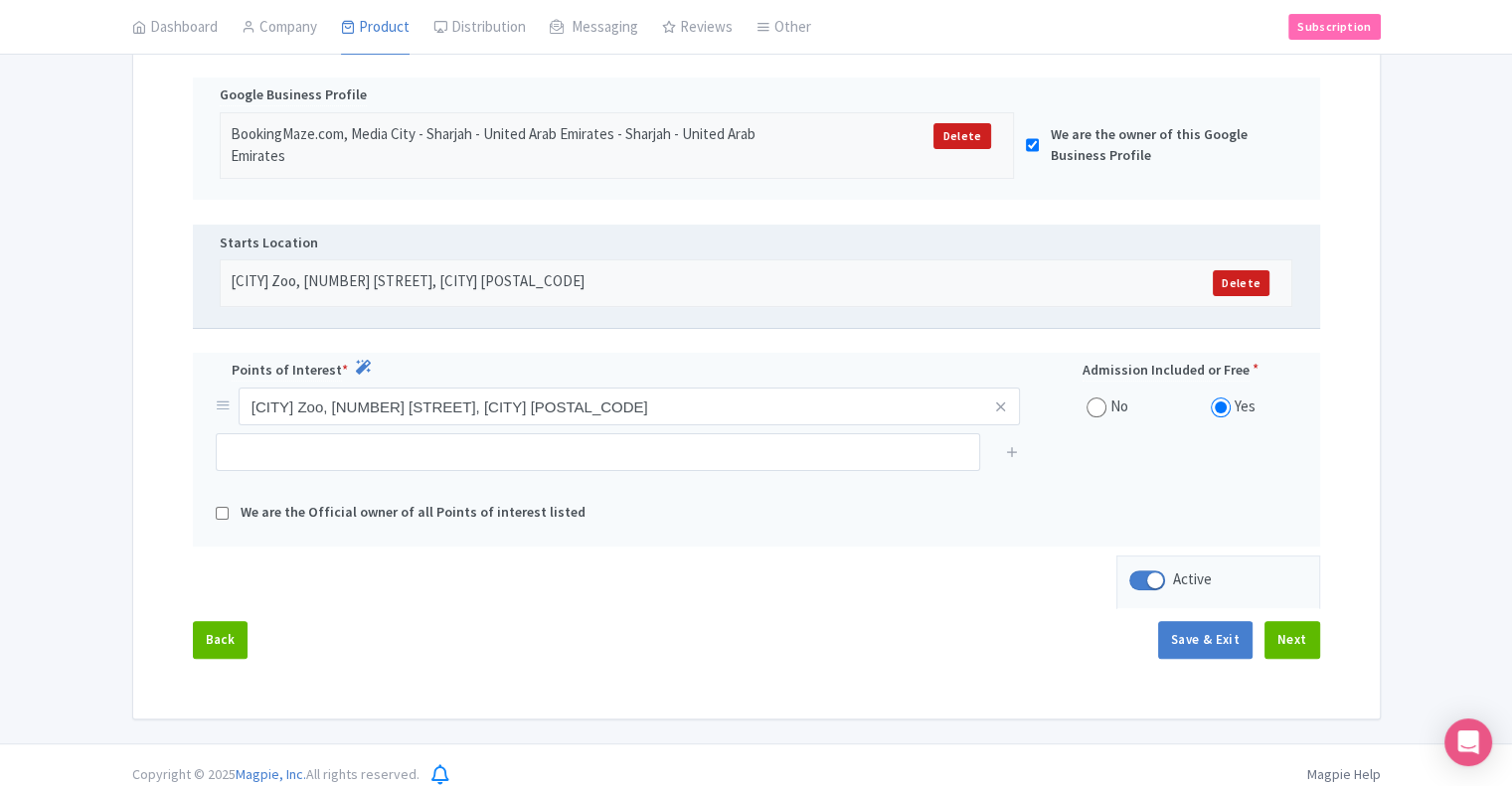 scroll, scrollTop: 437, scrollLeft: 0, axis: vertical 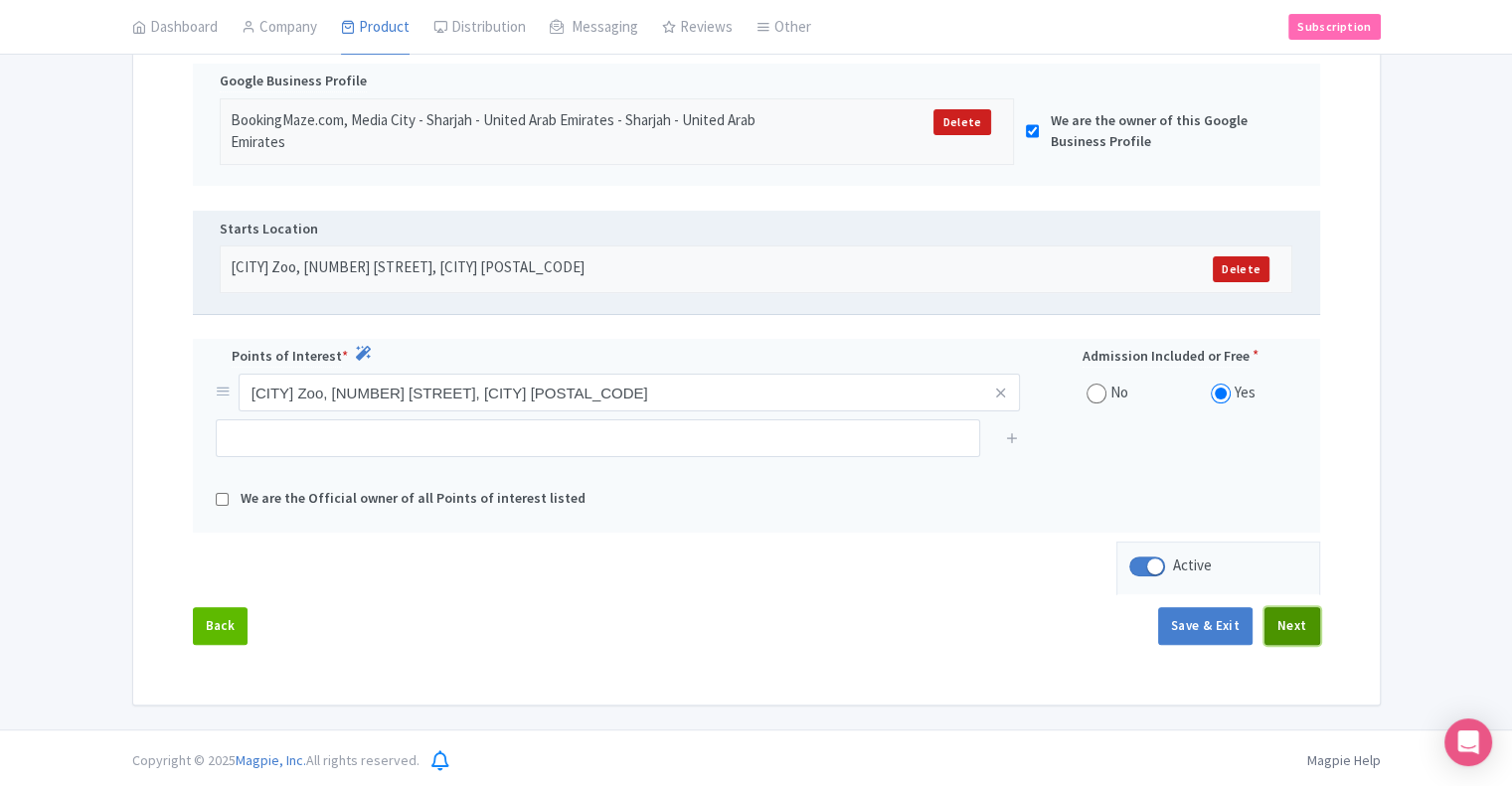 click on "Next" at bounding box center (1292, 626) 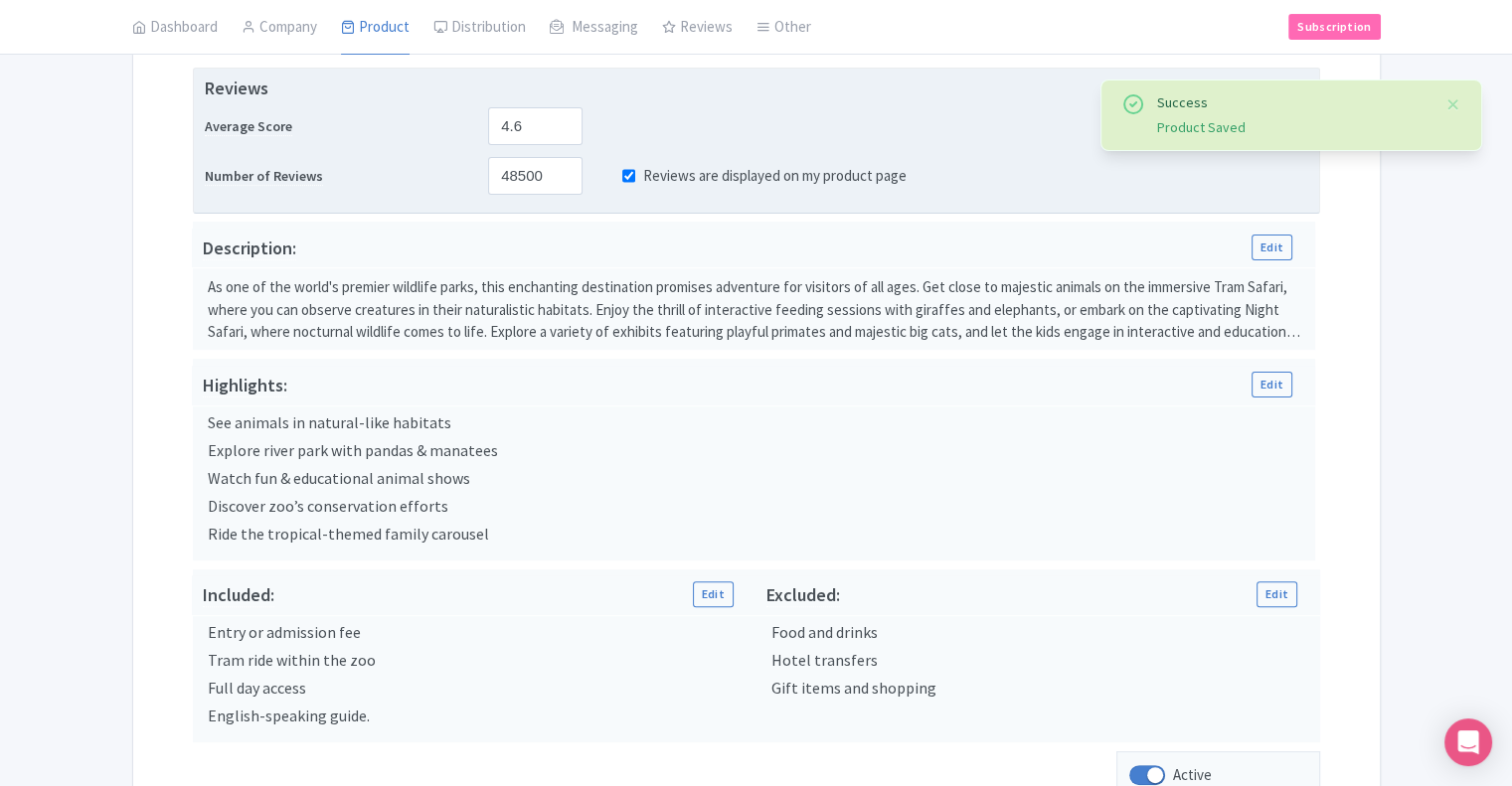 scroll, scrollTop: 437, scrollLeft: 0, axis: vertical 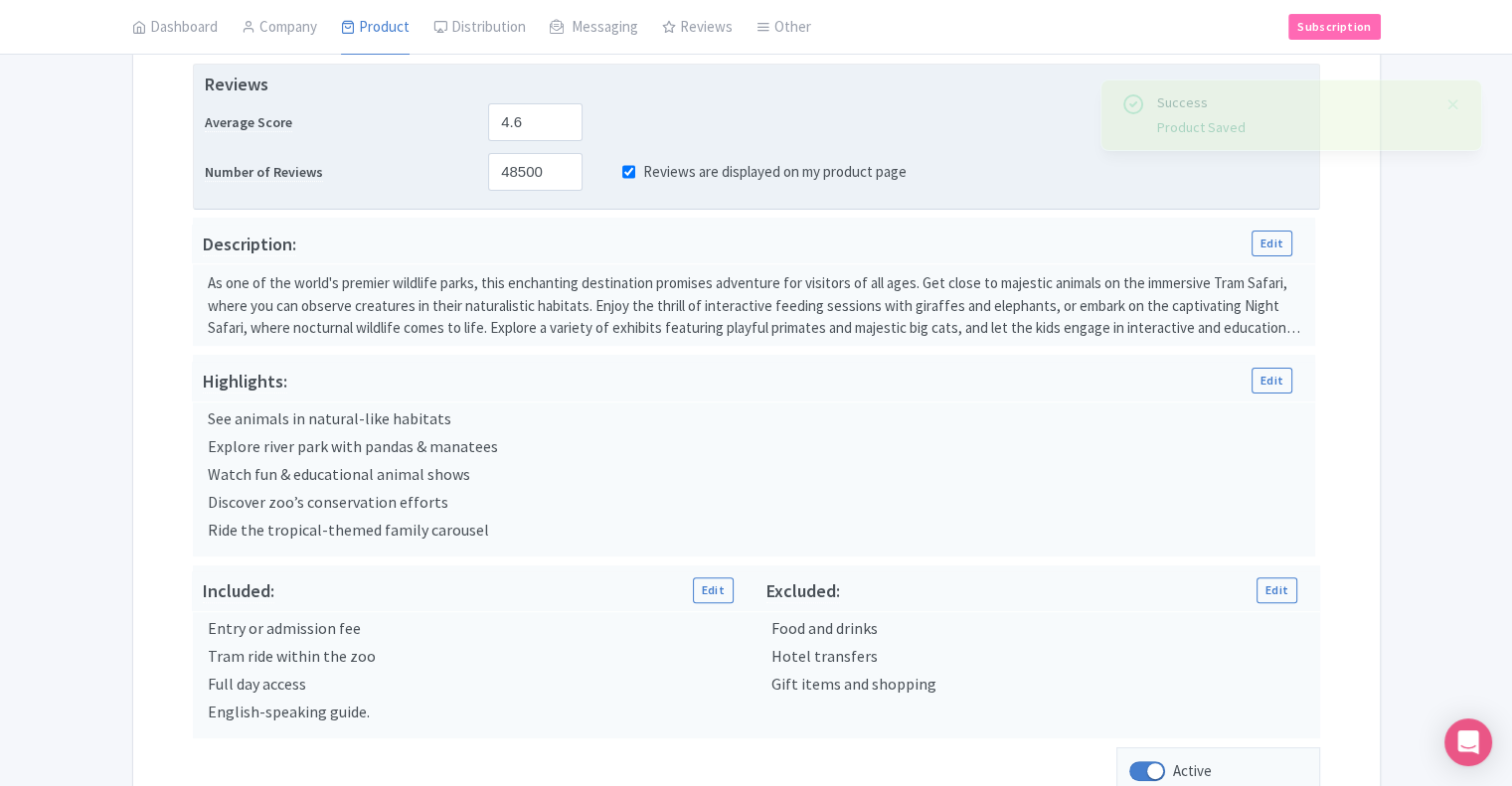 click on "Reviews are displayed on my product page" at bounding box center (628, 172) 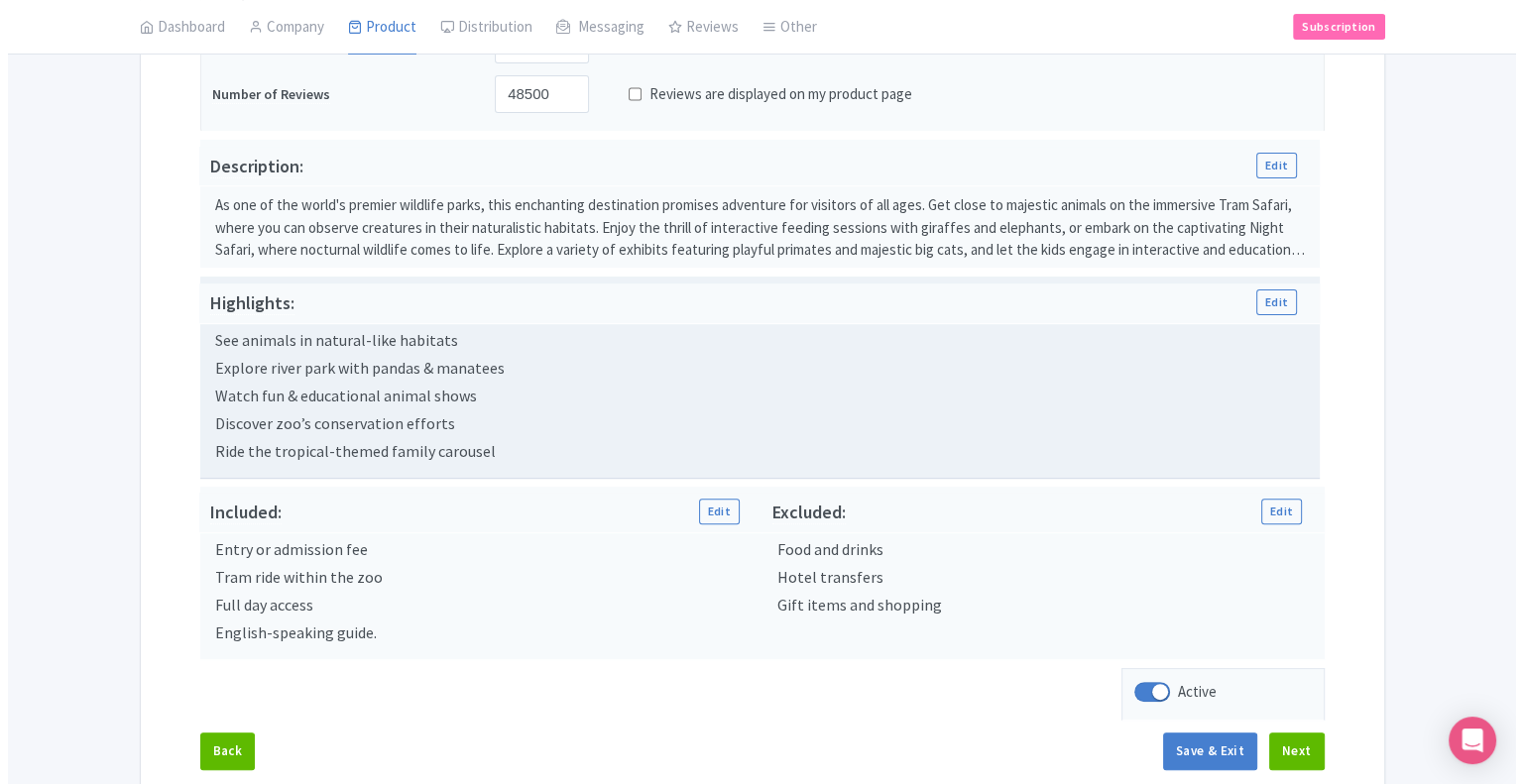 scroll, scrollTop: 614, scrollLeft: 0, axis: vertical 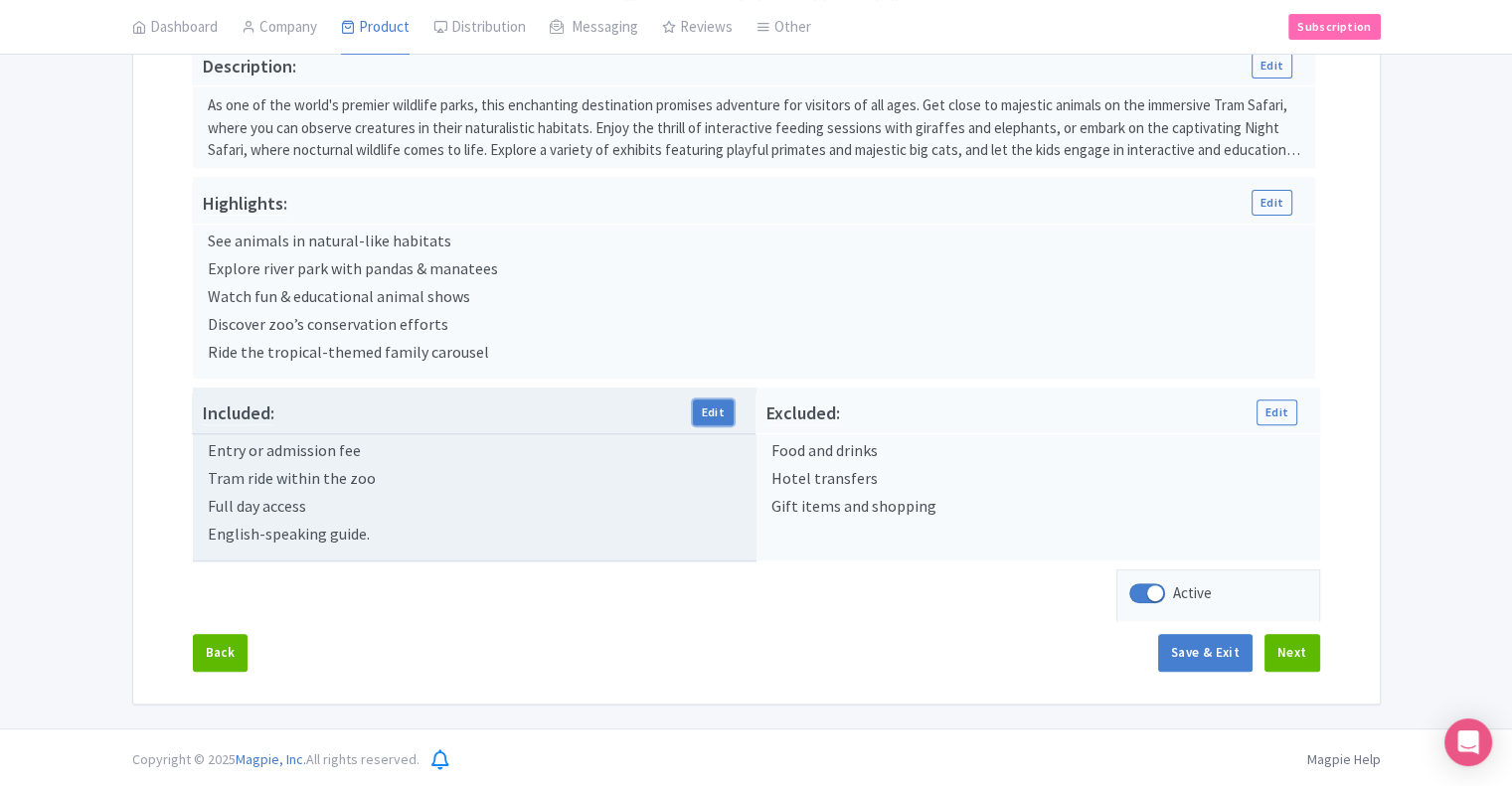 click on "Edit" at bounding box center (713, 412) 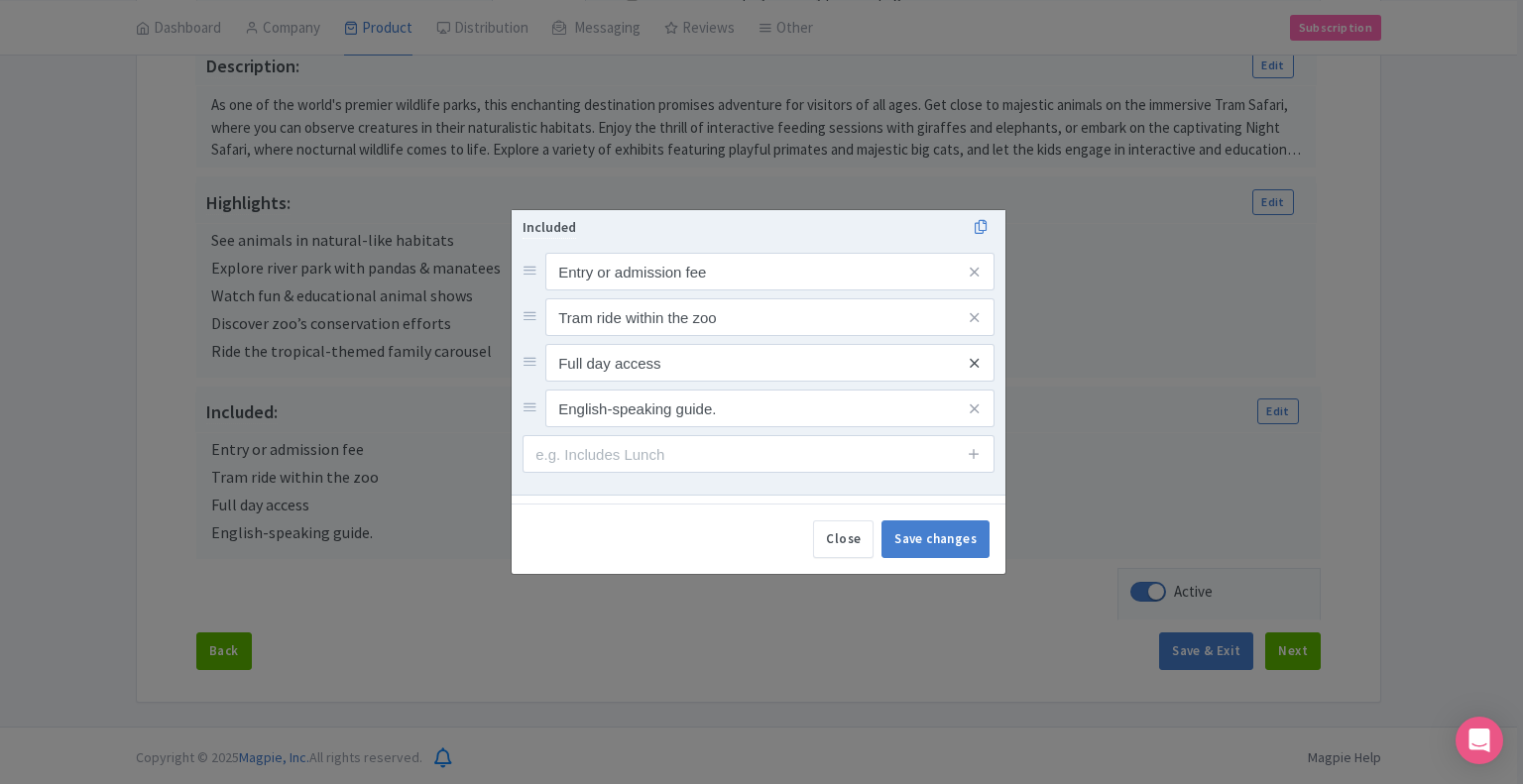 click at bounding box center (974, 363) 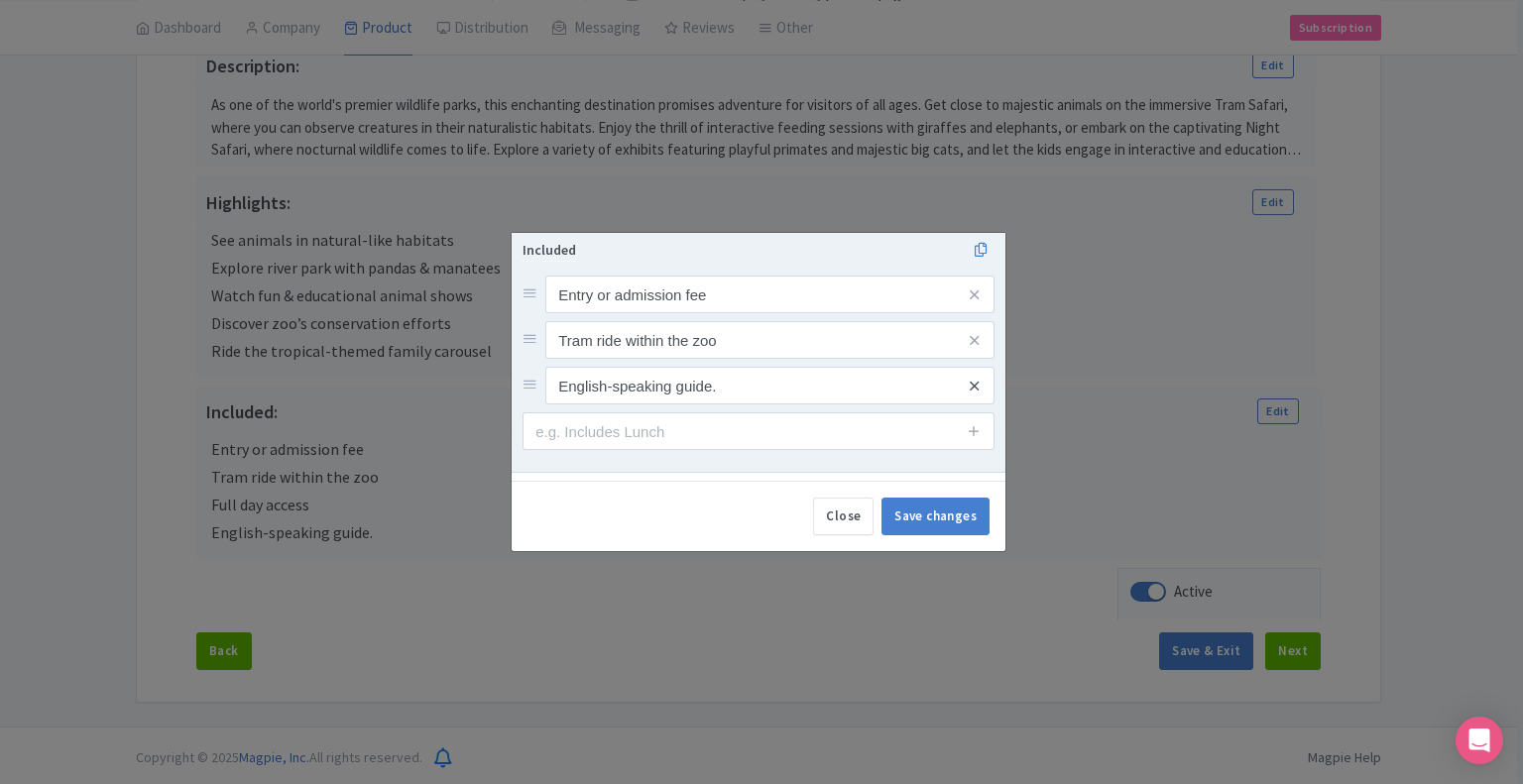 click at bounding box center (974, 386) 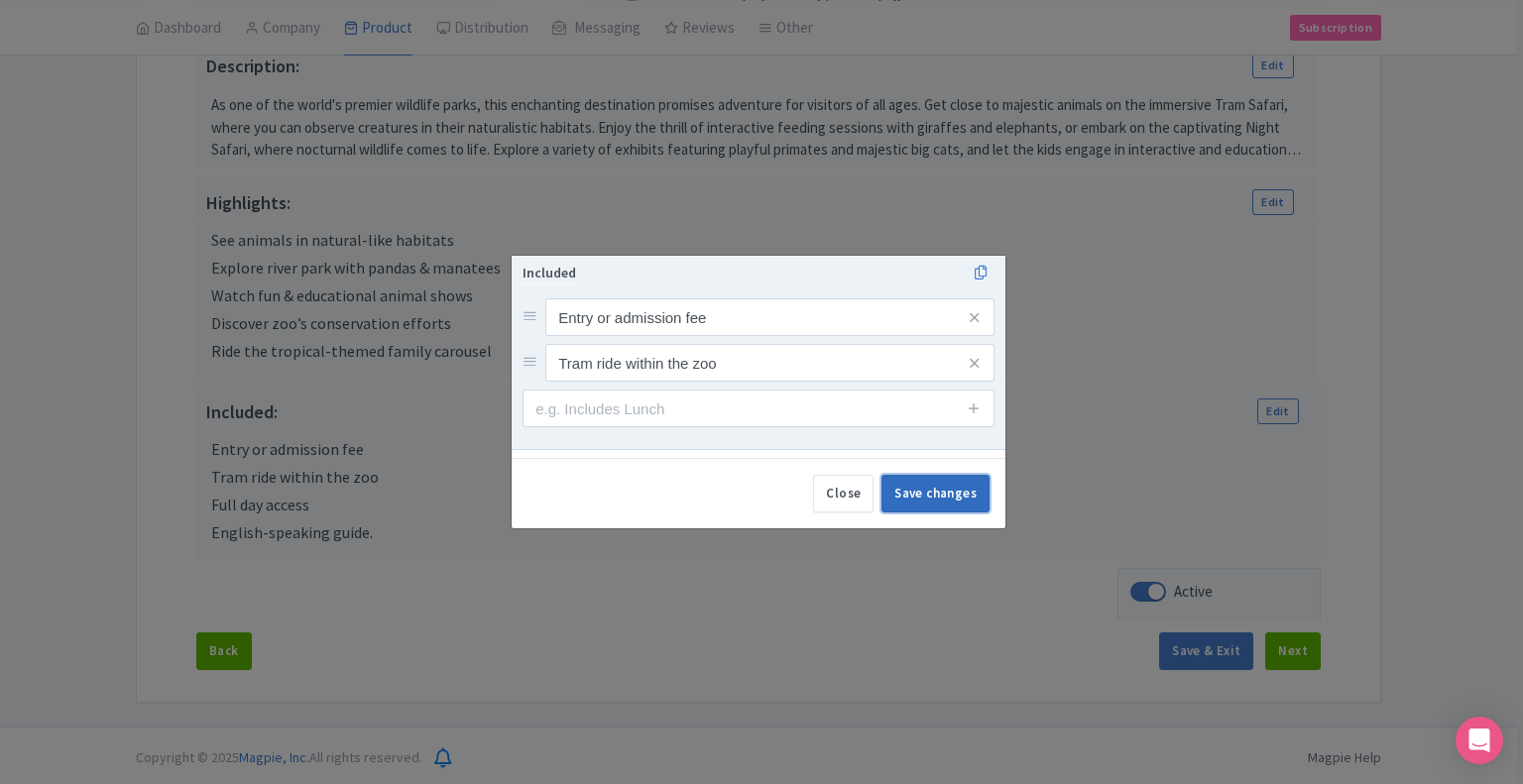 click on "Save changes" at bounding box center (935, 494) 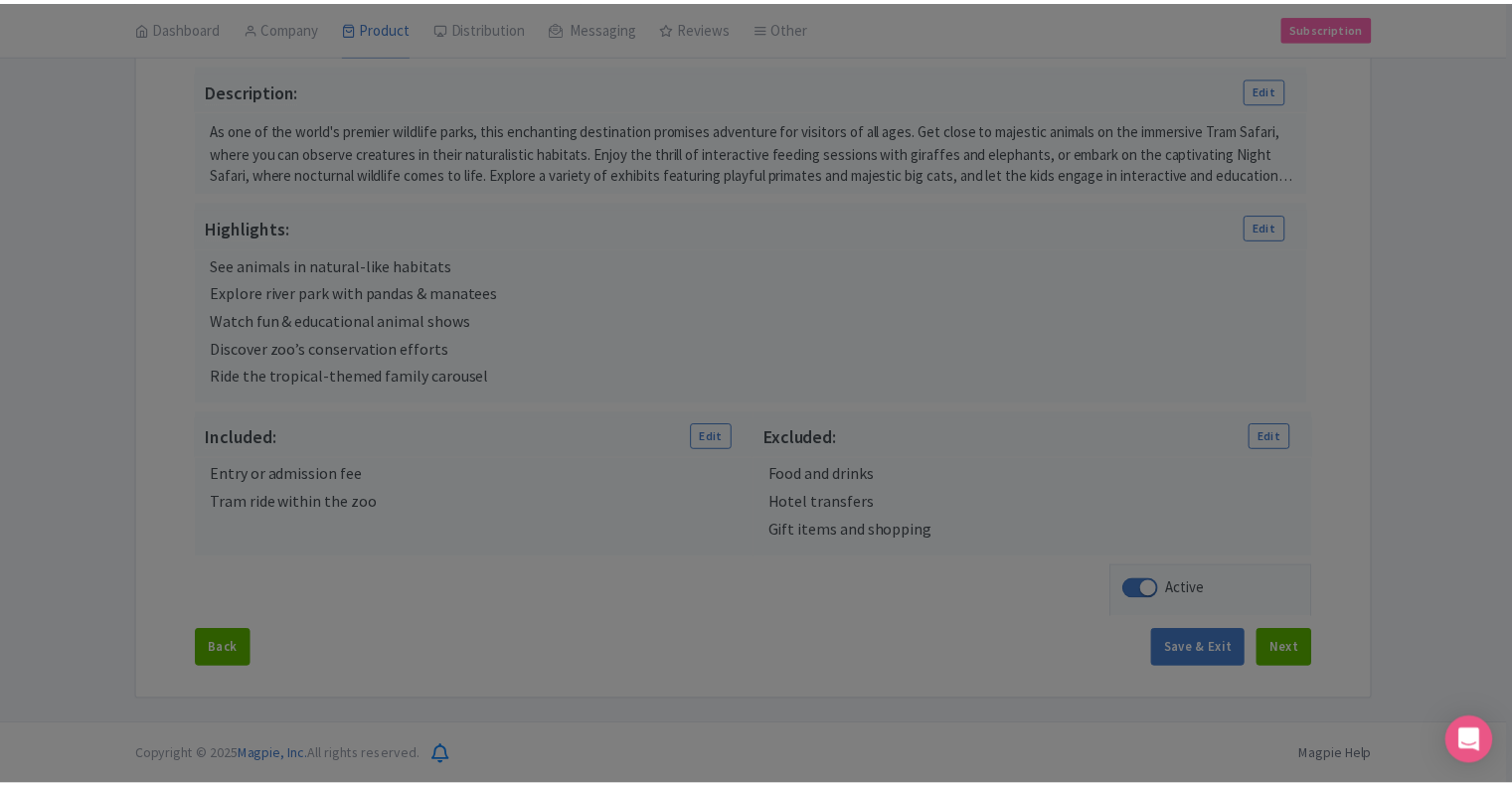 scroll, scrollTop: 587, scrollLeft: 0, axis: vertical 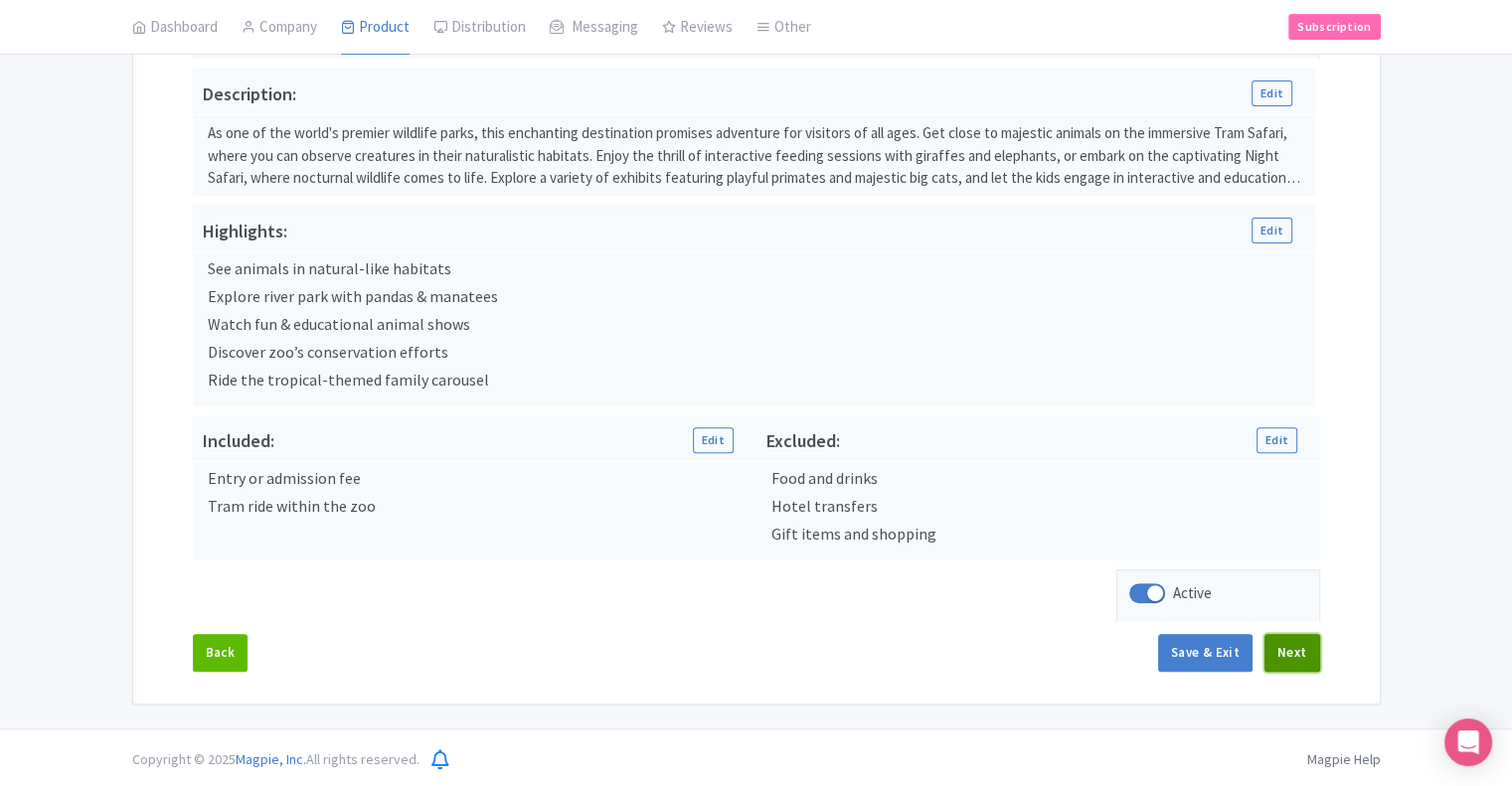 click on "Next" at bounding box center (1292, 653) 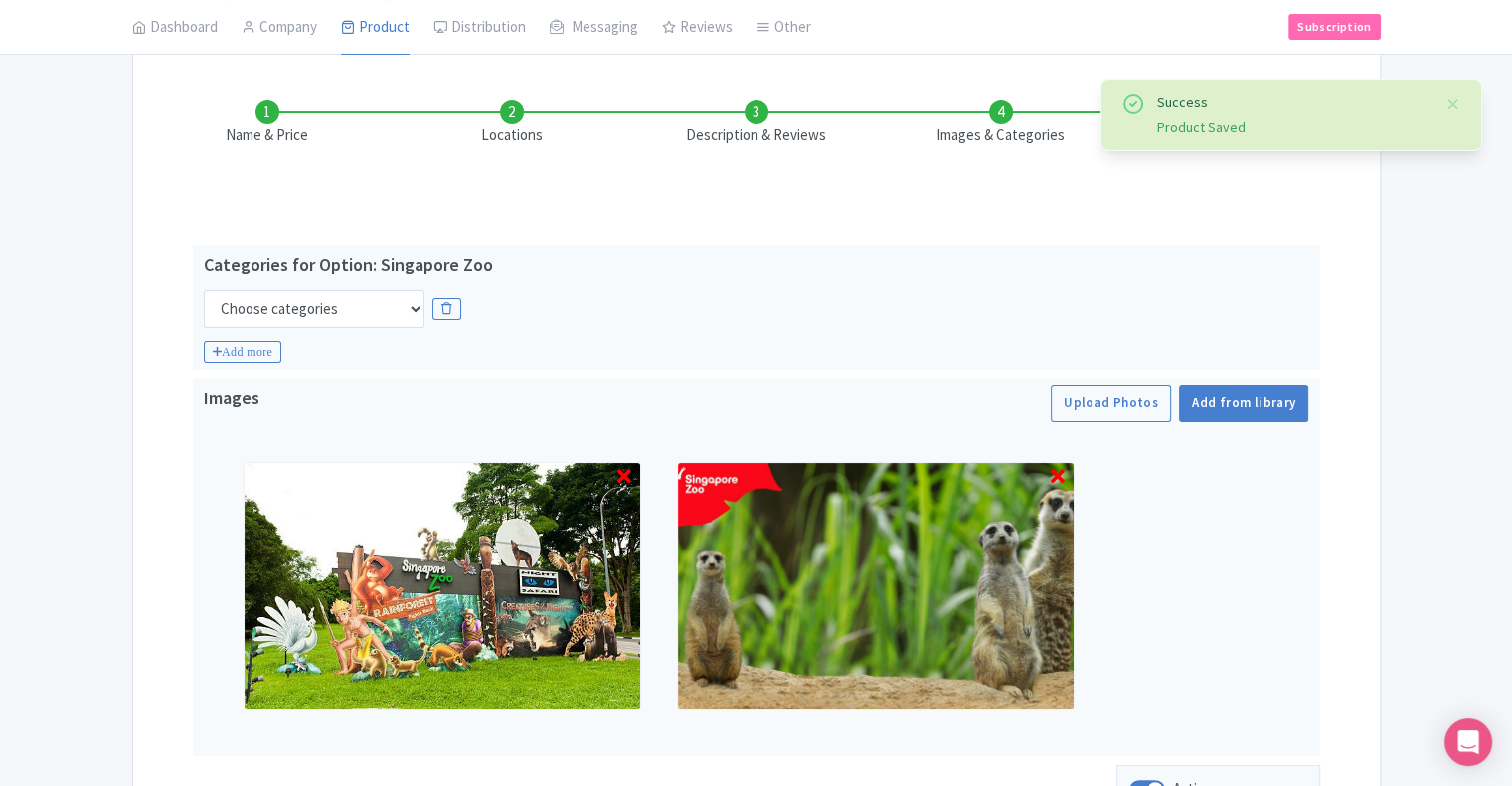 scroll, scrollTop: 453, scrollLeft: 0, axis: vertical 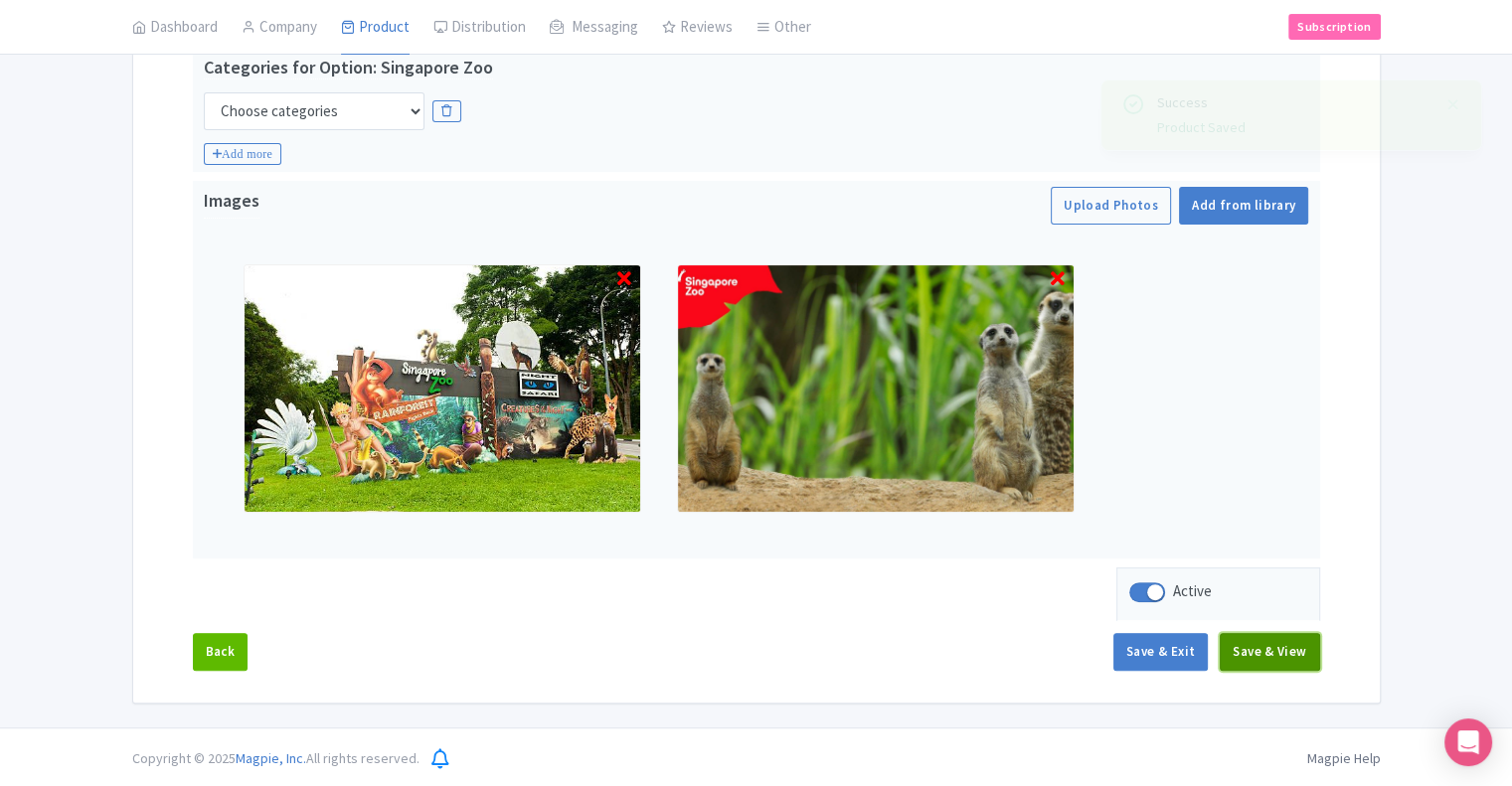 click on "Save & View" at bounding box center [1269, 652] 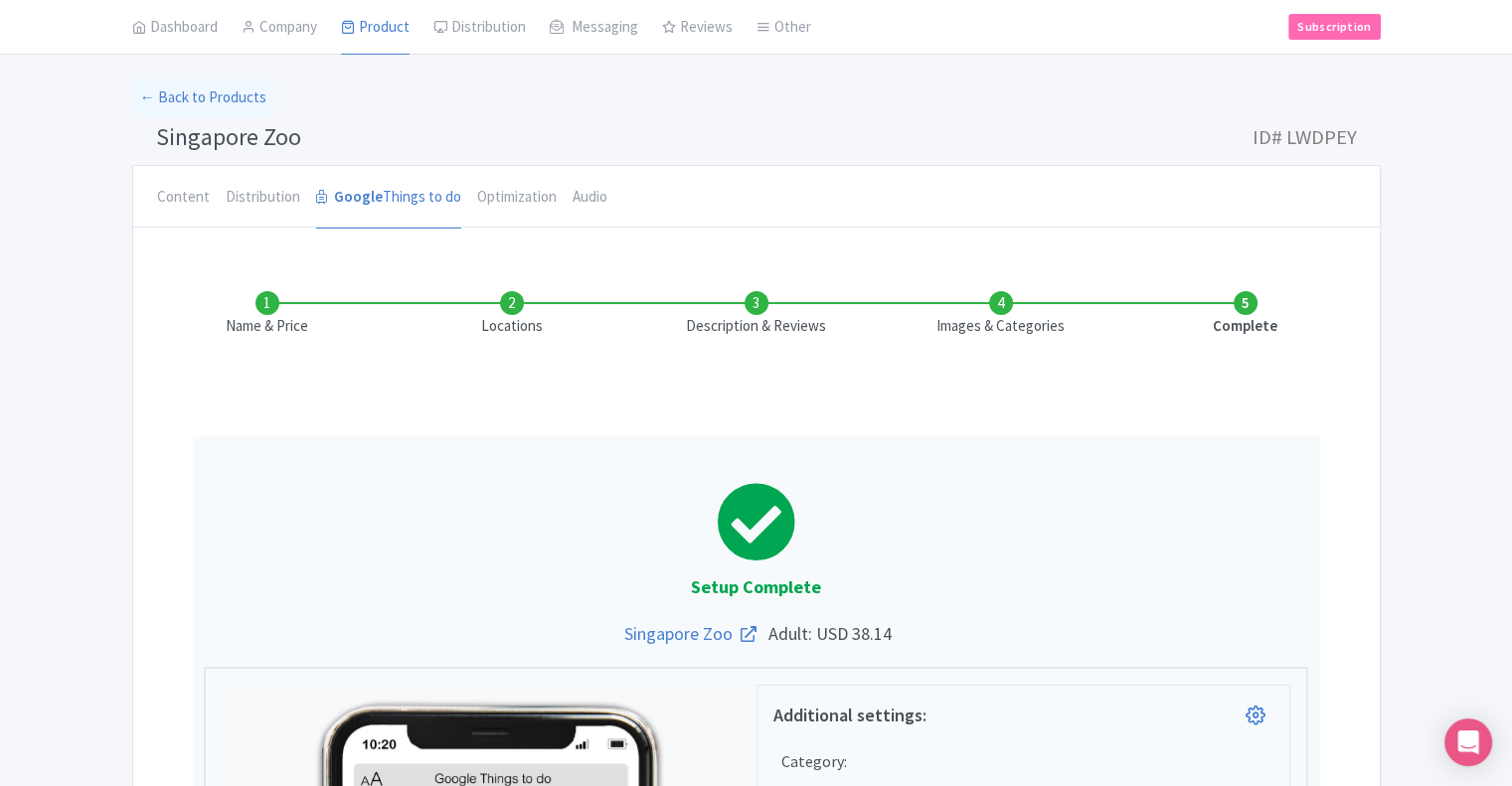 scroll, scrollTop: 99, scrollLeft: 0, axis: vertical 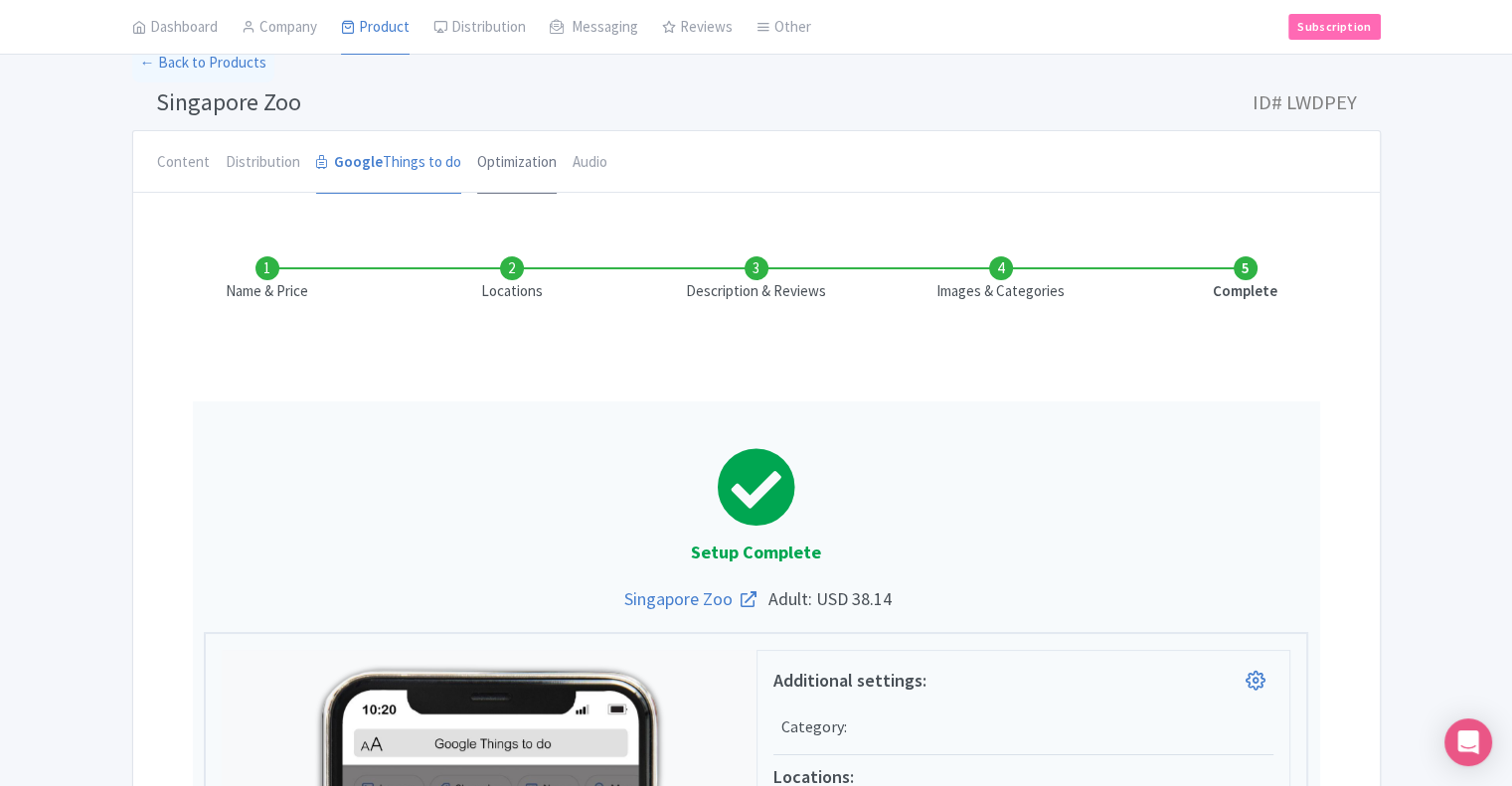 click on "Optimization" at bounding box center [517, 163] 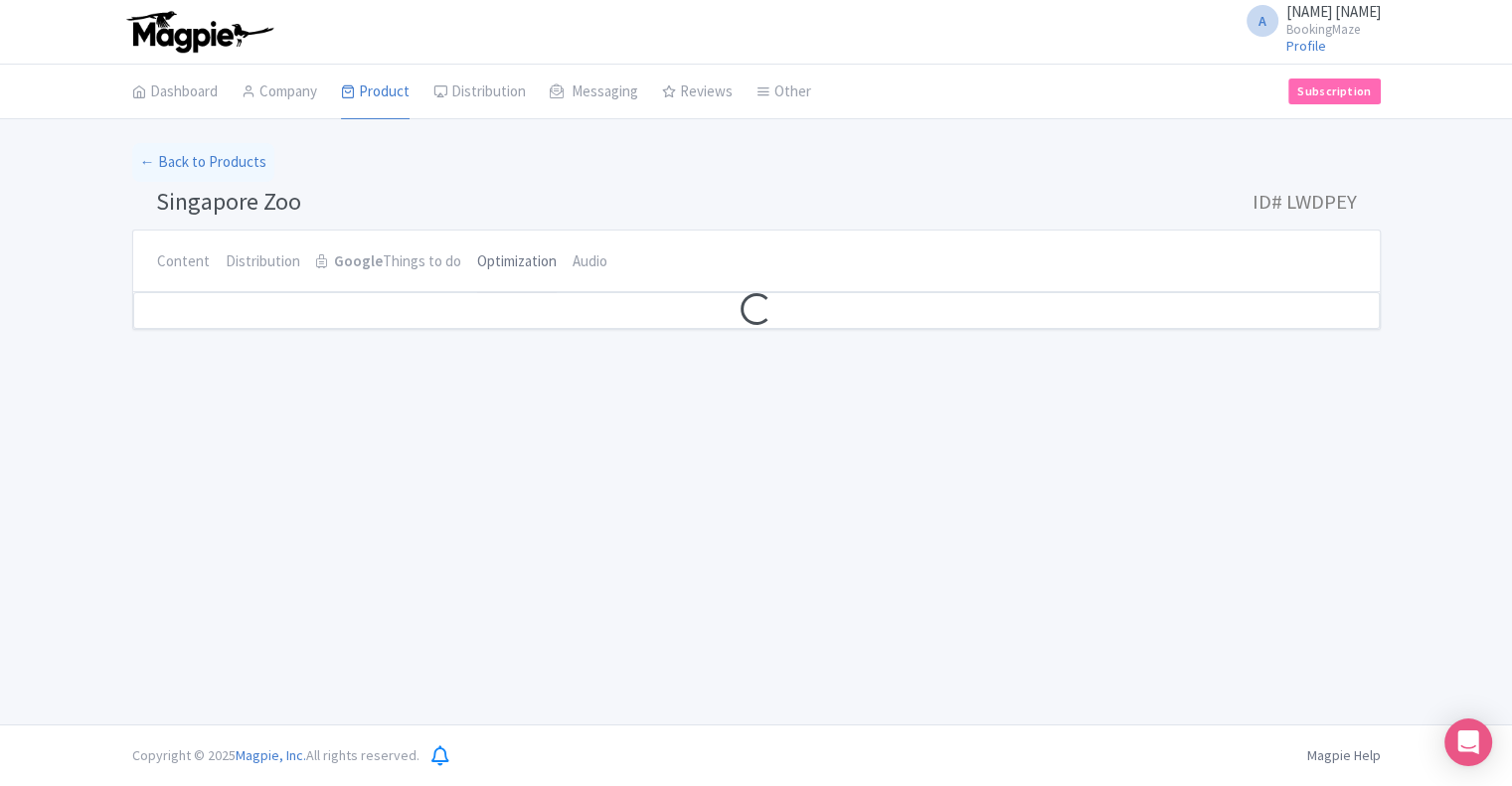 scroll, scrollTop: 0, scrollLeft: 0, axis: both 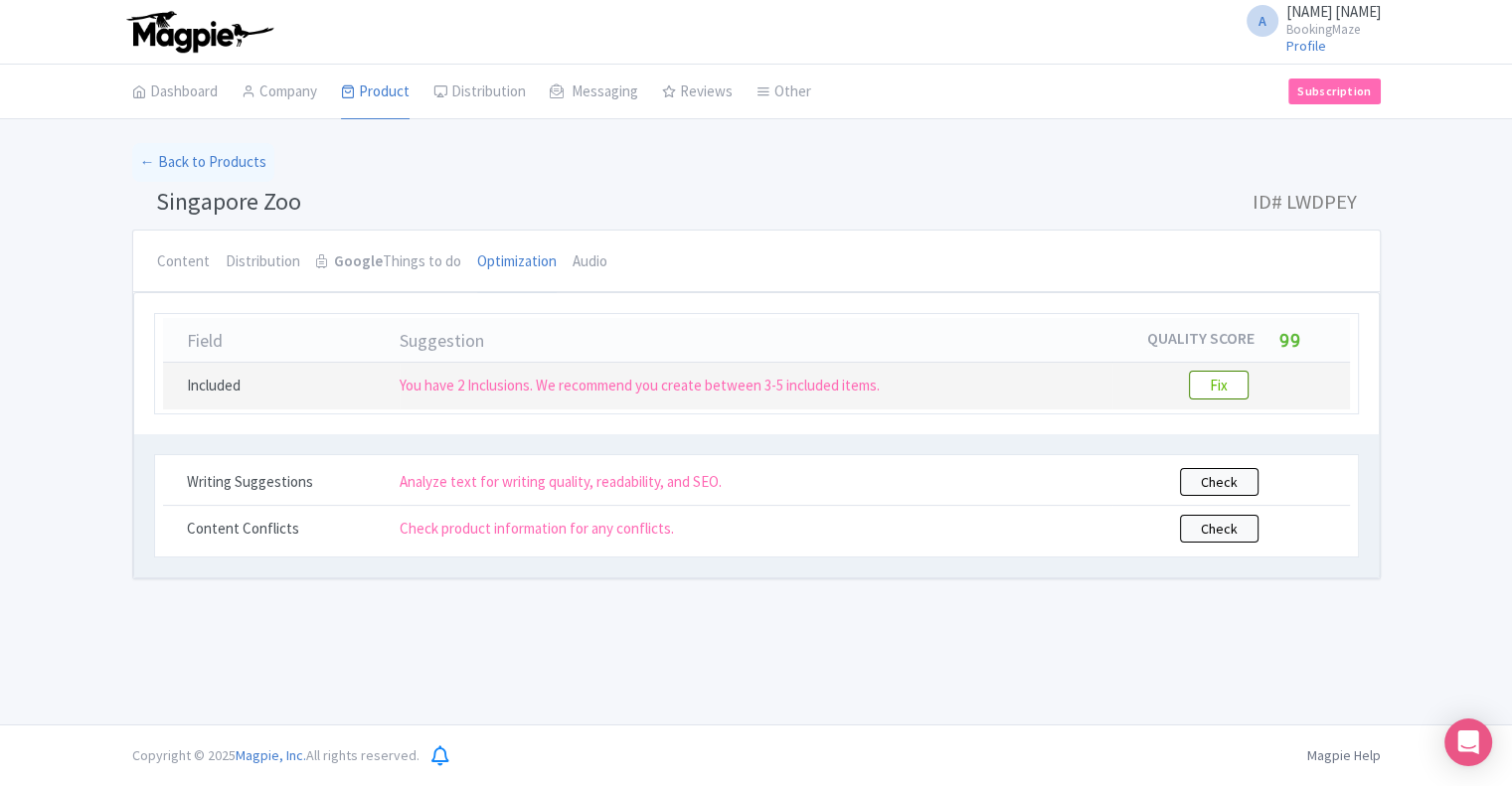 click on "Fix" at bounding box center [1219, 385] 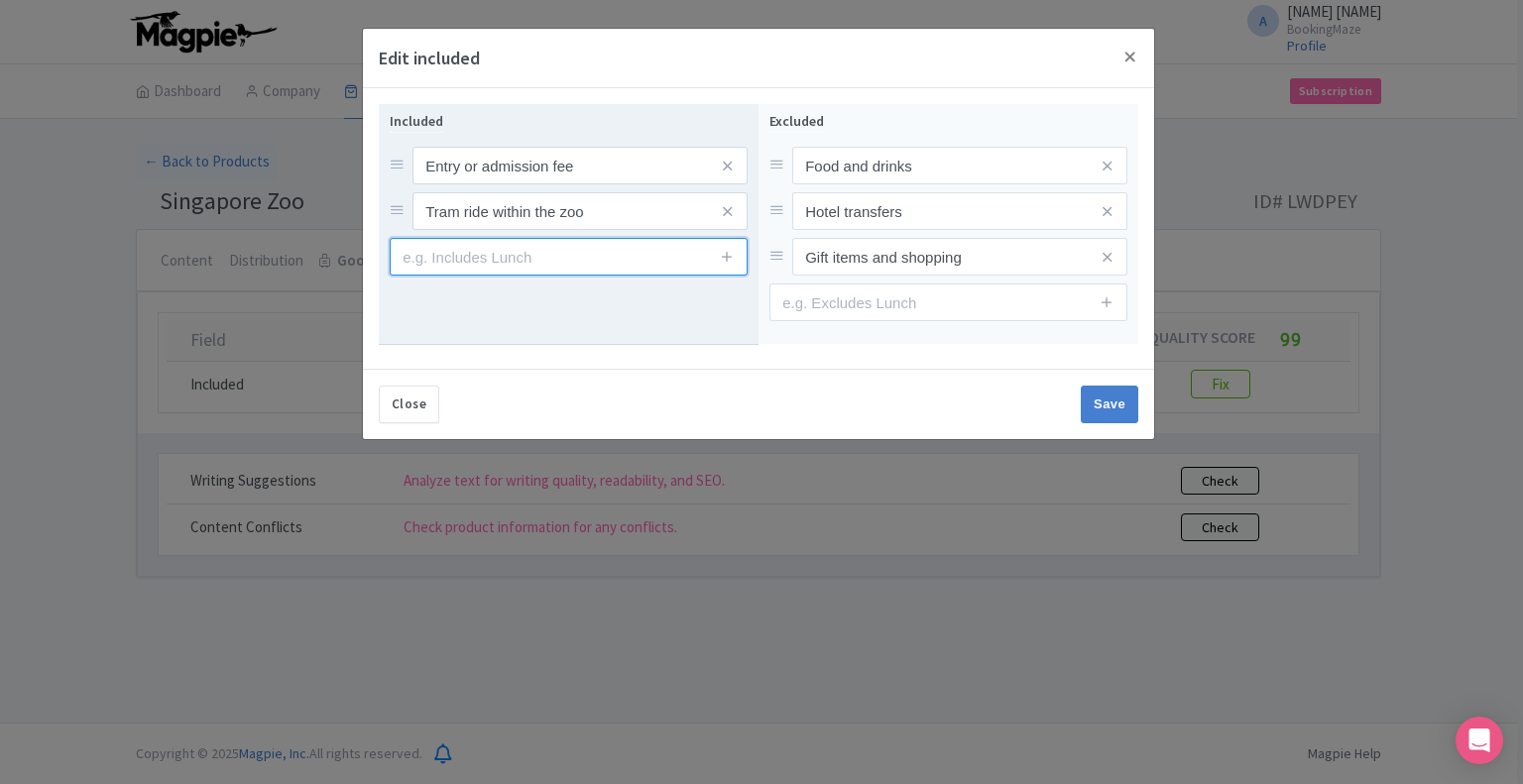 click at bounding box center [568, 257] 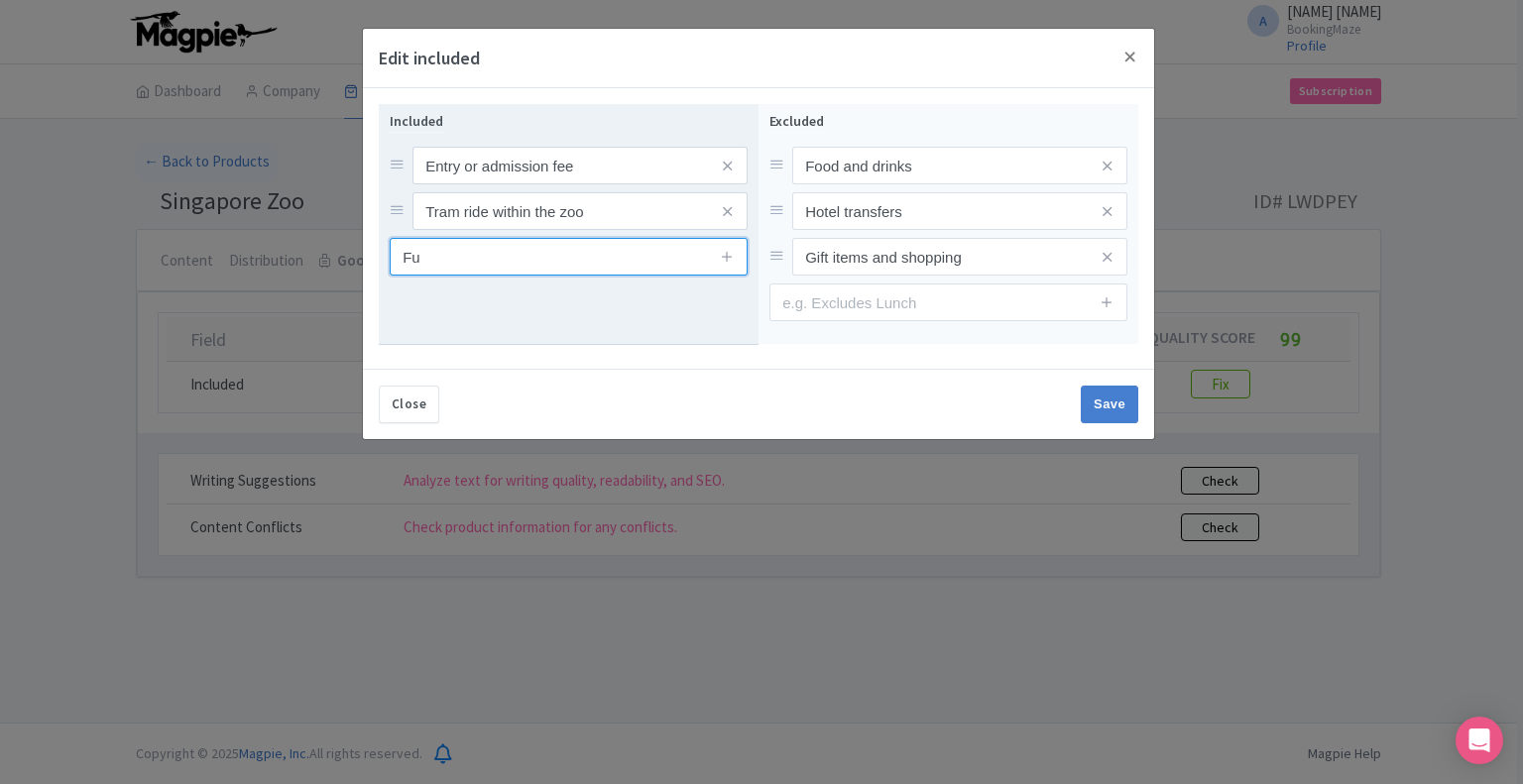 type on "F" 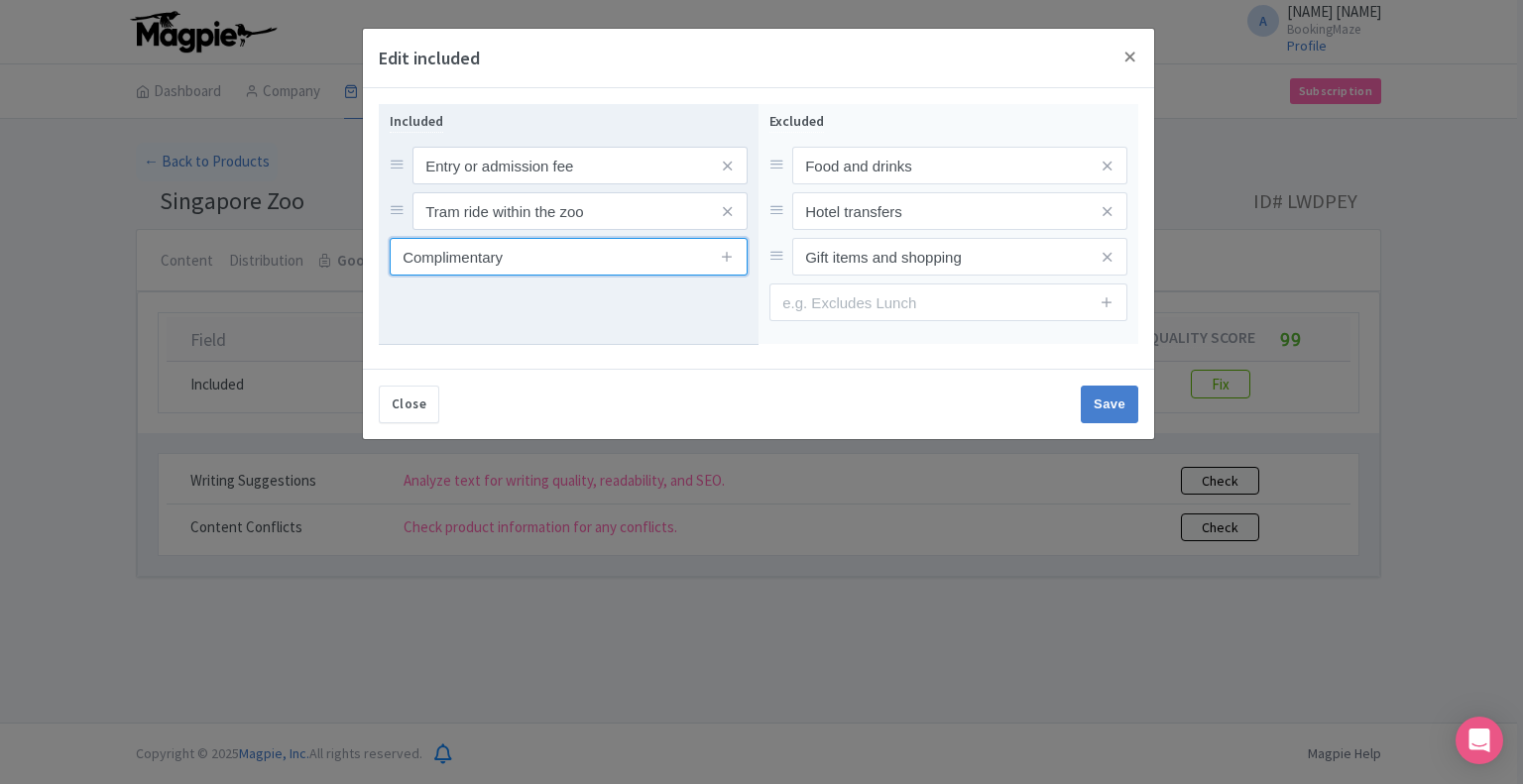 click on "Complimentary" at bounding box center (568, 257) 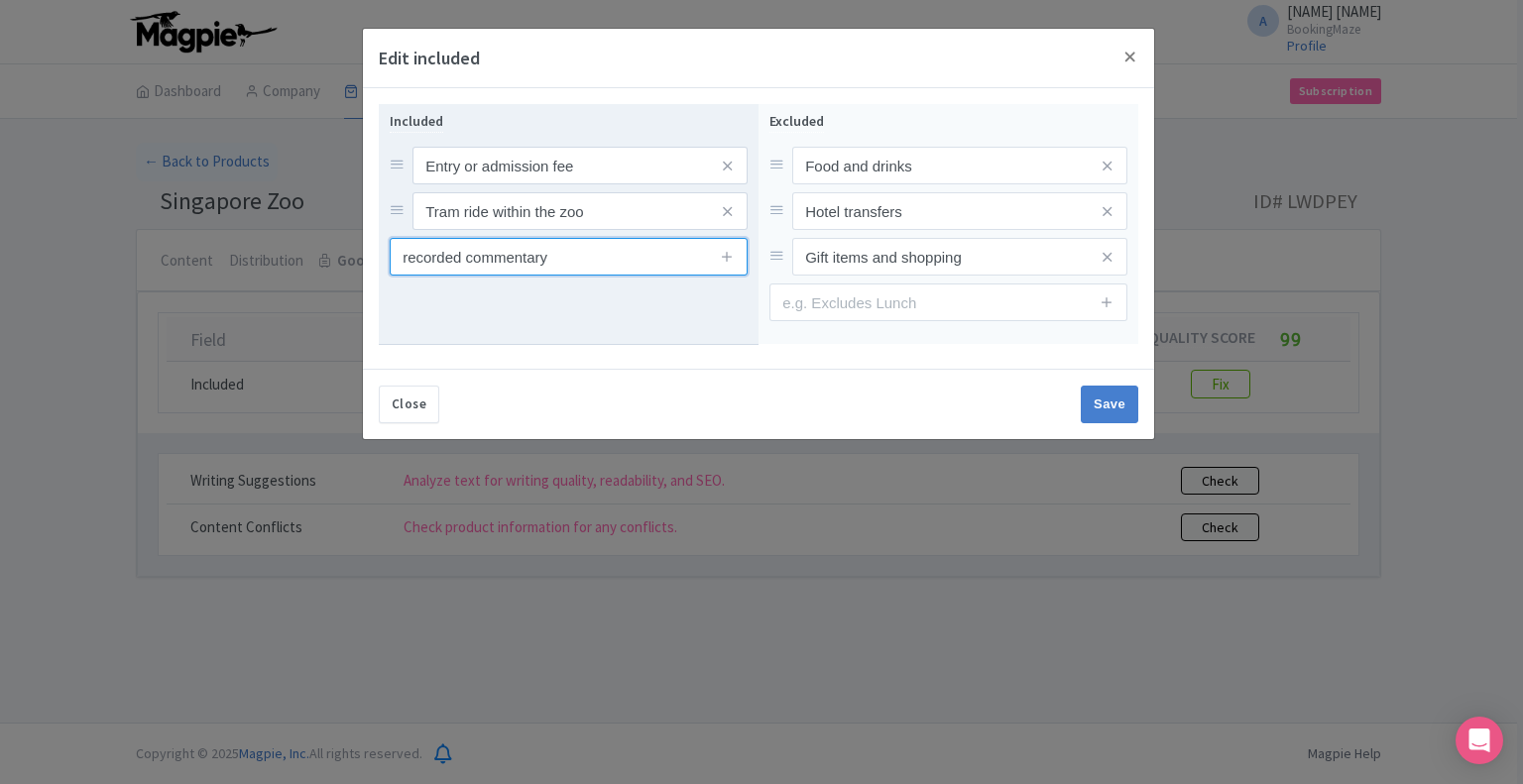 click on "recorded commentary" at bounding box center [568, 257] 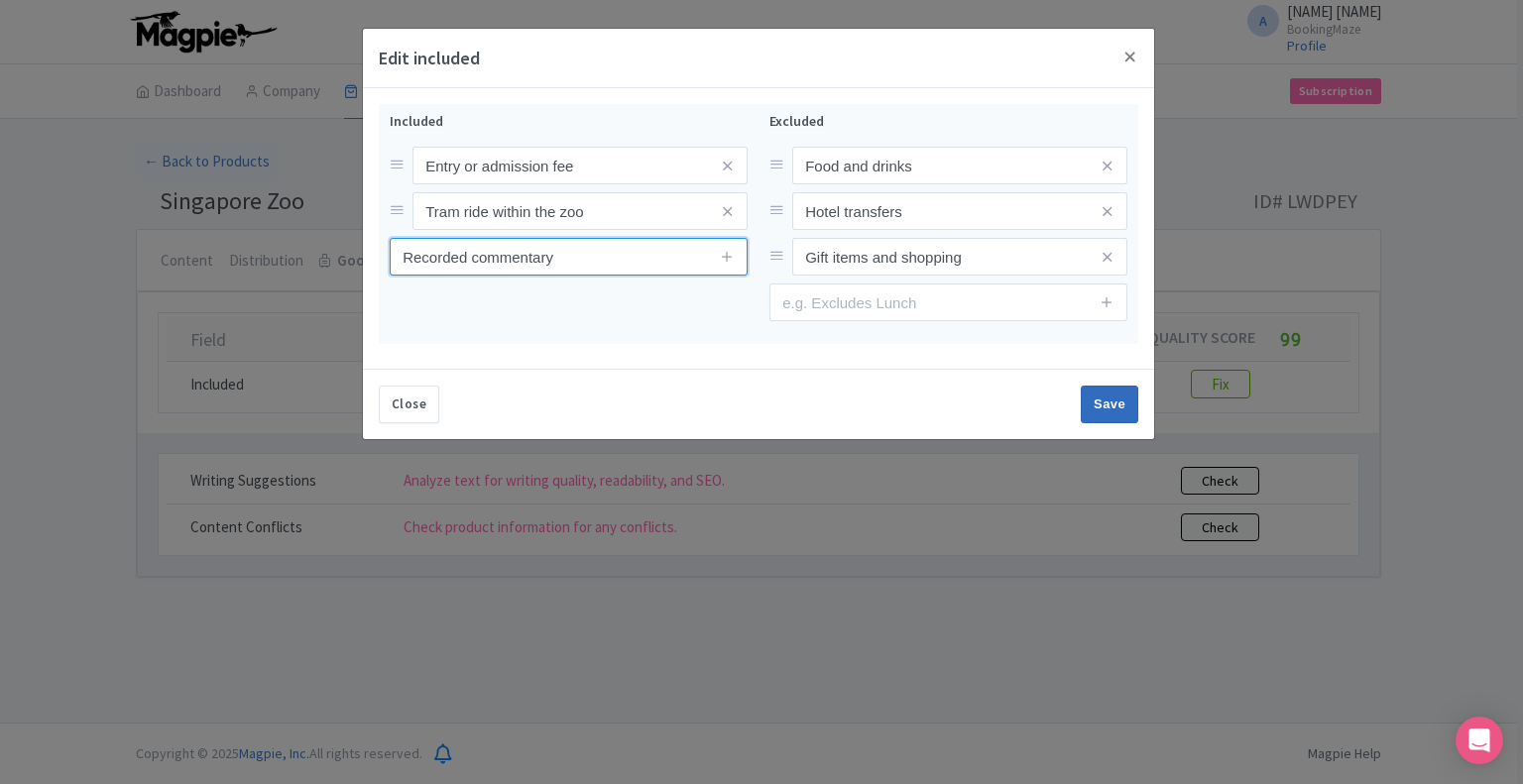 type on "Recorded commentary" 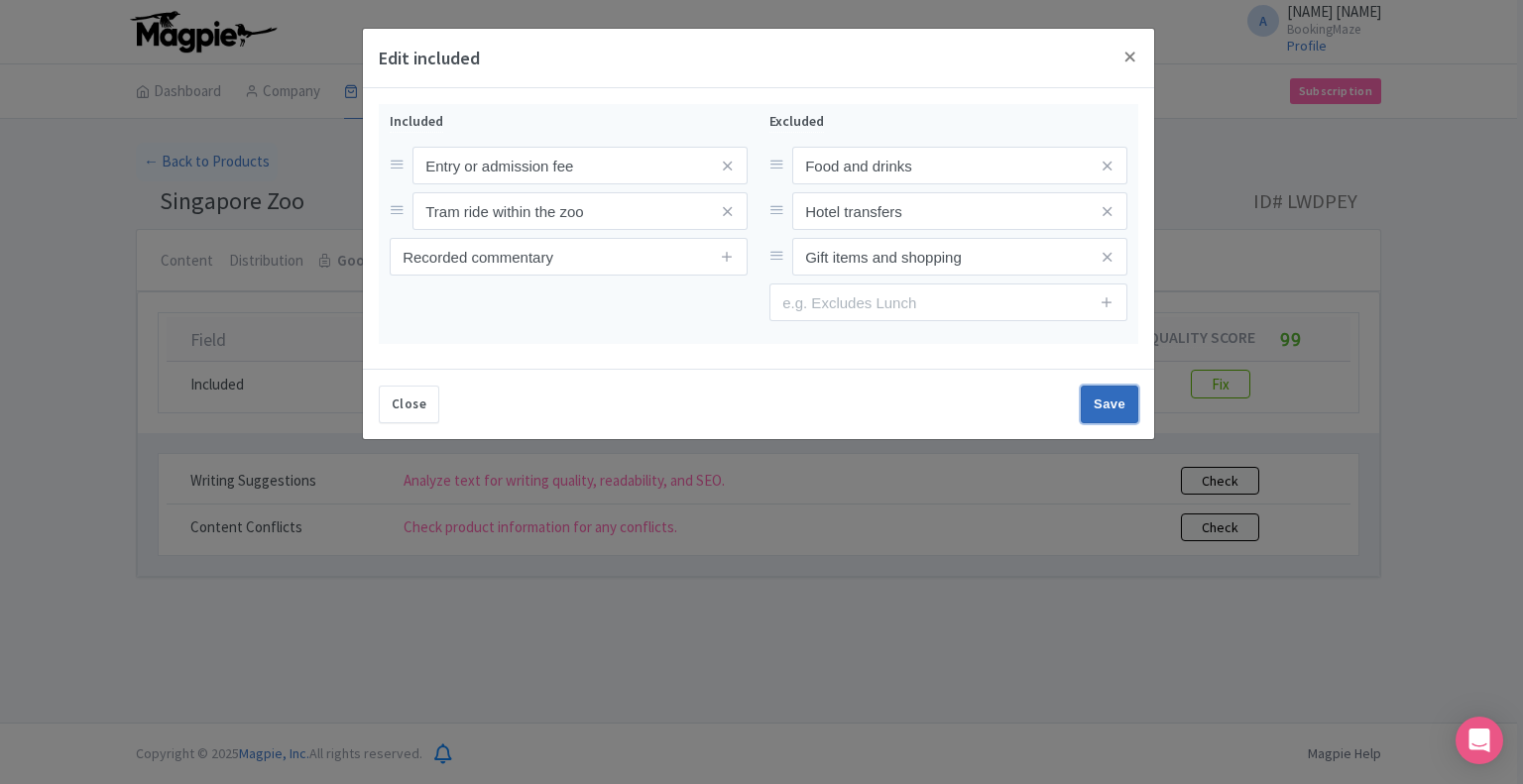 click on "Save" at bounding box center [1110, 404] 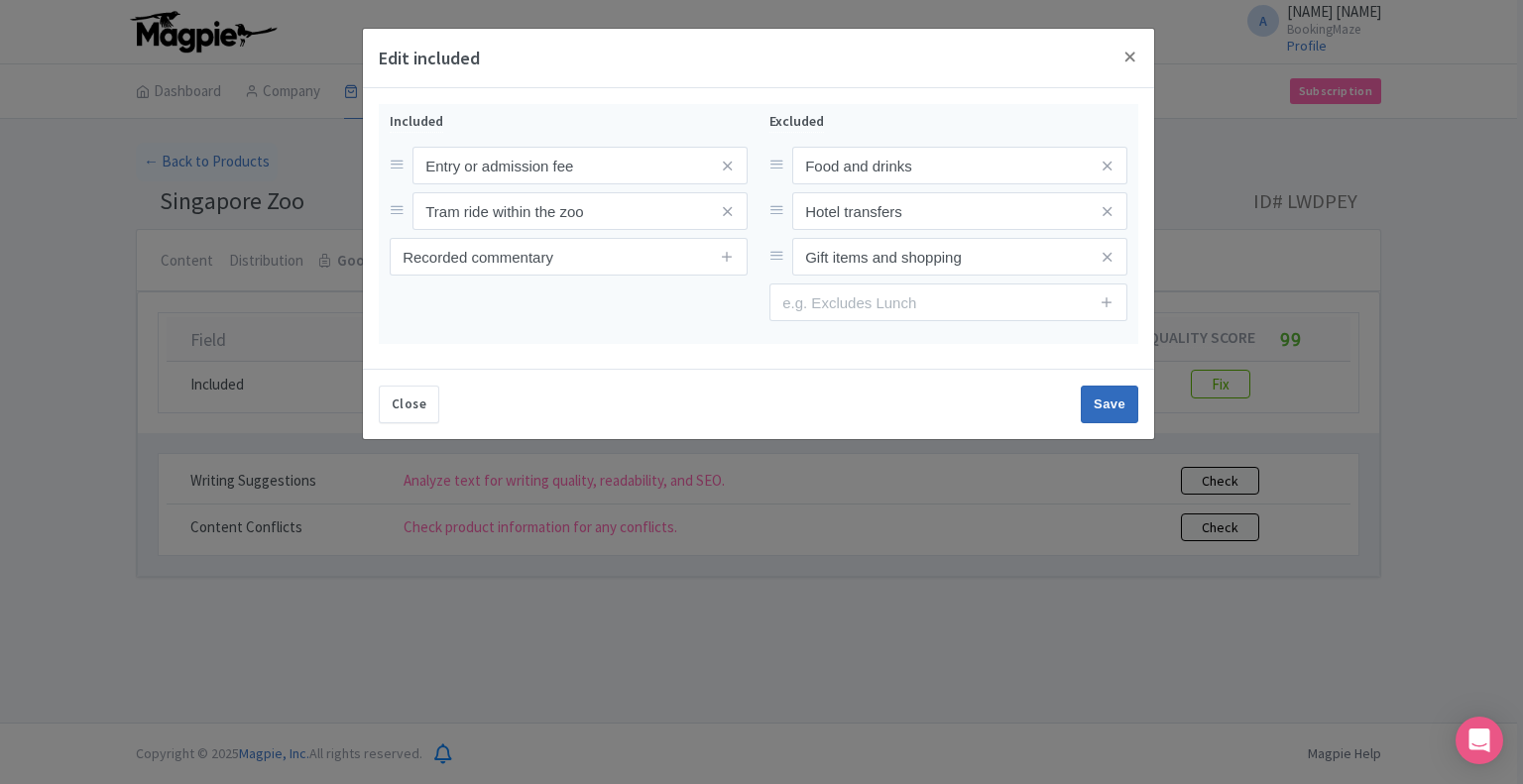type on "Saving..." 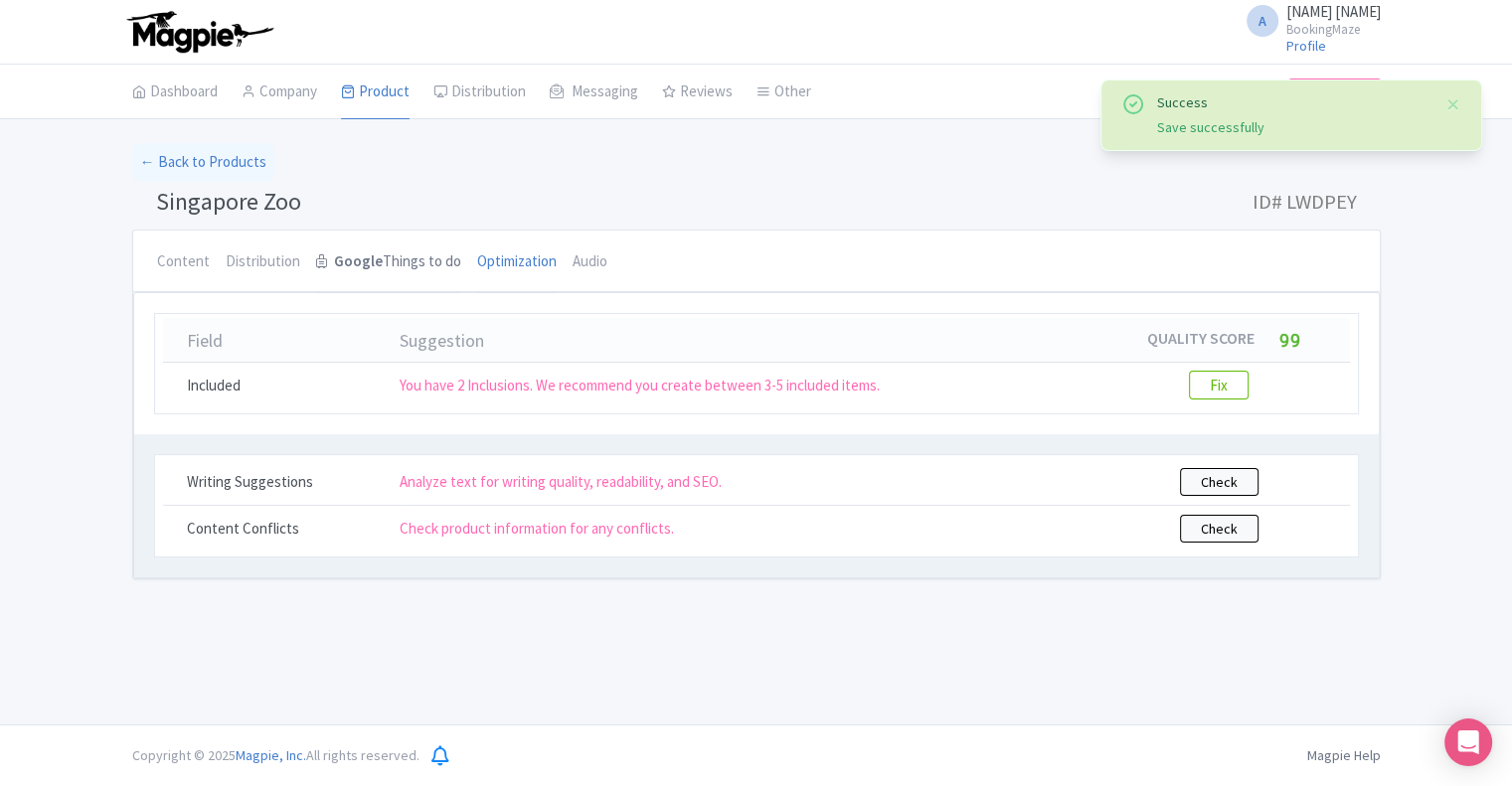 click on "Google  Things to do" at bounding box center (389, 262) 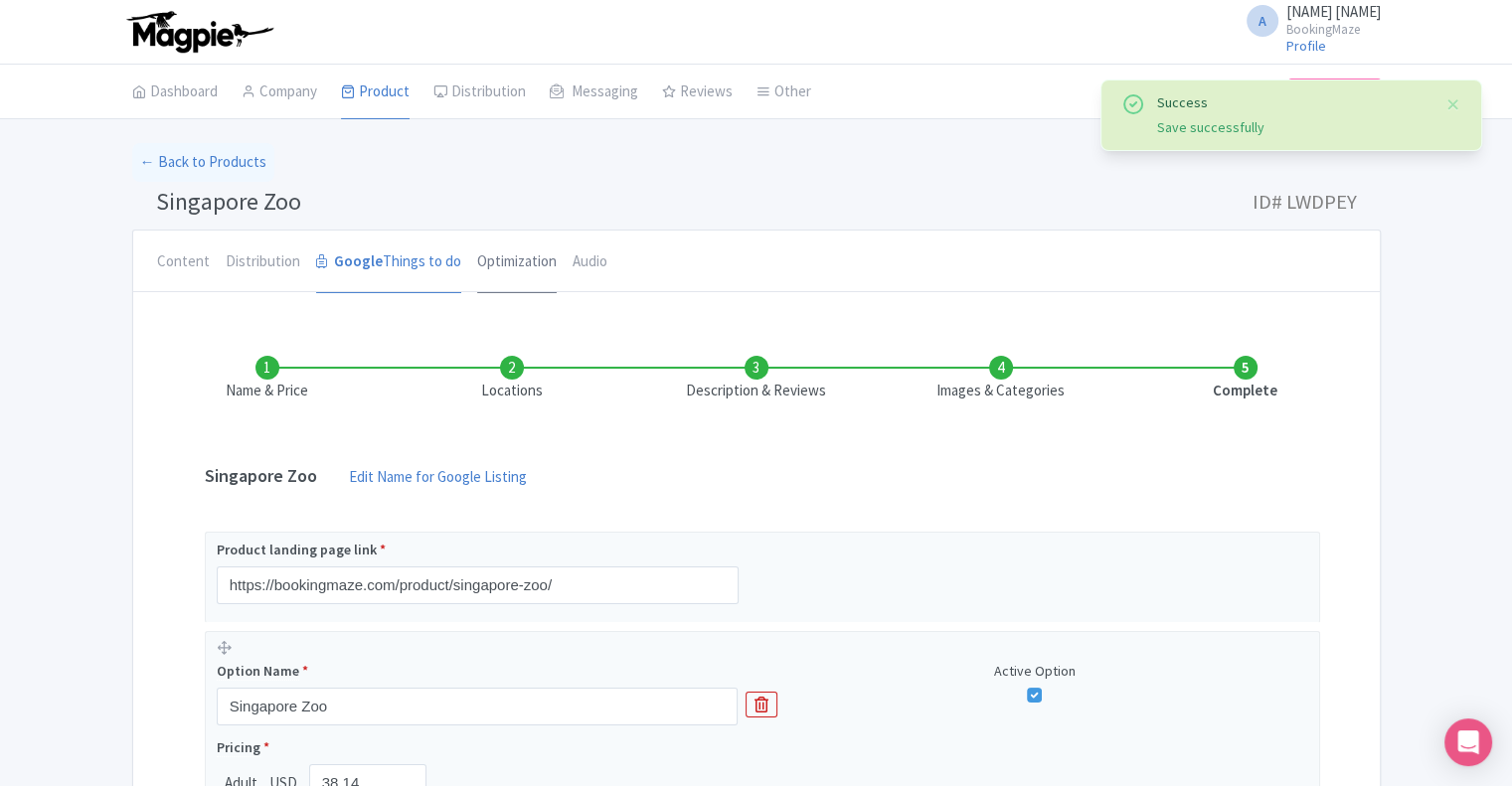click on "Optimization" at bounding box center (517, 262) 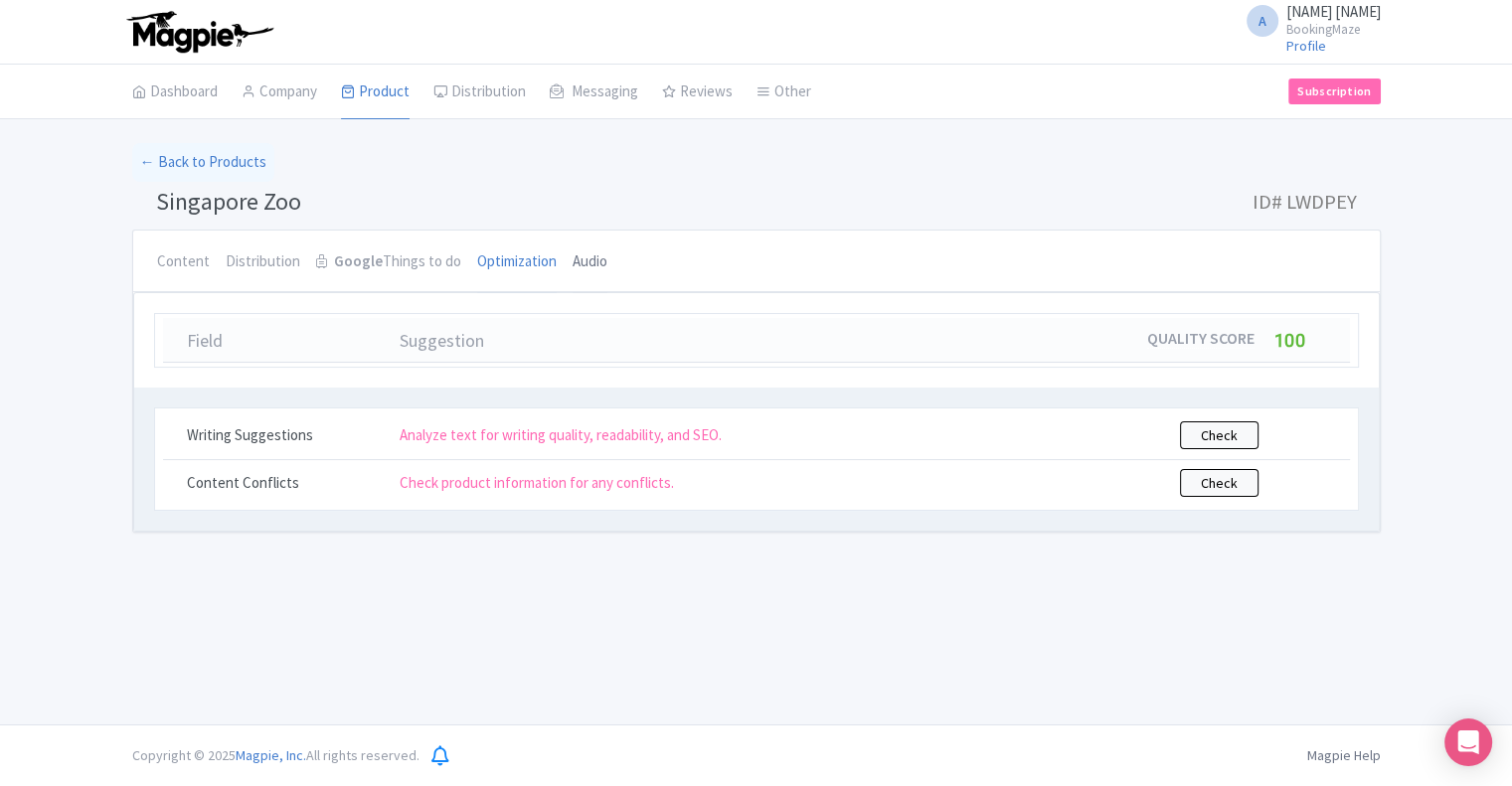 click on "Audio" at bounding box center (589, 262) 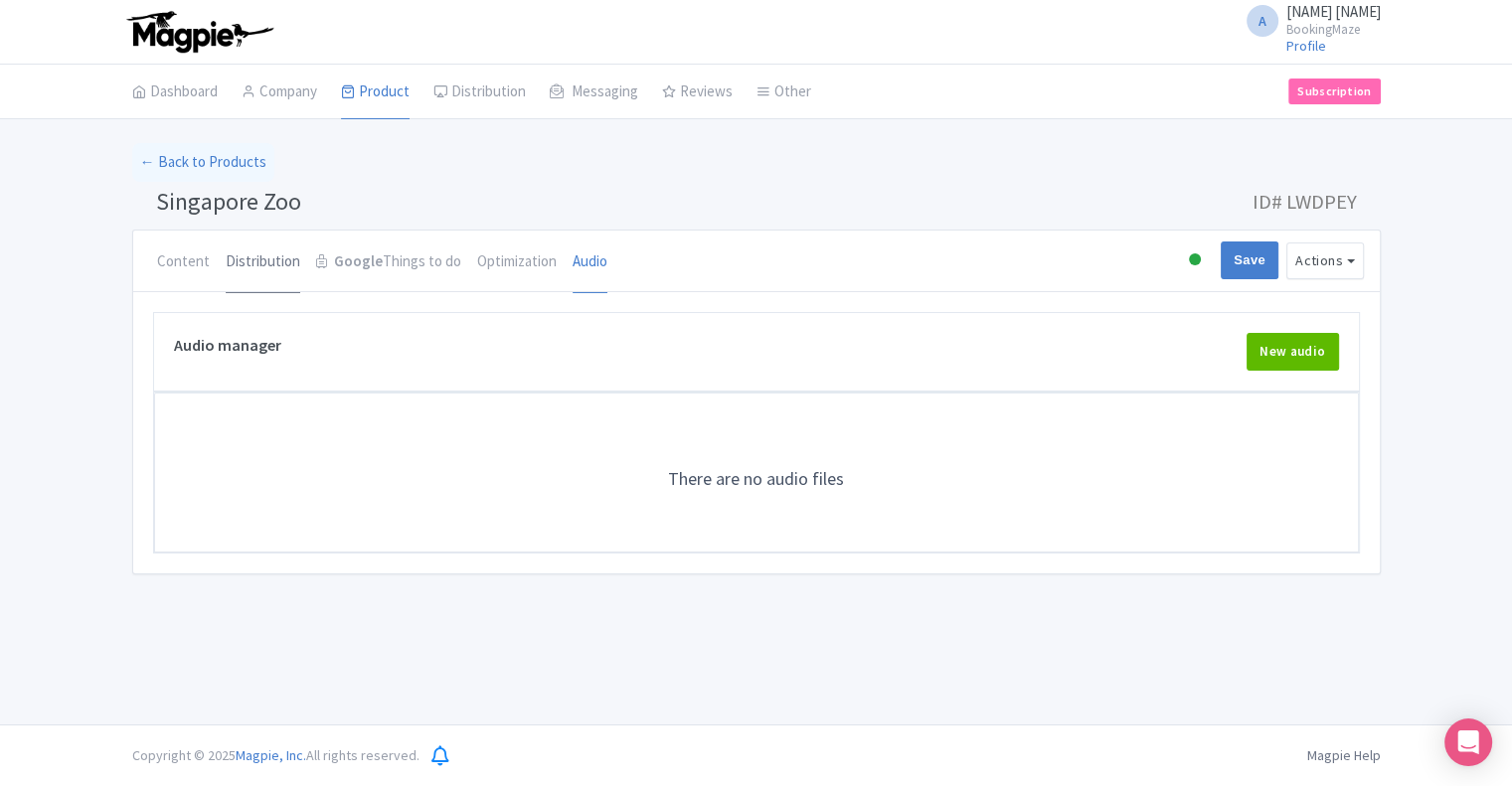 click on "Distribution" at bounding box center [262, 262] 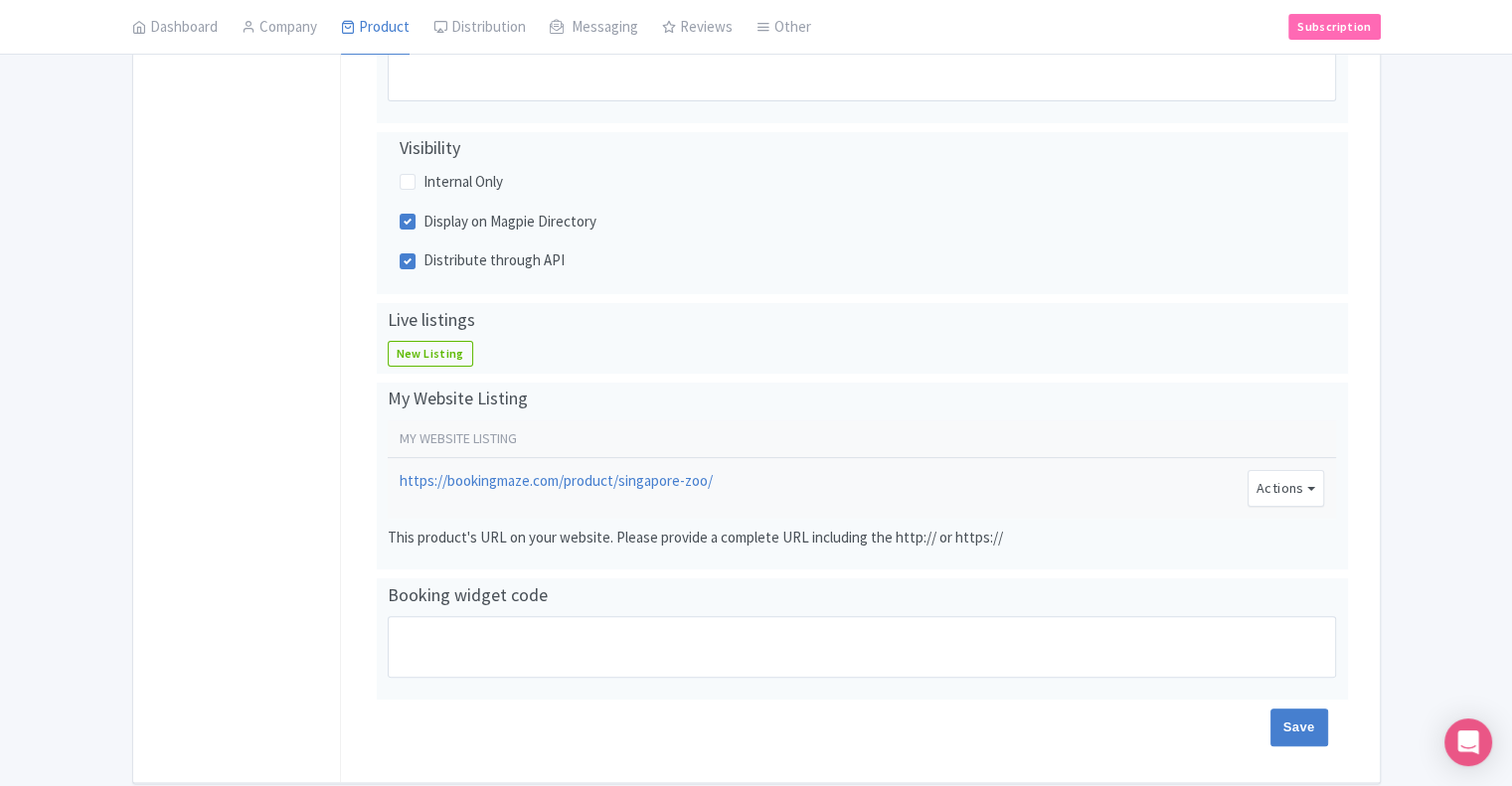 scroll, scrollTop: 413, scrollLeft: 0, axis: vertical 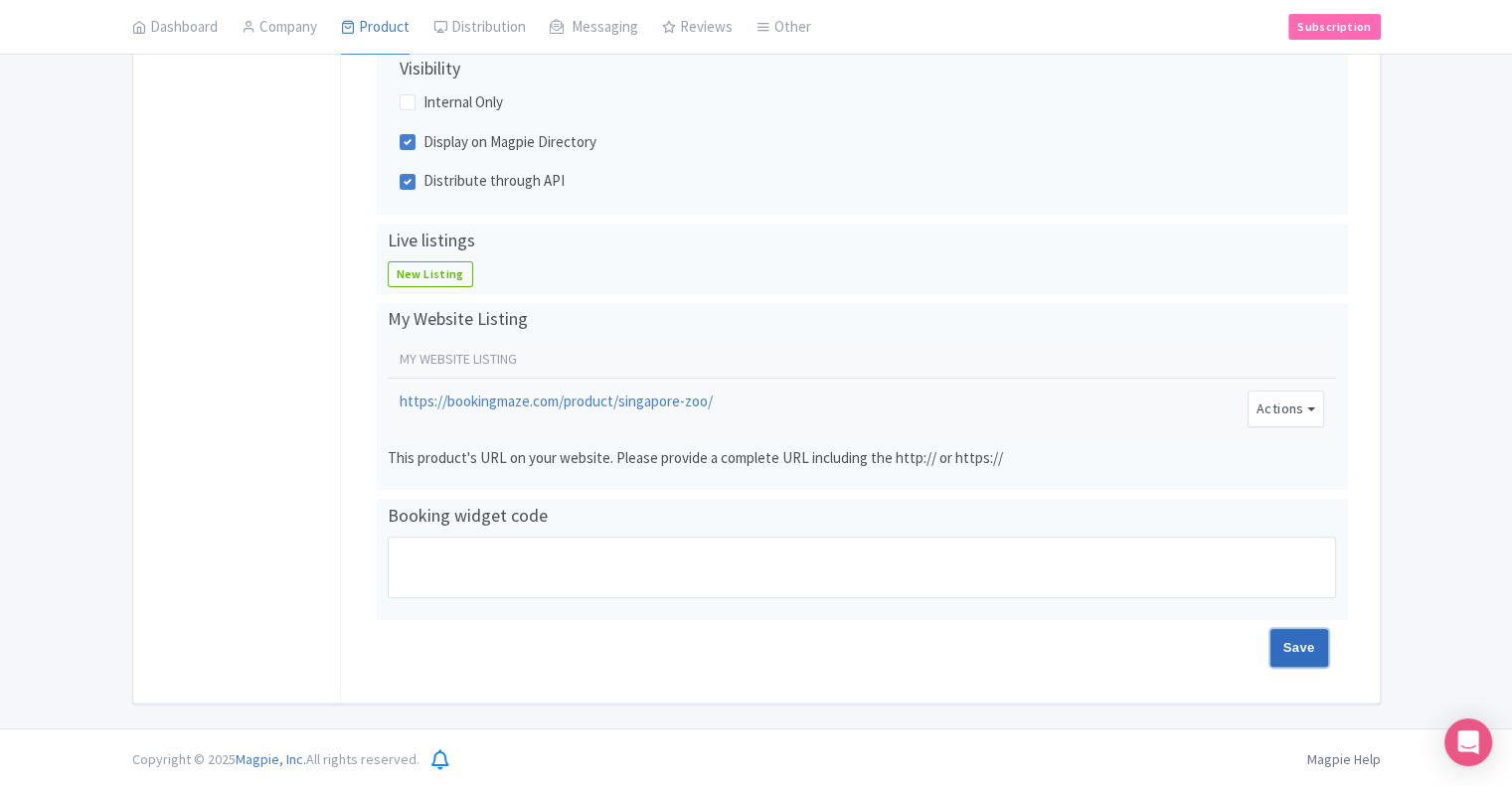 click on "Save" at bounding box center [1299, 648] 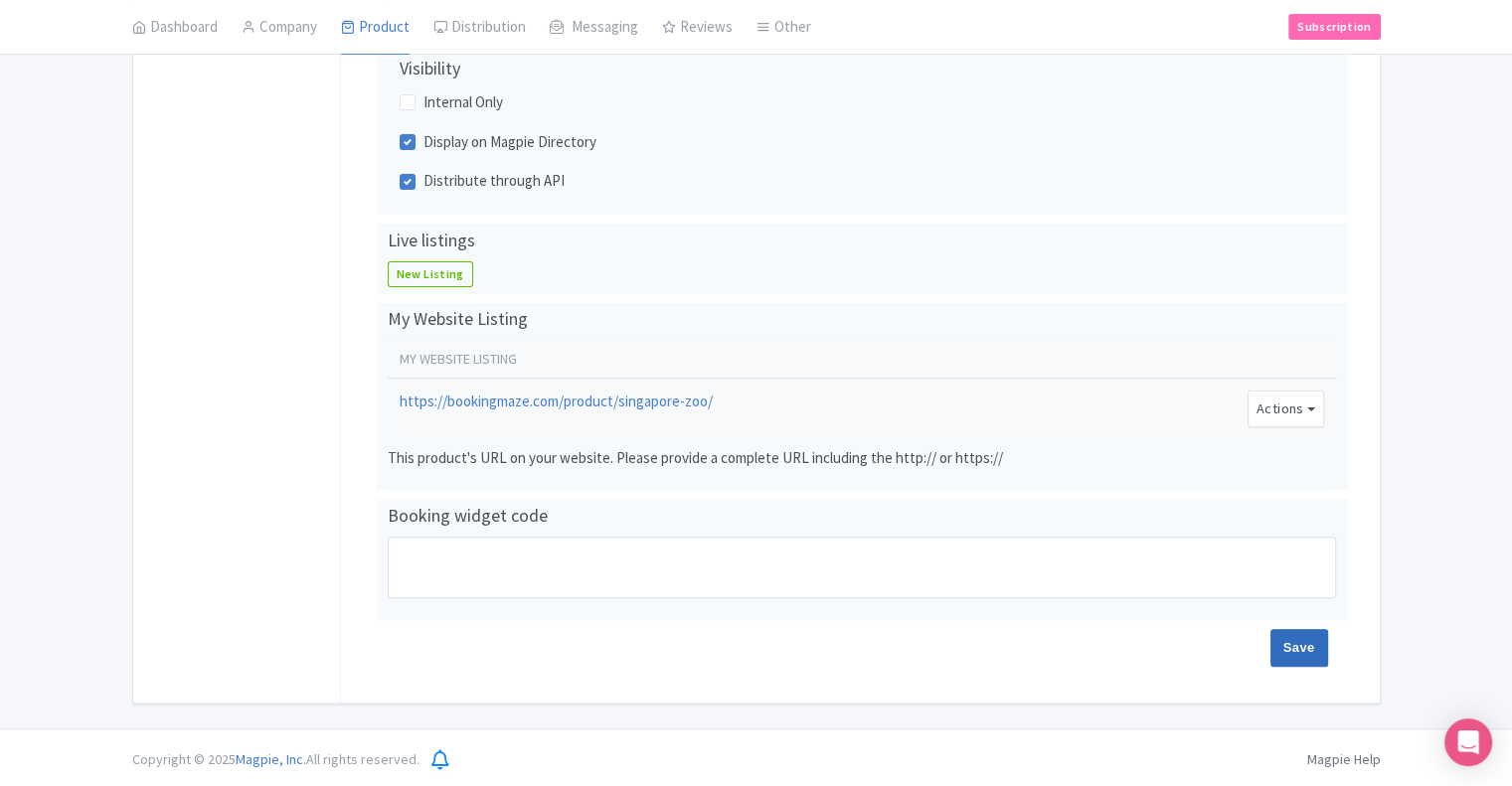 type on "Saving..." 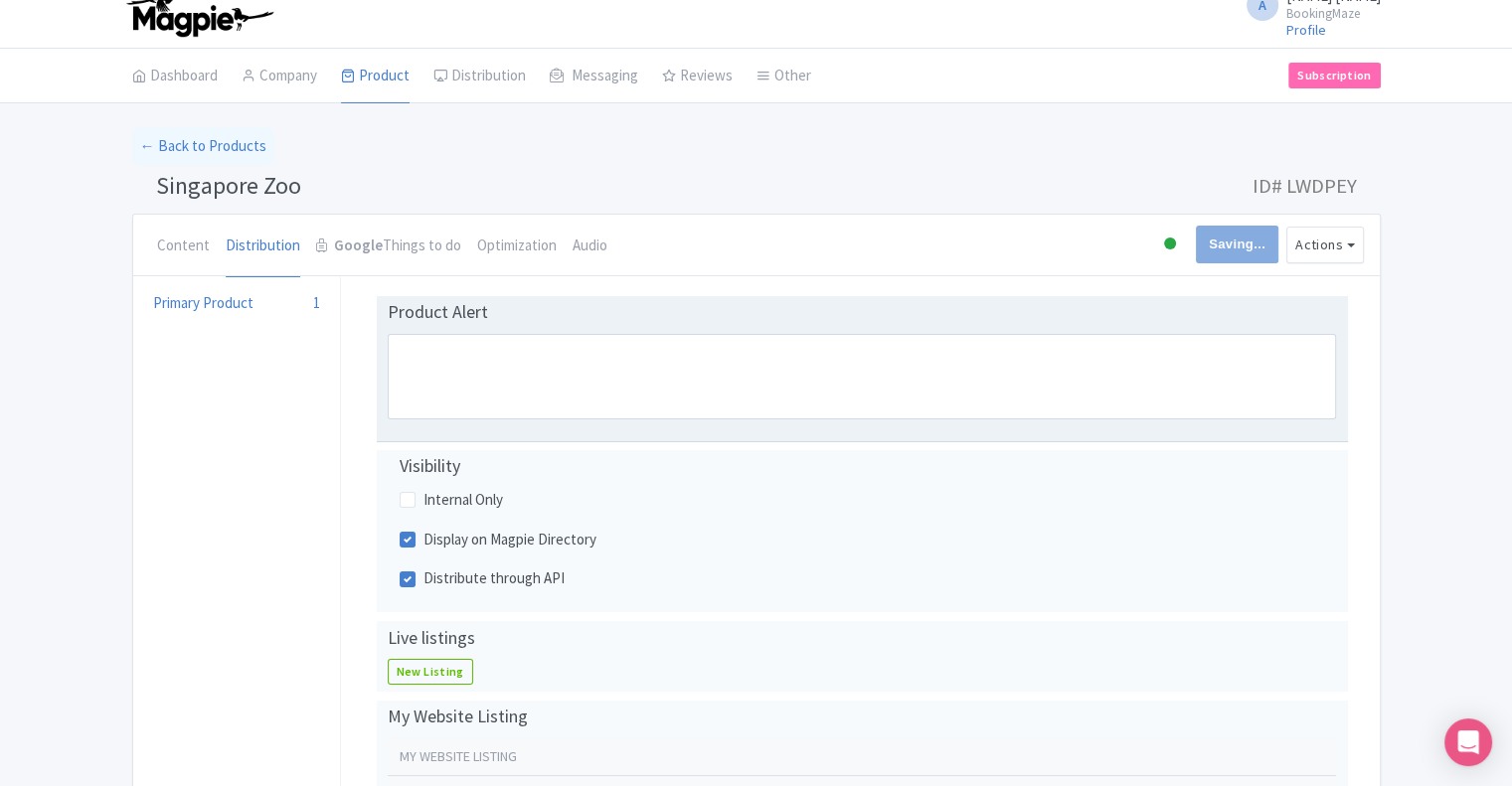scroll, scrollTop: 0, scrollLeft: 0, axis: both 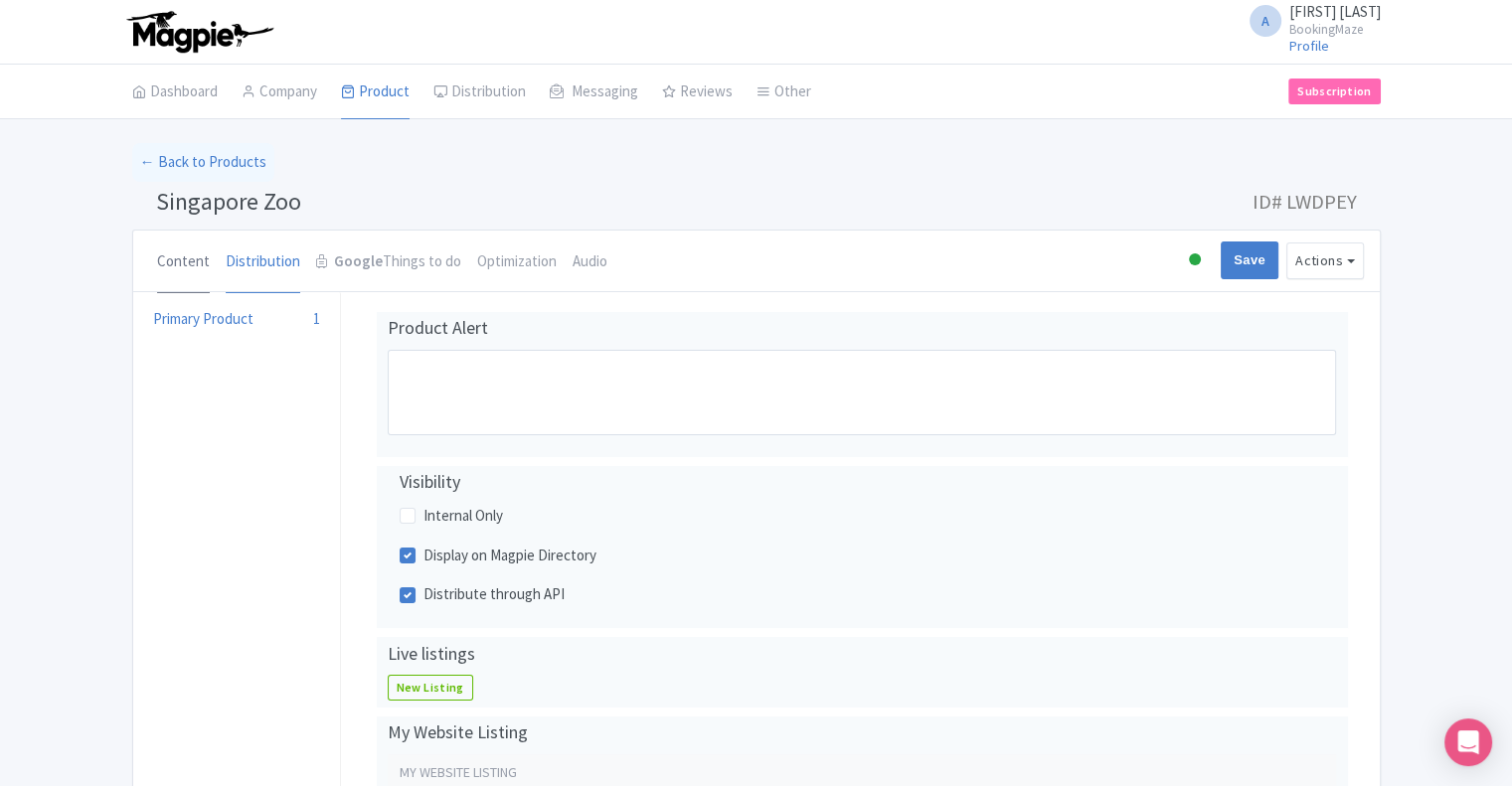 click on "Content" at bounding box center (183, 262) 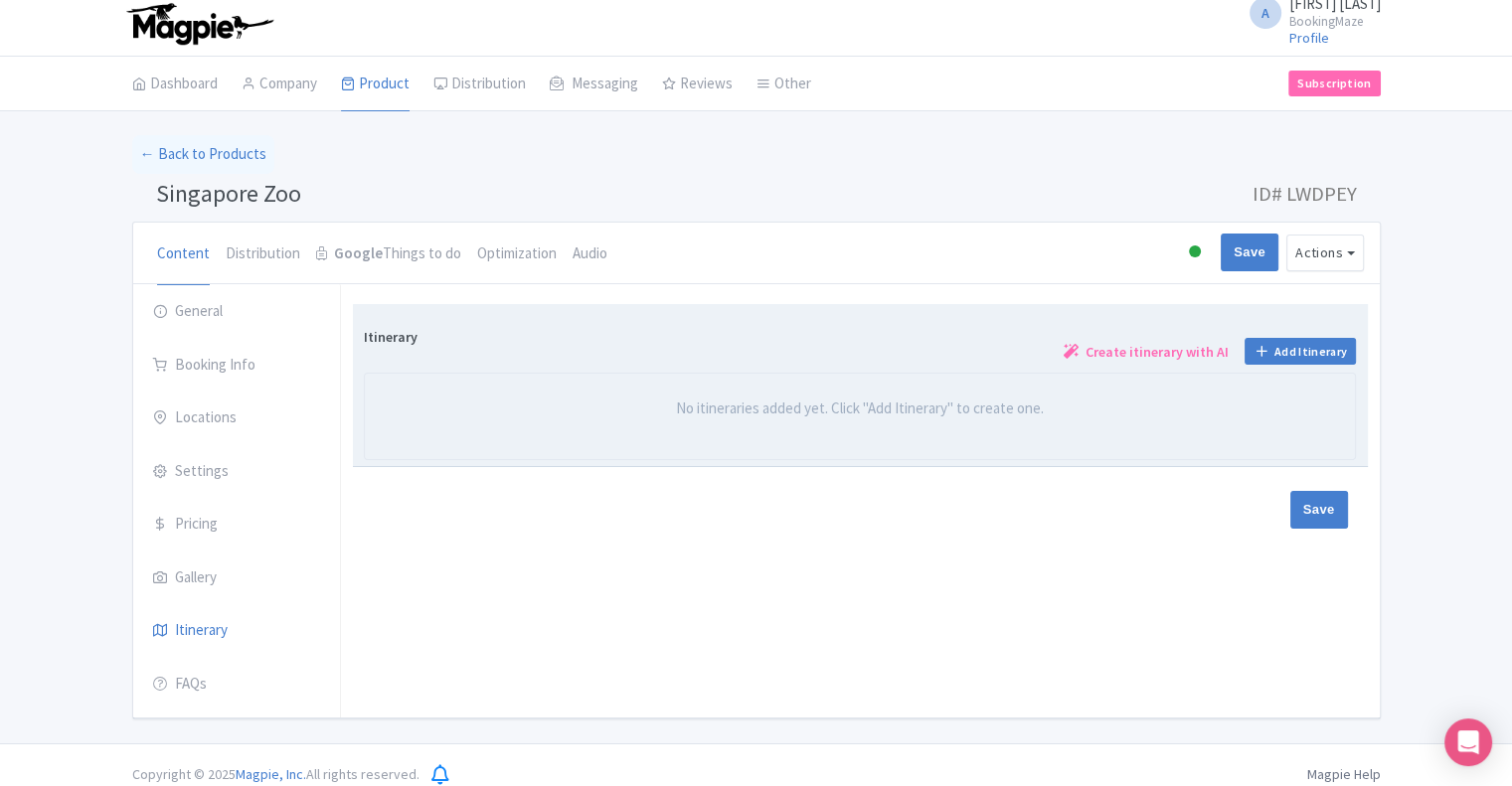 scroll, scrollTop: 23, scrollLeft: 0, axis: vertical 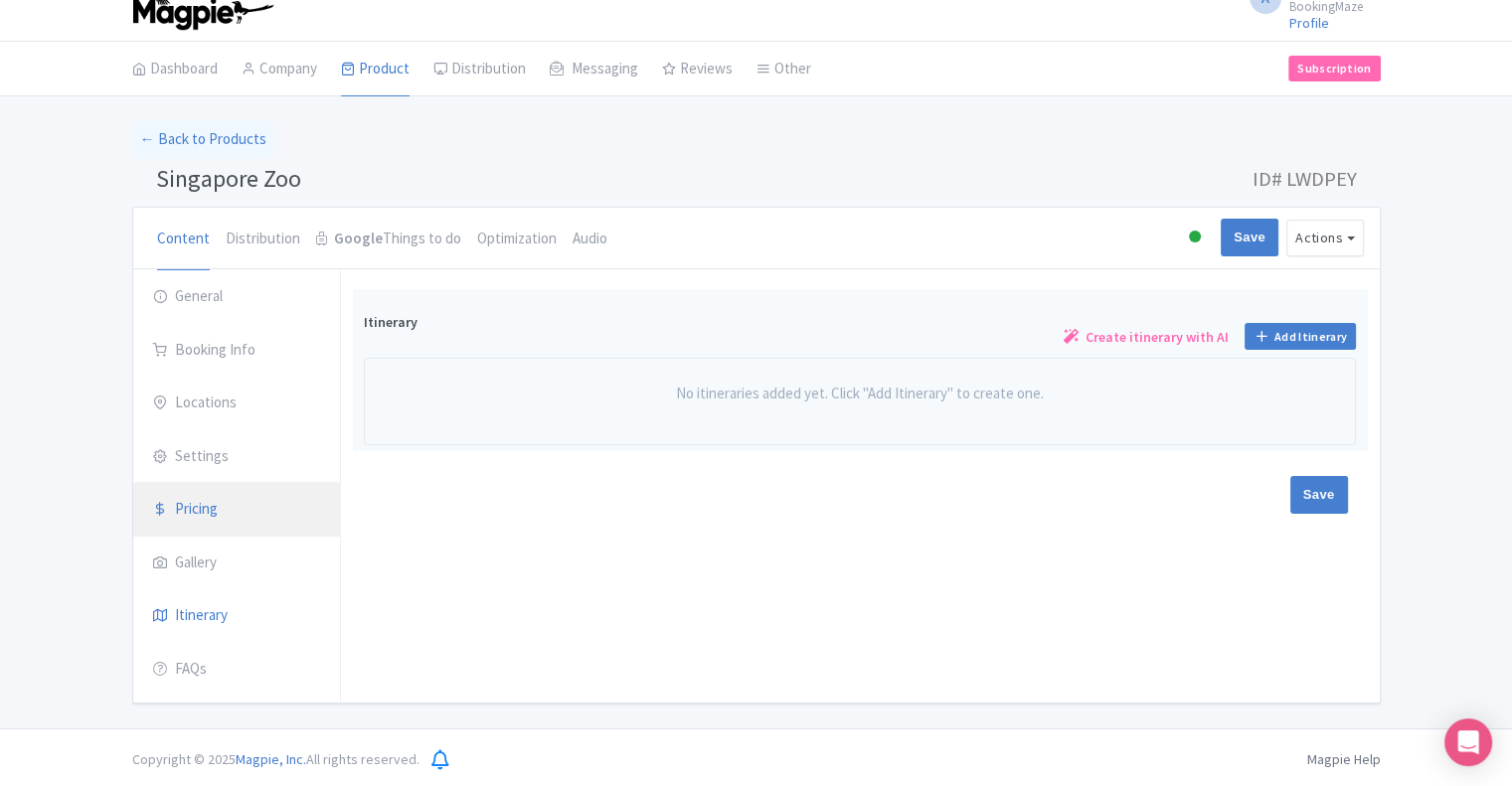 click on "Pricing" at bounding box center (237, 510) 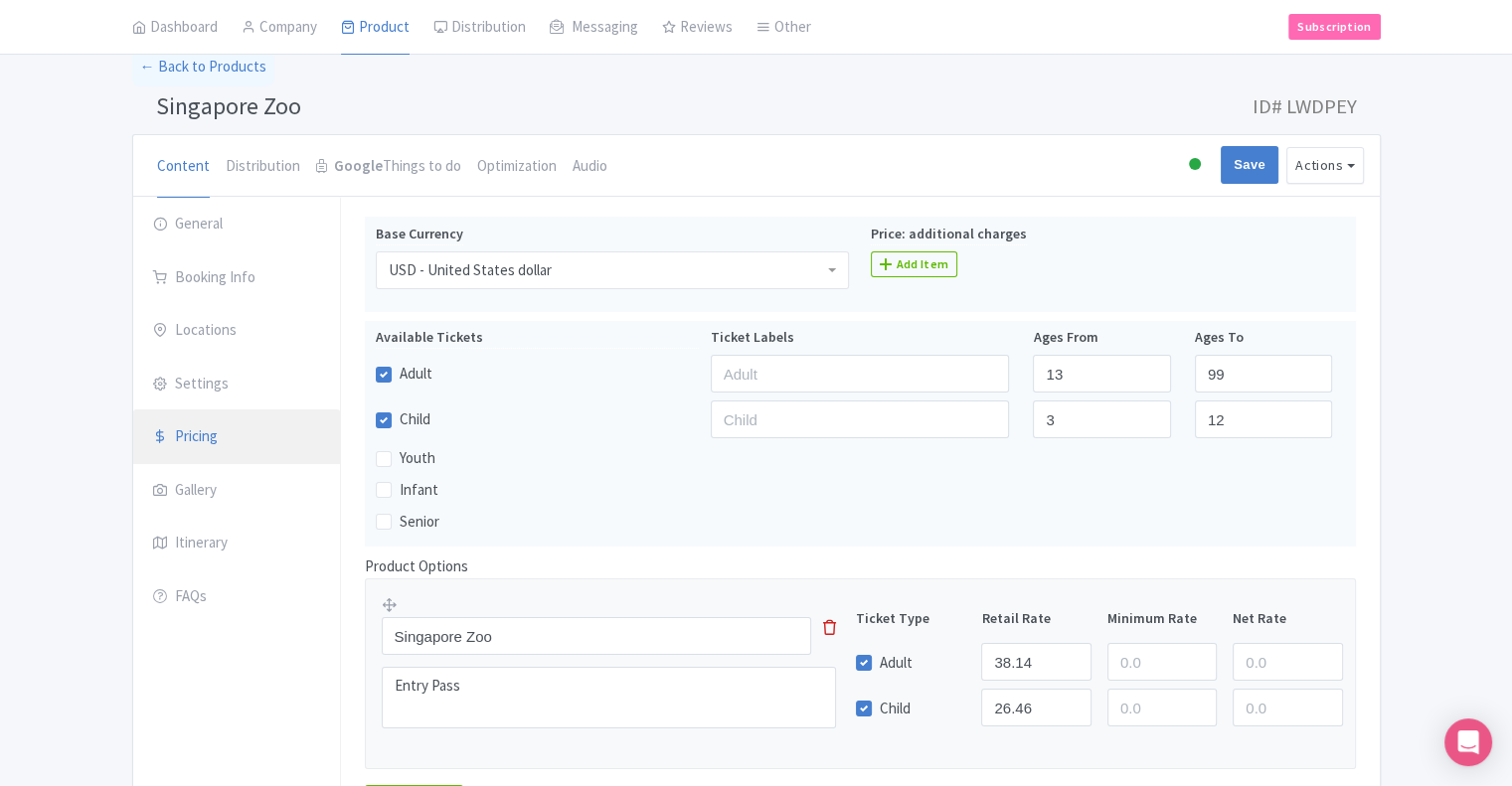 scroll, scrollTop: 0, scrollLeft: 0, axis: both 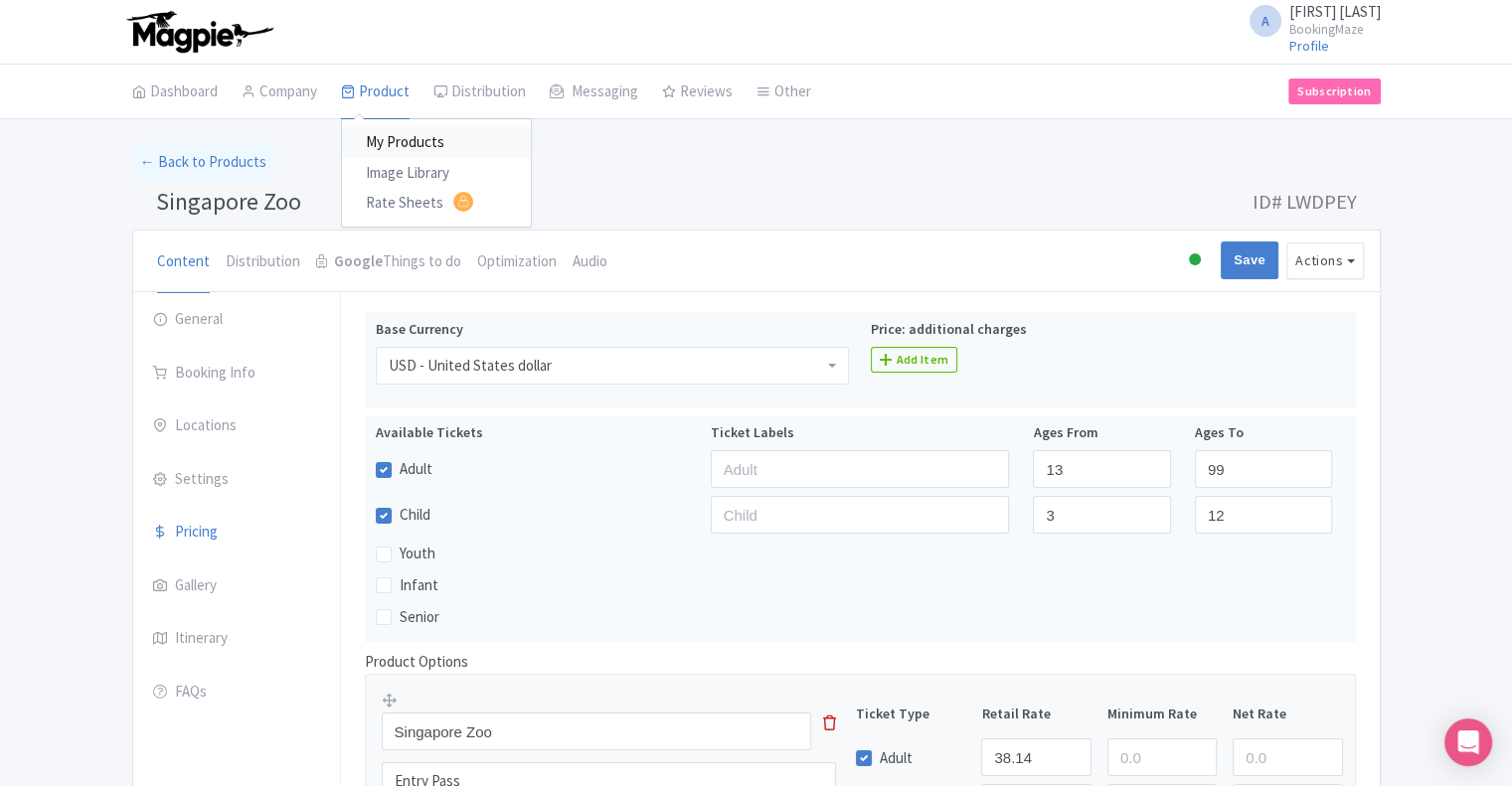 click on "My Products" at bounding box center [436, 142] 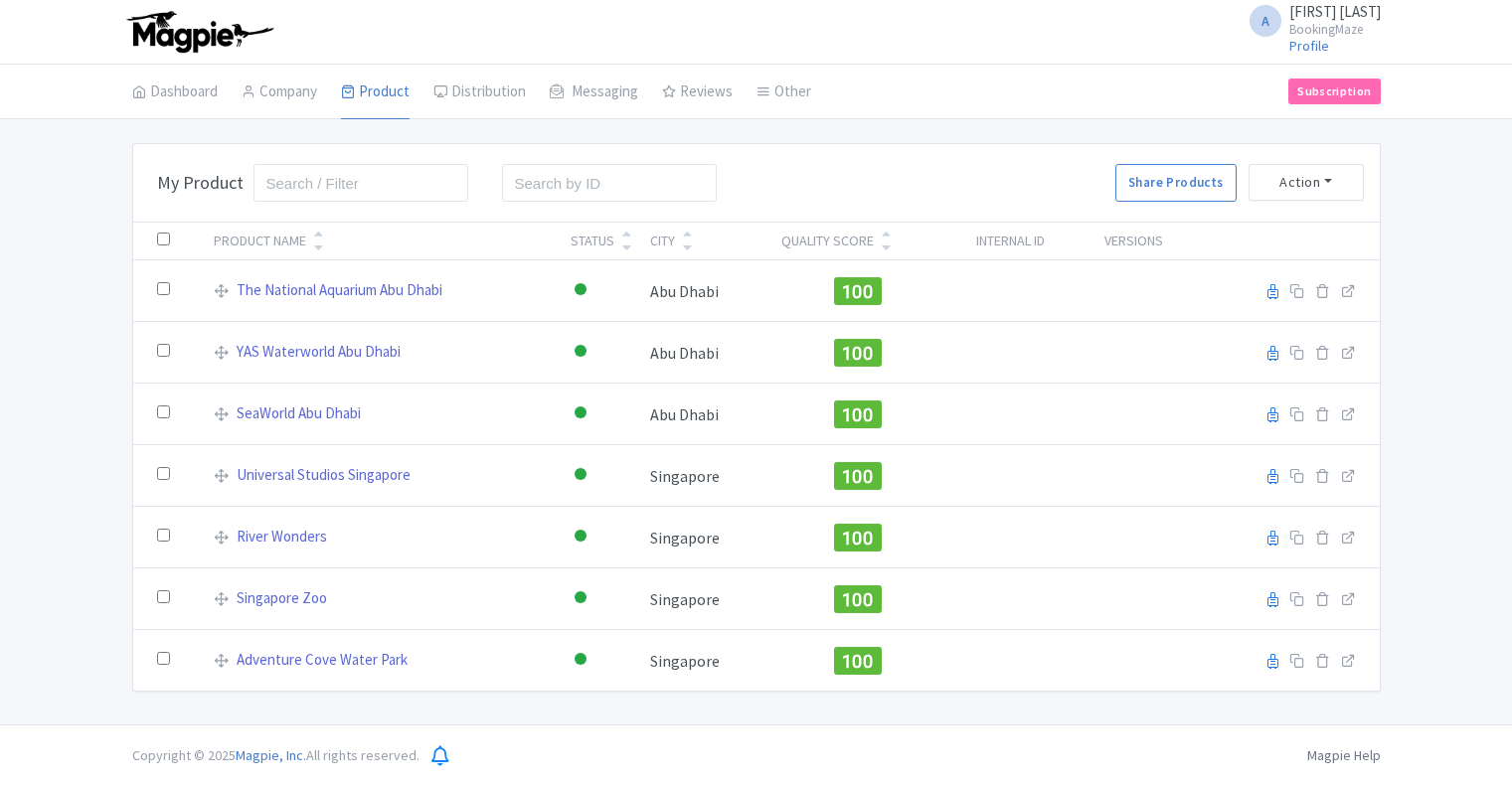 scroll, scrollTop: 0, scrollLeft: 0, axis: both 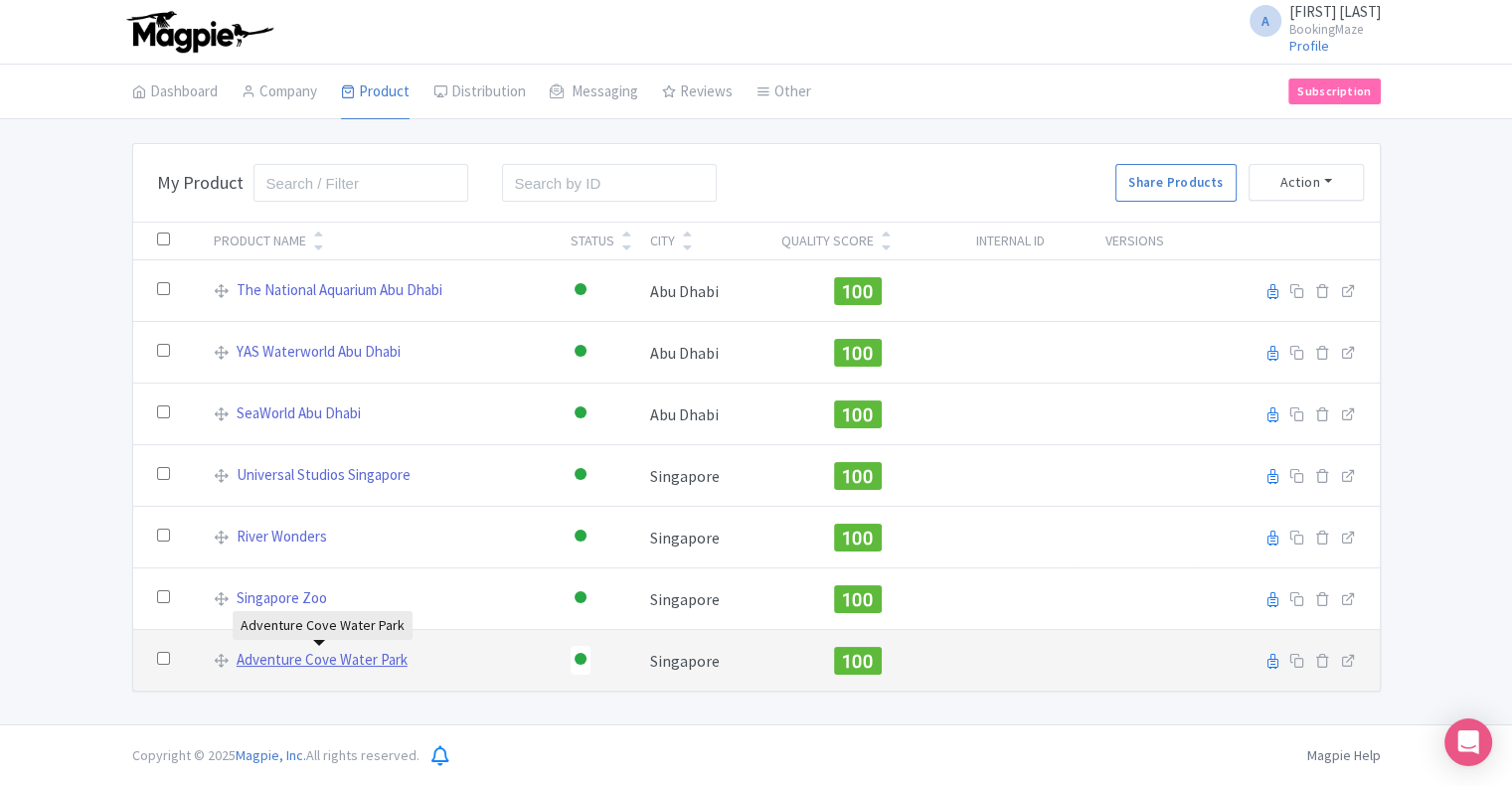 click on "Adventure Cove Water Park" at bounding box center [322, 660] 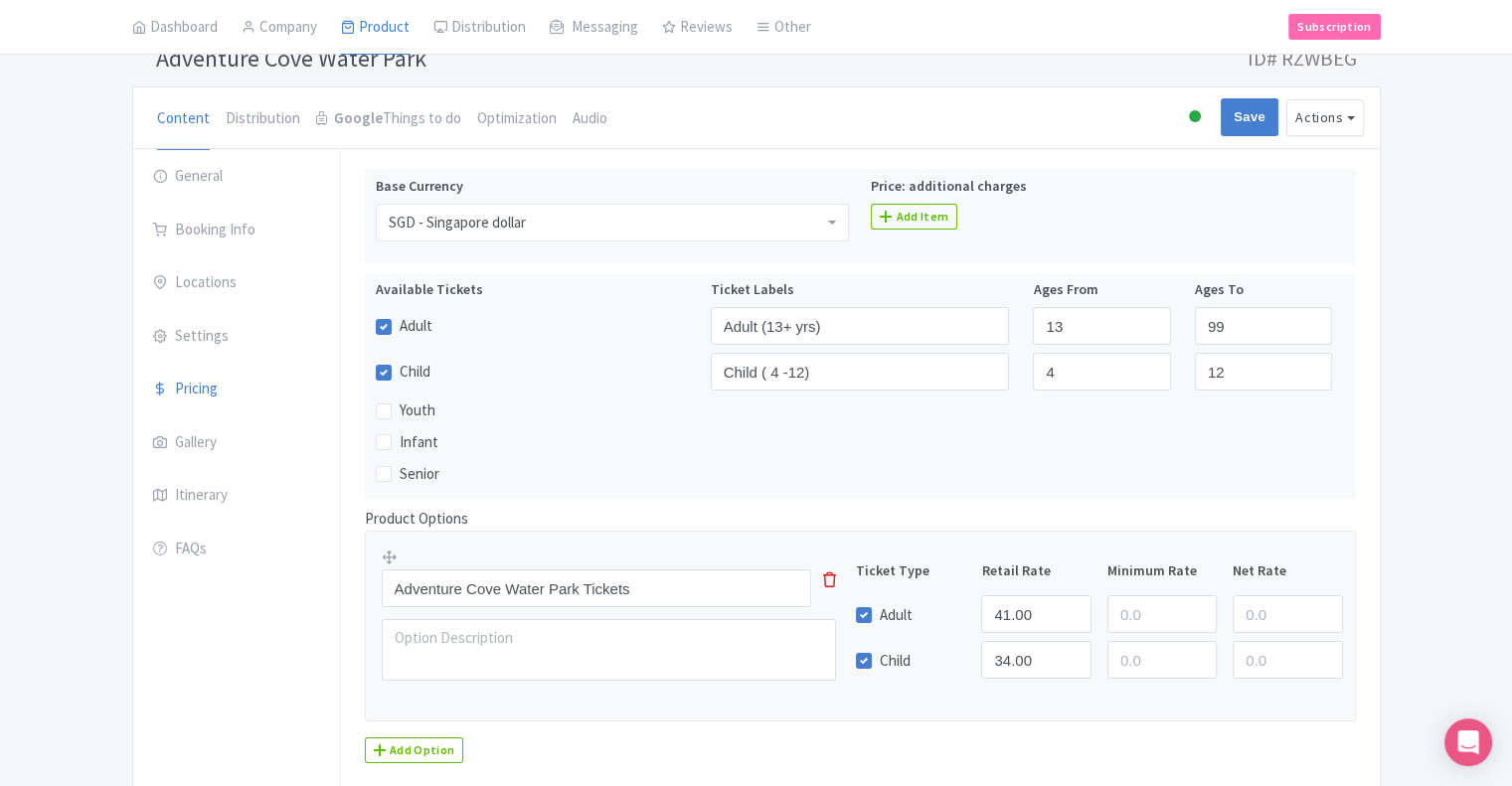 scroll, scrollTop: 293, scrollLeft: 0, axis: vertical 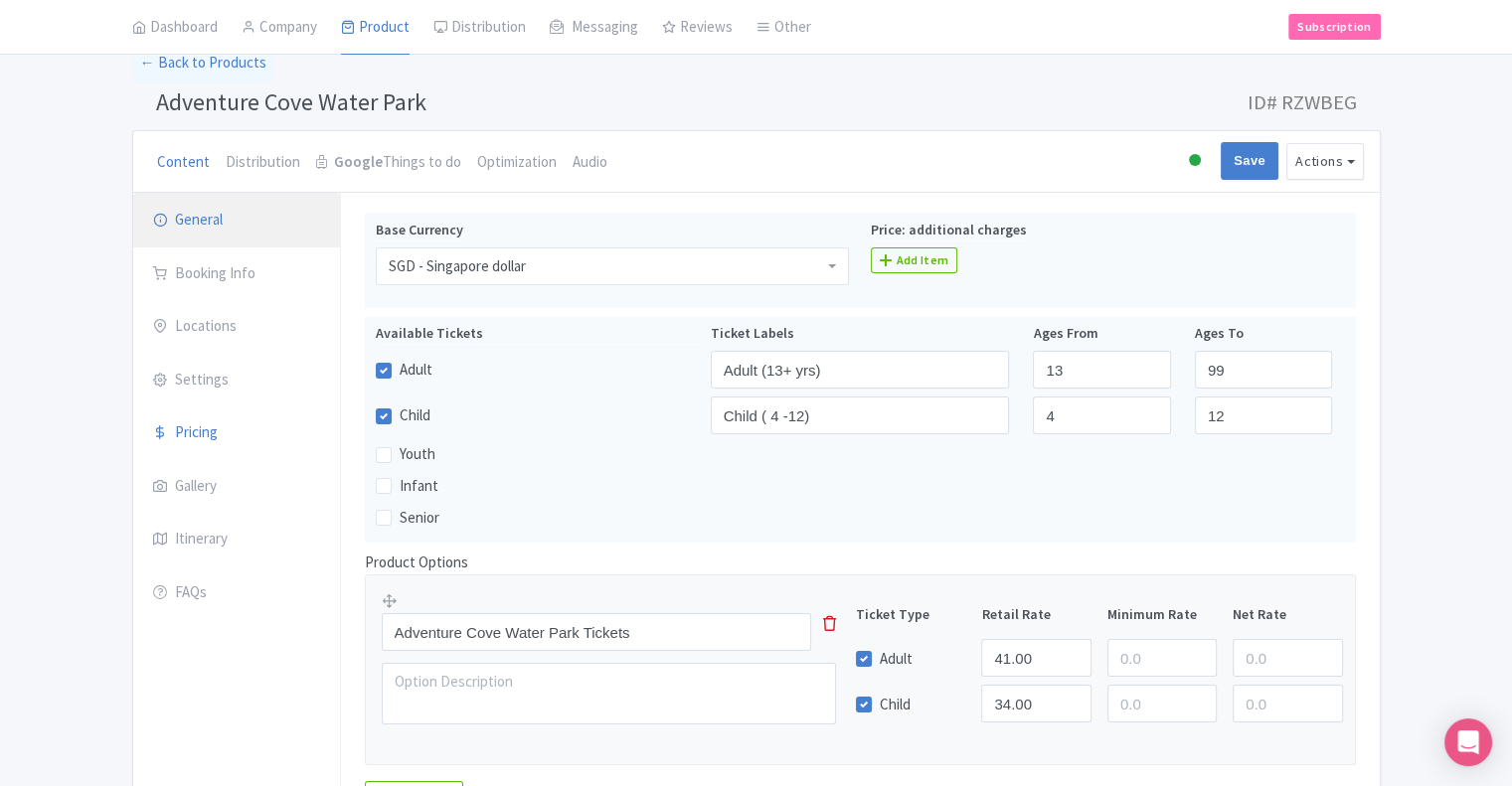 click on "General" at bounding box center [237, 221] 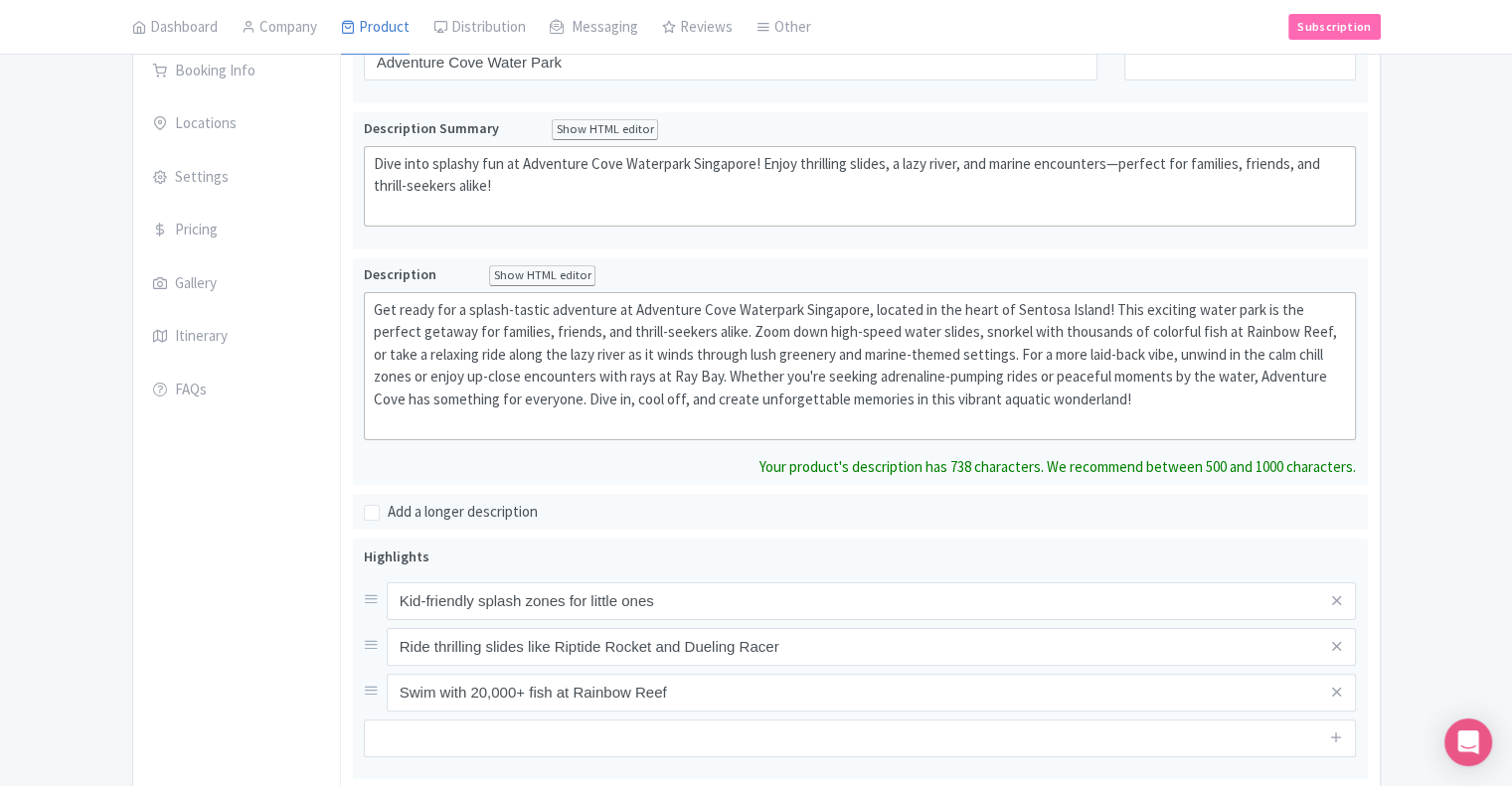 scroll, scrollTop: 195, scrollLeft: 0, axis: vertical 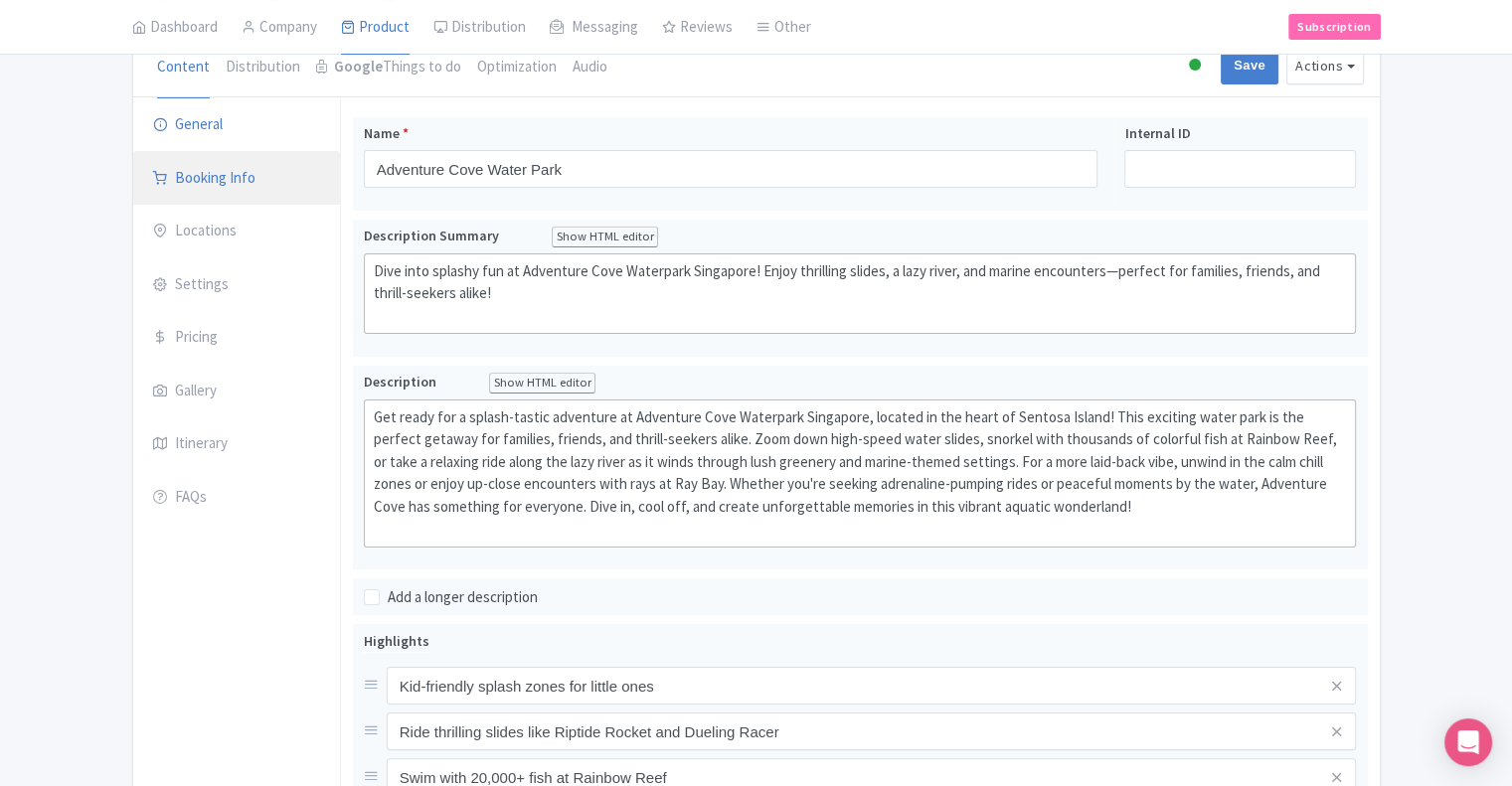 click on "Booking Info" at bounding box center [237, 179] 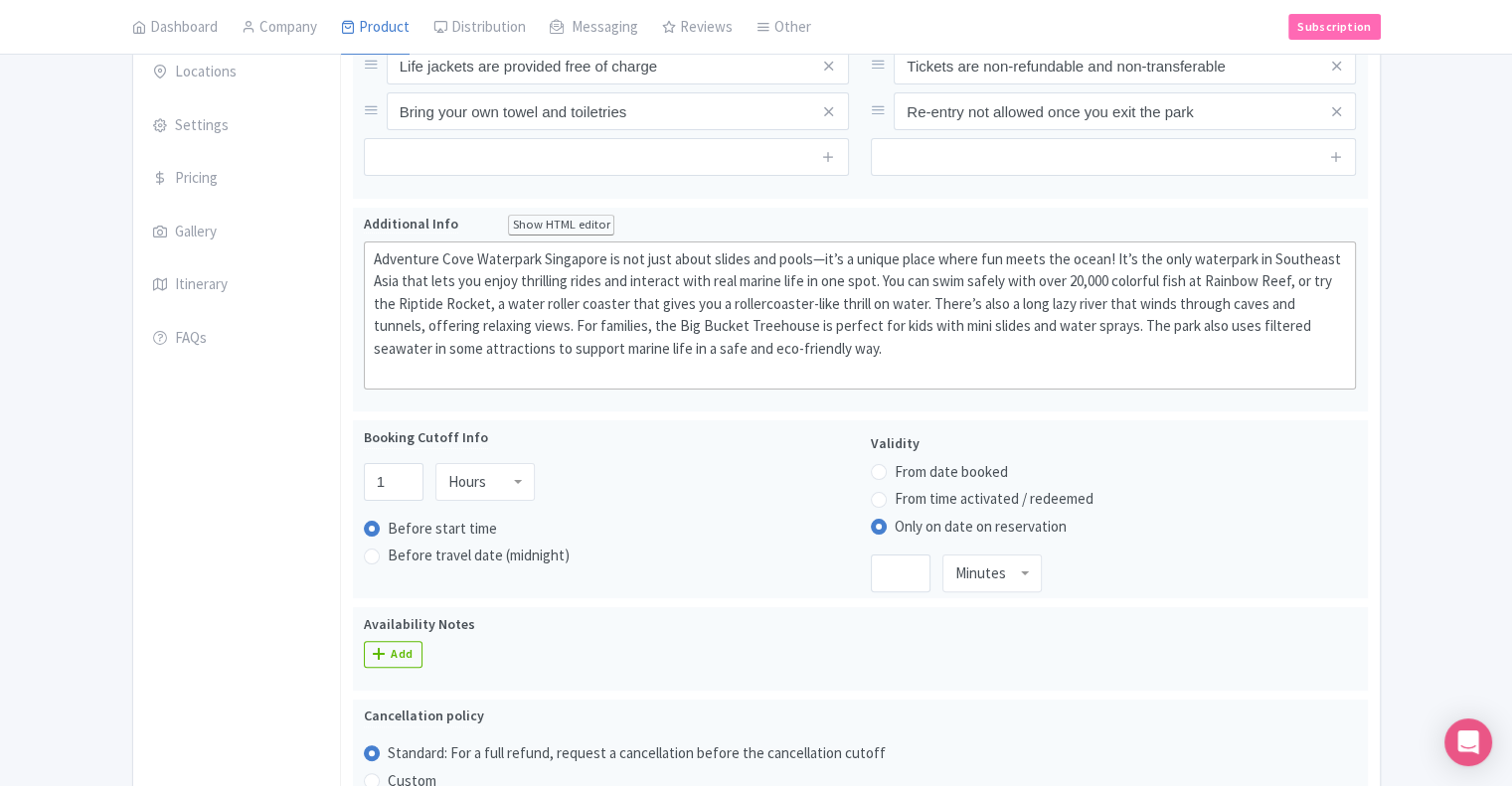 scroll, scrollTop: 168, scrollLeft: 0, axis: vertical 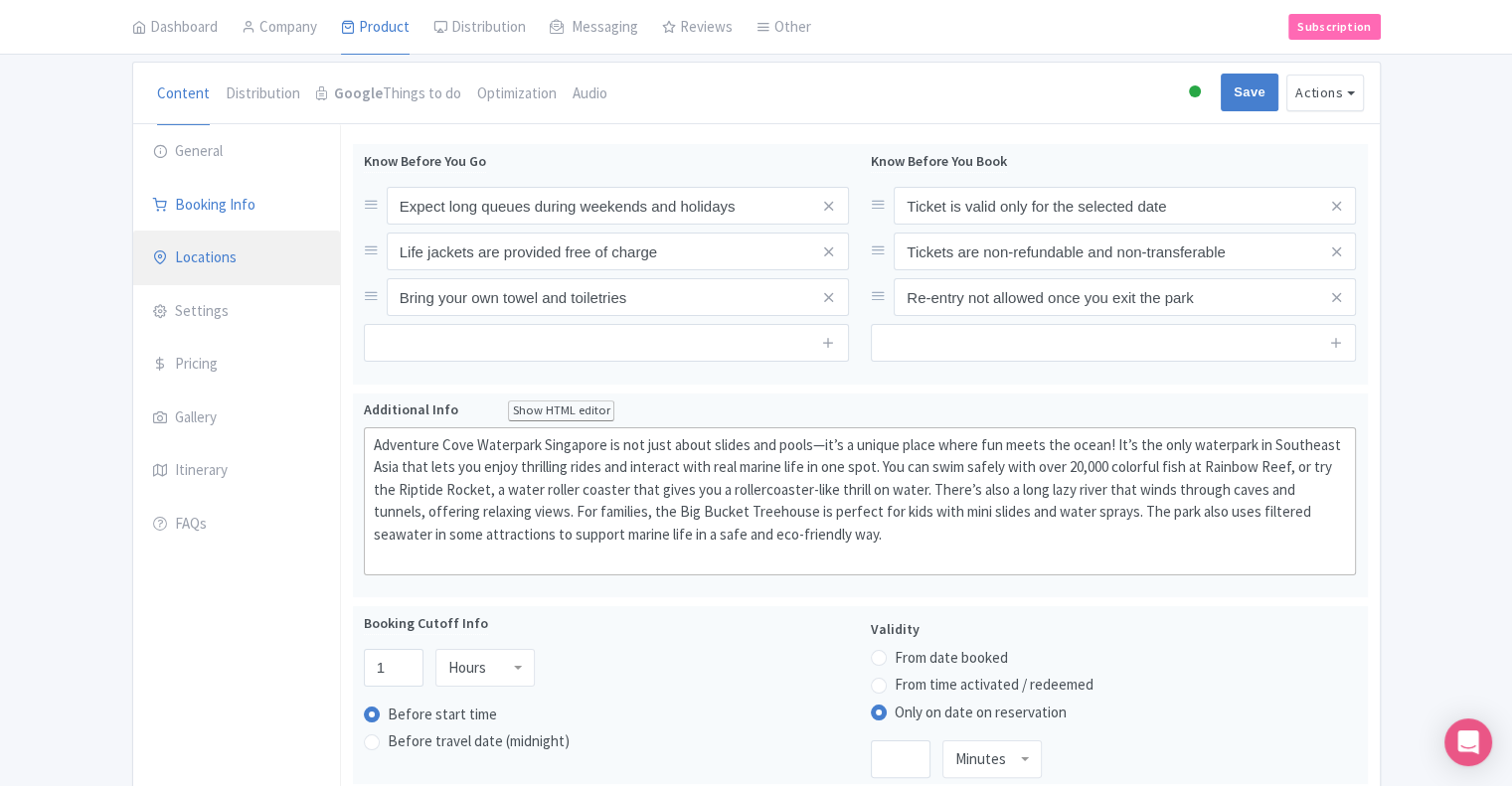 click on "Locations" at bounding box center [237, 258] 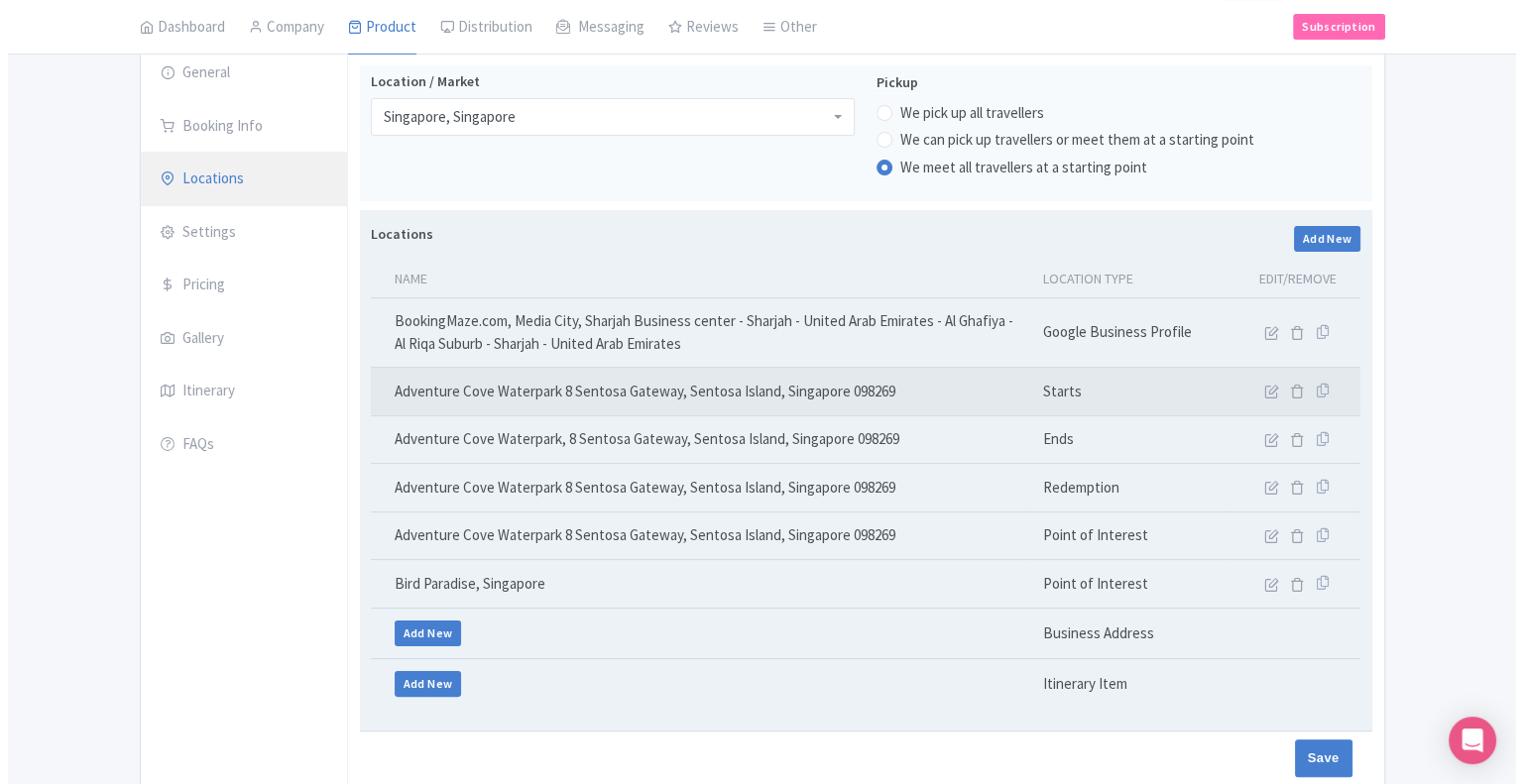 scroll, scrollTop: 341, scrollLeft: 0, axis: vertical 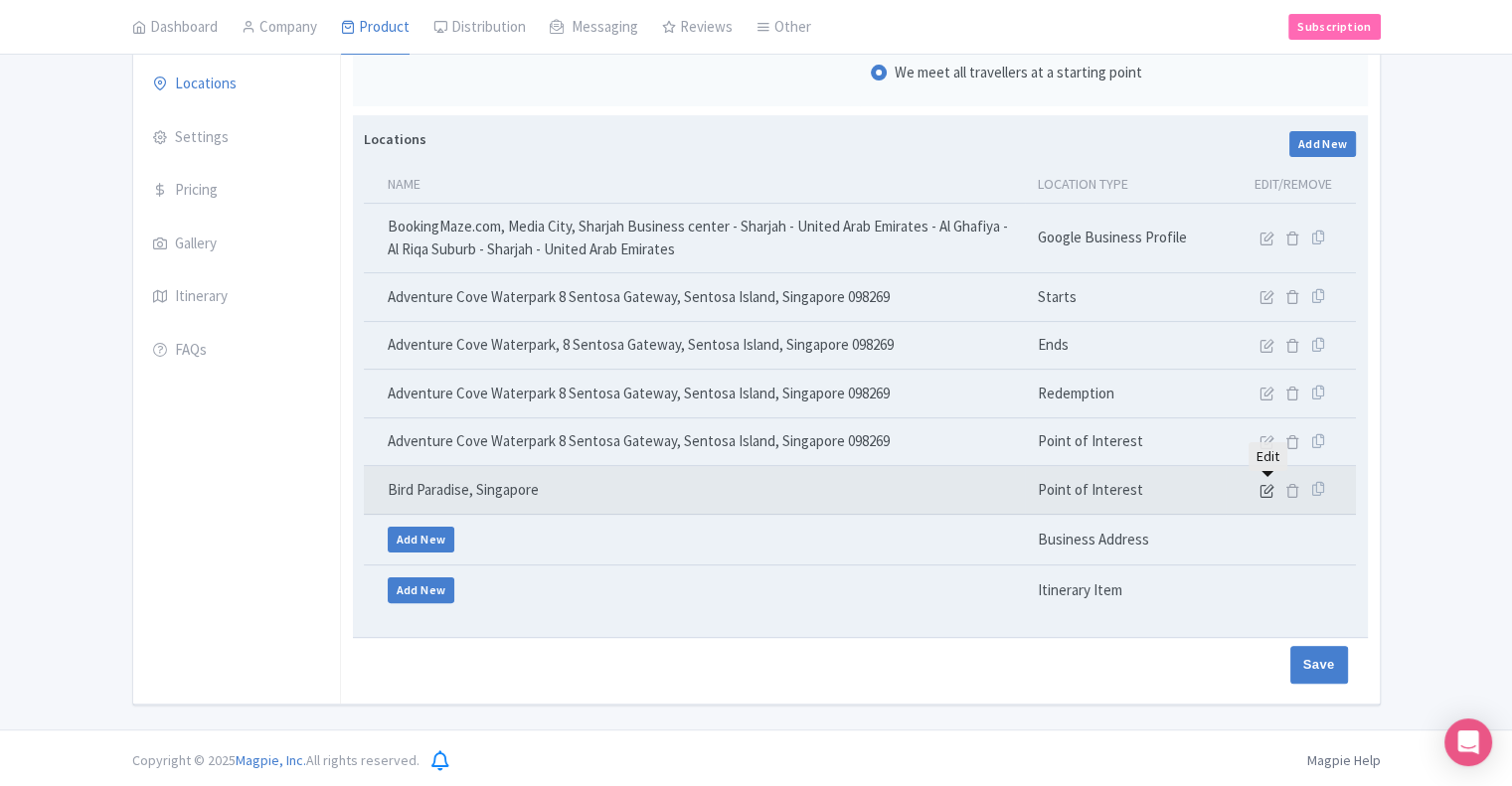 click at bounding box center [1266, 490] 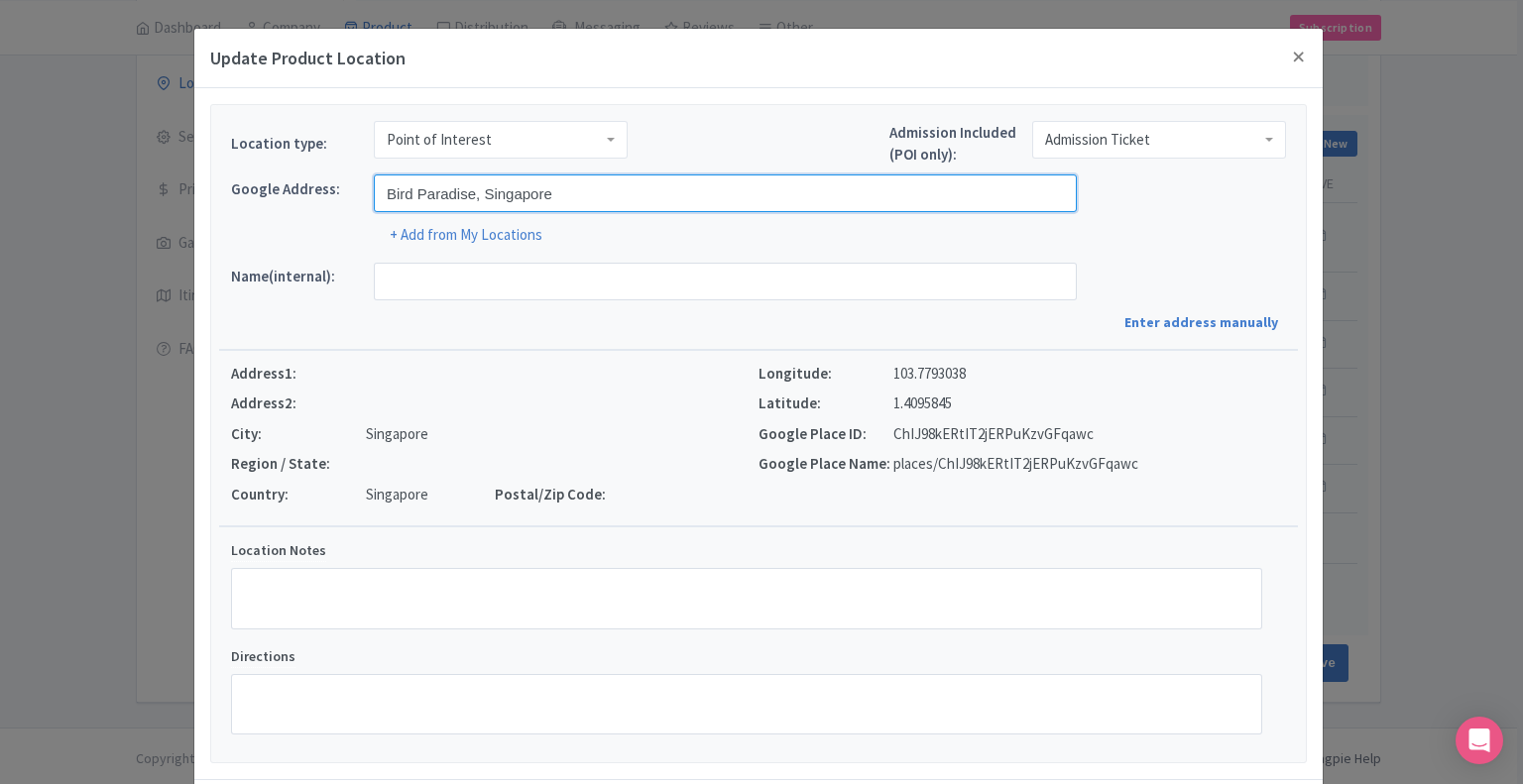 click on "Bird Paradise, Singapore" at bounding box center [725, 193] 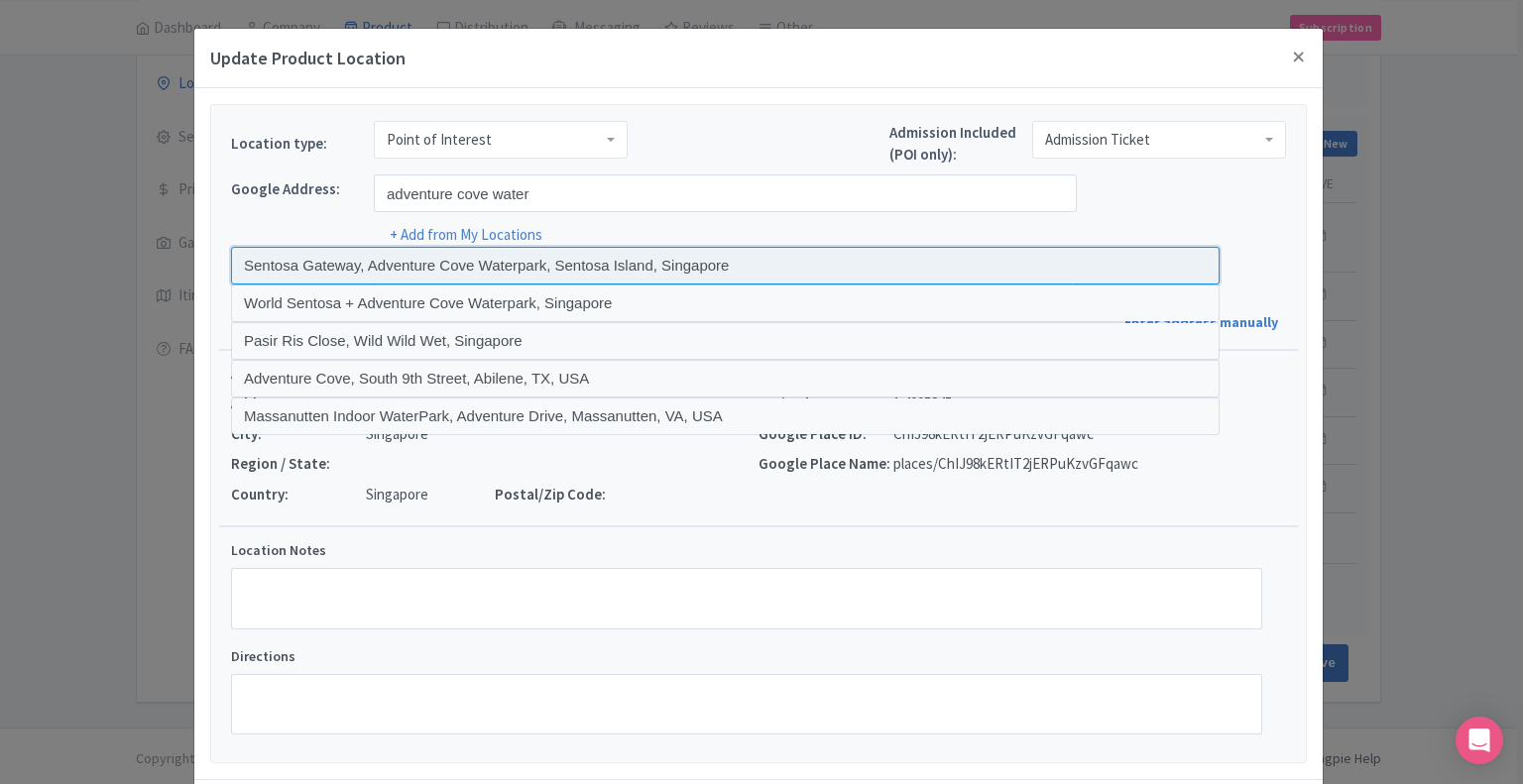 click at bounding box center [725, 266] 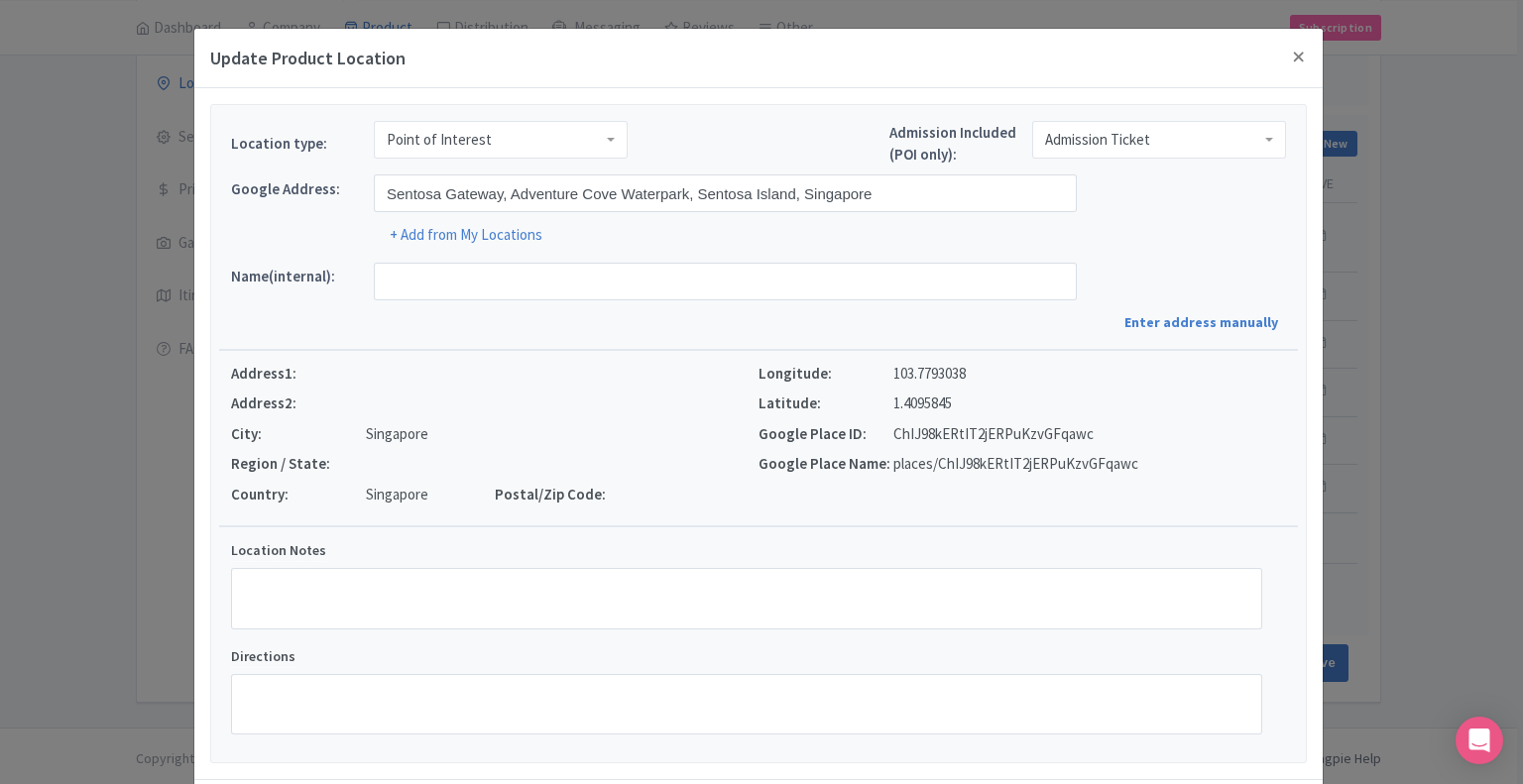 type on "Adventure Cove Waterpark, 8 Sentosa Gateway, Sentosa Island, Singapore 098269" 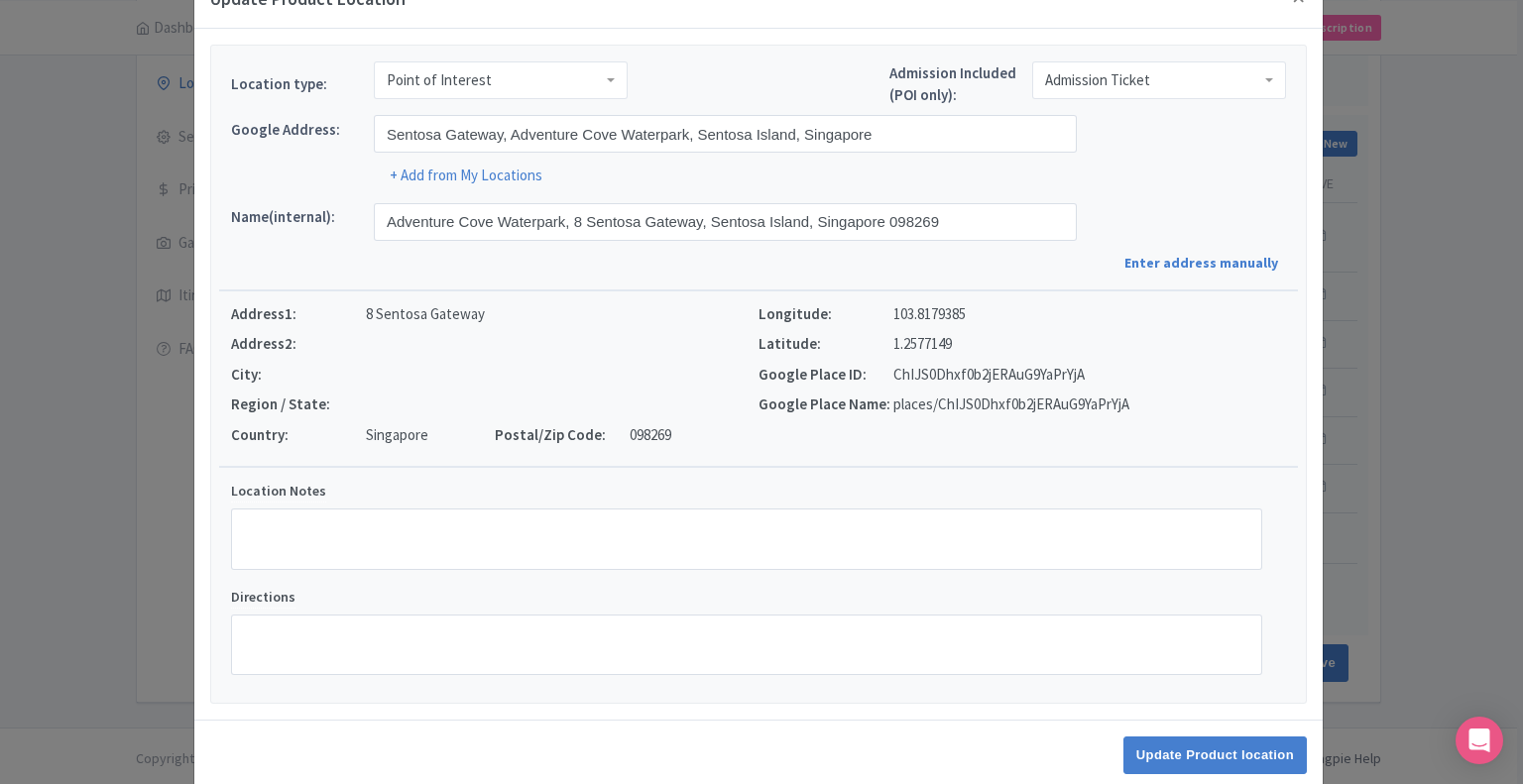 scroll, scrollTop: 90, scrollLeft: 0, axis: vertical 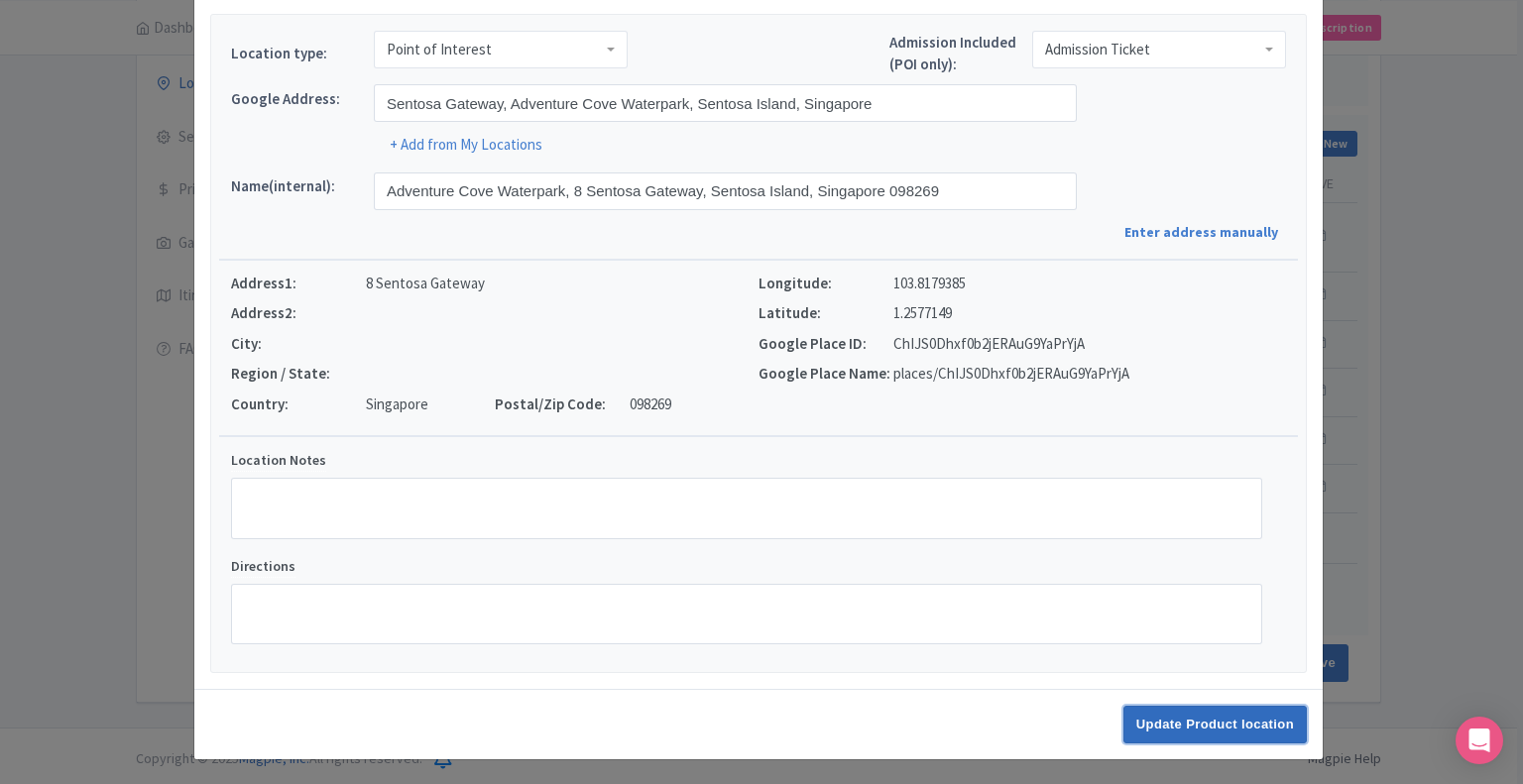 click on "Update Product location" at bounding box center (1215, 725) 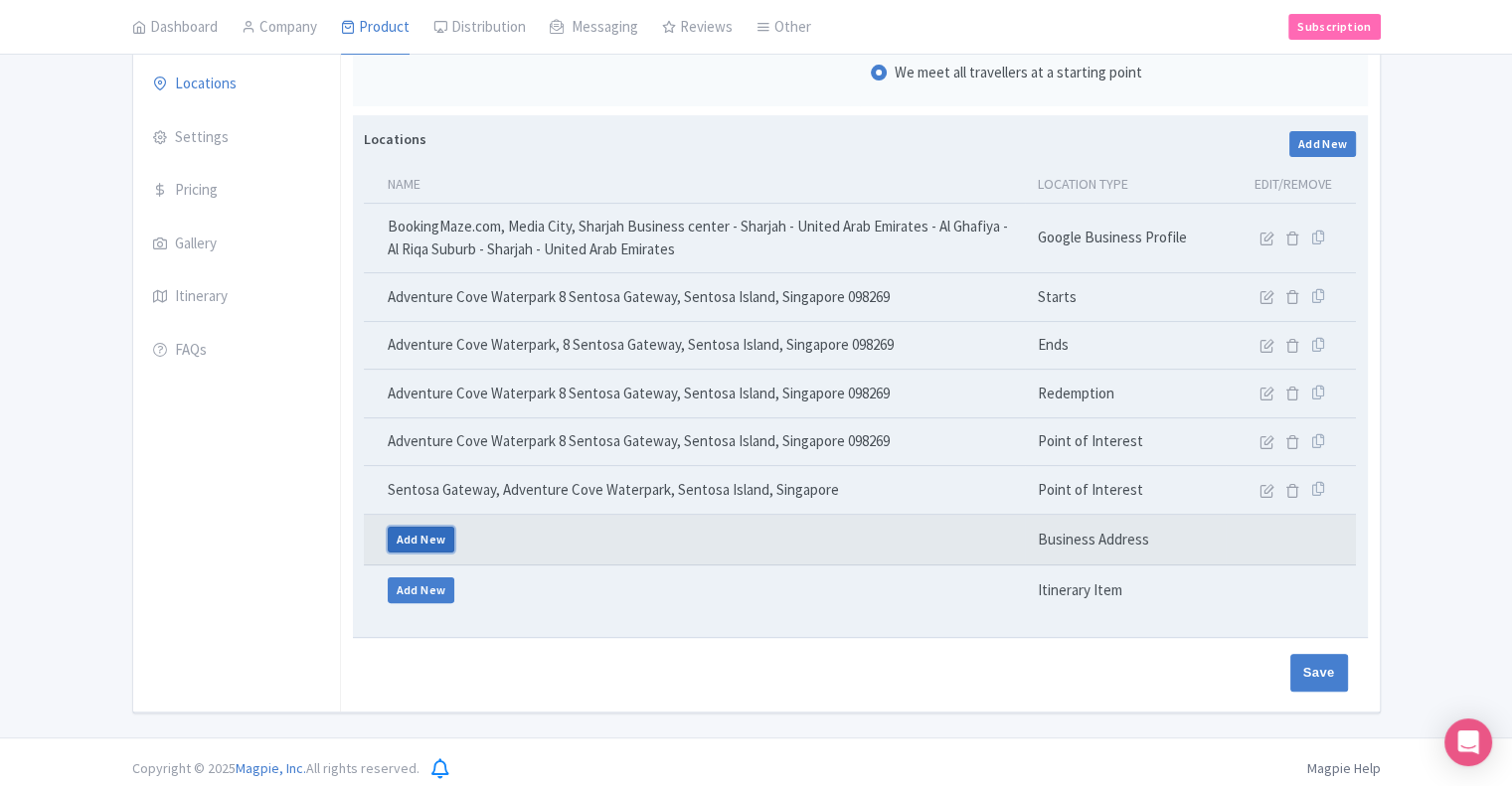 click on "Add New" at bounding box center [421, 540] 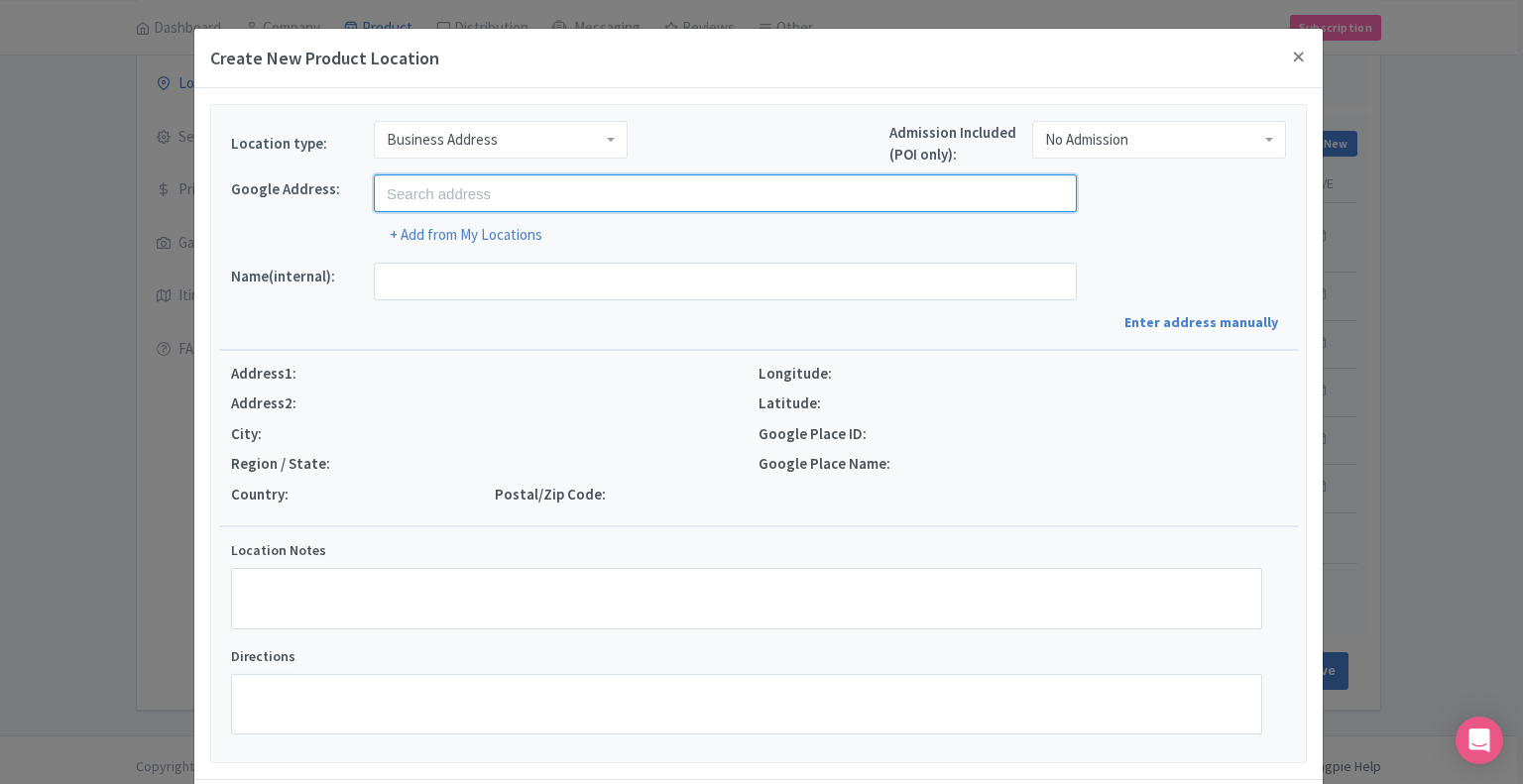 click at bounding box center [725, 193] 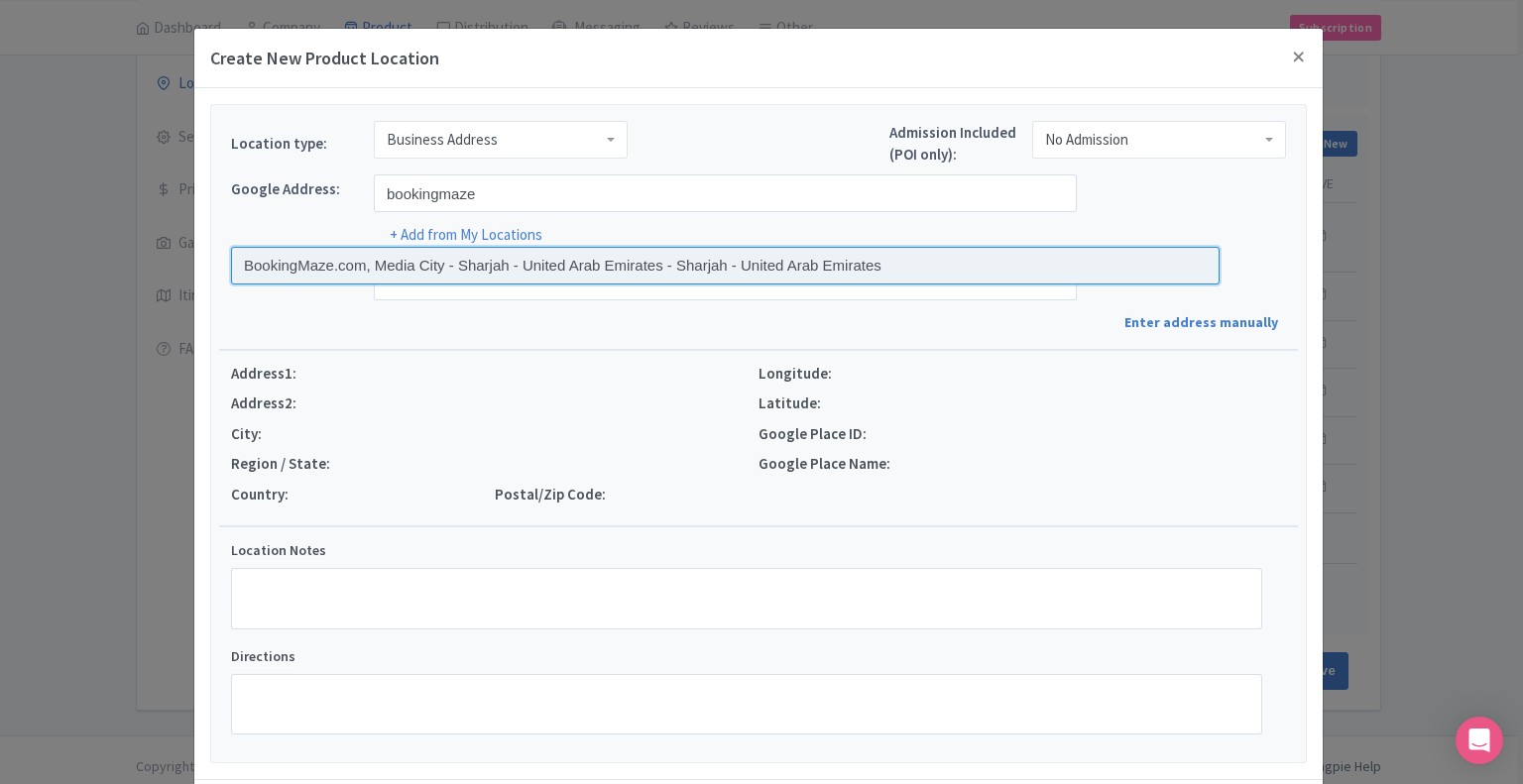 click at bounding box center [725, 266] 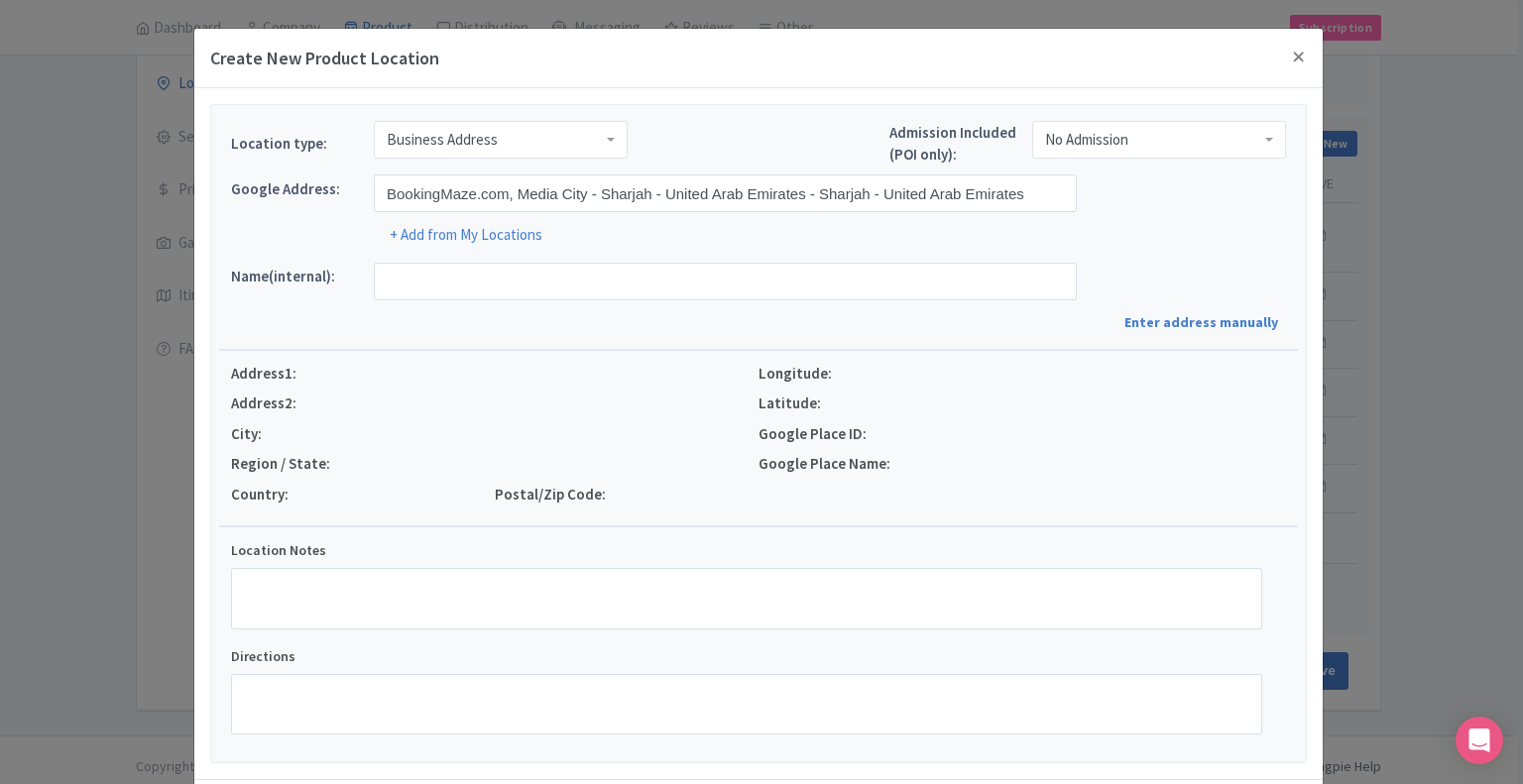 type on "BookingMaze.com, Media City - Sharjah - United Arab Emirates - Sharjah - United Arab Emirates" 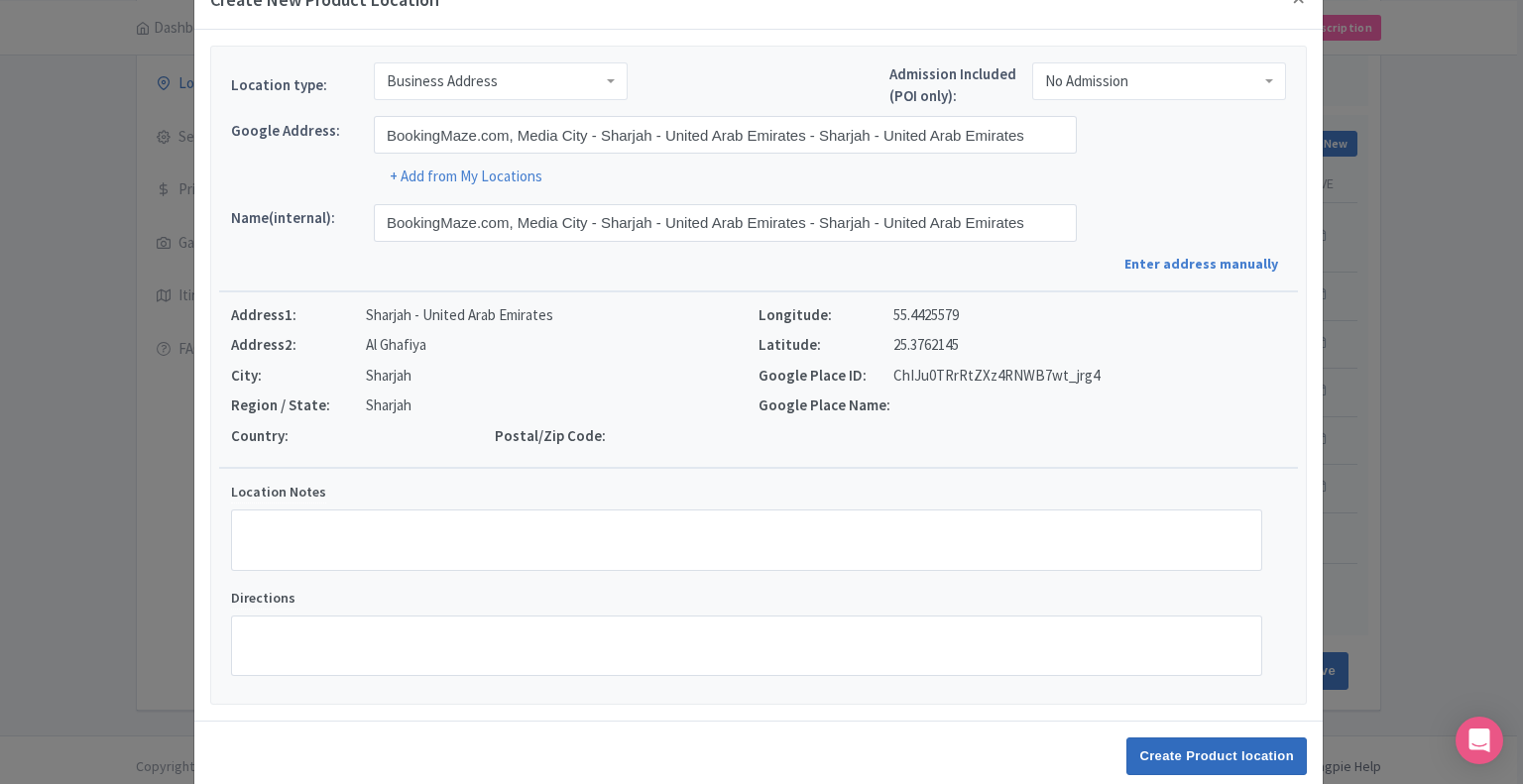 scroll, scrollTop: 90, scrollLeft: 0, axis: vertical 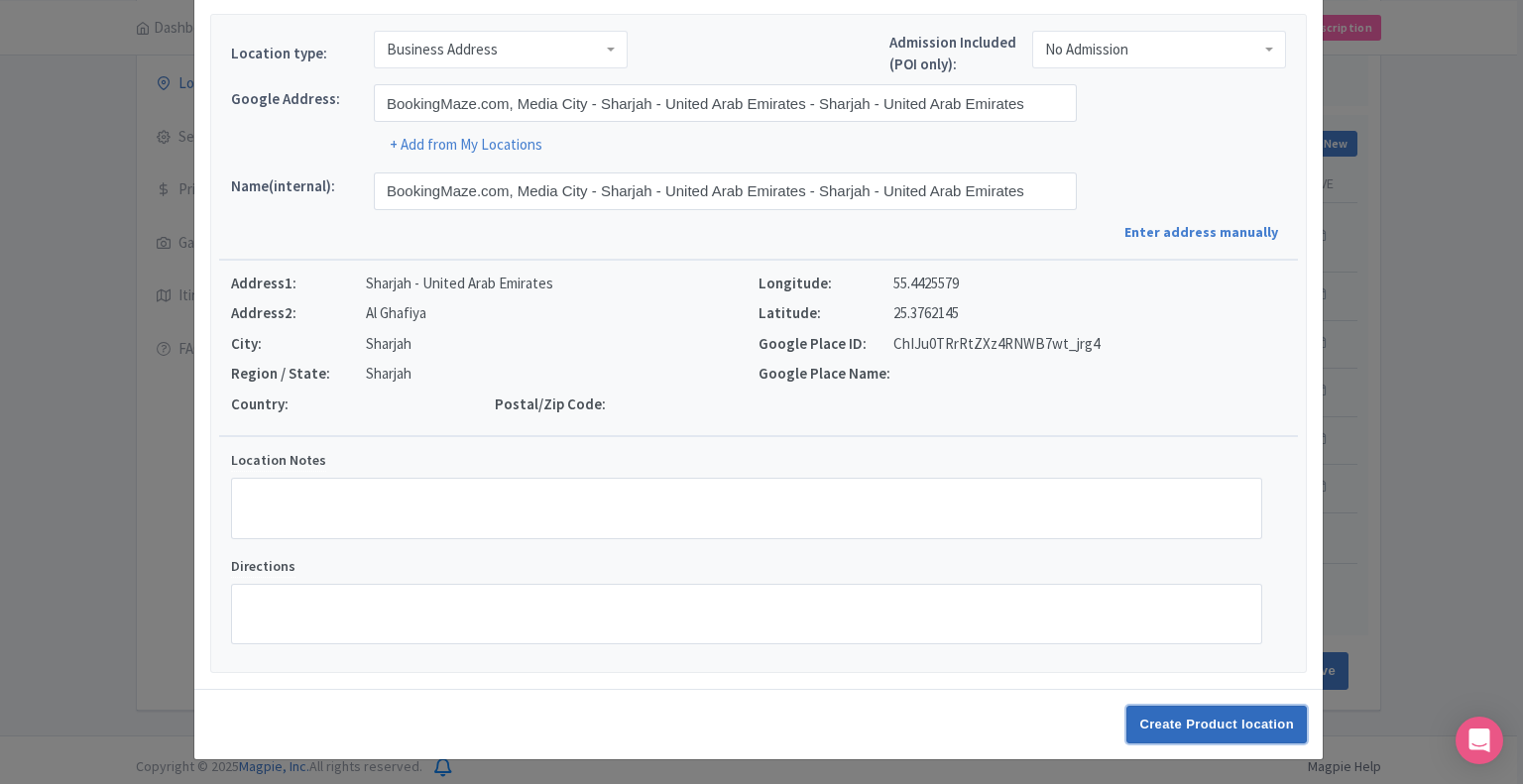 click on "Create Product location" at bounding box center [1217, 725] 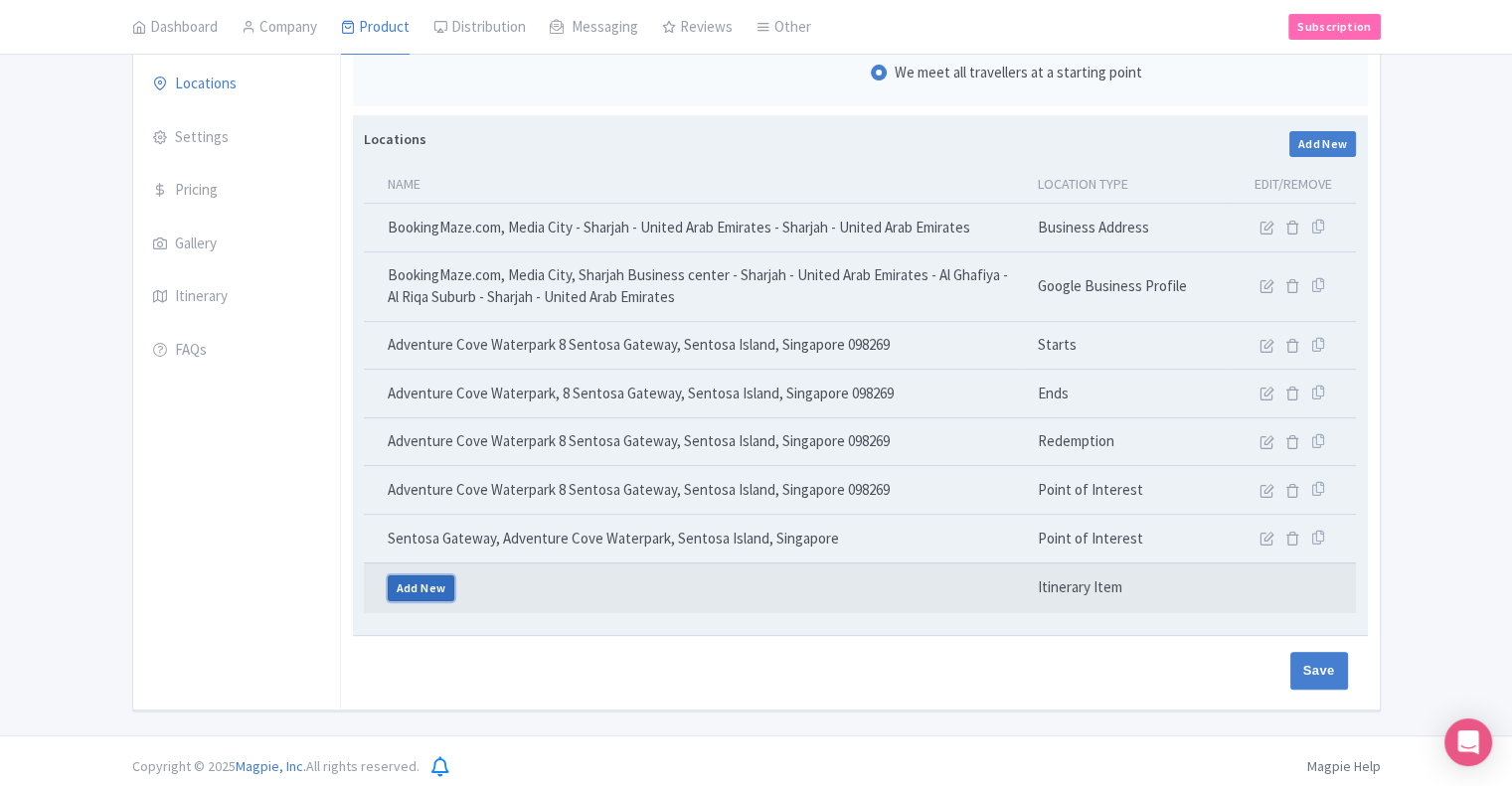 click on "Add New" at bounding box center [421, 588] 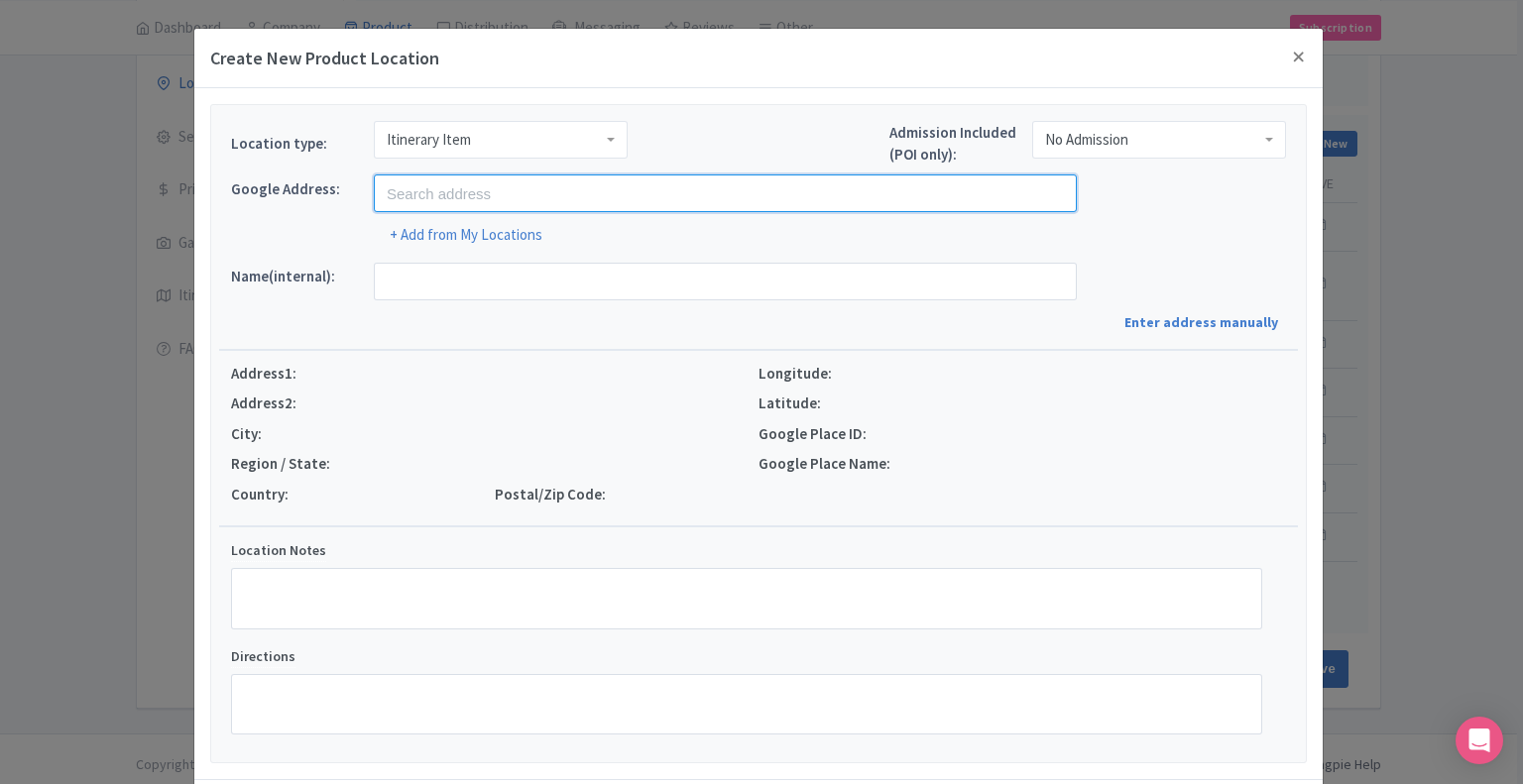 click at bounding box center (725, 193) 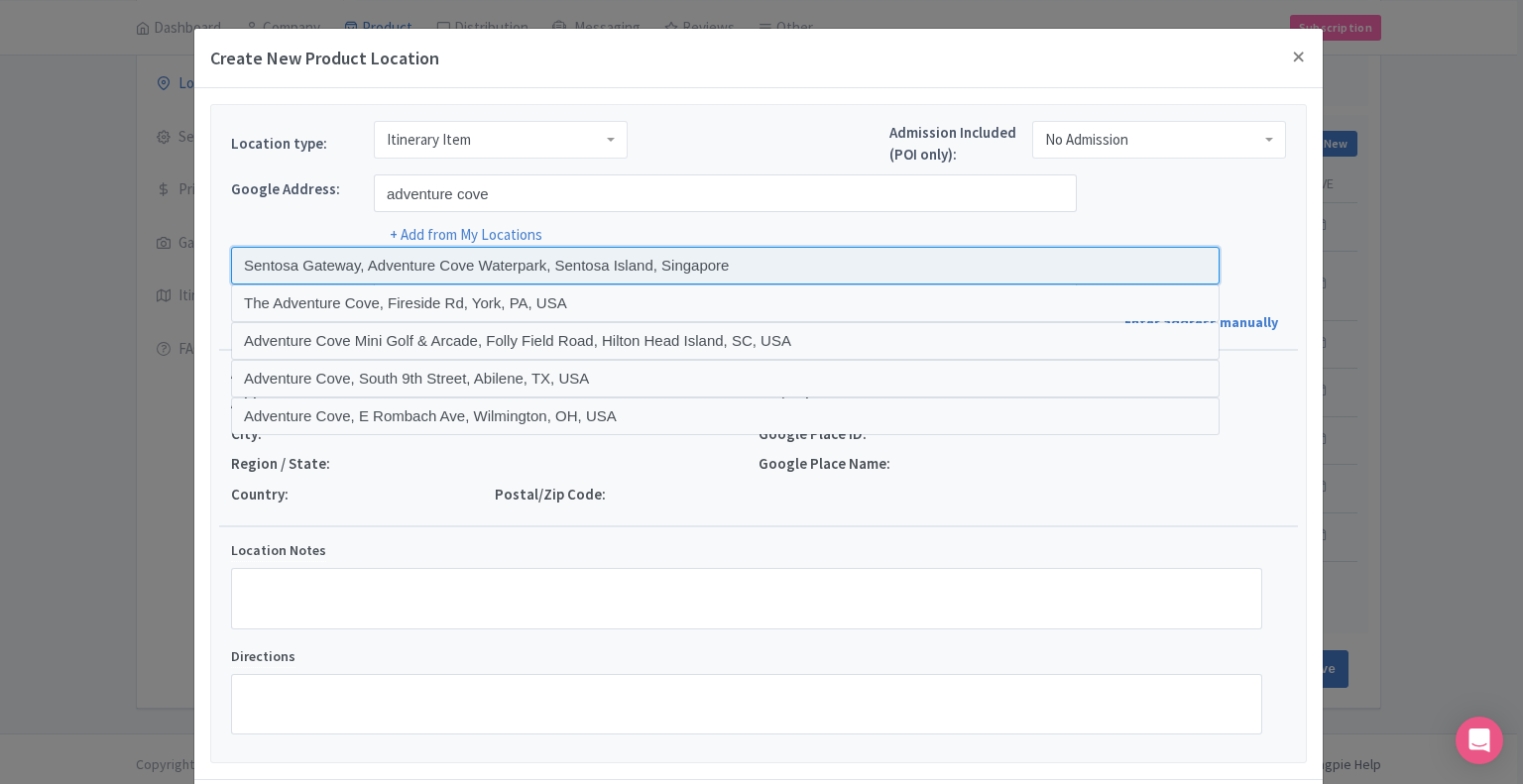 click at bounding box center (725, 266) 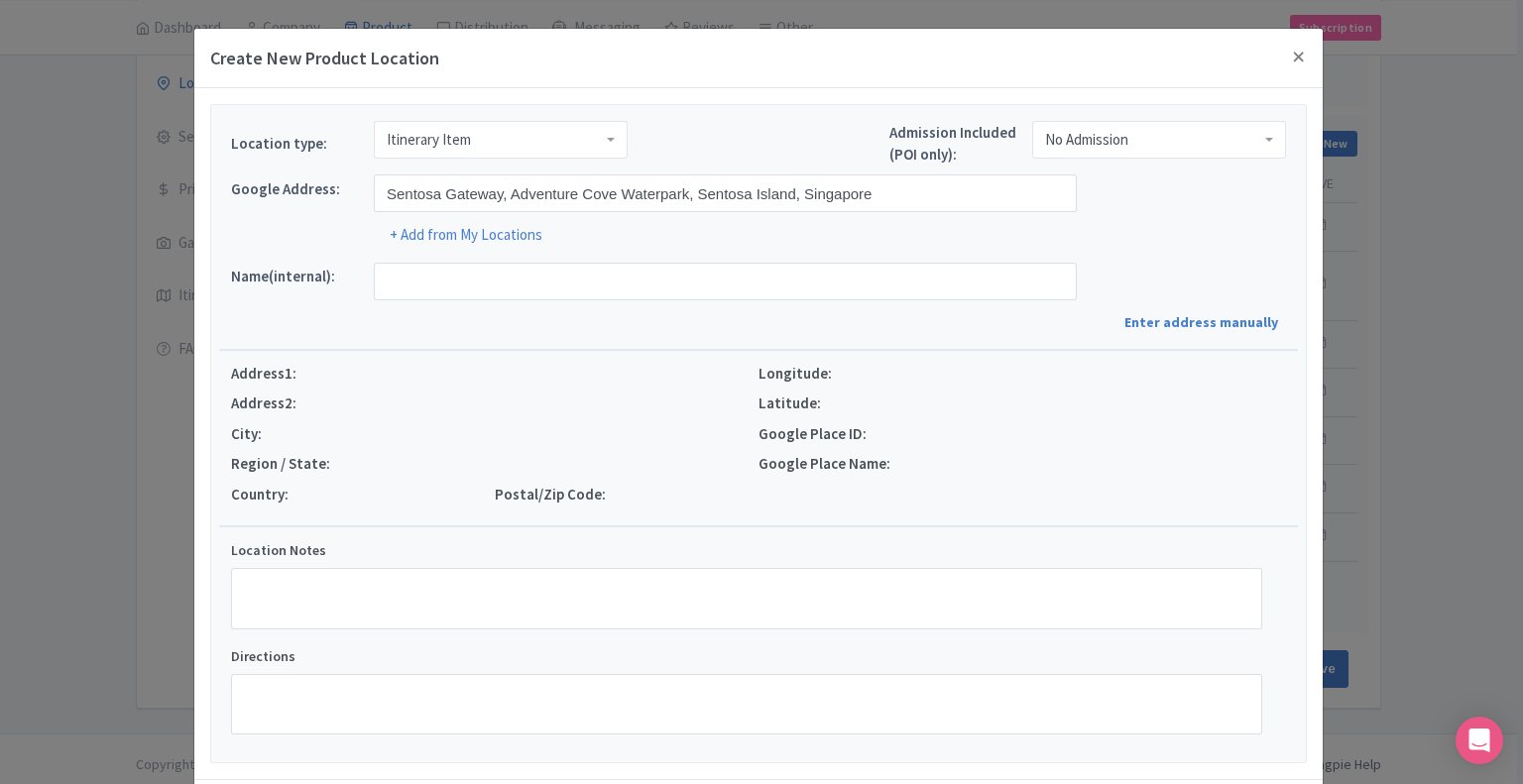 type on "Adventure Cove Waterpark, 8 Sentosa Gateway, Sentosa Island, Singapore 098269" 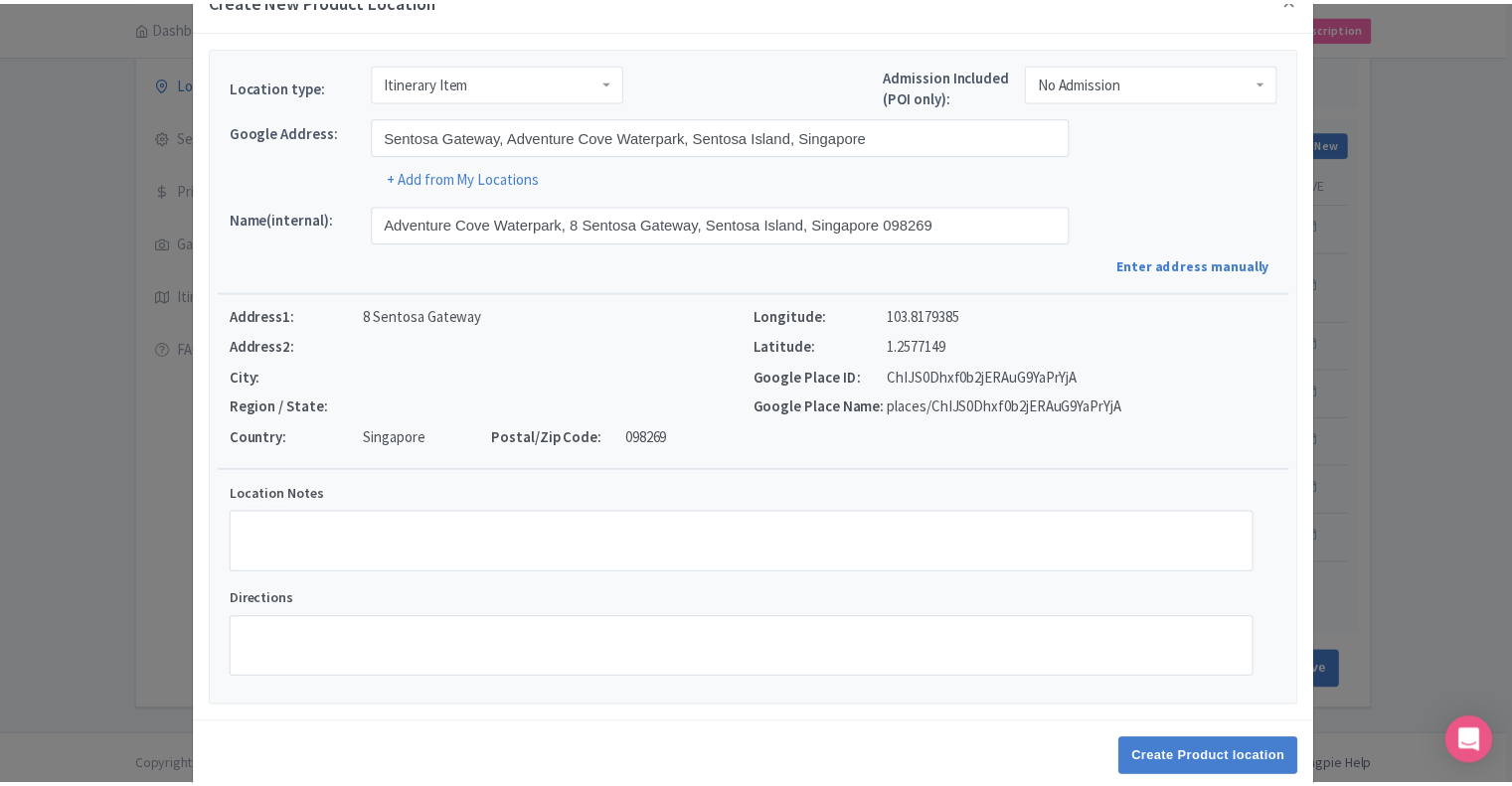 scroll, scrollTop: 90, scrollLeft: 0, axis: vertical 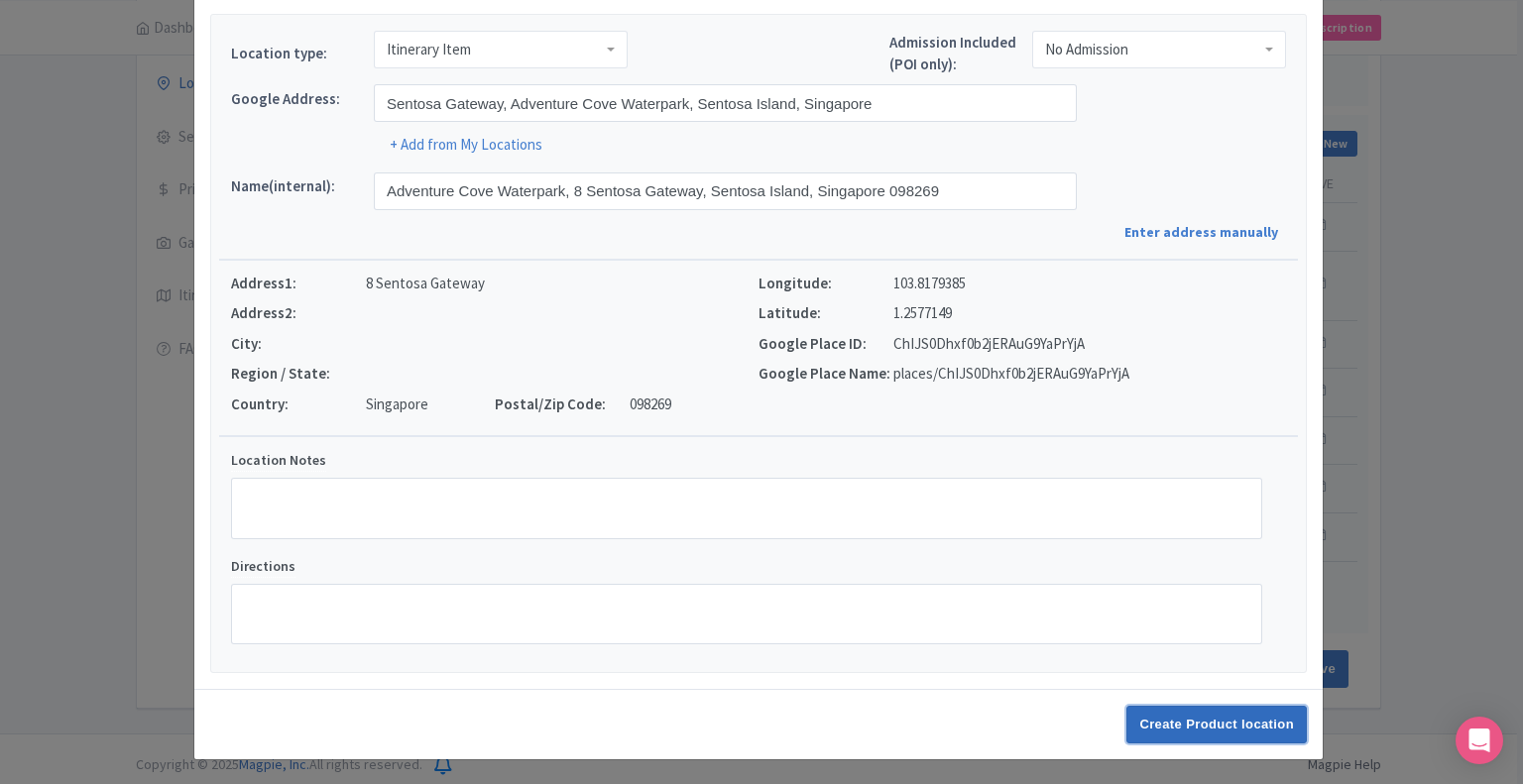 click on "Create Product location" at bounding box center (1217, 725) 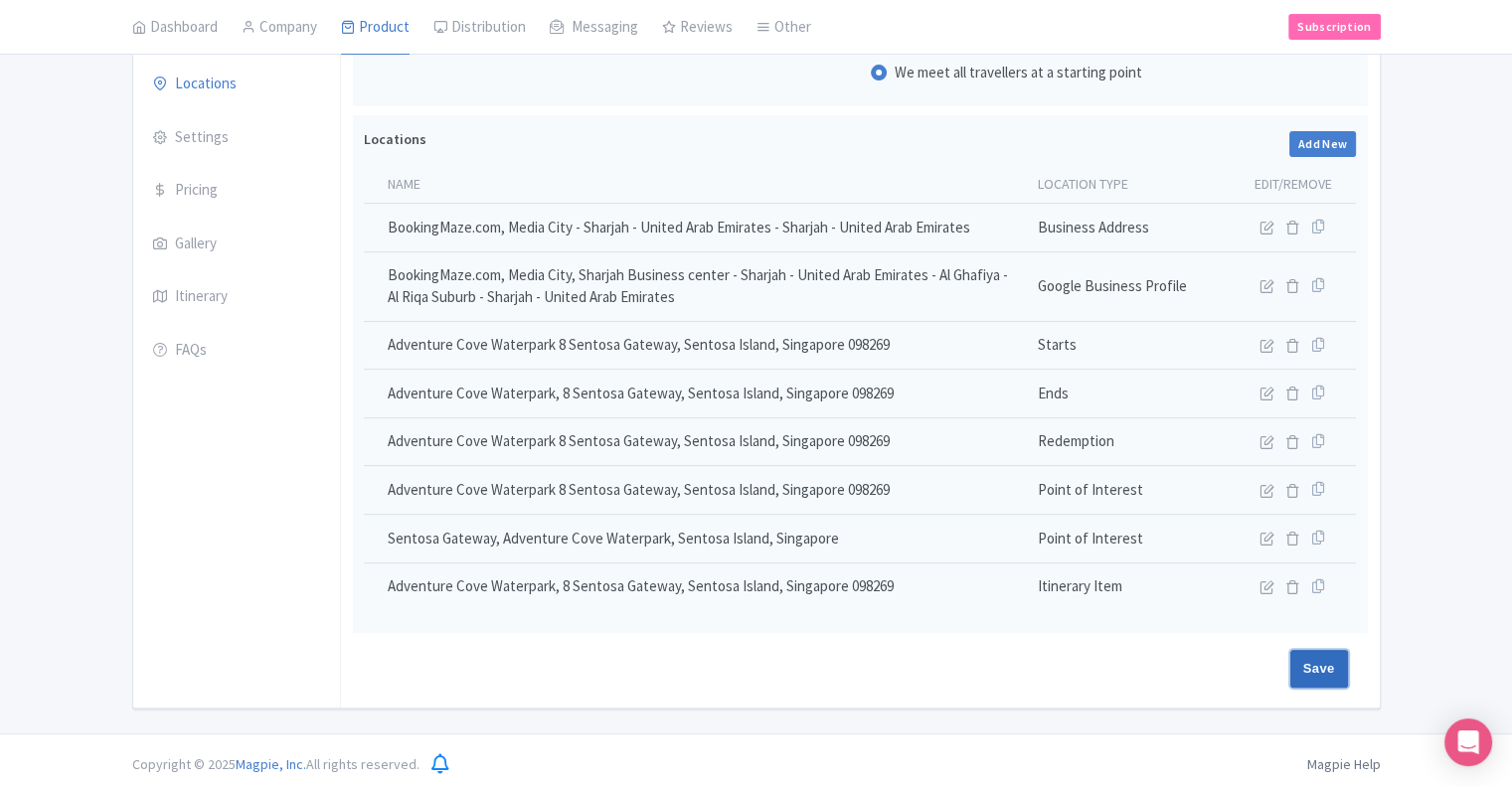 click on "Save" at bounding box center [1319, 669] 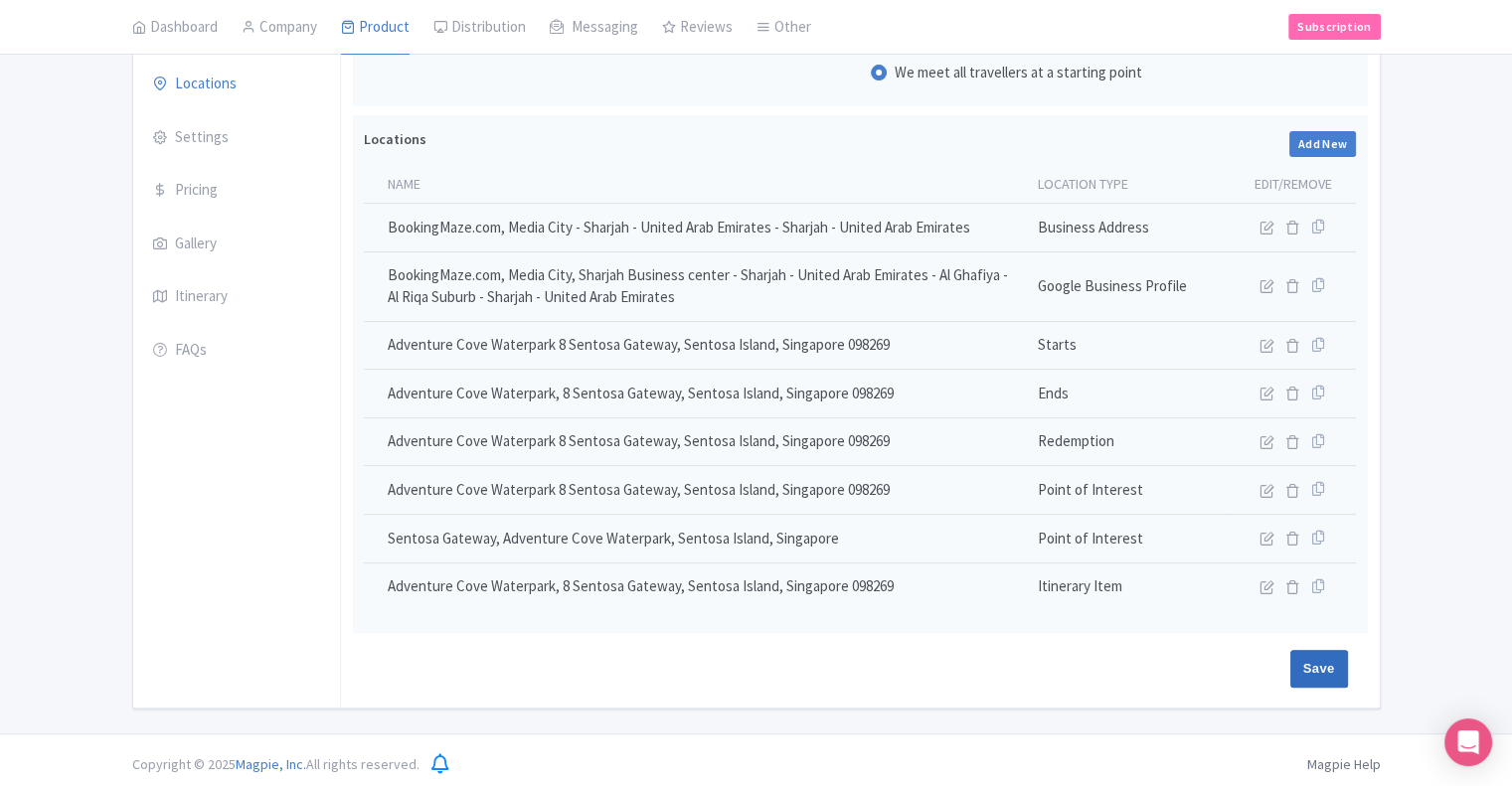 type on "Update Product" 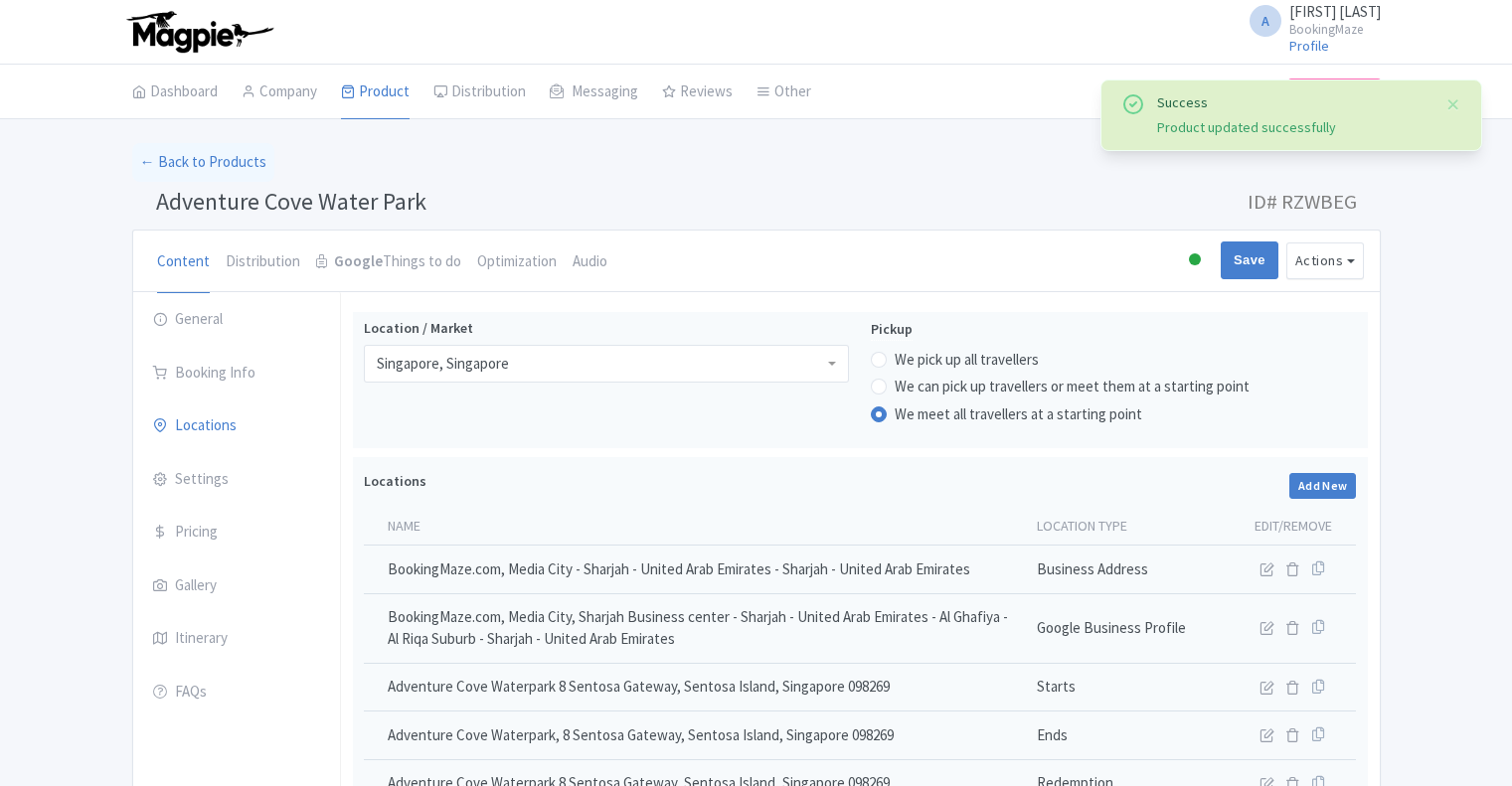 scroll, scrollTop: 310, scrollLeft: 0, axis: vertical 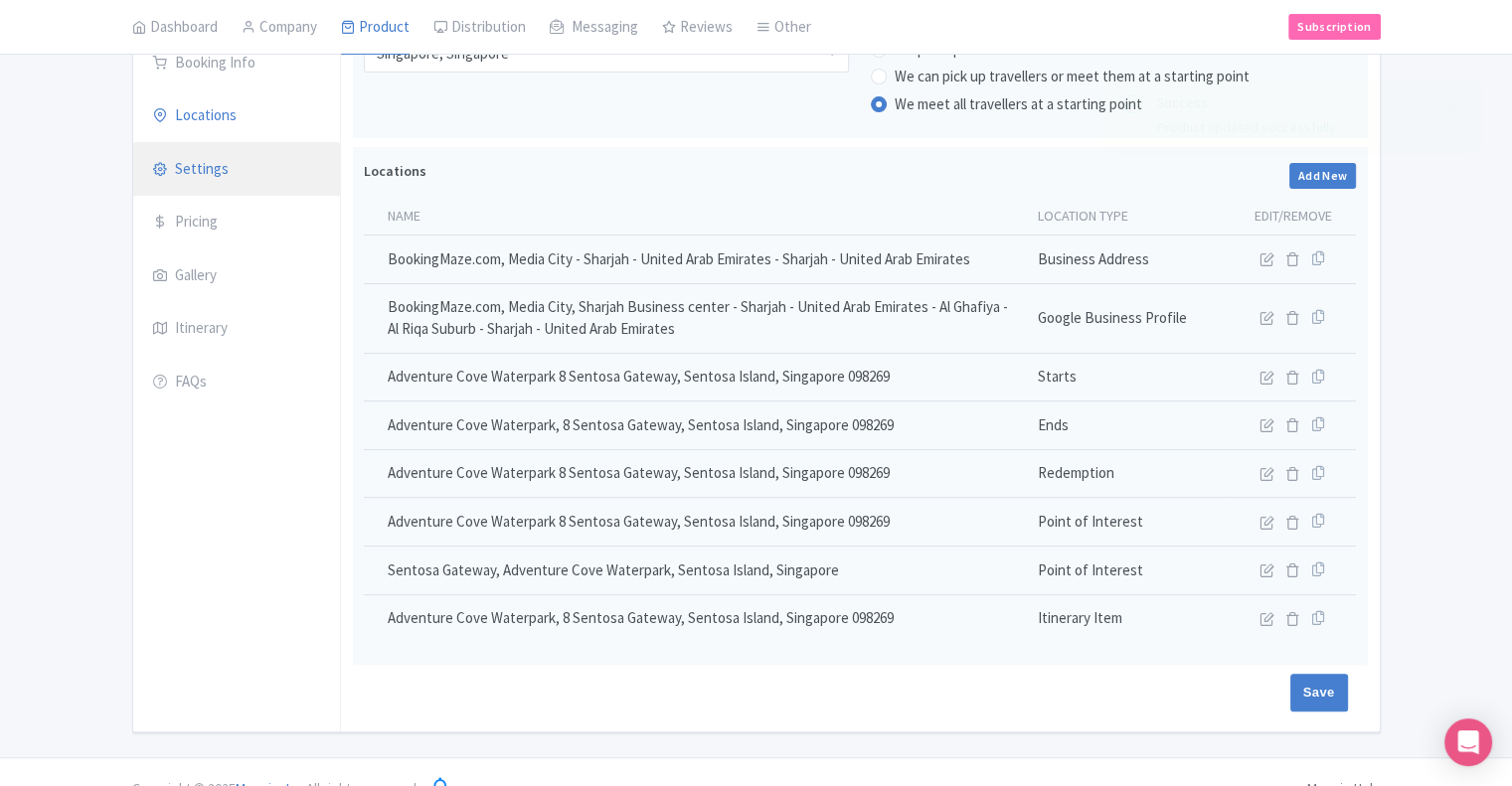 click on "Settings" at bounding box center [237, 170] 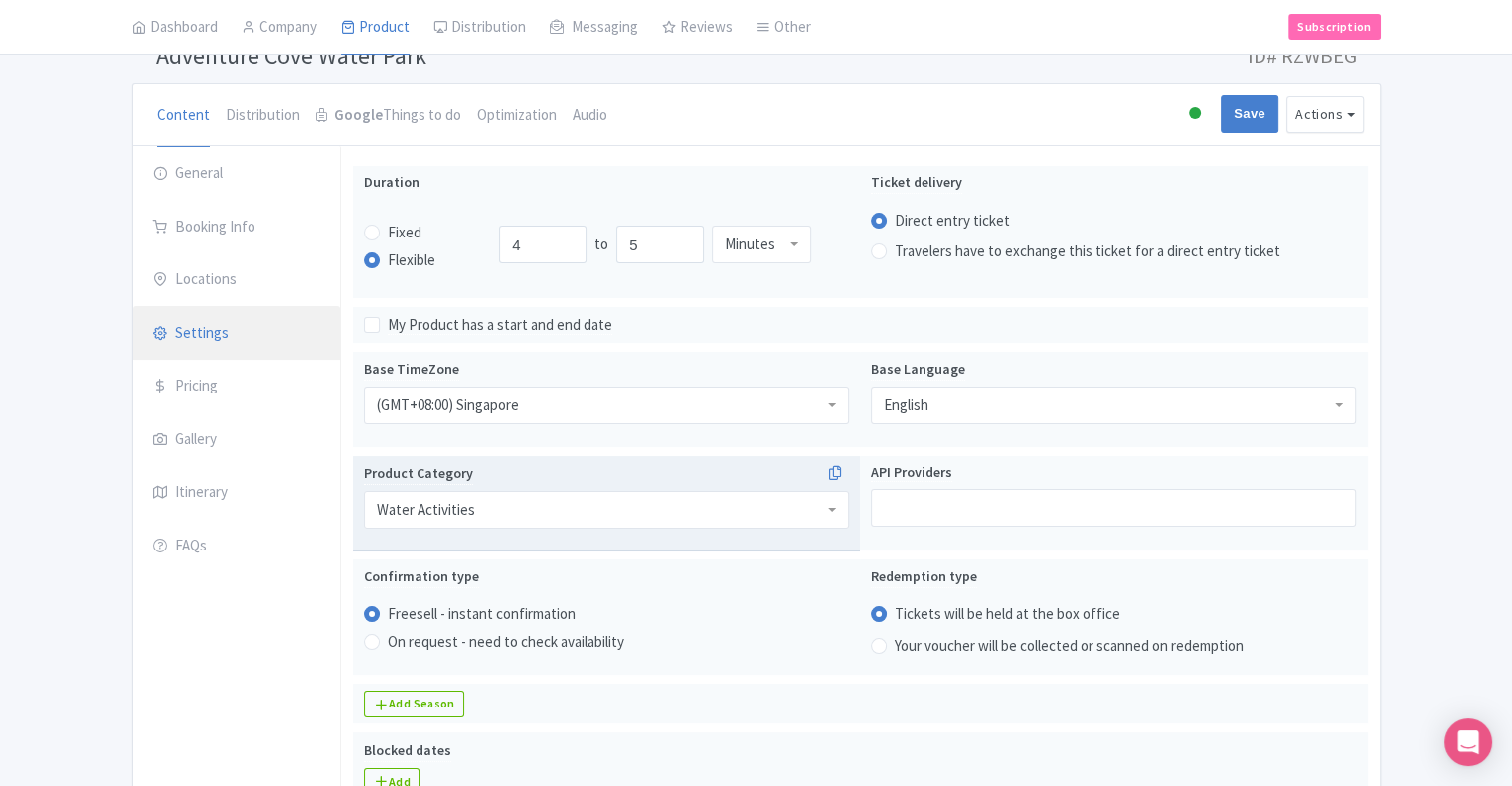 scroll, scrollTop: 111, scrollLeft: 0, axis: vertical 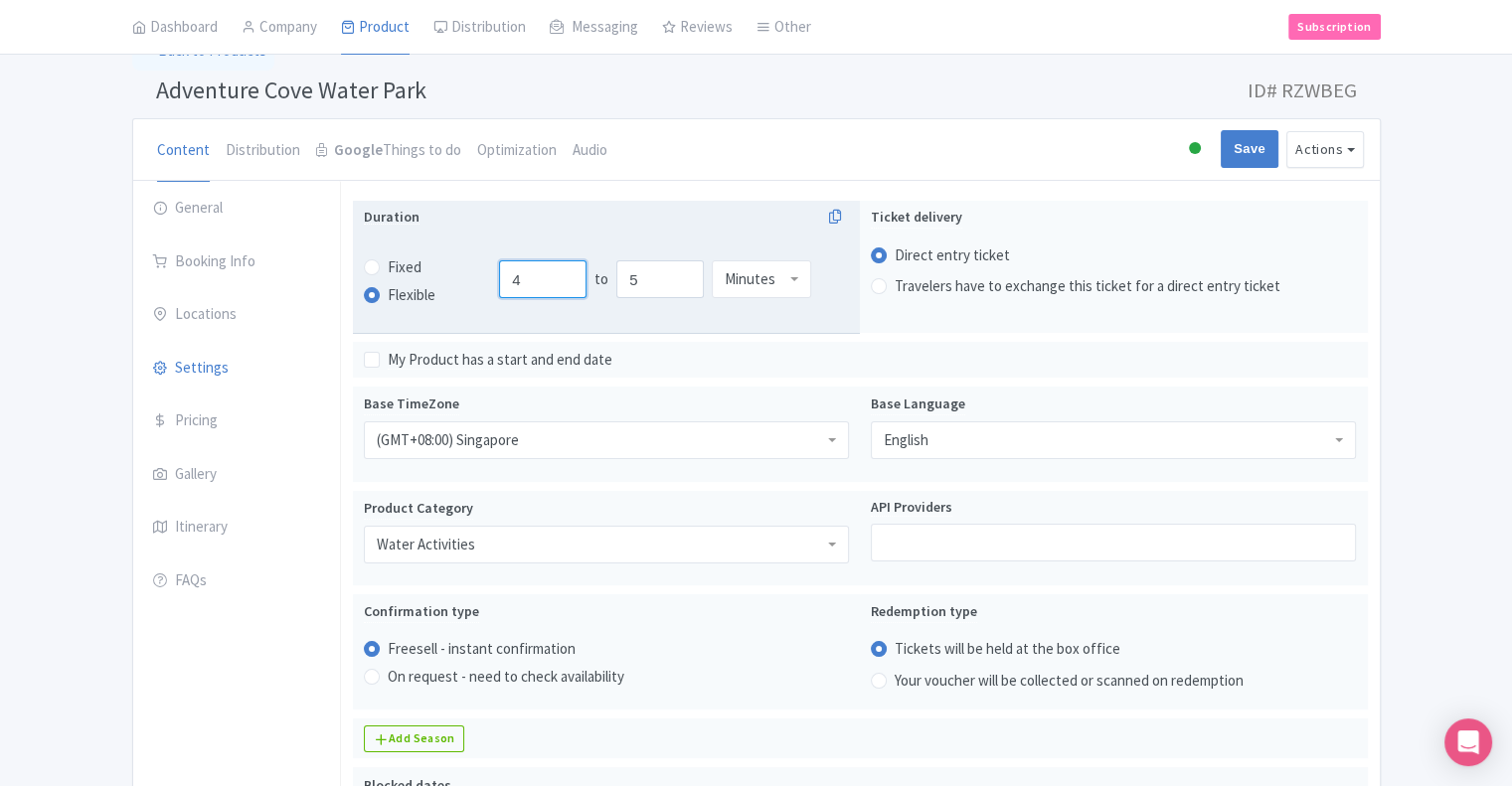 click on "4" at bounding box center [543, 279] 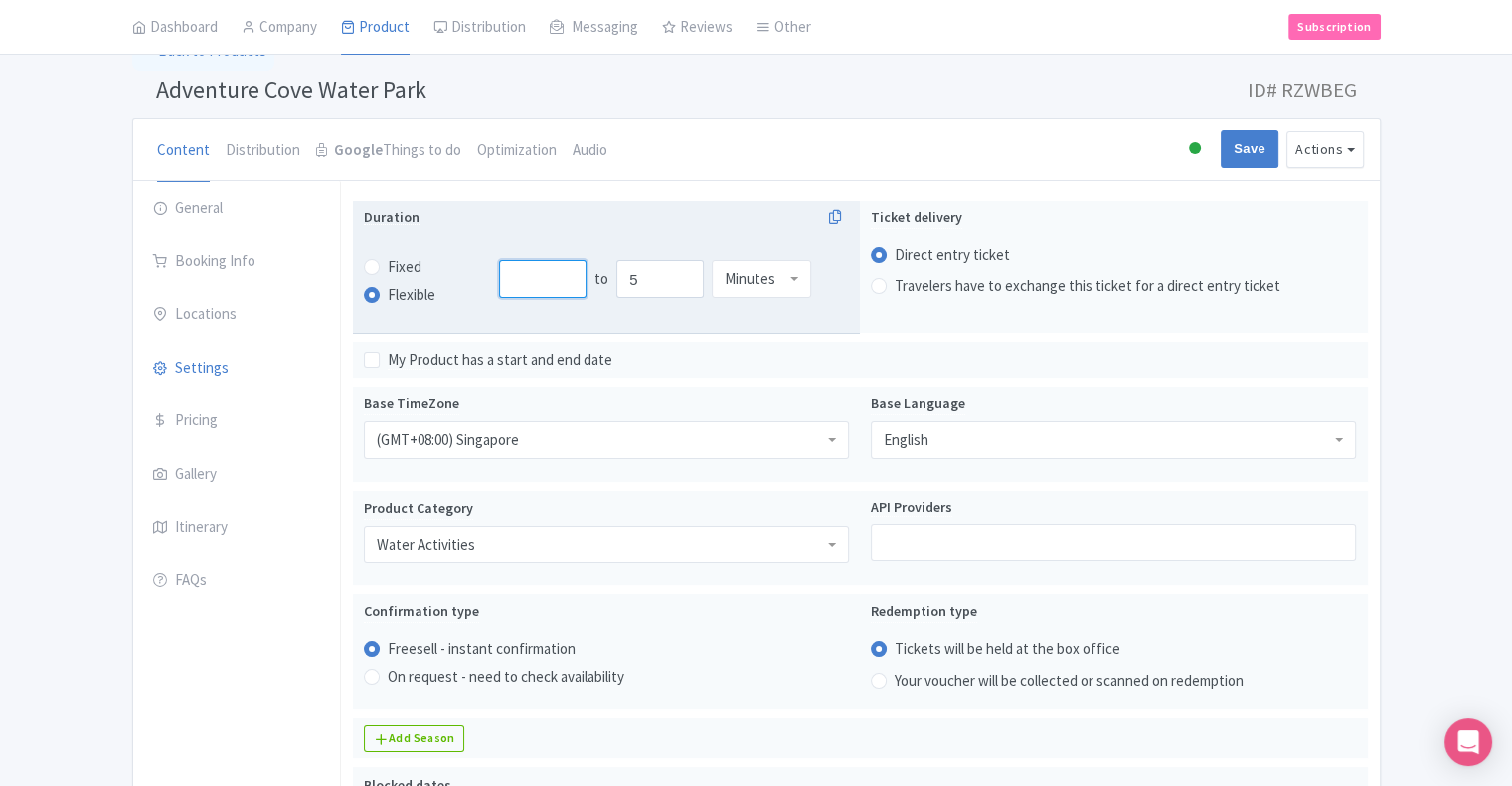 type 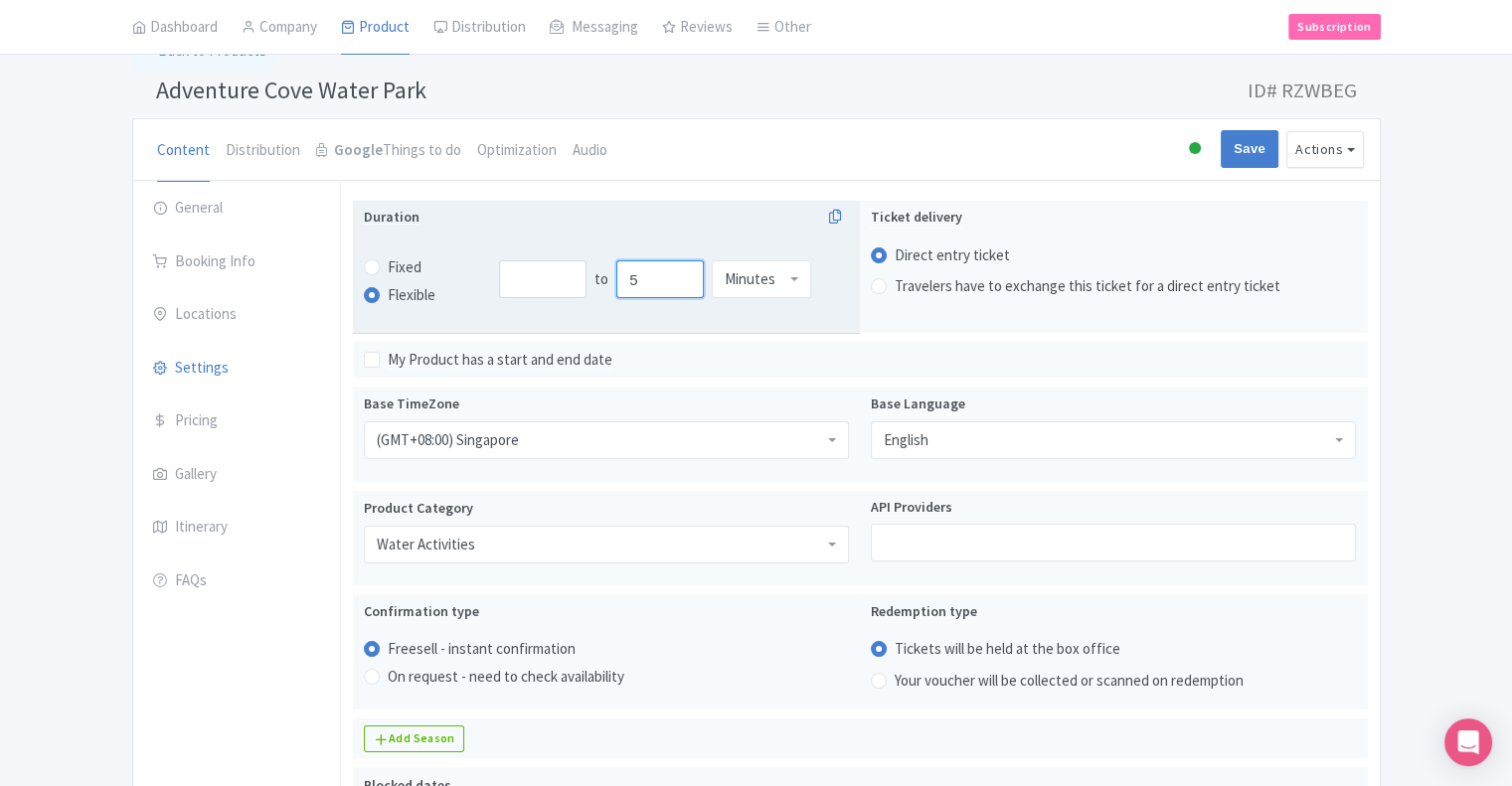 click on "5" at bounding box center (660, 279) 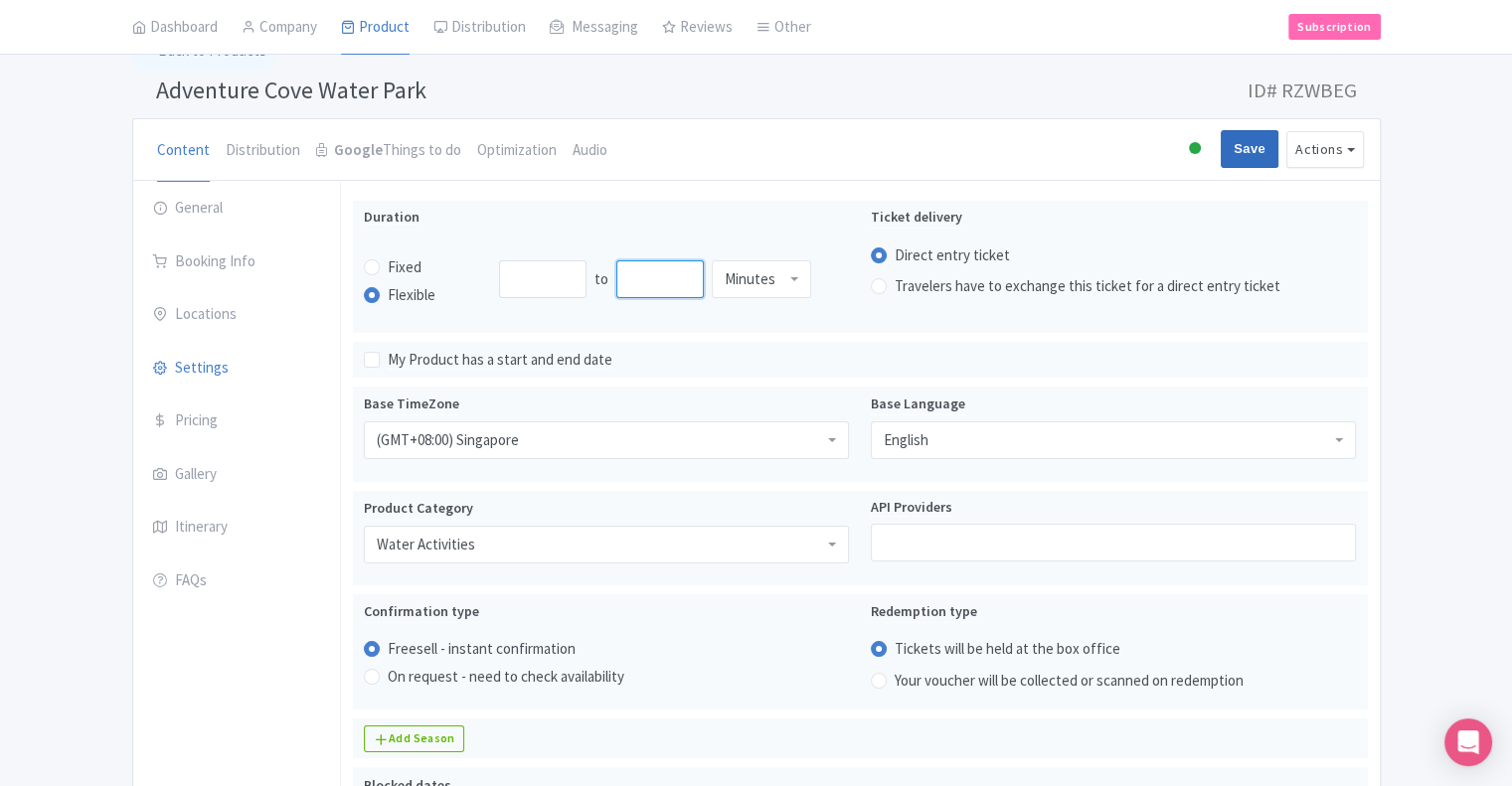 type 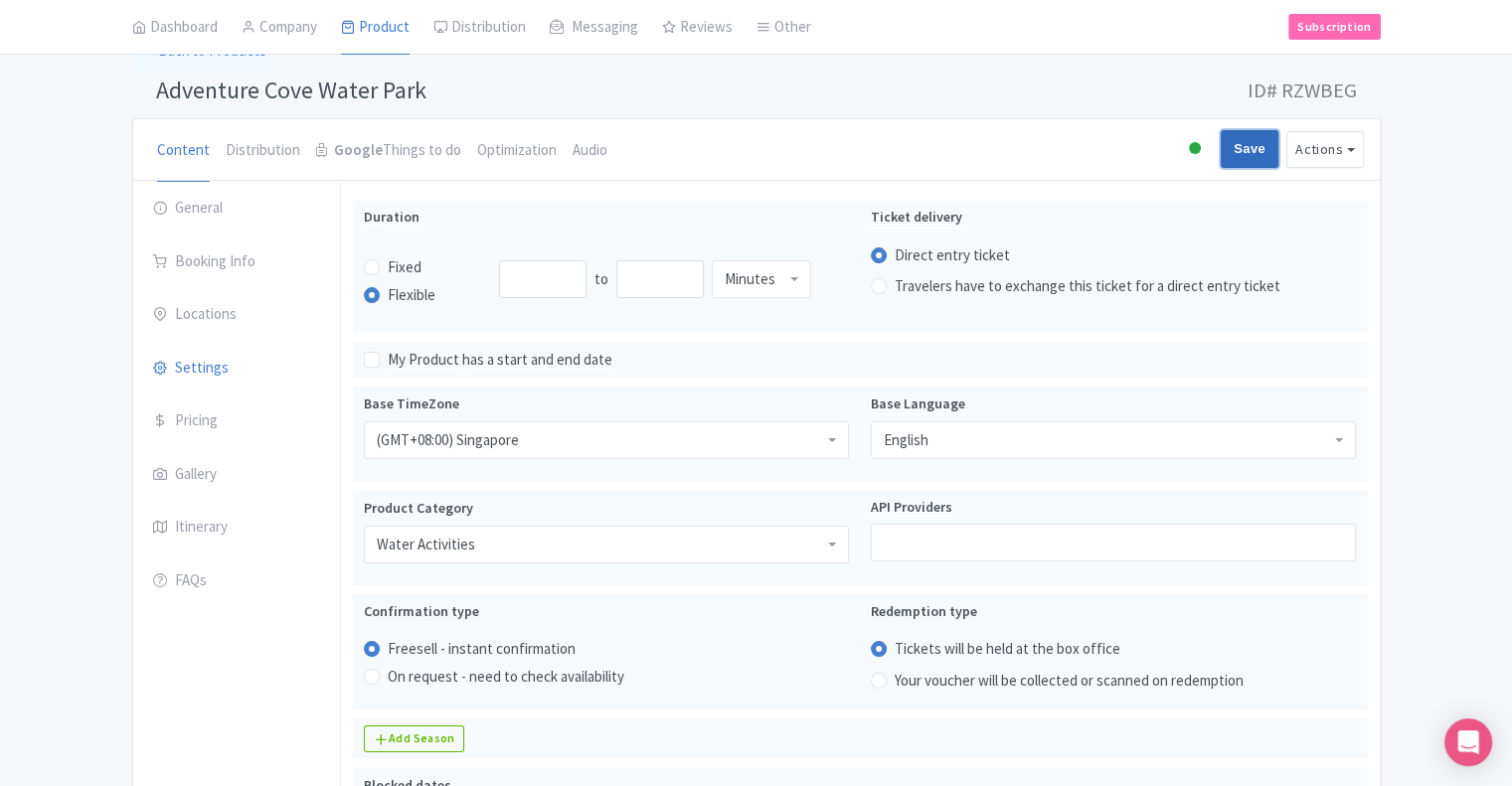 click on "Save" at bounding box center [1250, 149] 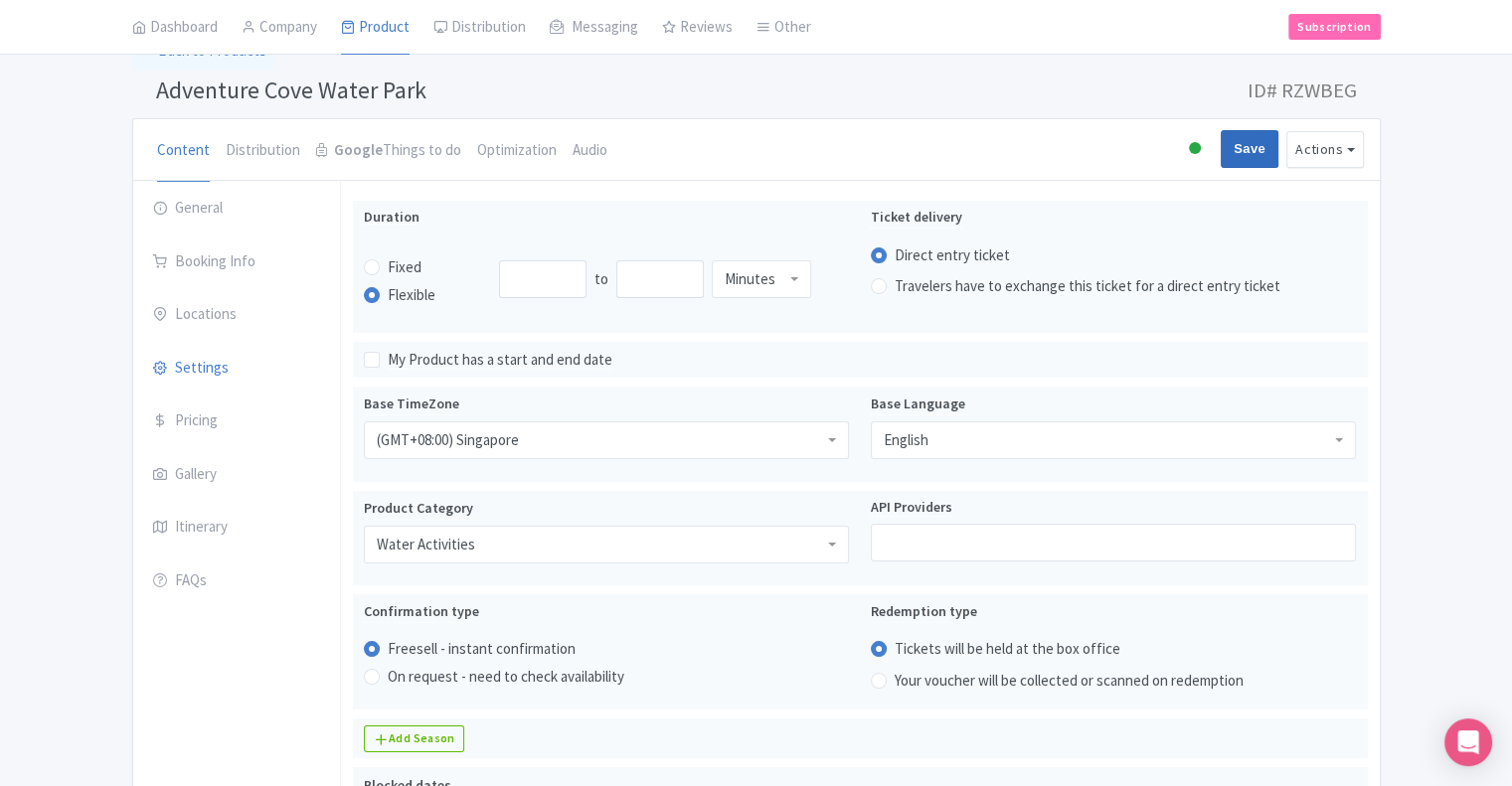 type on "Saving..." 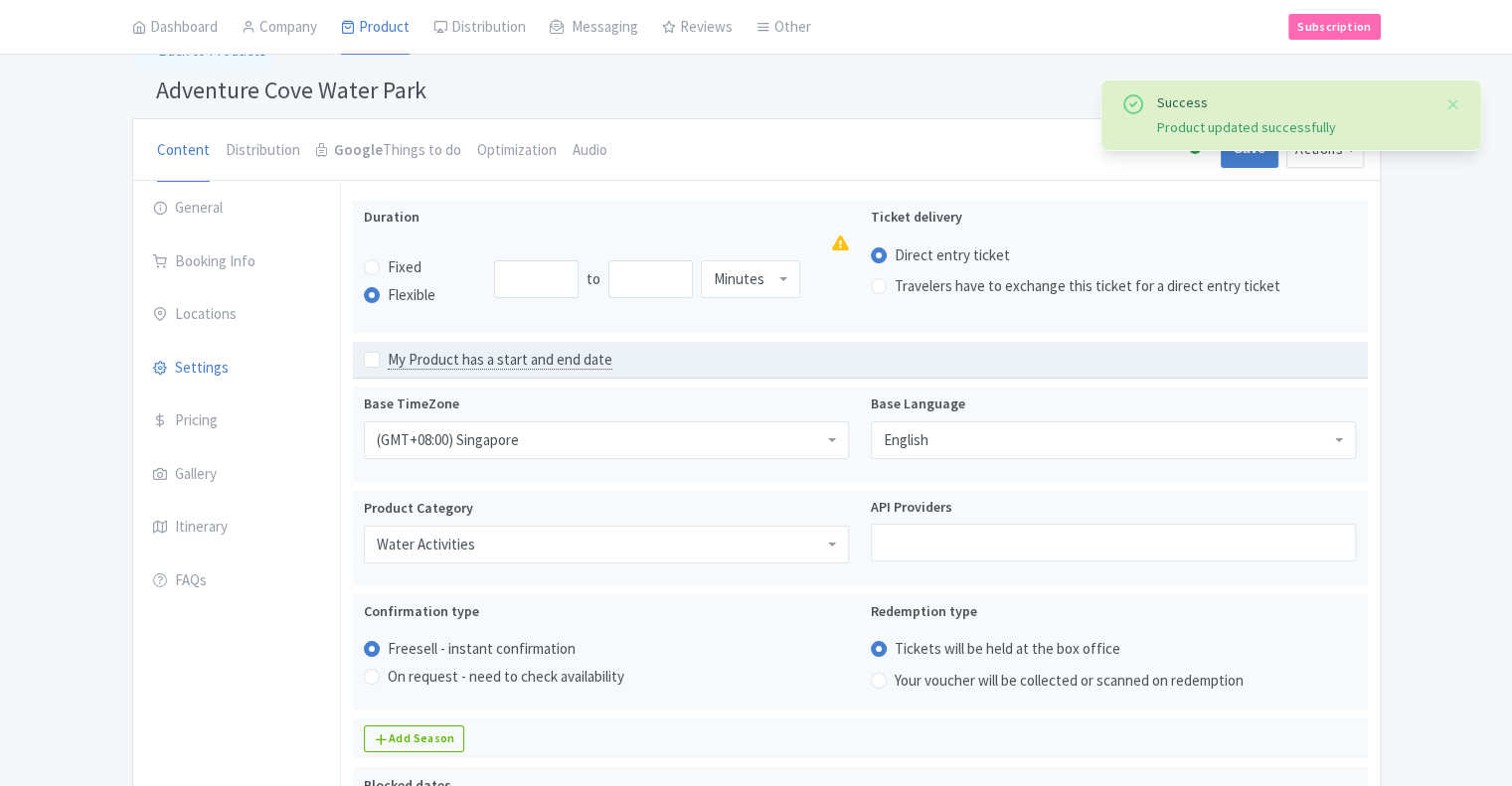 scroll, scrollTop: 111, scrollLeft: 0, axis: vertical 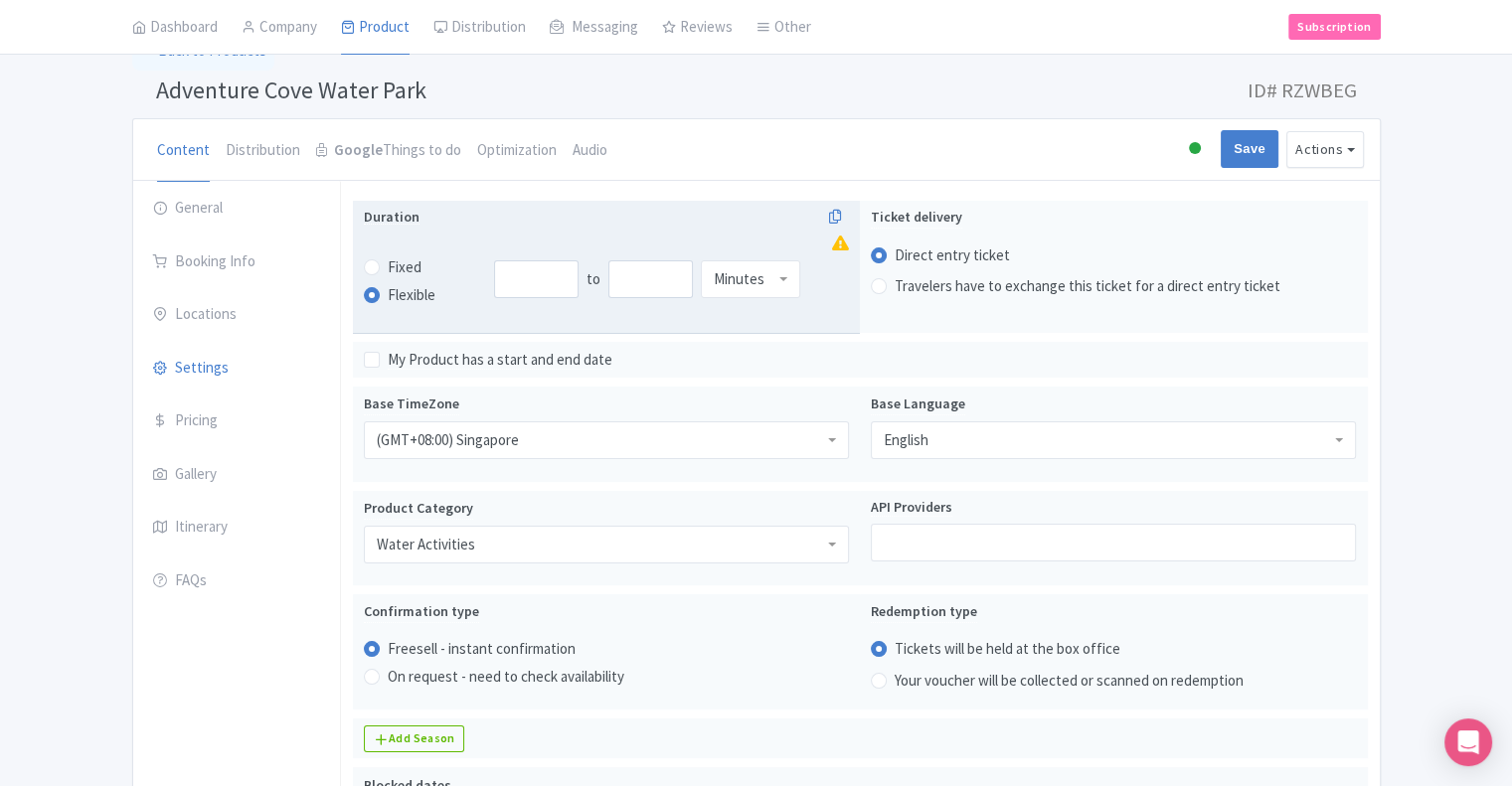 click on "Minutes" at bounding box center (751, 279) 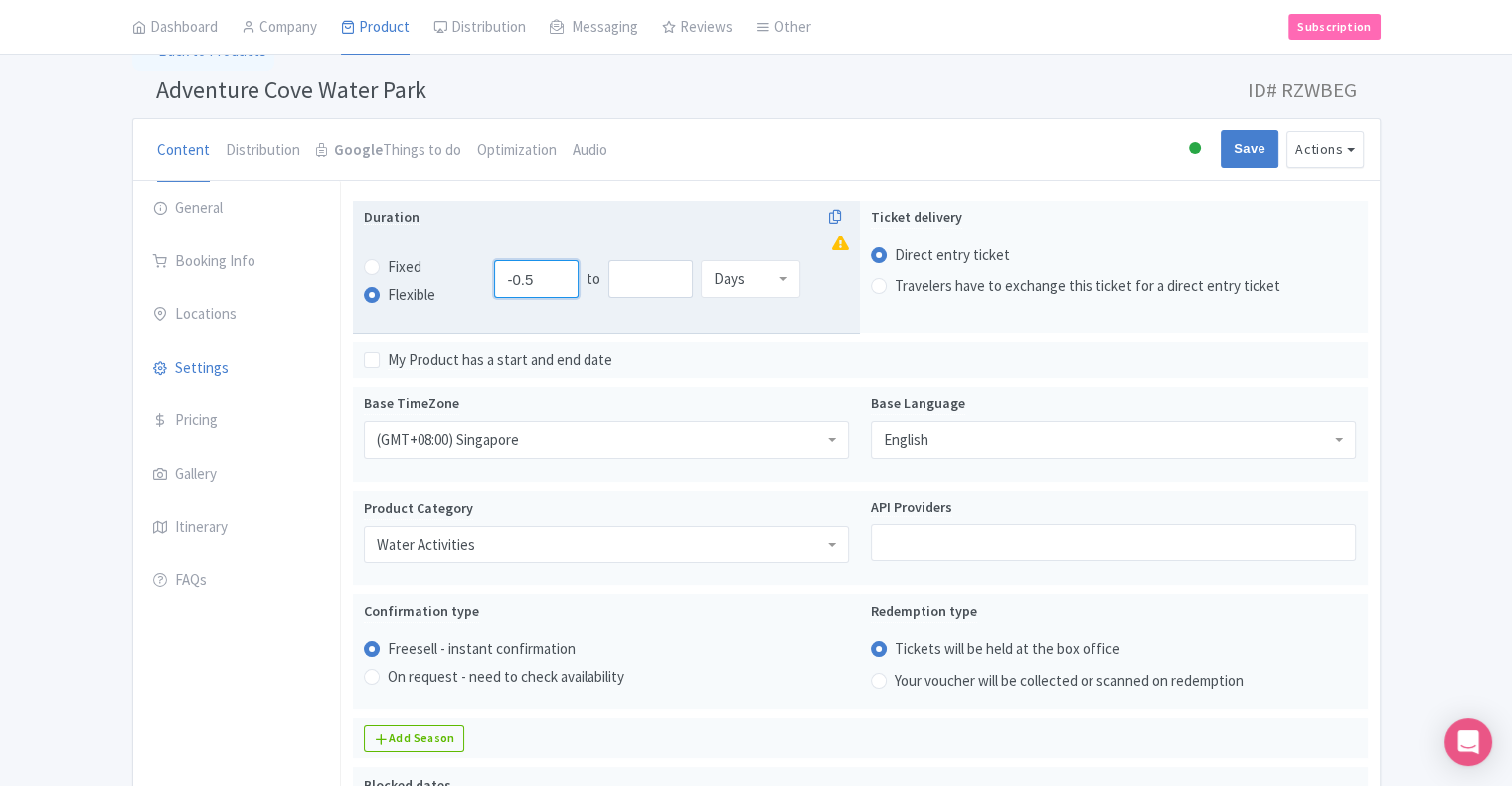 click on "-0.5" at bounding box center [536, 279] 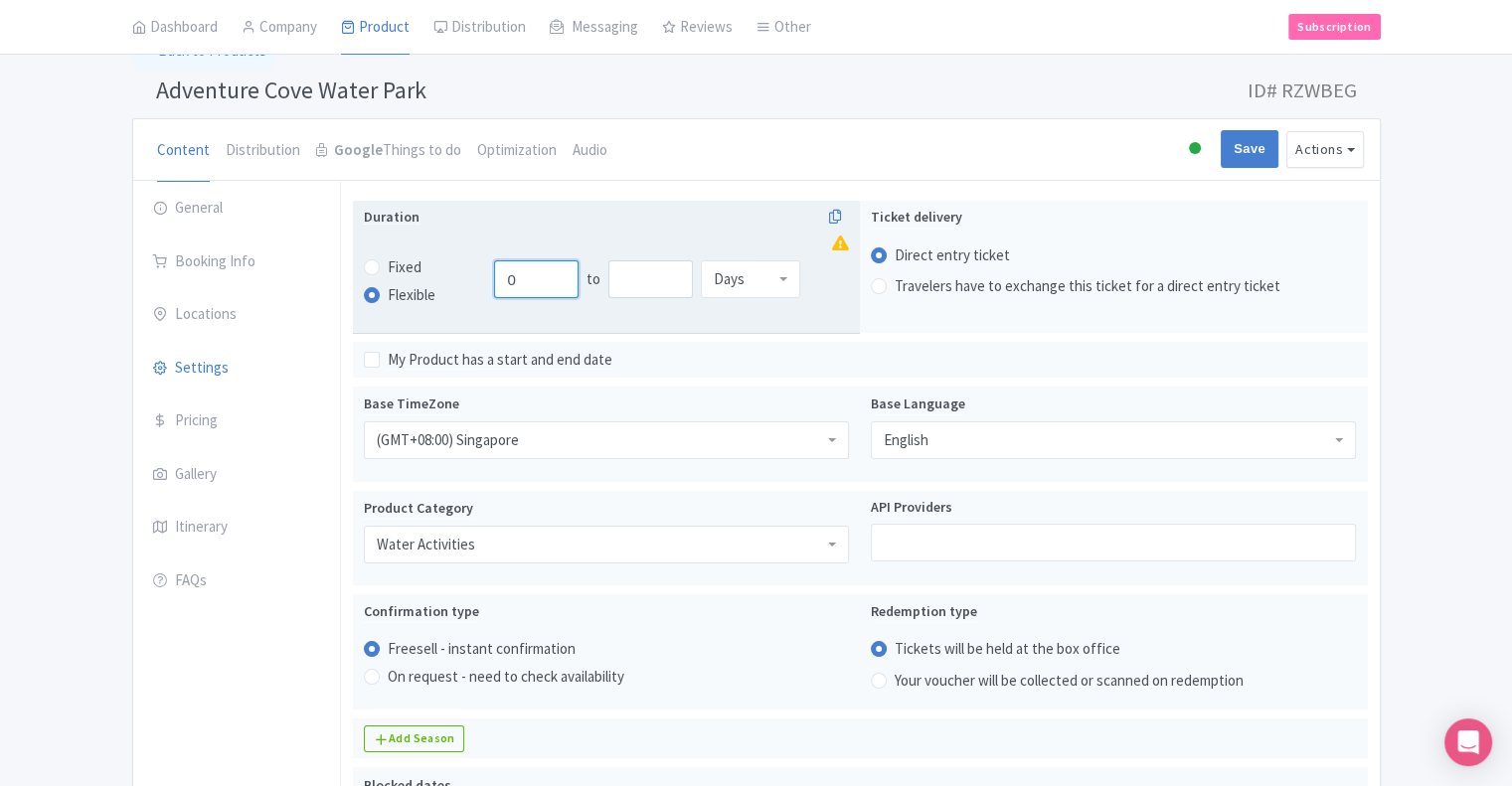 click on "0" at bounding box center (536, 279) 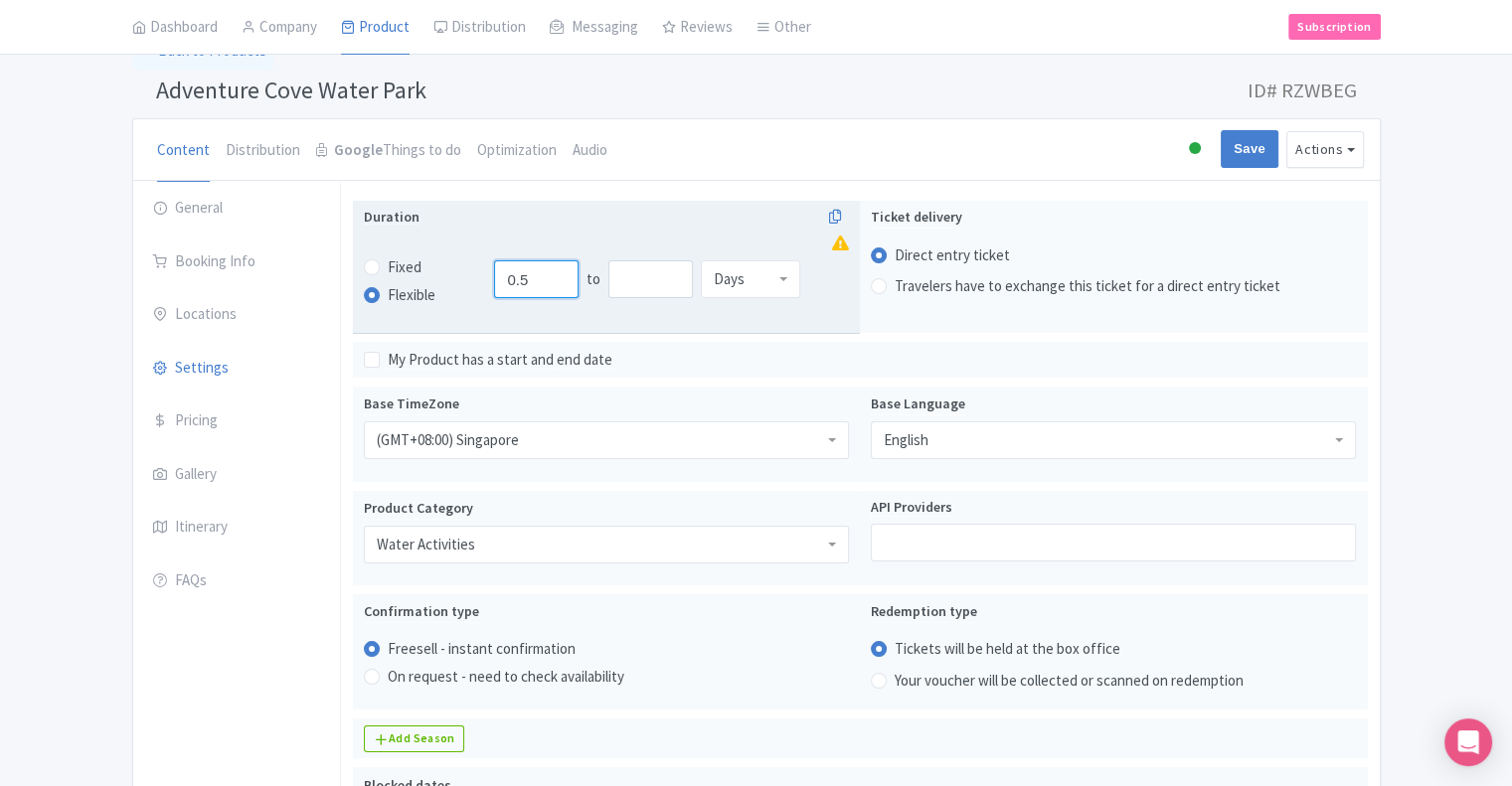 click on "0.5" at bounding box center (536, 279) 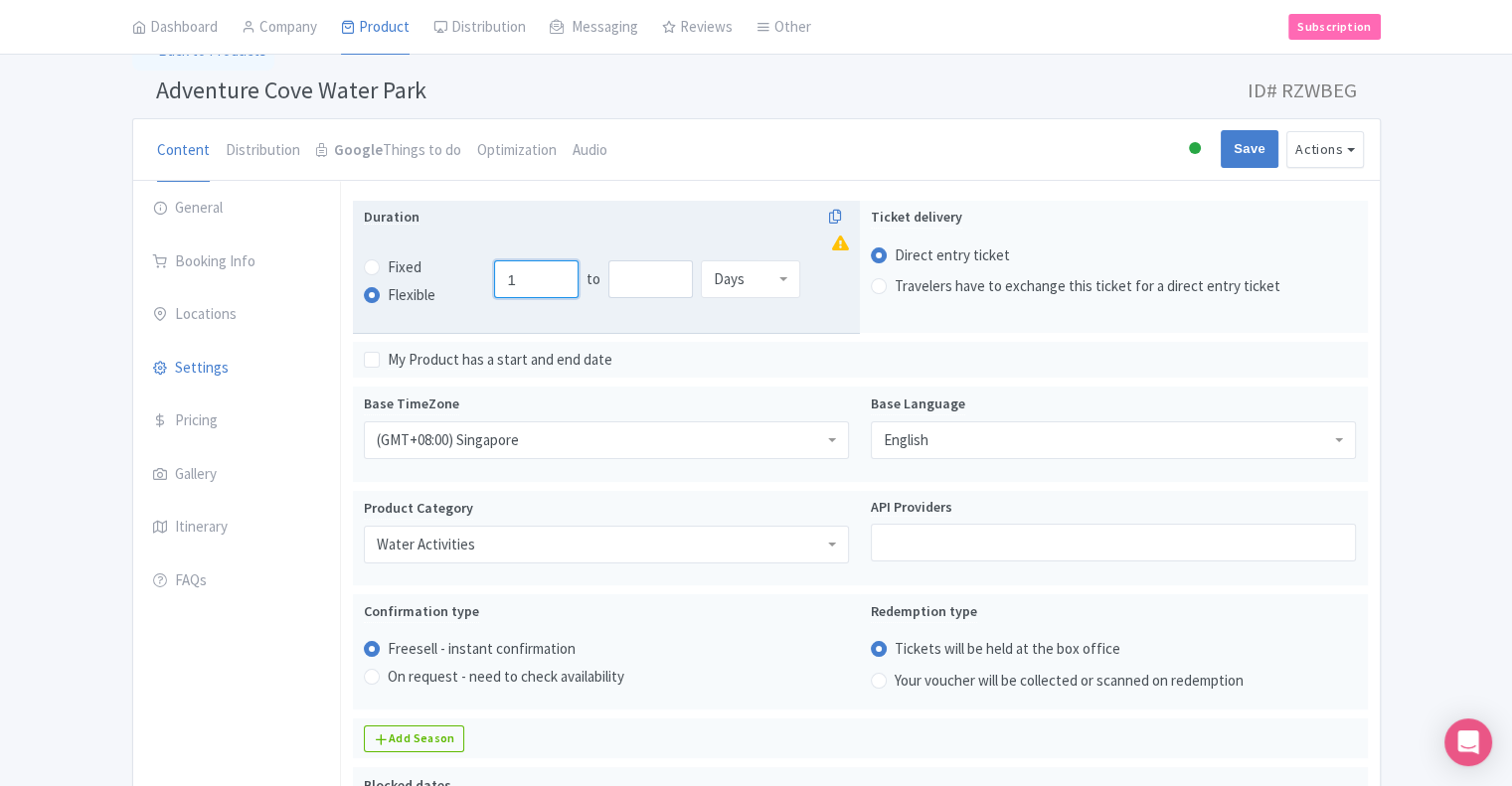 type on "1" 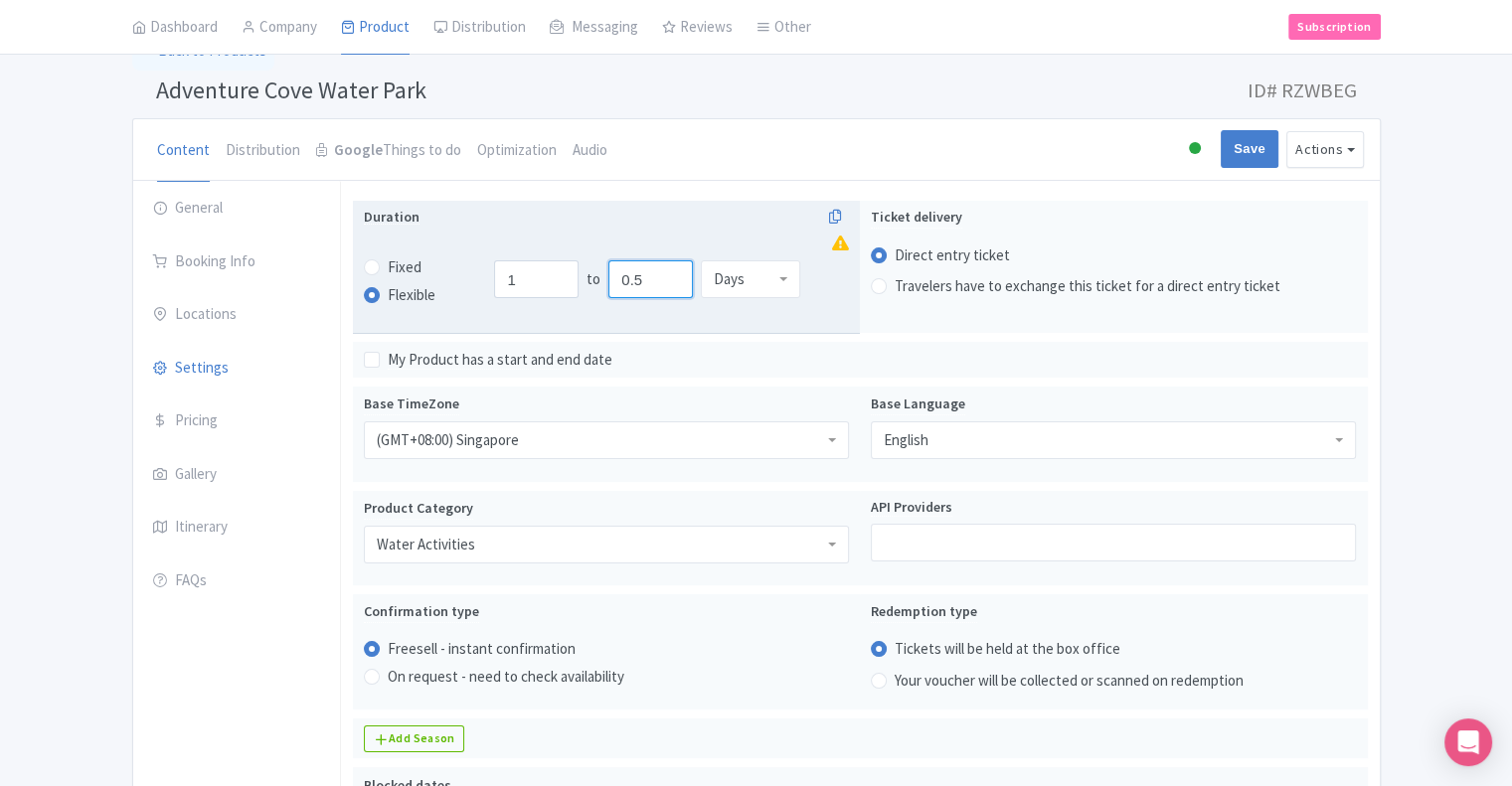 click on "0.5" at bounding box center (650, 279) 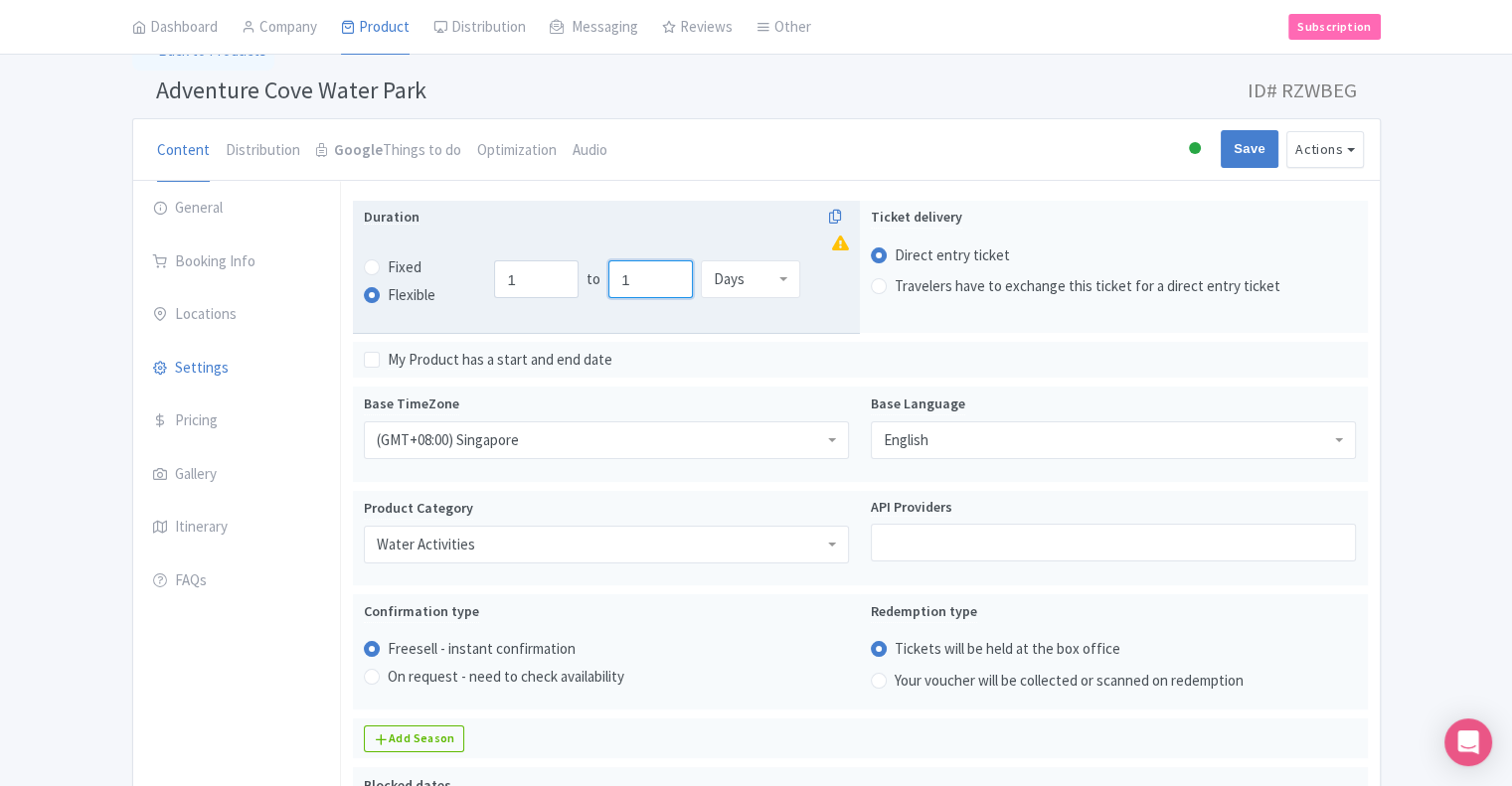 click on "1" at bounding box center (650, 279) 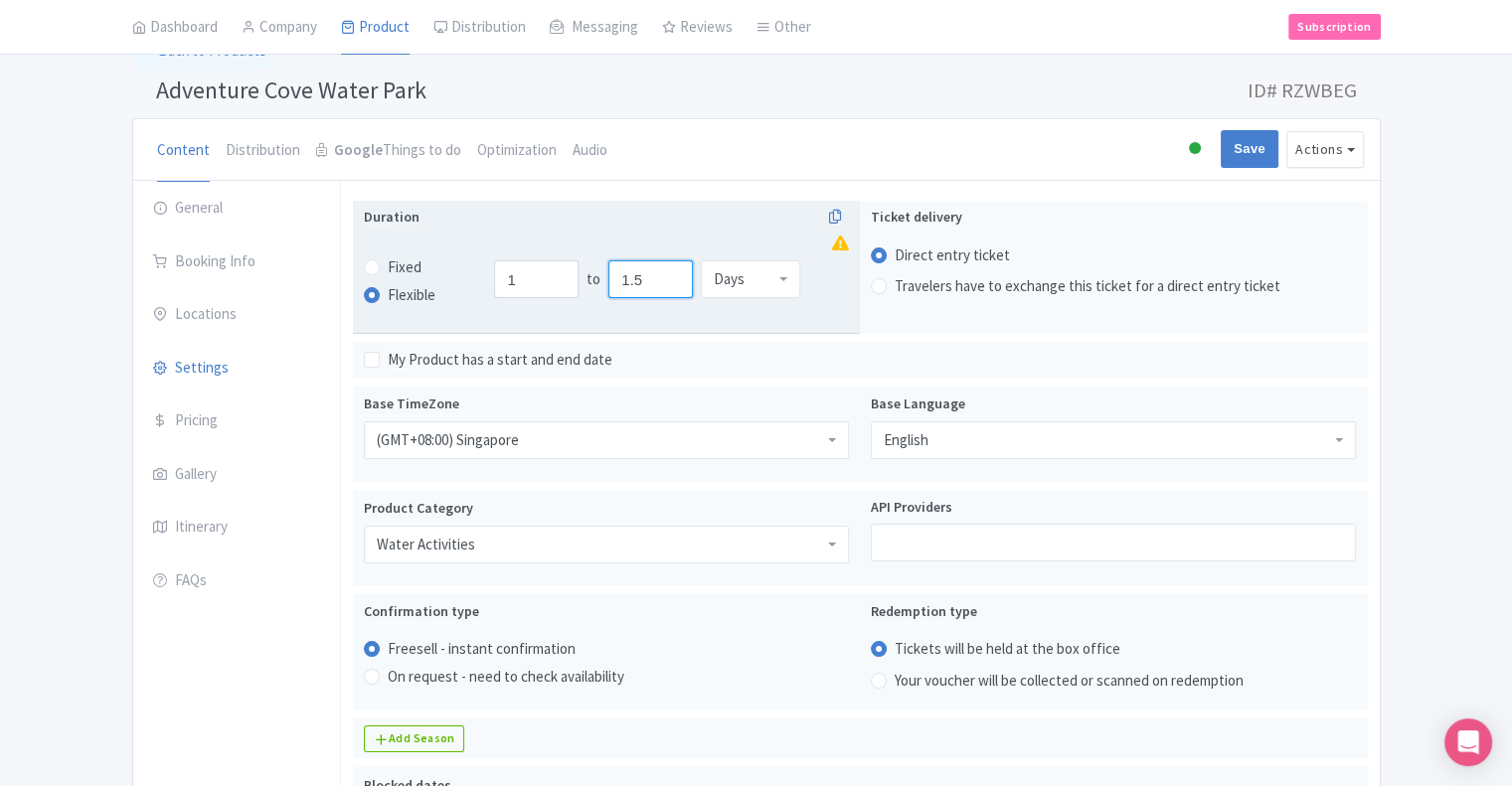 click on "1.5" at bounding box center (650, 279) 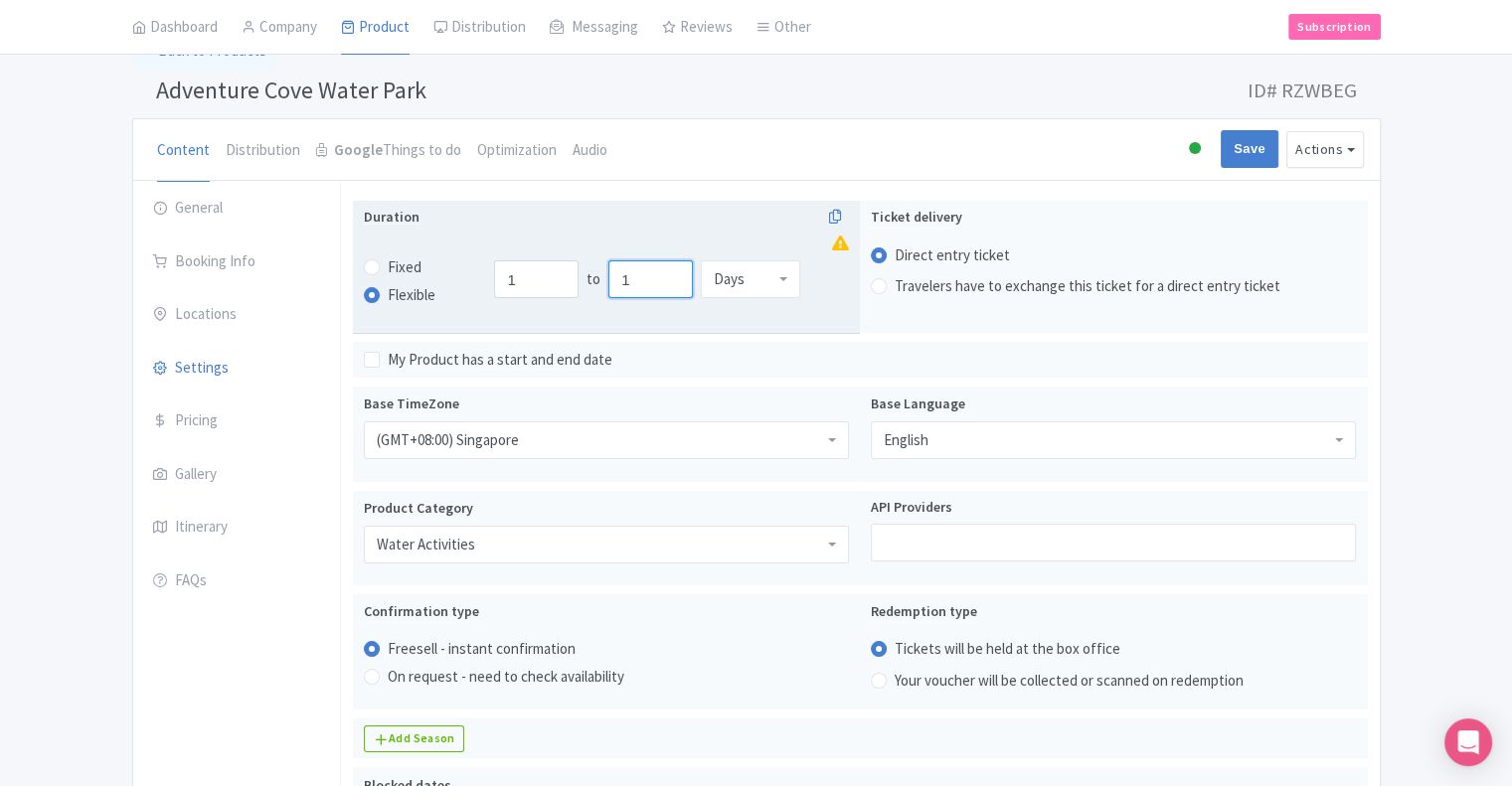 type on "1" 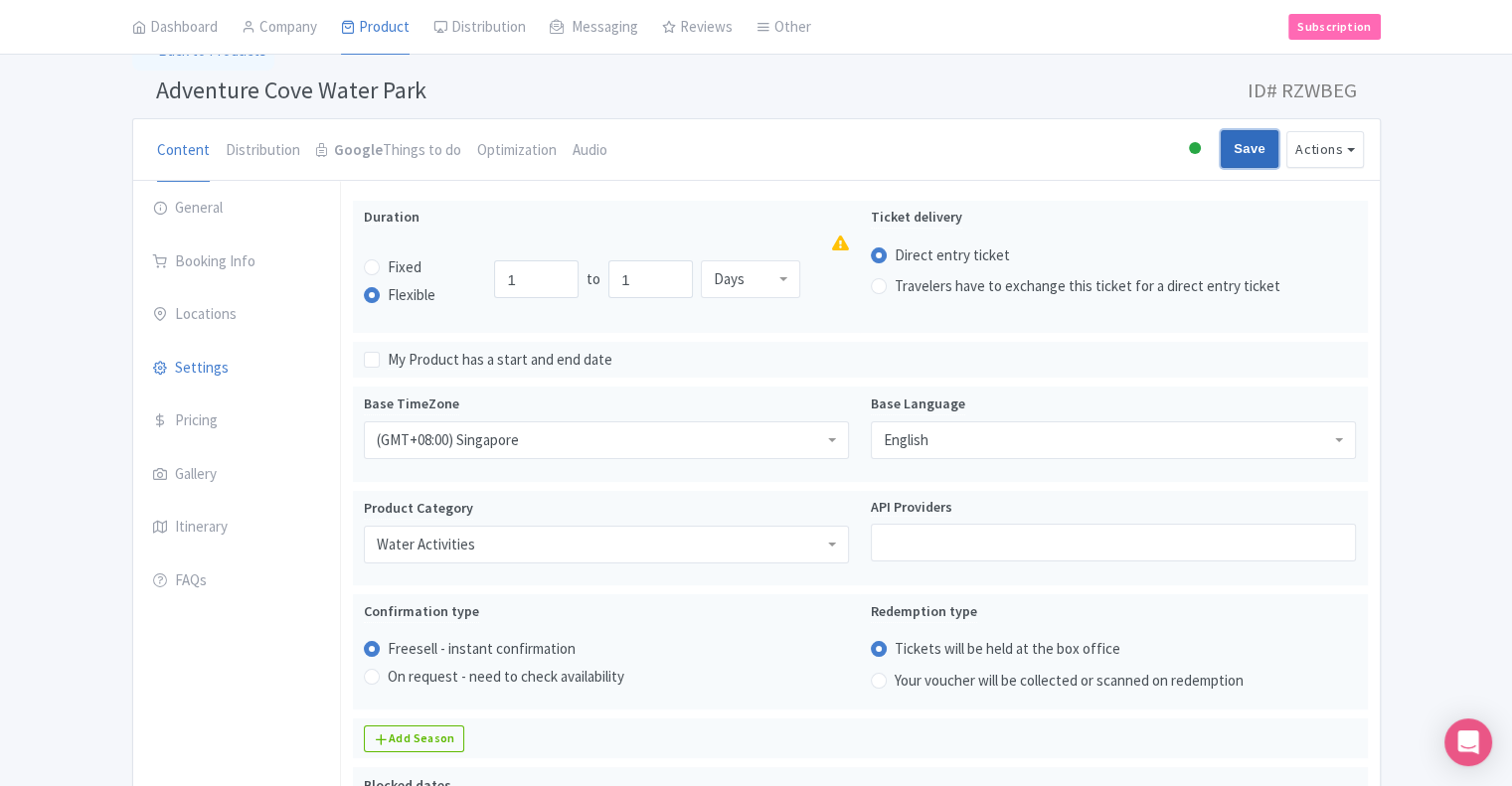 click on "Save" at bounding box center [1250, 149] 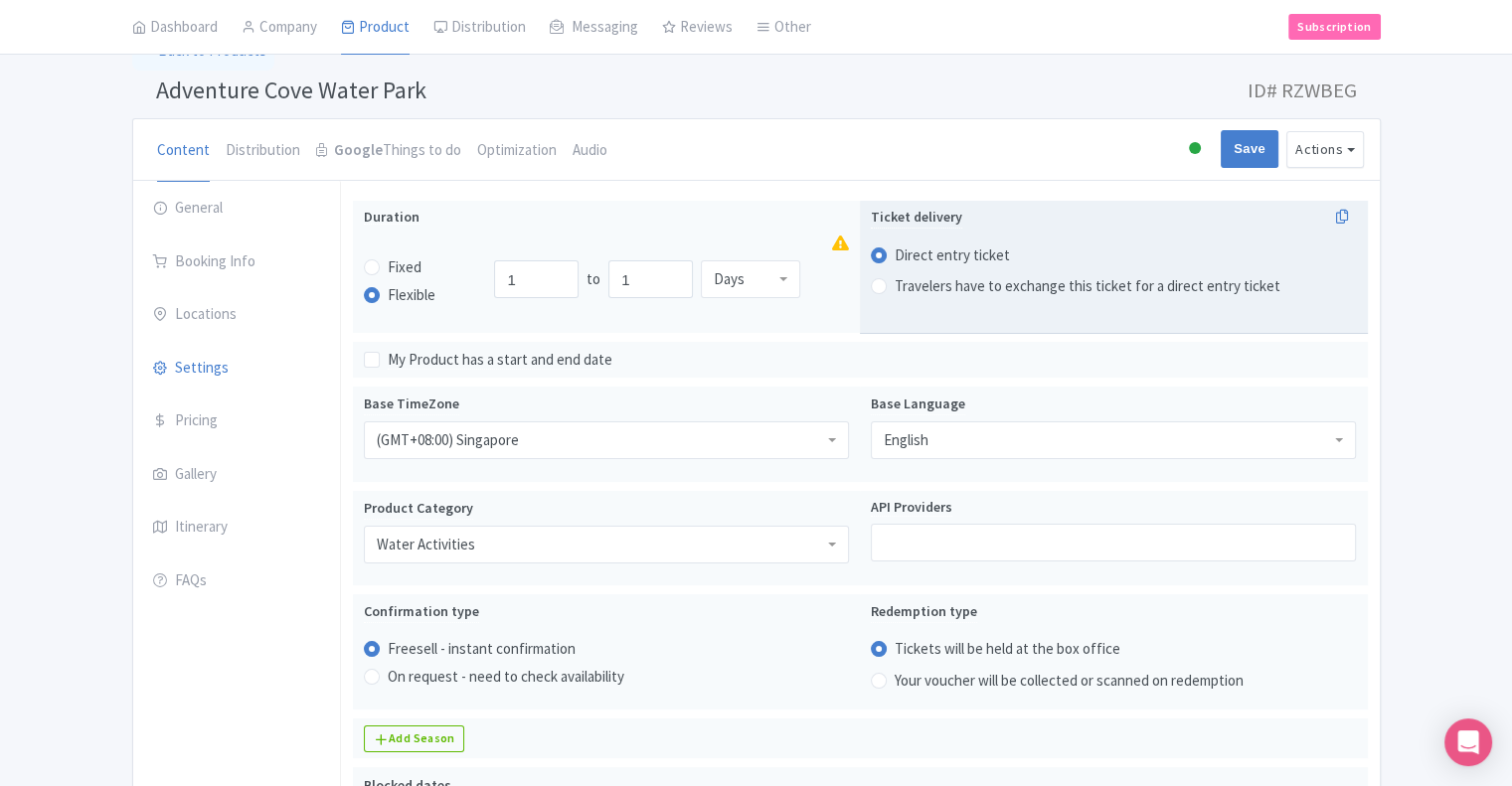 type on "Saving..." 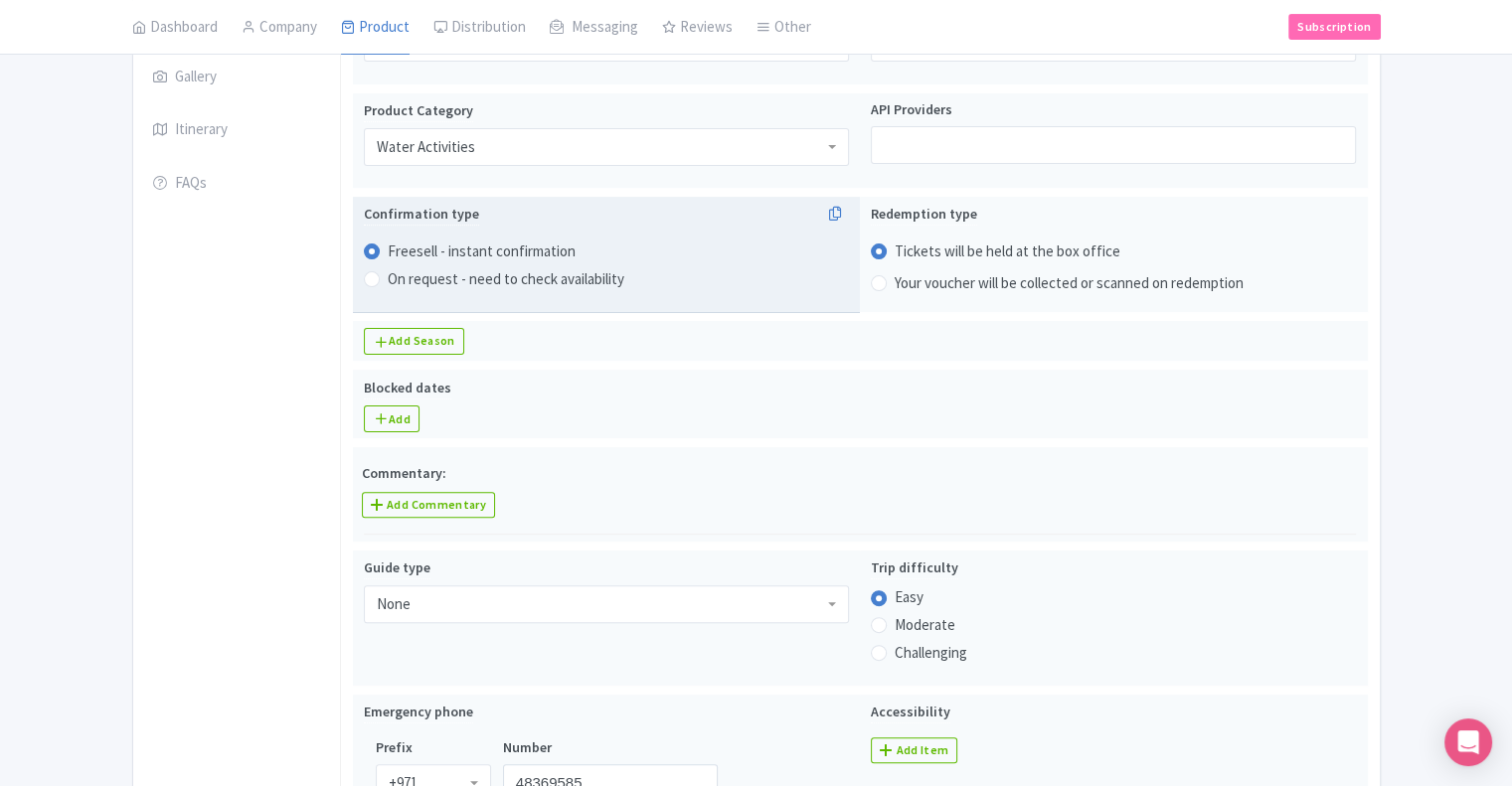 scroll, scrollTop: 310, scrollLeft: 0, axis: vertical 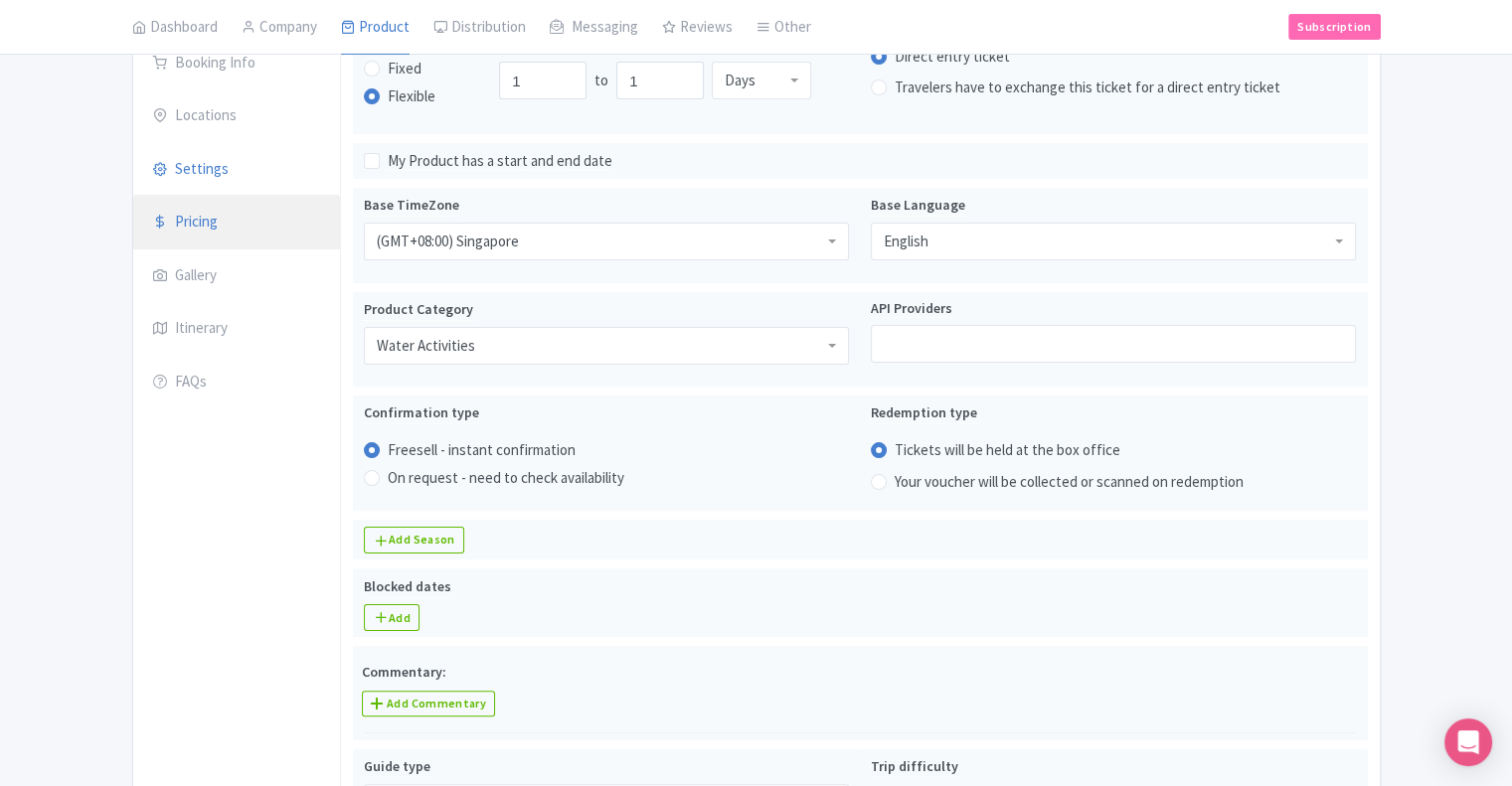 click on "Pricing" at bounding box center (237, 223) 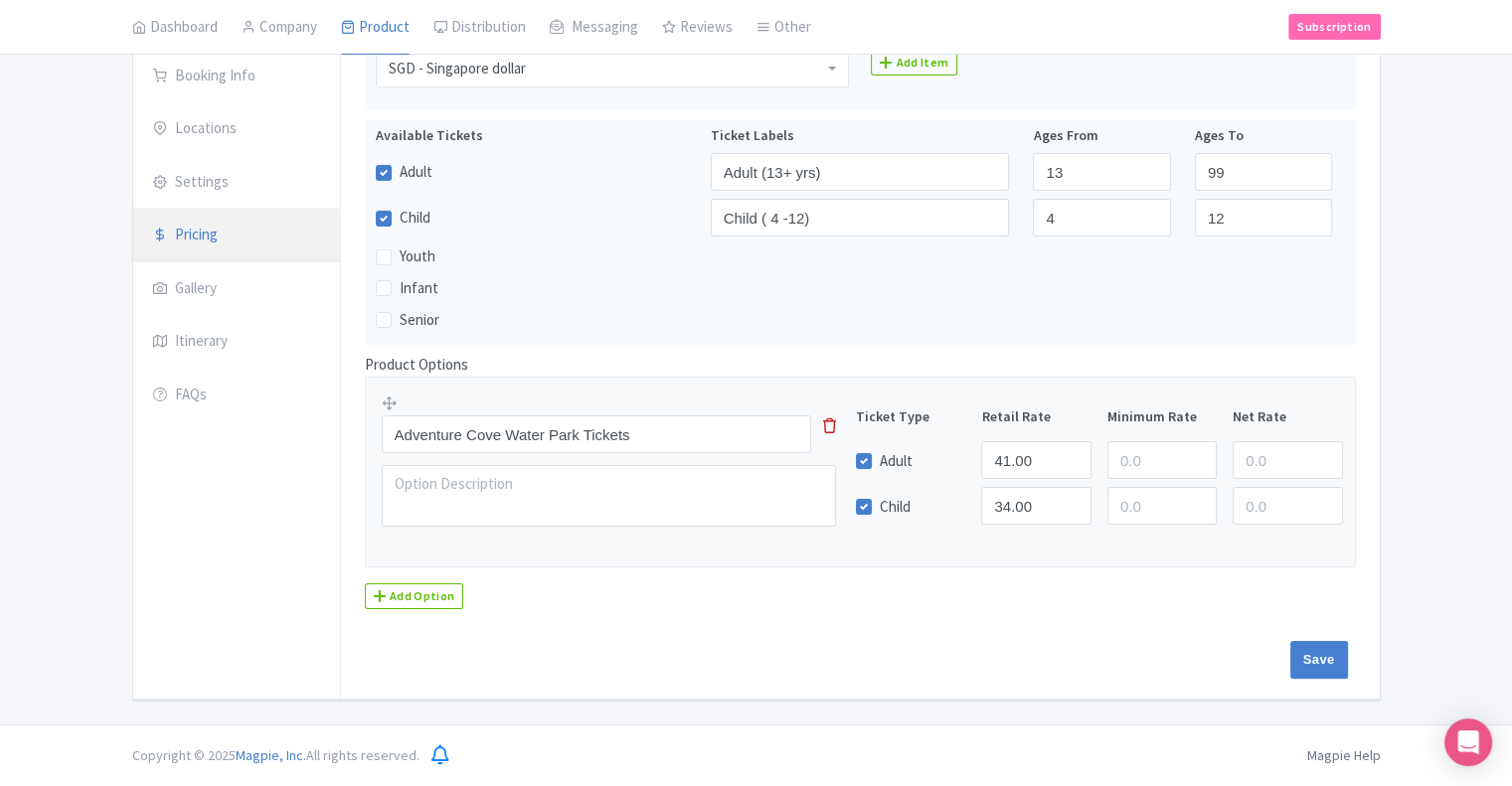 scroll, scrollTop: 293, scrollLeft: 0, axis: vertical 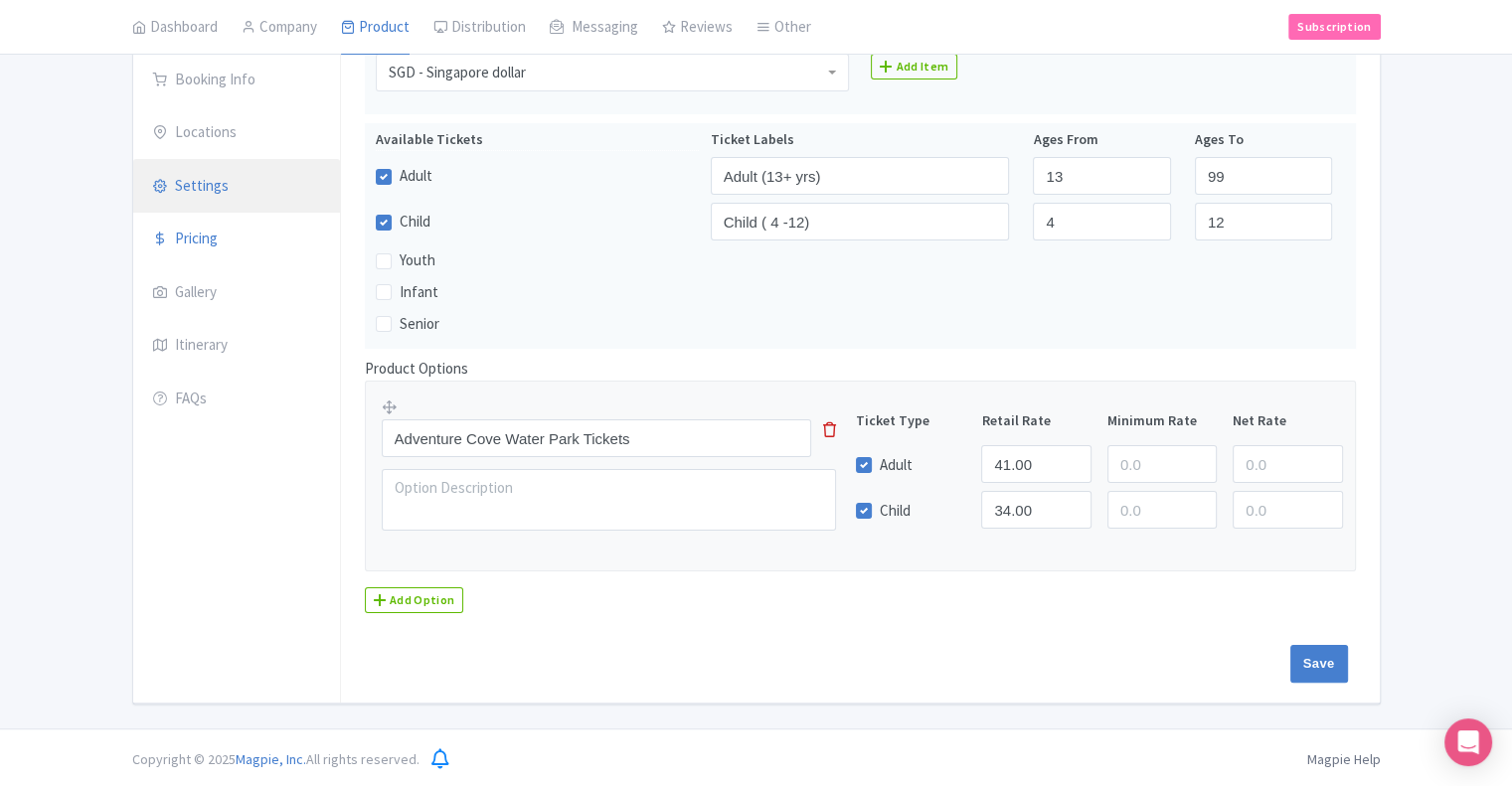 click on "Settings" at bounding box center [237, 187] 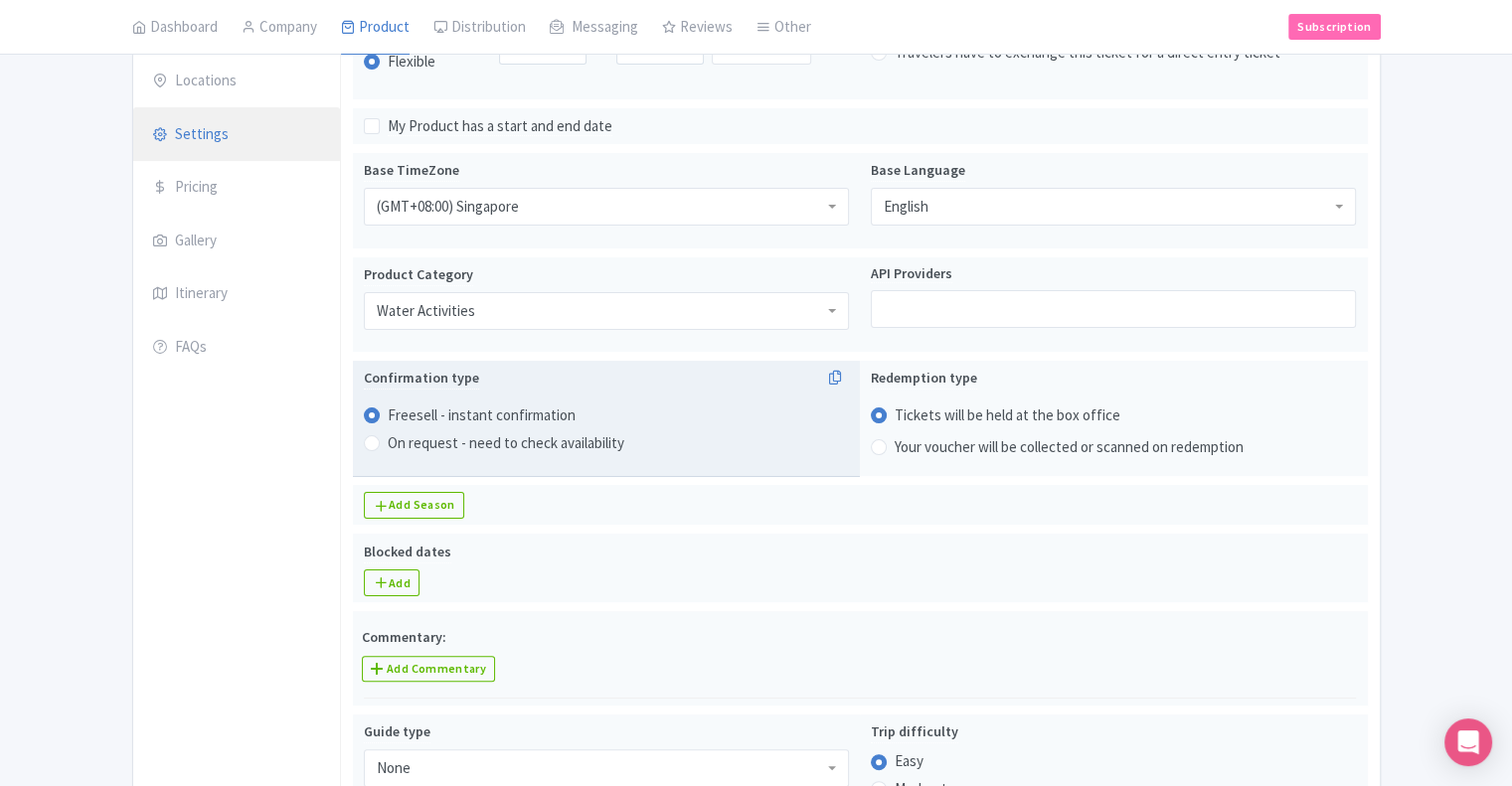scroll, scrollTop: 393, scrollLeft: 0, axis: vertical 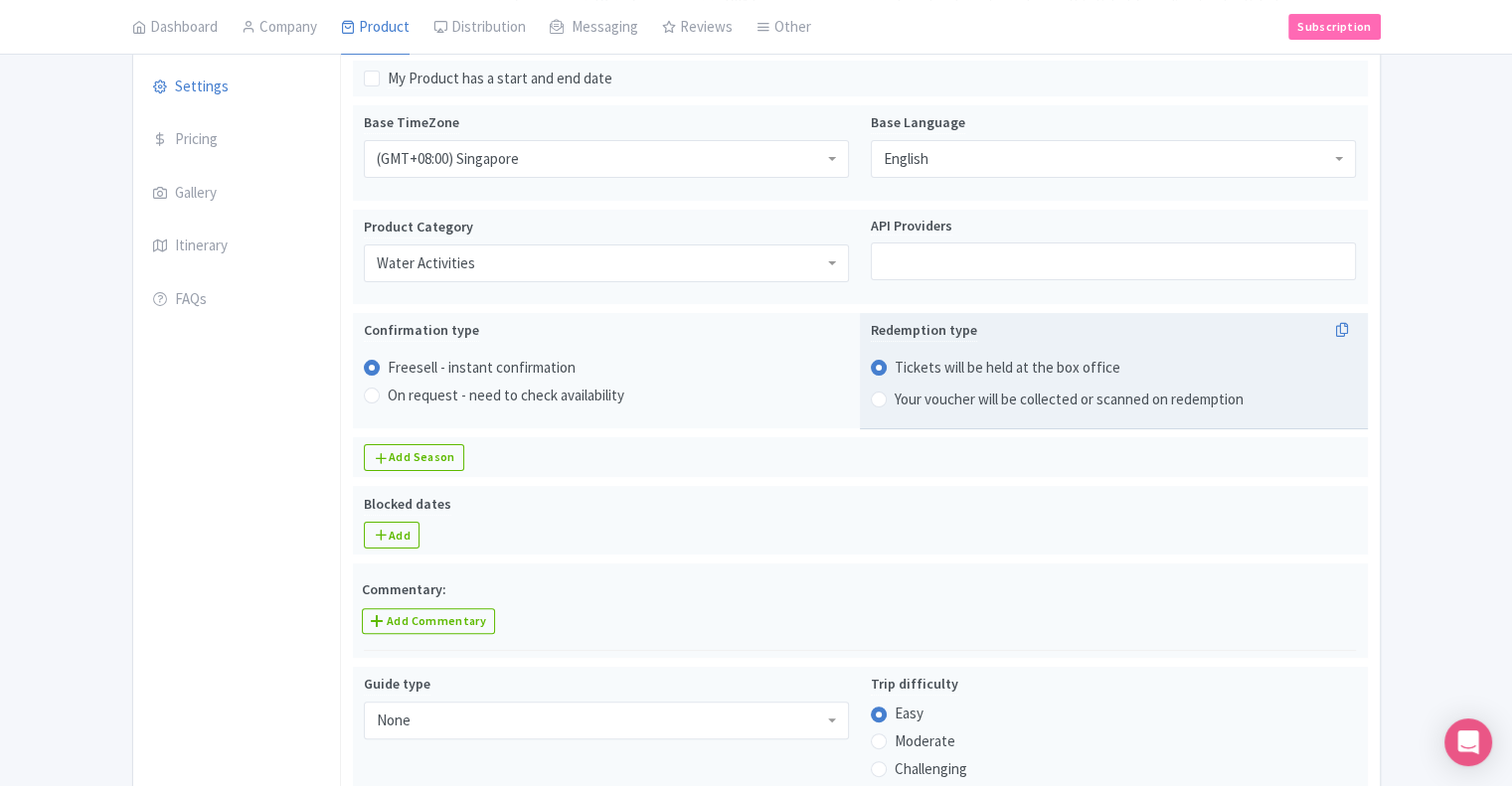 click on "Your voucher will be collected or scanned on redemption" at bounding box center [1069, 399] 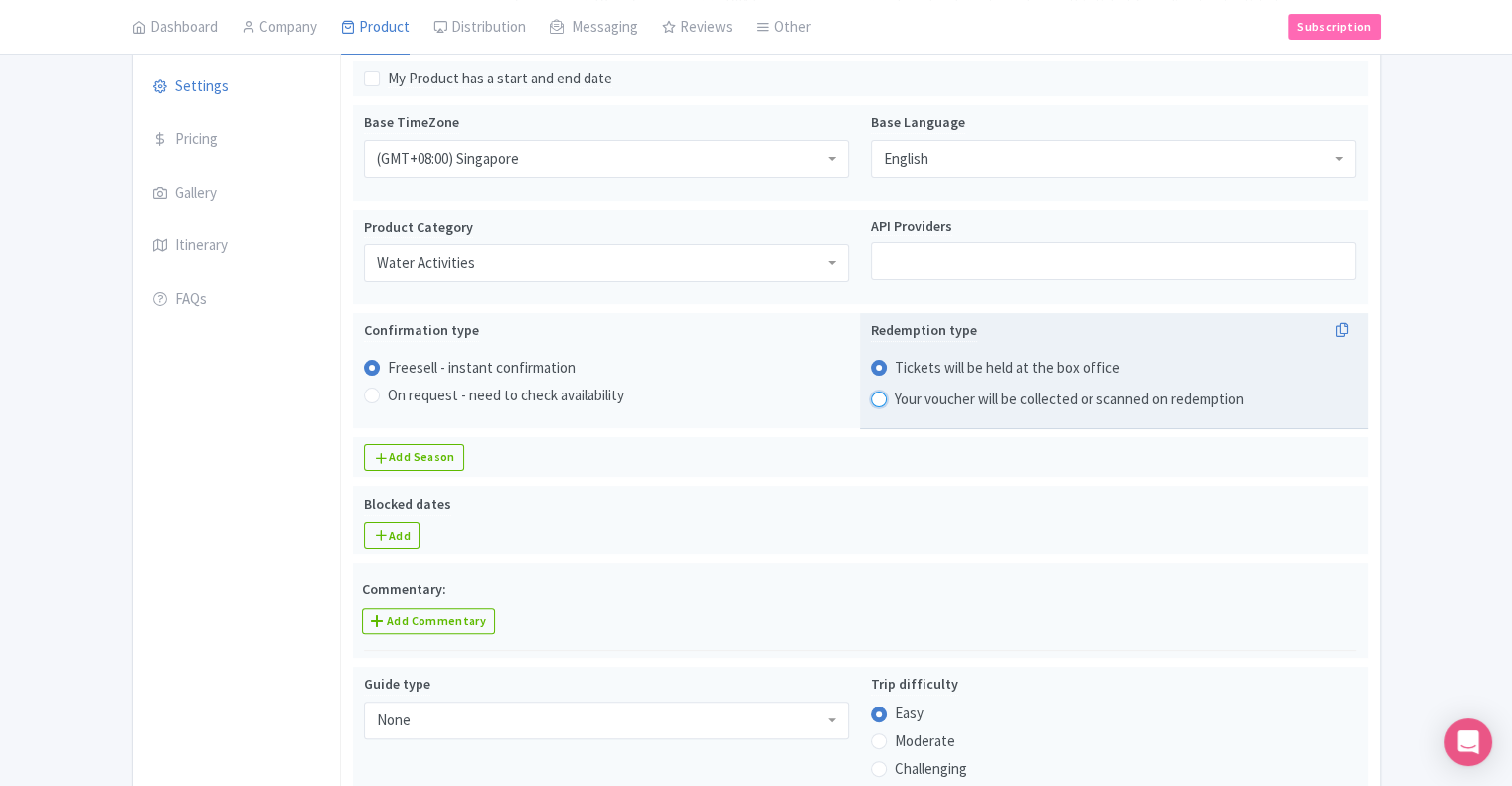 click on "Your voucher will be collected or scanned on redemption" at bounding box center (905, 396) 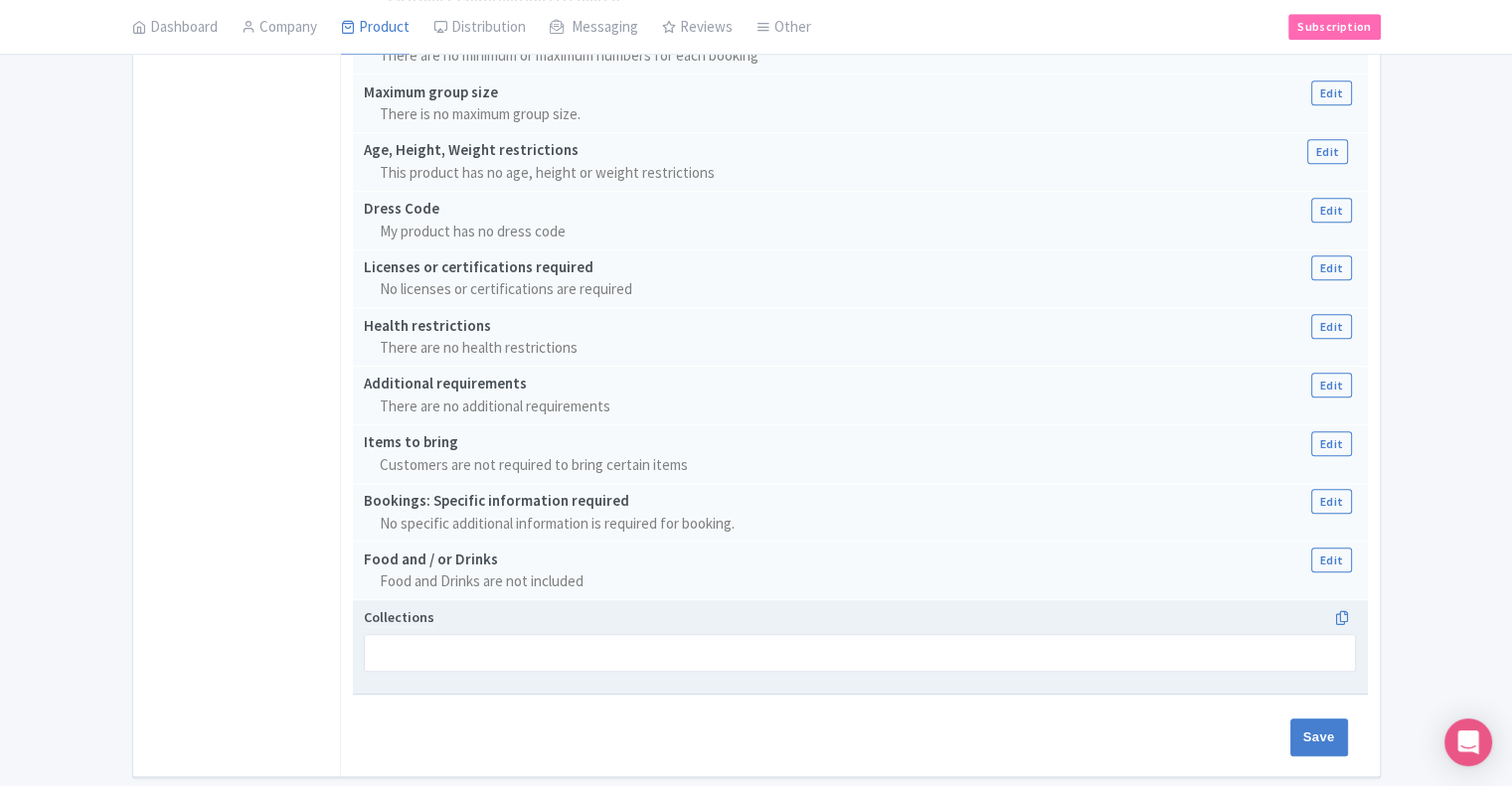 scroll, scrollTop: 1503, scrollLeft: 0, axis: vertical 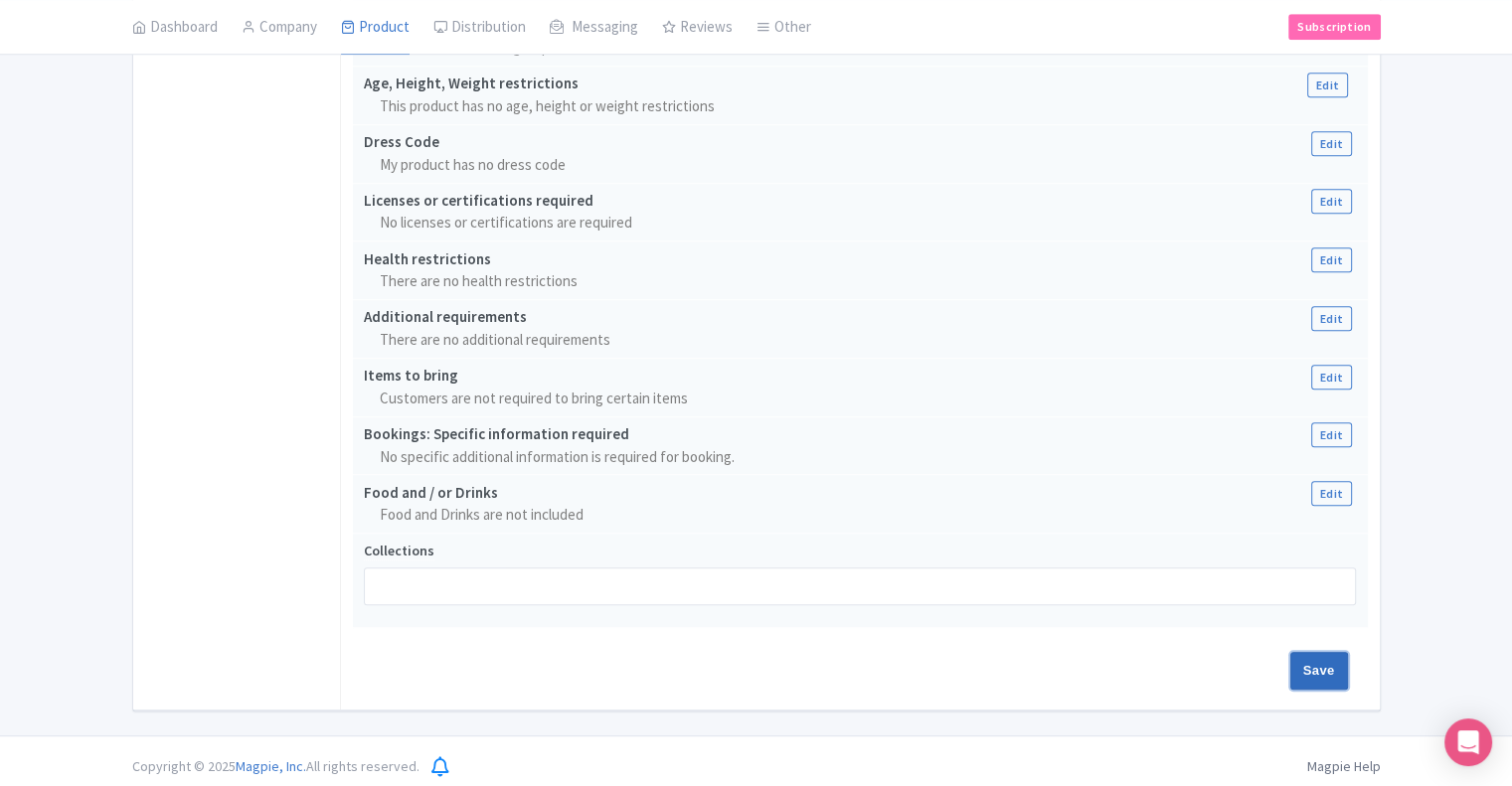 click on "Save" at bounding box center [1319, 671] 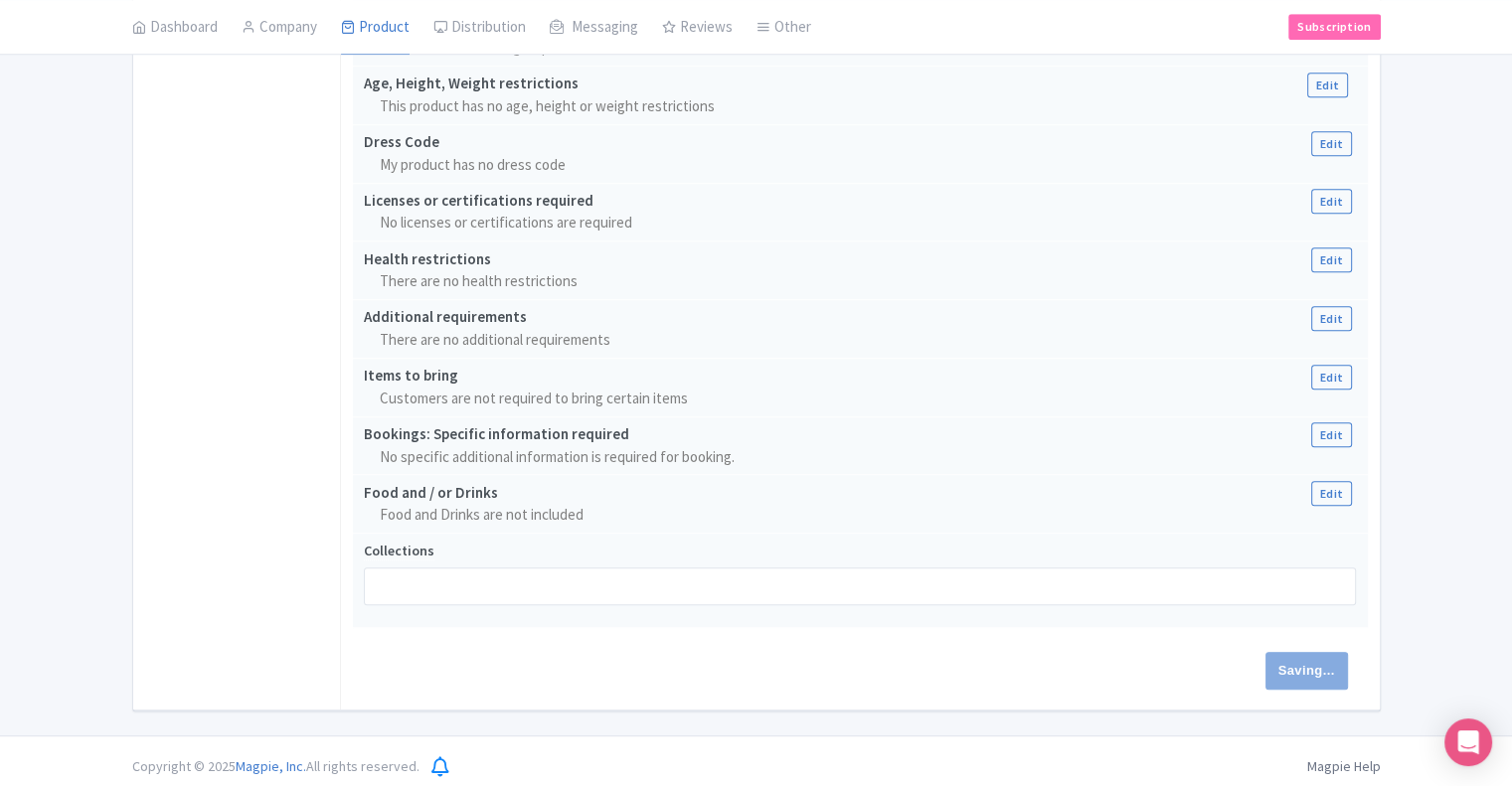 type on "Saving..." 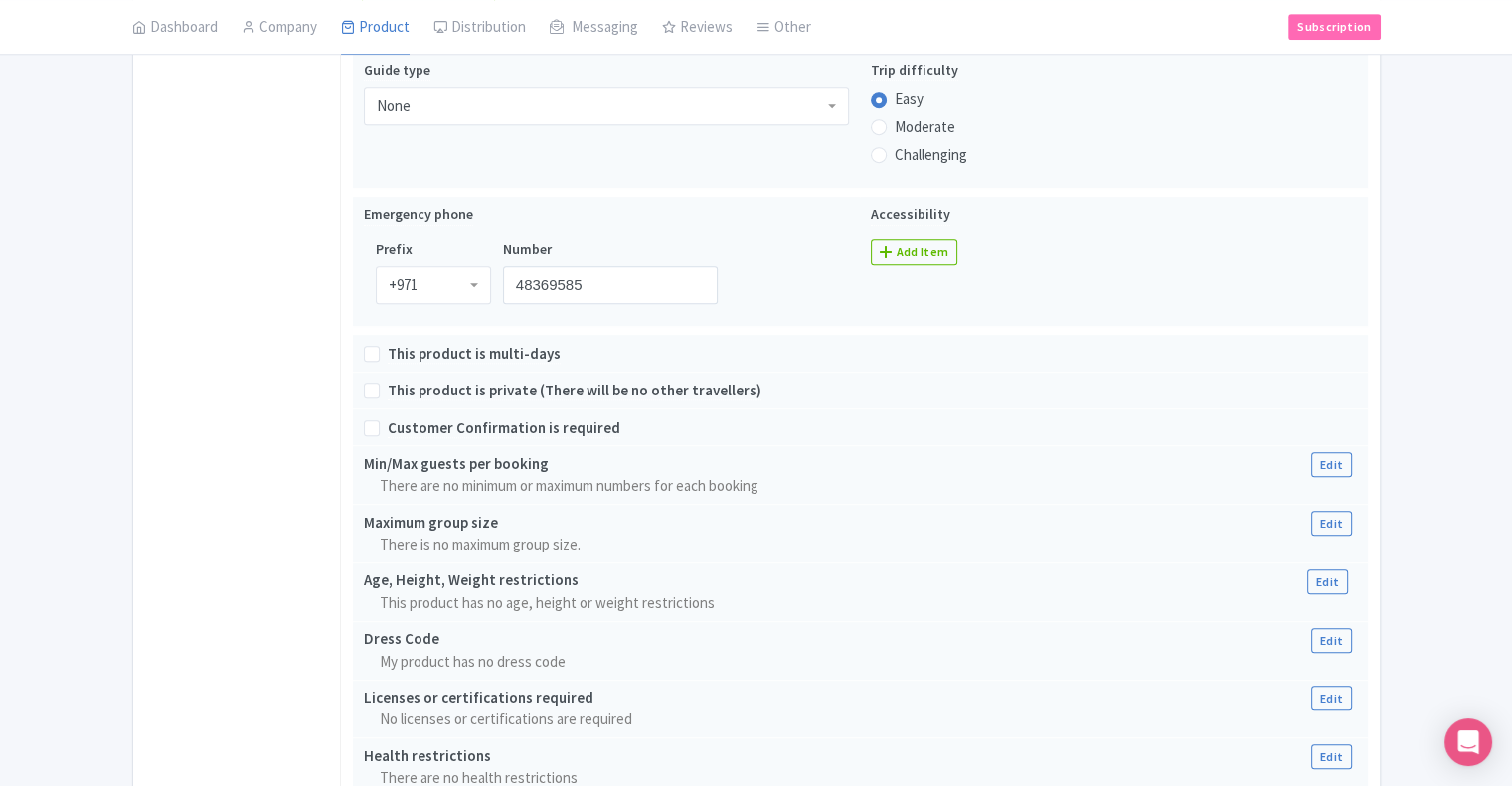 scroll, scrollTop: 808, scrollLeft: 0, axis: vertical 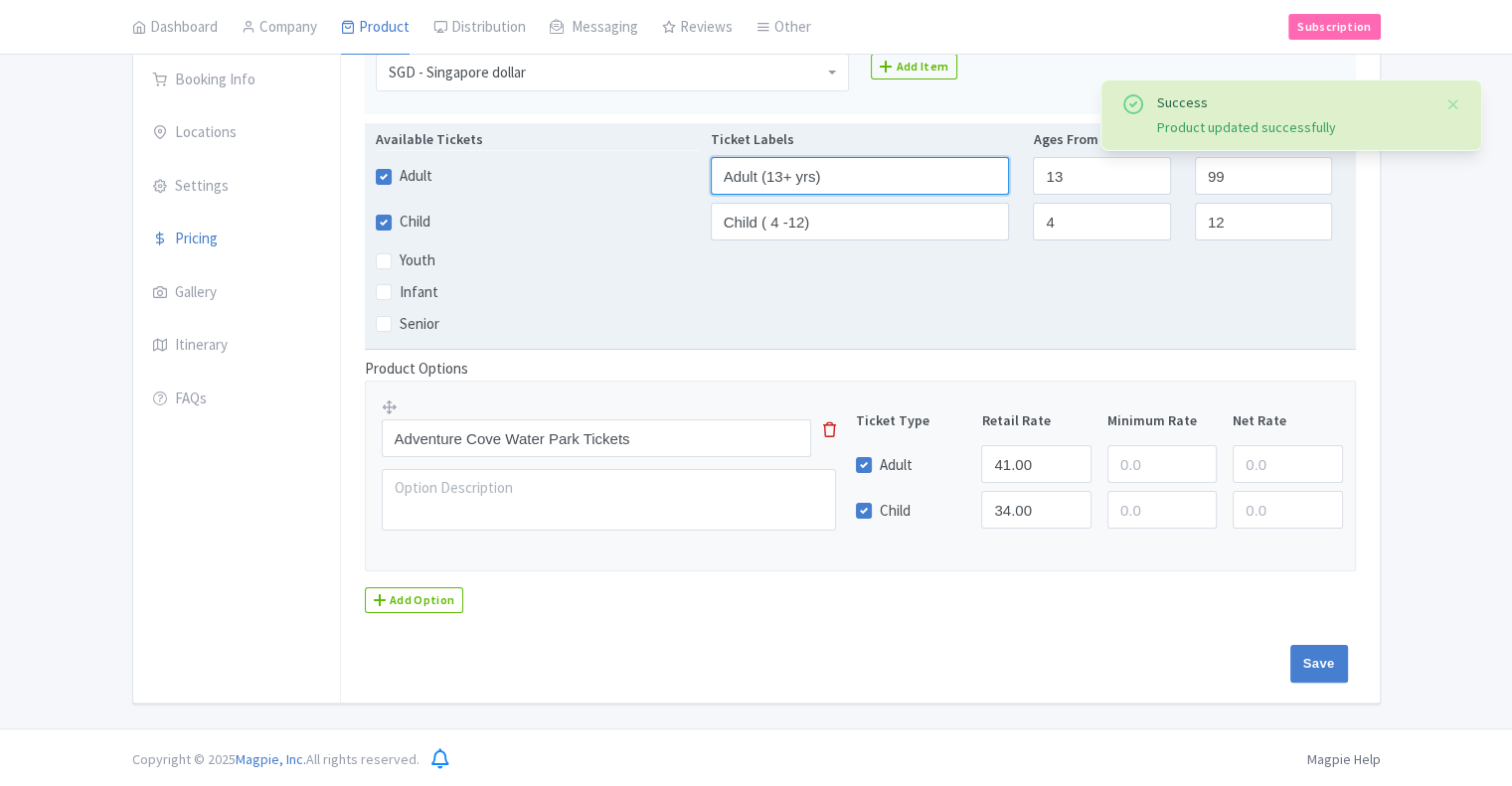click on "Adult (13+ yrs)" at bounding box center [860, 176] 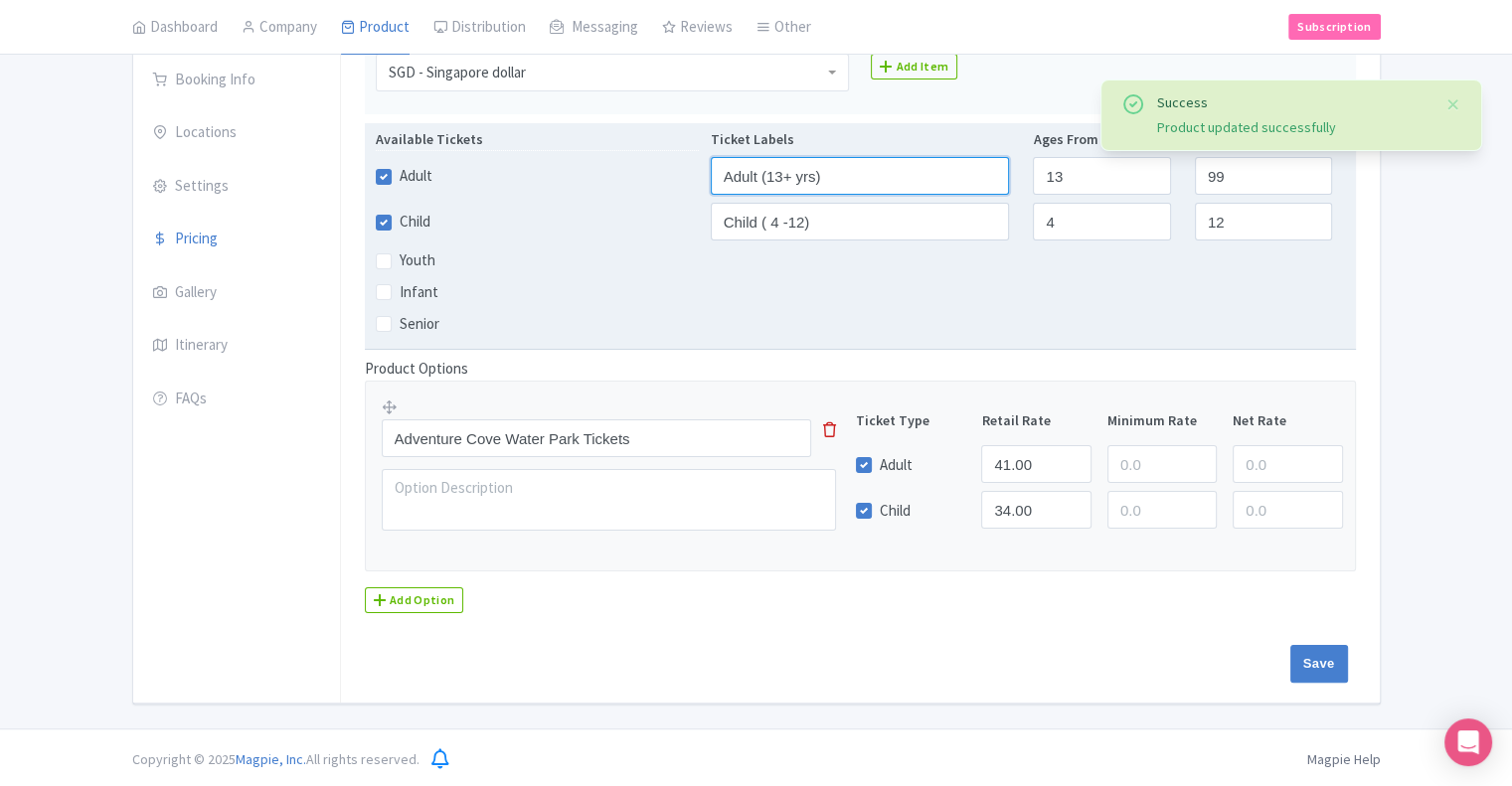 click on "Adult (13+ yrs)" at bounding box center [860, 176] 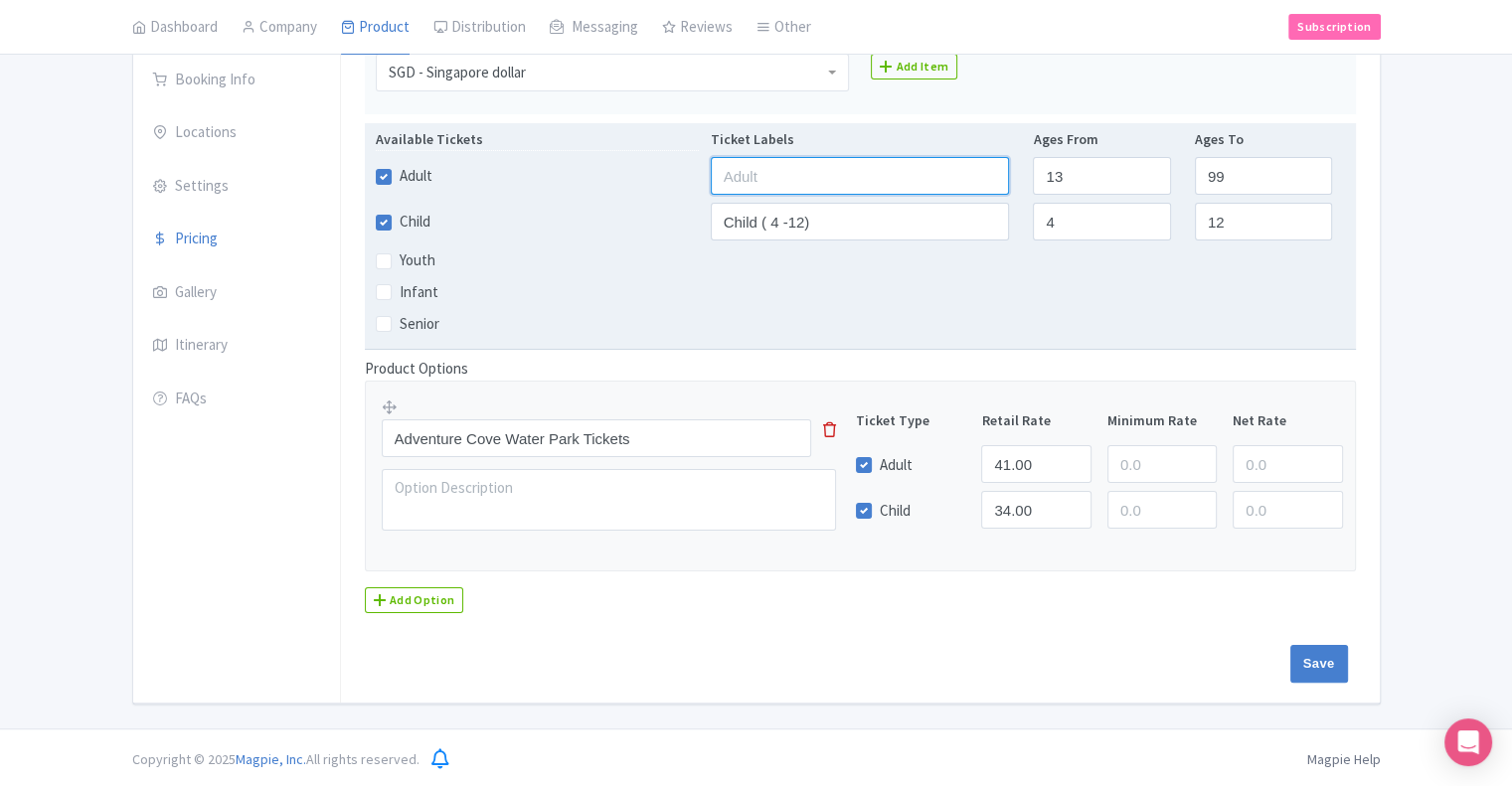 type 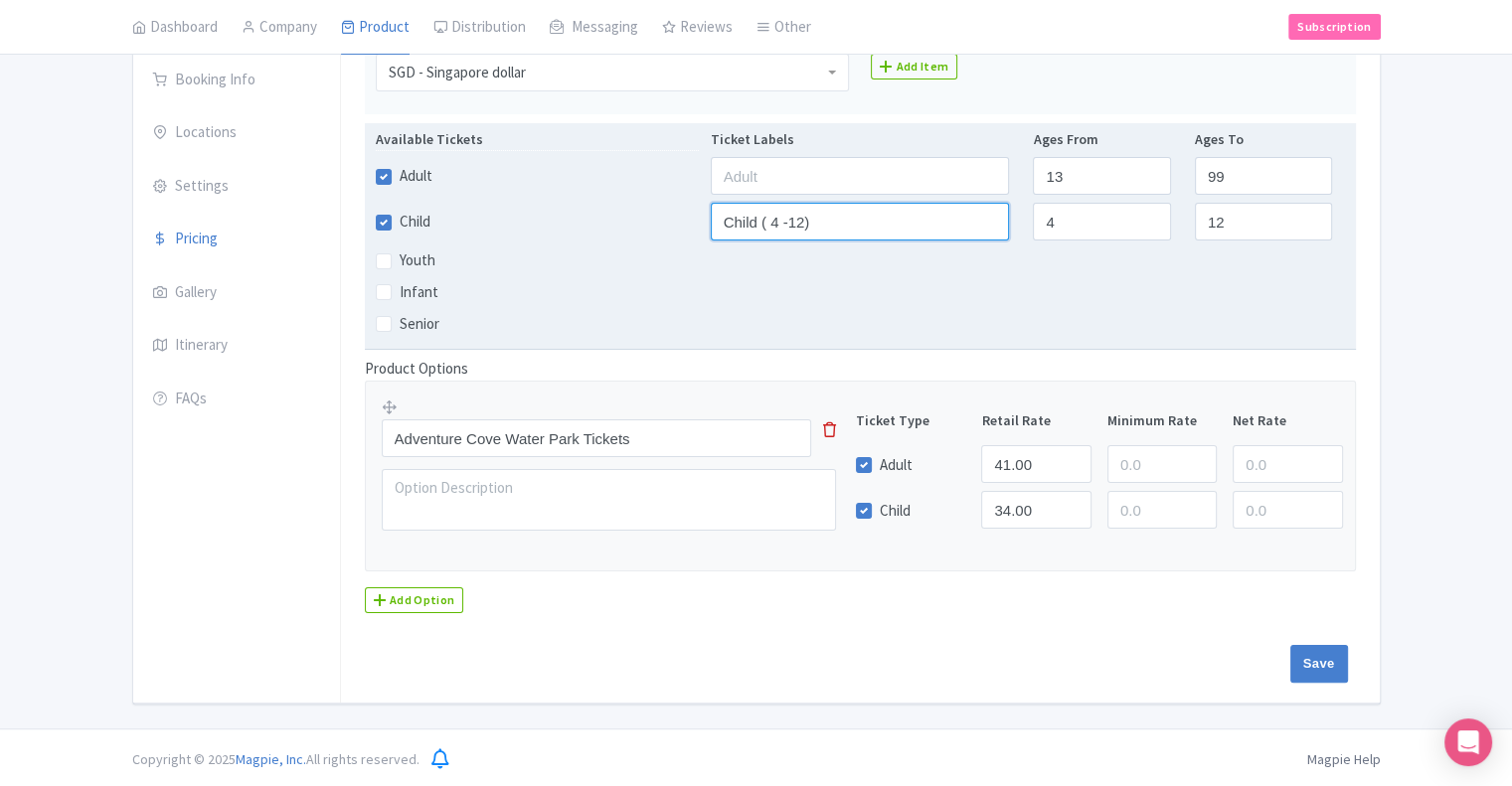 click on "Child ( 4 -12)" at bounding box center (860, 222) 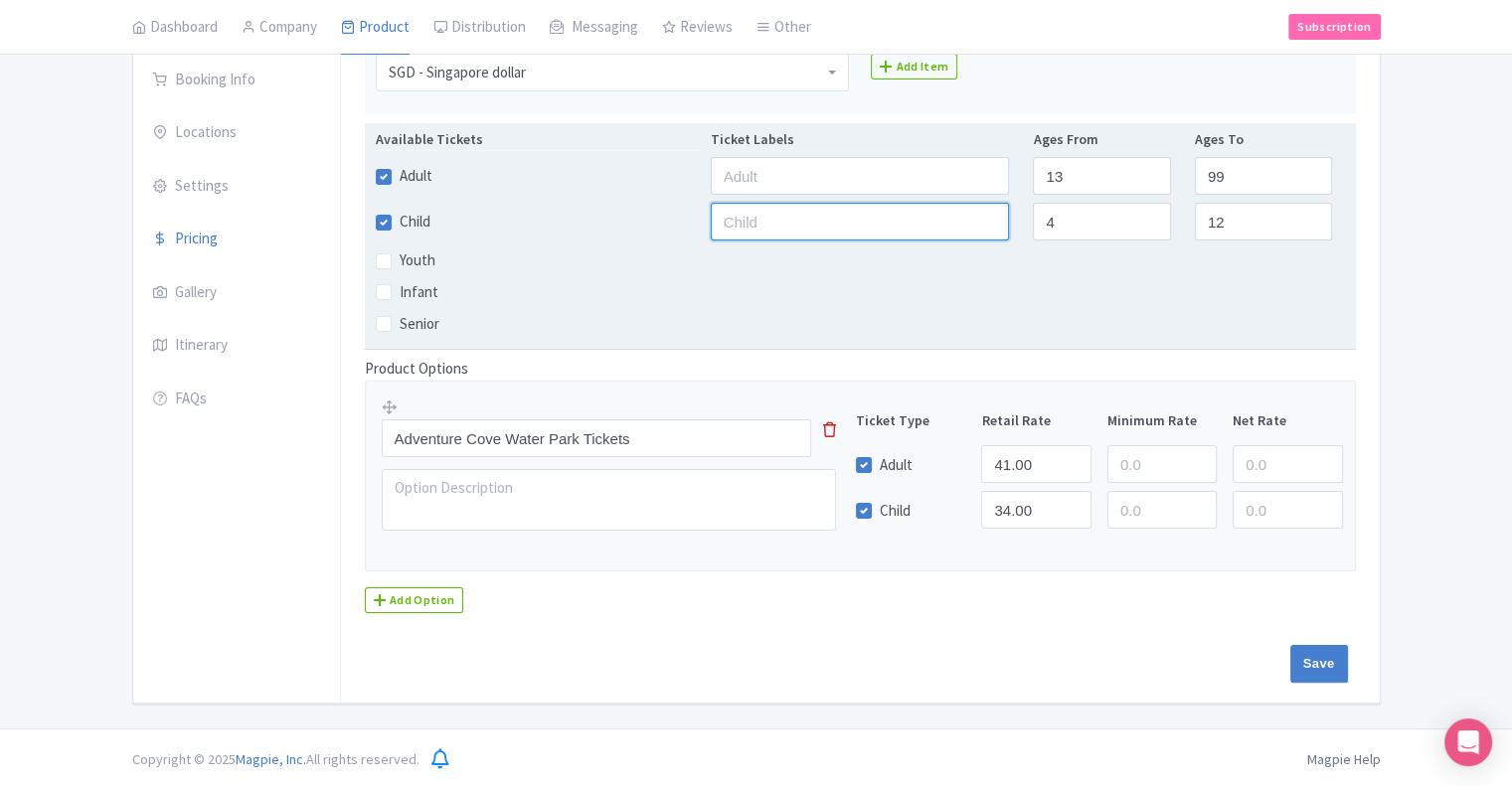 type 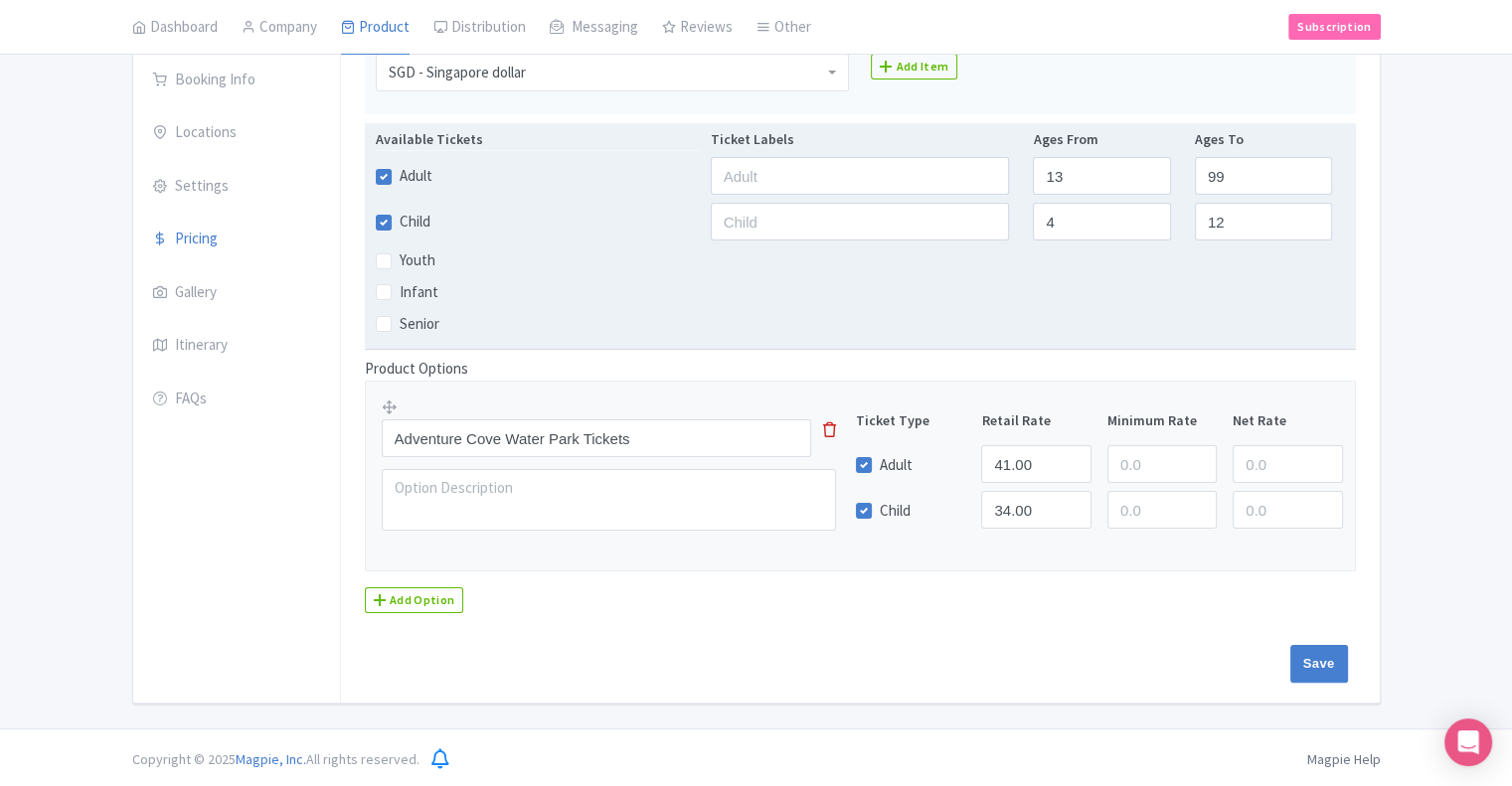 click on "Infant" at bounding box center [860, 292] 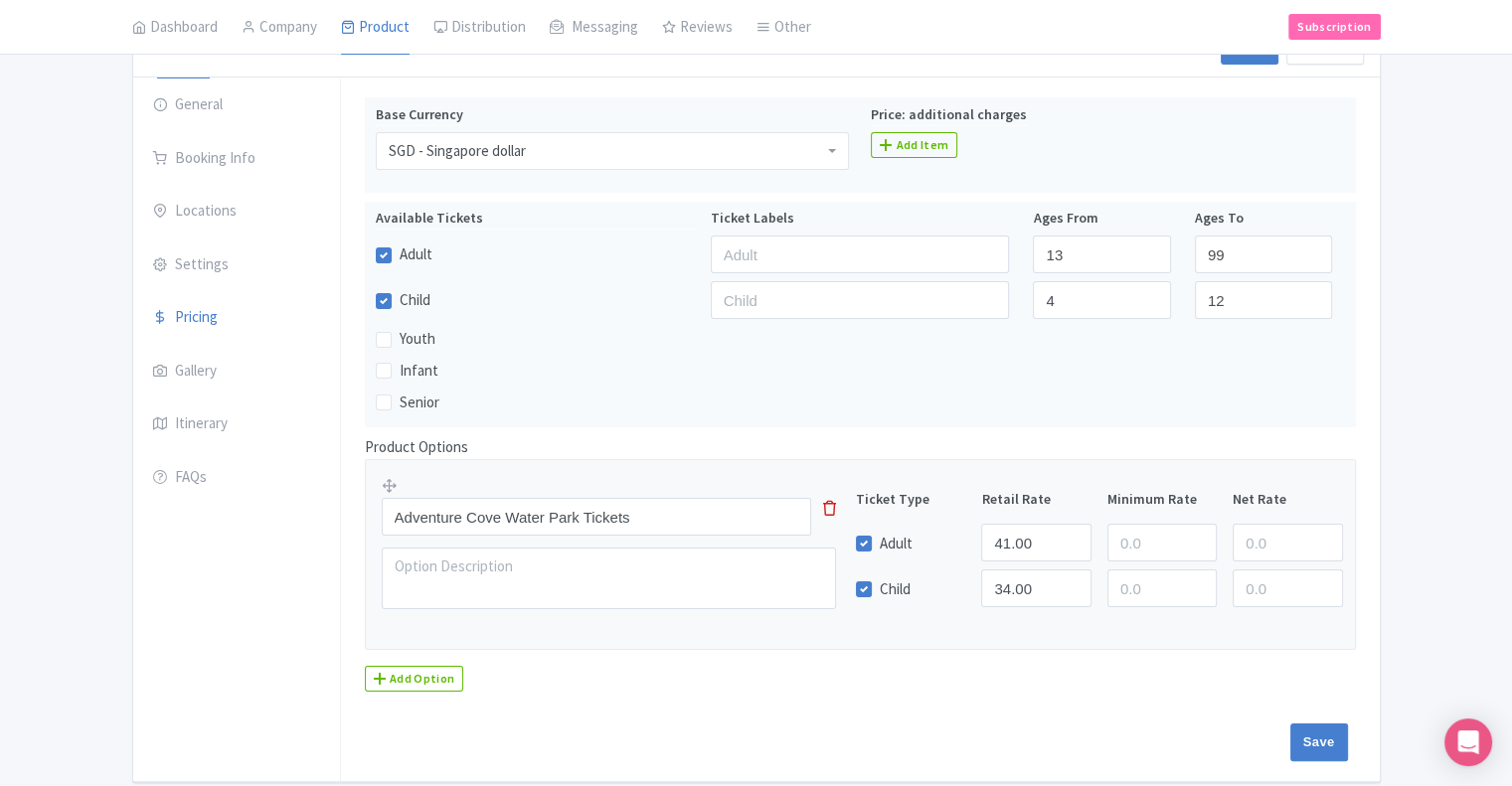 scroll, scrollTop: 194, scrollLeft: 0, axis: vertical 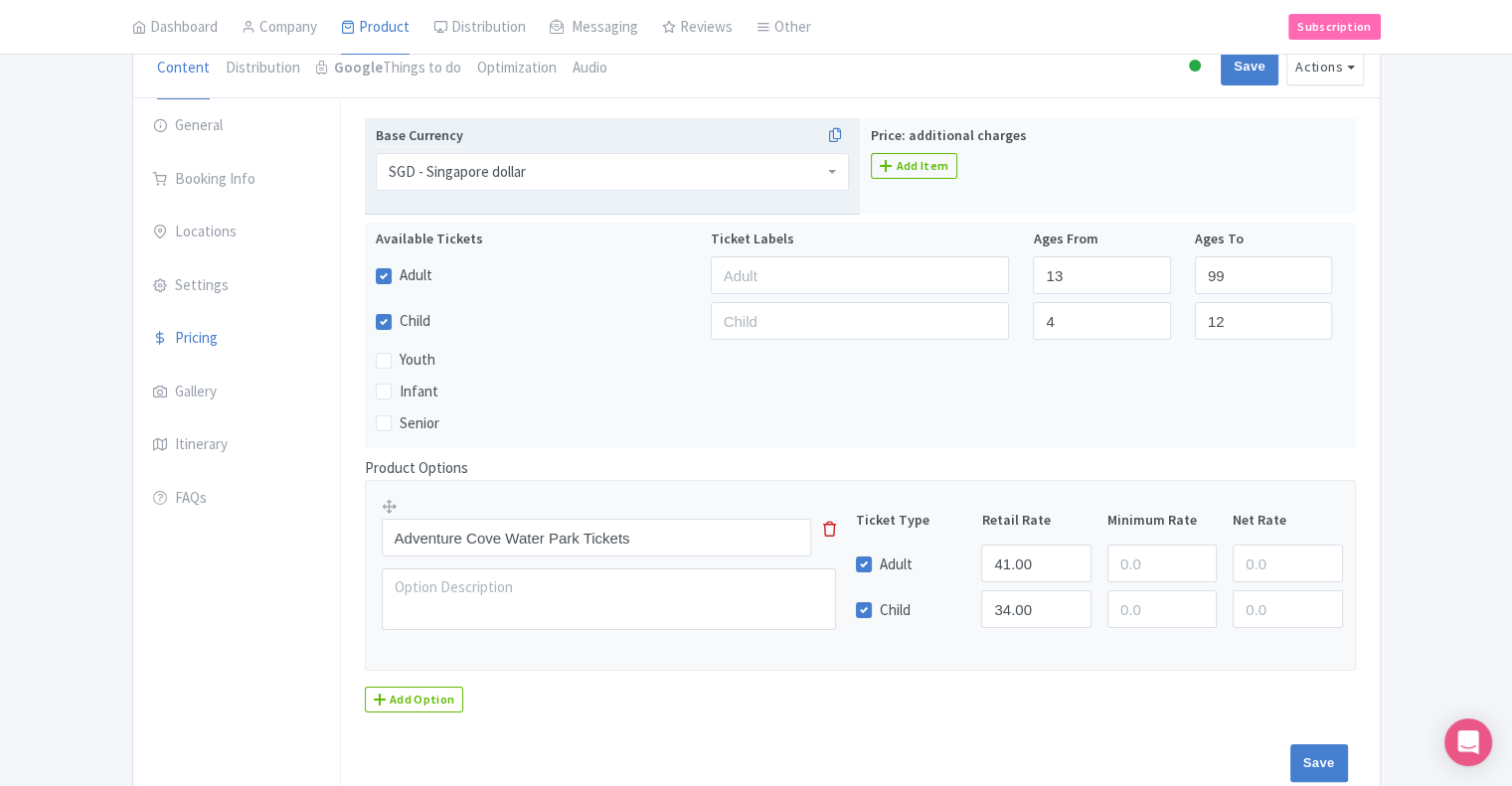click on "SGD - Singapore dollar" at bounding box center [612, 172] 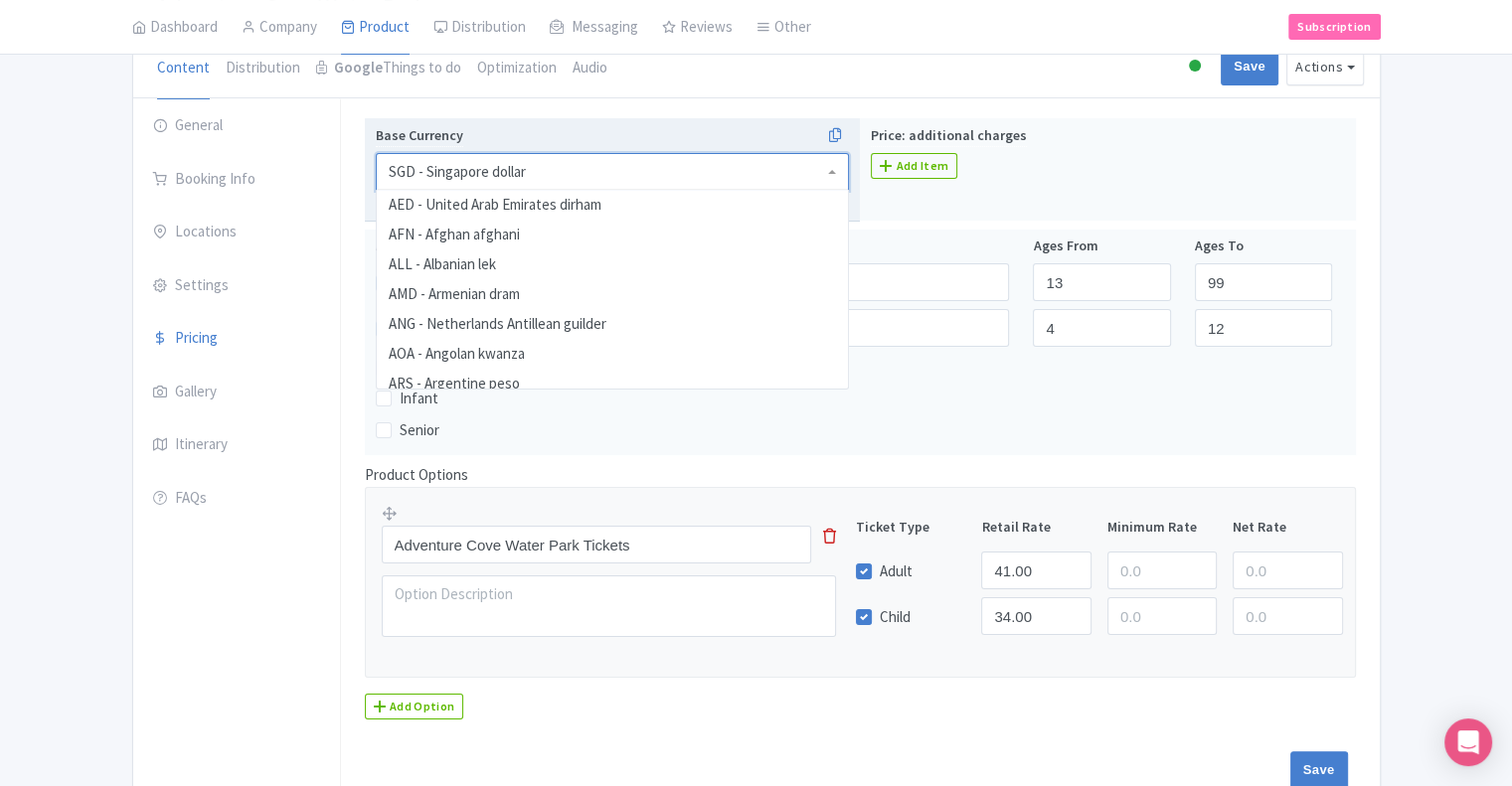 scroll, scrollTop: 3528, scrollLeft: 0, axis: vertical 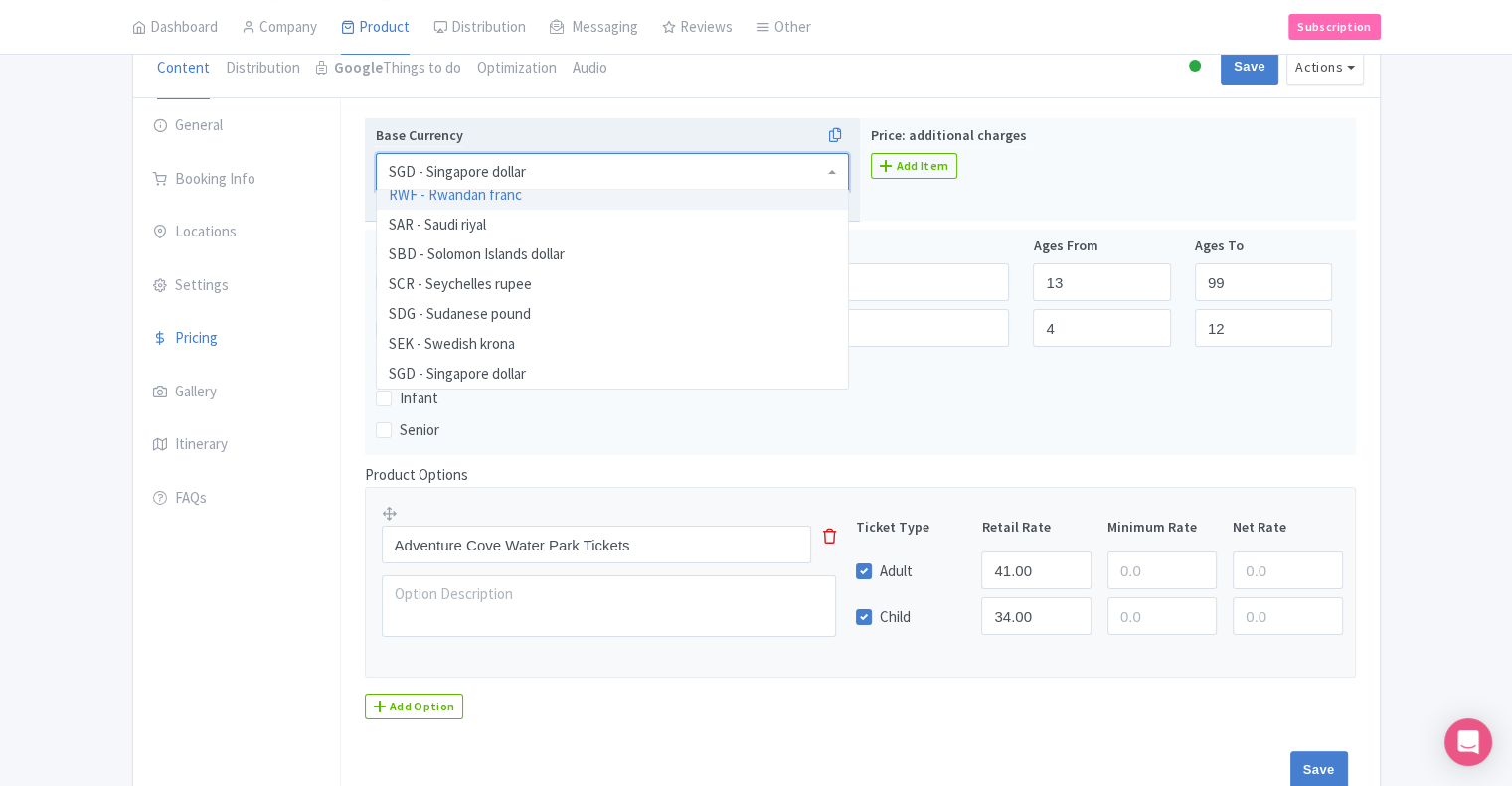 click on "SGD - Singapore dollar" at bounding box center [612, 172] 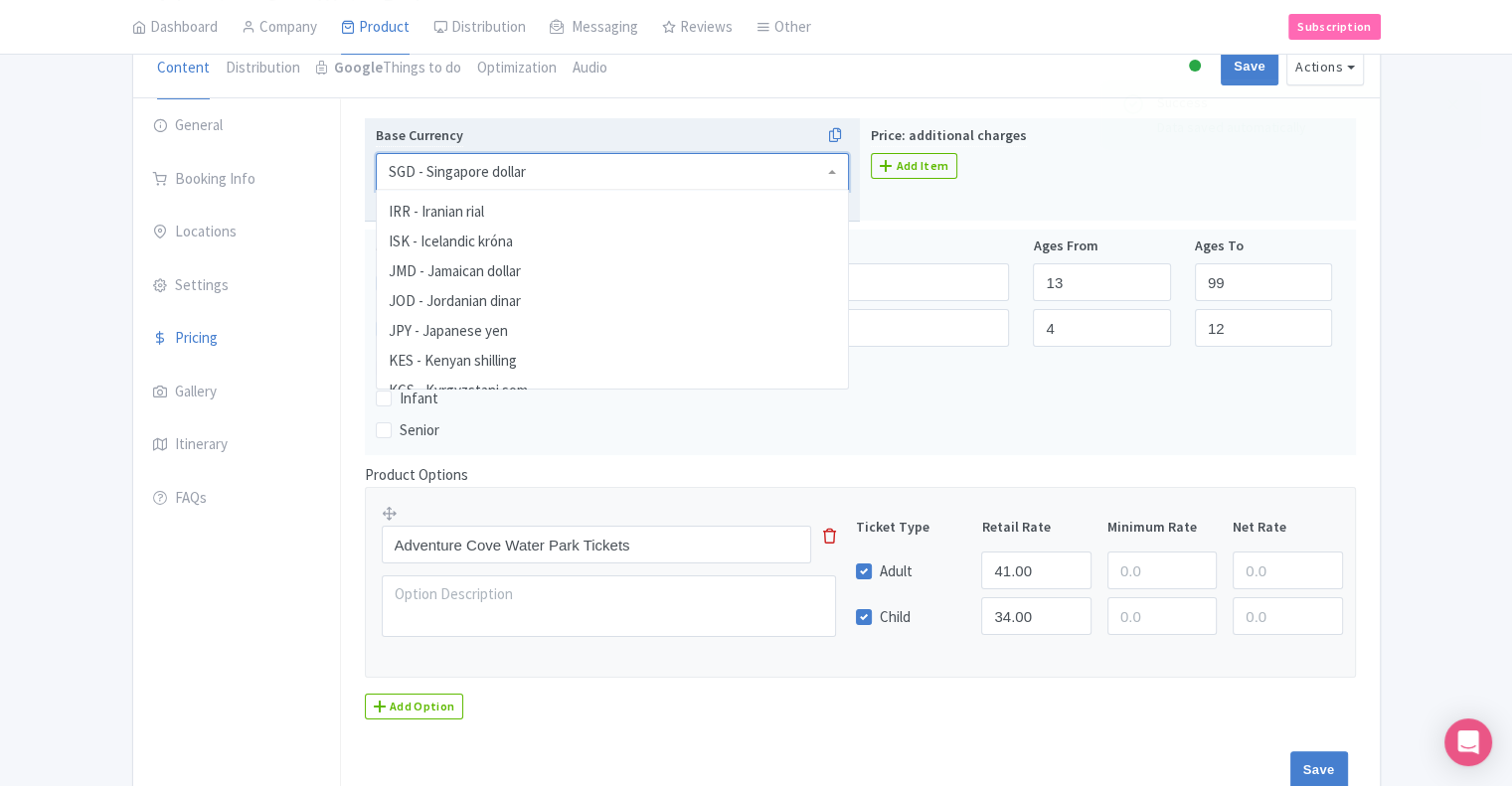 scroll, scrollTop: 1739, scrollLeft: 0, axis: vertical 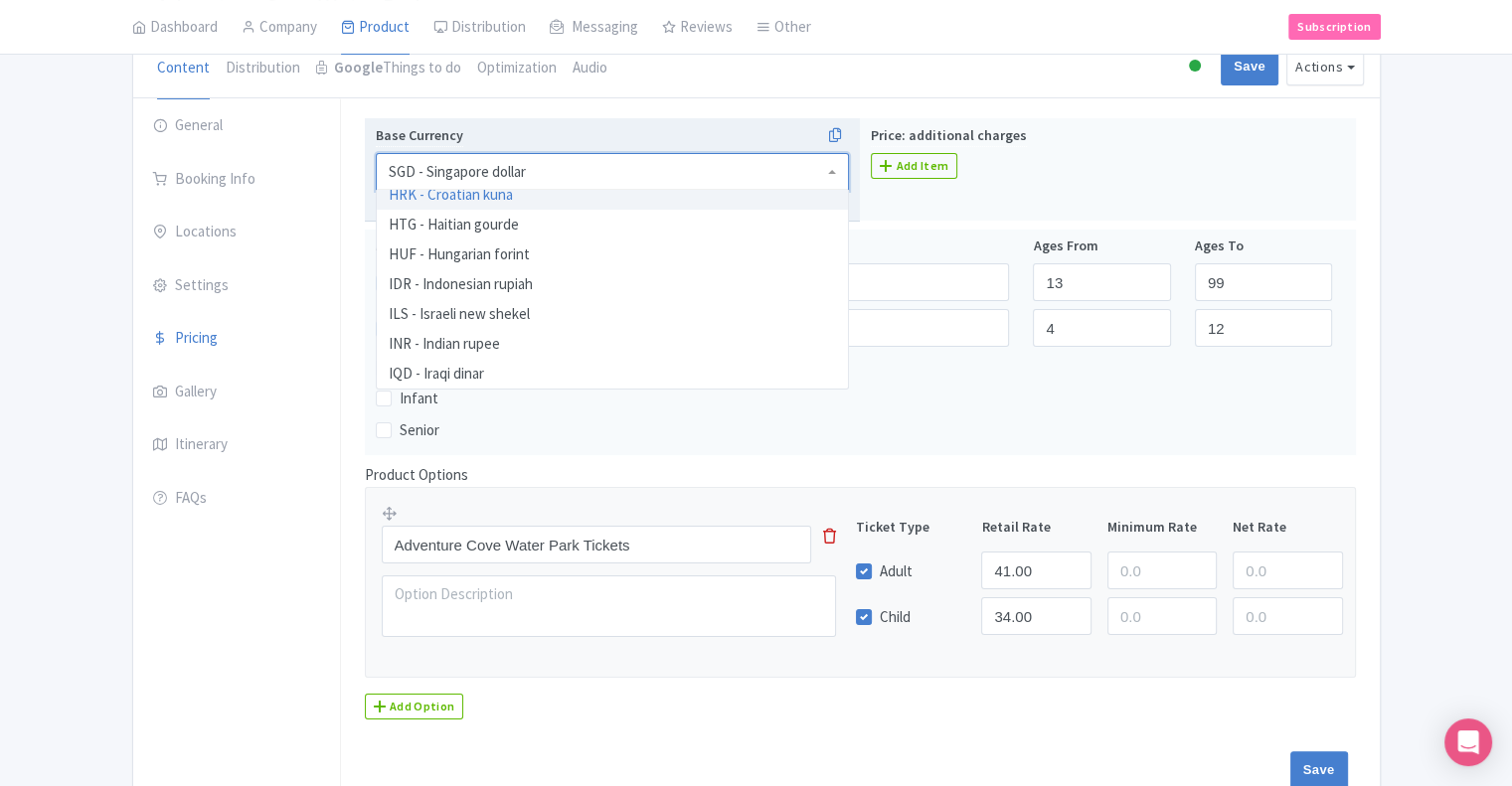 click on "SGD - Singapore dollar" at bounding box center (612, 172) 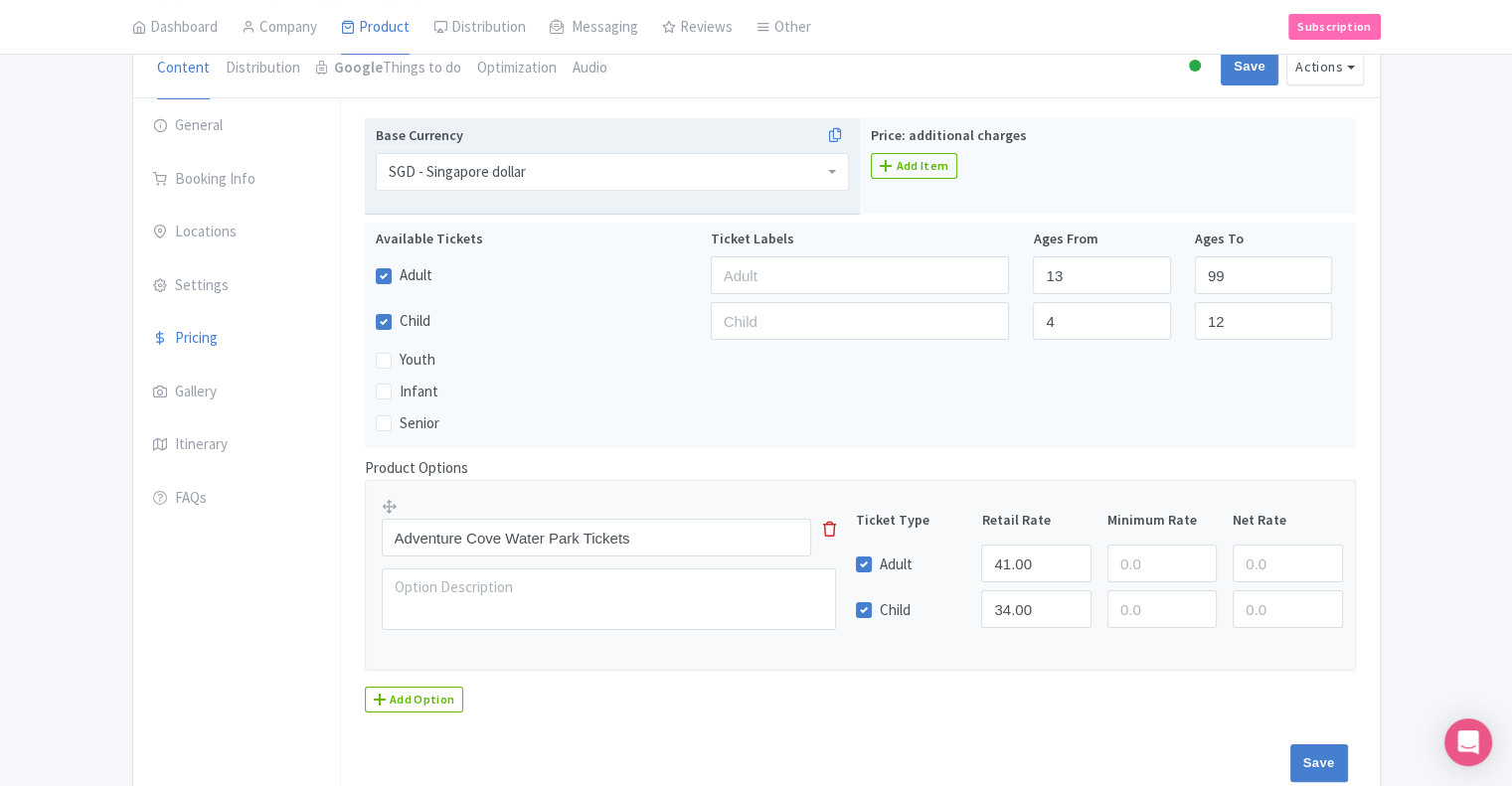 click on "SGD - Singapore dollar" at bounding box center [612, 172] 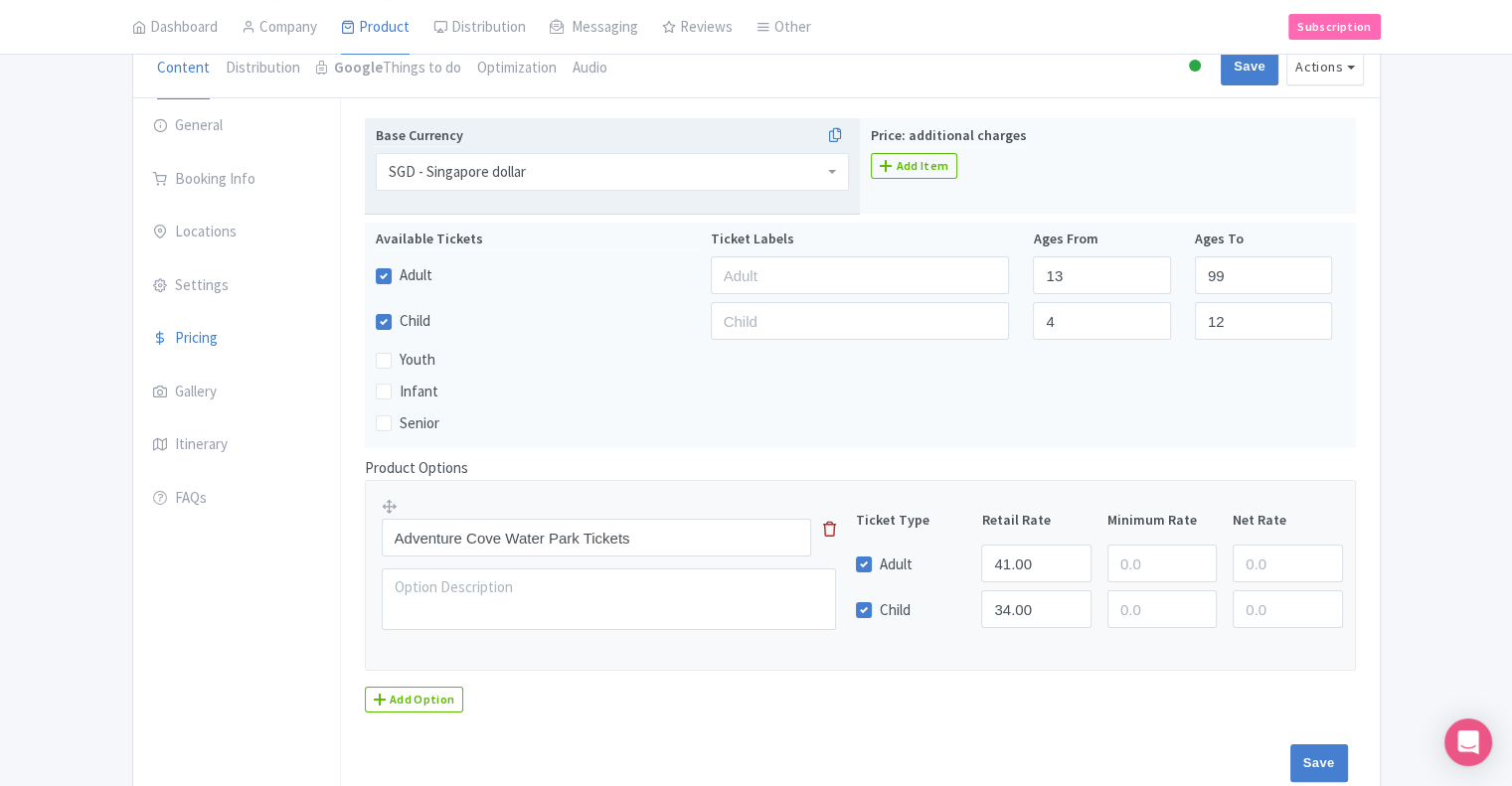 click on "SGD - Singapore dollar" at bounding box center (612, 172) 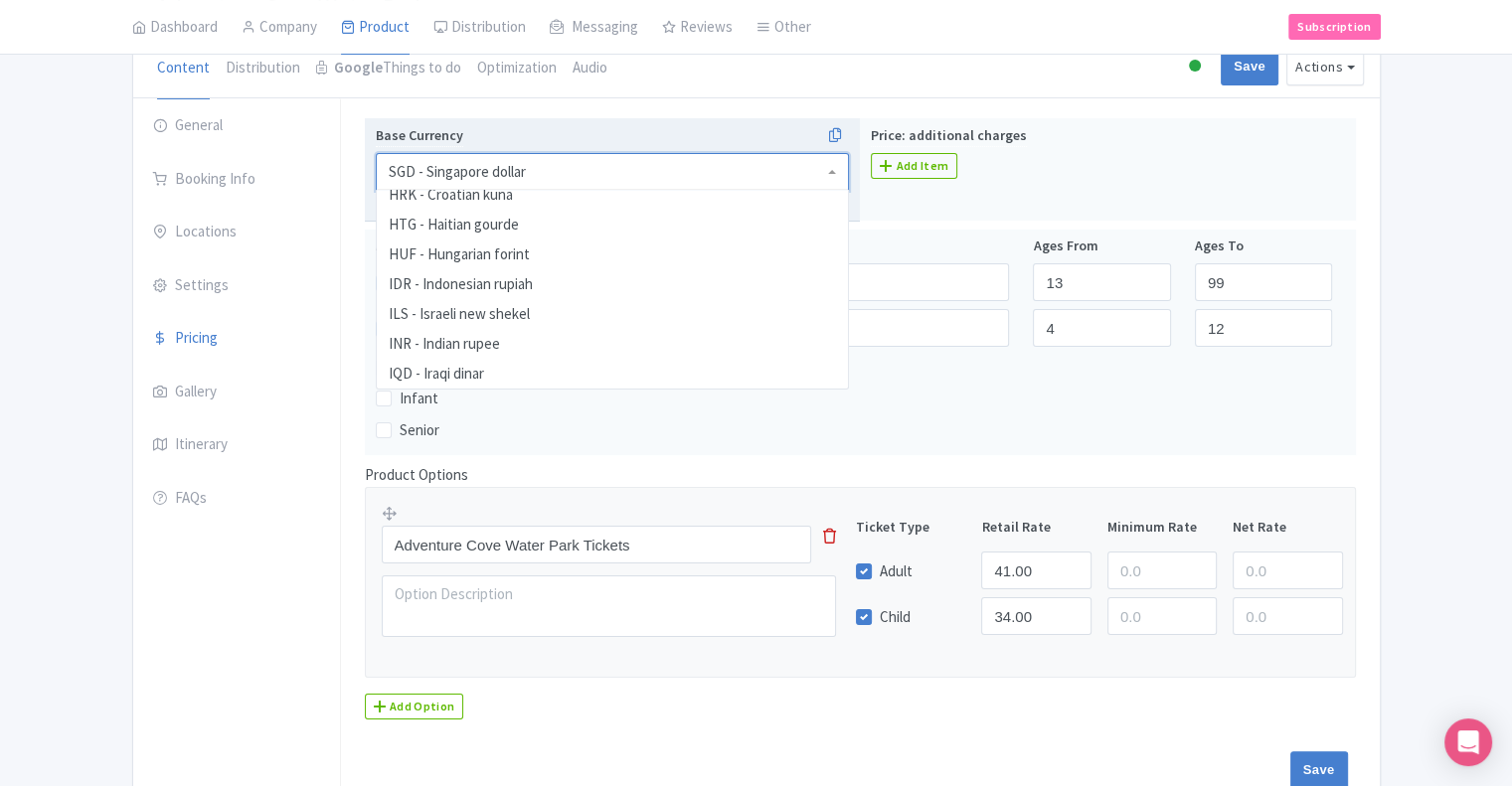 scroll, scrollTop: 3528, scrollLeft: 0, axis: vertical 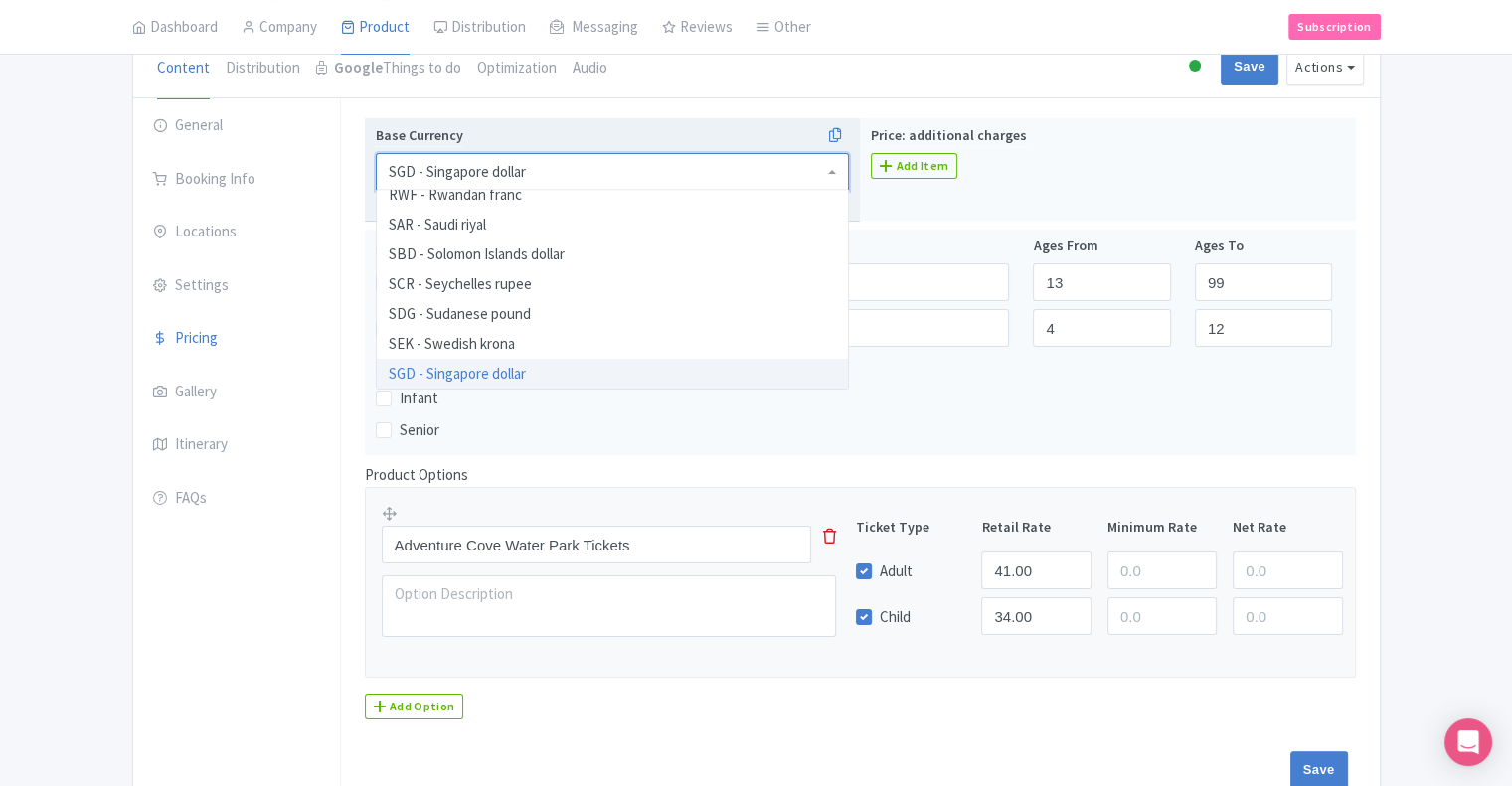 click on "SGD - Singapore dollar" at bounding box center (612, 172) 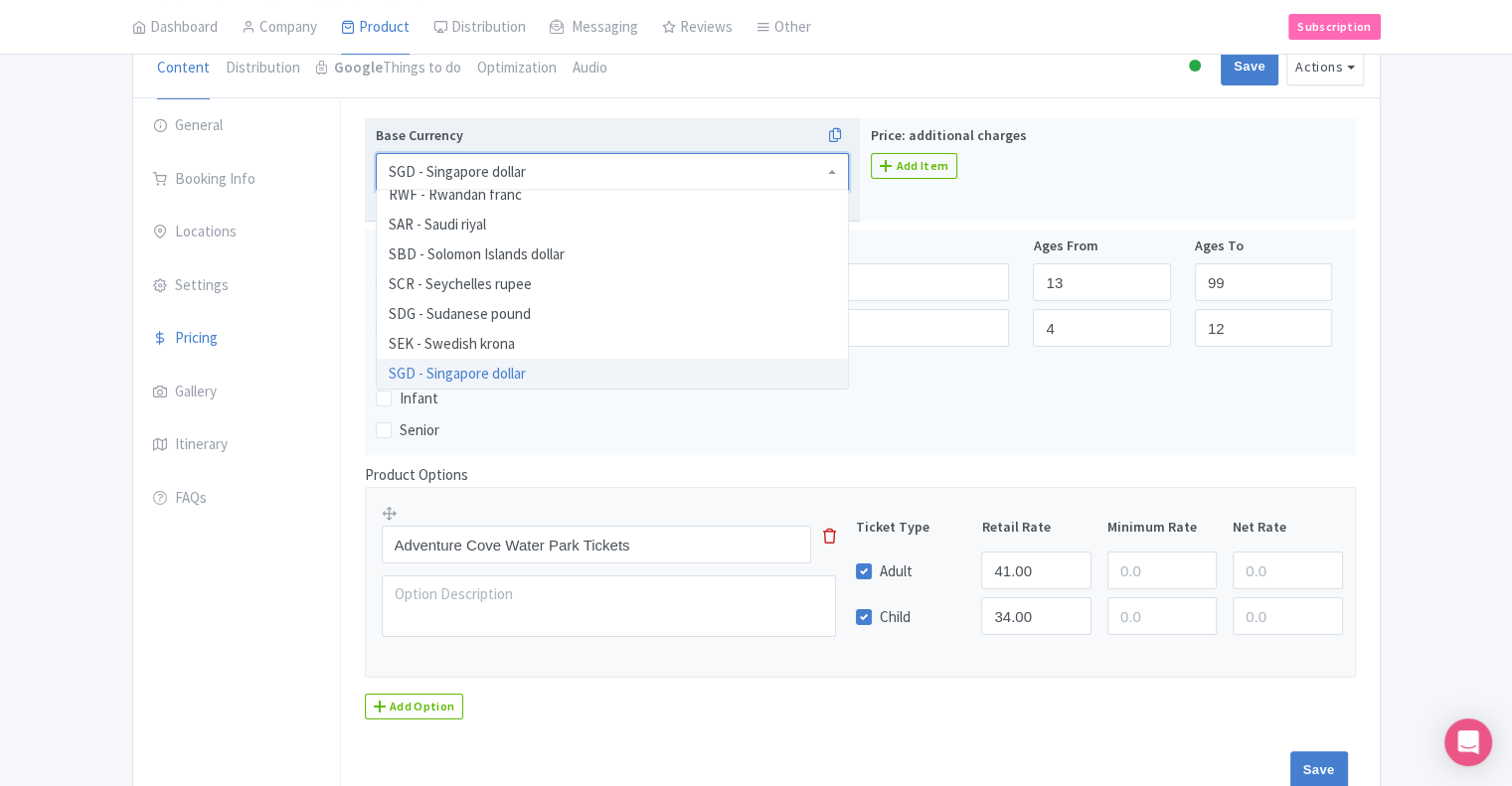 click on "SGD - Singapore dollar" at bounding box center (612, 172) 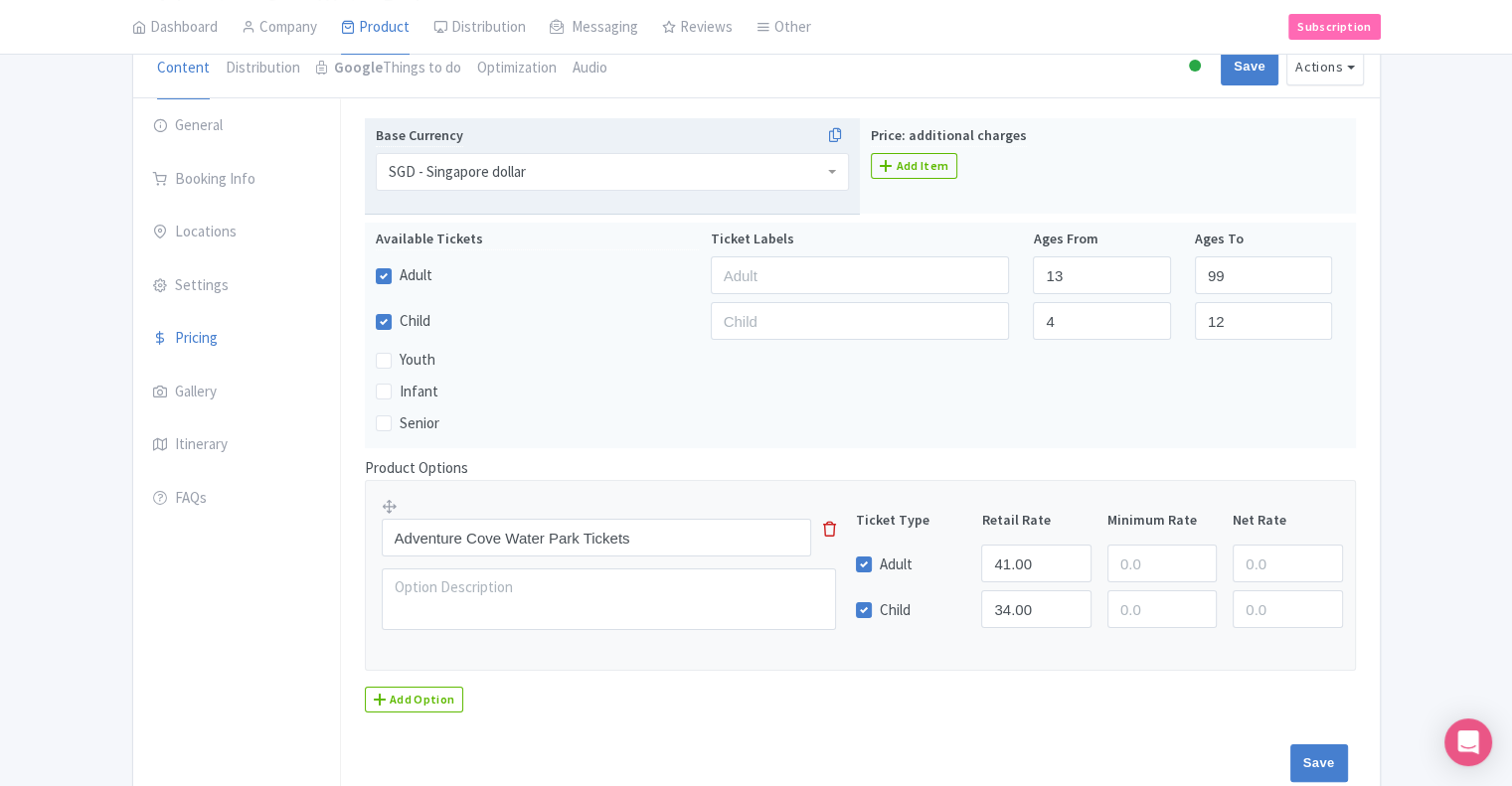 click on "SGD - Singapore dollar" at bounding box center [612, 172] 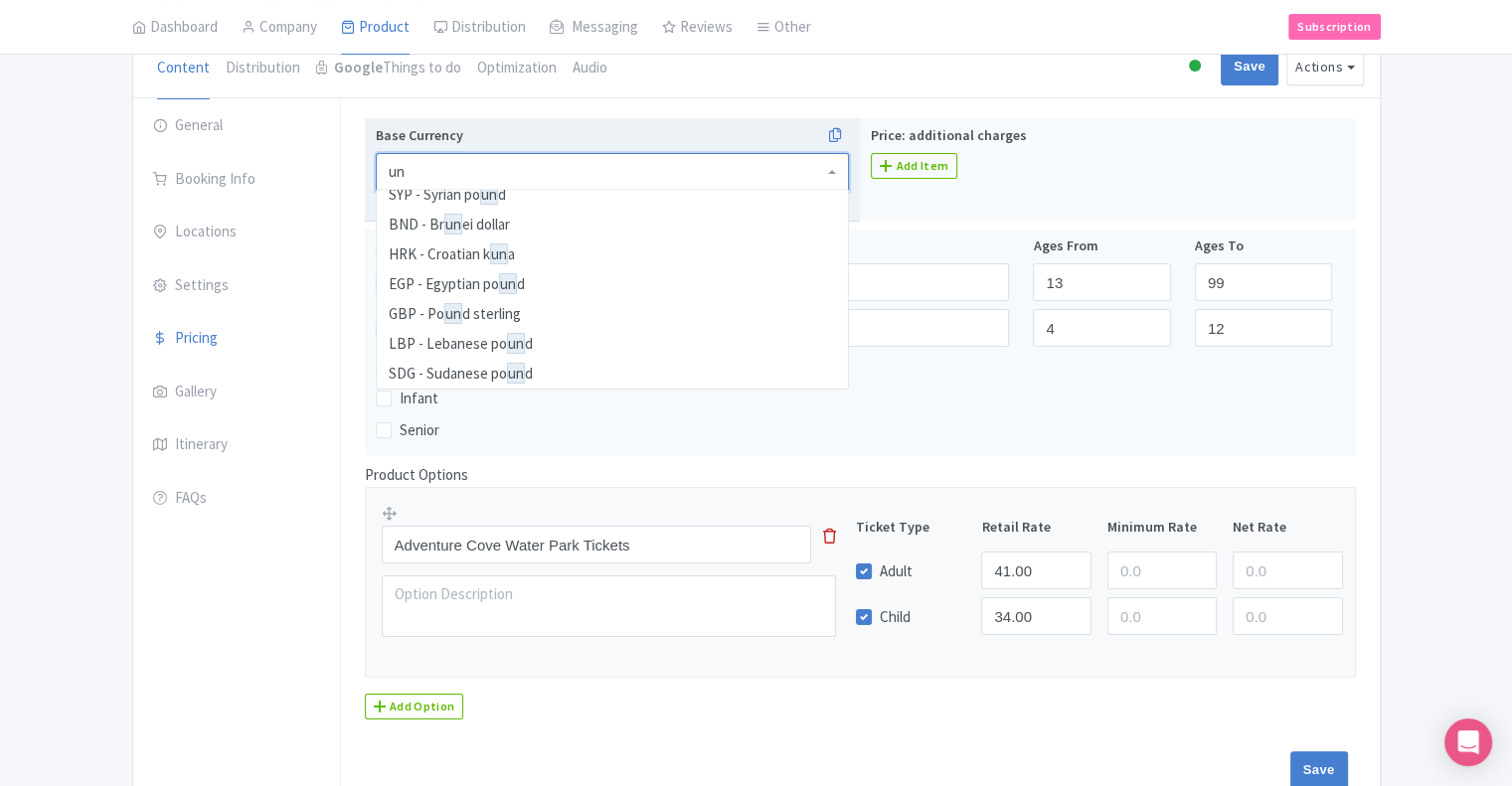 scroll, scrollTop: 0, scrollLeft: 0, axis: both 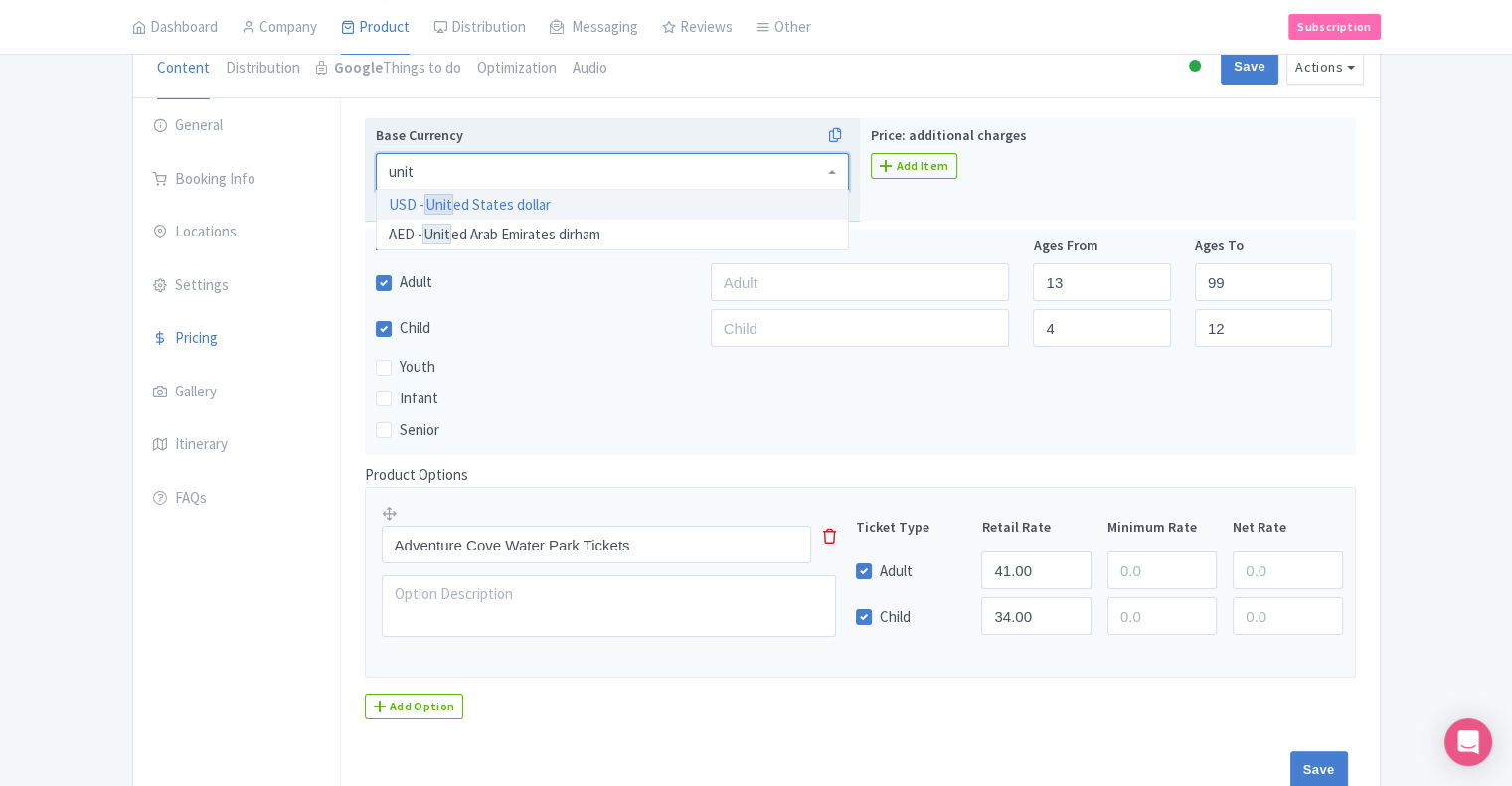 type on "unite" 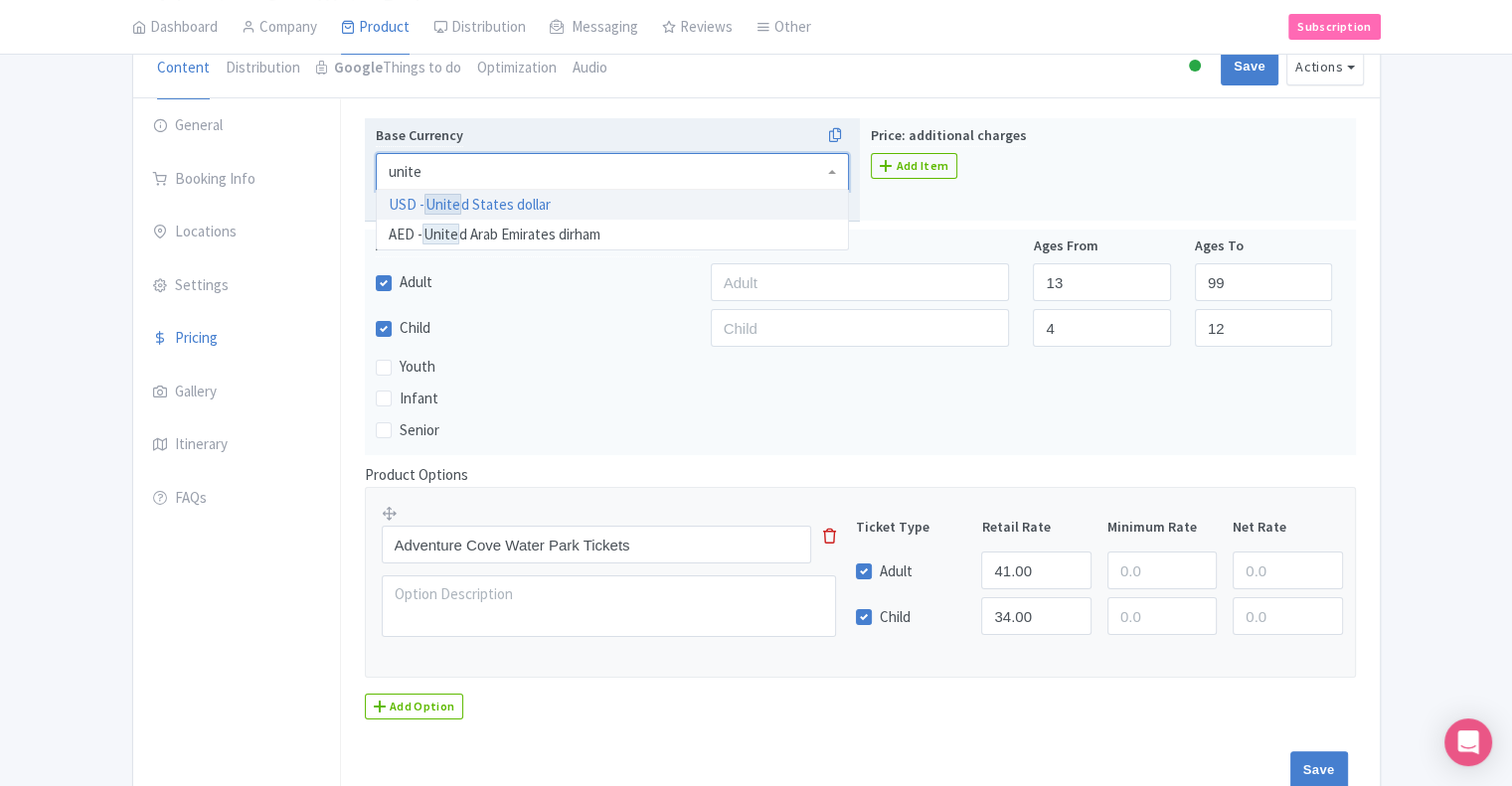 type 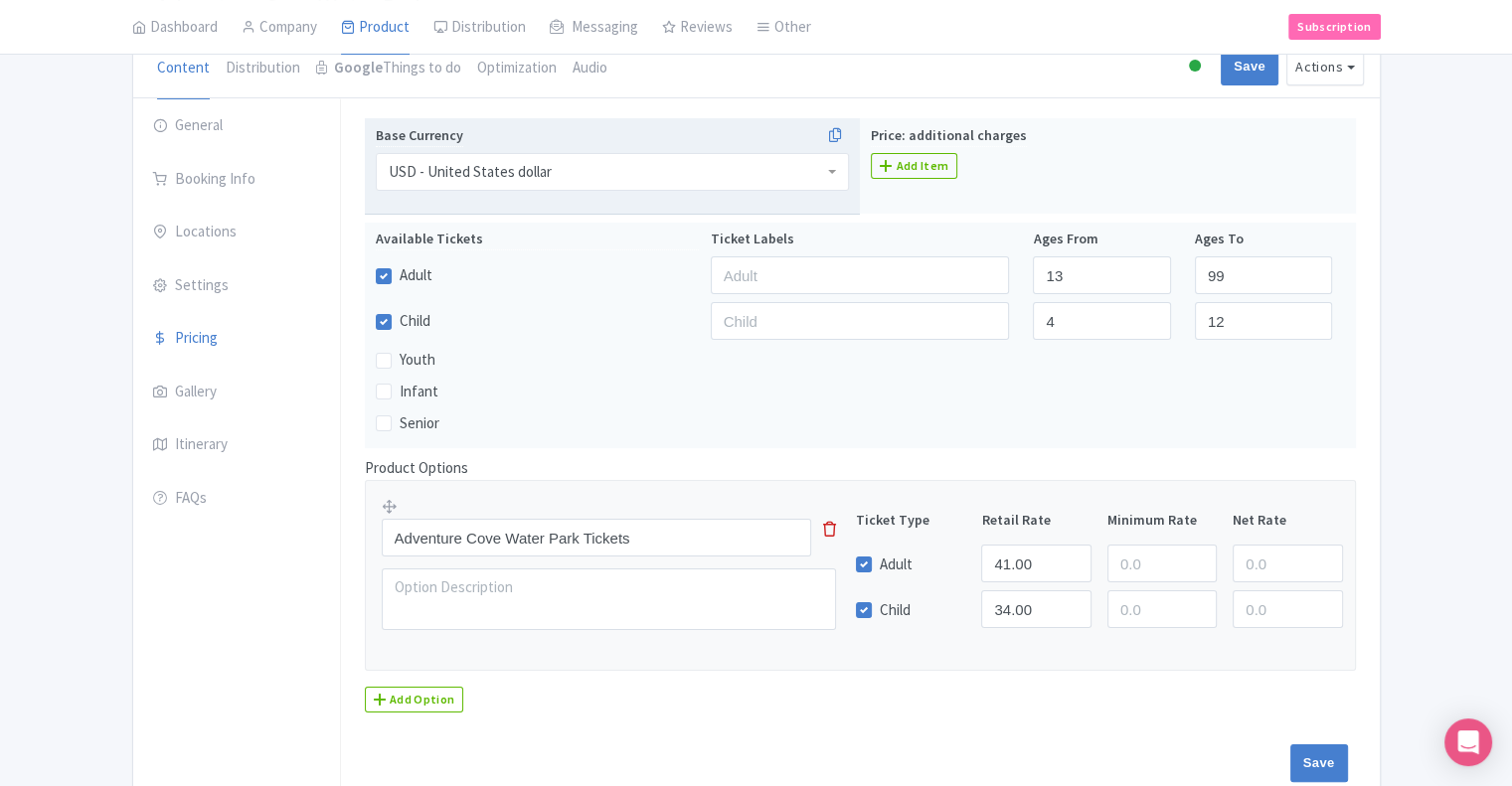 scroll, scrollTop: 0, scrollLeft: 0, axis: both 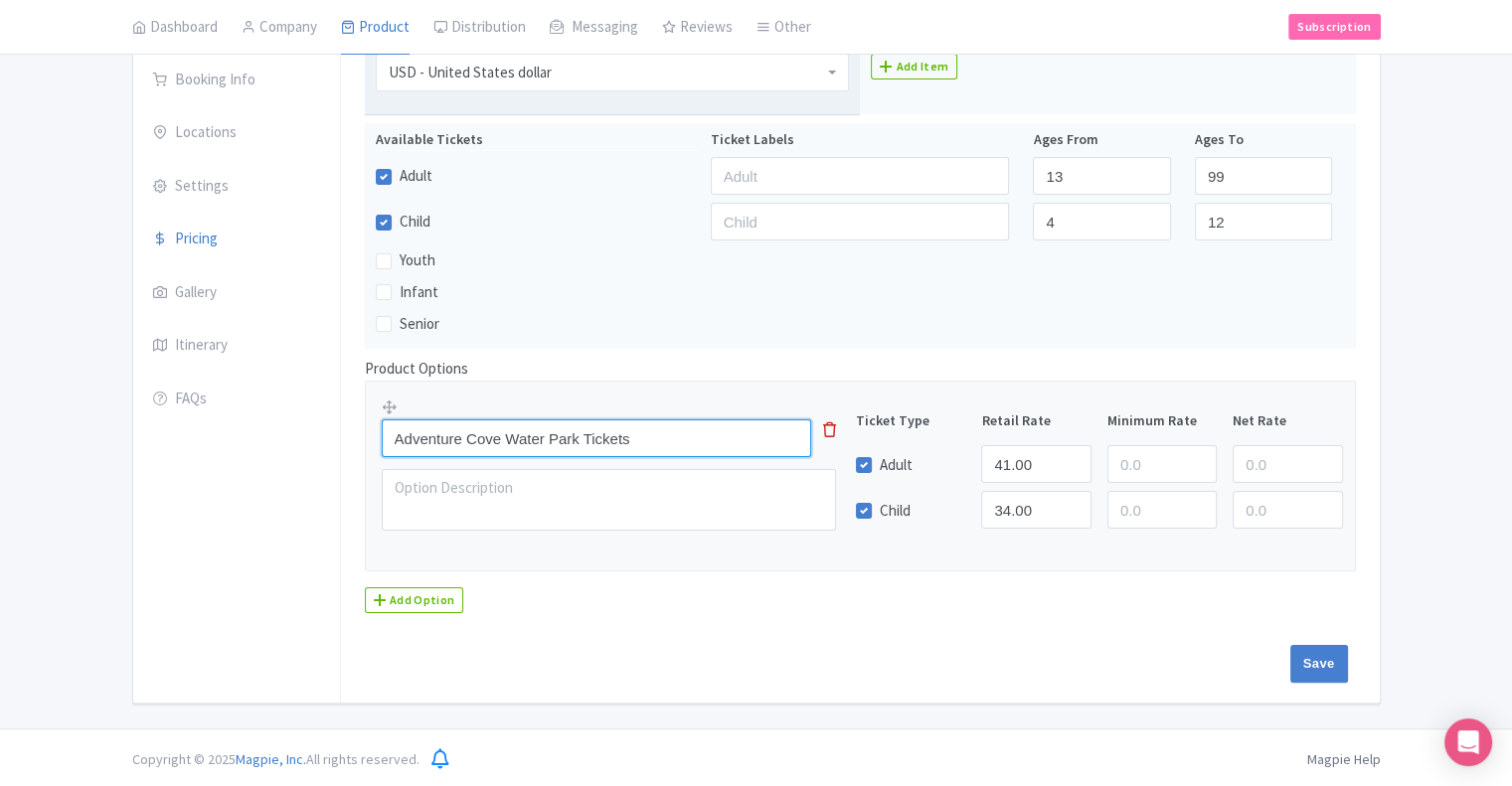 click on "Adventure Cove Water Park Tickets" at bounding box center [596, 438] 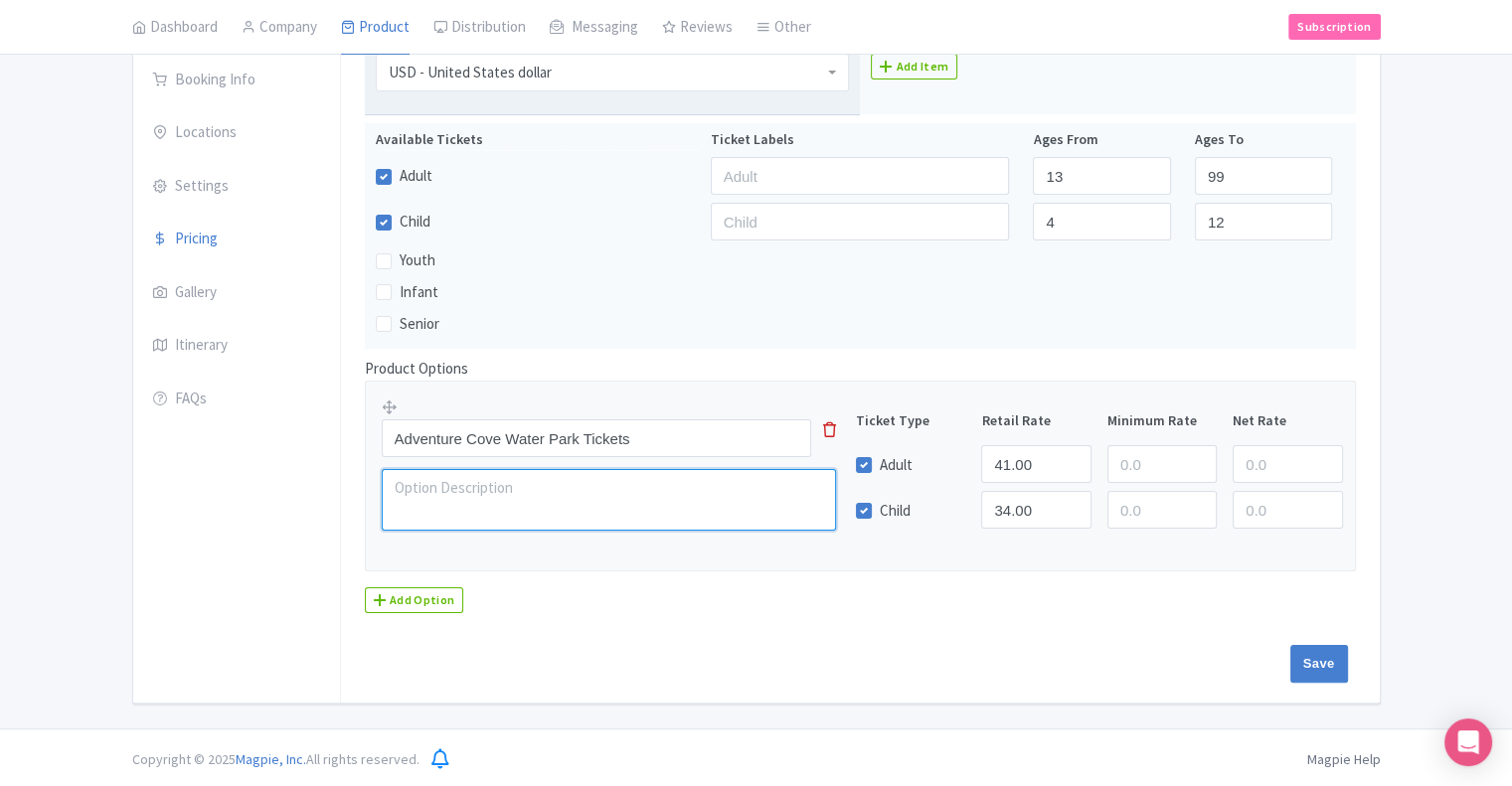 click at bounding box center (609, 500) 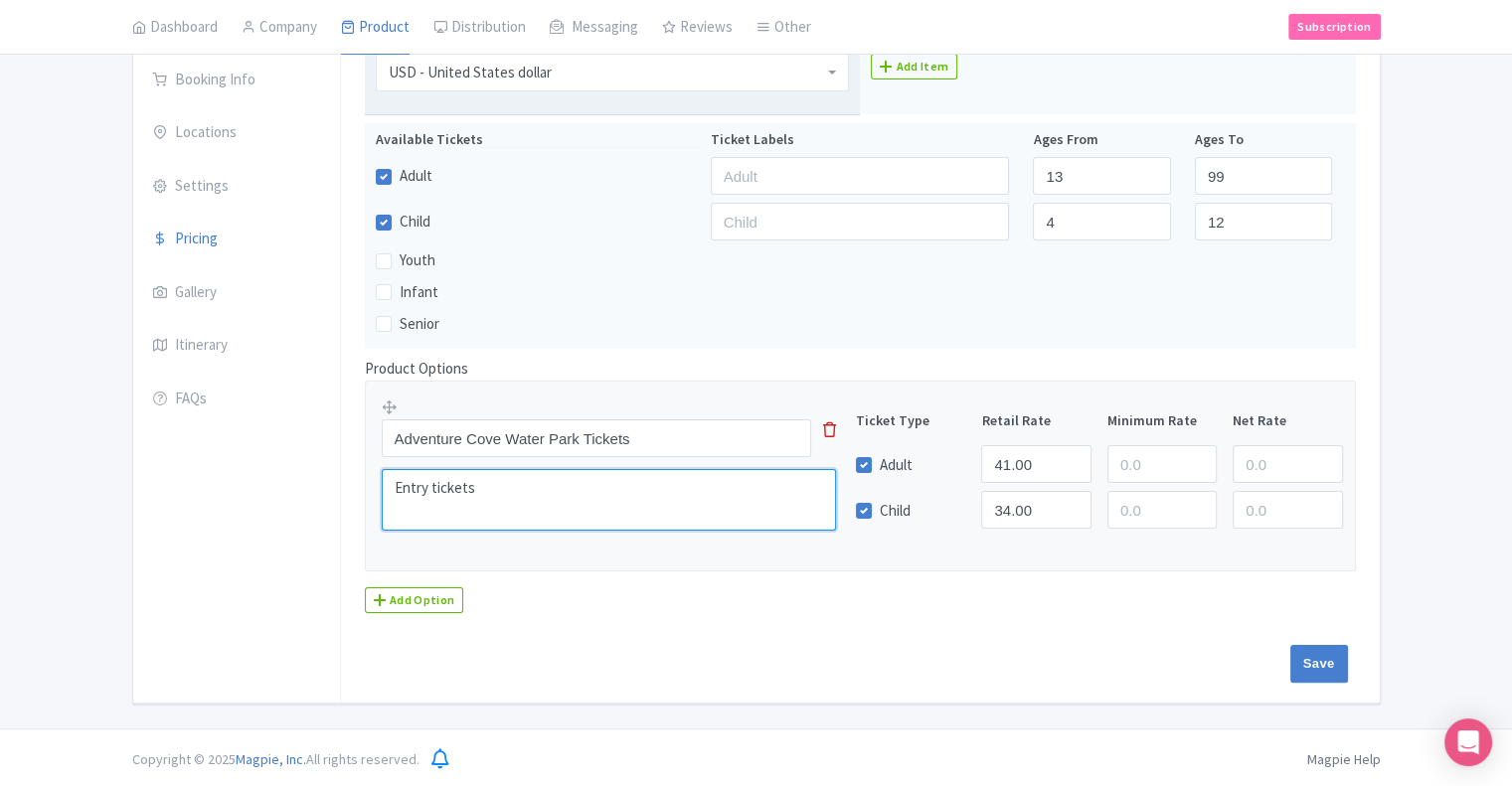type on "Entry tickets" 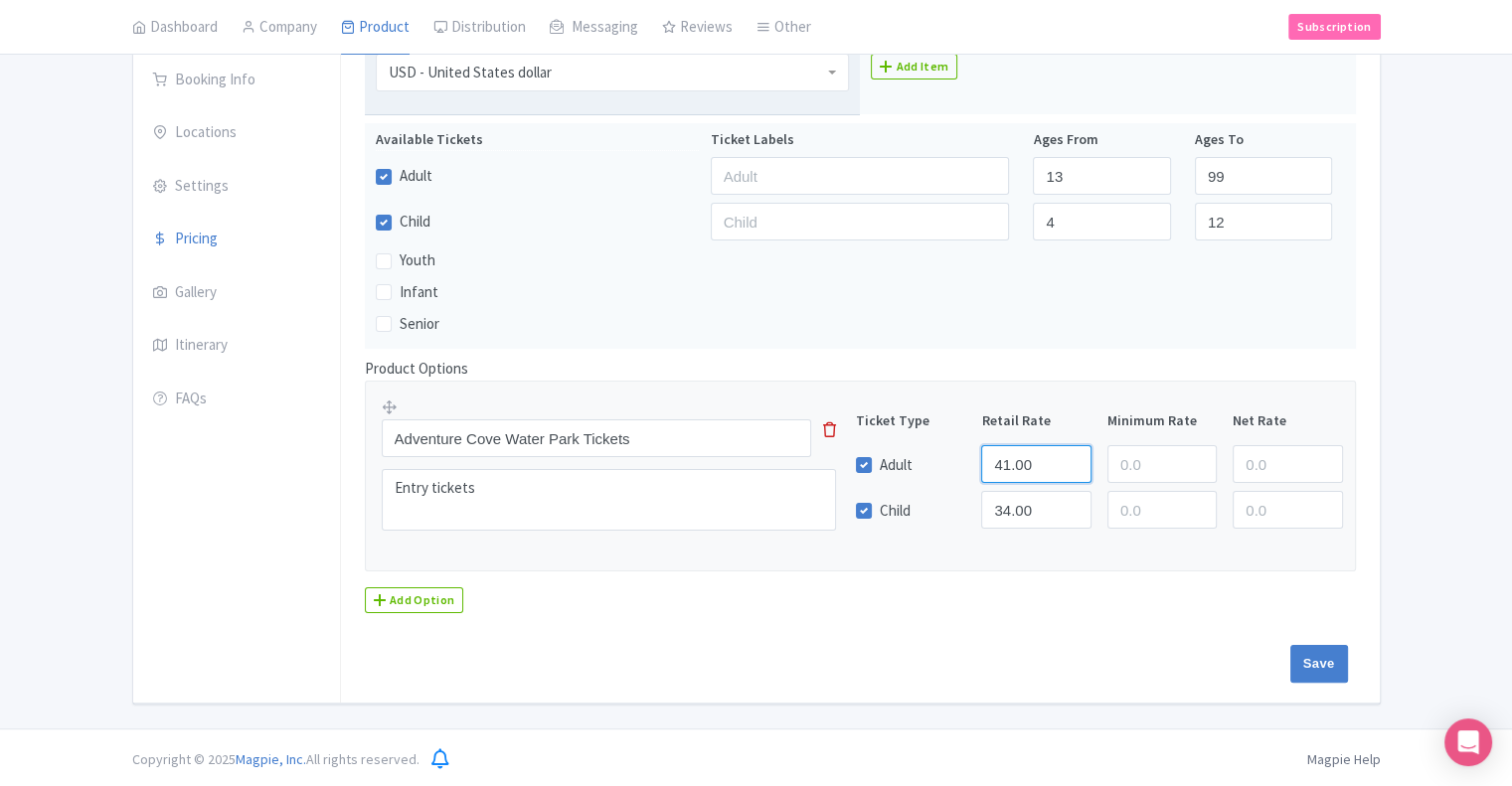 click on "41.00" at bounding box center [1036, 464] 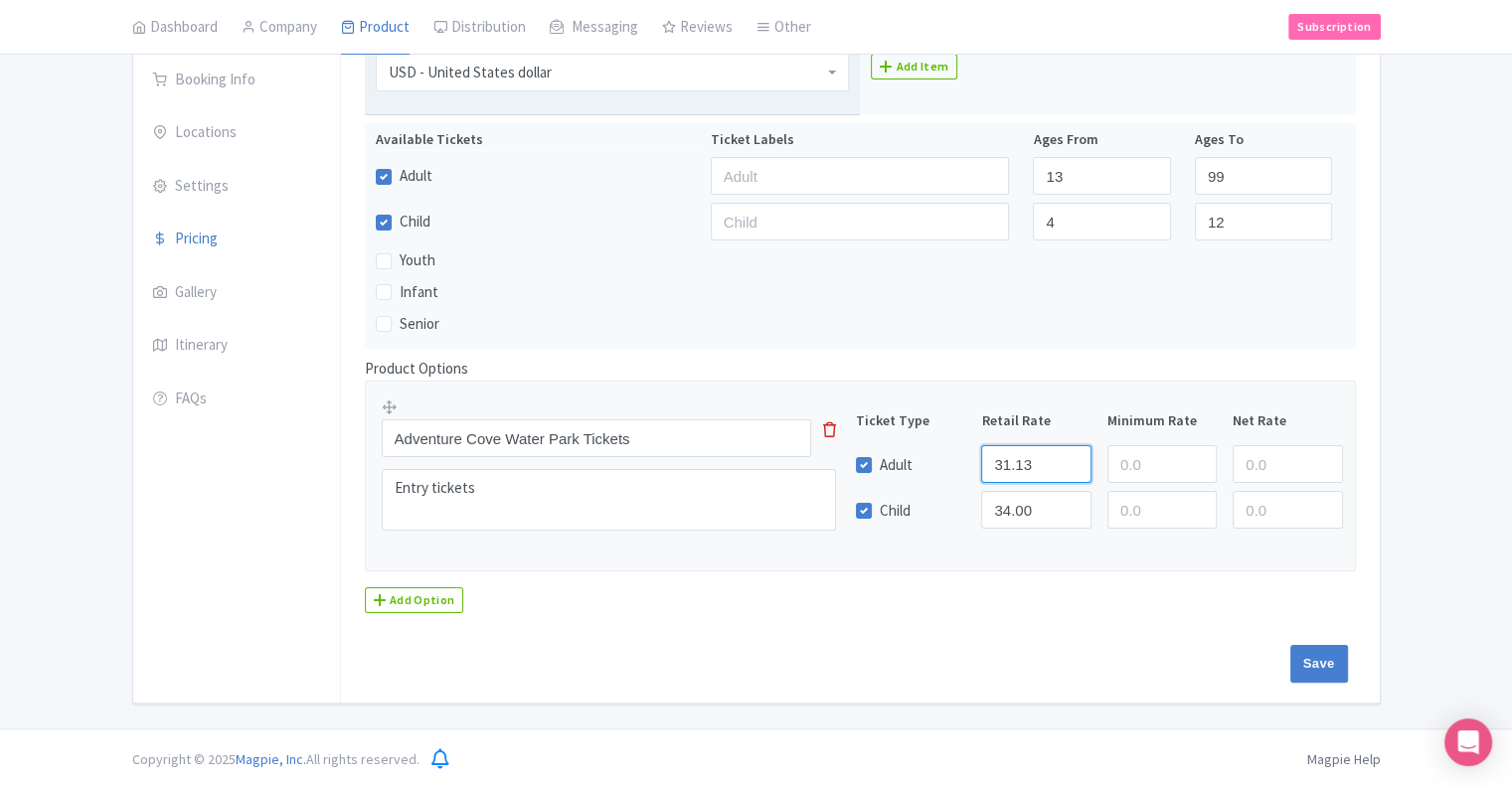 type on "31.13" 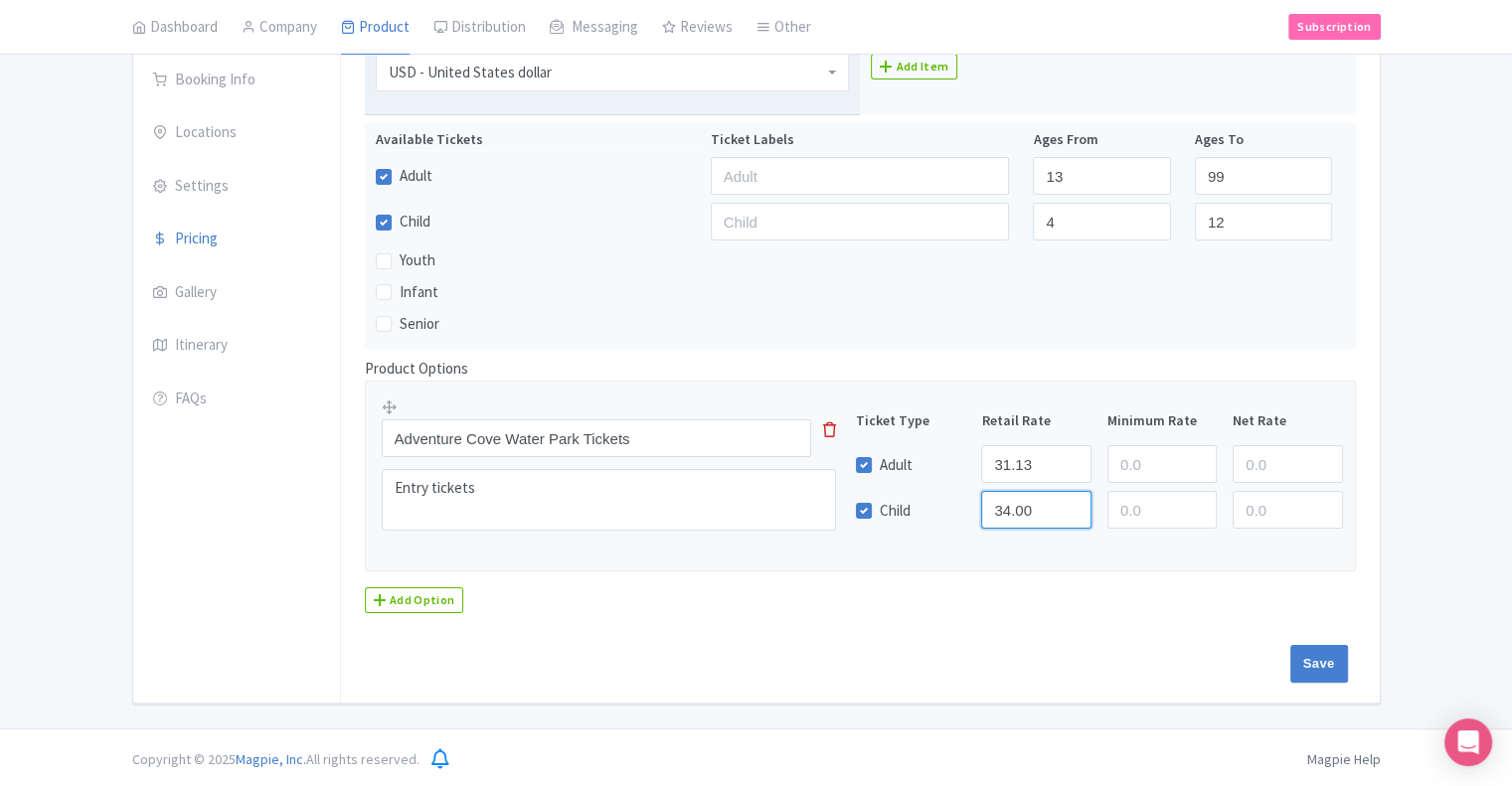 click on "34.00" at bounding box center [1036, 510] 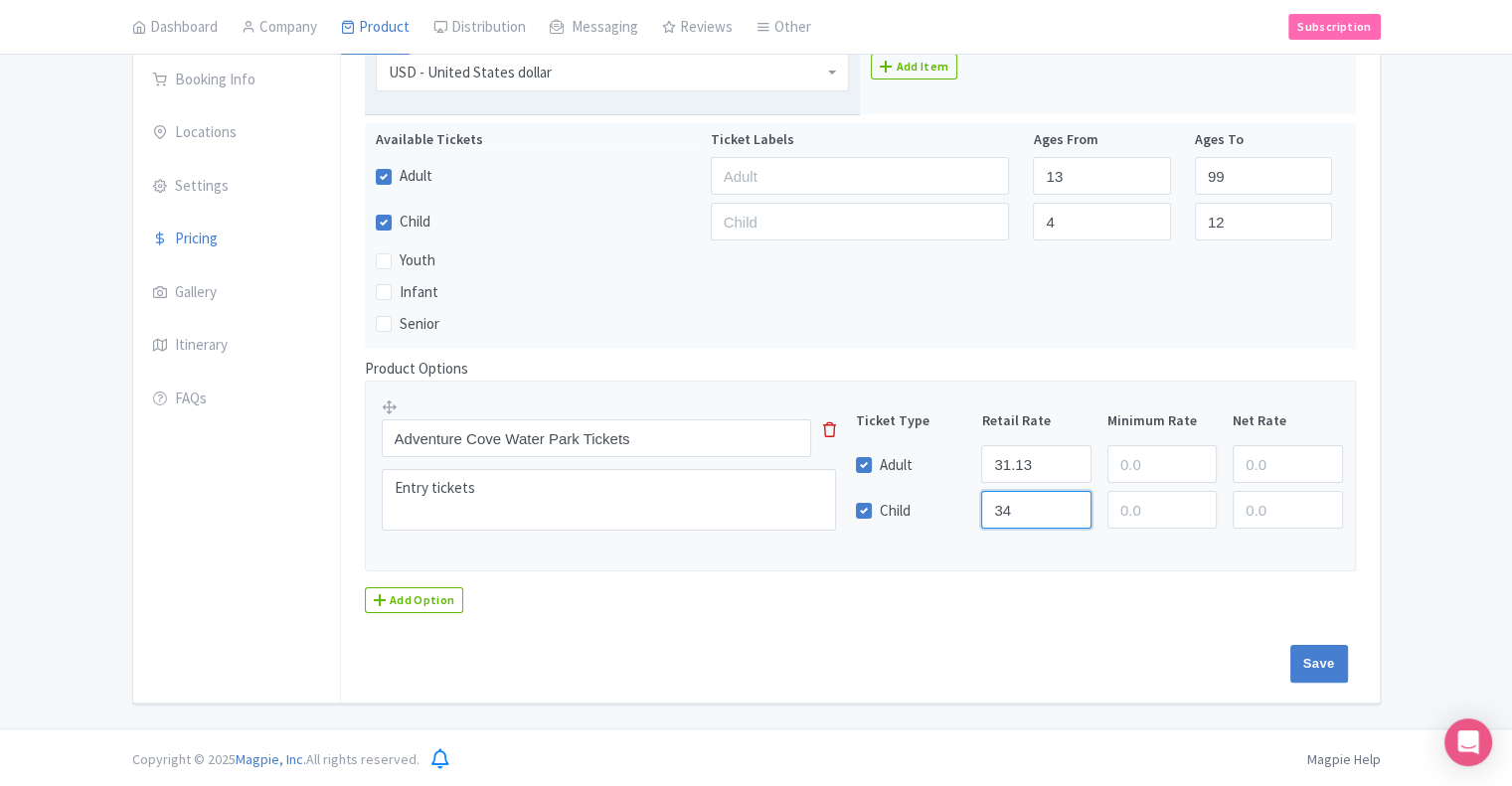 type on "3" 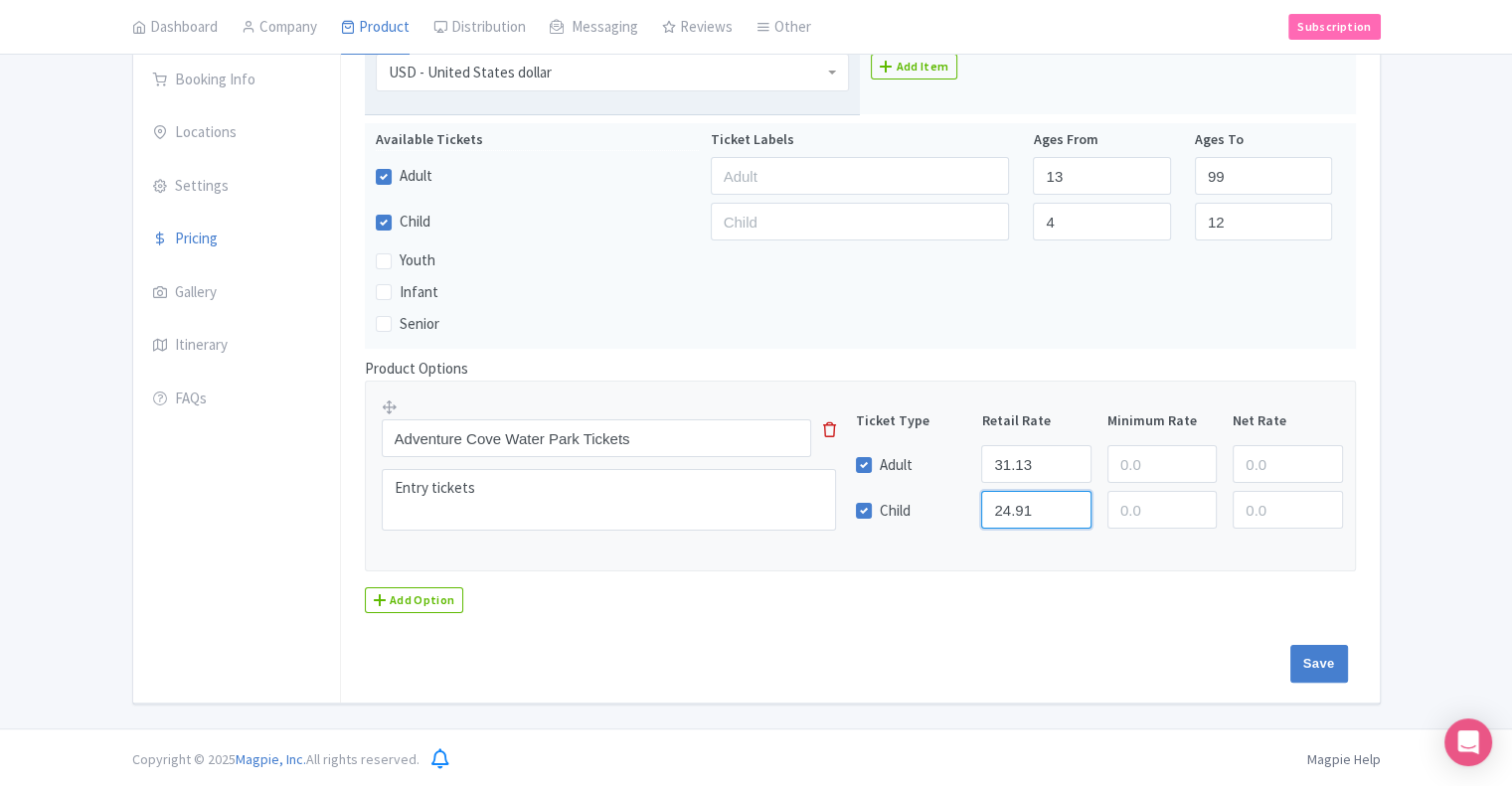 type on "24.91" 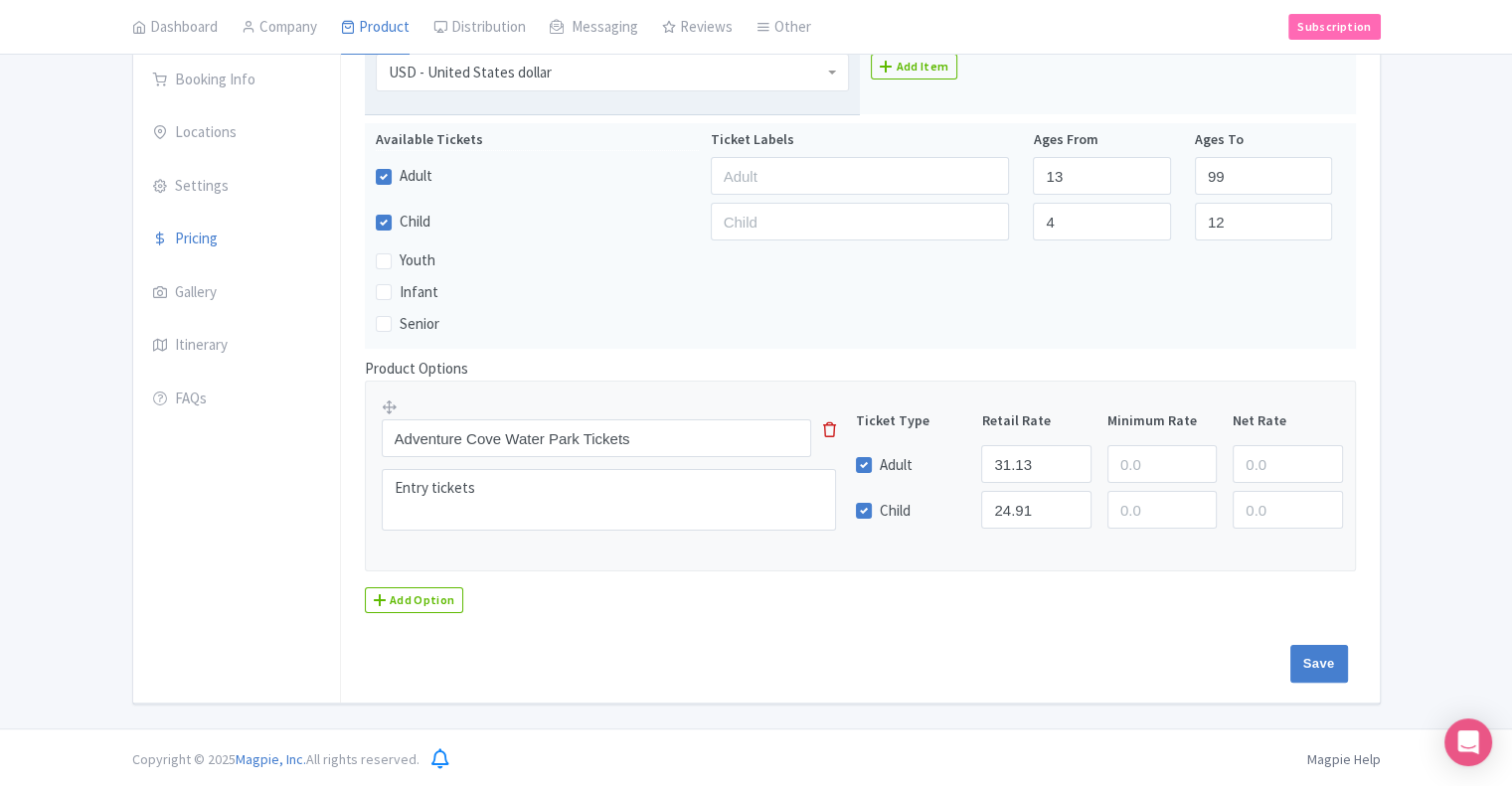 click on "Product Options
Adventure Cove Water Park Tickets
This tip has not data. Code: tip_option_name
Entry tickets
Ticket Type
Retail Rate
Minimum Rate
Net Rate
Adult
31.13
Child
24.91
This tip has not data. Code: tip_pricing_table
Add Option" at bounding box center [860, 485] 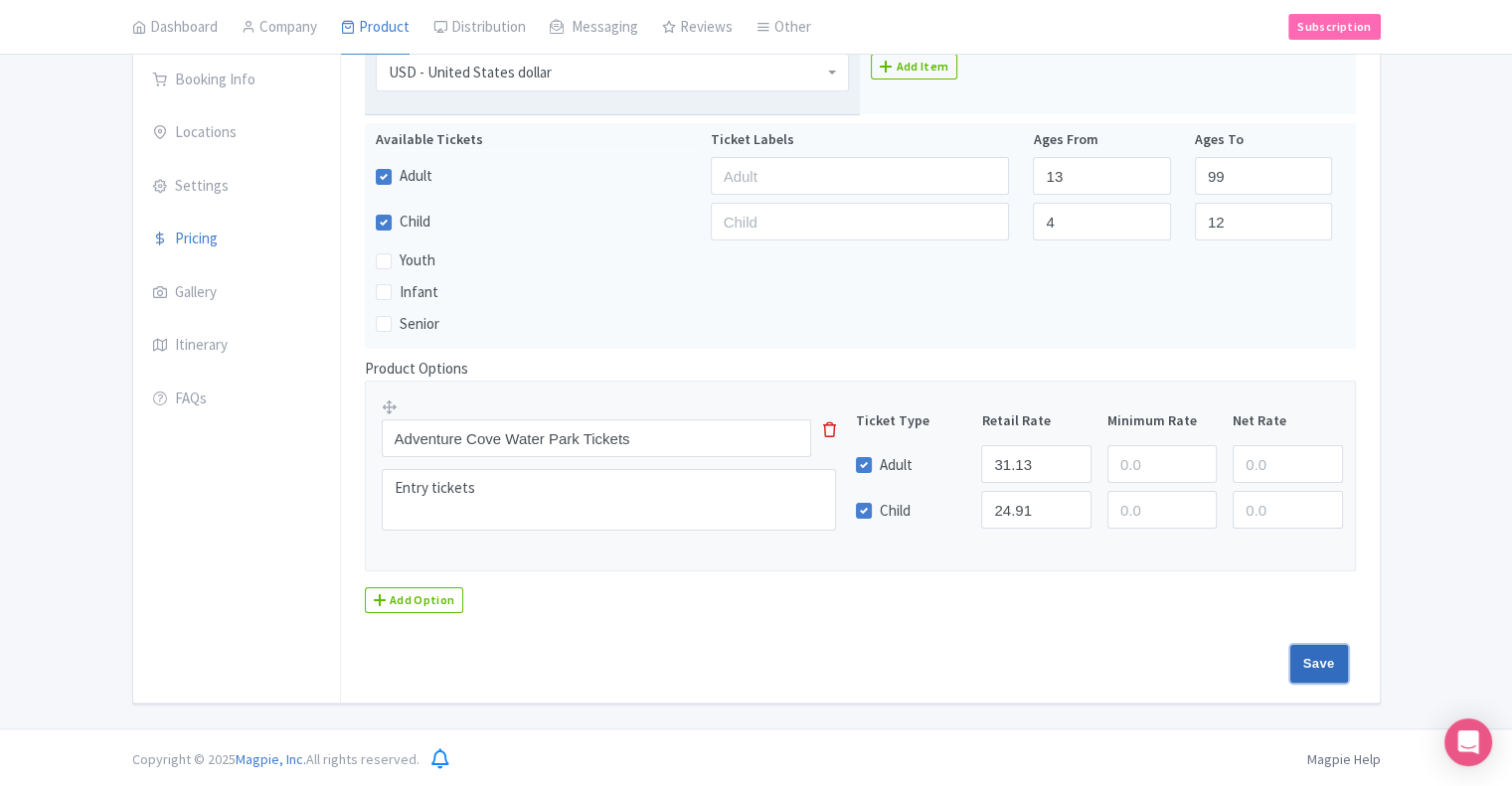 click on "Save" at bounding box center (1319, 664) 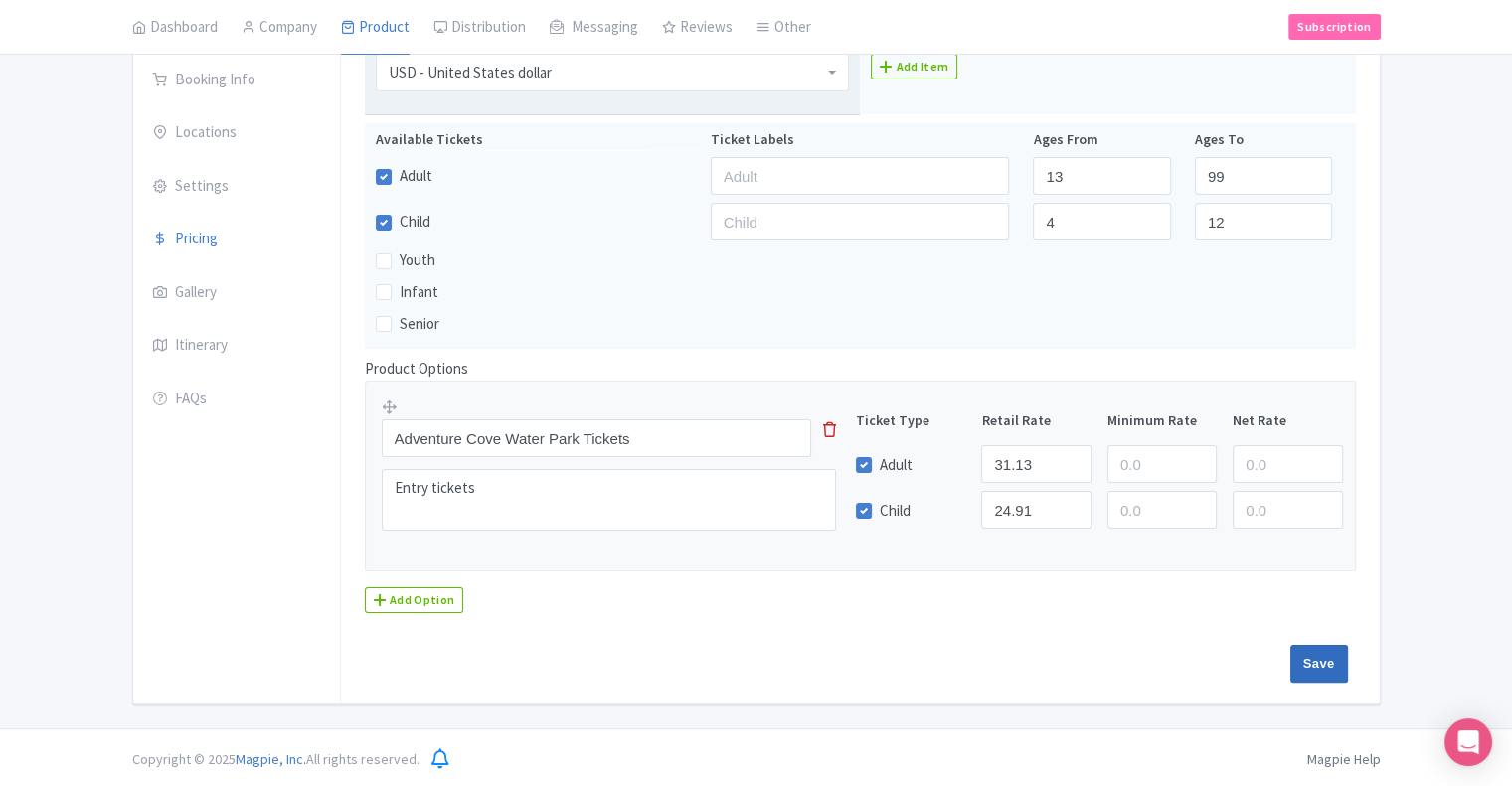 type on "Saving..." 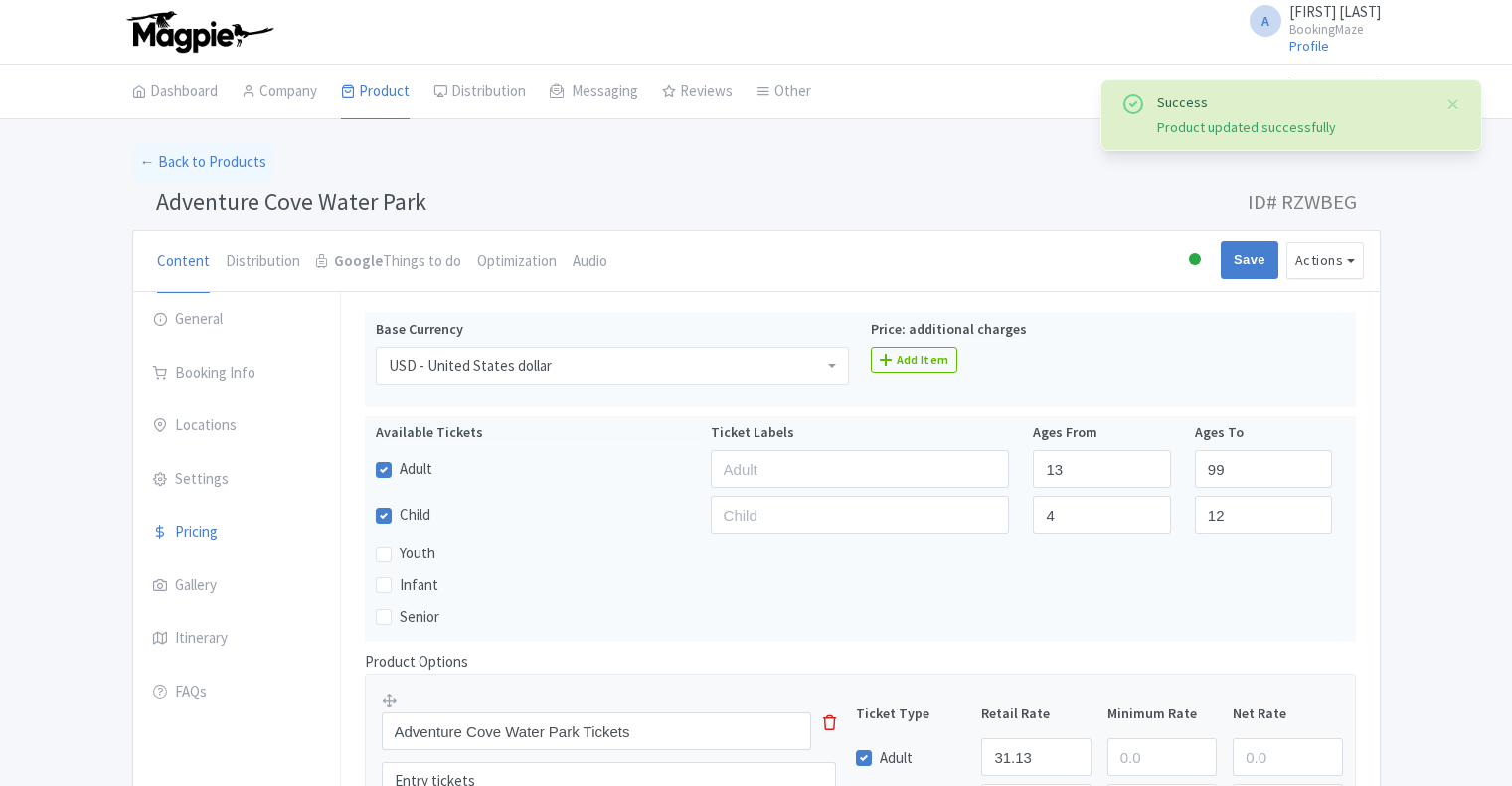 scroll, scrollTop: 293, scrollLeft: 0, axis: vertical 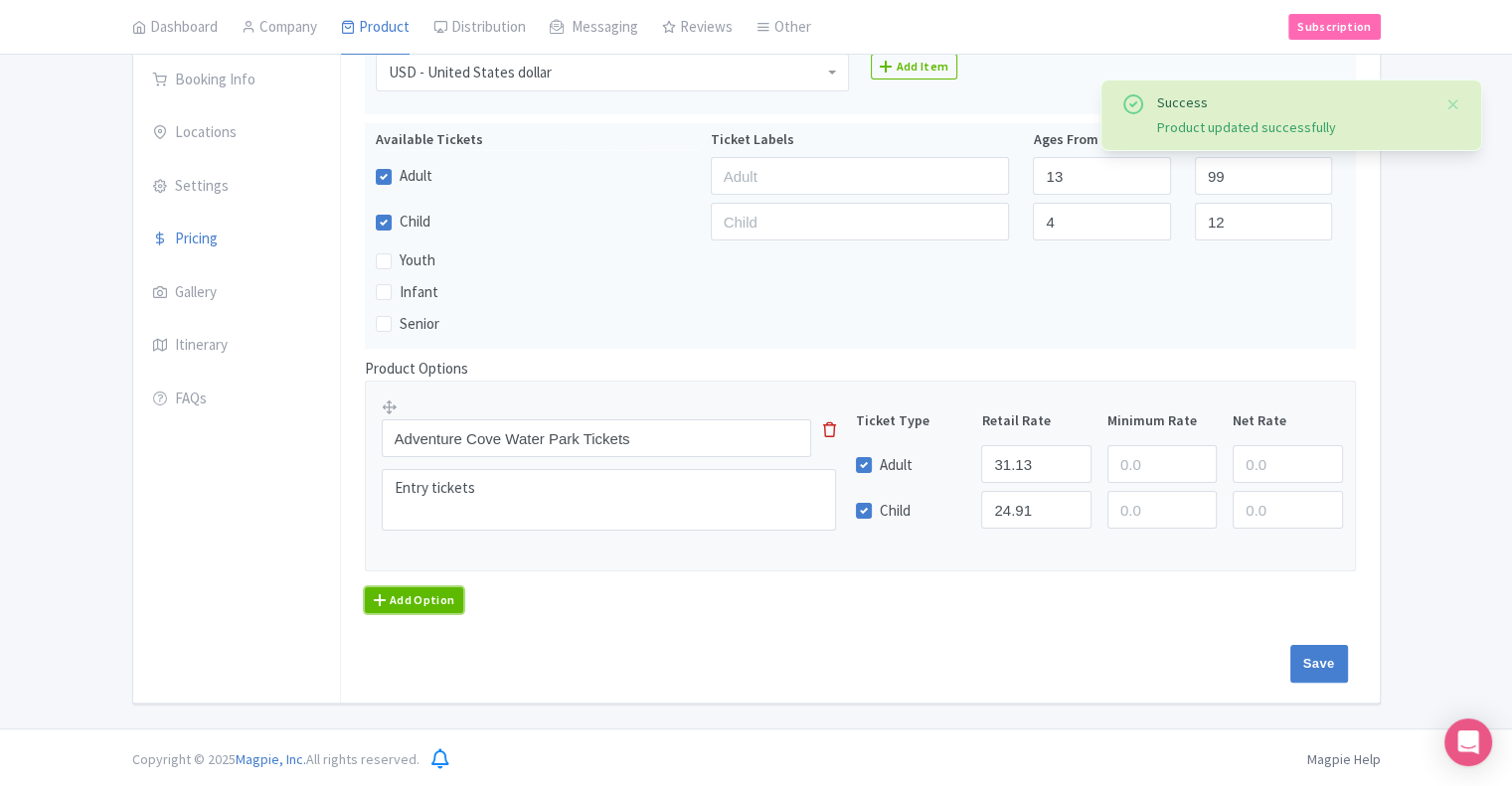 click on "Add Option" at bounding box center [415, 600] 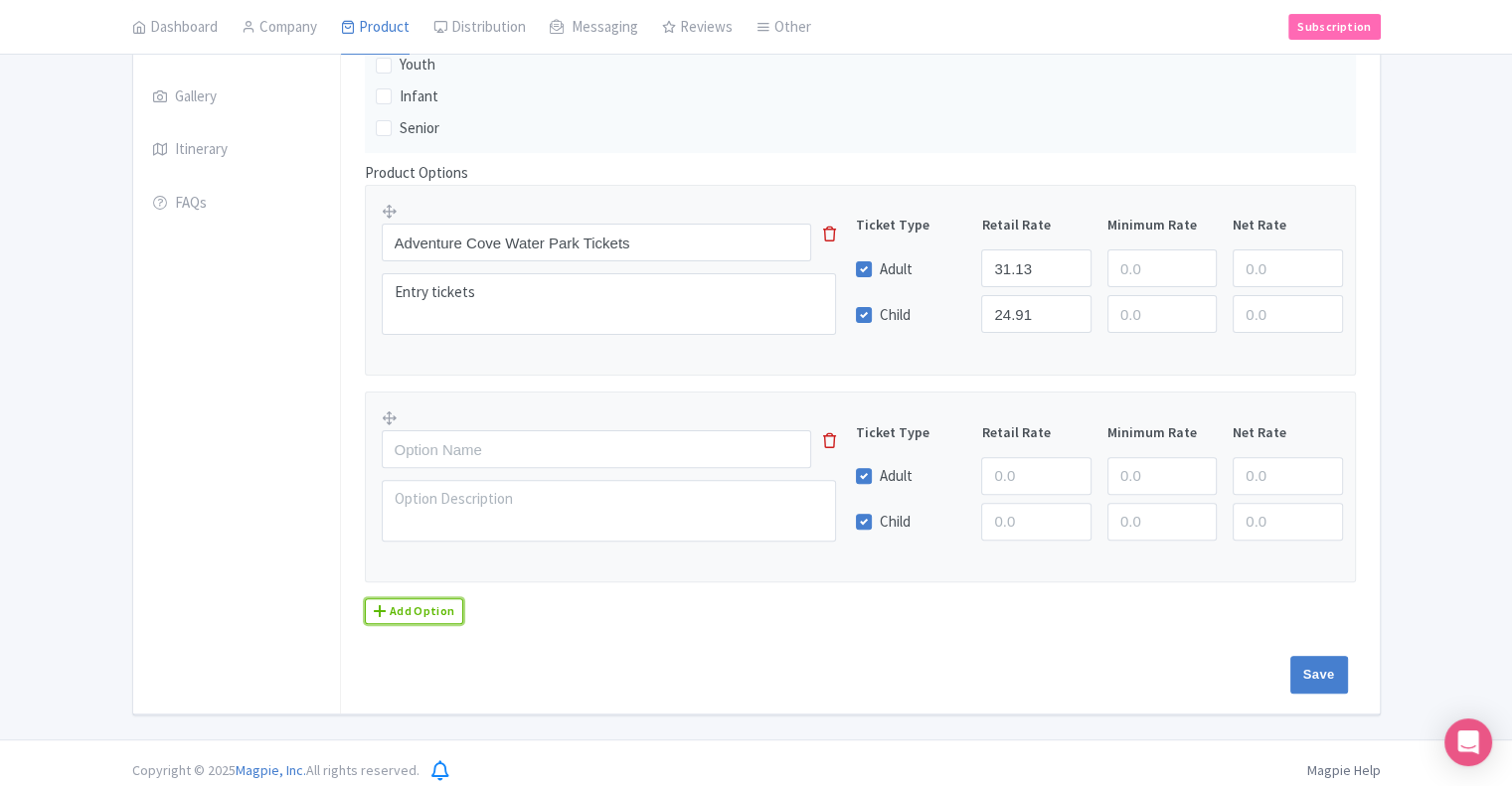 scroll, scrollTop: 492, scrollLeft: 0, axis: vertical 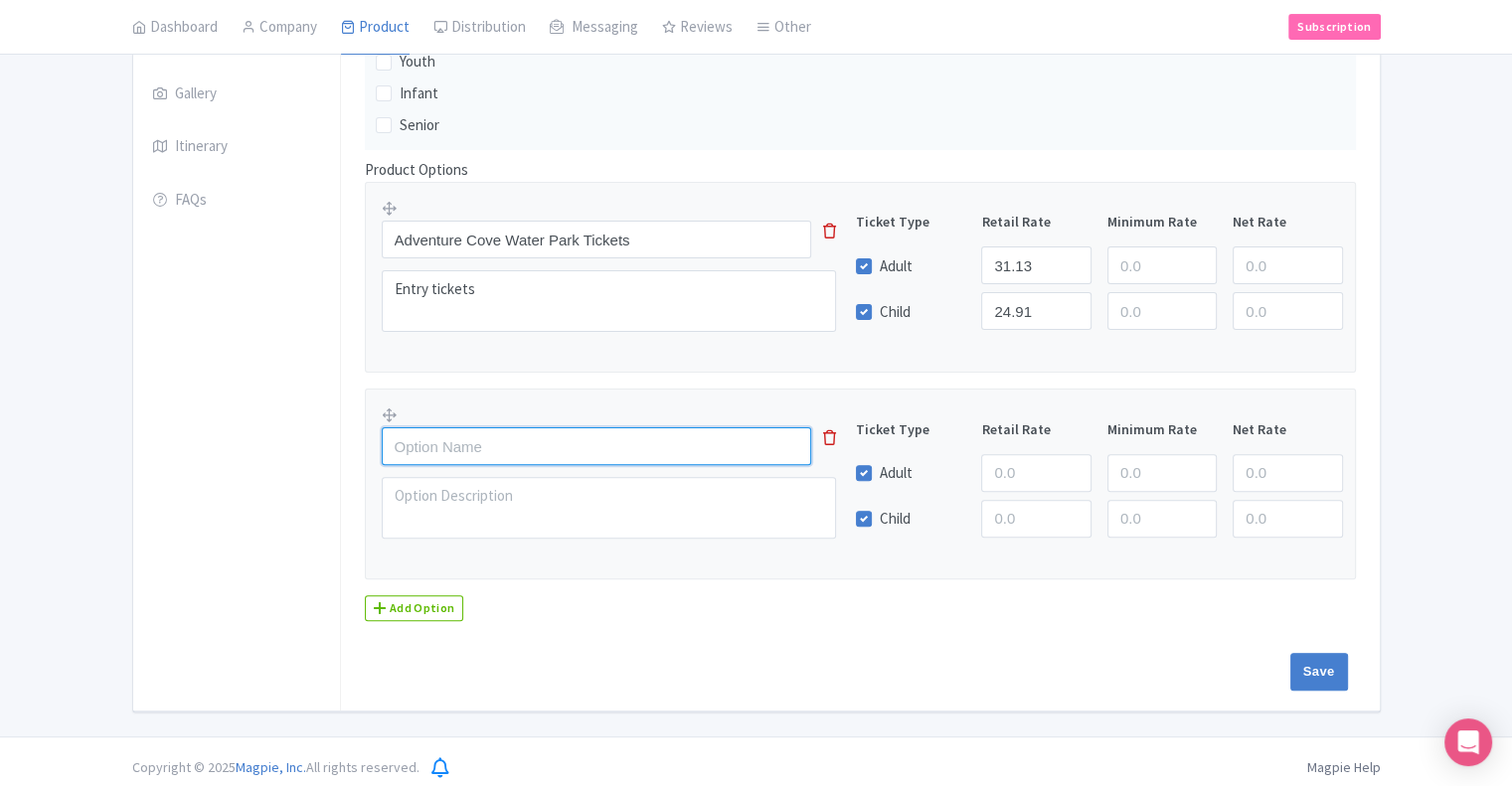 click at bounding box center [596, 446] 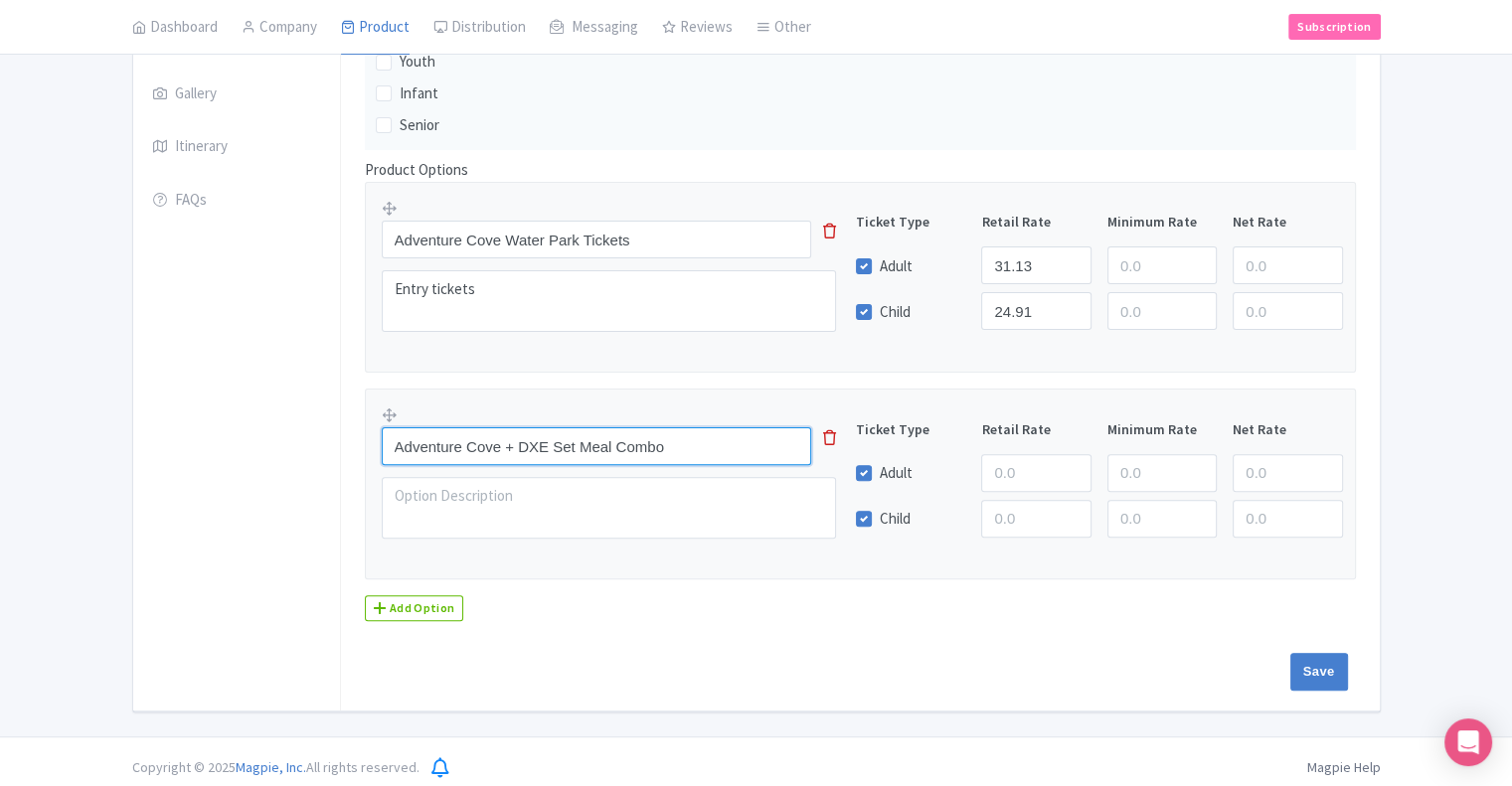 type on "Adventure Cove + DXE Set Meal Combo" 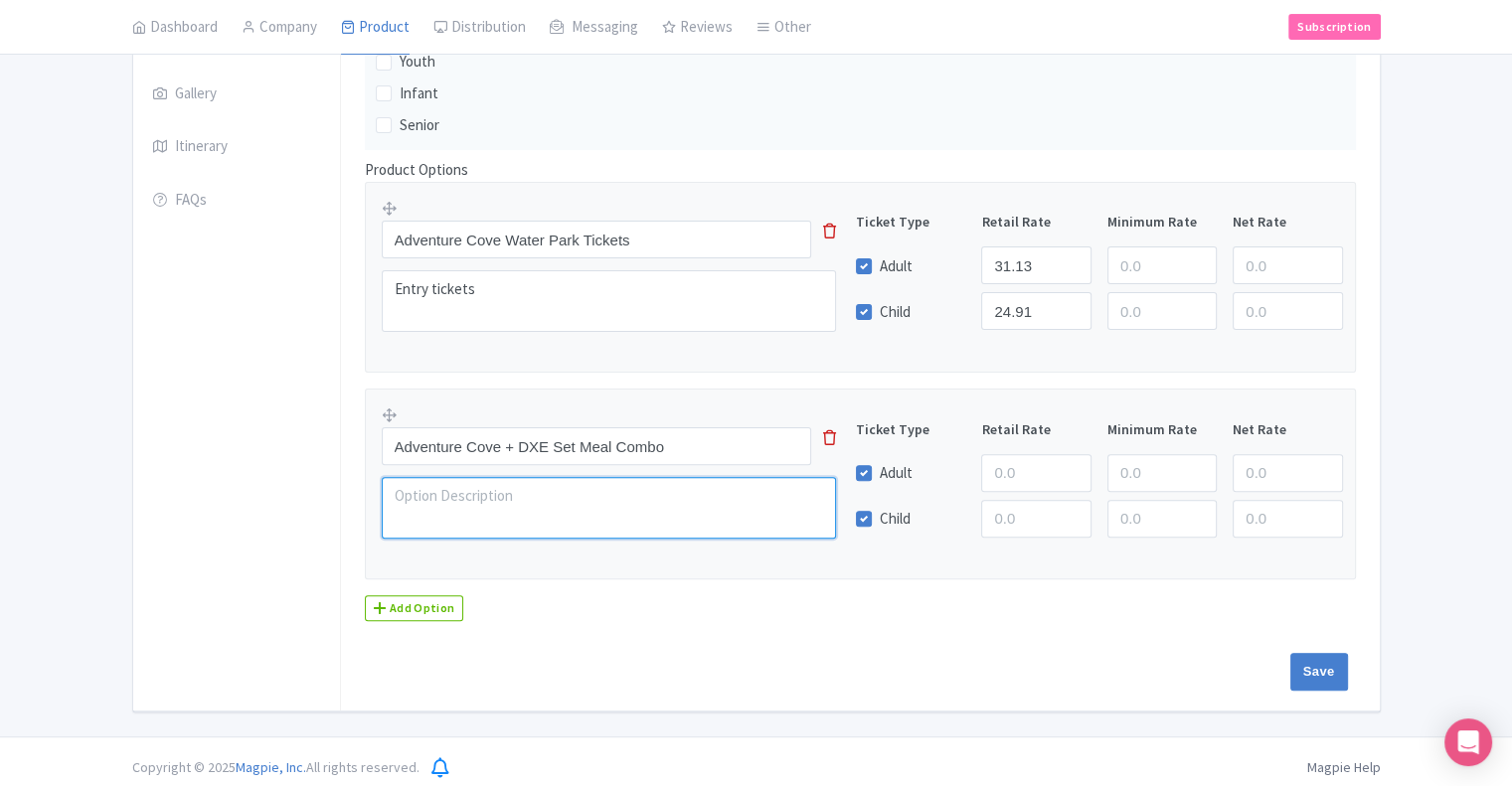 click at bounding box center [609, 508] 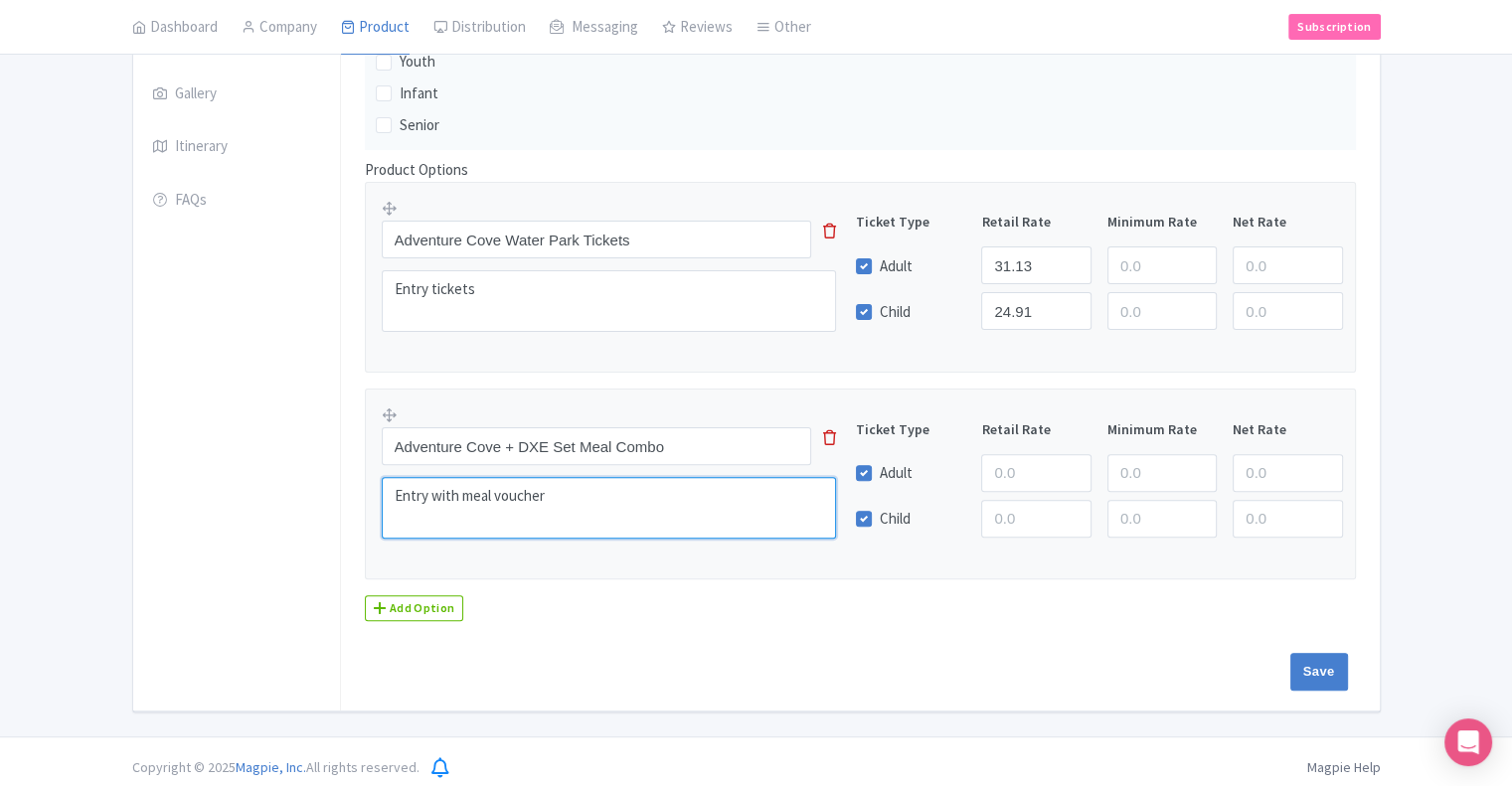 type on "Entry with meal voucher" 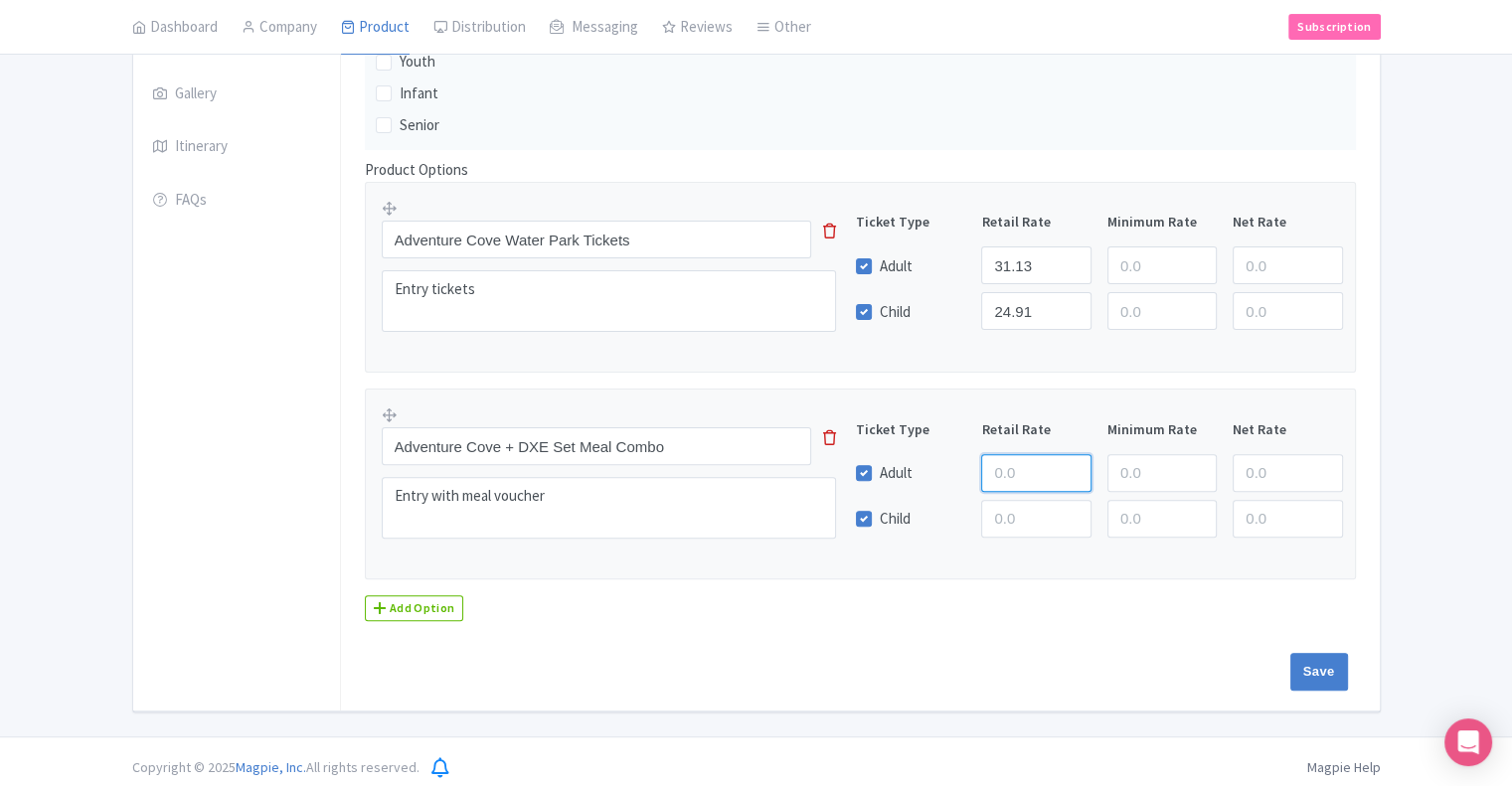 click at bounding box center (1036, 473) 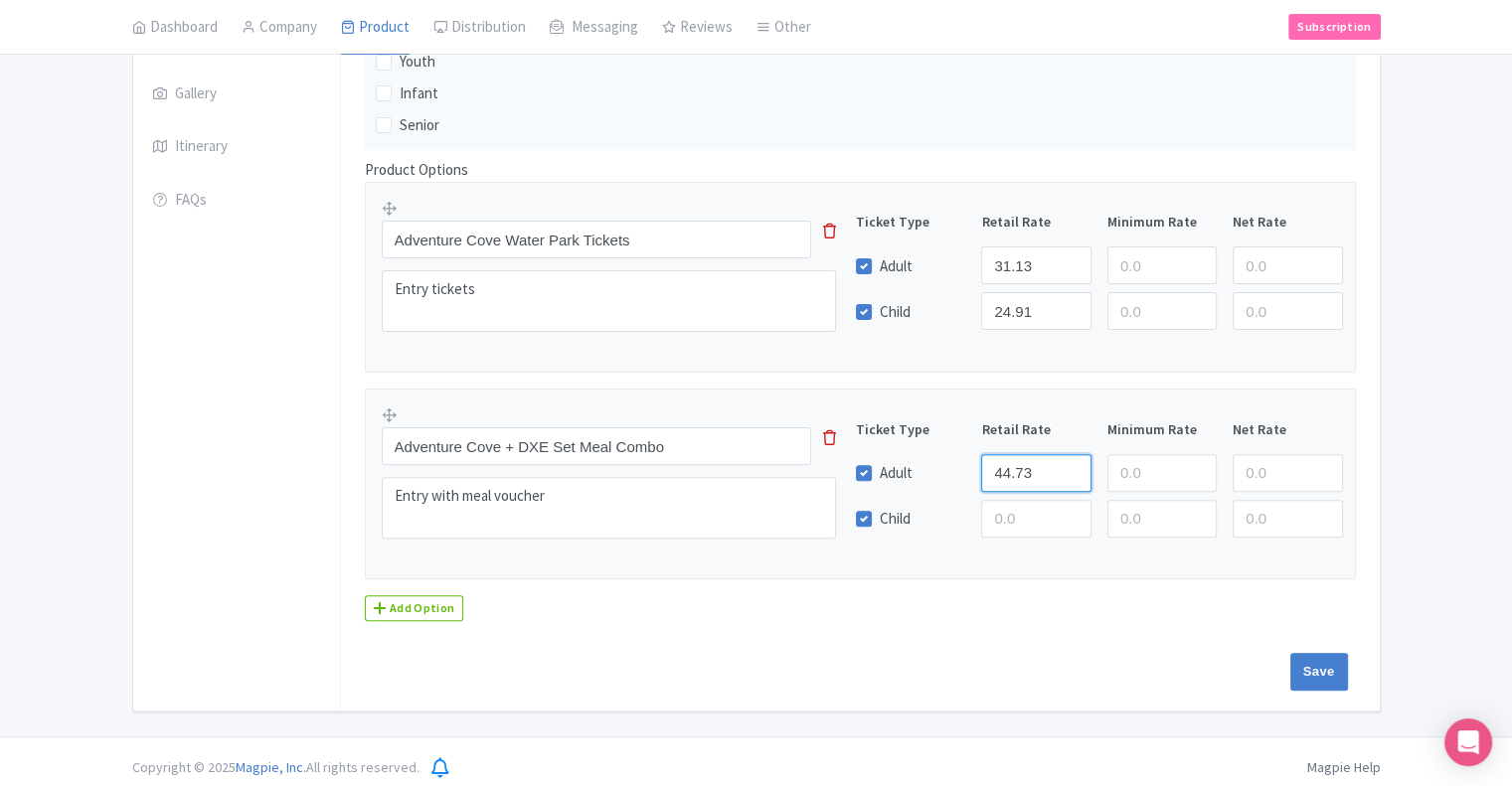 type on "44.73" 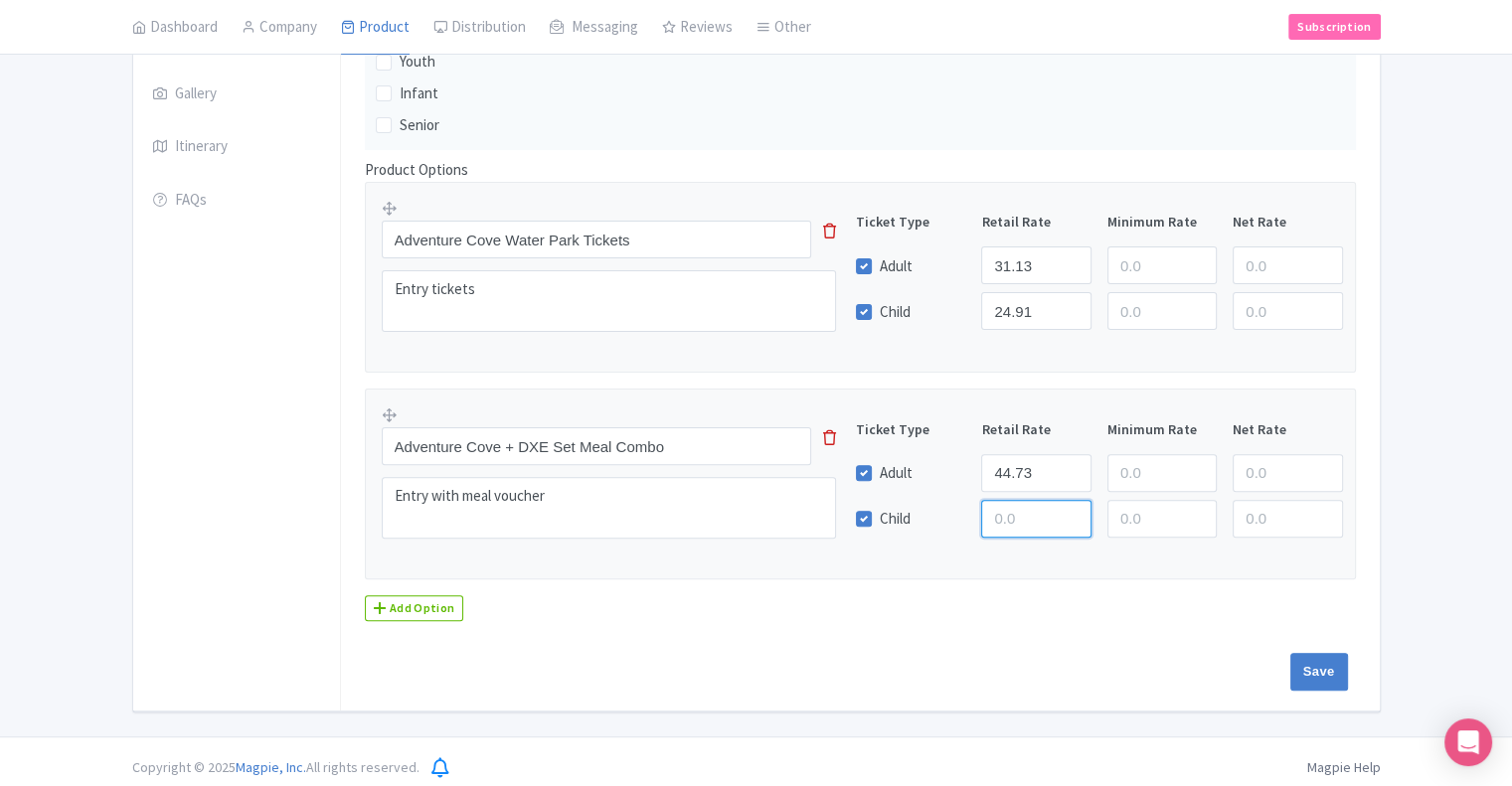 click at bounding box center [1036, 519] 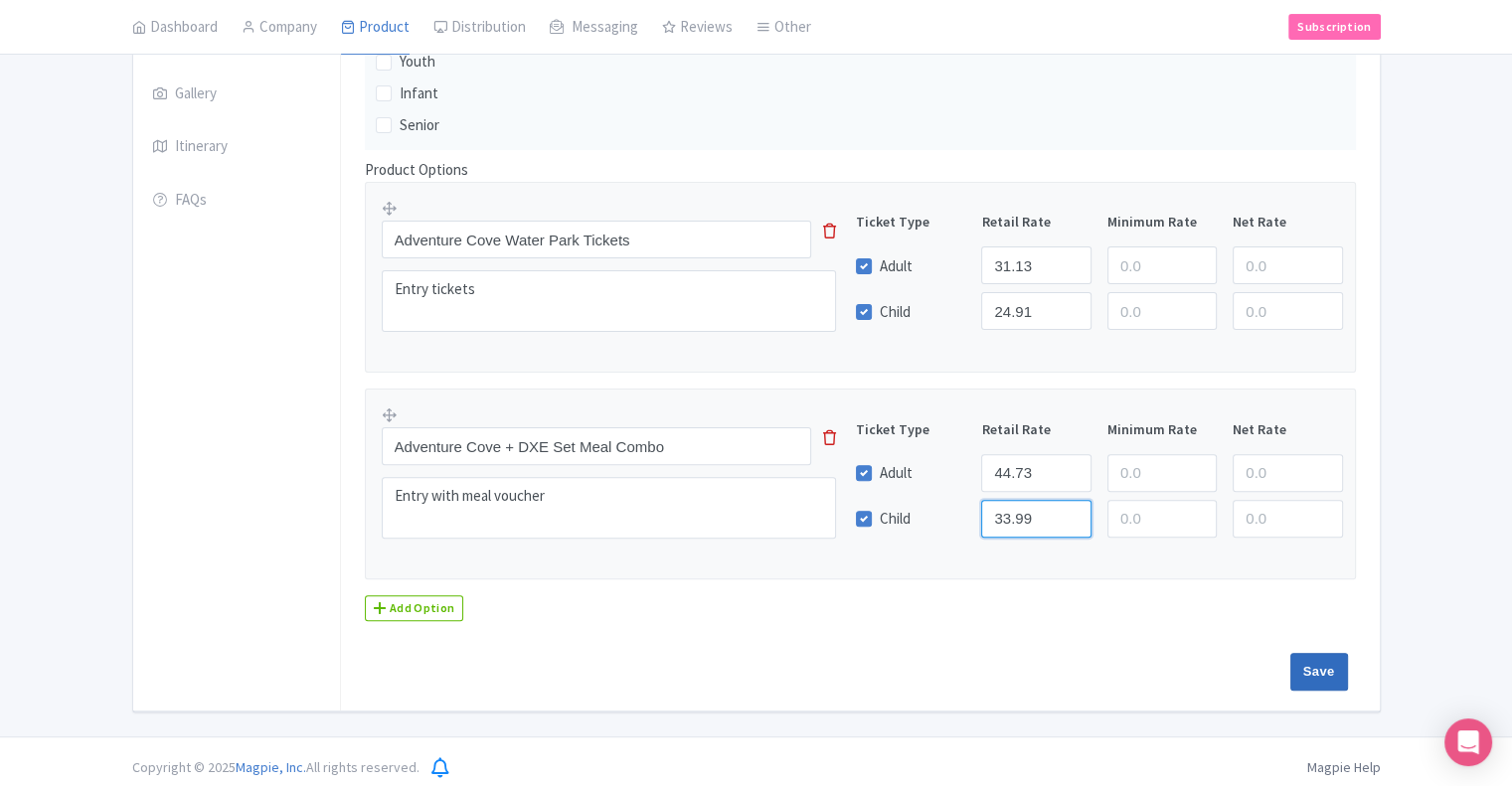 type on "33.99" 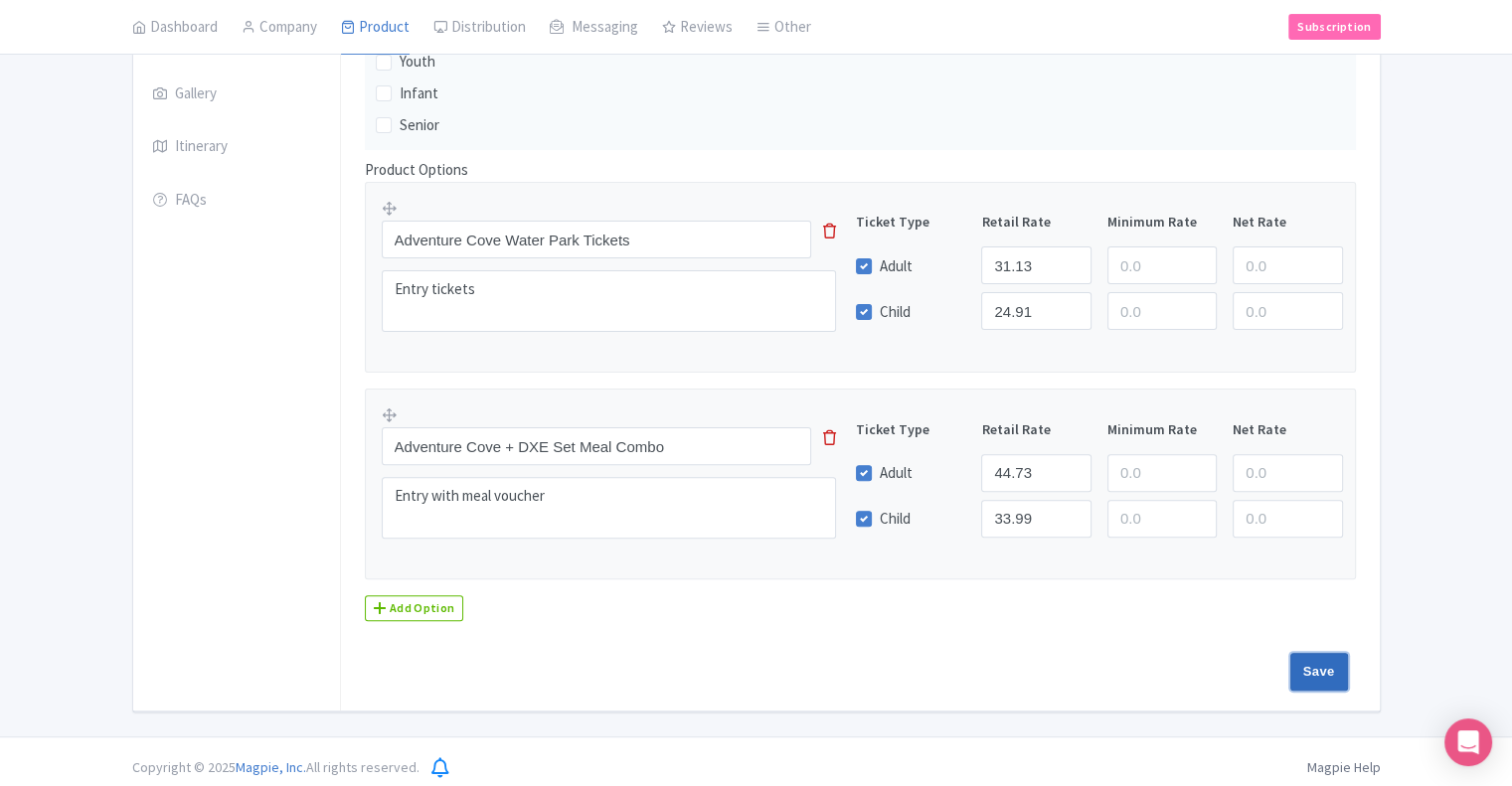 click on "Save" at bounding box center (1319, 672) 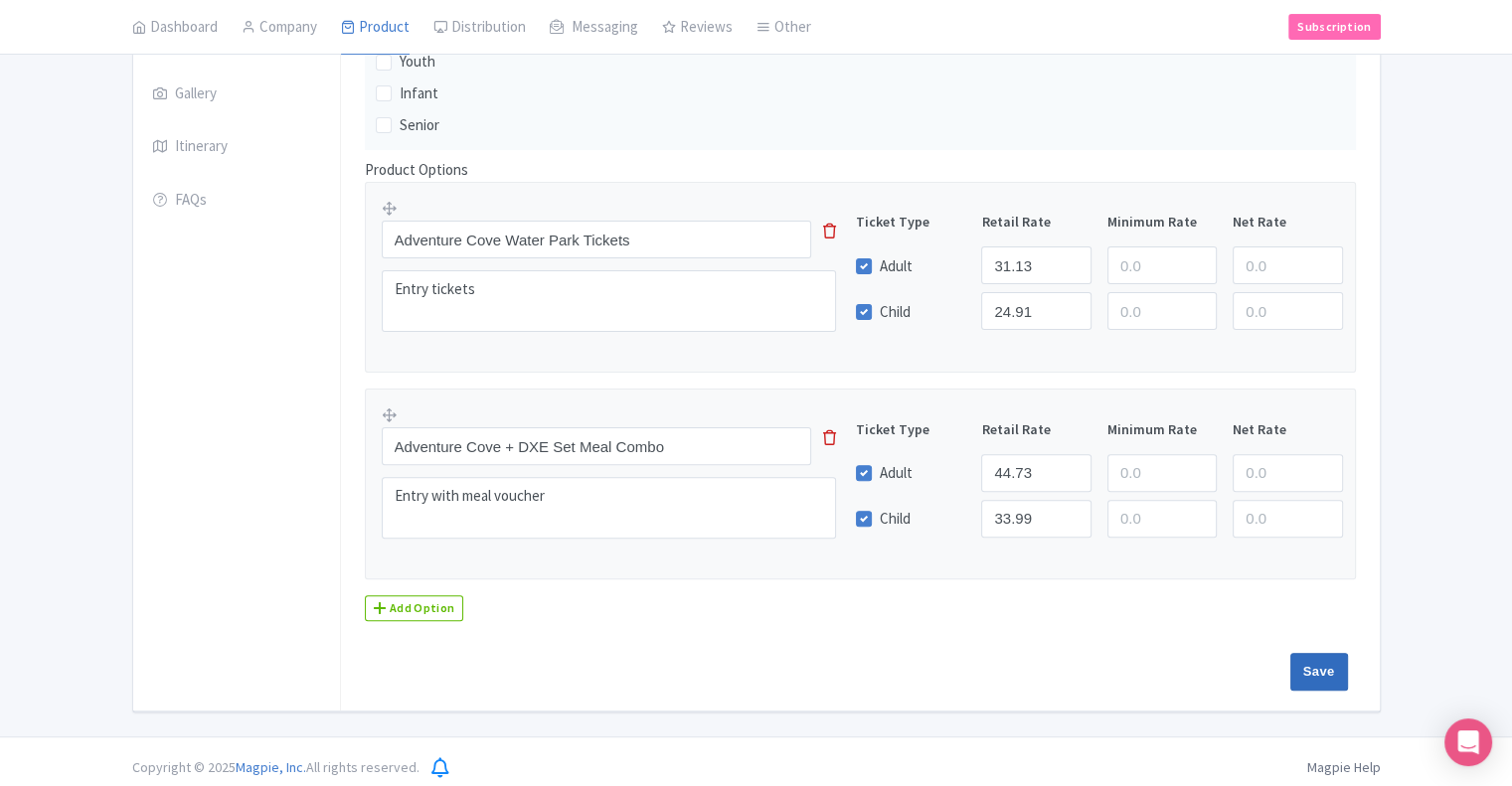 type on "Saving..." 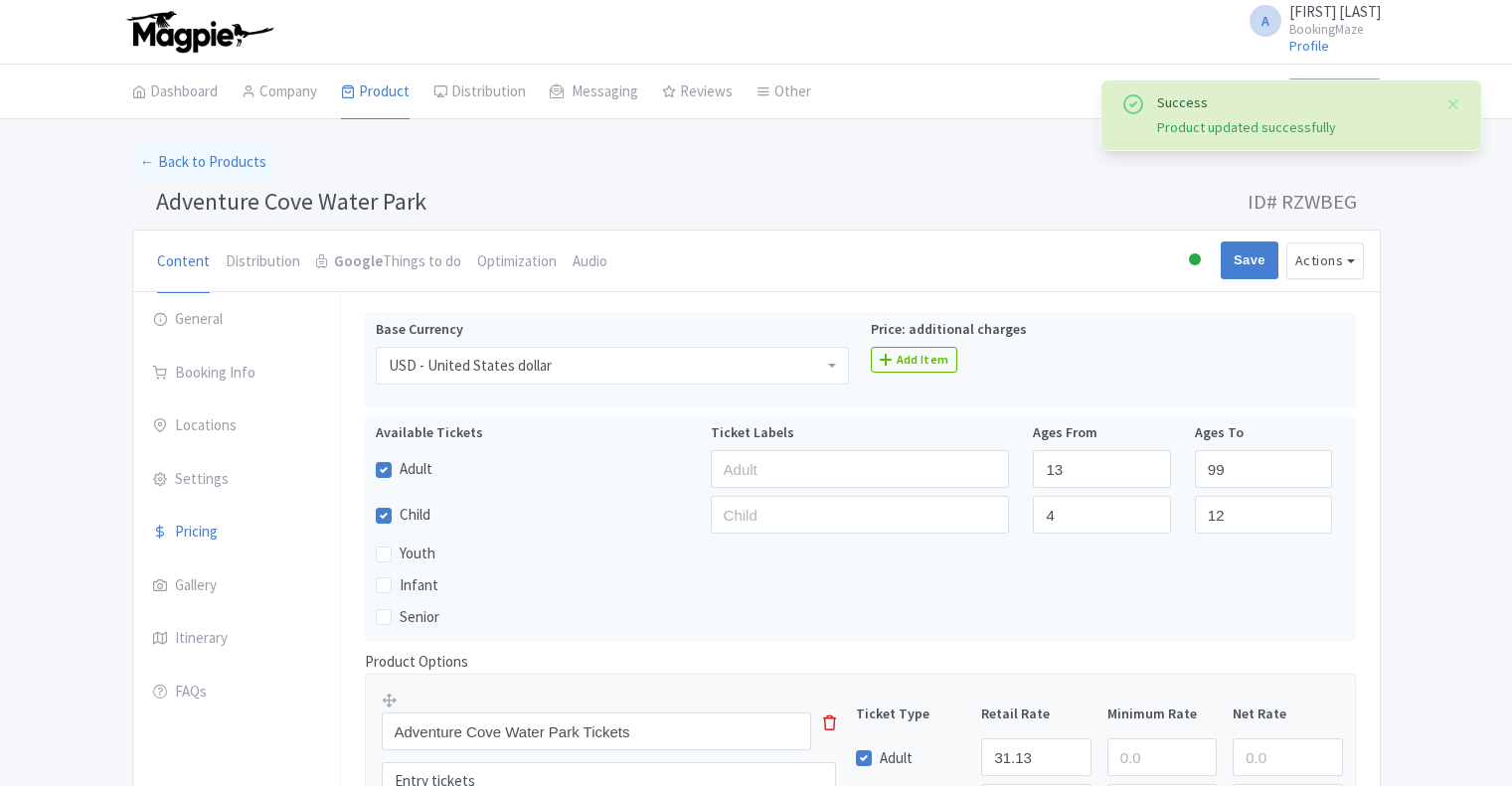 scroll, scrollTop: 499, scrollLeft: 0, axis: vertical 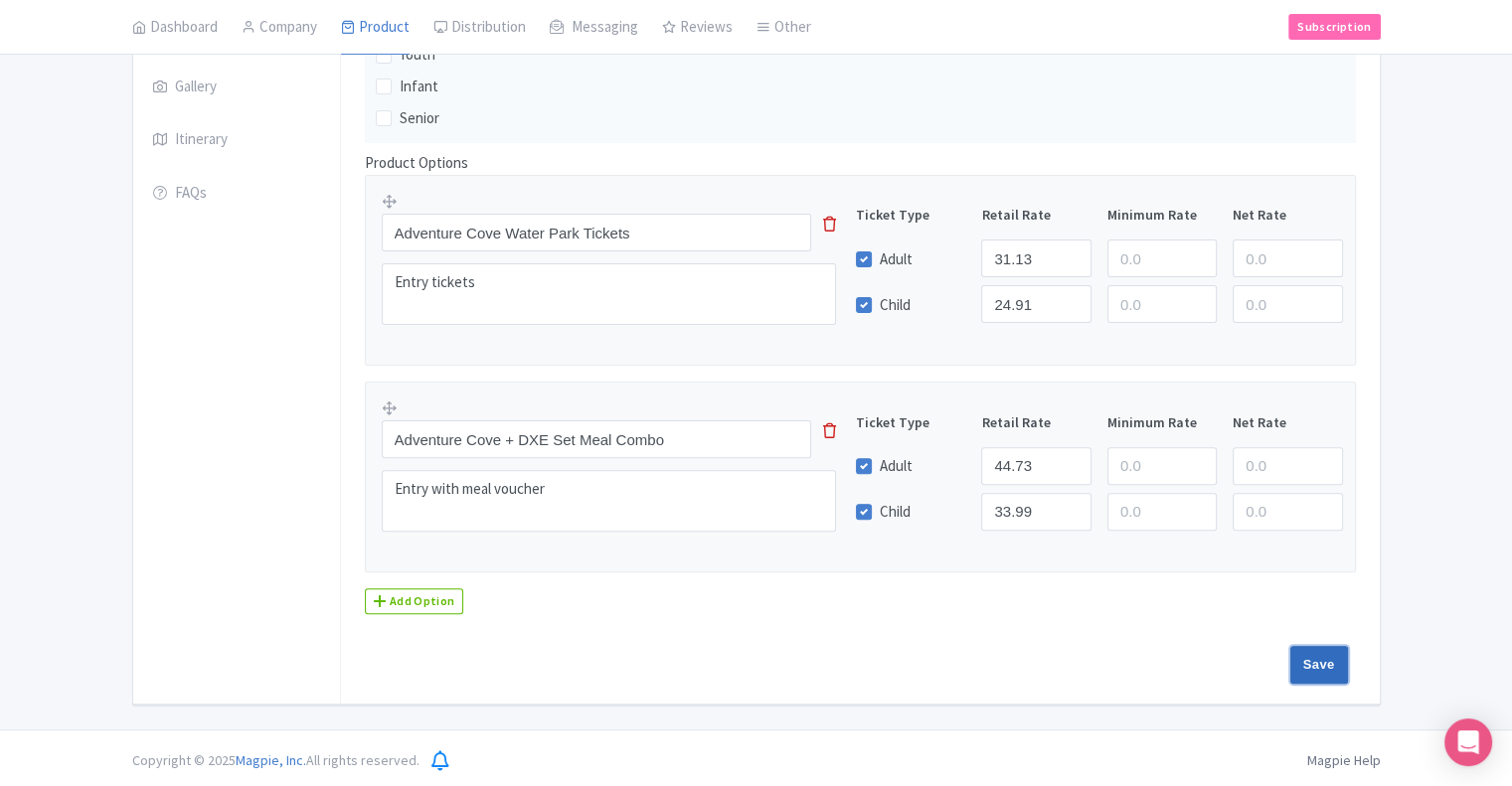 click on "Save" at bounding box center (1319, 665) 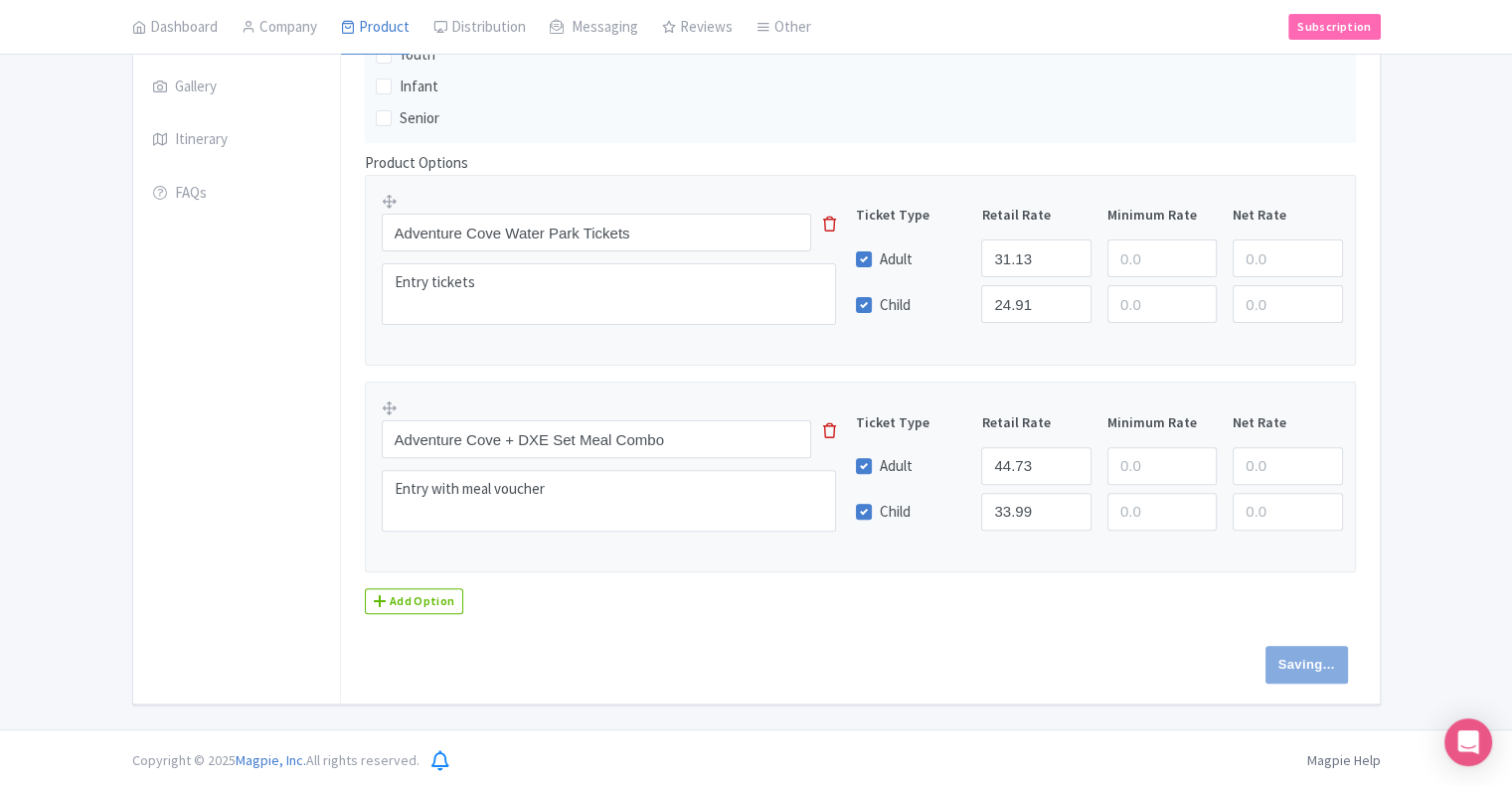type on "Saving..." 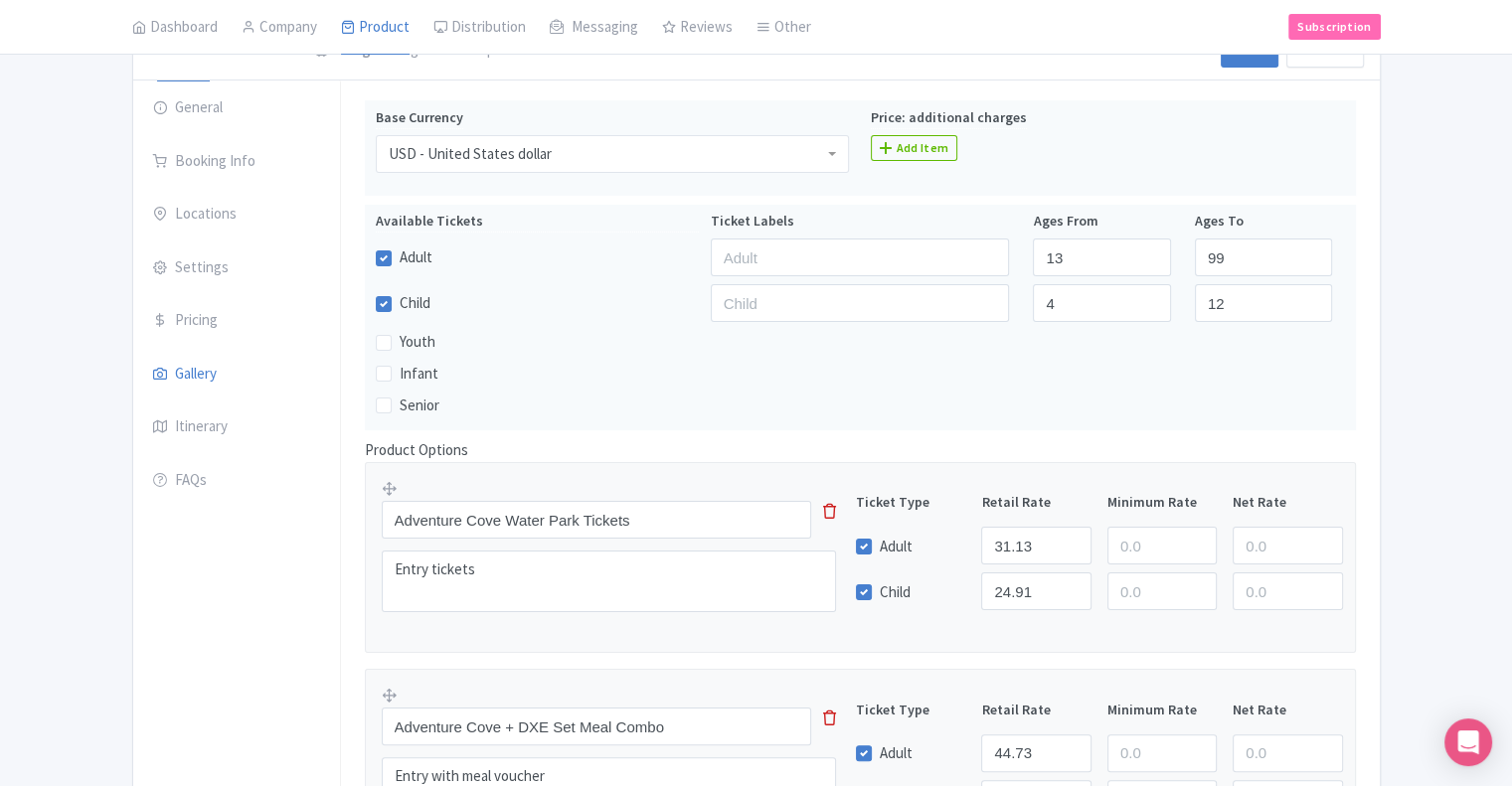 scroll, scrollTop: 201, scrollLeft: 0, axis: vertical 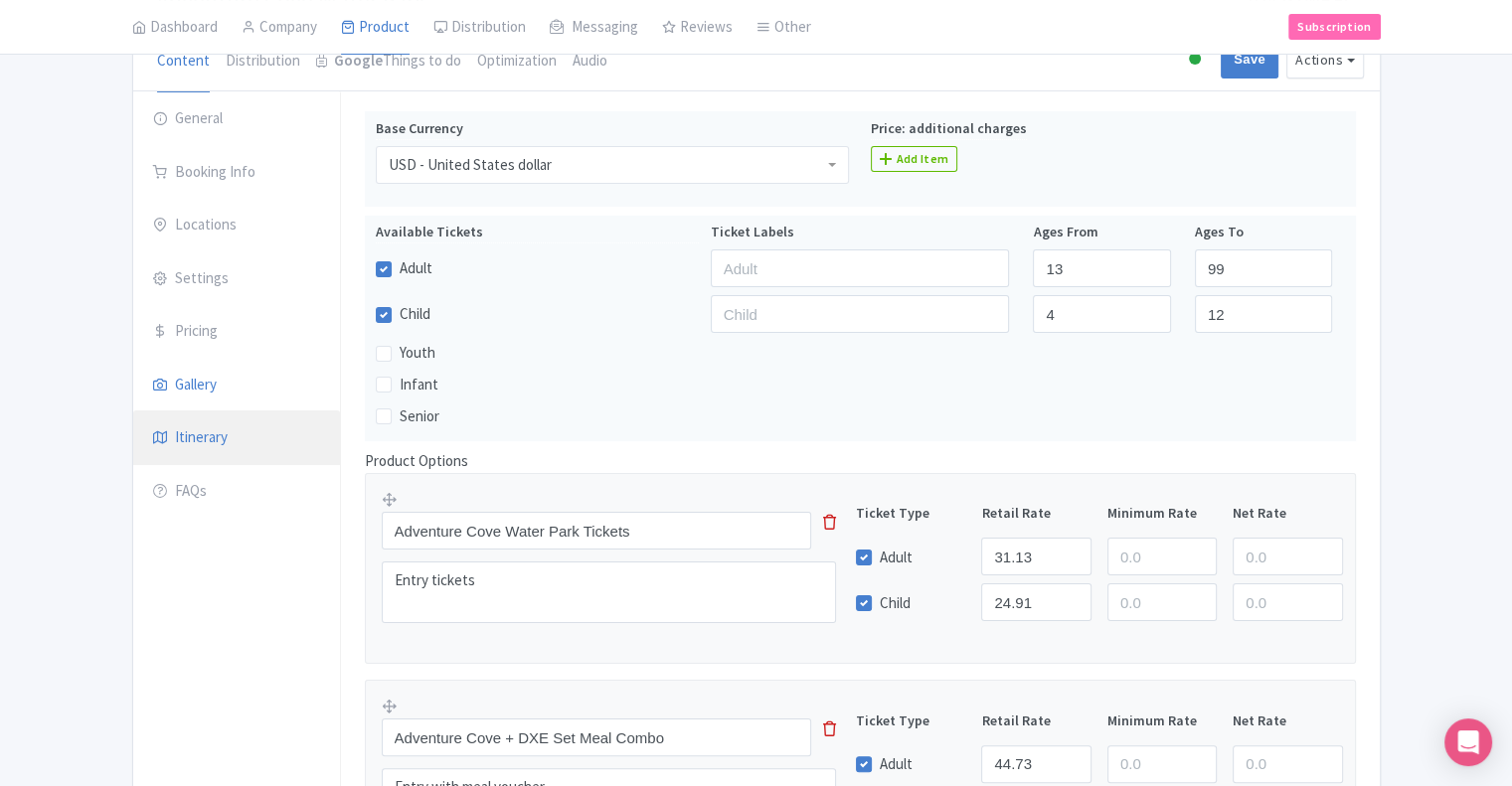 click on "Itinerary" at bounding box center [237, 438] 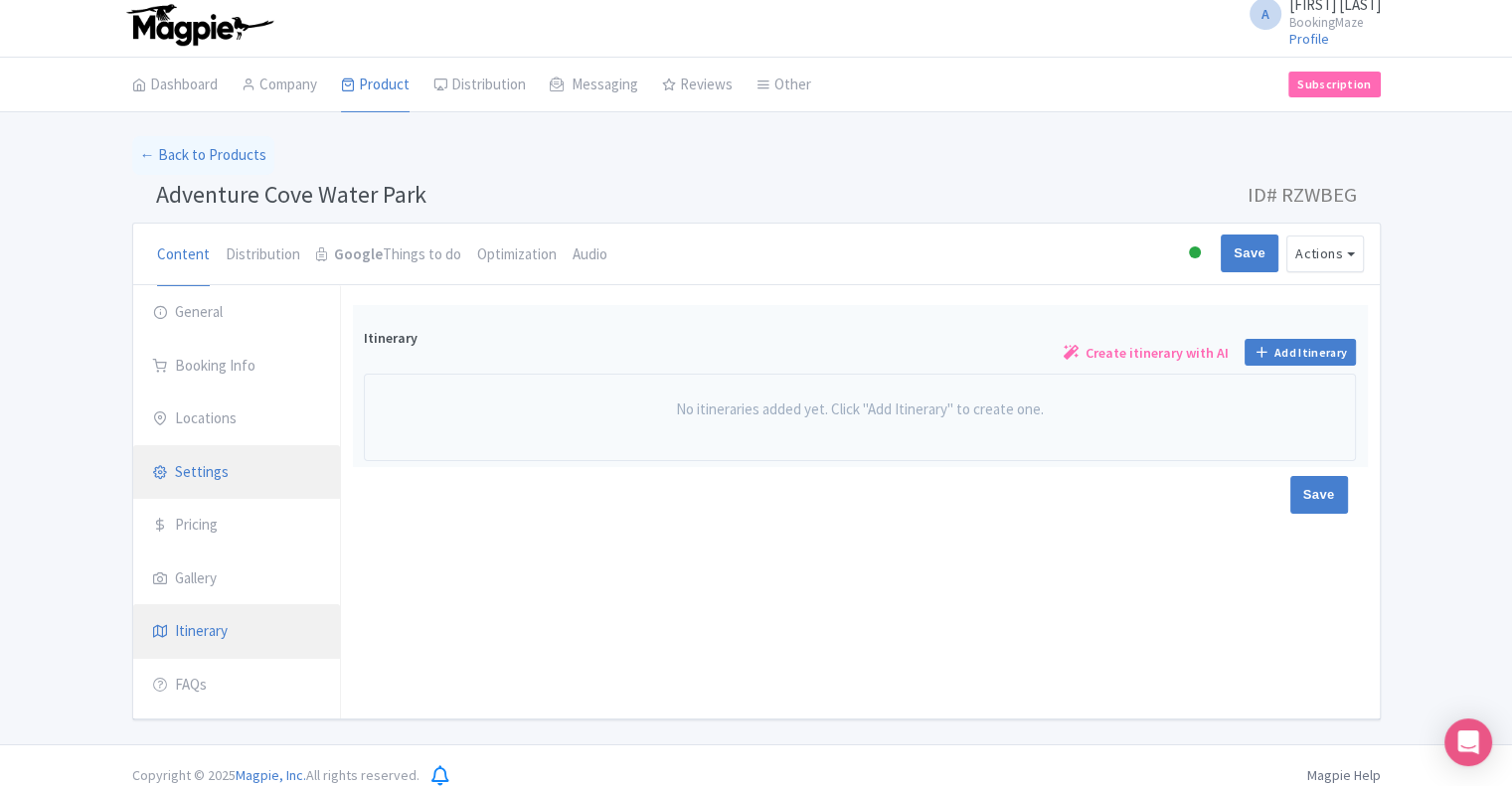 scroll, scrollTop: 0, scrollLeft: 0, axis: both 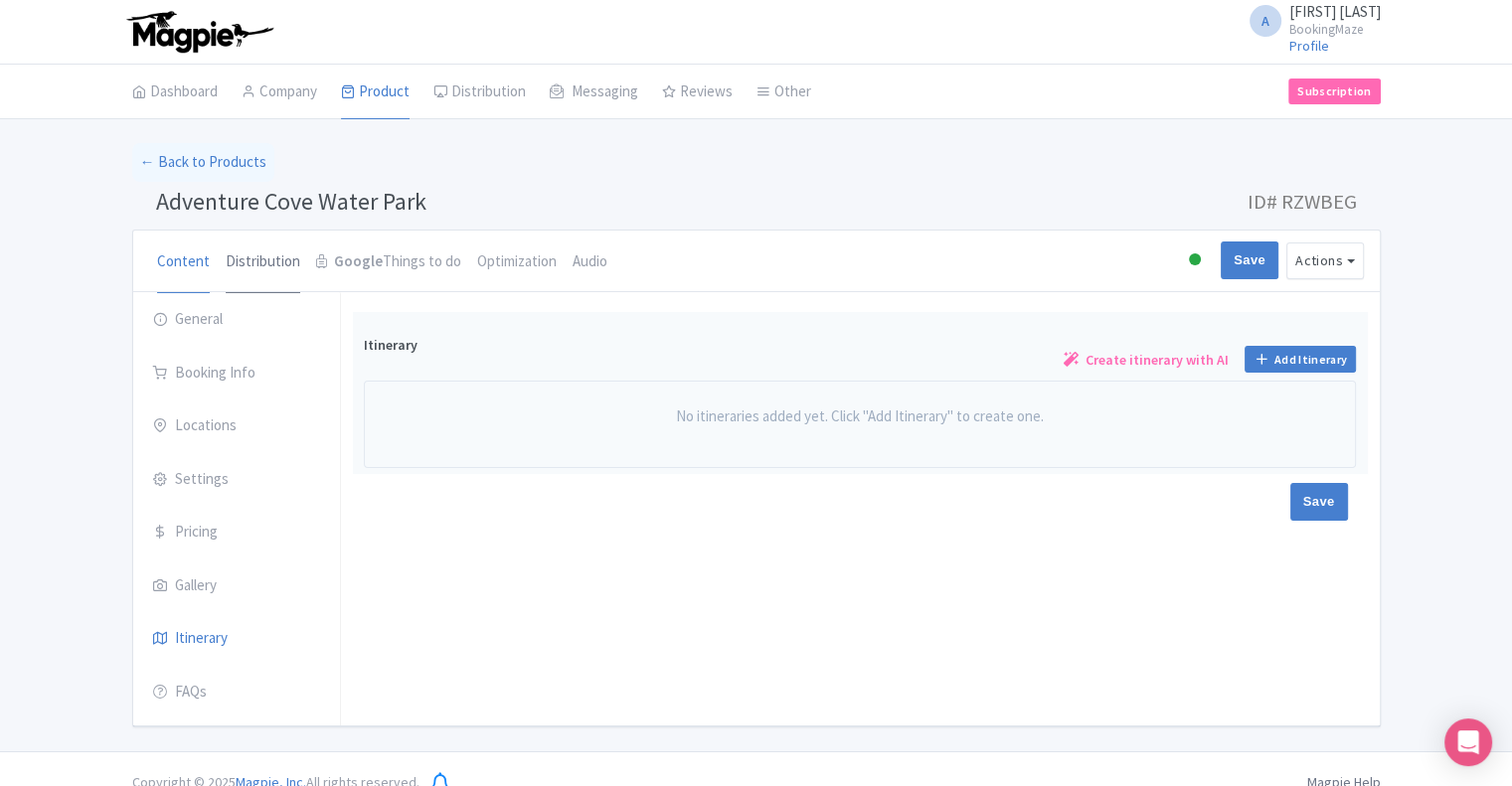 click on "Distribution" at bounding box center [262, 262] 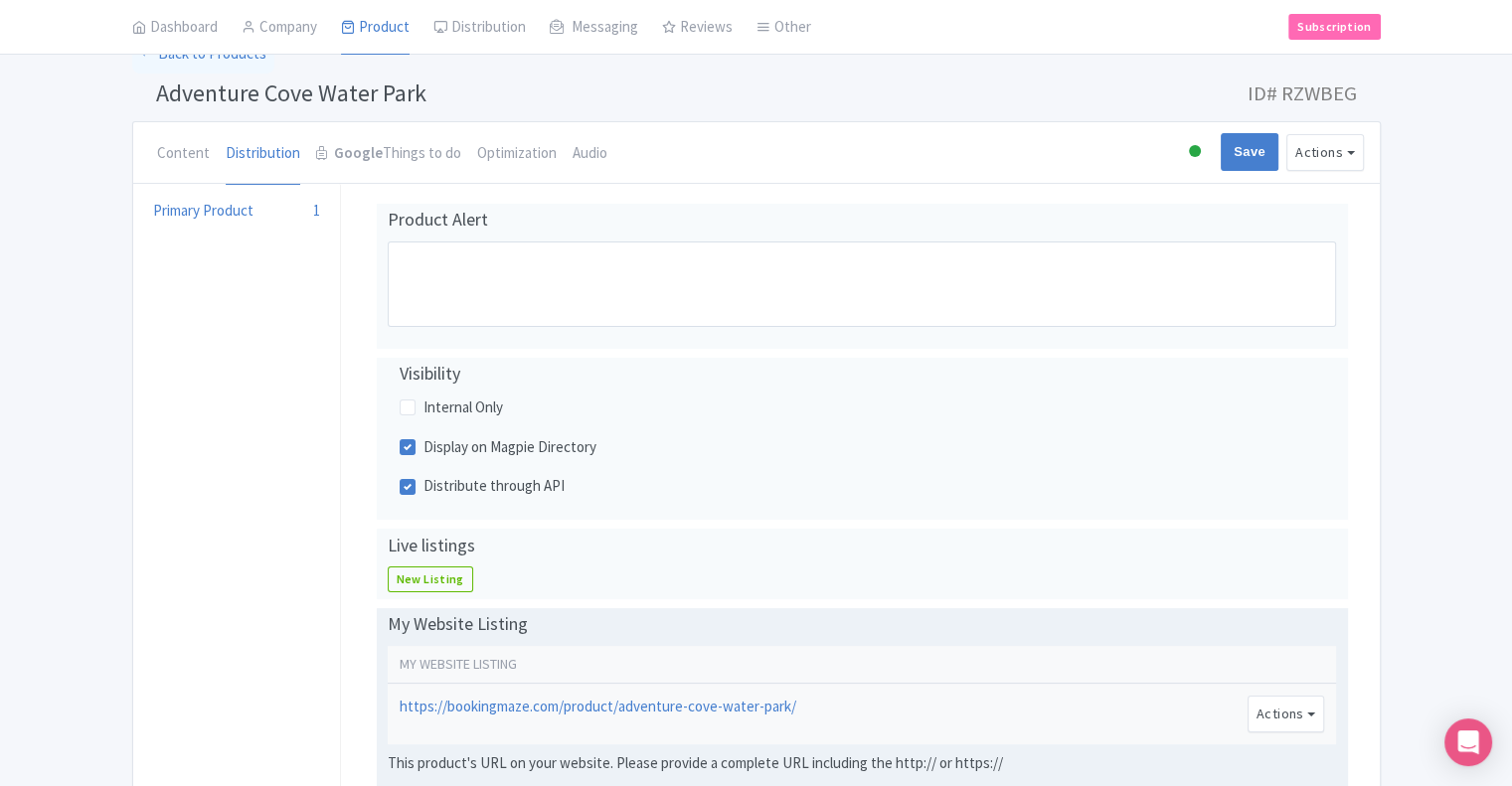 scroll, scrollTop: 99, scrollLeft: 0, axis: vertical 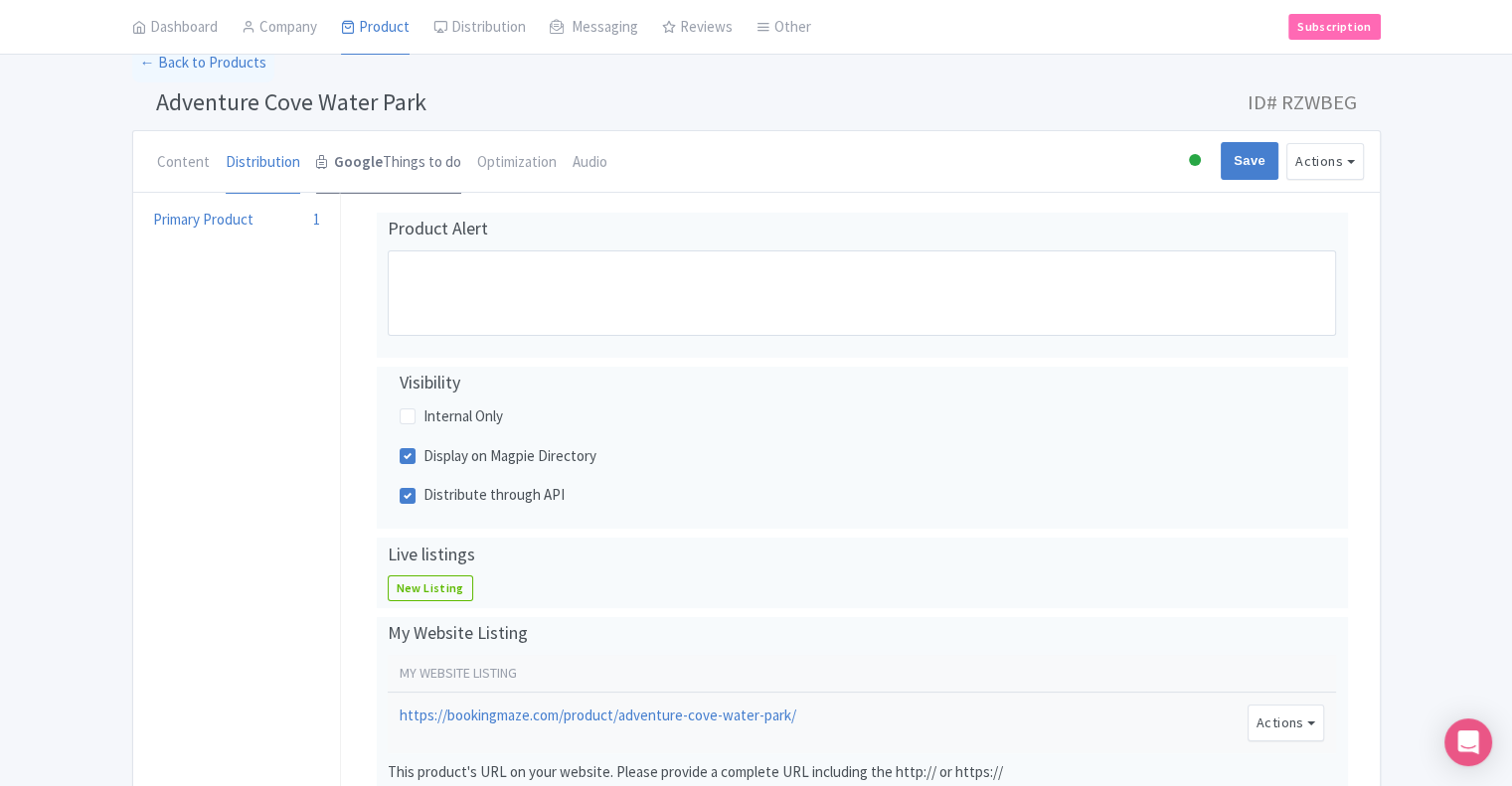 click on "Google  Things to do" at bounding box center [389, 163] 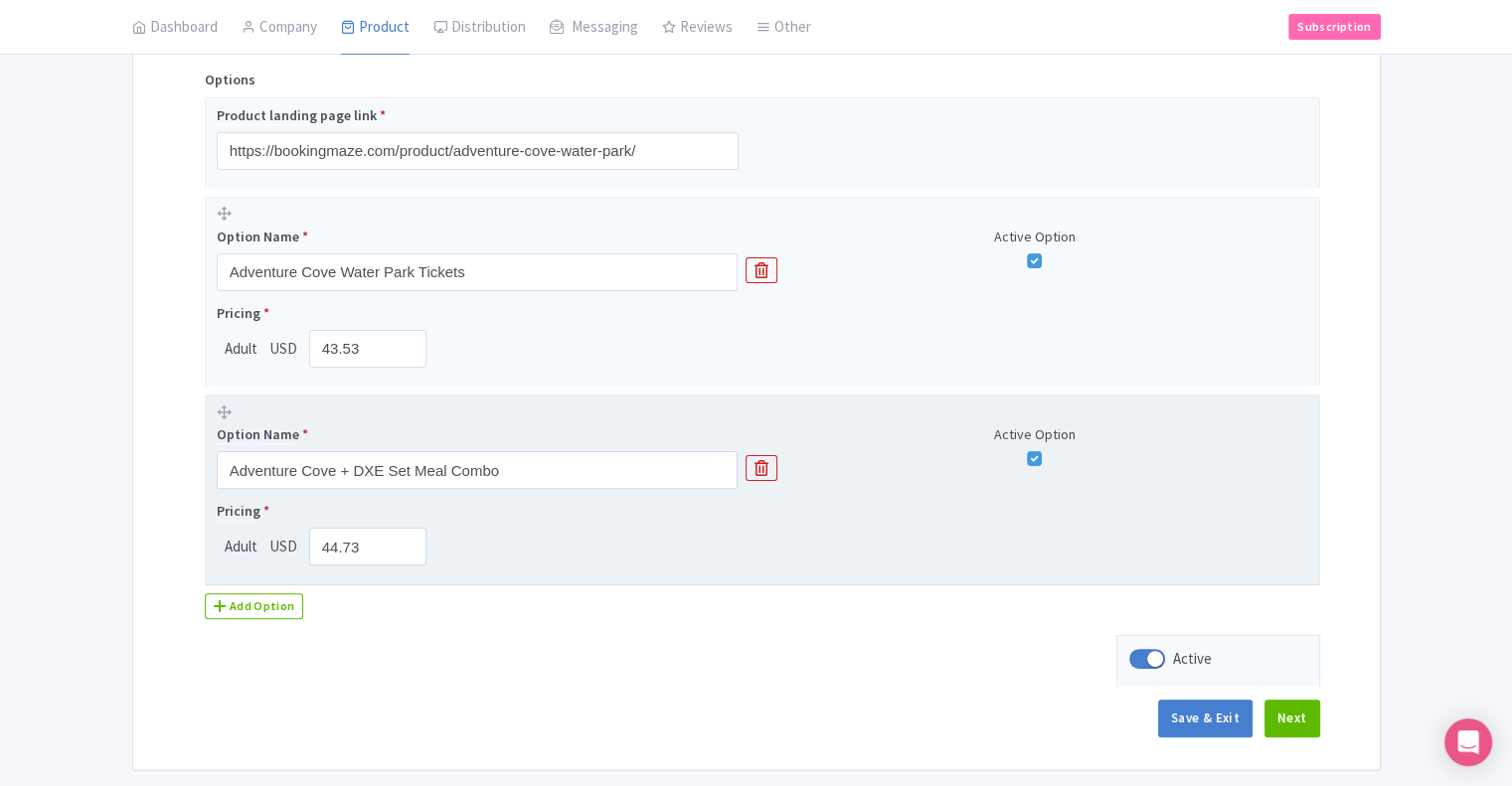 scroll, scrollTop: 429, scrollLeft: 0, axis: vertical 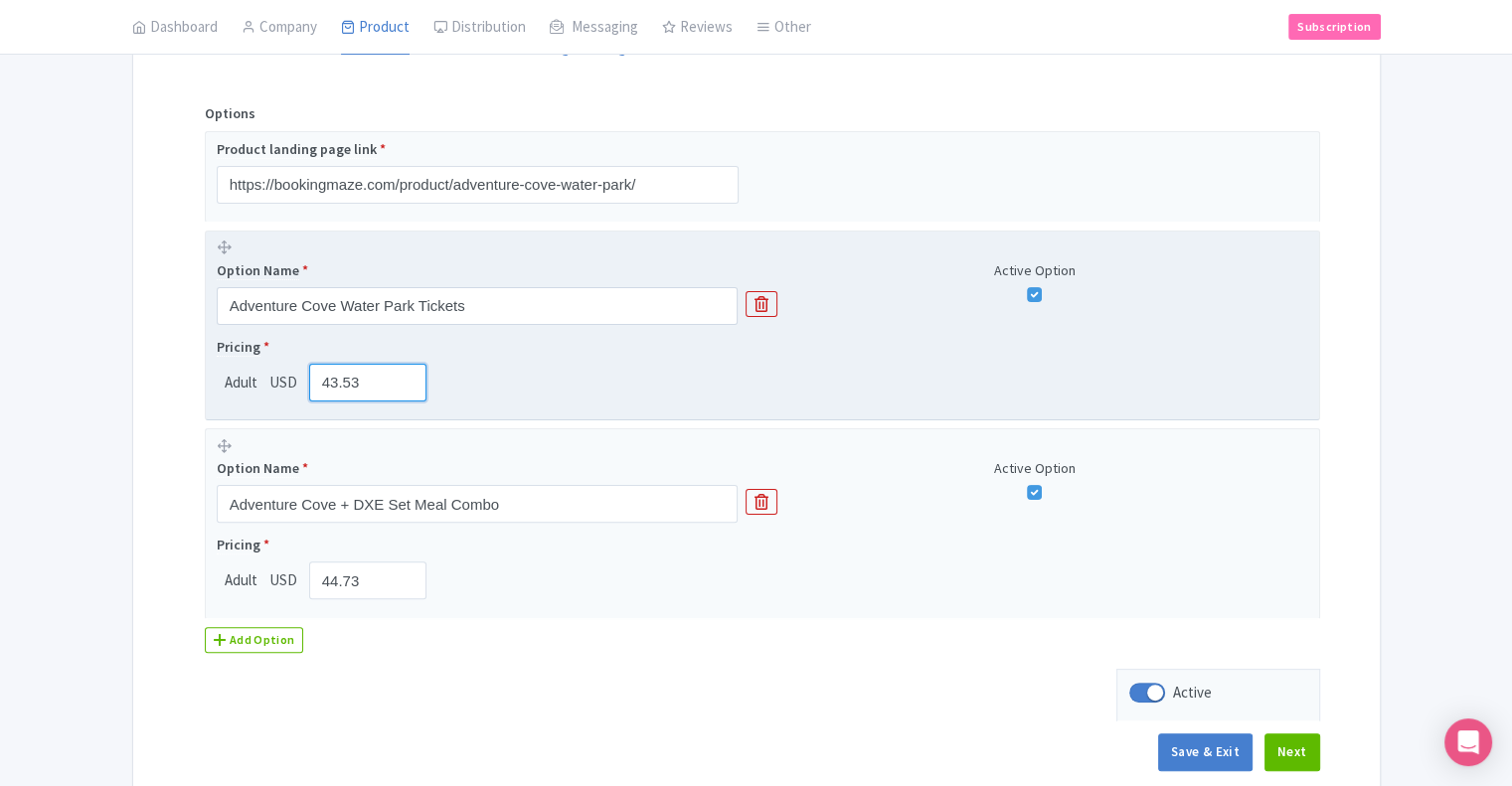 click on "43.53" at bounding box center [368, 383] 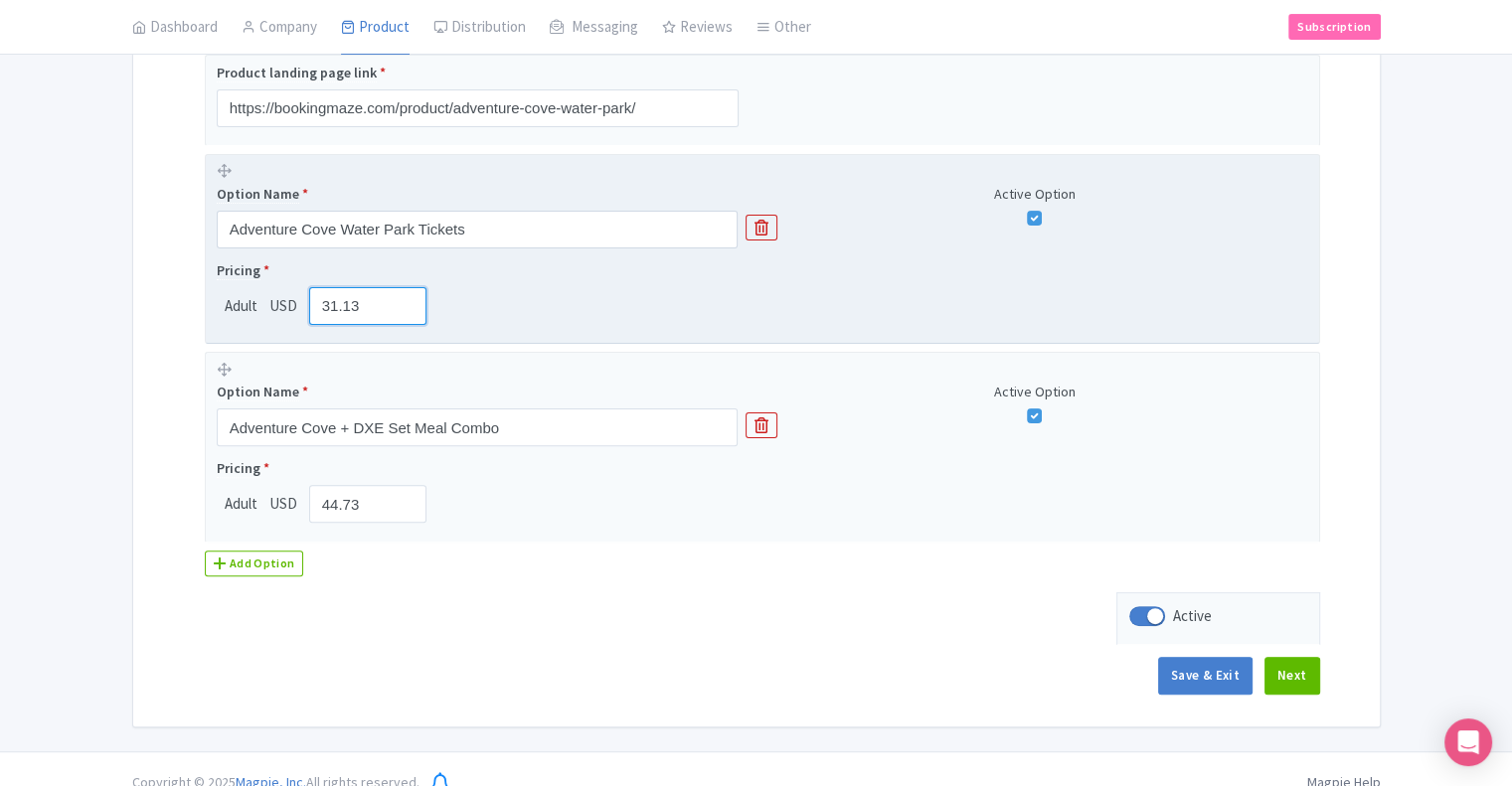 scroll, scrollTop: 529, scrollLeft: 0, axis: vertical 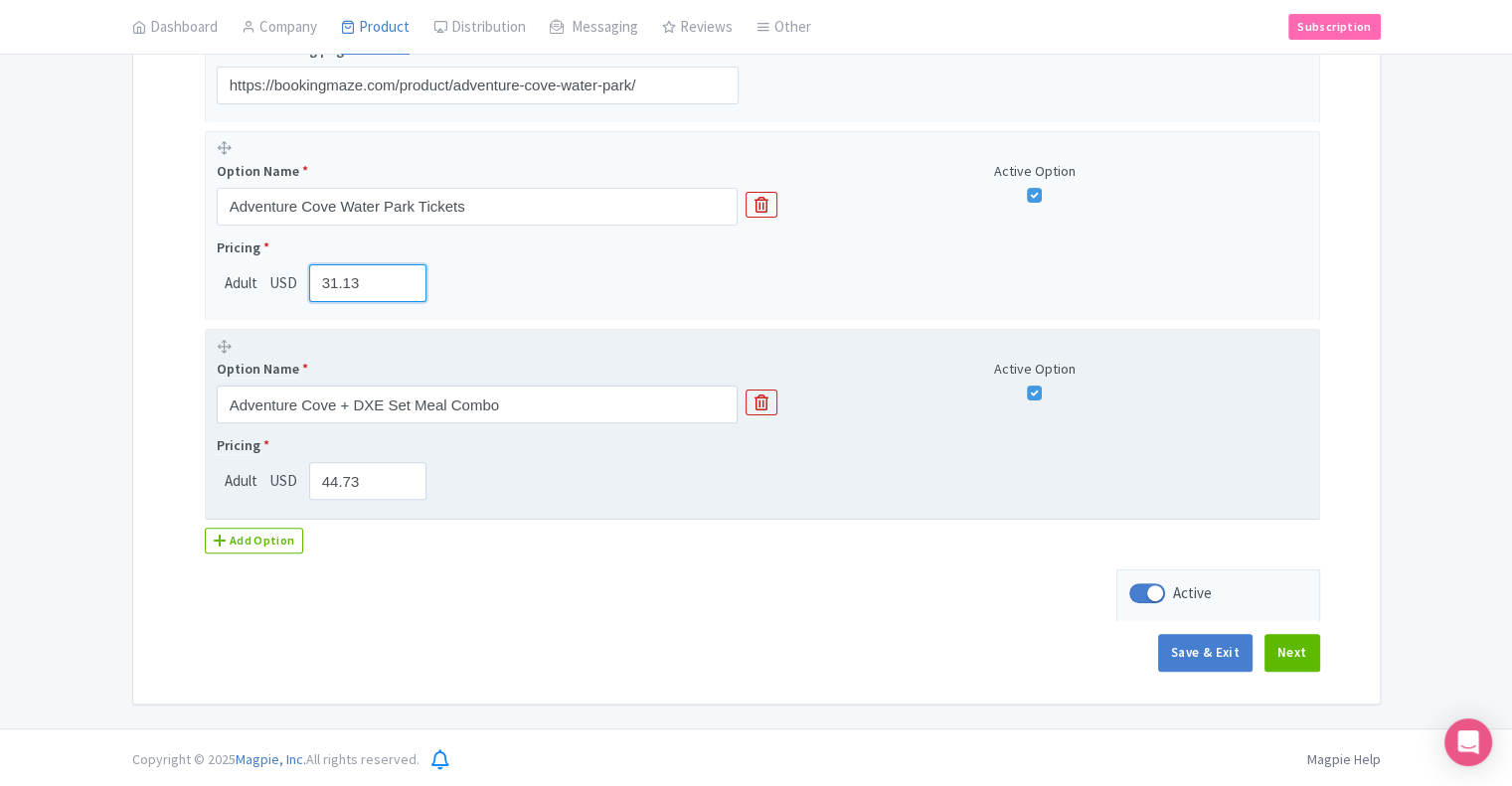 type on "31.13" 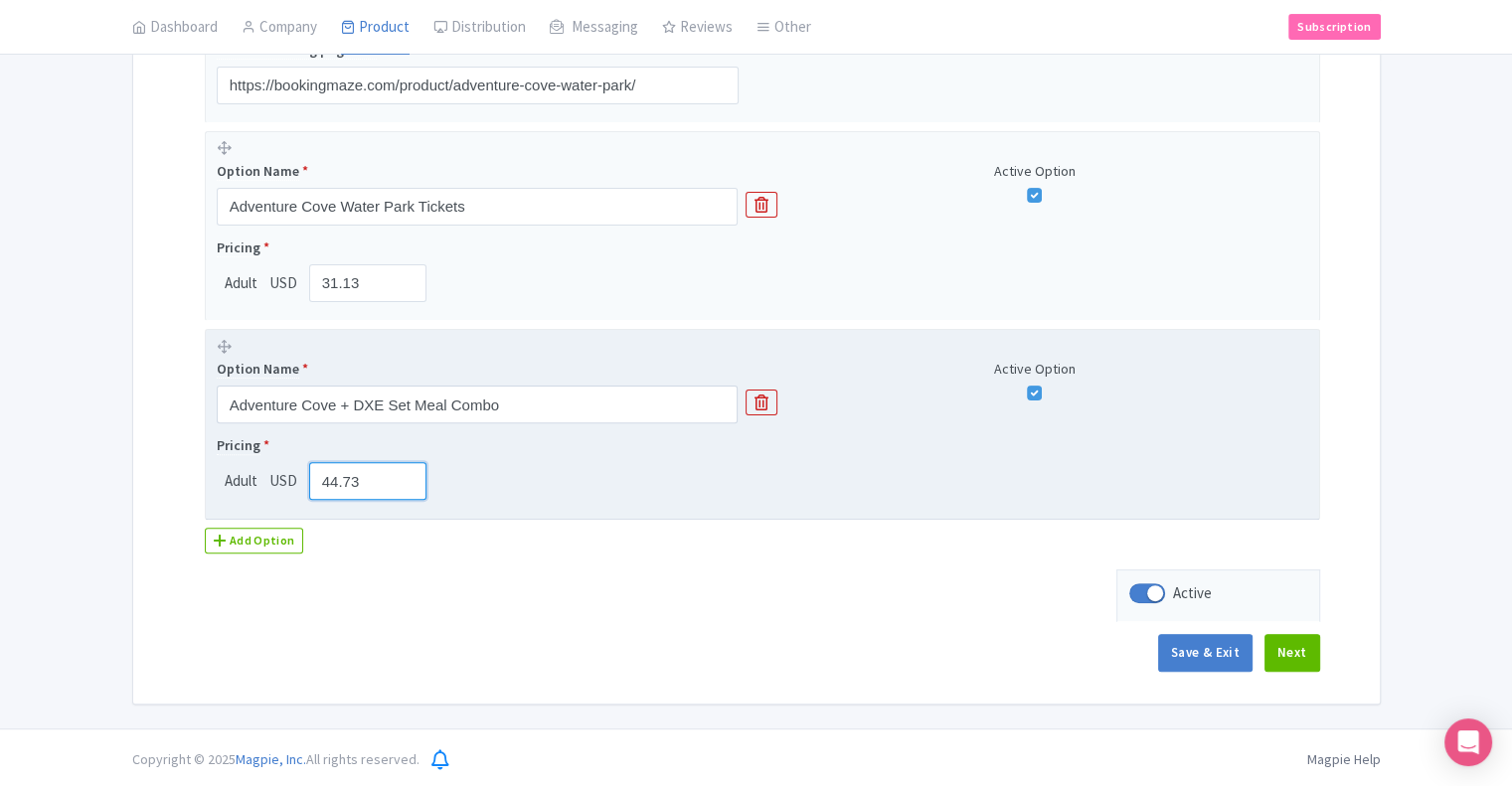 click on "44.73" at bounding box center [368, 481] 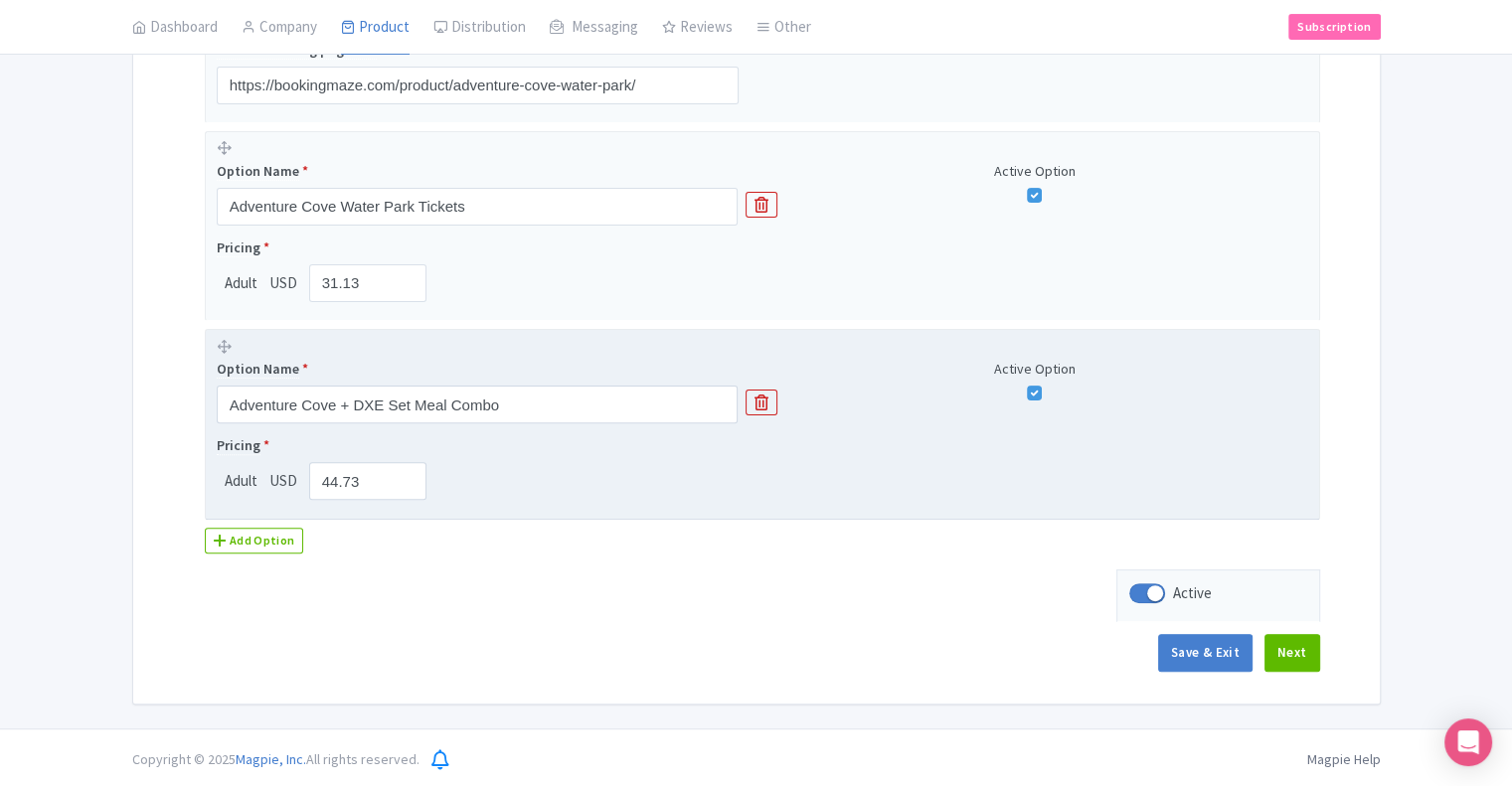 click on "Pricing
*
Adult
USD
44.73" at bounding box center [762, 467] 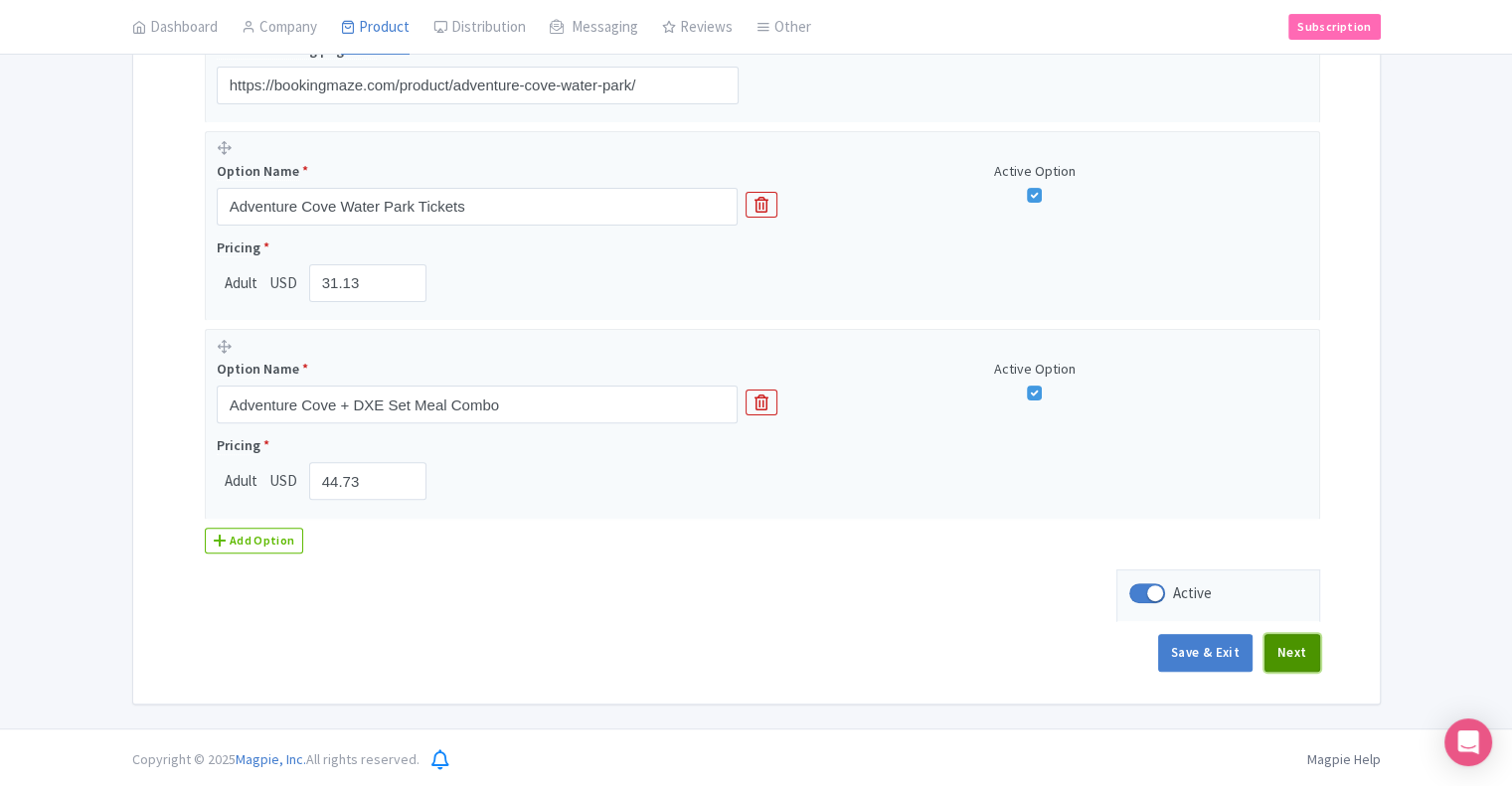 click on "Next" at bounding box center (1292, 653) 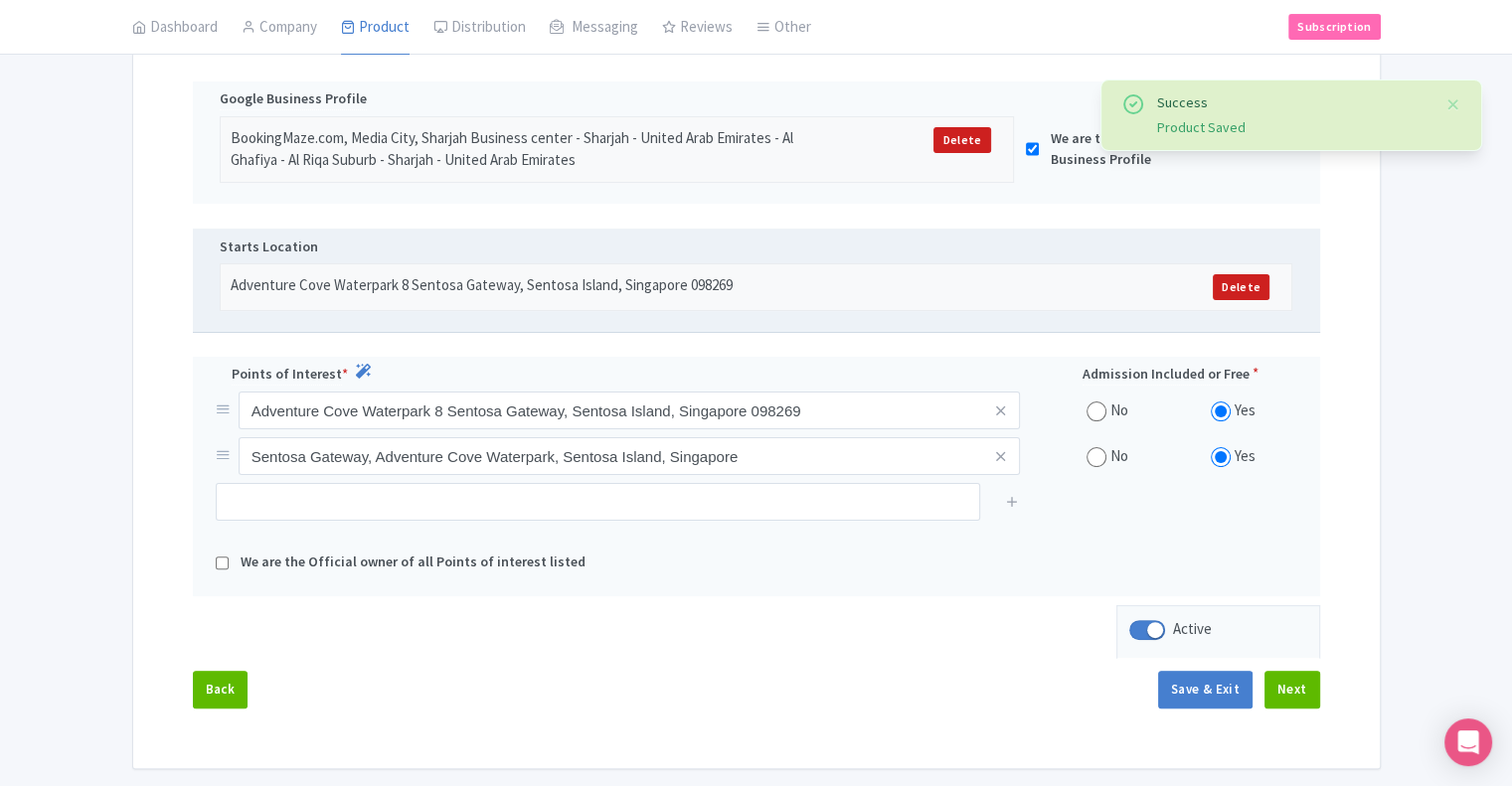 scroll, scrollTop: 482, scrollLeft: 0, axis: vertical 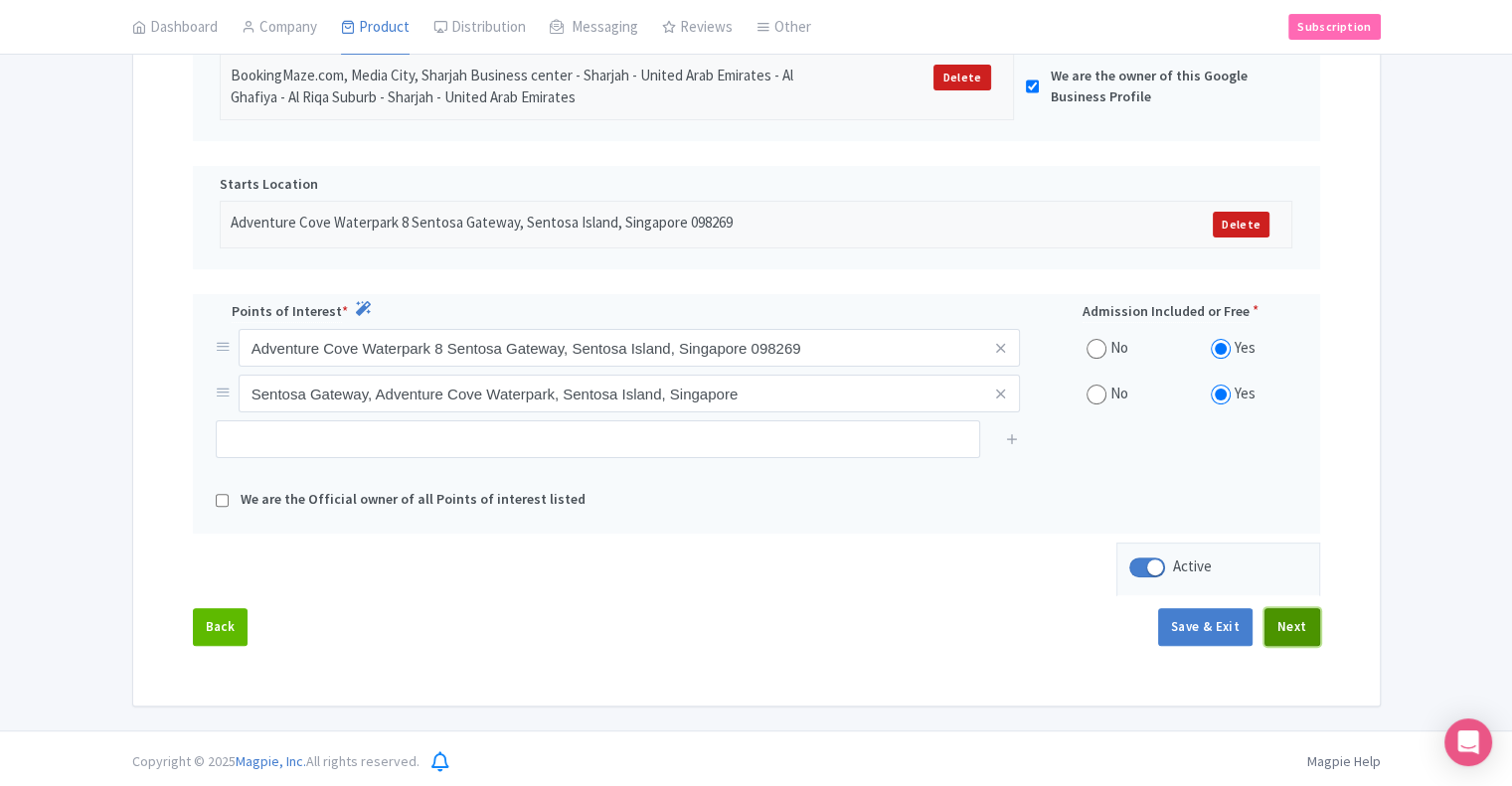 click on "Next" at bounding box center (1292, 627) 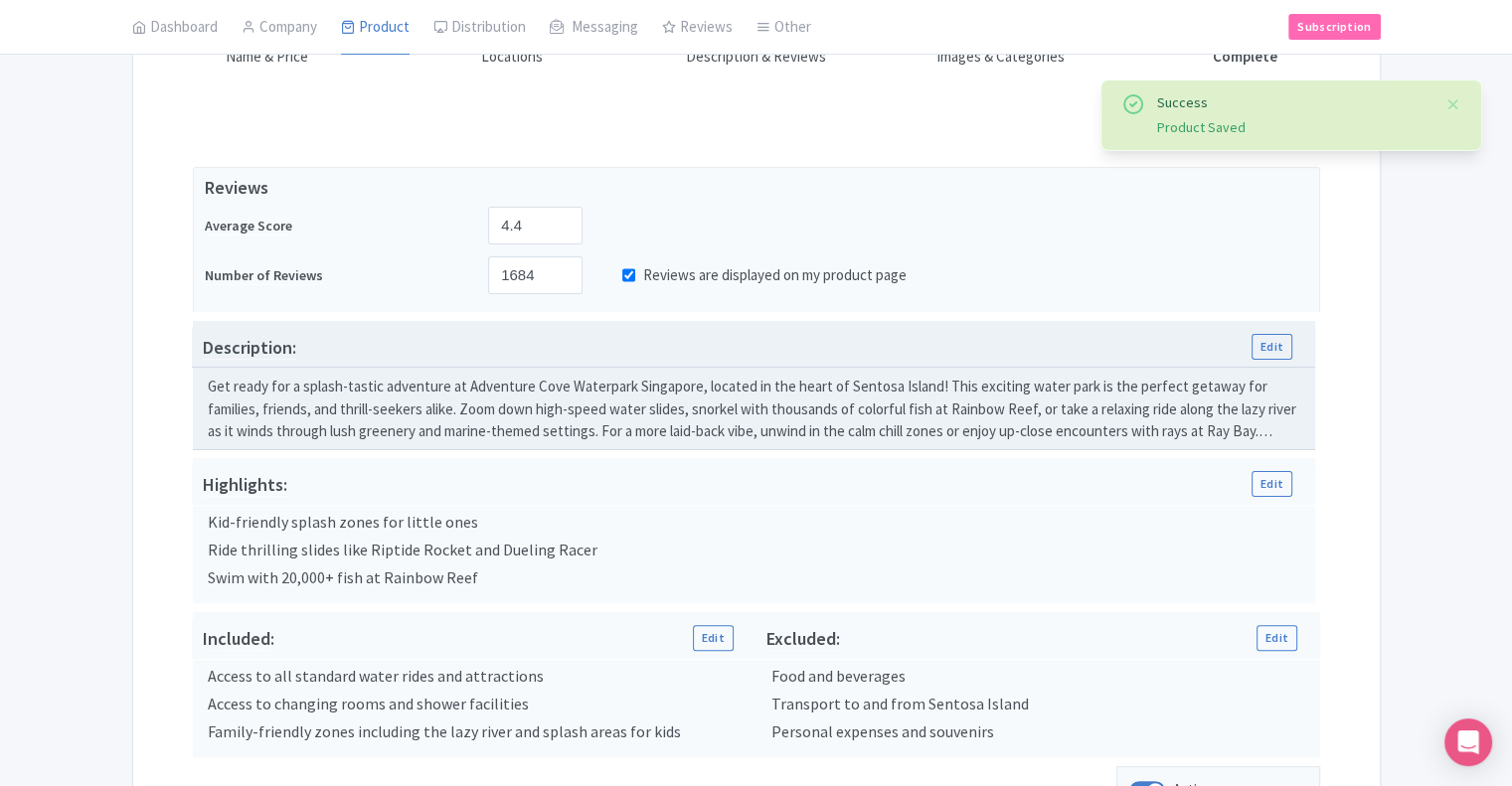 scroll, scrollTop: 482, scrollLeft: 0, axis: vertical 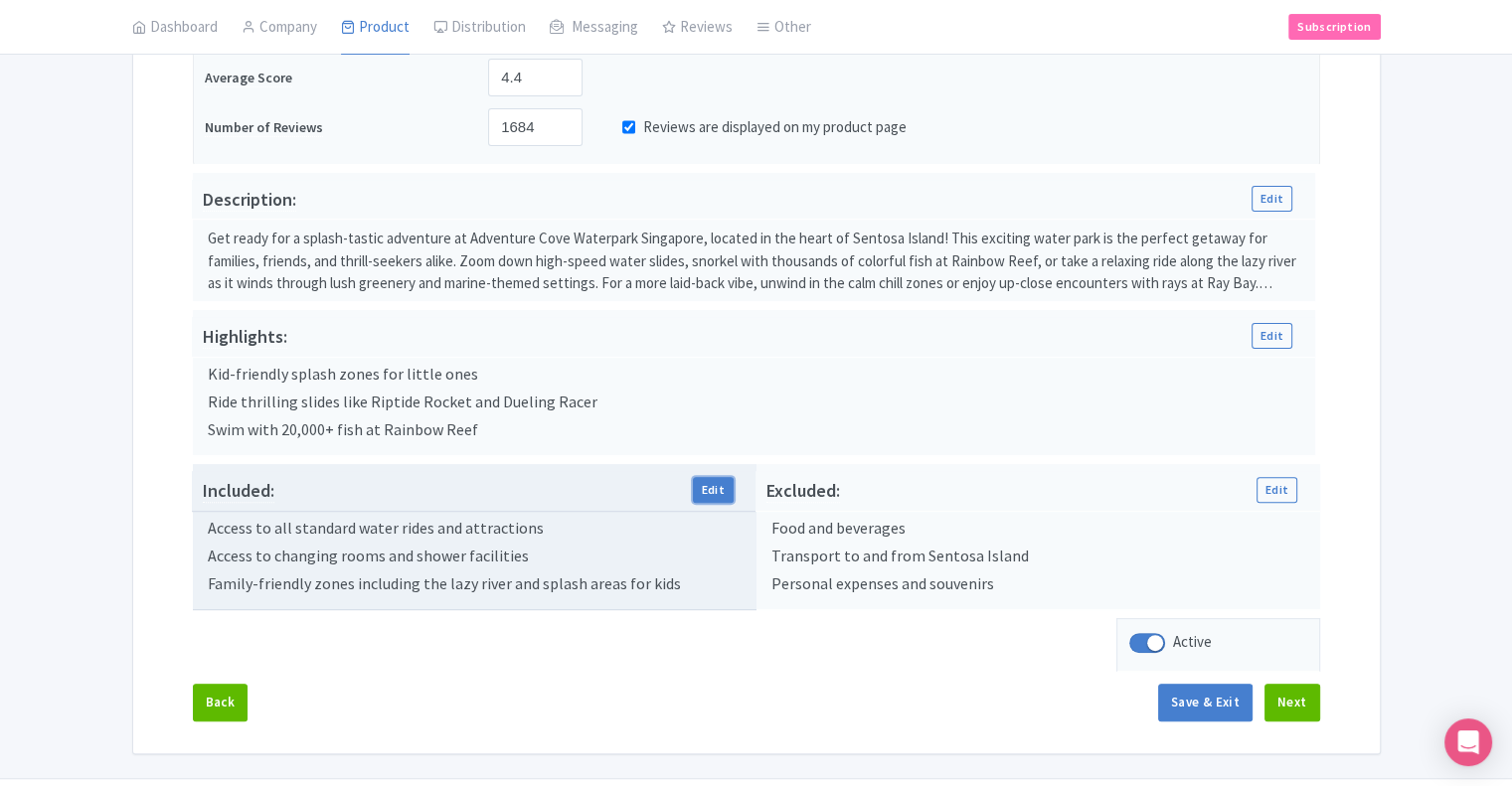 click on "Edit" at bounding box center [713, 490] 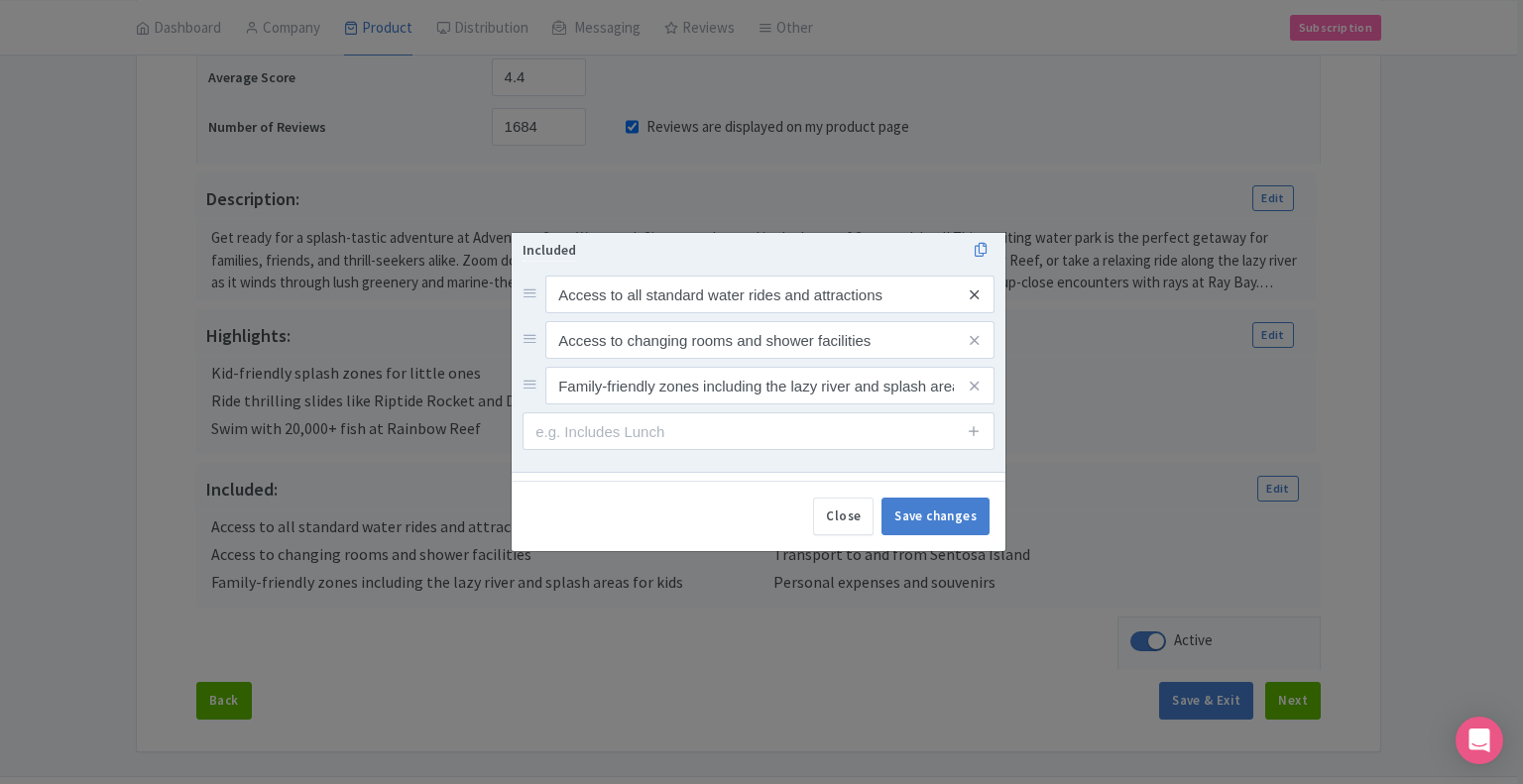 click at bounding box center (974, 294) 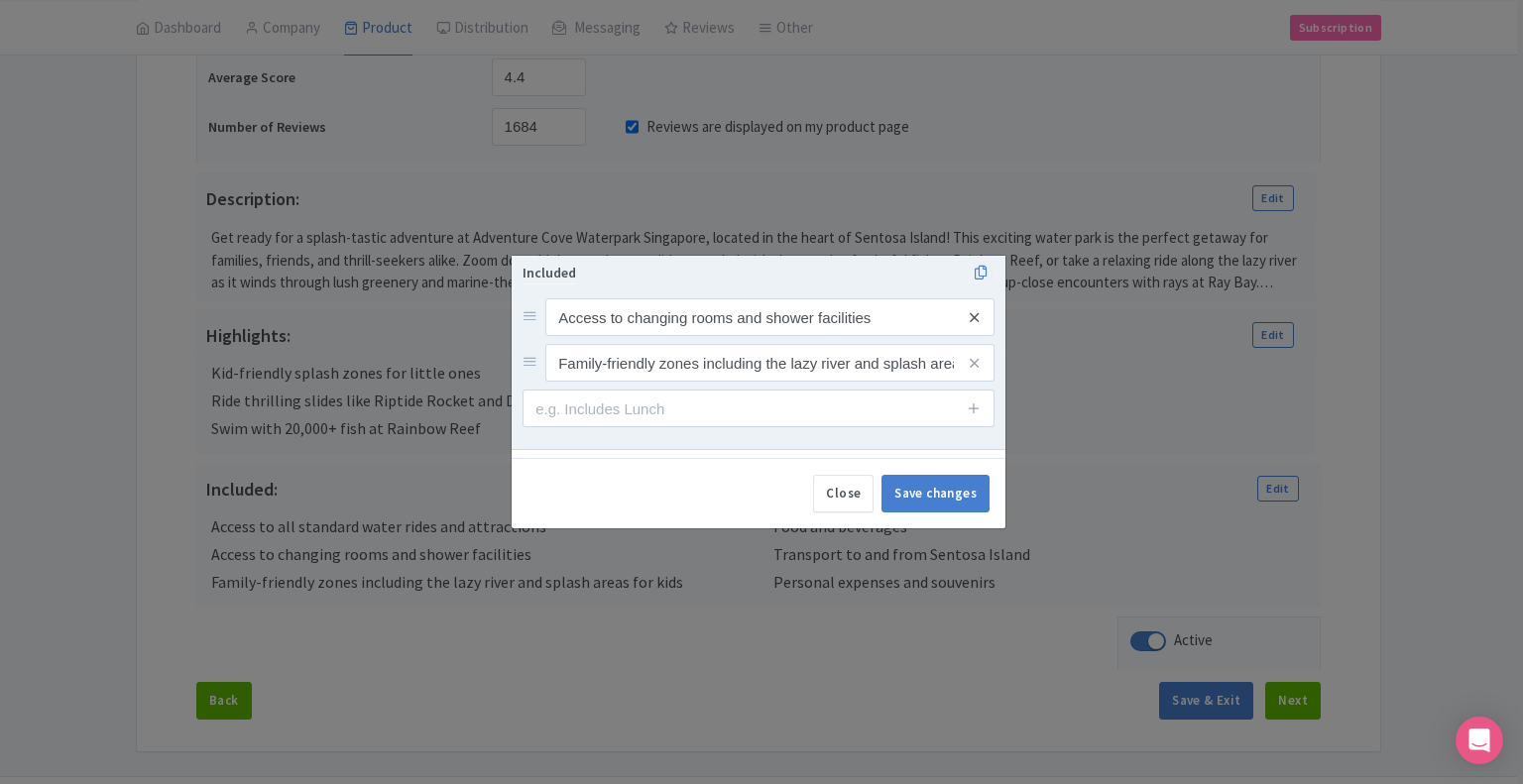 click at bounding box center [974, 317] 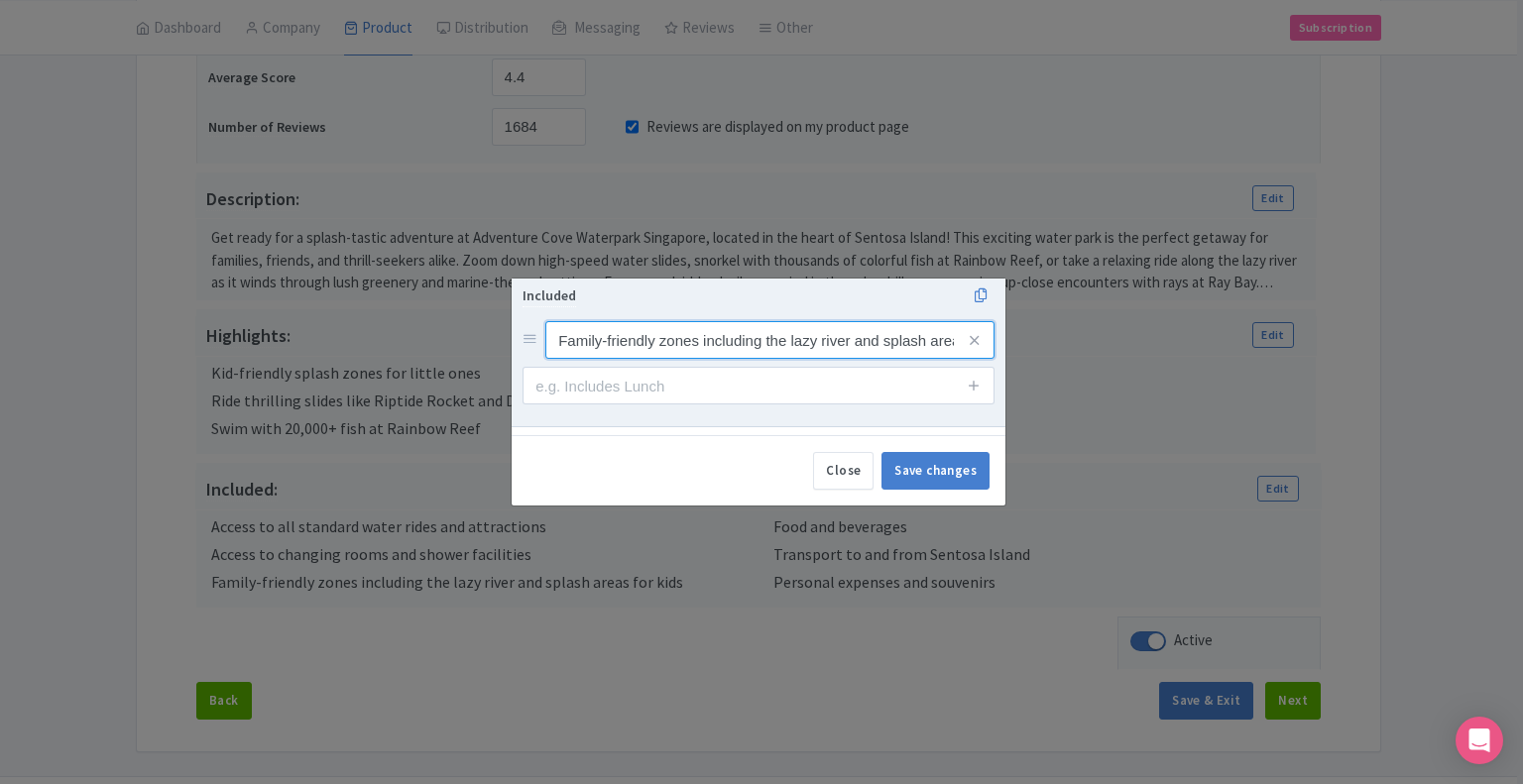 click on "Family-friendly zones including the lazy river and splash areas for kids" at bounding box center (769, 340) 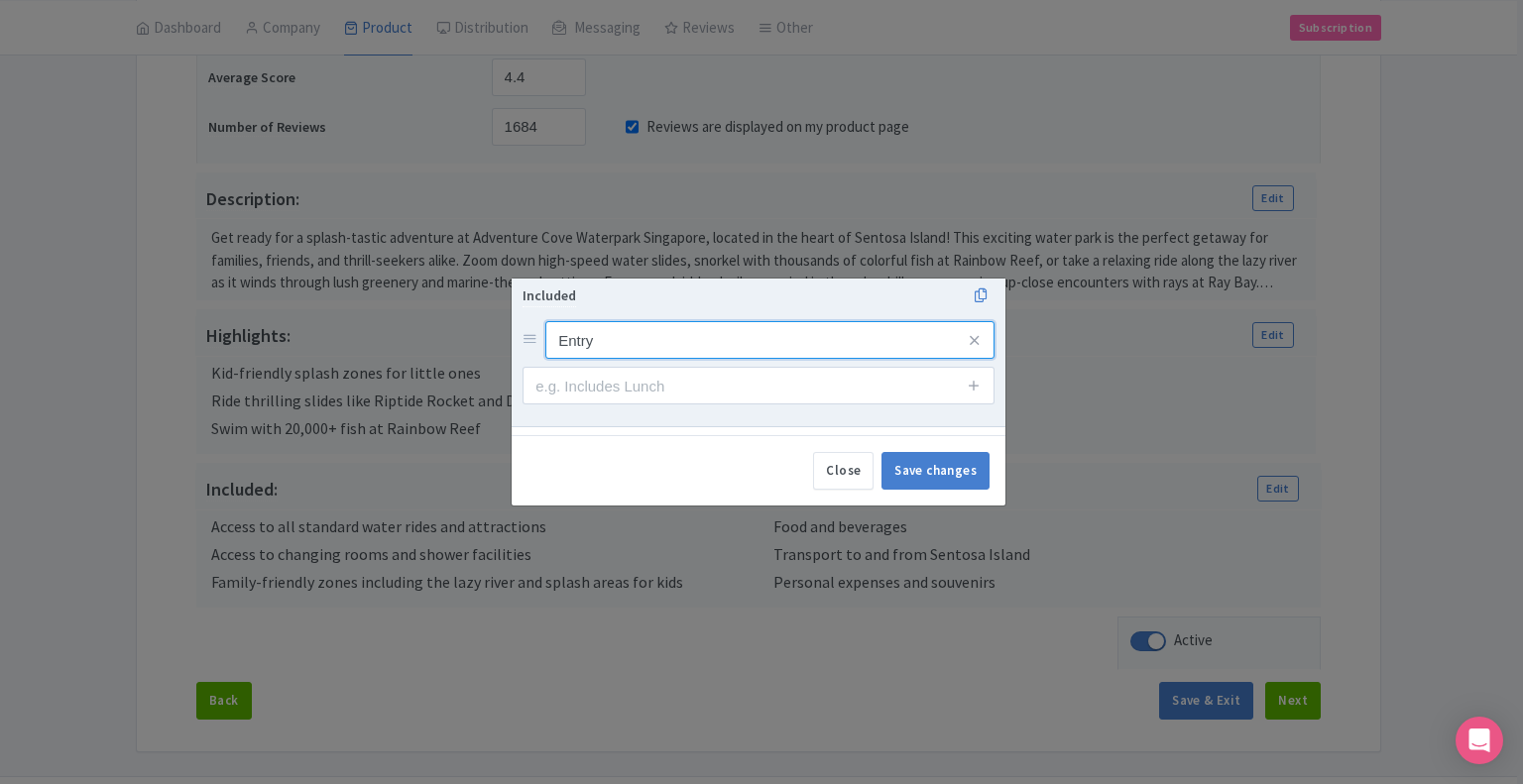 type on "Entry or admission fee" 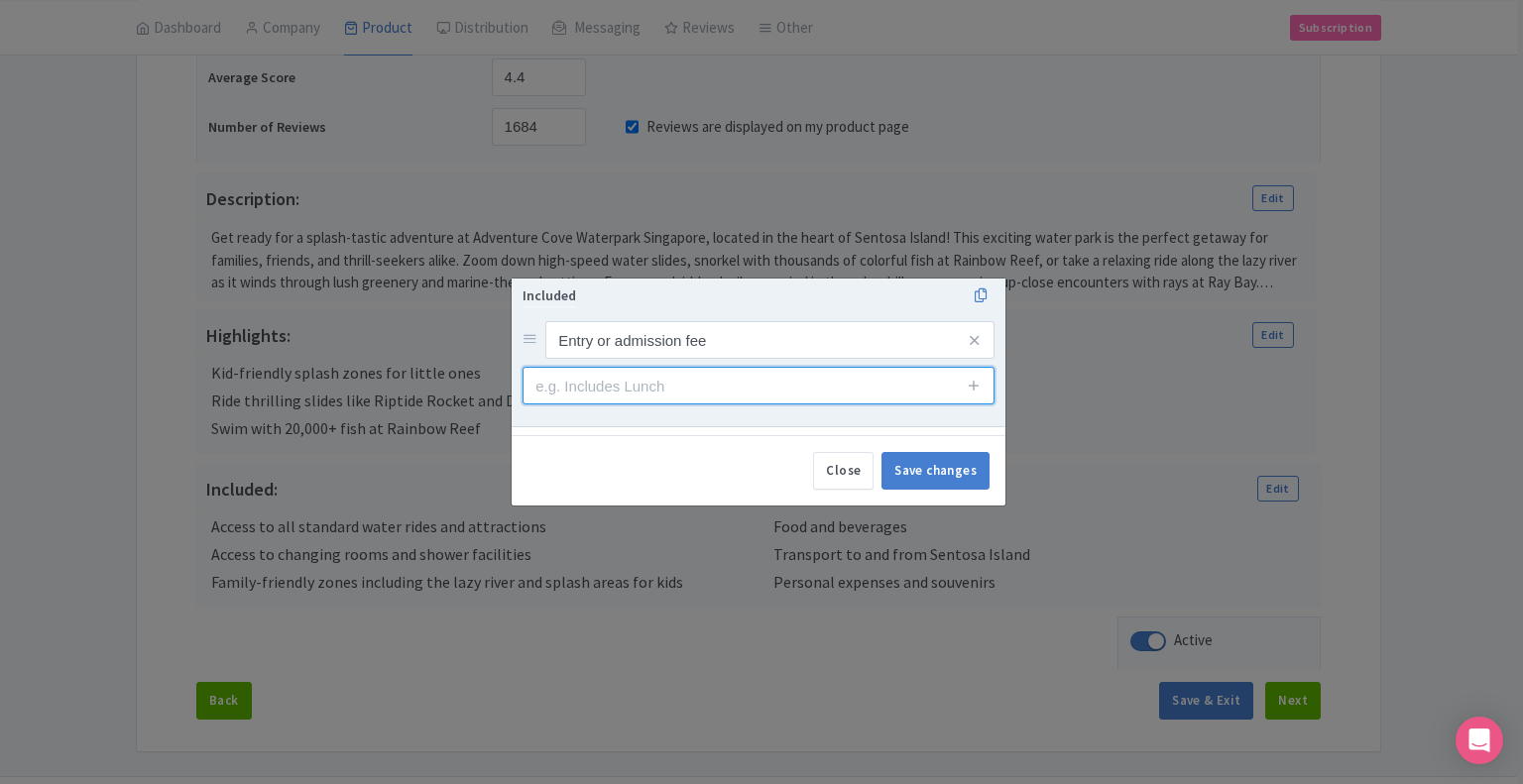 click at bounding box center (759, 386) 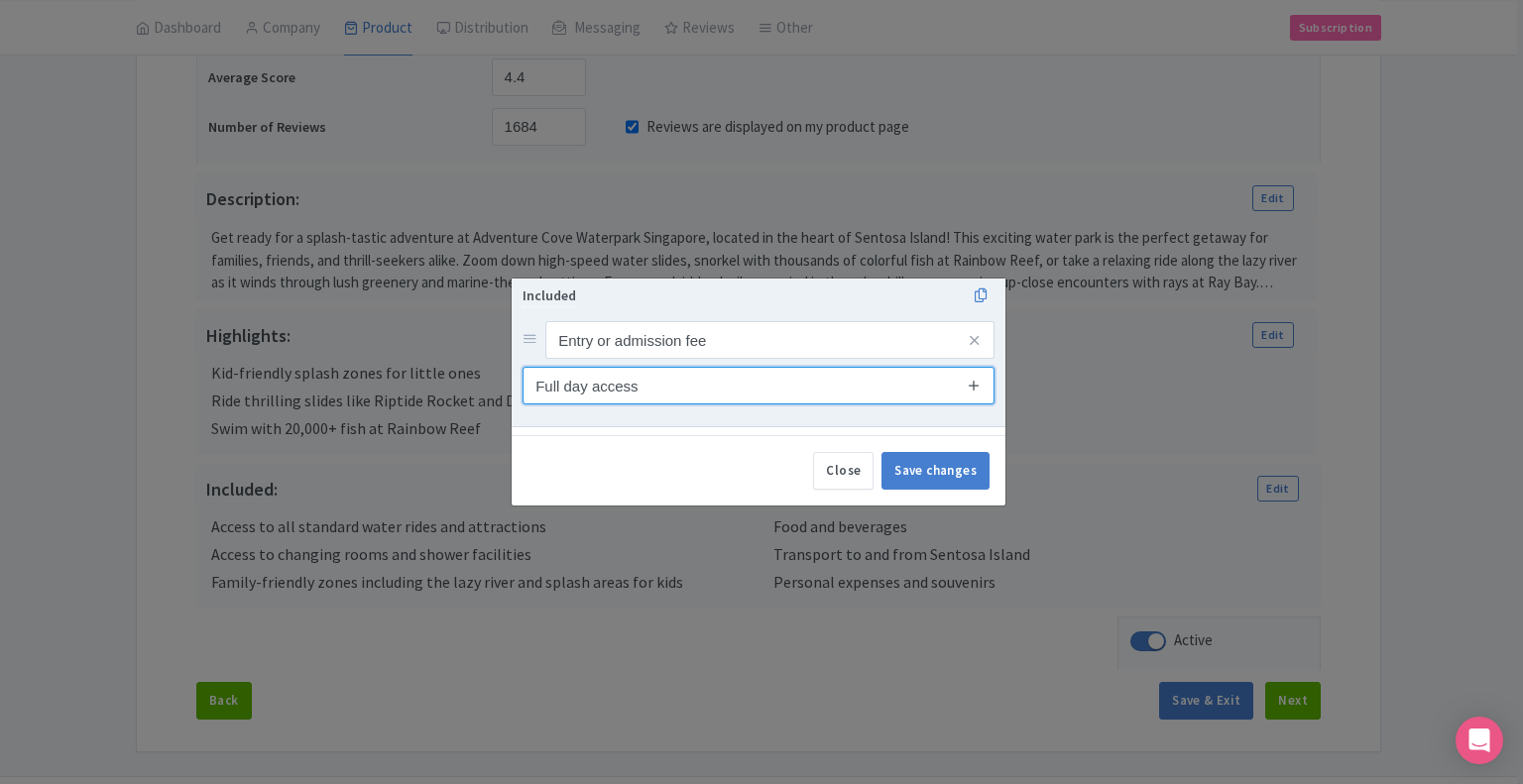 type on "Full day access" 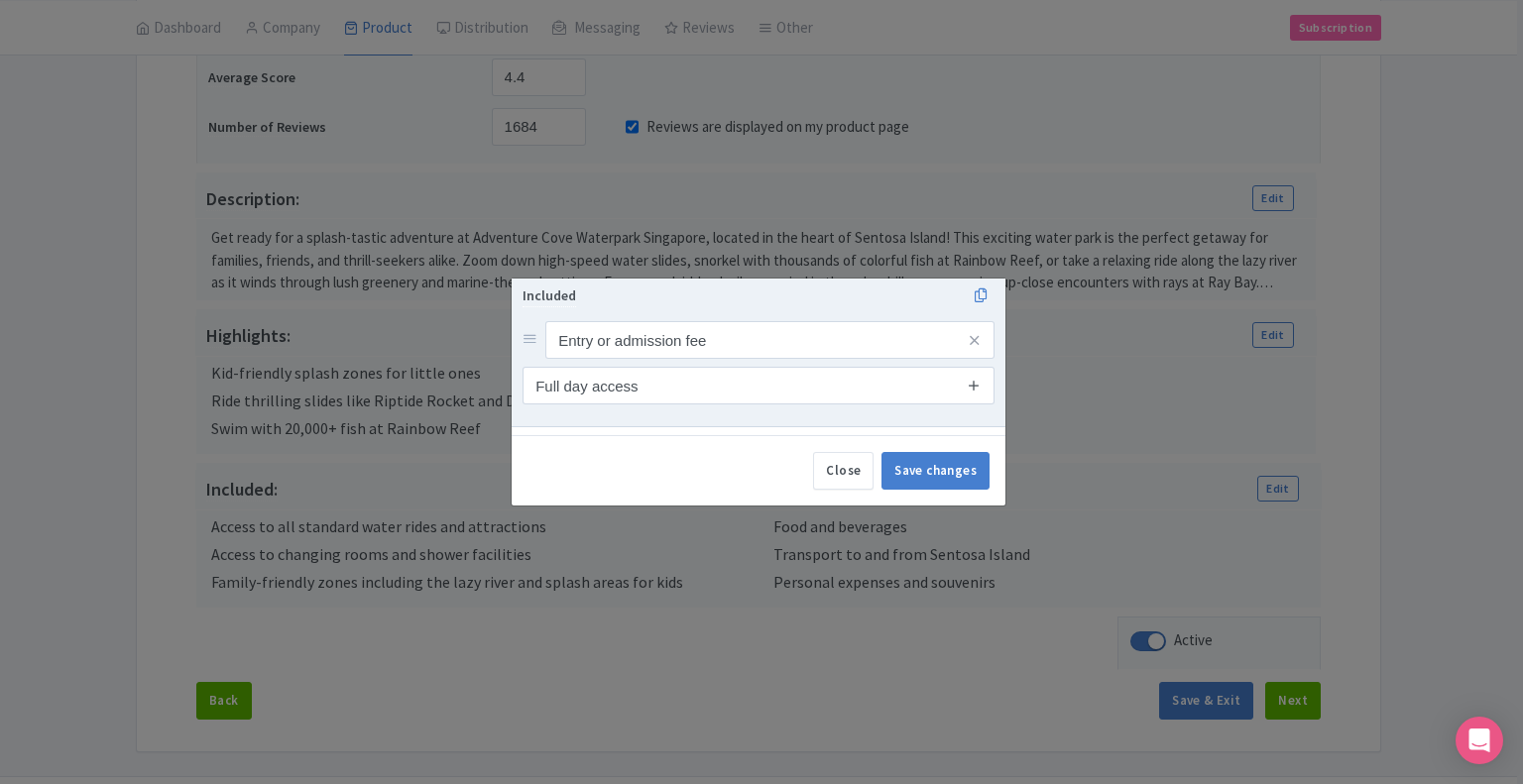 click at bounding box center (974, 385) 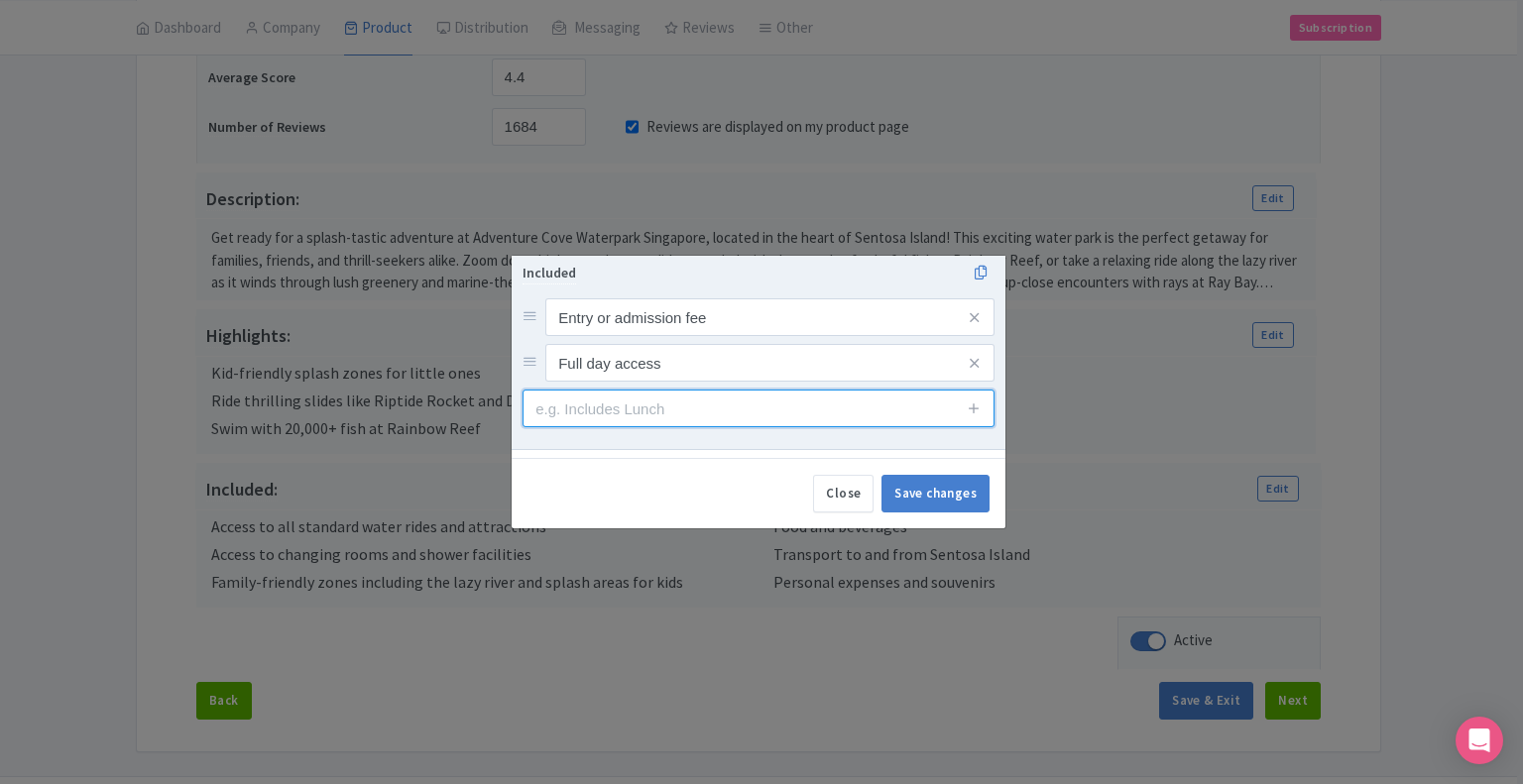 click at bounding box center (759, 408) 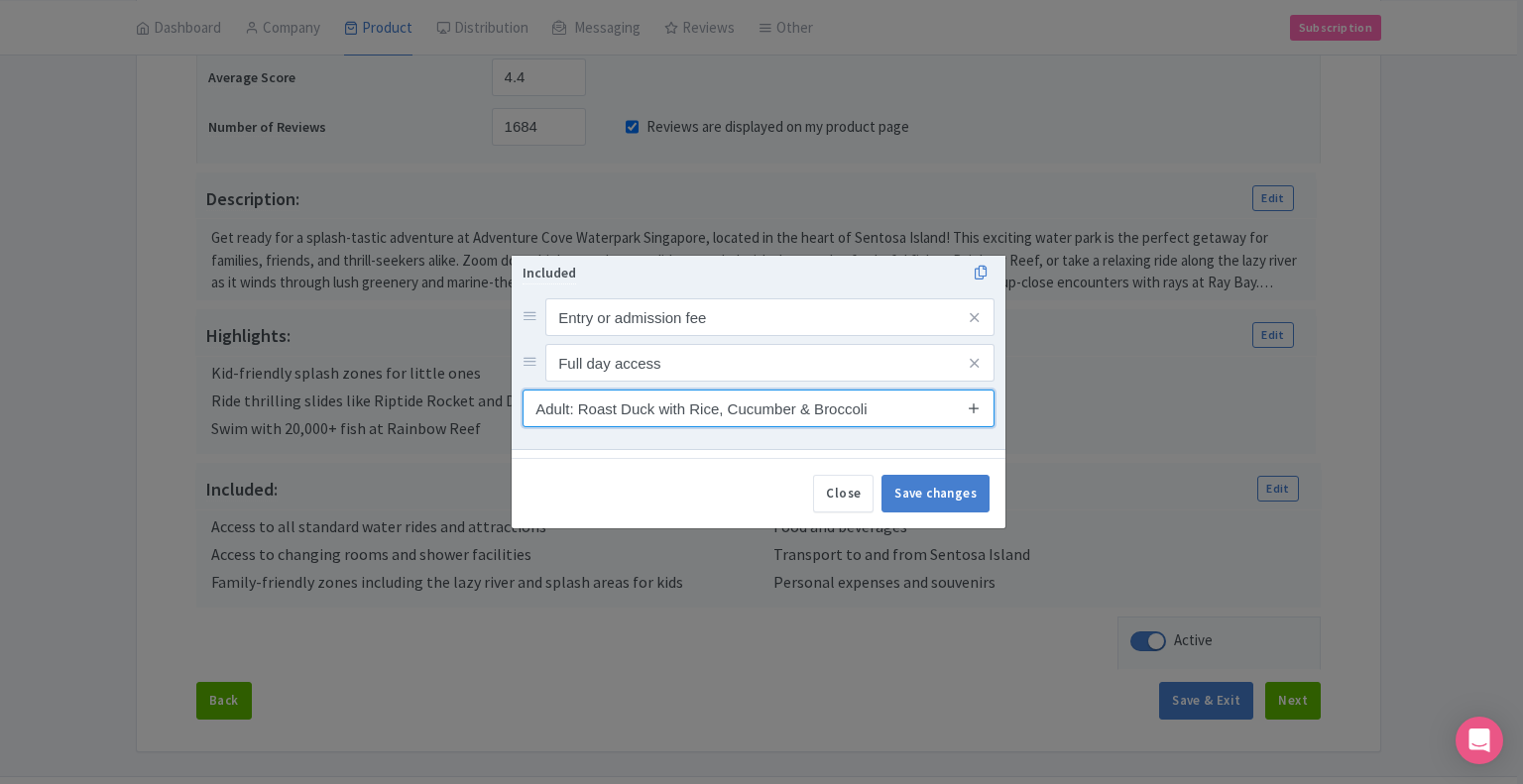type on "Adult: Roast Duck with Rice, Cucumber & Broccoli" 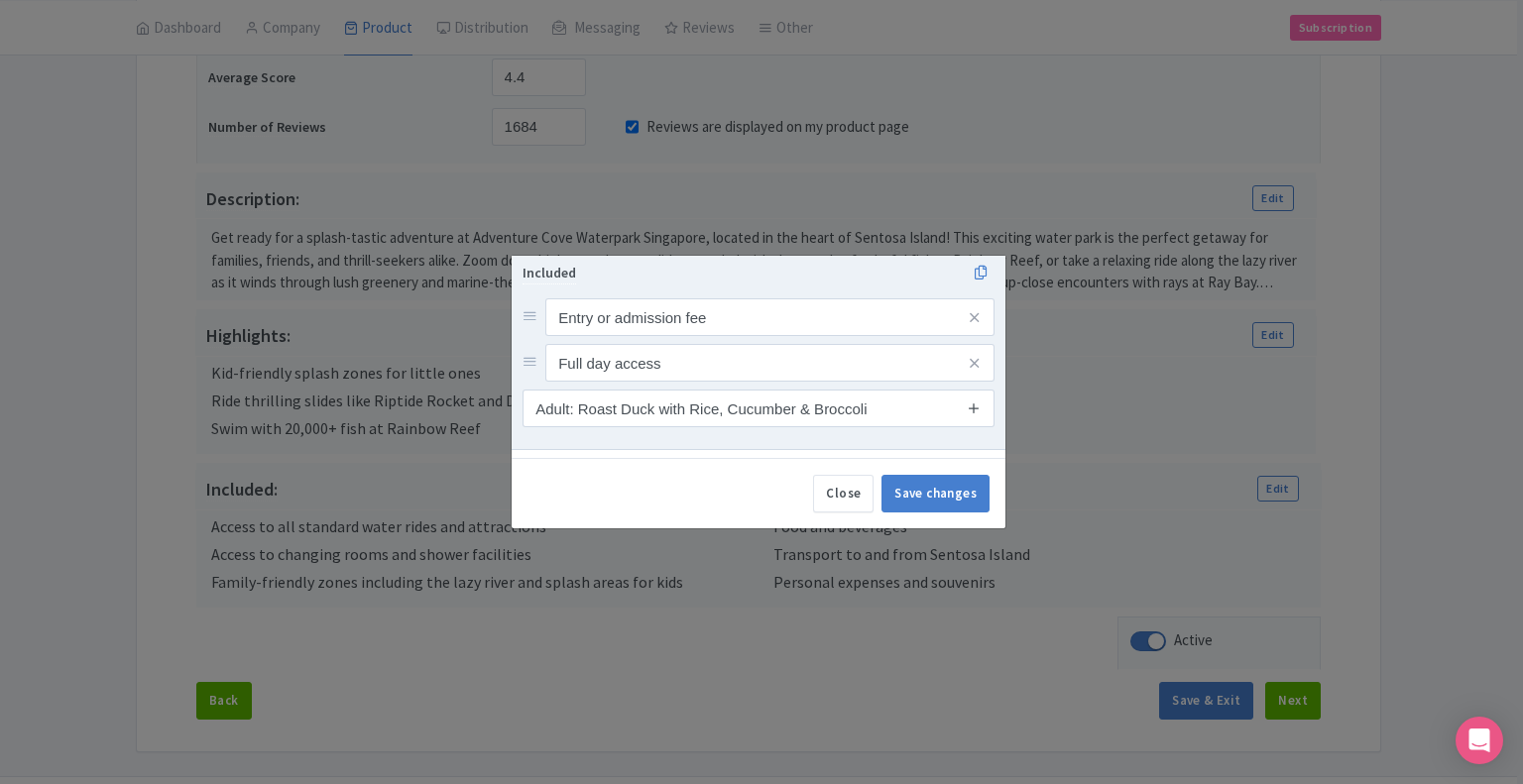 click at bounding box center (974, 407) 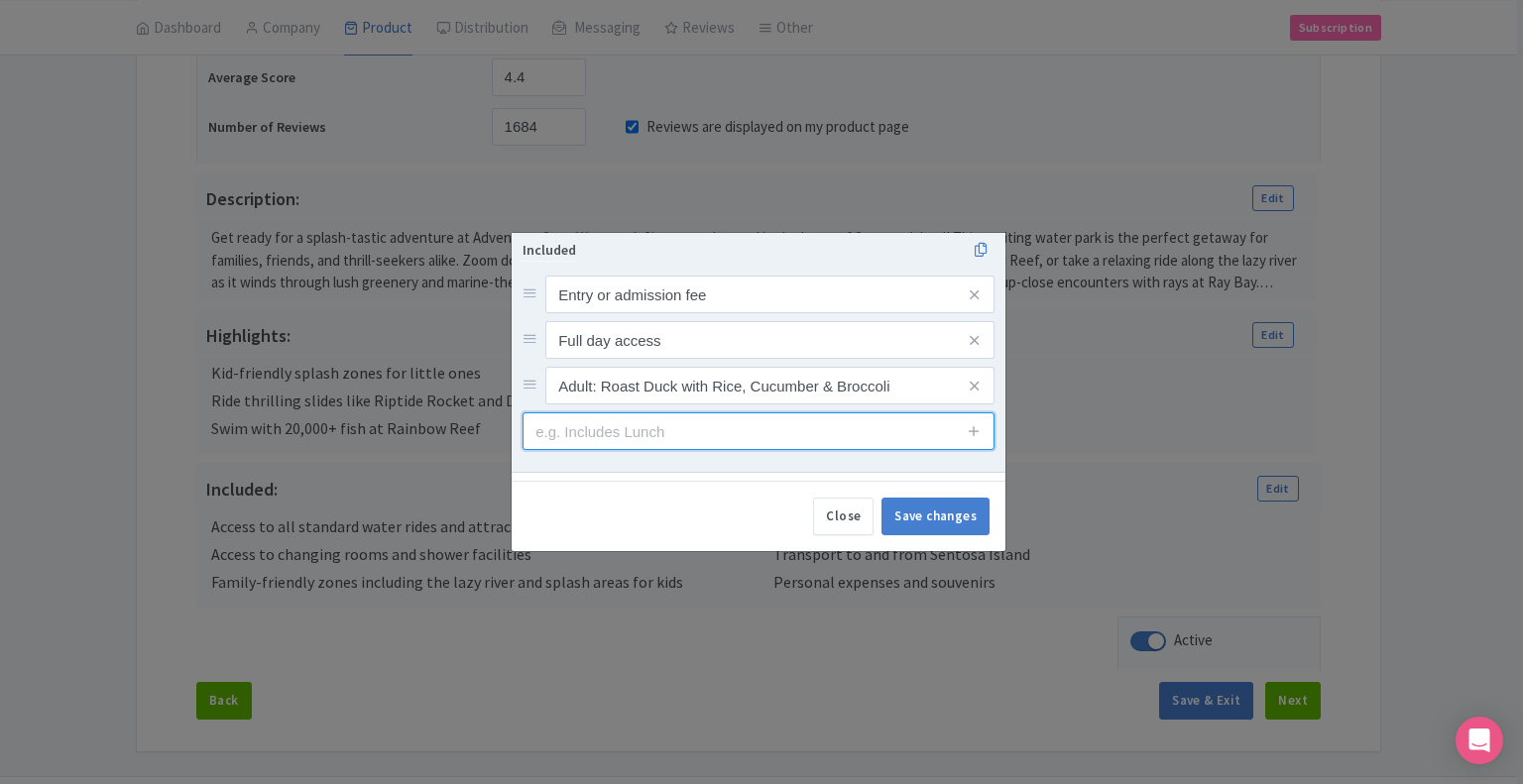 click at bounding box center (759, 431) 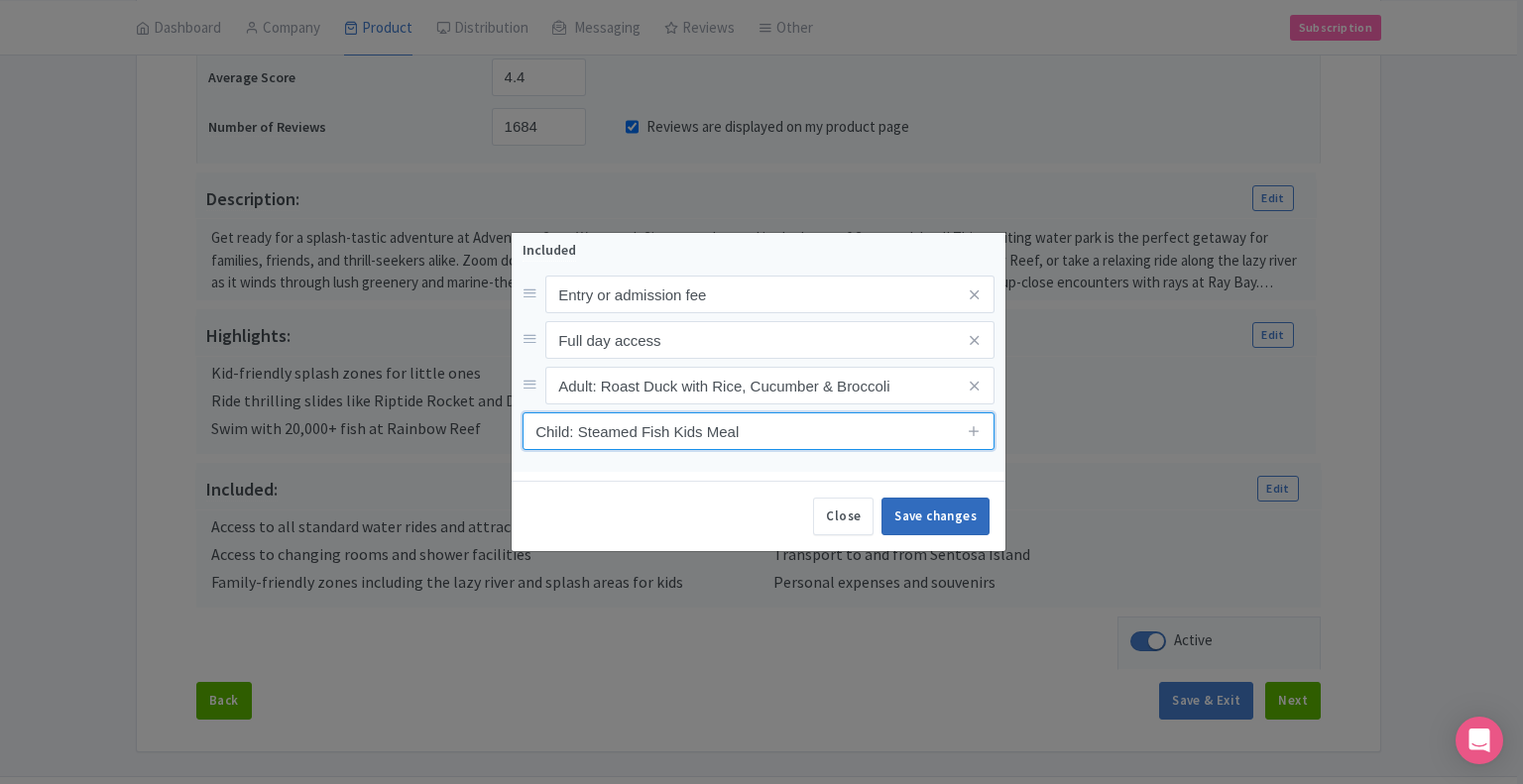 type on "Child: Steamed Fish Kids Meal" 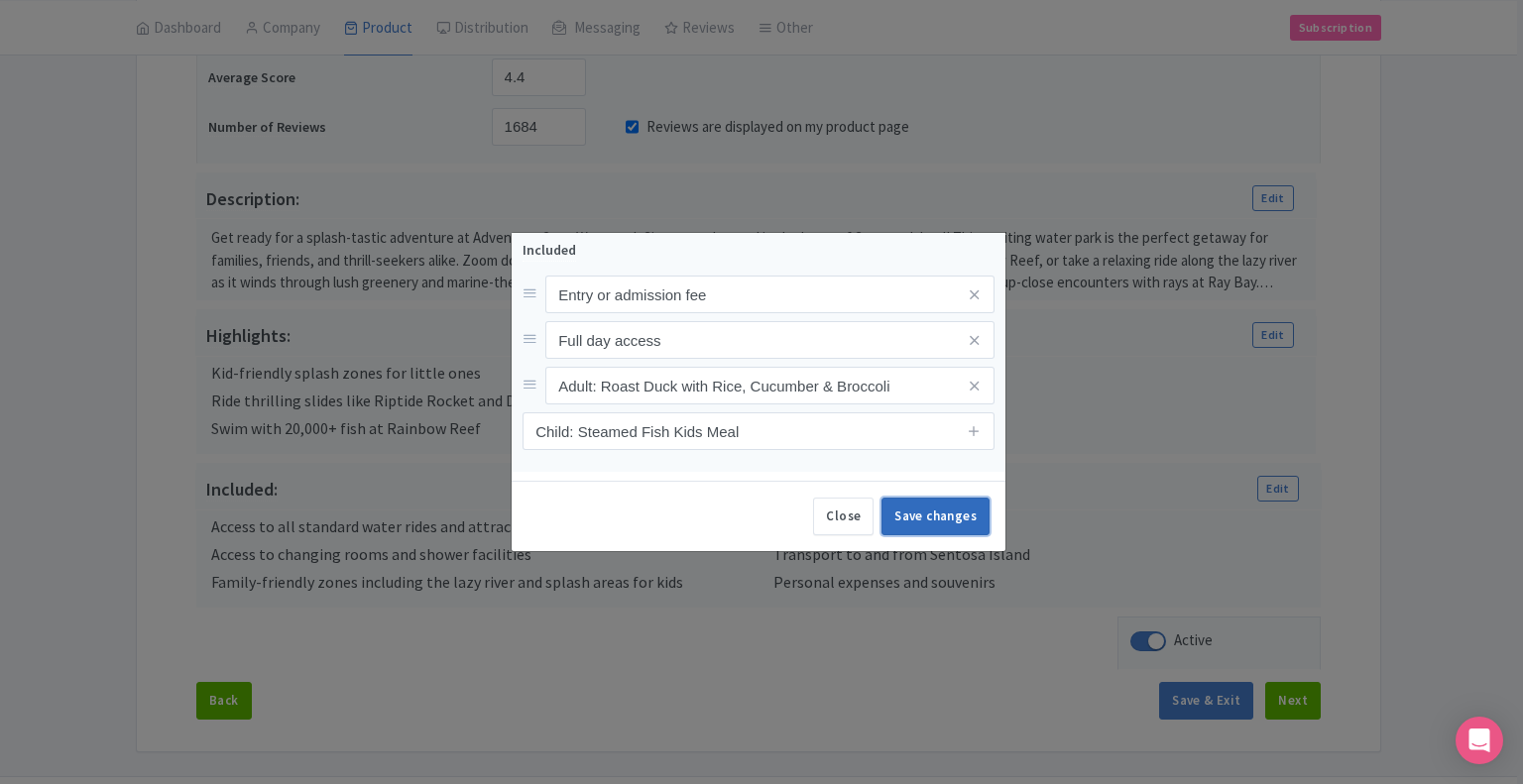 click on "Save changes" at bounding box center (935, 516) 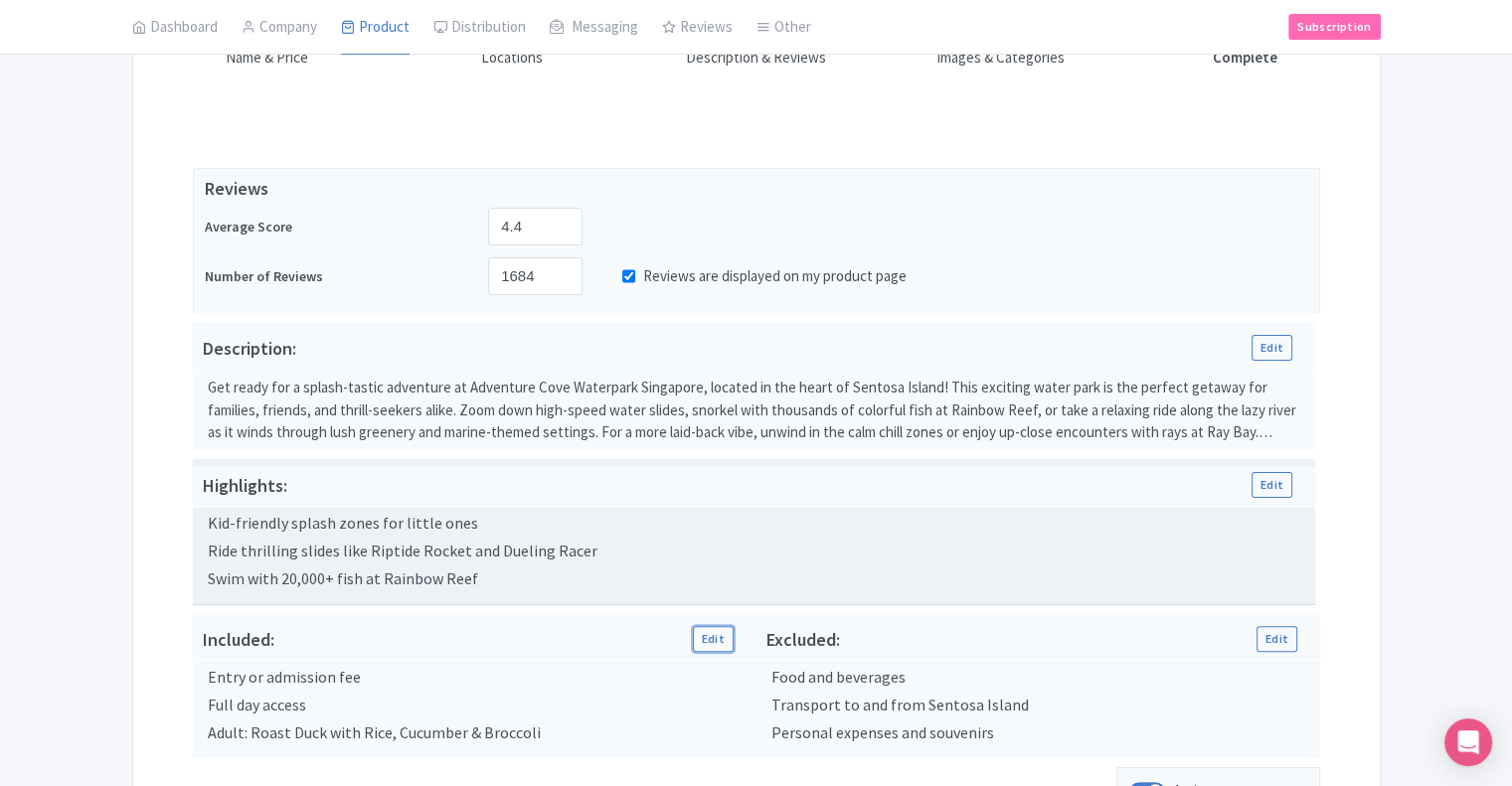 scroll, scrollTop: 432, scrollLeft: 0, axis: vertical 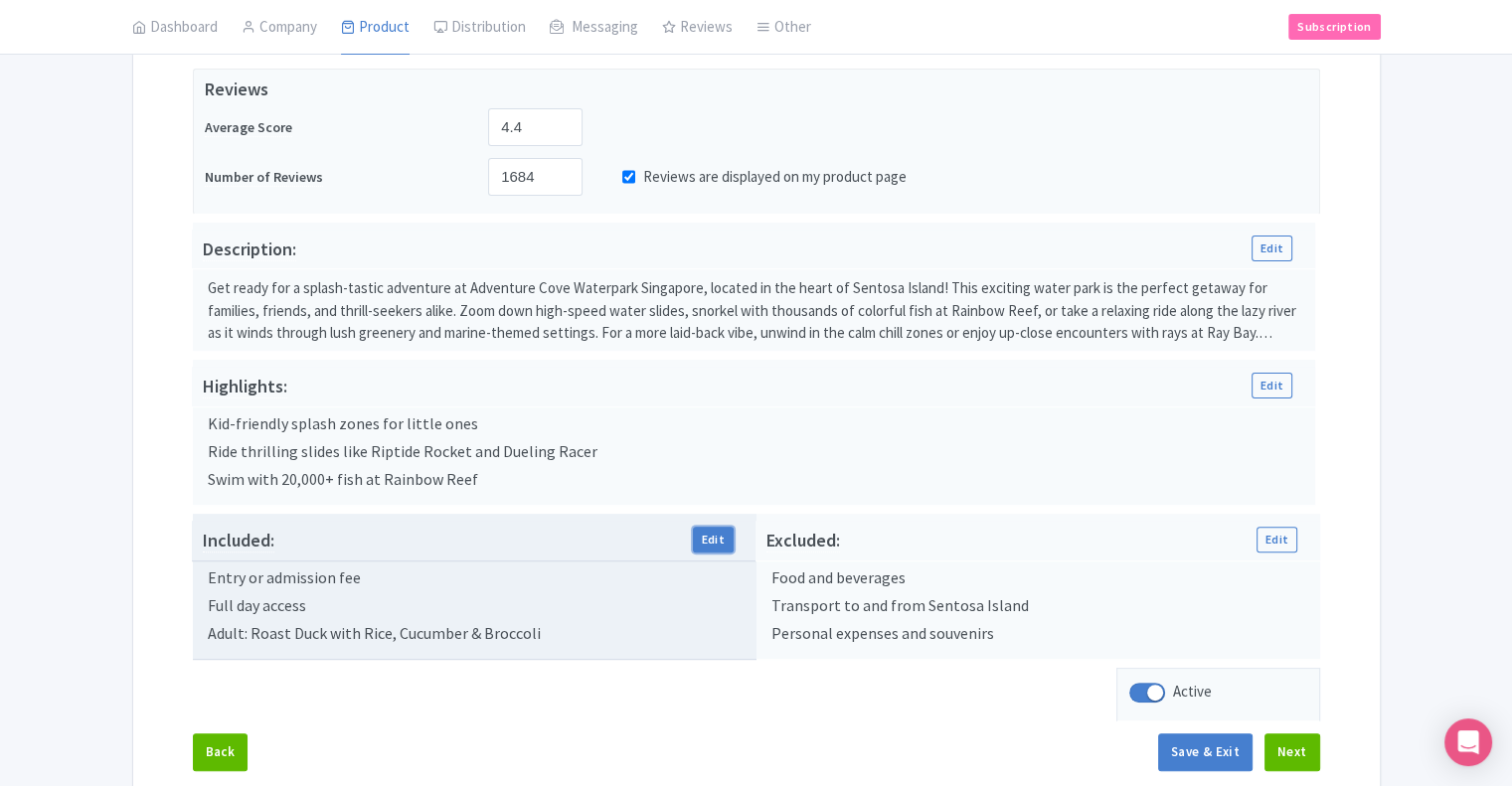 click on "Edit" at bounding box center [713, 540] 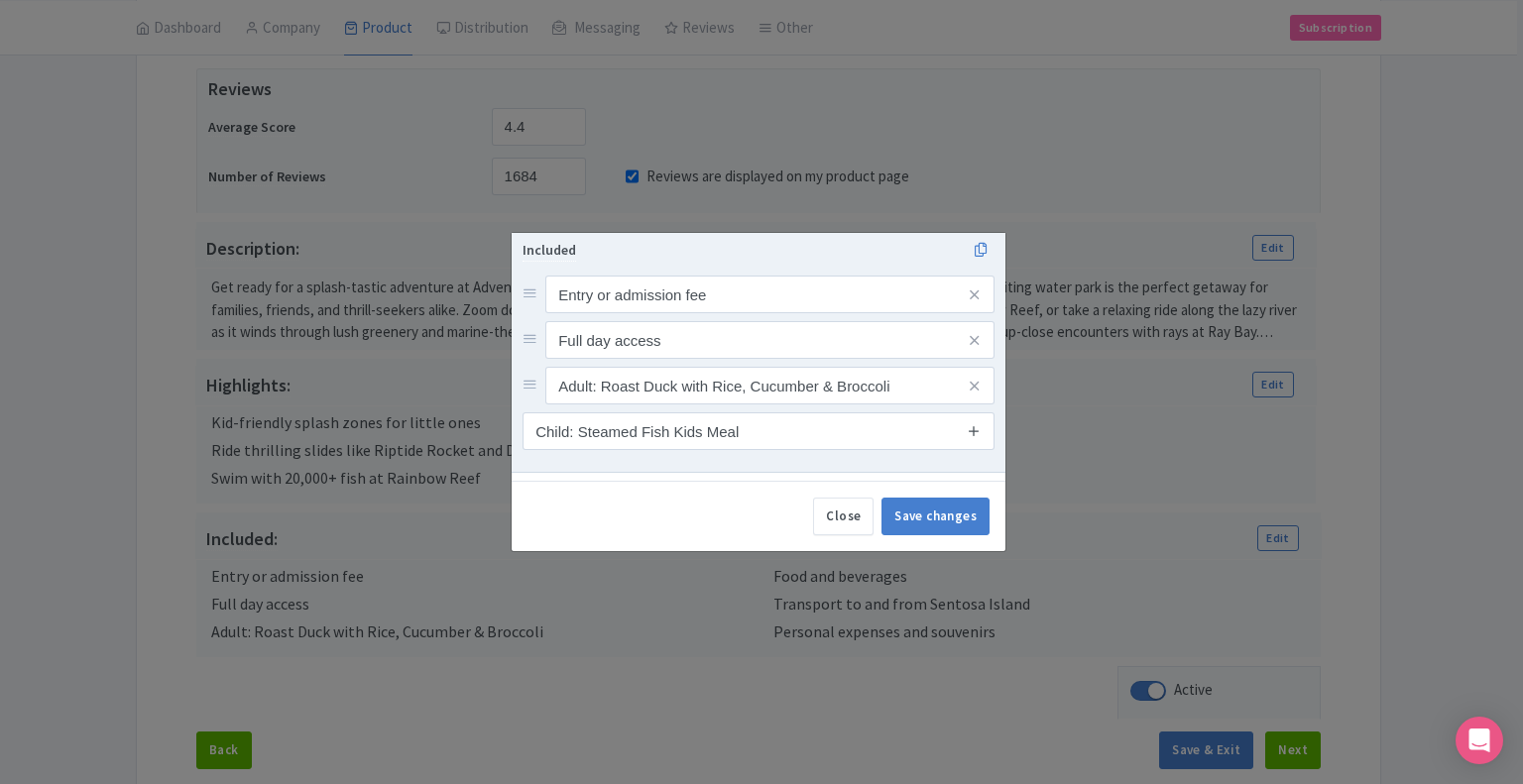 click at bounding box center (974, 430) 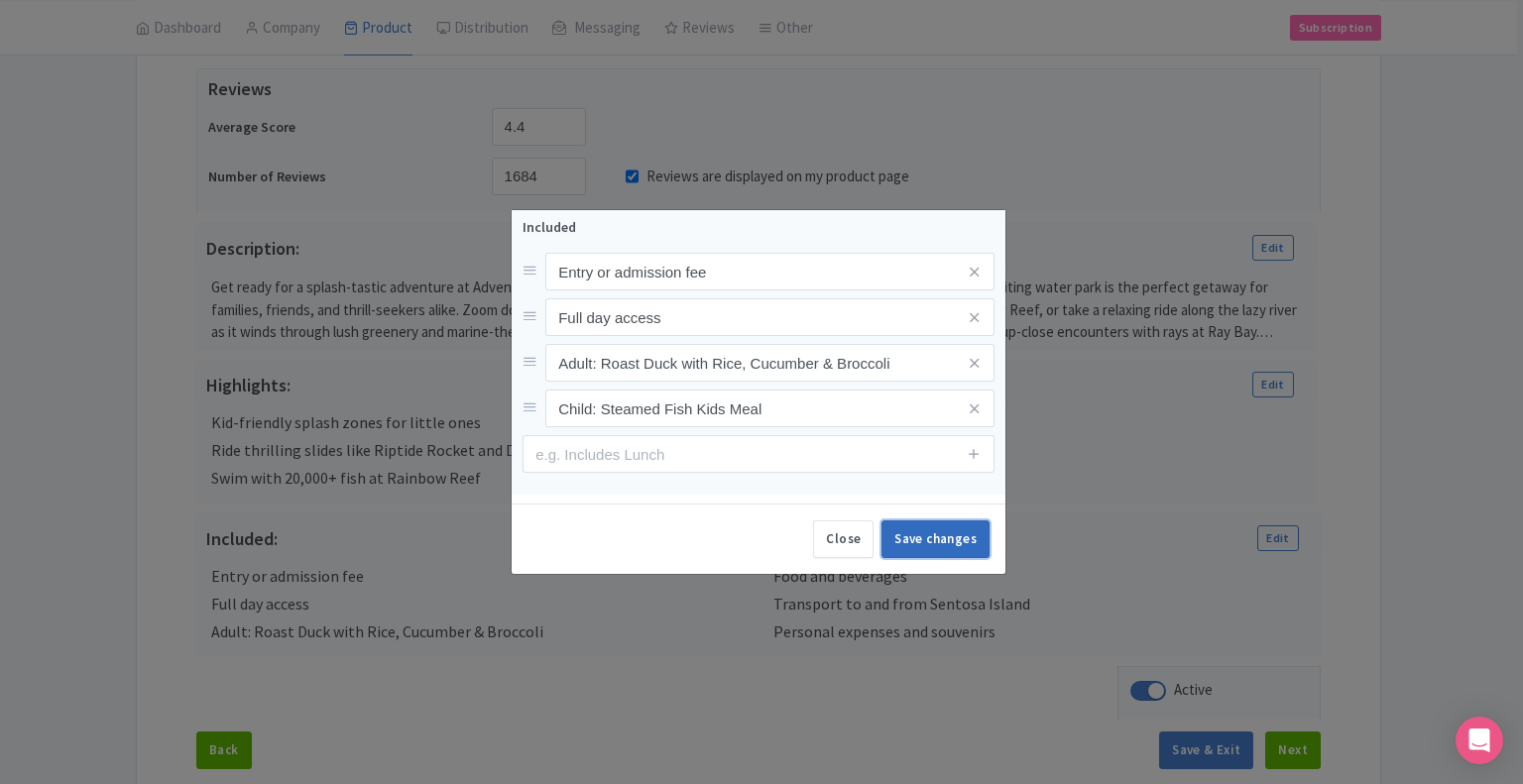click on "Save changes" at bounding box center (935, 539) 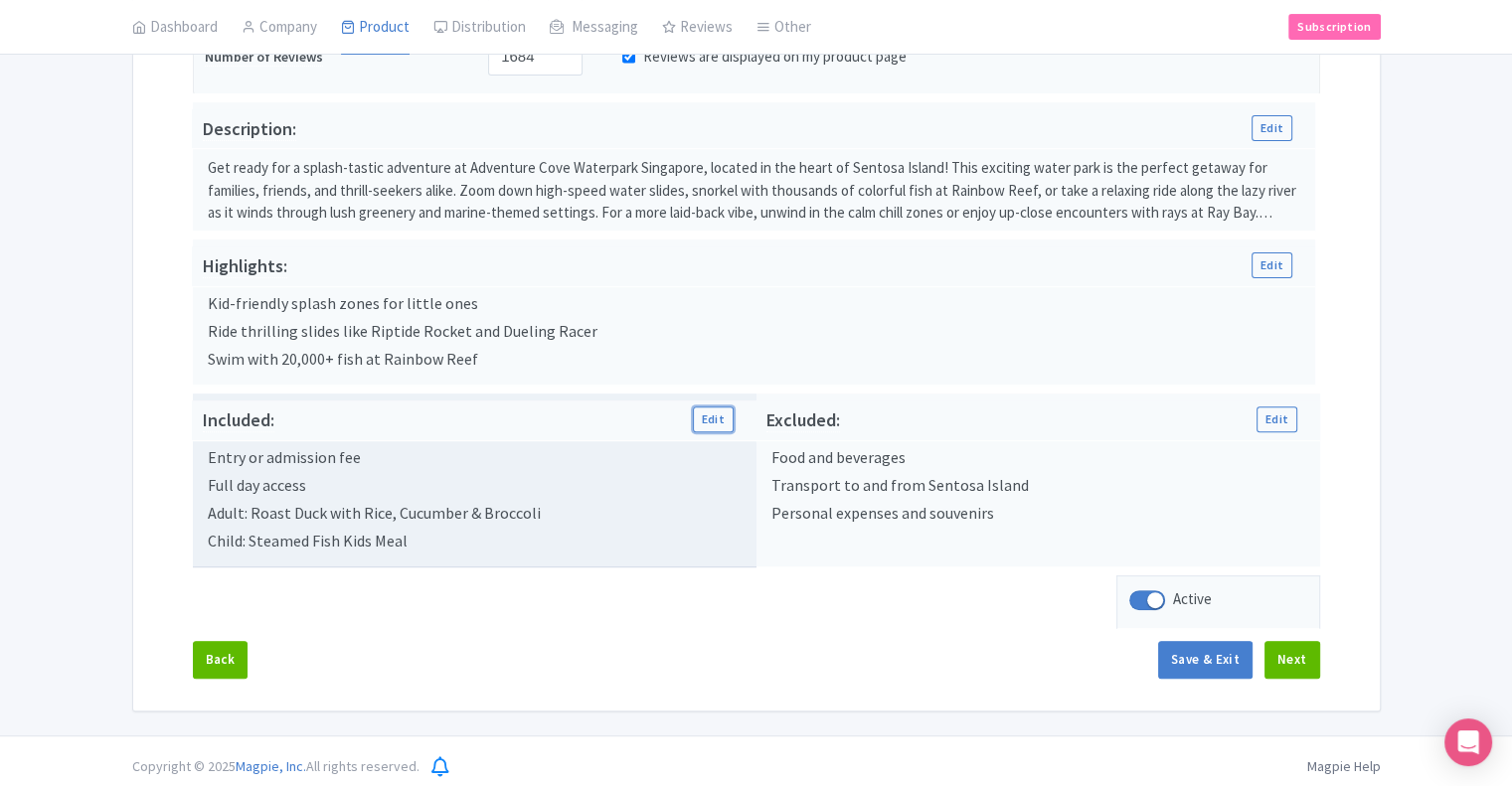 scroll, scrollTop: 559, scrollLeft: 0, axis: vertical 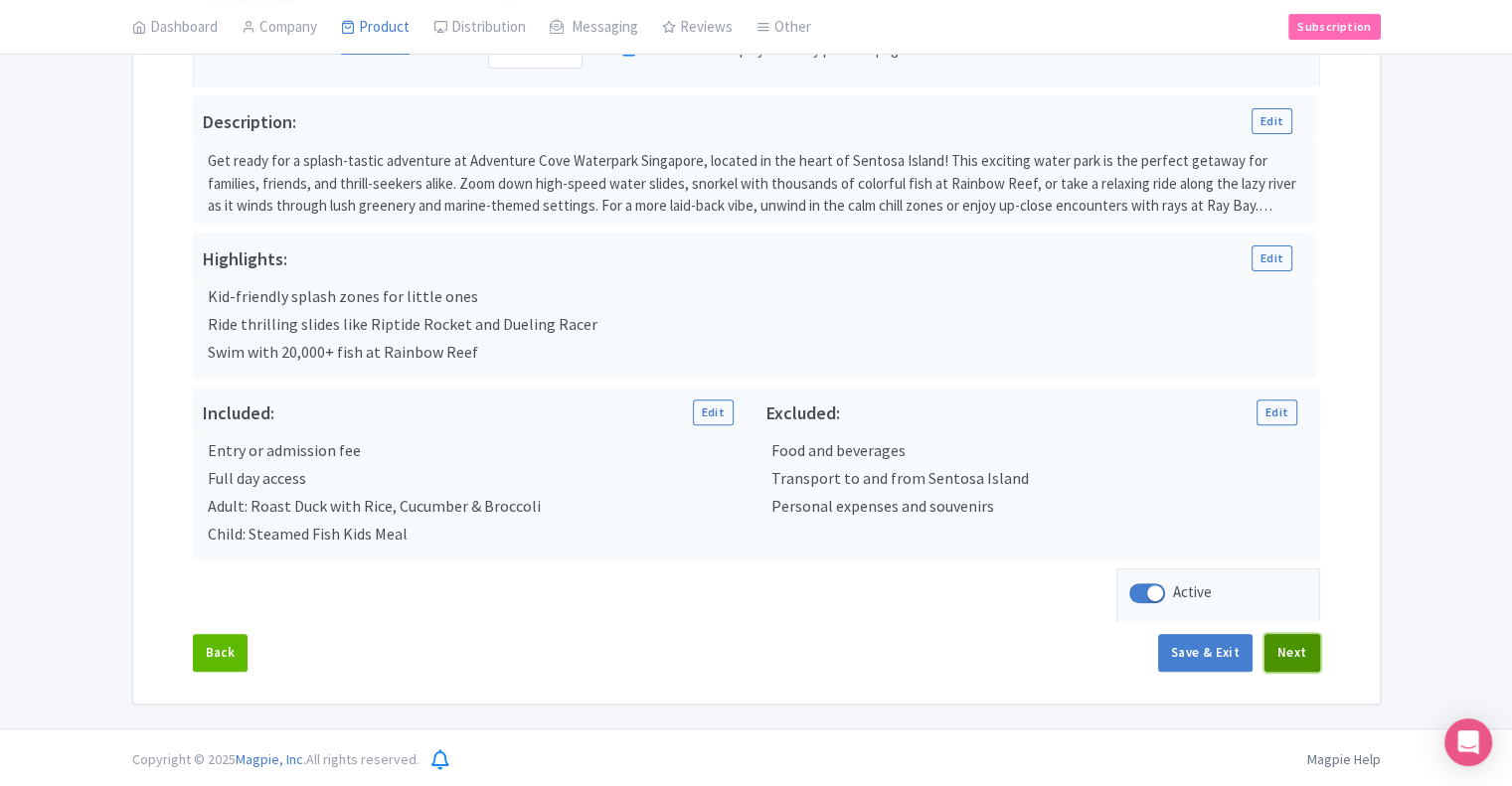 click on "Next" at bounding box center (1292, 653) 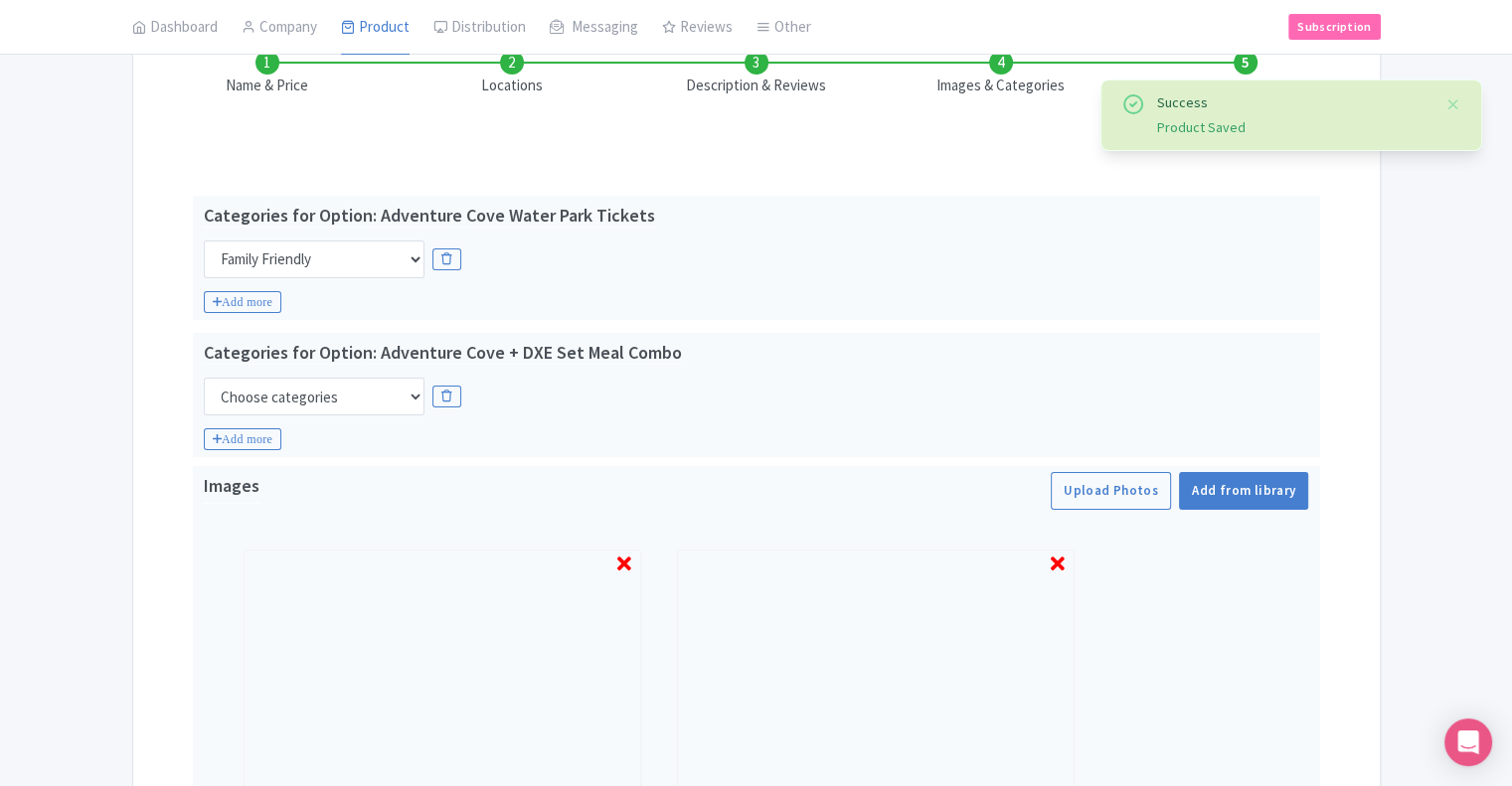 scroll, scrollTop: 291, scrollLeft: 0, axis: vertical 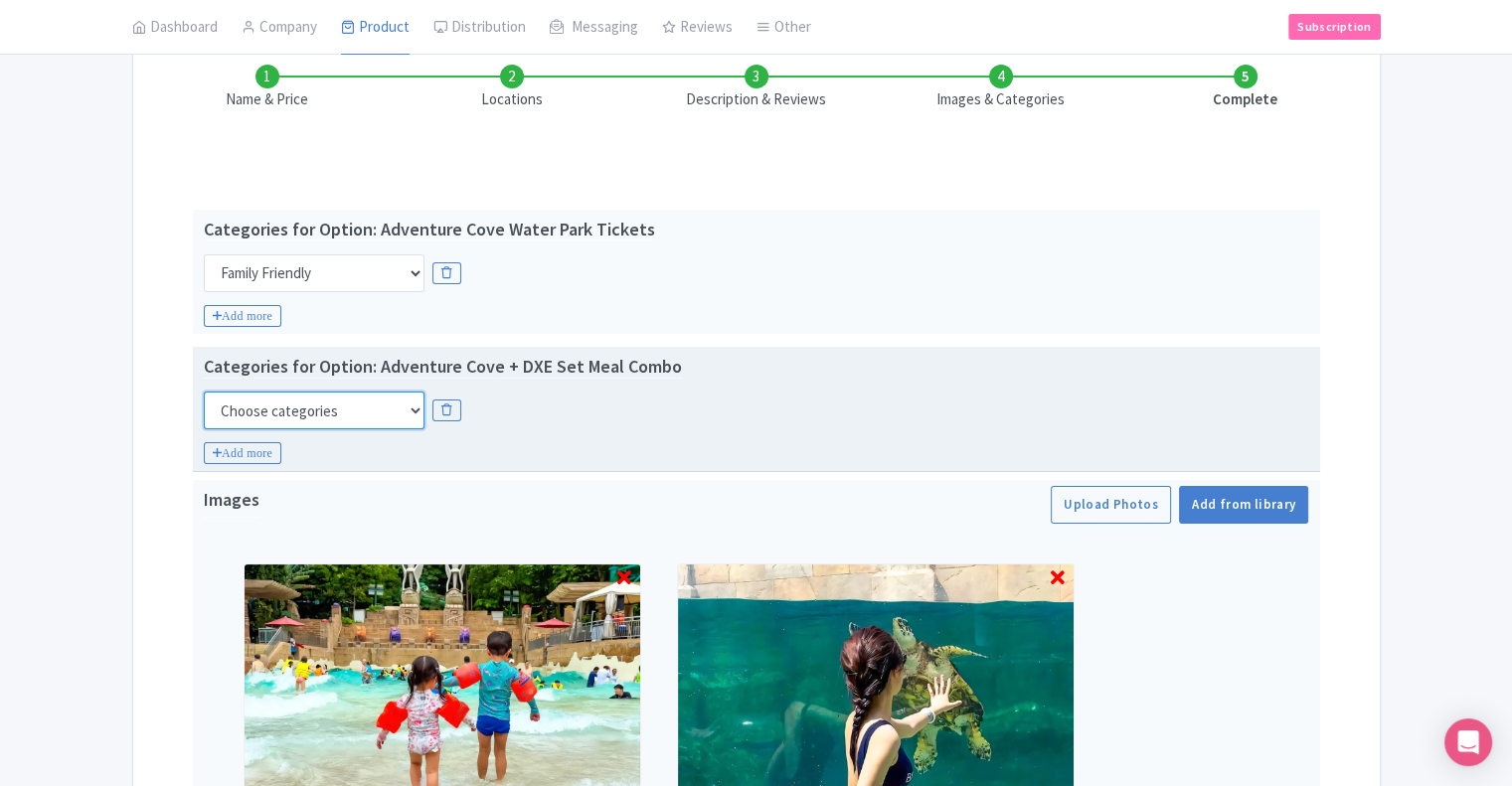 click on "Choose categories Adults Only
Animals
Audio Guide
Beaches
Bike Tours
Boat Tours
City Cards
Classes
Day Trips
Family Friendly
Fast Track
Food
Guided Tours
History
Hop On Hop Off
Literature
Live Music
Museums
Nightlife
Outdoors
Private Tours
Romantic
Self Guided
Small Group Tours
Sports
Theme Parks
Walking Tours
Wheelchair Accessible
Recurring Events" at bounding box center [314, 410] 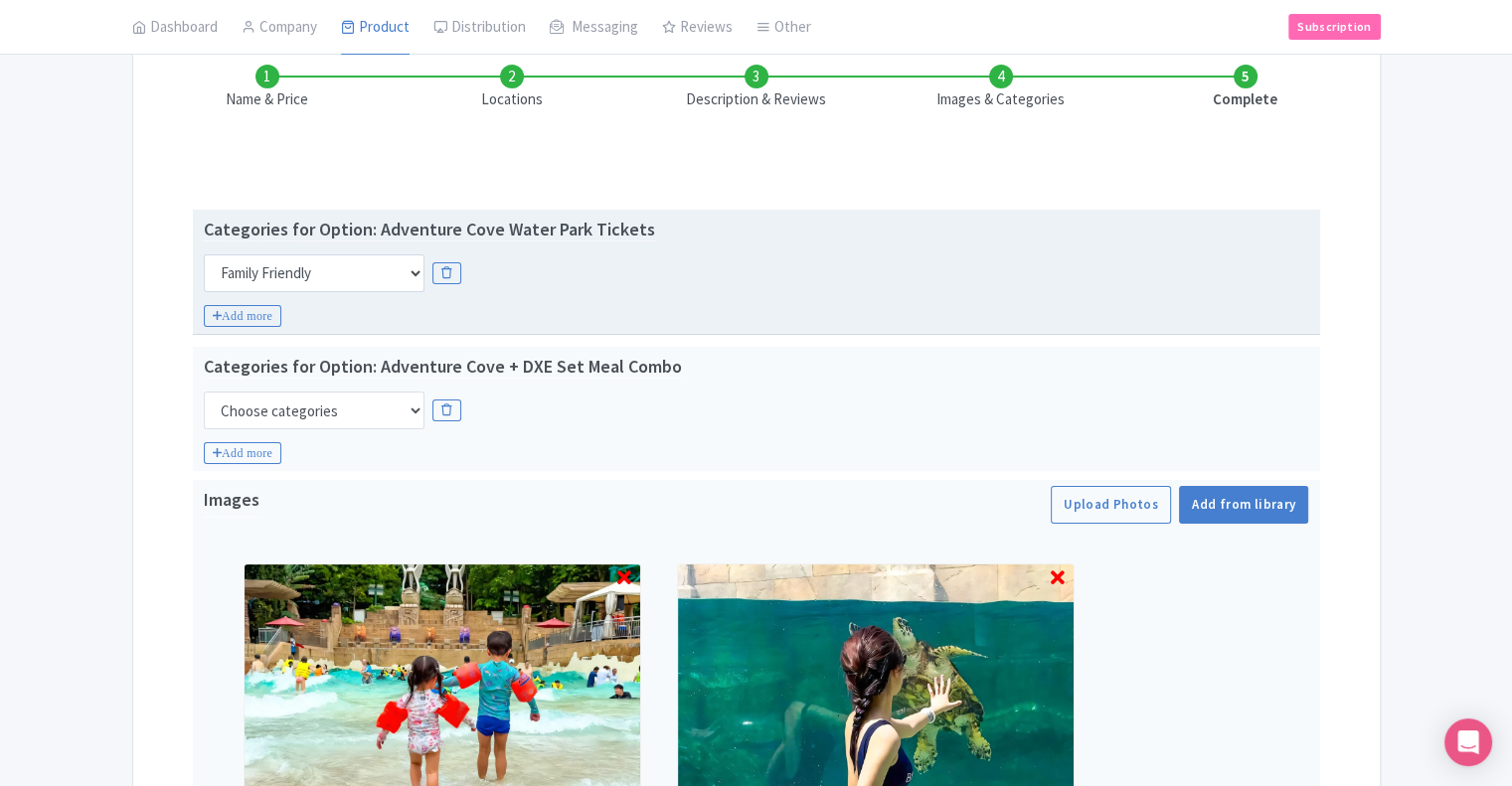 click on "Choose categories Adults Only
Animals
Audio Guide
Beaches
Bike Tours
Boat Tours
City Cards
Classes
Day Trips
Family Friendly
Fast Track
Food
Guided Tours
History
Hop On Hop Off
Literature
Live Music
Museums
Nightlife
Outdoors
Private Tours
Romantic
Self Guided
Small Group Tours
Sports
Theme Parks
Walking Tours
Wheelchair Accessible
Recurring Events" at bounding box center [756, 273] 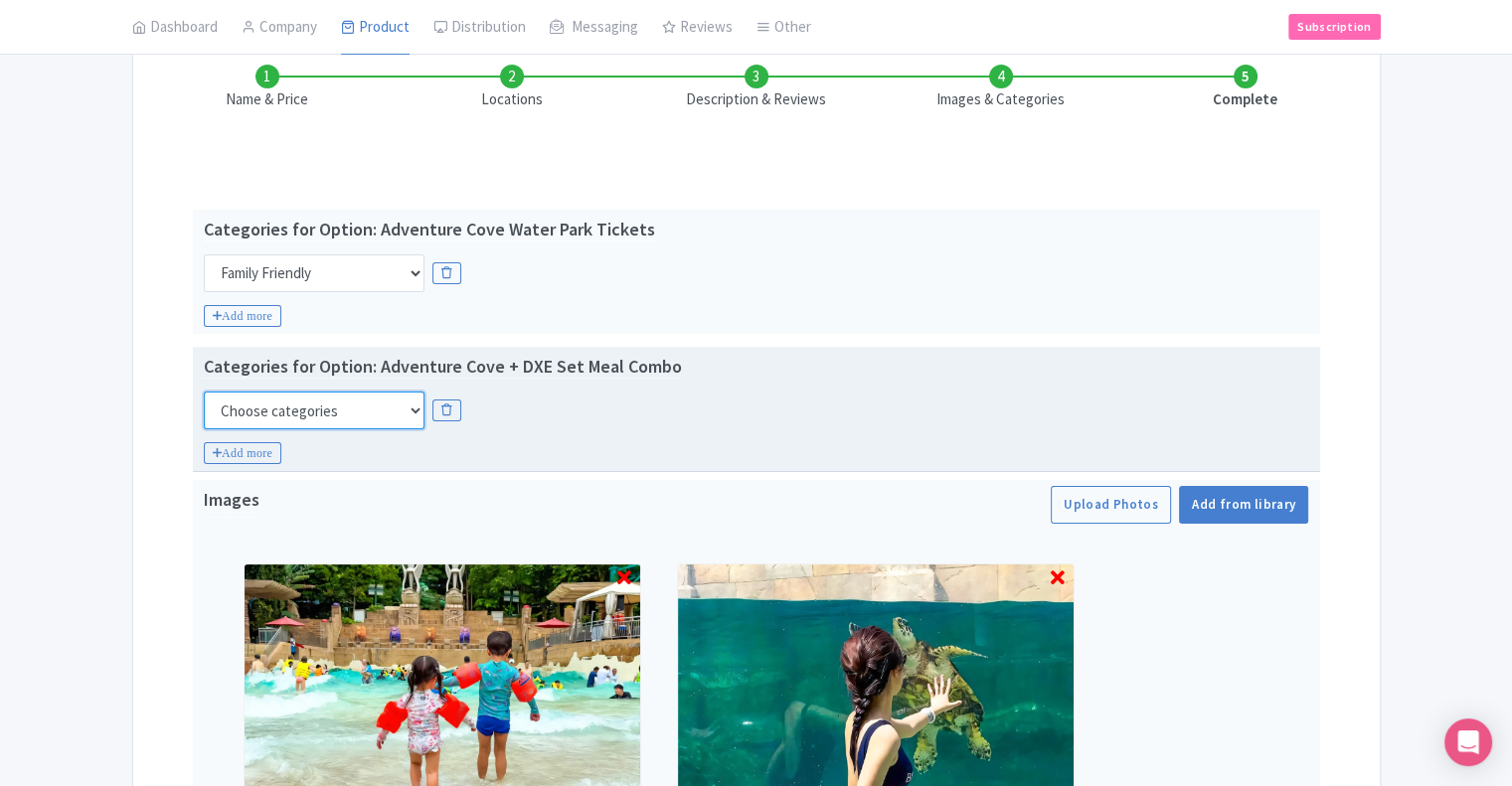 click on "Choose categories Adults Only
Animals
Audio Guide
Beaches
Bike Tours
Boat Tours
City Cards
Classes
Day Trips
Family Friendly
Fast Track
Food
Guided Tours
History
Hop On Hop Off
Literature
Live Music
Museums
Nightlife
Outdoors
Private Tours
Romantic
Self Guided
Small Group Tours
Sports
Theme Parks
Walking Tours
Wheelchair Accessible
Recurring Events" at bounding box center (314, 410) 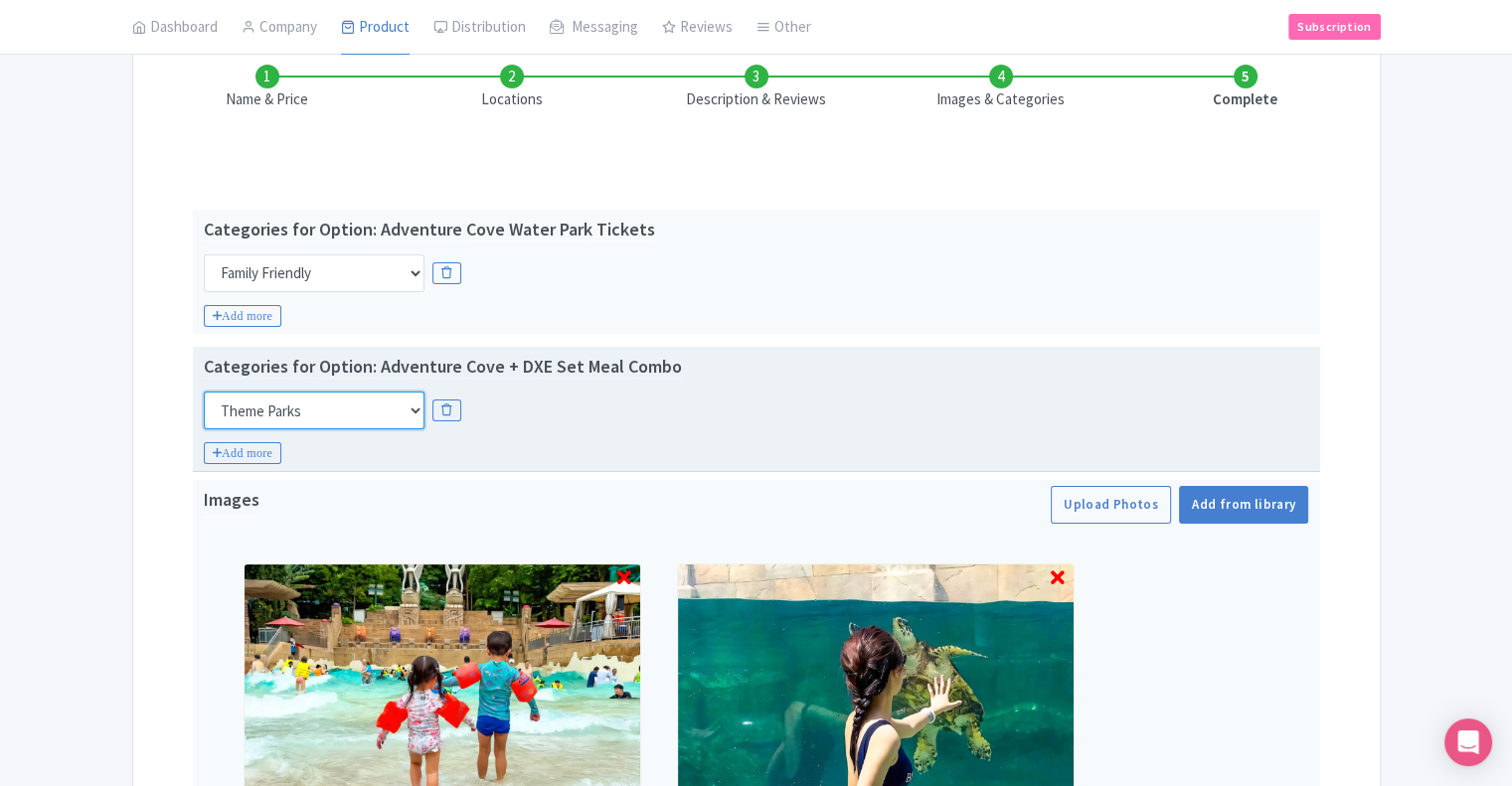 click on "Choose categories Adults Only
Animals
Audio Guide
Beaches
Bike Tours
Boat Tours
City Cards
Classes
Day Trips
Family Friendly
Fast Track
Food
Guided Tours
History
Hop On Hop Off
Literature
Live Music
Museums
Nightlife
Outdoors
Private Tours
Romantic
Self Guided
Small Group Tours
Sports
Theme Parks
Walking Tours
Wheelchair Accessible
Recurring Events" at bounding box center (314, 410) 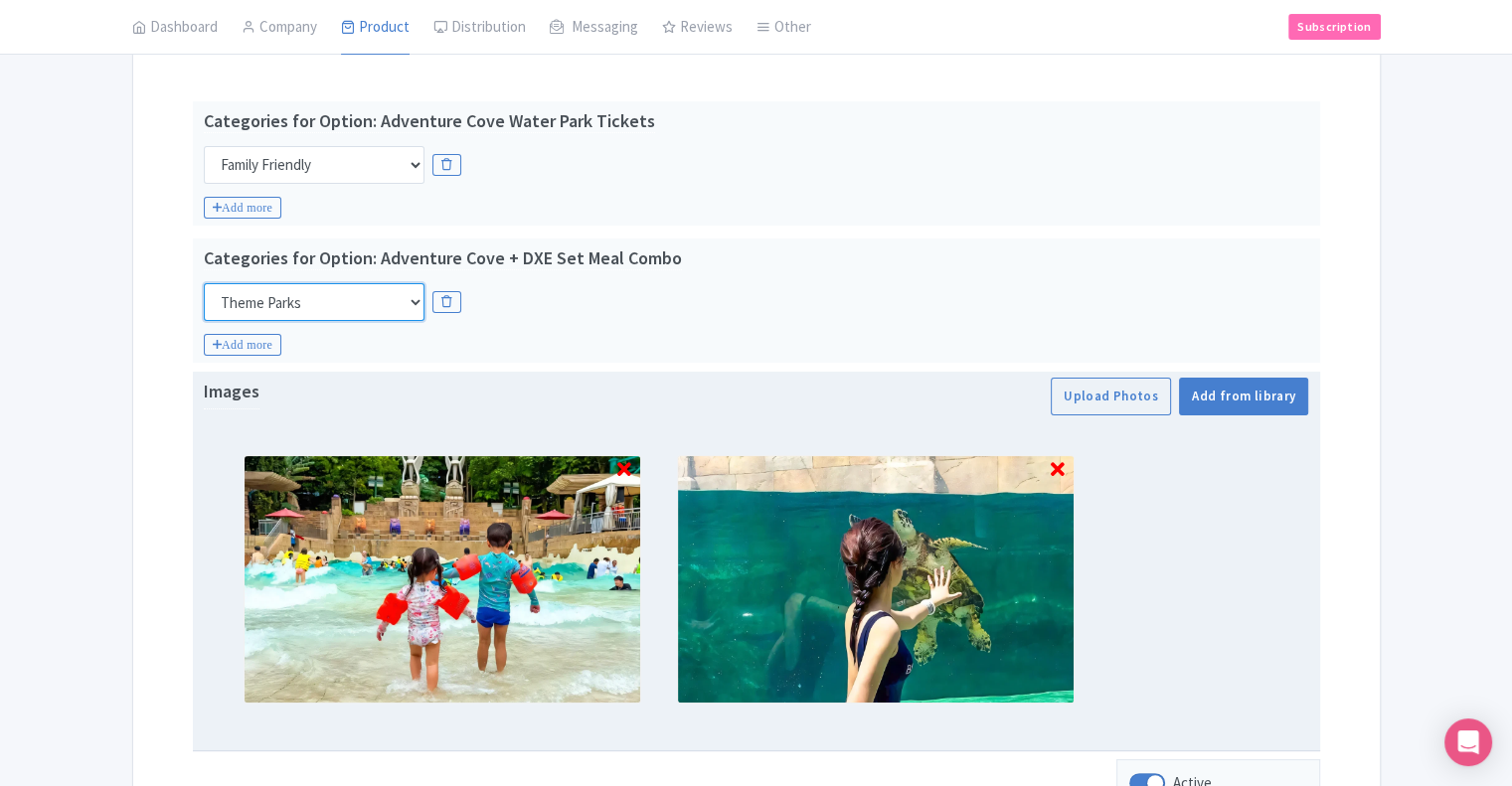 scroll, scrollTop: 391, scrollLeft: 0, axis: vertical 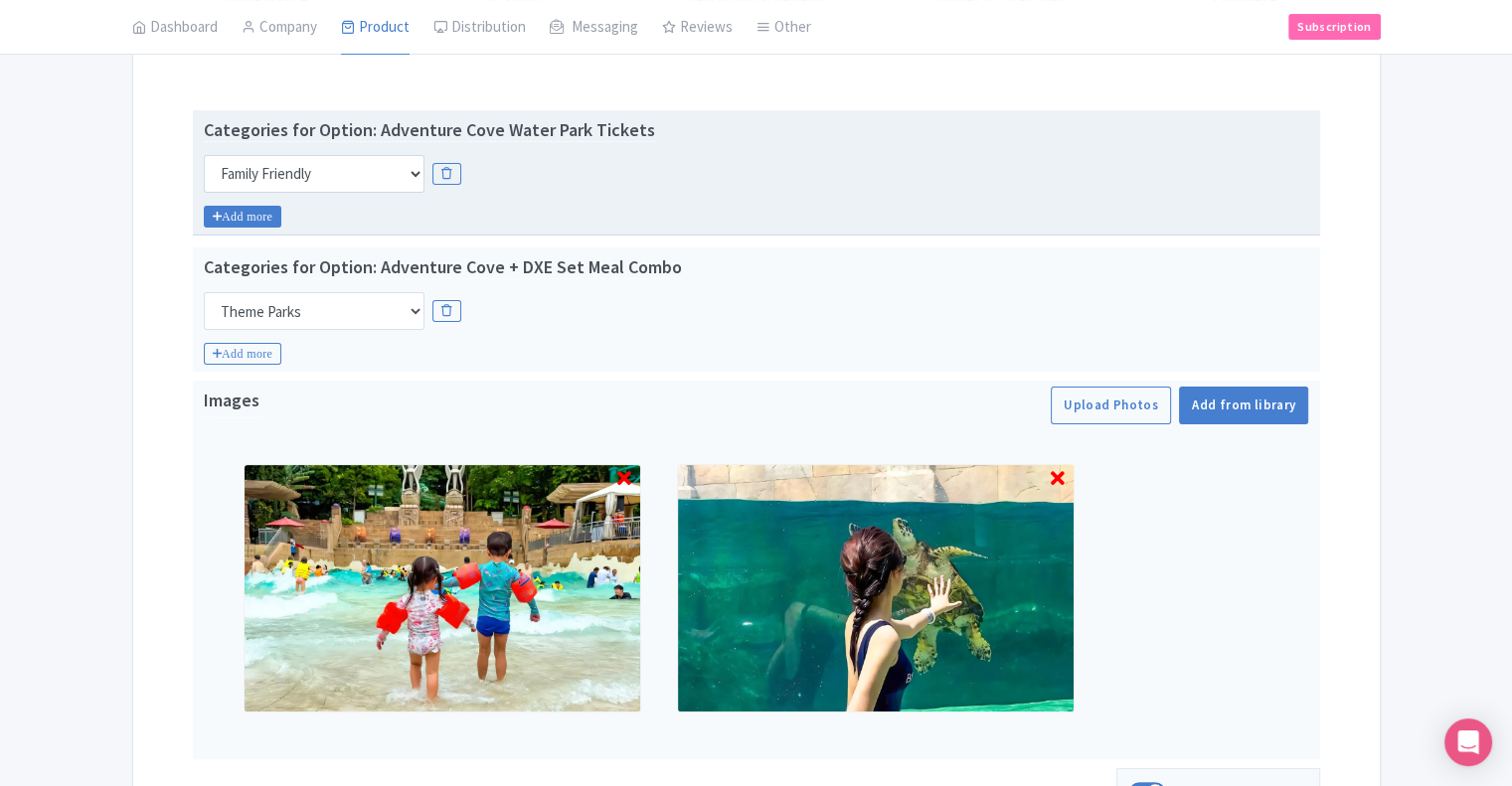 click on "Add more" at bounding box center [243, 217] 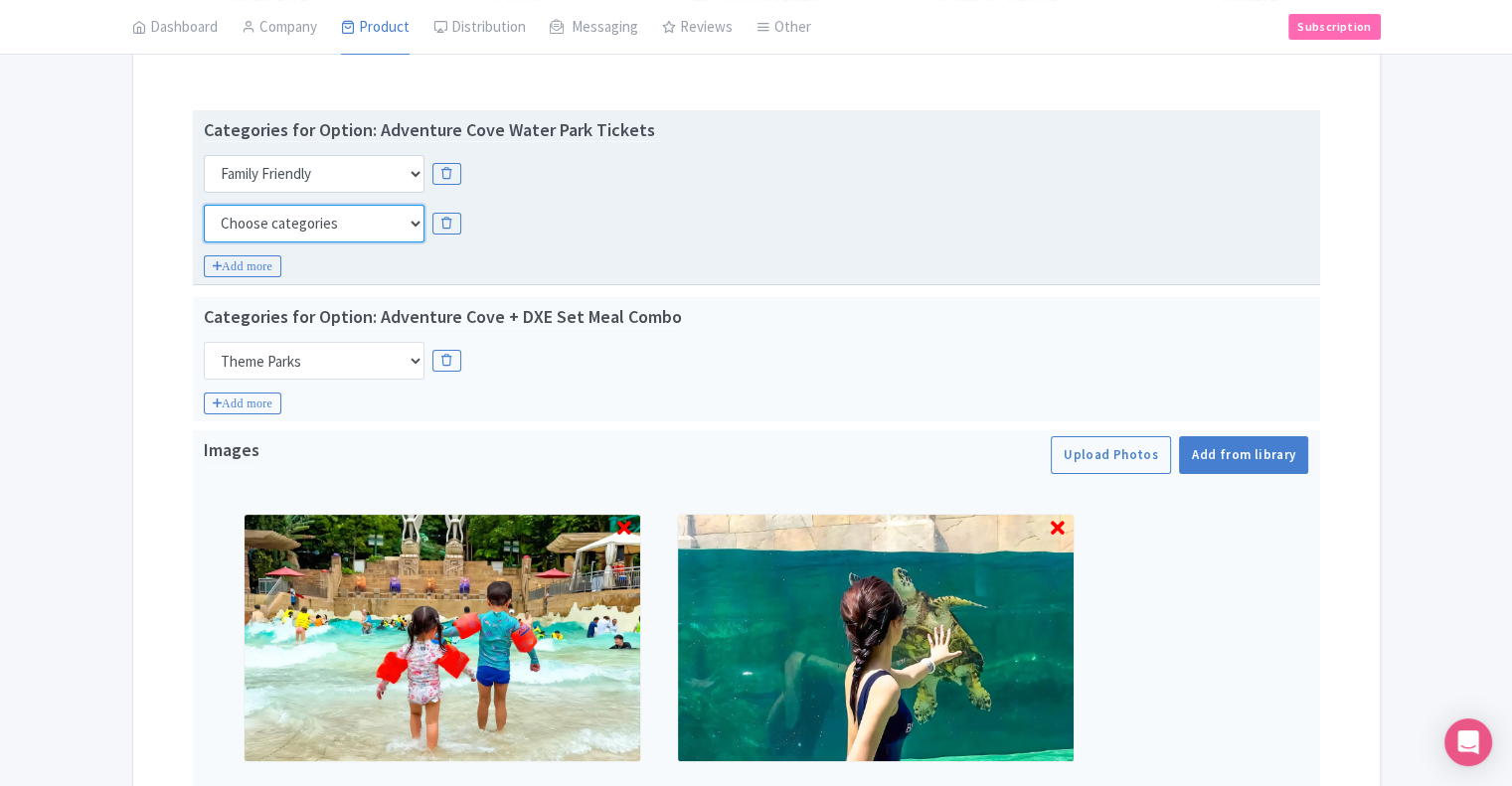 click on "Choose categories Adults Only
Animals
Audio Guide
Beaches
Bike Tours
Boat Tours
City Cards
Classes
Day Trips
Family Friendly
Fast Track
Food
Guided Tours
History
Hop On Hop Off
Literature
Live Music
Museums
Nightlife
Outdoors
Private Tours
Romantic
Self Guided
Small Group Tours
Sports
Theme Parks
Walking Tours
Wheelchair Accessible
Recurring Events" at bounding box center (314, 224) 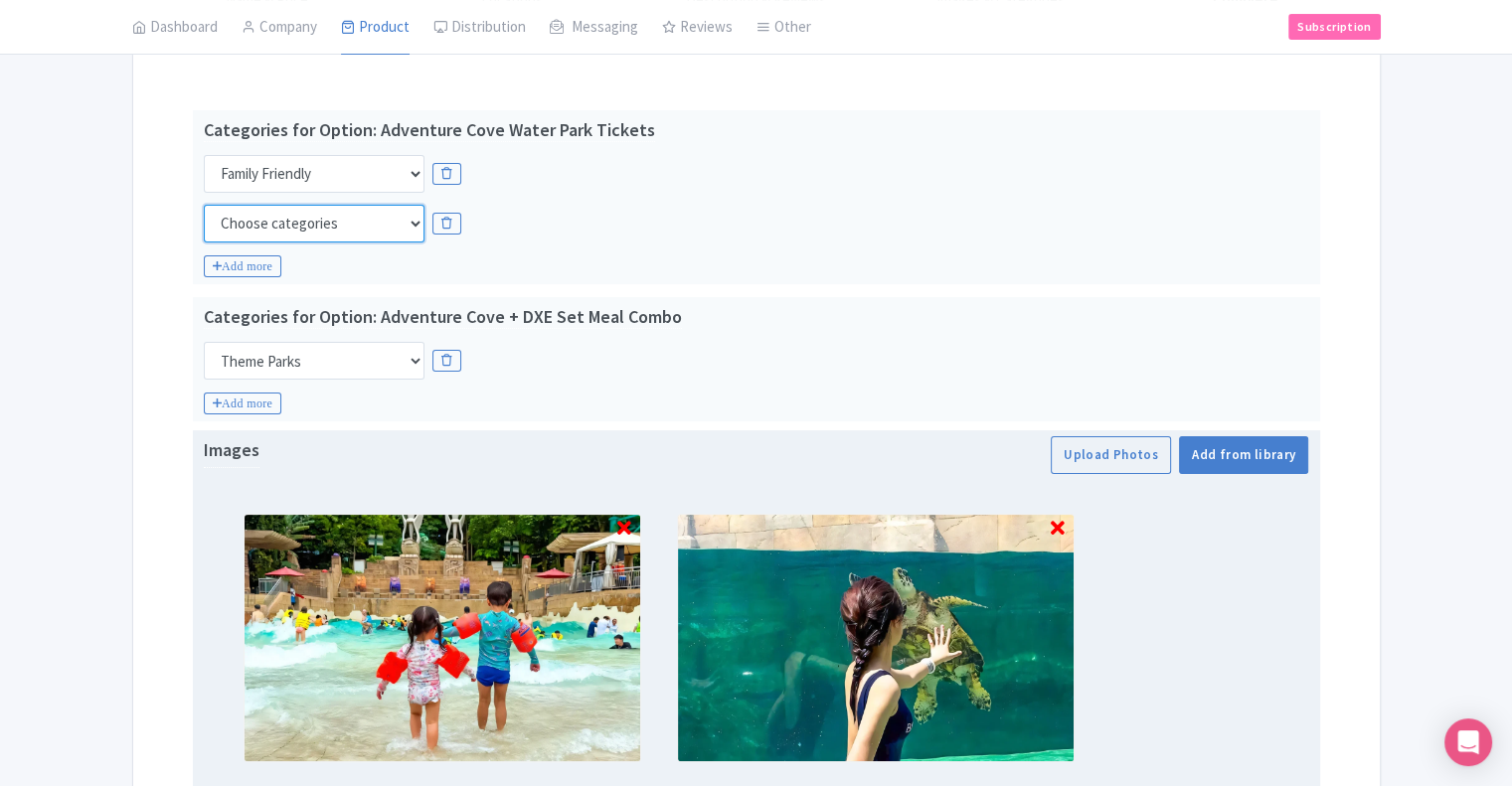 select on "theme-parks" 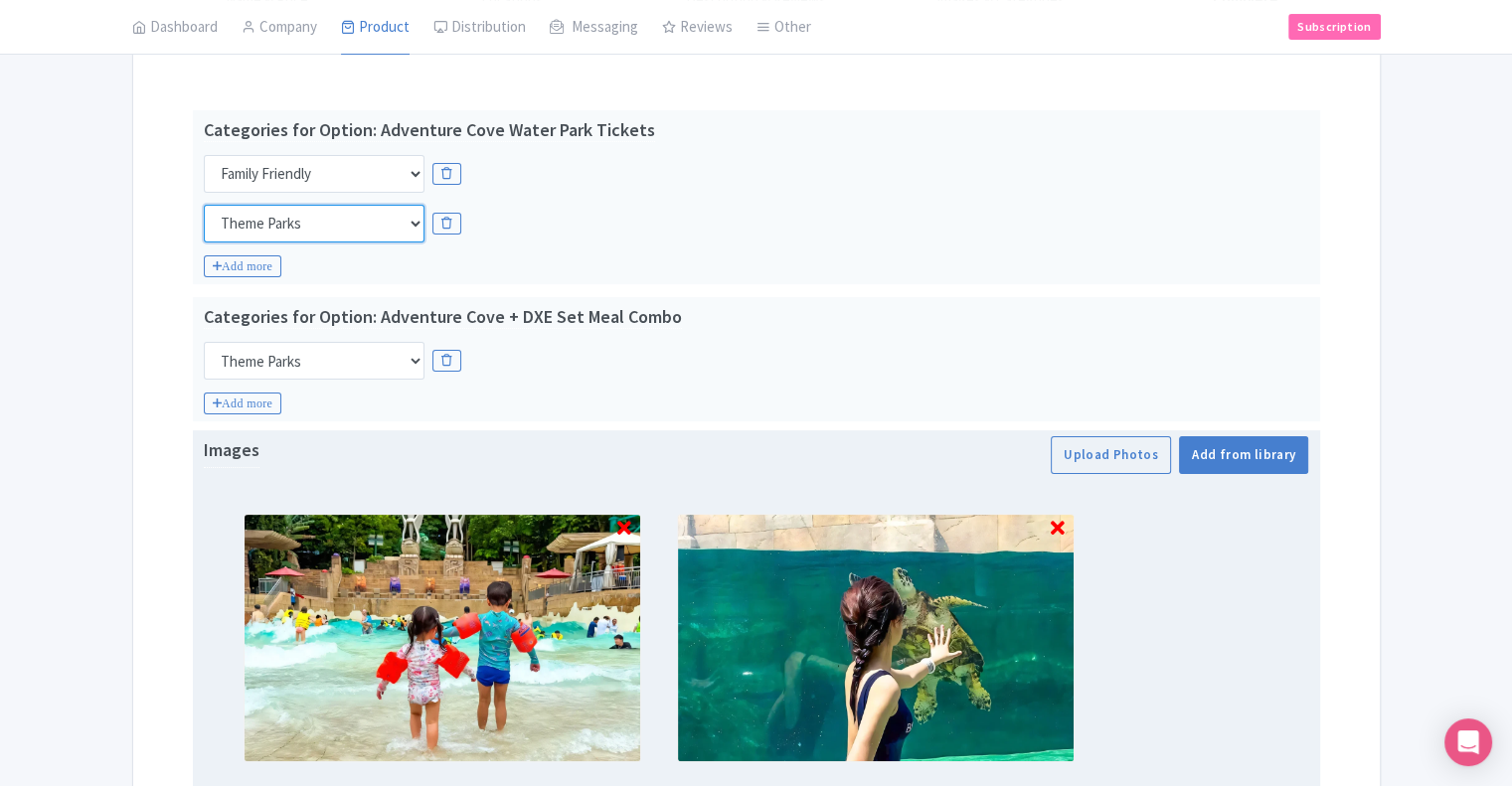click on "Choose categories Adults Only
Animals
Audio Guide
Beaches
Bike Tours
Boat Tours
City Cards
Classes
Day Trips
Family Friendly
Fast Track
Food
Guided Tours
History
Hop On Hop Off
Literature
Live Music
Museums
Nightlife
Outdoors
Private Tours
Romantic
Self Guided
Small Group Tours
Sports
Theme Parks
Walking Tours
Wheelchair Accessible
Recurring Events" at bounding box center (314, 224) 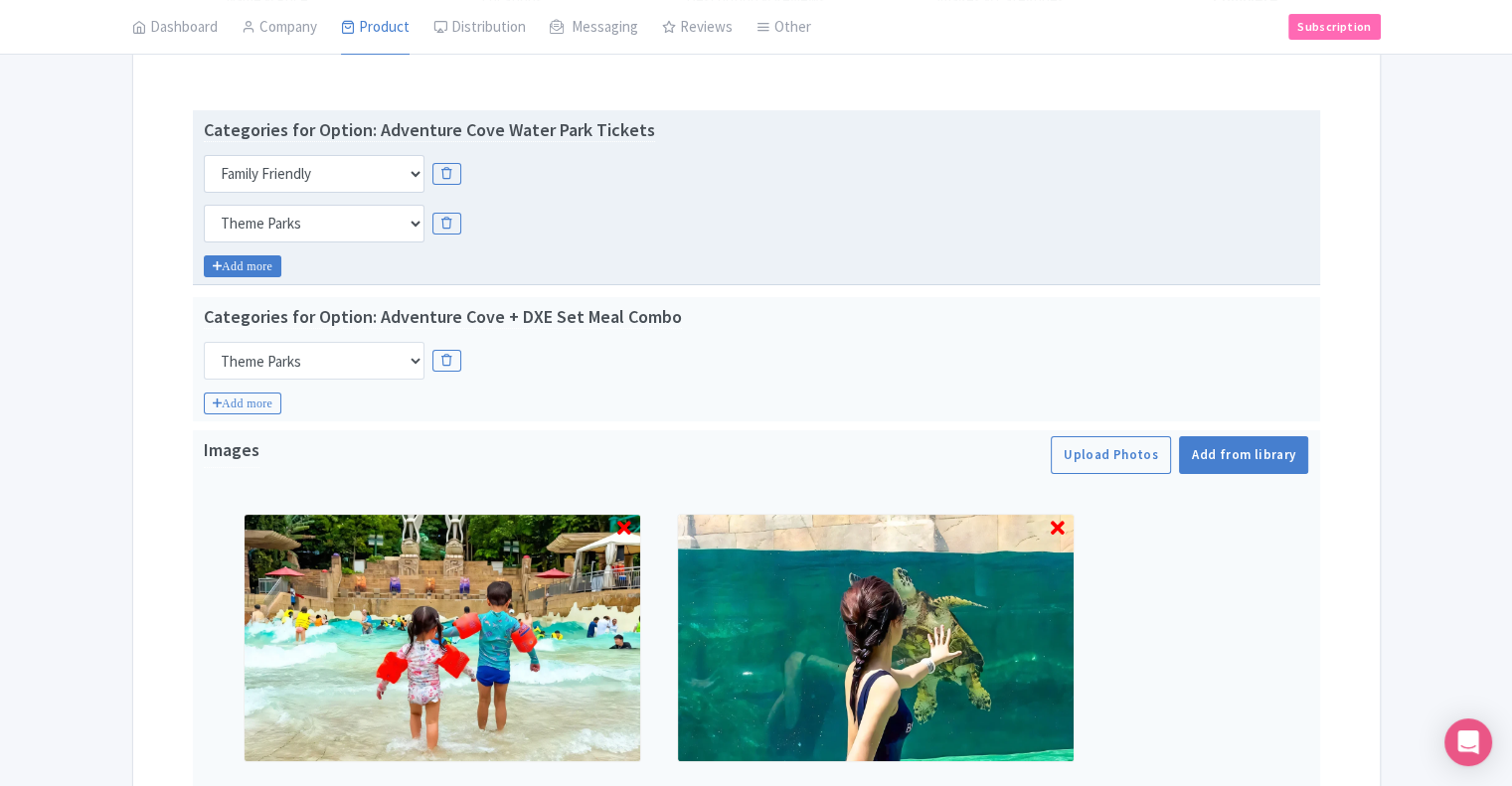 click on "Add more" at bounding box center (243, 266) 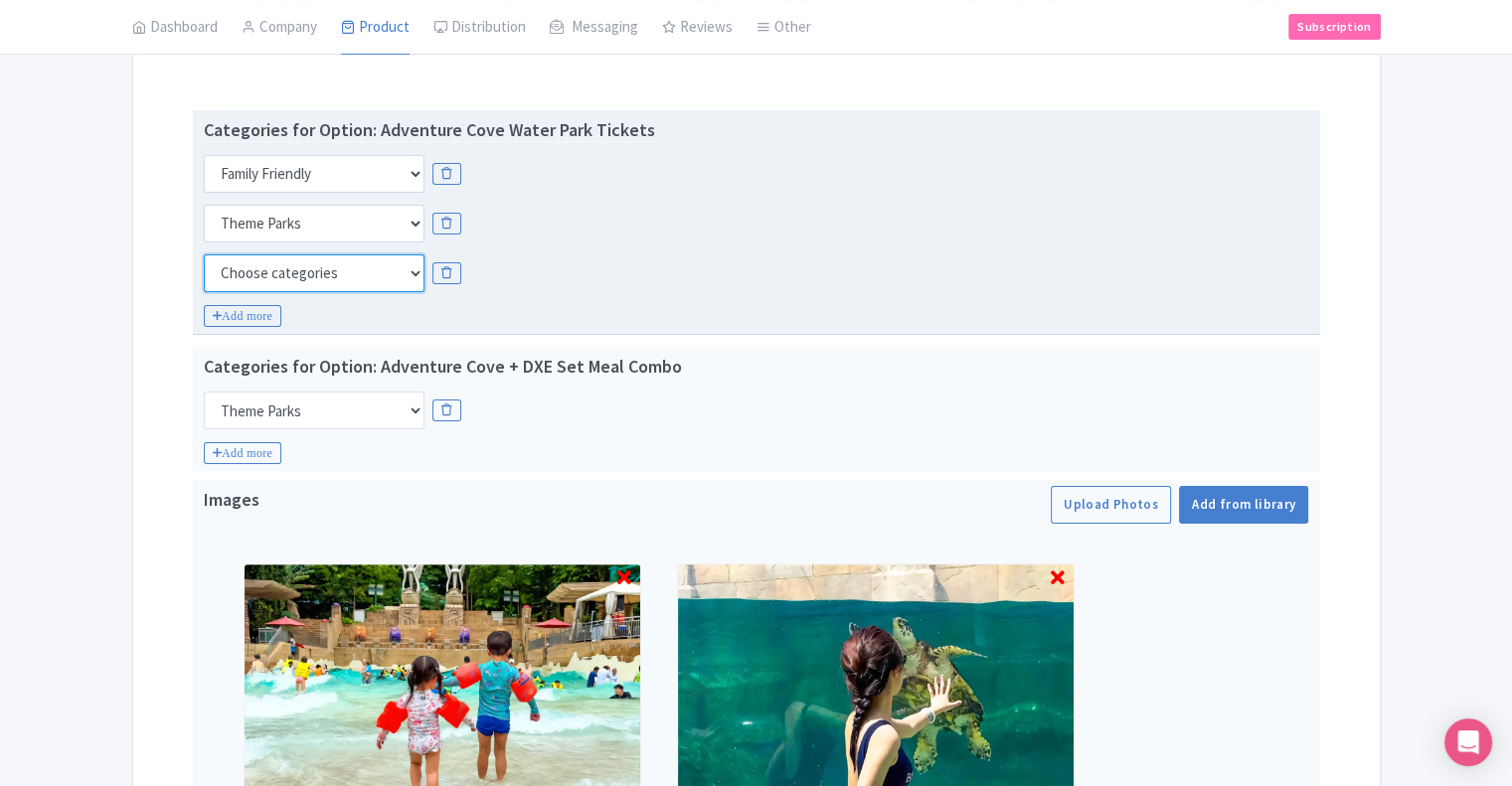 click on "Choose categories Adults Only
Animals
Audio Guide
Beaches
Bike Tours
Boat Tours
City Cards
Classes
Day Trips
Family Friendly
Fast Track
Food
Guided Tours
History
Hop On Hop Off
Literature
Live Music
Museums
Nightlife
Outdoors
Private Tours
Romantic
Self Guided
Small Group Tours
Sports
Theme Parks
Walking Tours
Wheelchair Accessible
Recurring Events" at bounding box center (314, 273) 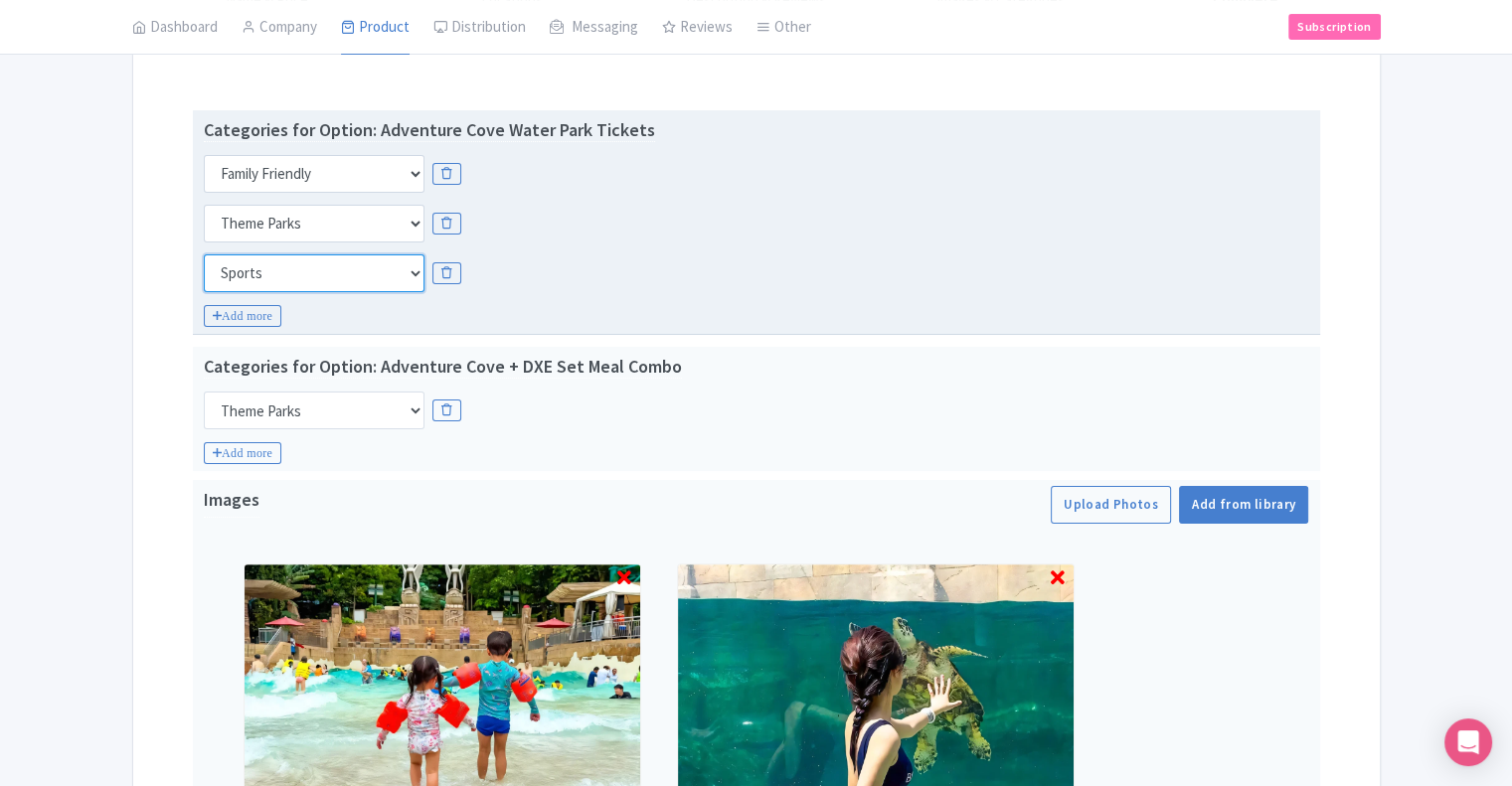 click on "Choose categories Adults Only
Animals
Audio Guide
Beaches
Bike Tours
Boat Tours
City Cards
Classes
Day Trips
Family Friendly
Fast Track
Food
Guided Tours
History
Hop On Hop Off
Literature
Live Music
Museums
Nightlife
Outdoors
Private Tours
Romantic
Self Guided
Small Group Tours
Sports
Theme Parks
Walking Tours
Wheelchair Accessible
Recurring Events" at bounding box center [314, 273] 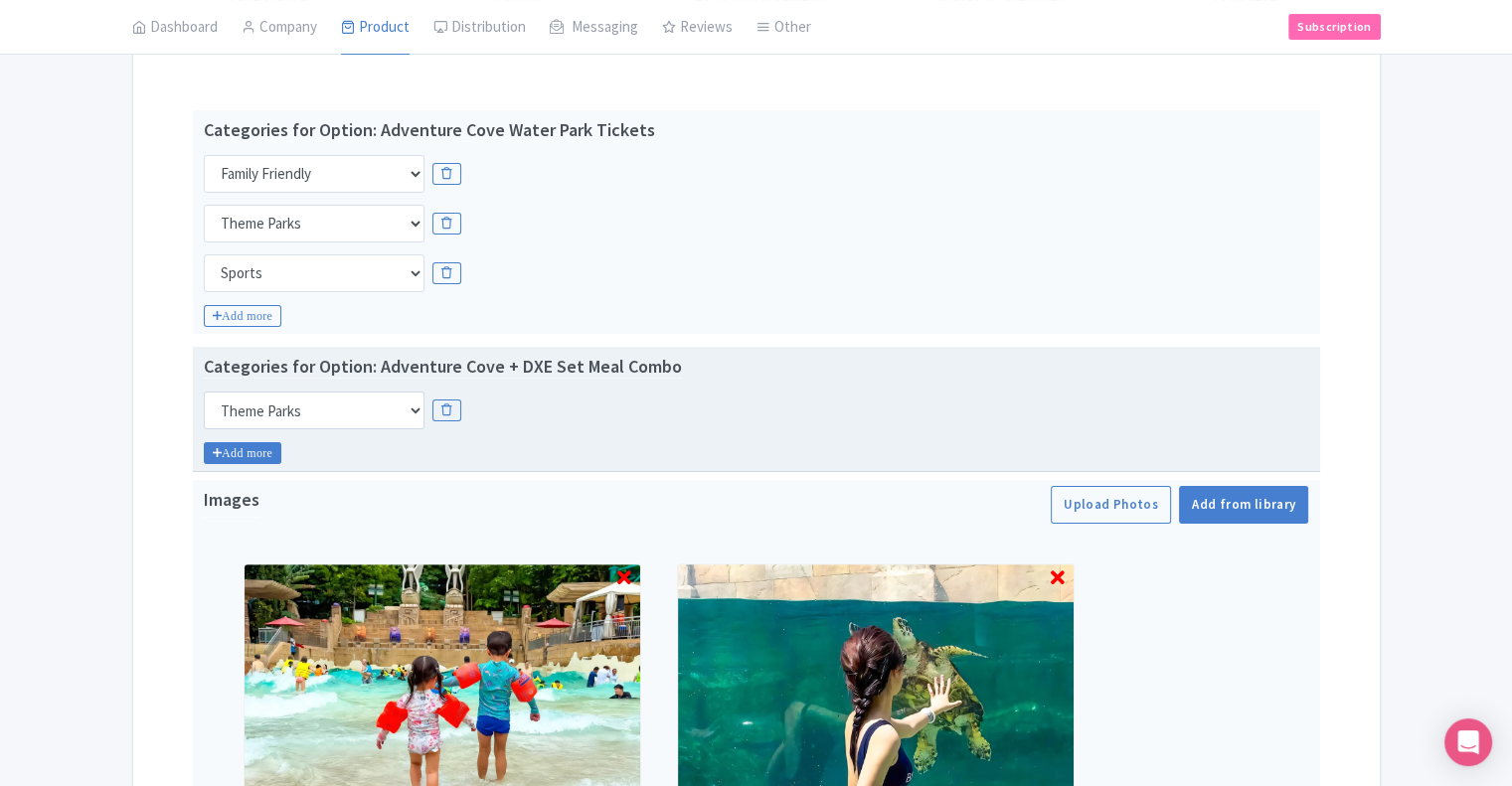 click on "Add more" at bounding box center (243, 453) 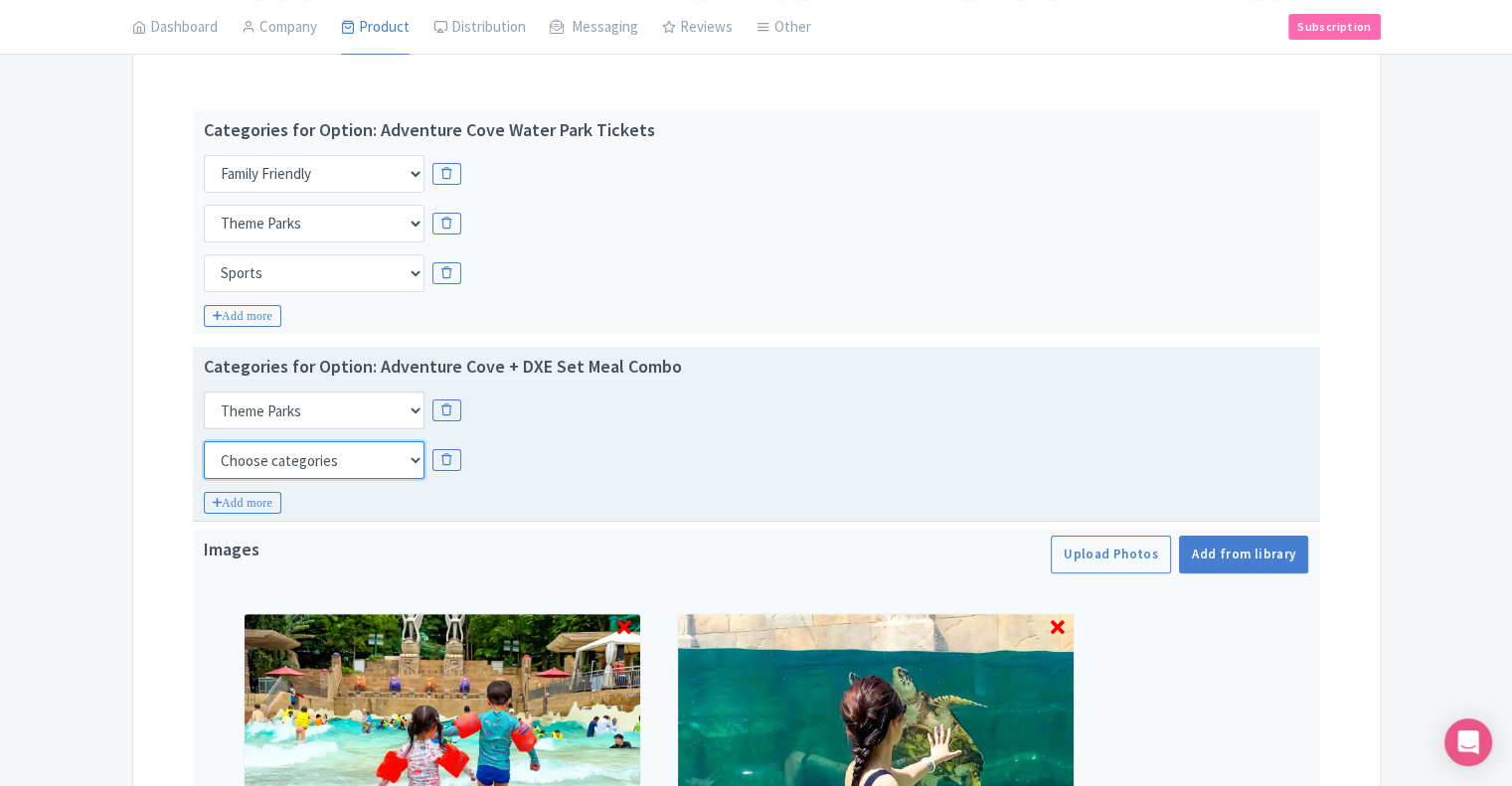 click on "Choose categories Adults Only
Animals
Audio Guide
Beaches
Bike Tours
Boat Tours
City Cards
Classes
Day Trips
Family Friendly
Fast Track
Food
Guided Tours
History
Hop On Hop Off
Literature
Live Music
Museums
Nightlife
Outdoors
Private Tours
Romantic
Self Guided
Small Group Tours
Sports
Theme Parks
Walking Tours
Wheelchair Accessible
Recurring Events" at bounding box center (314, 460) 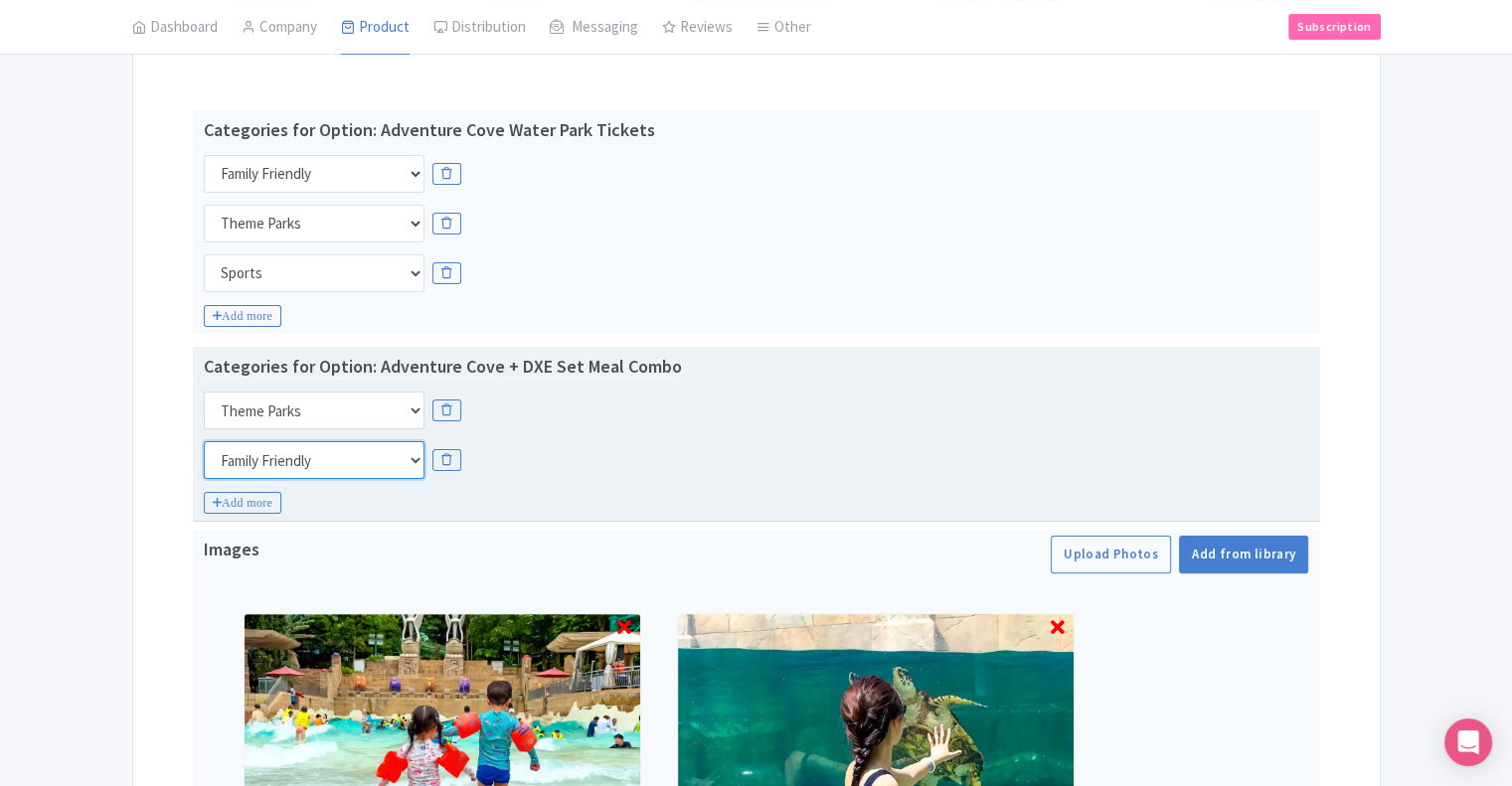 click on "Choose categories Adults Only
Animals
Audio Guide
Beaches
Bike Tours
Boat Tours
City Cards
Classes
Day Trips
Family Friendly
Fast Track
Food
Guided Tours
History
Hop On Hop Off
Literature
Live Music
Museums
Nightlife
Outdoors
Private Tours
Romantic
Self Guided
Small Group Tours
Sports
Theme Parks
Walking Tours
Wheelchair Accessible
Recurring Events" at bounding box center (314, 460) 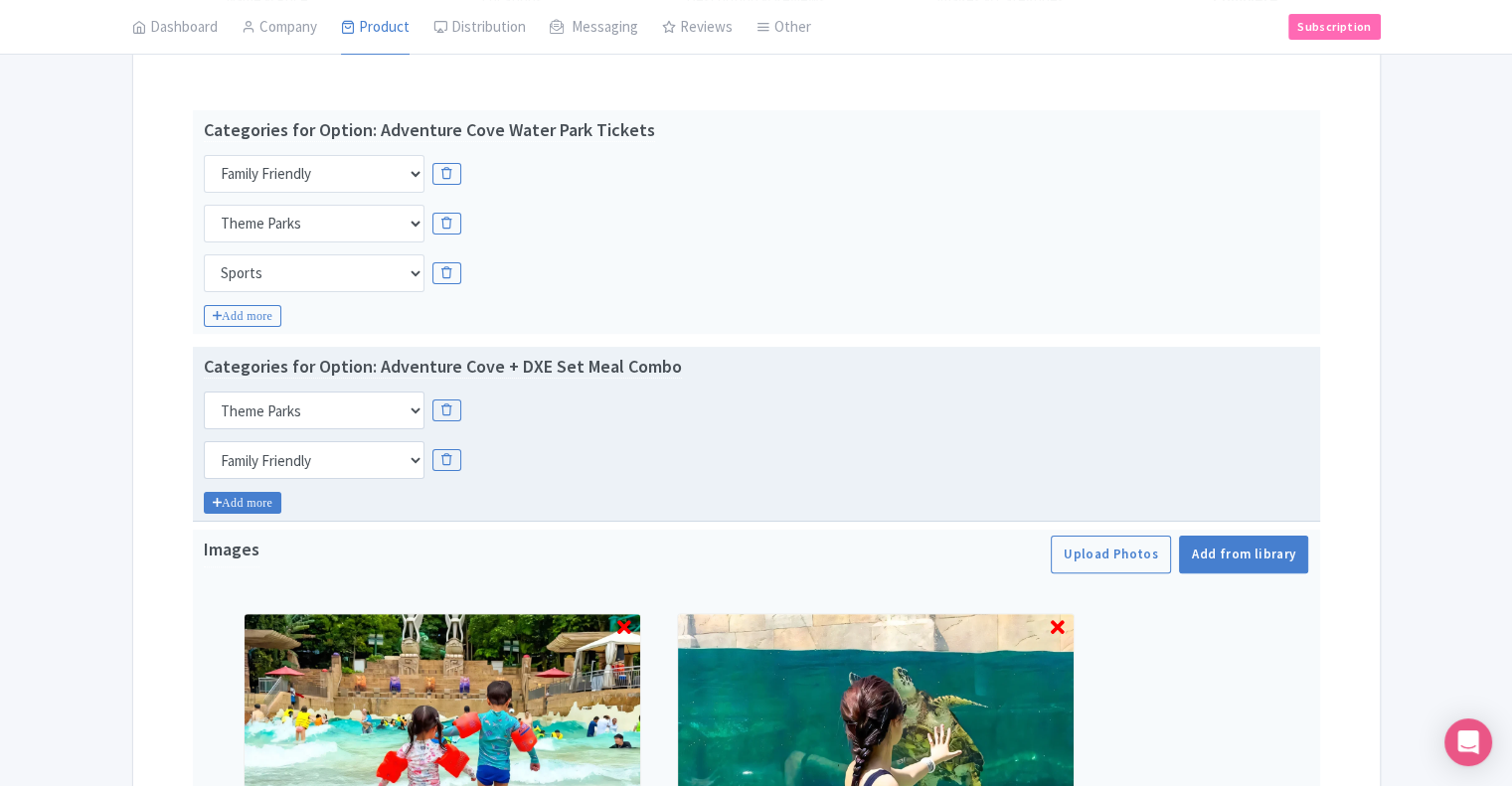 click on "Add more" at bounding box center (243, 503) 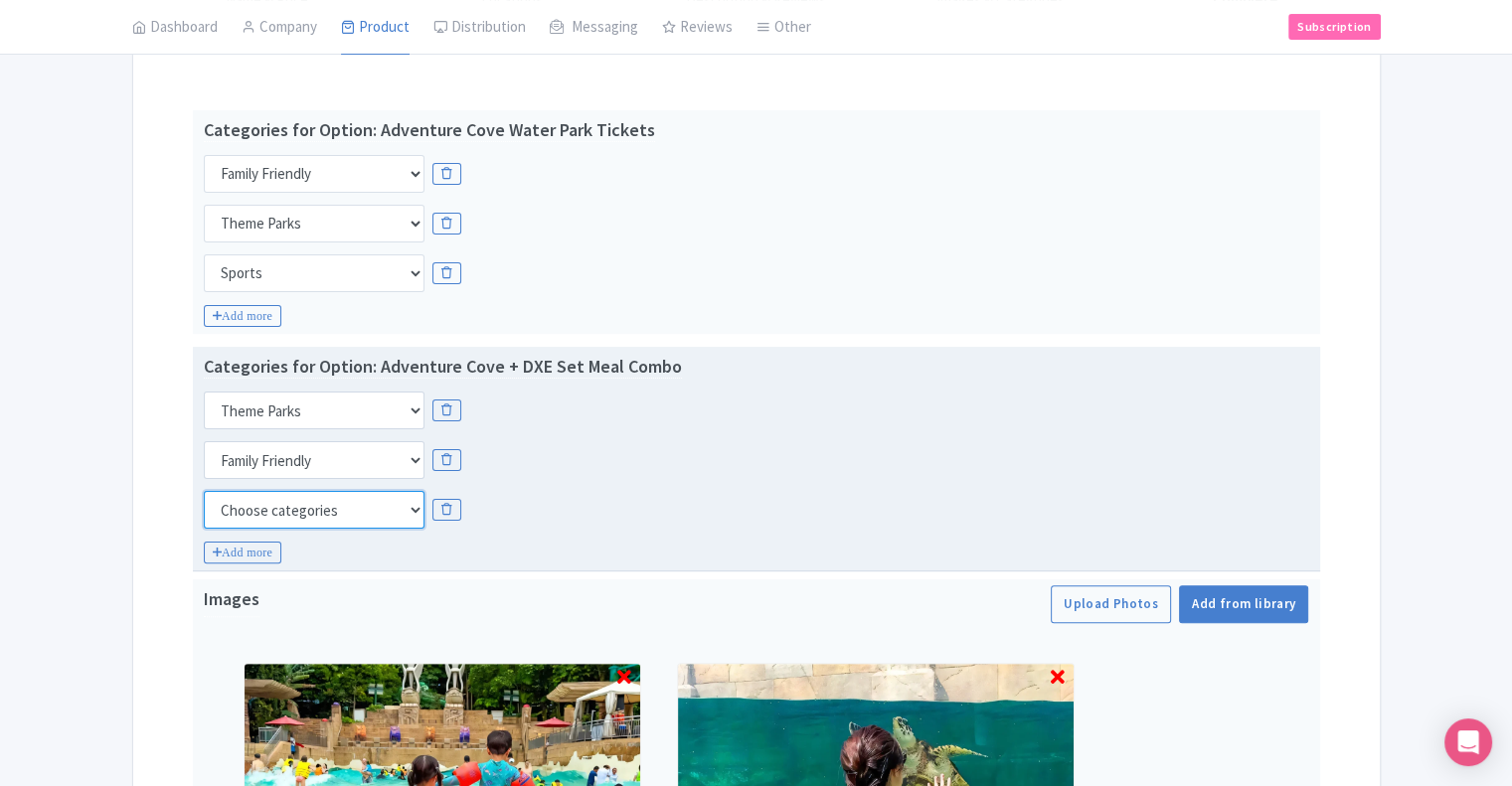 click on "Choose categories Adults Only
Animals
Audio Guide
Beaches
Bike Tours
Boat Tours
City Cards
Classes
Day Trips
Family Friendly
Fast Track
Food
Guided Tours
History
Hop On Hop Off
Literature
Live Music
Museums
Nightlife
Outdoors
Private Tours
Romantic
Self Guided
Small Group Tours
Sports
Theme Parks
Walking Tours
Wheelchair Accessible
Recurring Events" at bounding box center [314, 510] 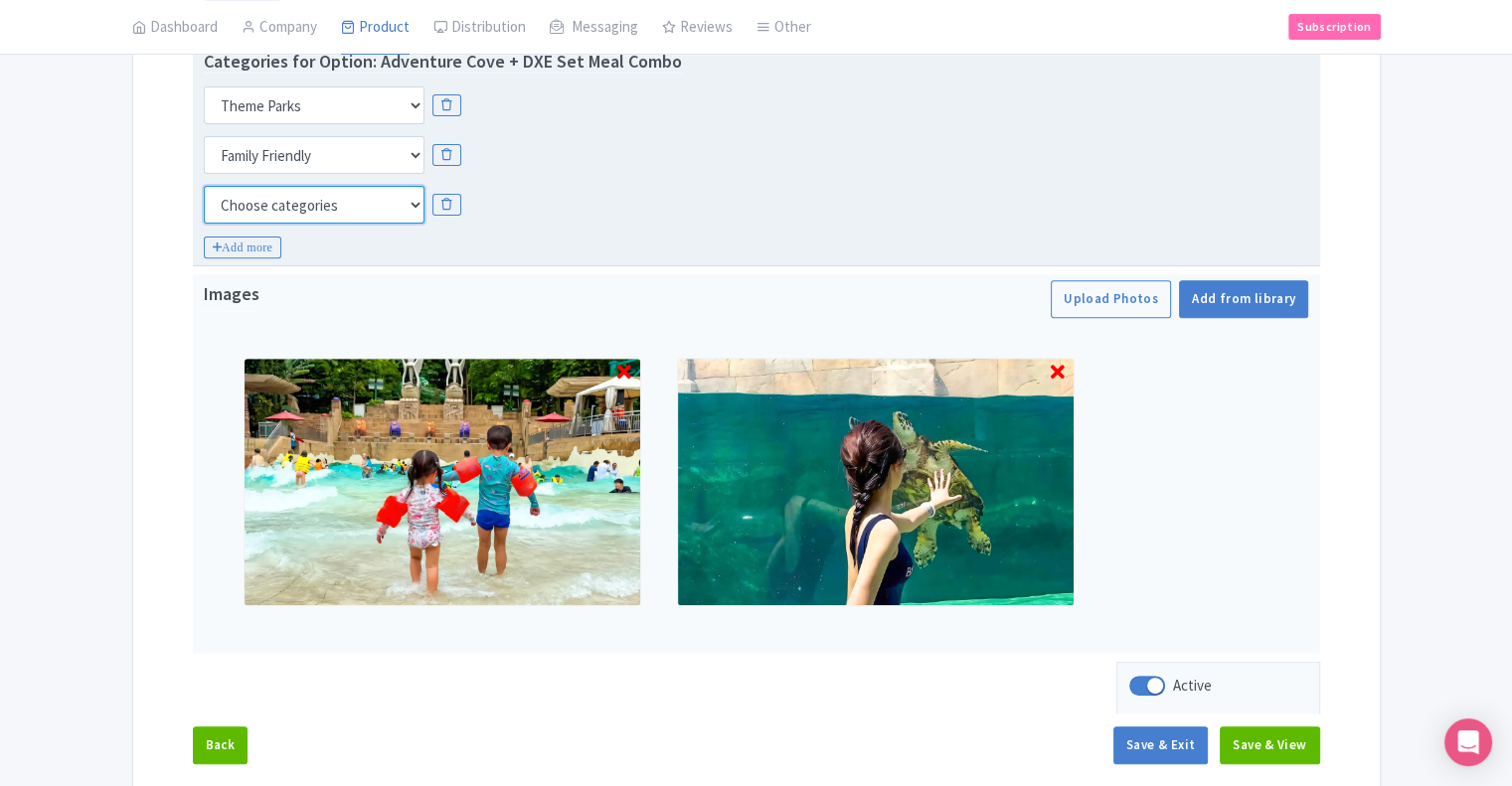 scroll, scrollTop: 490, scrollLeft: 0, axis: vertical 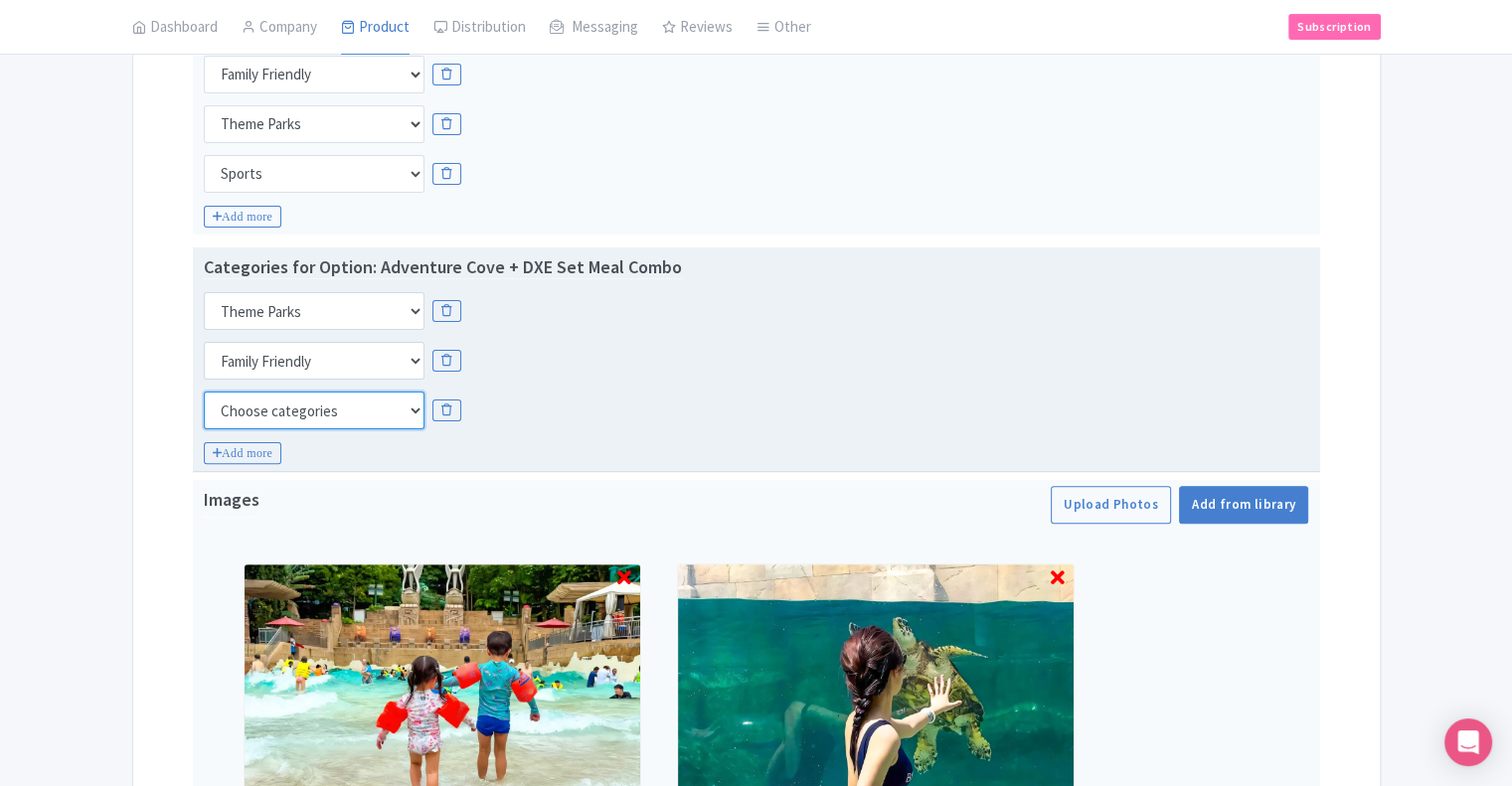 click on "Choose categories Adults Only
Animals
Audio Guide
Beaches
Bike Tours
Boat Tours
City Cards
Classes
Day Trips
Family Friendly
Fast Track
Food
Guided Tours
History
Hop On Hop Off
Literature
Live Music
Museums
Nightlife
Outdoors
Private Tours
Romantic
Self Guided
Small Group Tours
Sports
Theme Parks
Walking Tours
Wheelchair Accessible
Recurring Events" at bounding box center [314, 410] 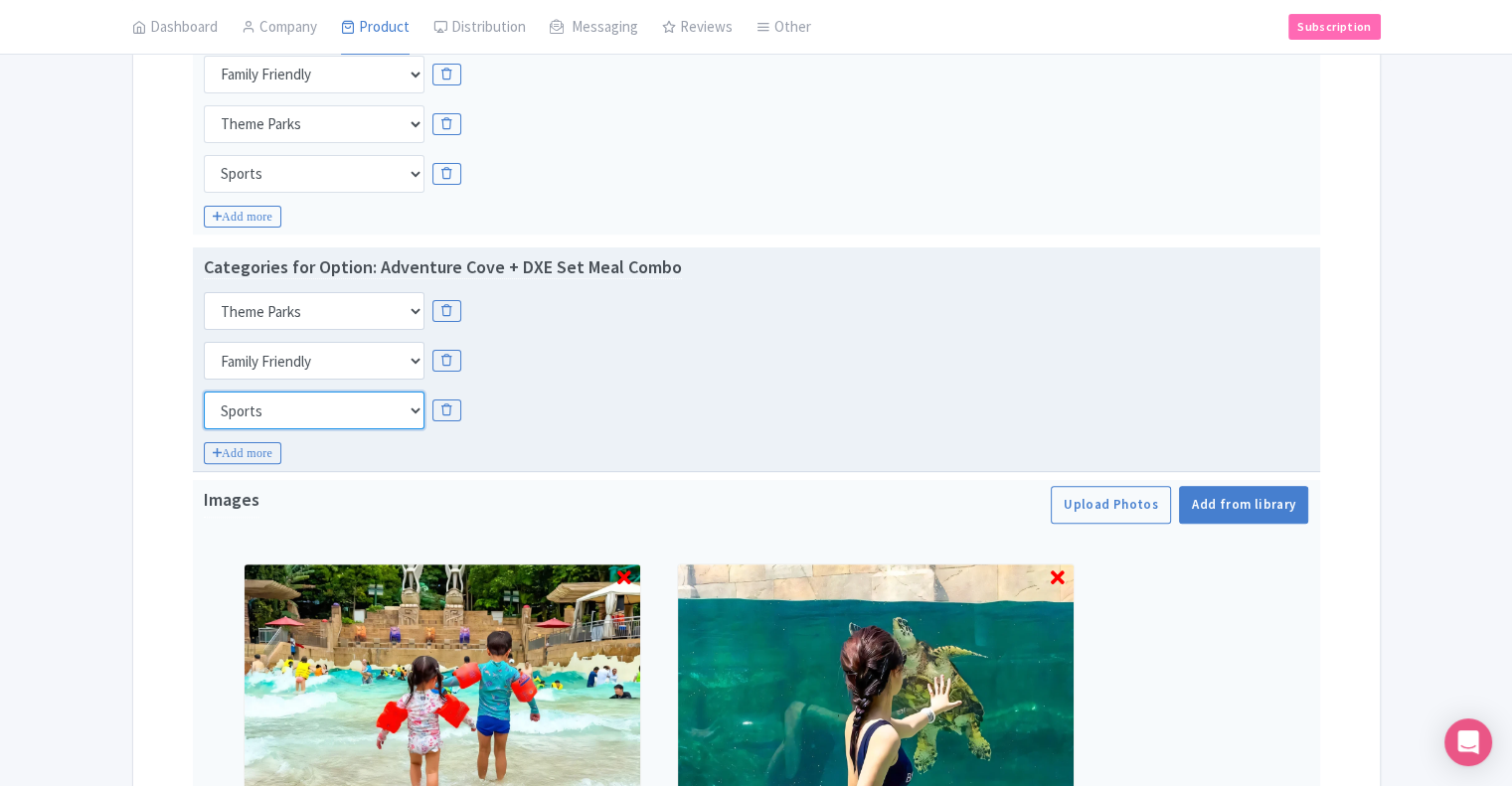 click on "Choose categories Adults Only
Animals
Audio Guide
Beaches
Bike Tours
Boat Tours
City Cards
Classes
Day Trips
Family Friendly
Fast Track
Food
Guided Tours
History
Hop On Hop Off
Literature
Live Music
Museums
Nightlife
Outdoors
Private Tours
Romantic
Self Guided
Small Group Tours
Sports
Theme Parks
Walking Tours
Wheelchair Accessible
Recurring Events" at bounding box center [314, 410] 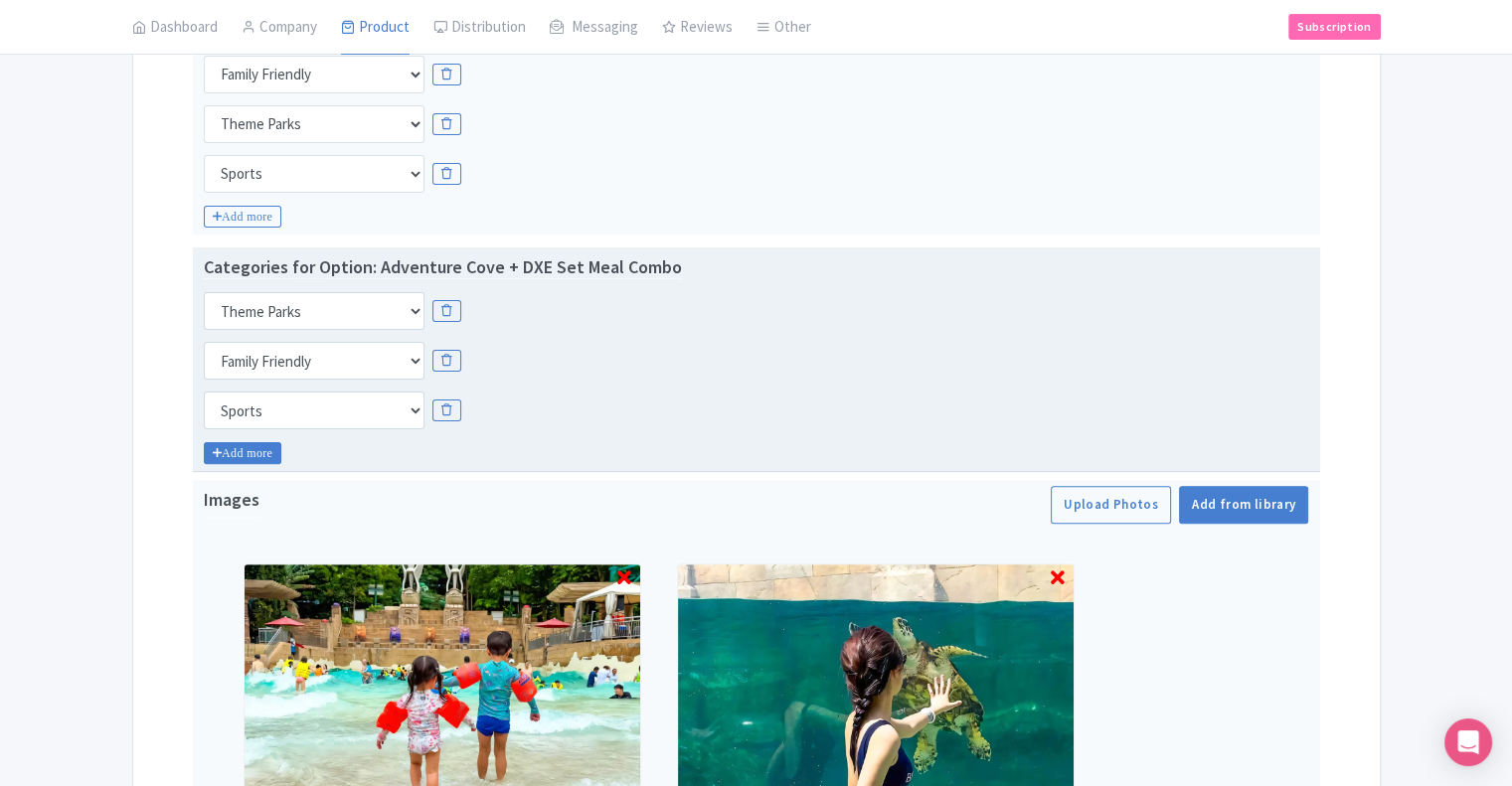 click on "Add more" at bounding box center [243, 453] 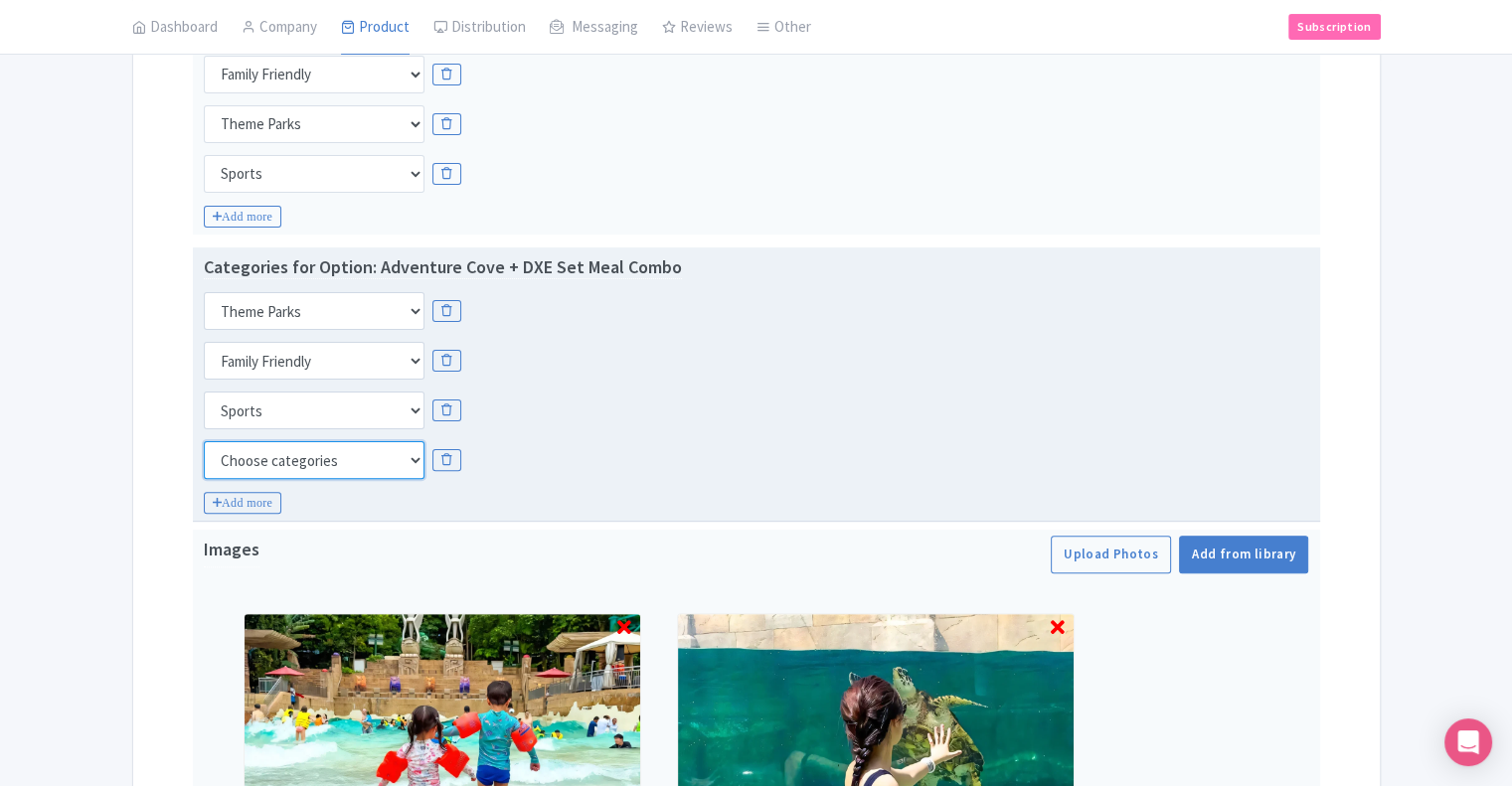 click on "Choose categories Adults Only
Animals
Audio Guide
Beaches
Bike Tours
Boat Tours
City Cards
Classes
Day Trips
Family Friendly
Fast Track
Food
Guided Tours
History
Hop On Hop Off
Literature
Live Music
Museums
Nightlife
Outdoors
Private Tours
Romantic
Self Guided
Small Group Tours
Sports
Theme Parks
Walking Tours
Wheelchair Accessible
Recurring Events" at bounding box center (314, 460) 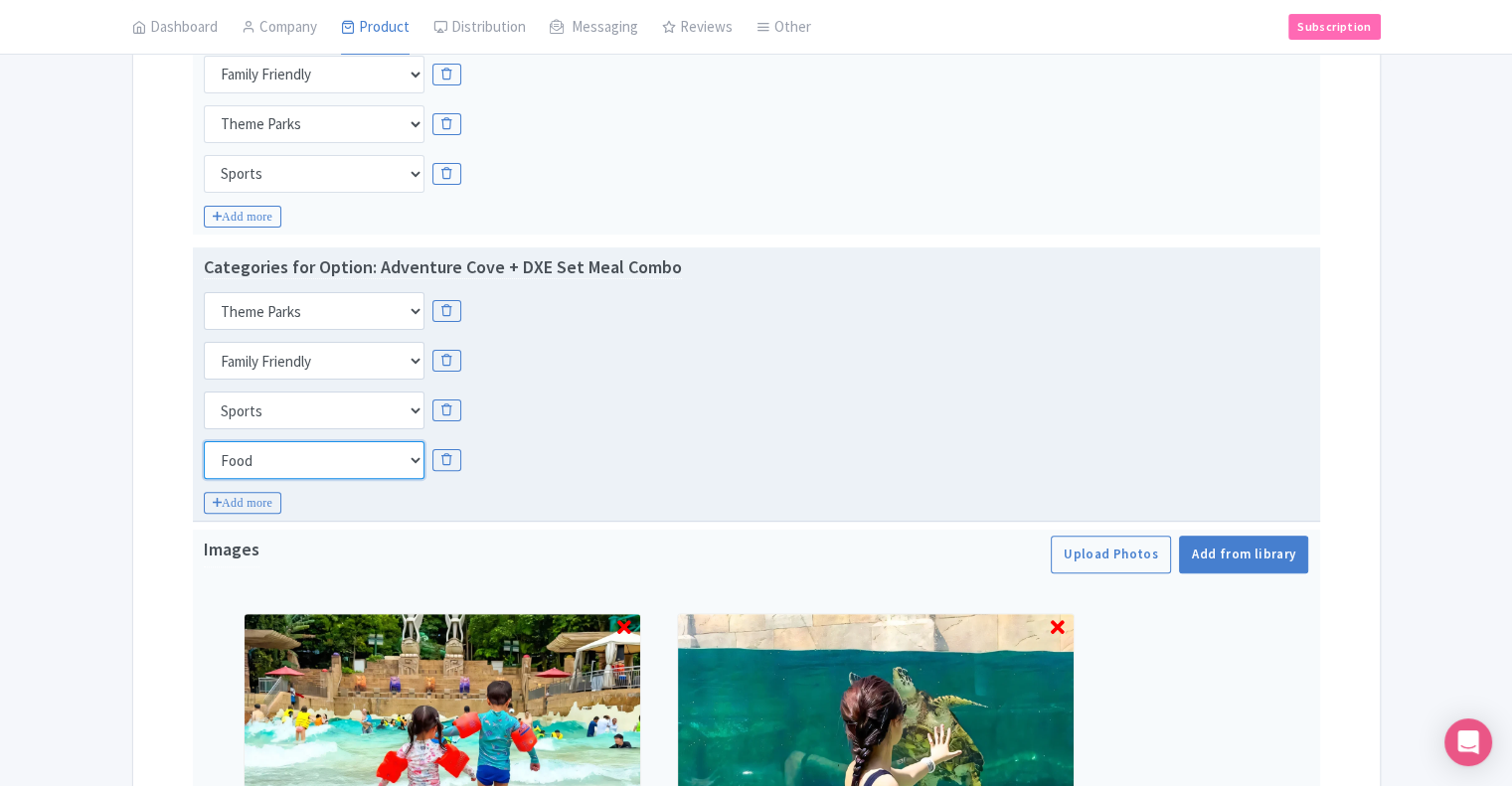 click on "Choose categories Adults Only
Animals
Audio Guide
Beaches
Bike Tours
Boat Tours
City Cards
Classes
Day Trips
Family Friendly
Fast Track
Food
Guided Tours
History
Hop On Hop Off
Literature
Live Music
Museums
Nightlife
Outdoors
Private Tours
Romantic
Self Guided
Small Group Tours
Sports
Theme Parks
Walking Tours
Wheelchair Accessible
Recurring Events" at bounding box center [314, 460] 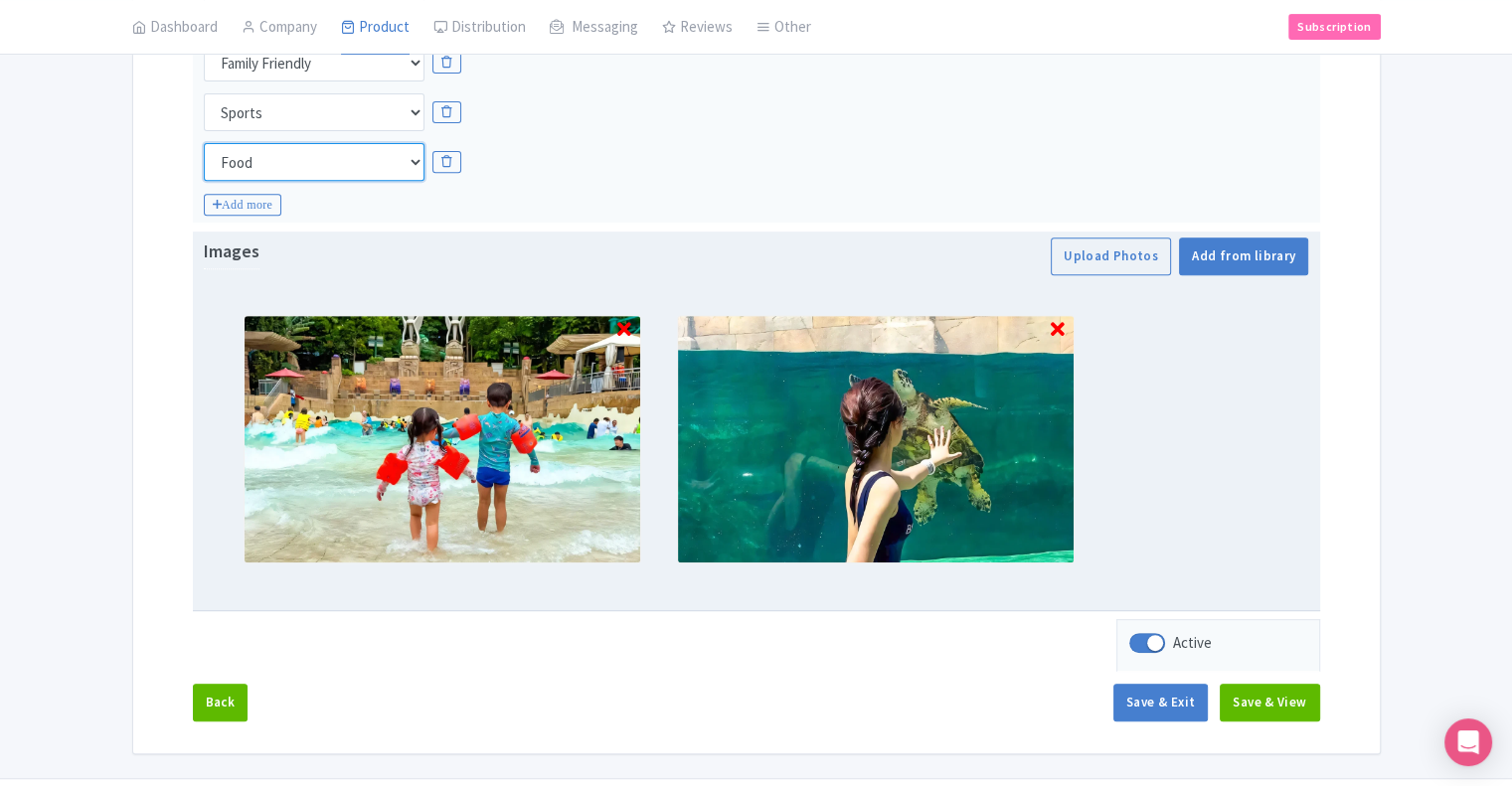 scroll, scrollTop: 838, scrollLeft: 0, axis: vertical 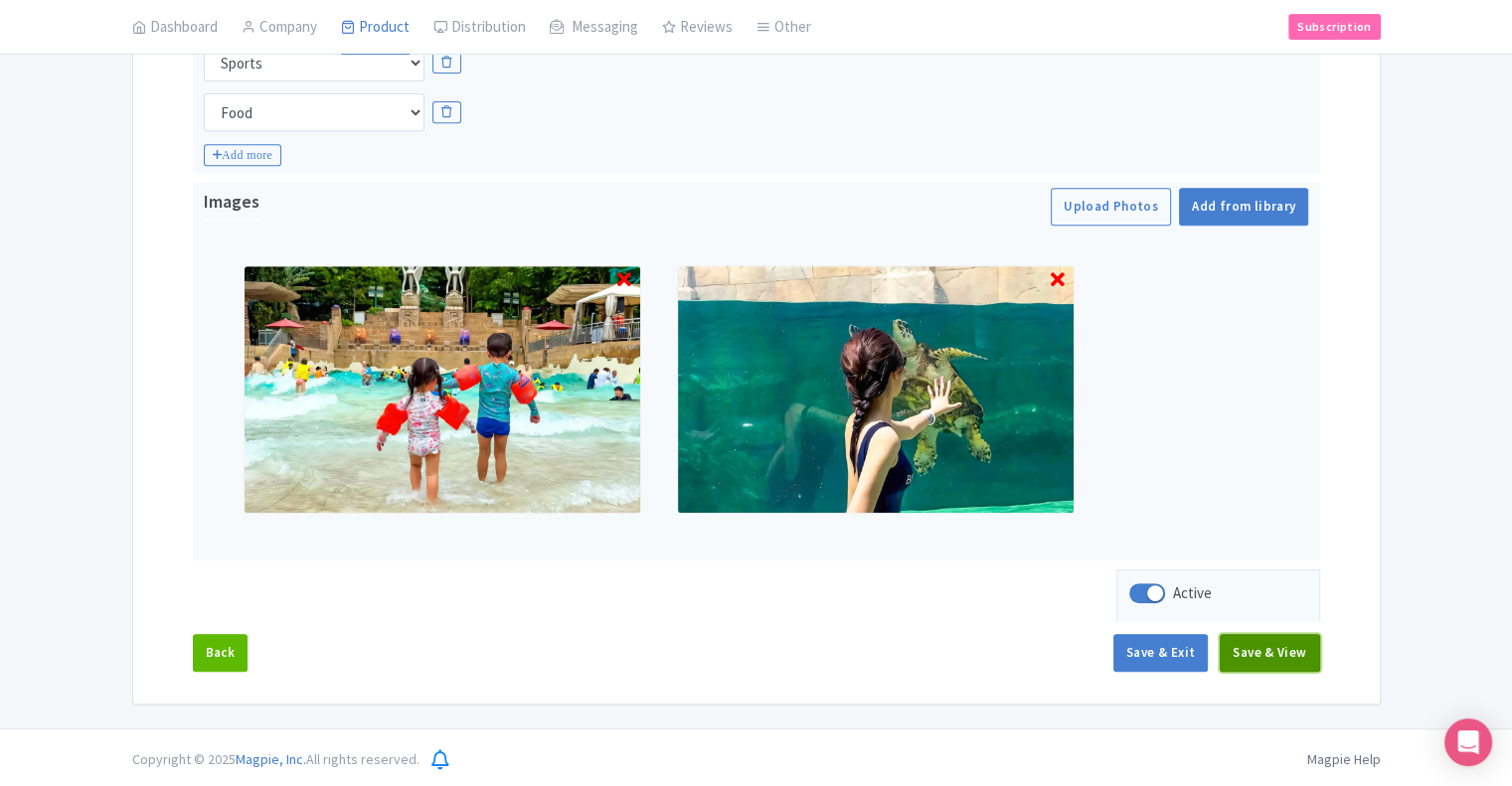 click on "Save & View" at bounding box center (1269, 653) 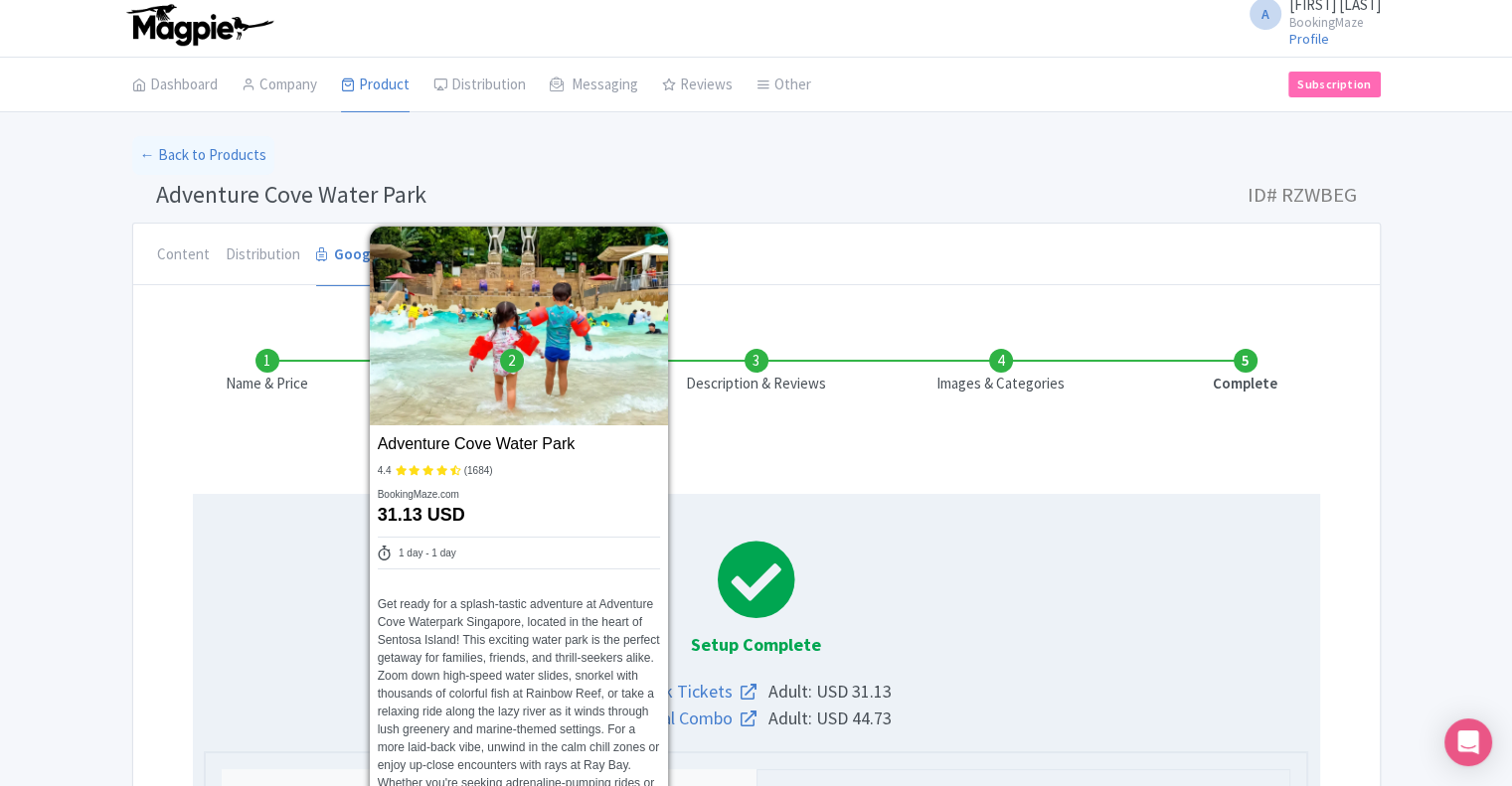 scroll, scrollTop: 0, scrollLeft: 0, axis: both 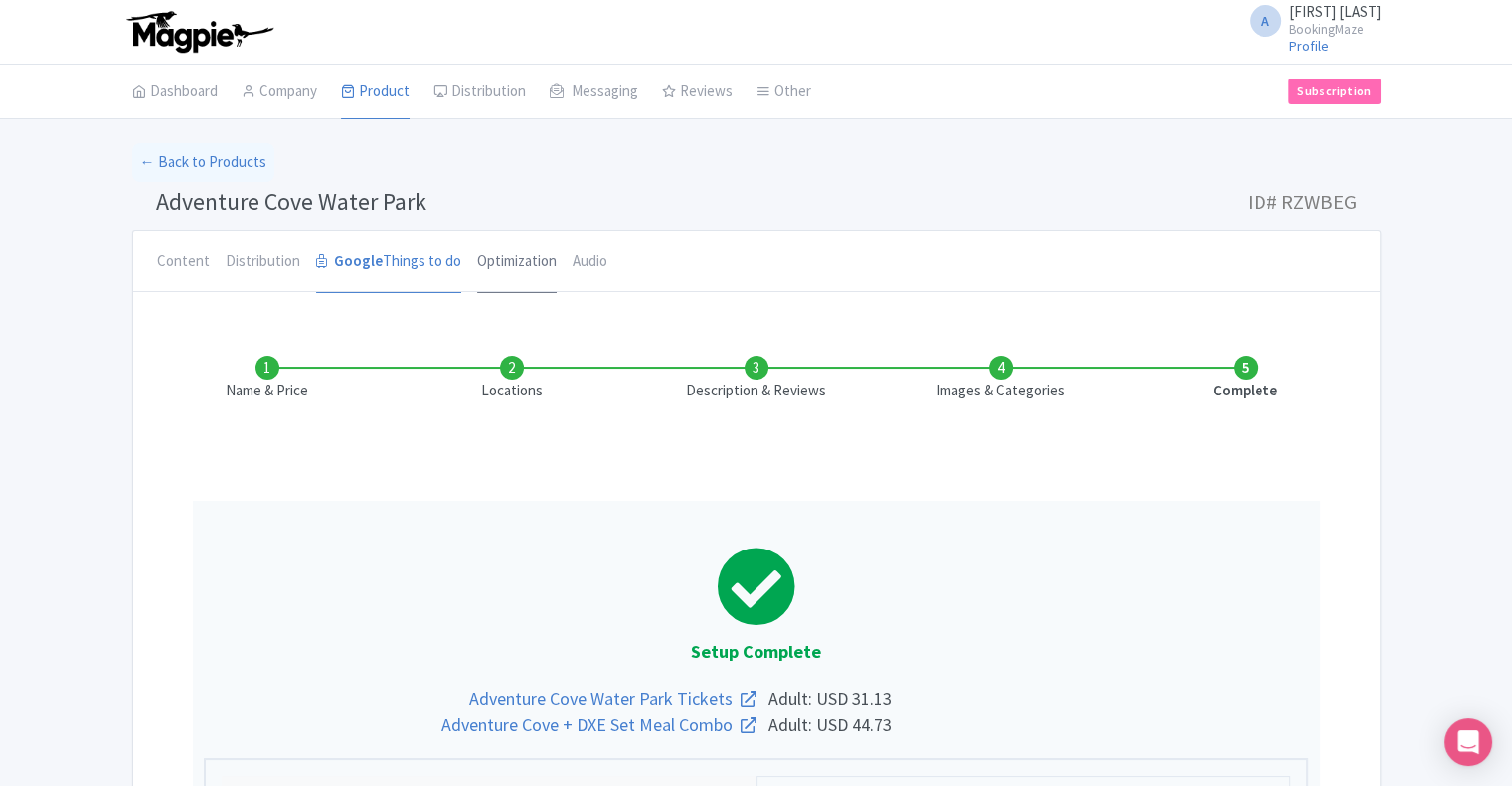 click on "Optimization" at bounding box center (517, 262) 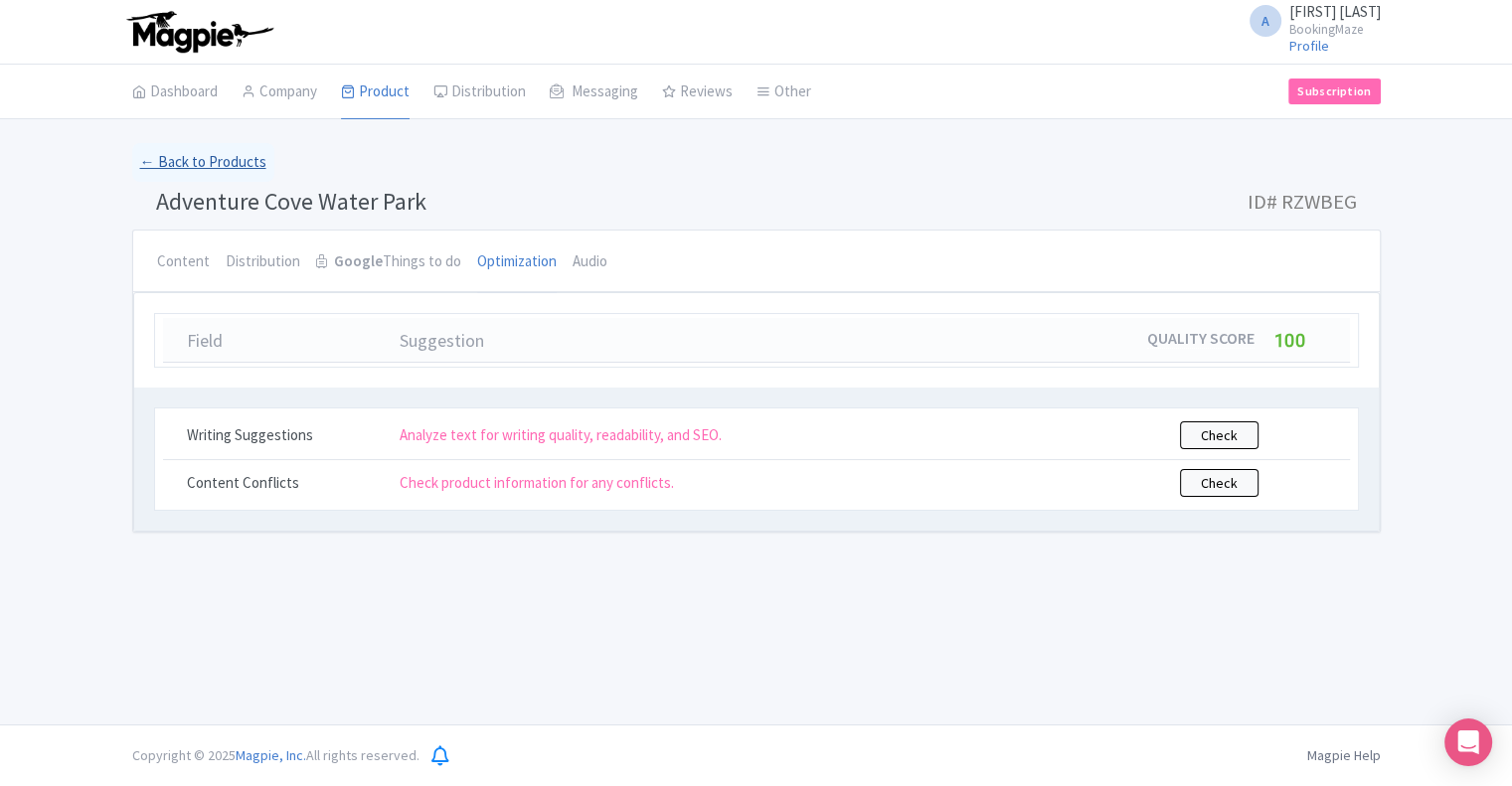 click on "← Back to Products" at bounding box center (203, 162) 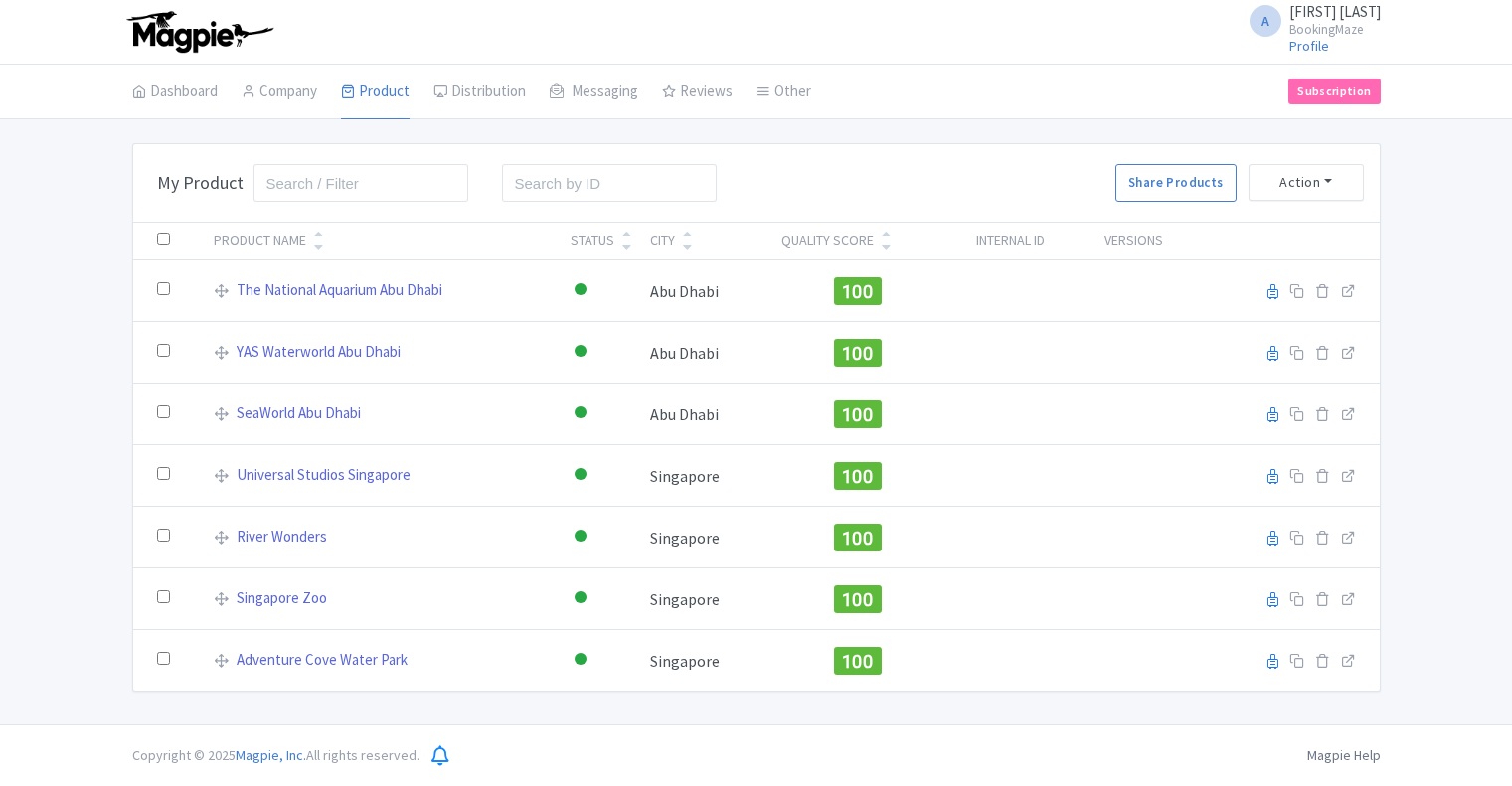 scroll, scrollTop: 0, scrollLeft: 0, axis: both 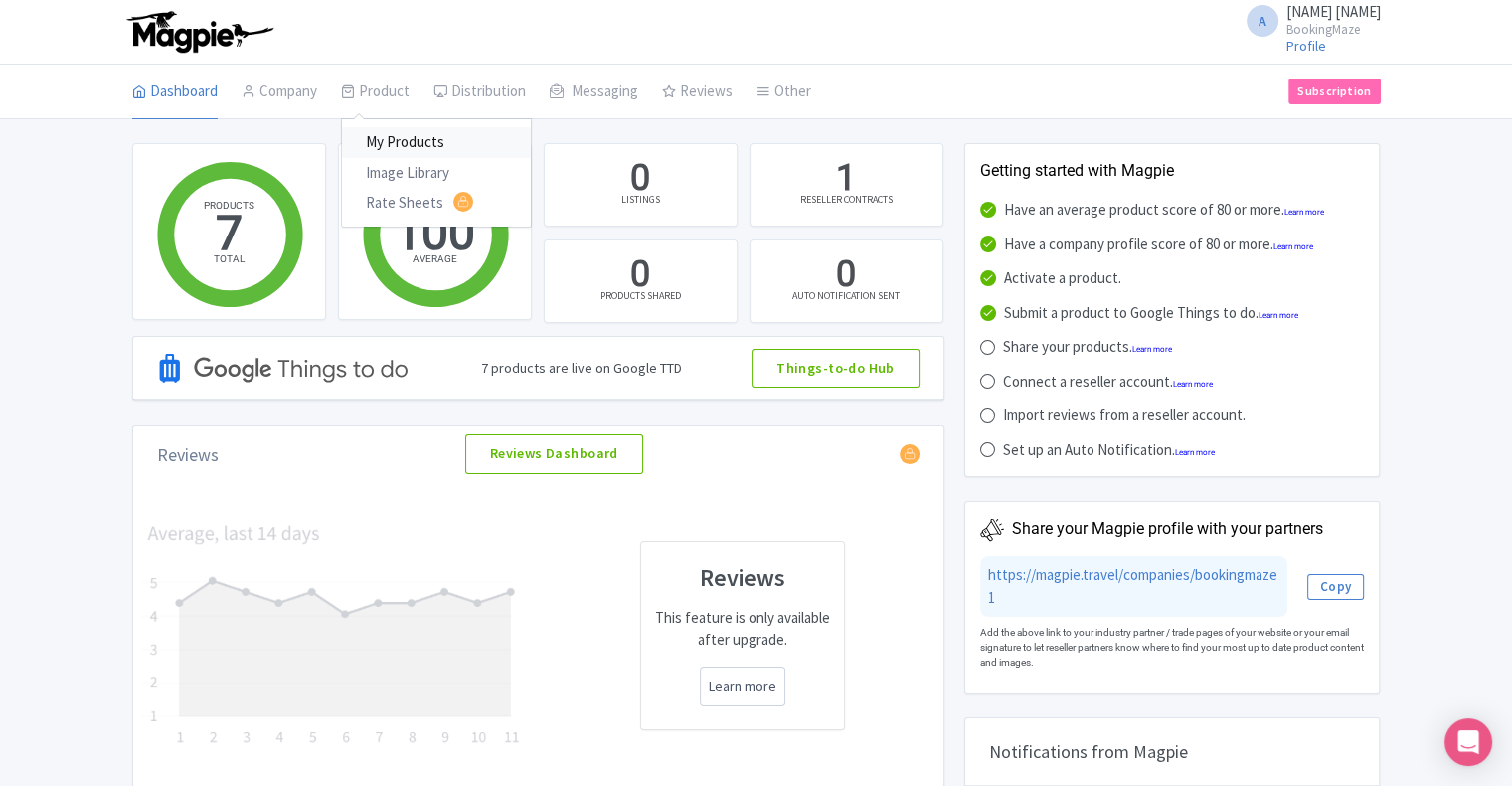click on "My Products" at bounding box center [436, 142] 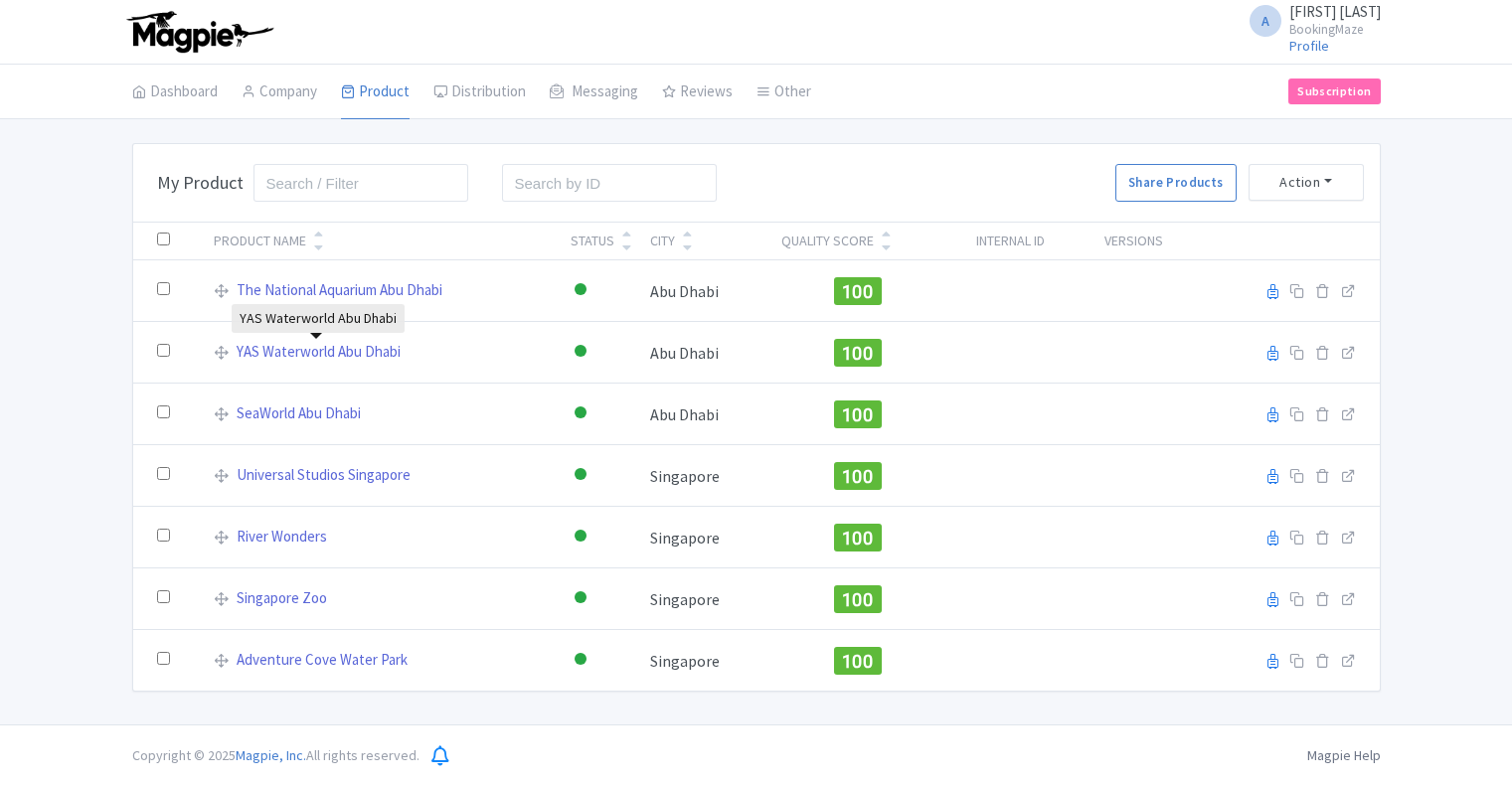 scroll, scrollTop: 0, scrollLeft: 0, axis: both 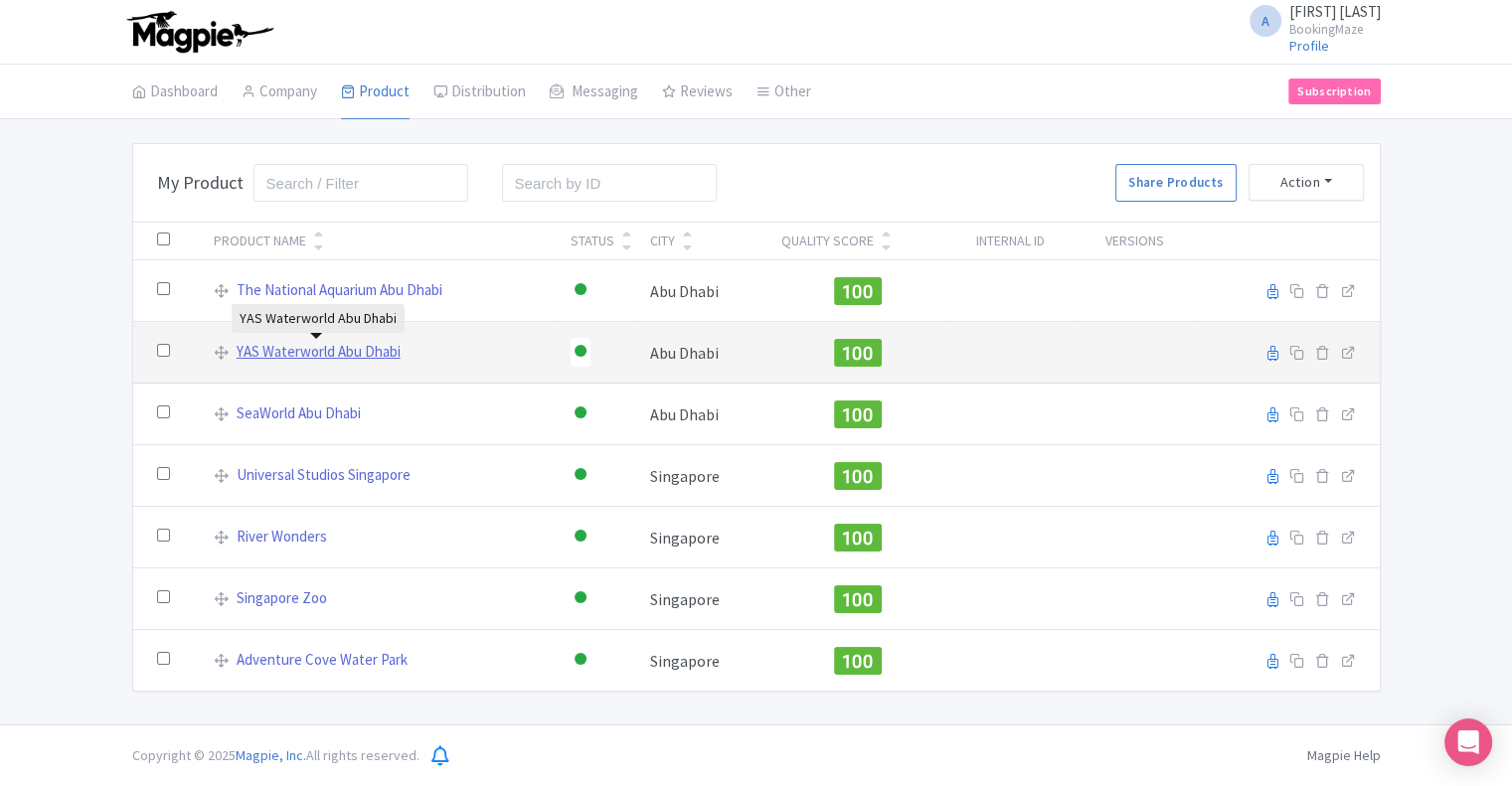 click on "YAS Waterworld Abu Dhabi" at bounding box center [318, 352] 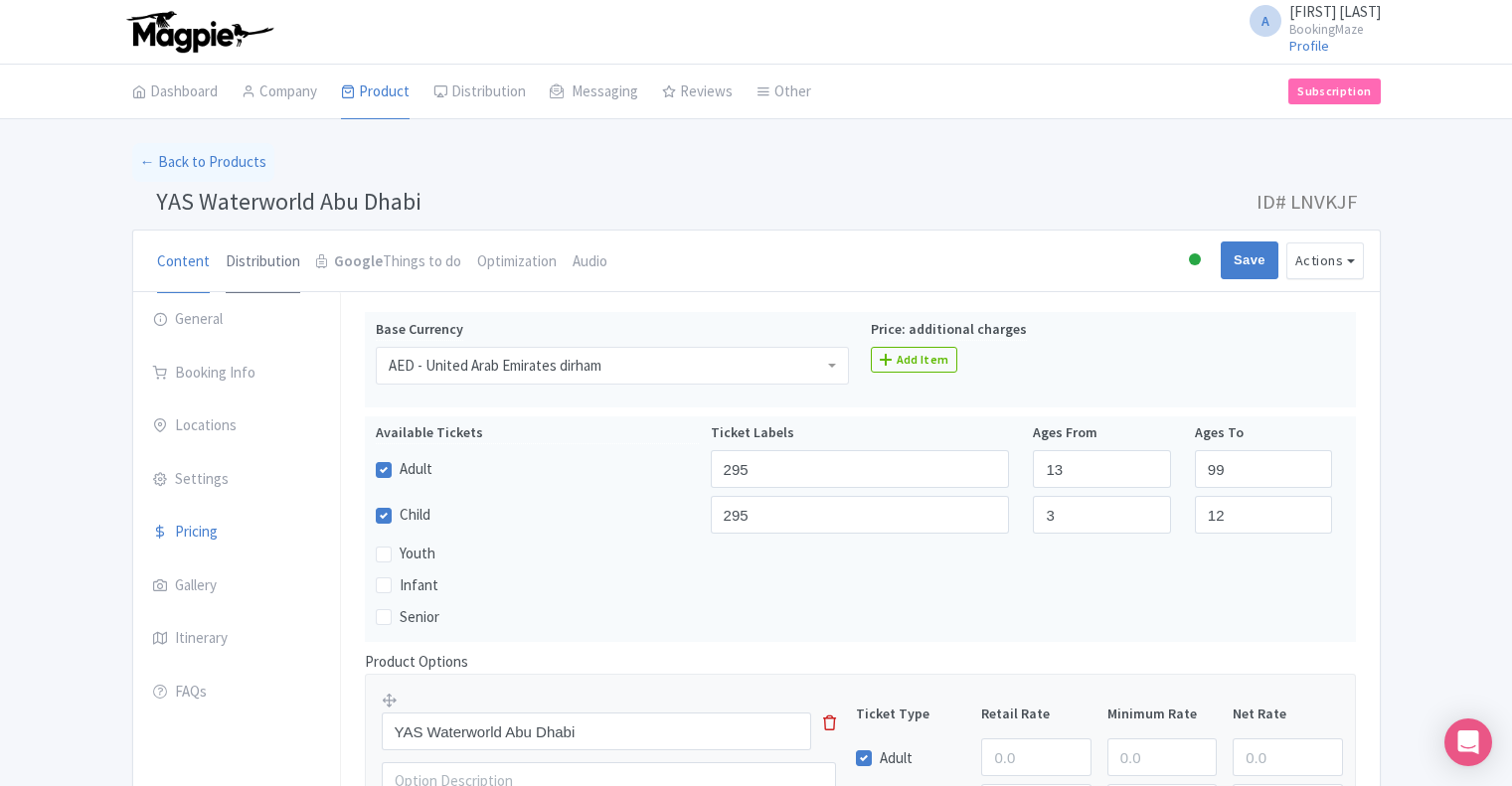scroll, scrollTop: 0, scrollLeft: 0, axis: both 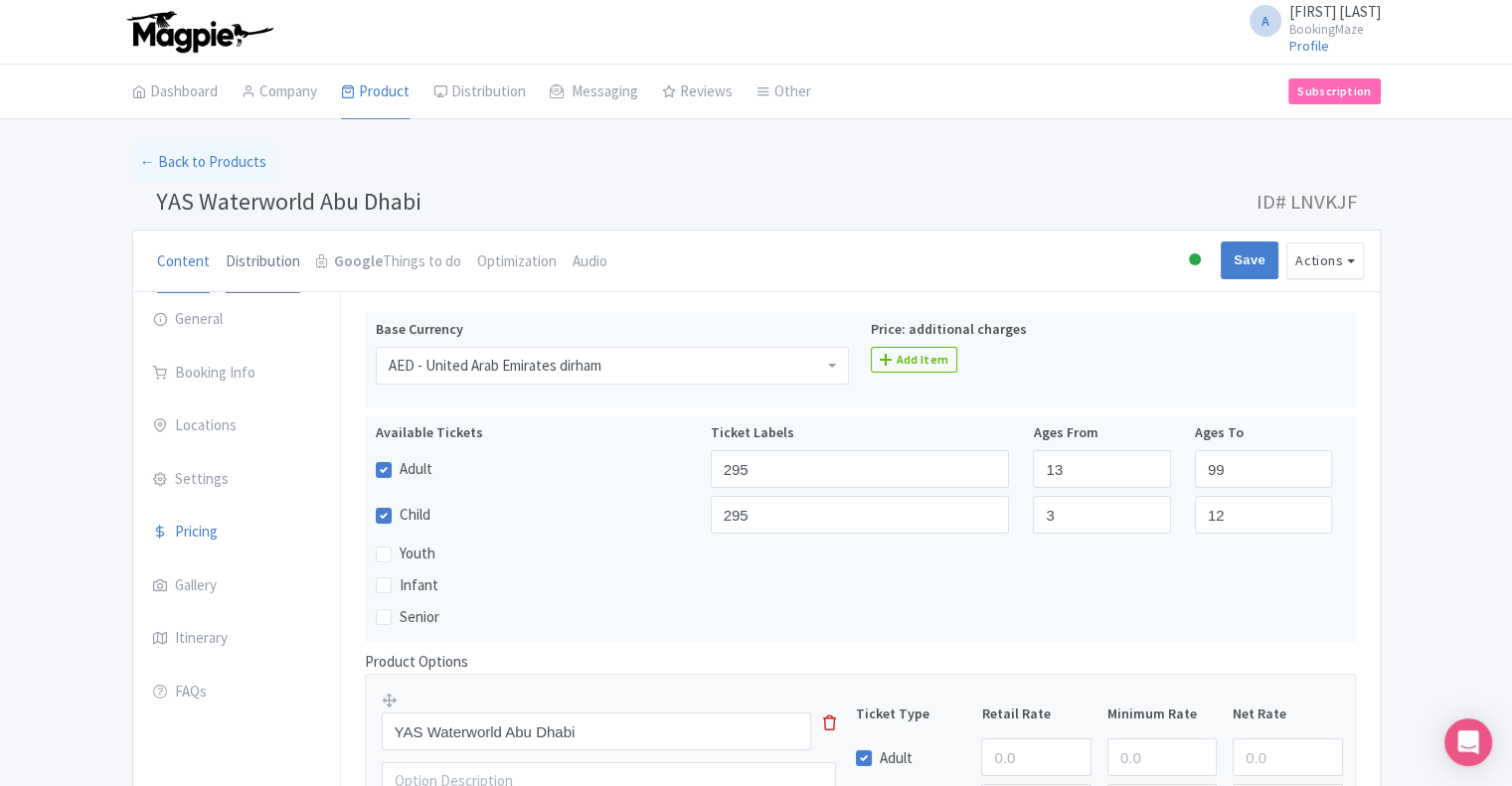 click on "Distribution" at bounding box center [262, 262] 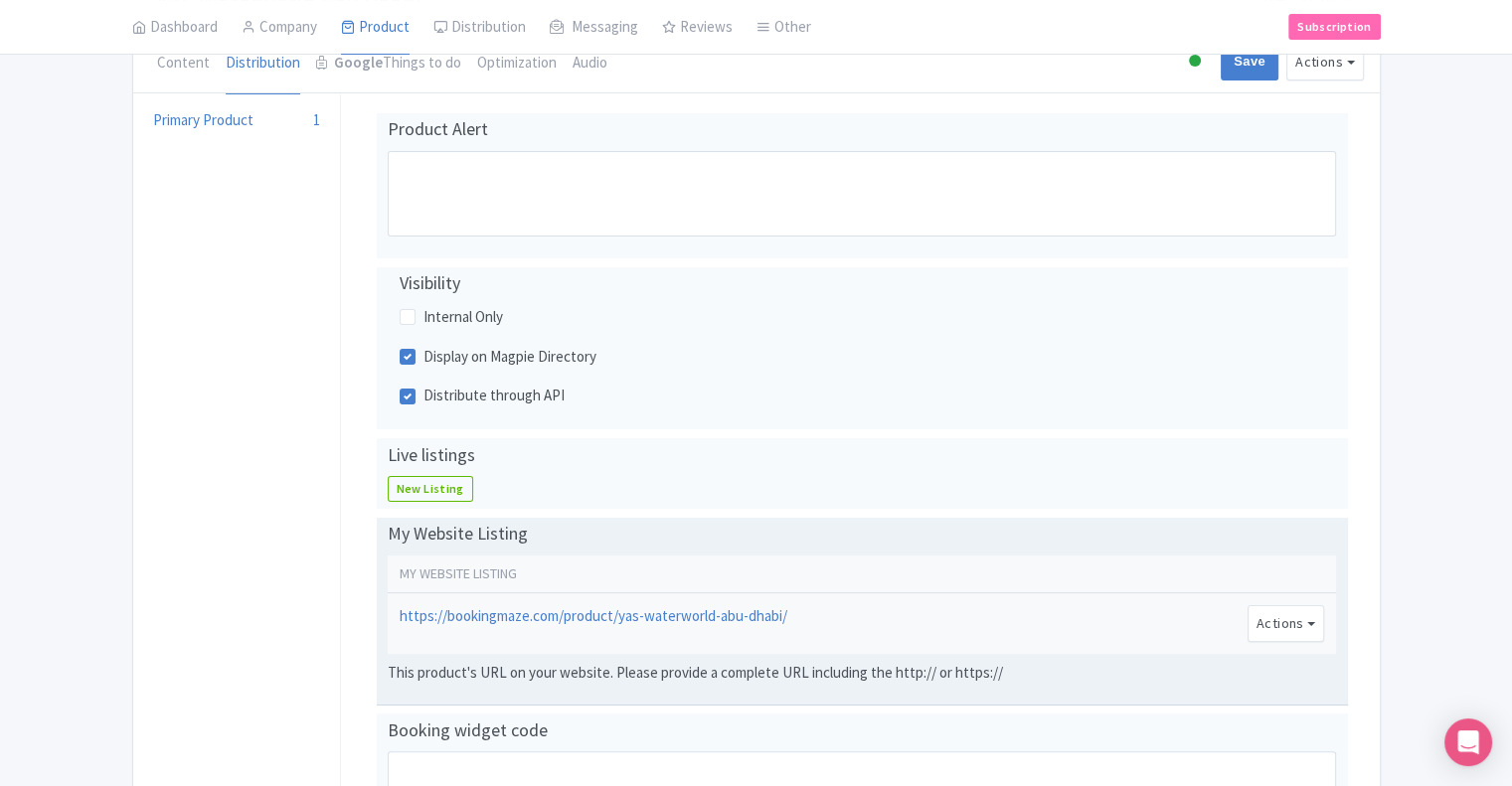 scroll, scrollTop: 99, scrollLeft: 0, axis: vertical 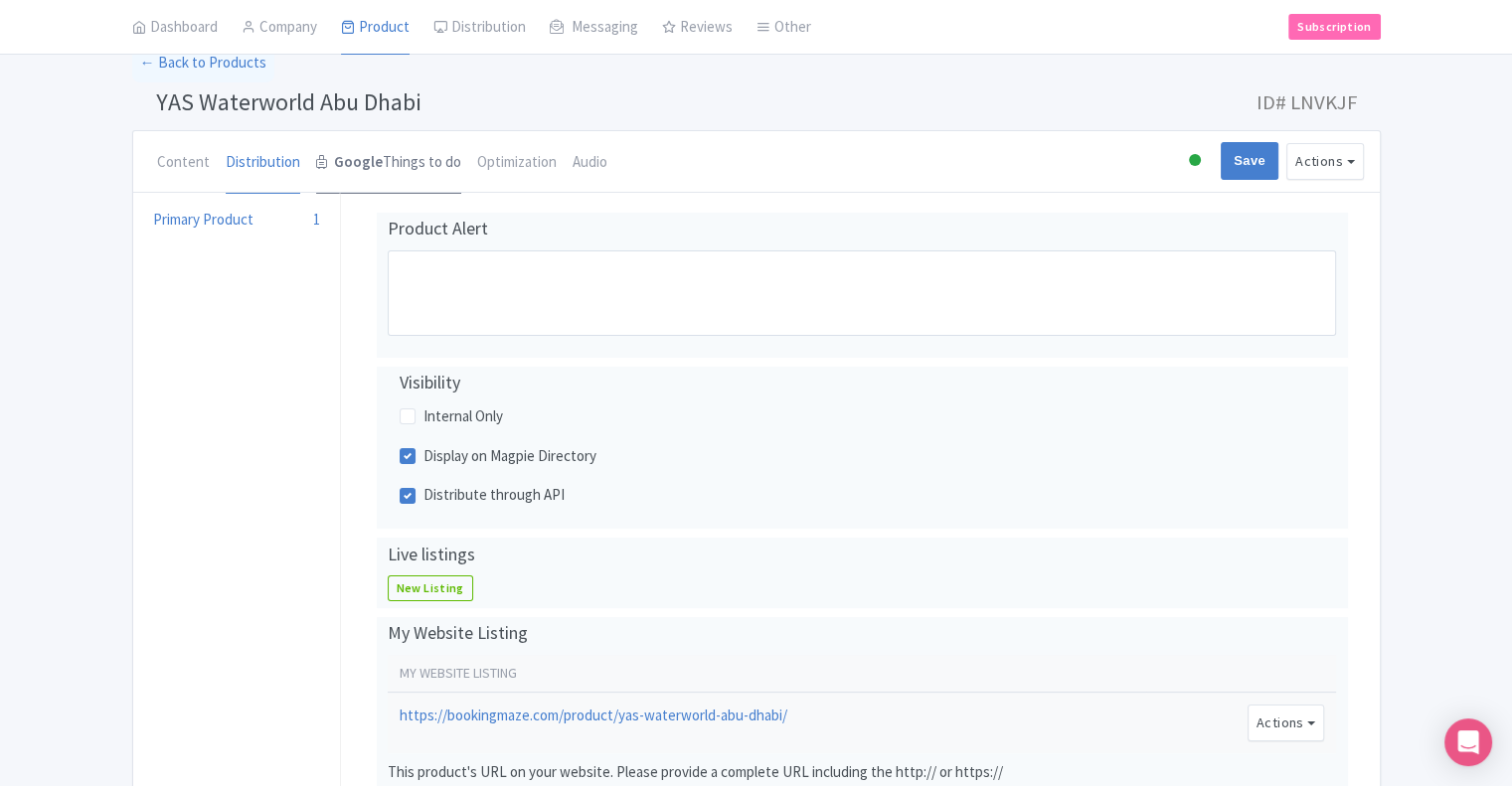 click on "Google" at bounding box center [358, 162] 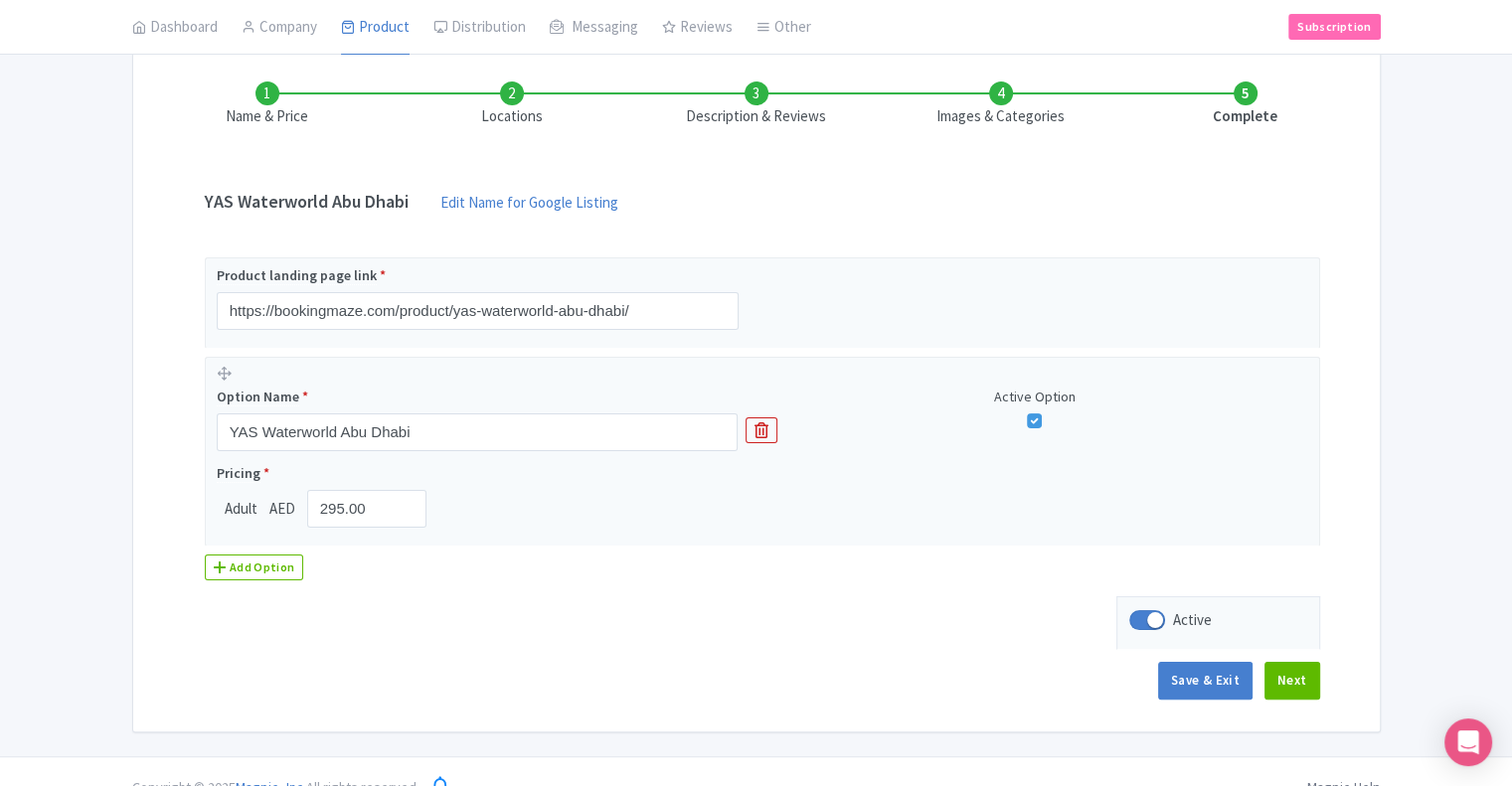 scroll, scrollTop: 298, scrollLeft: 0, axis: vertical 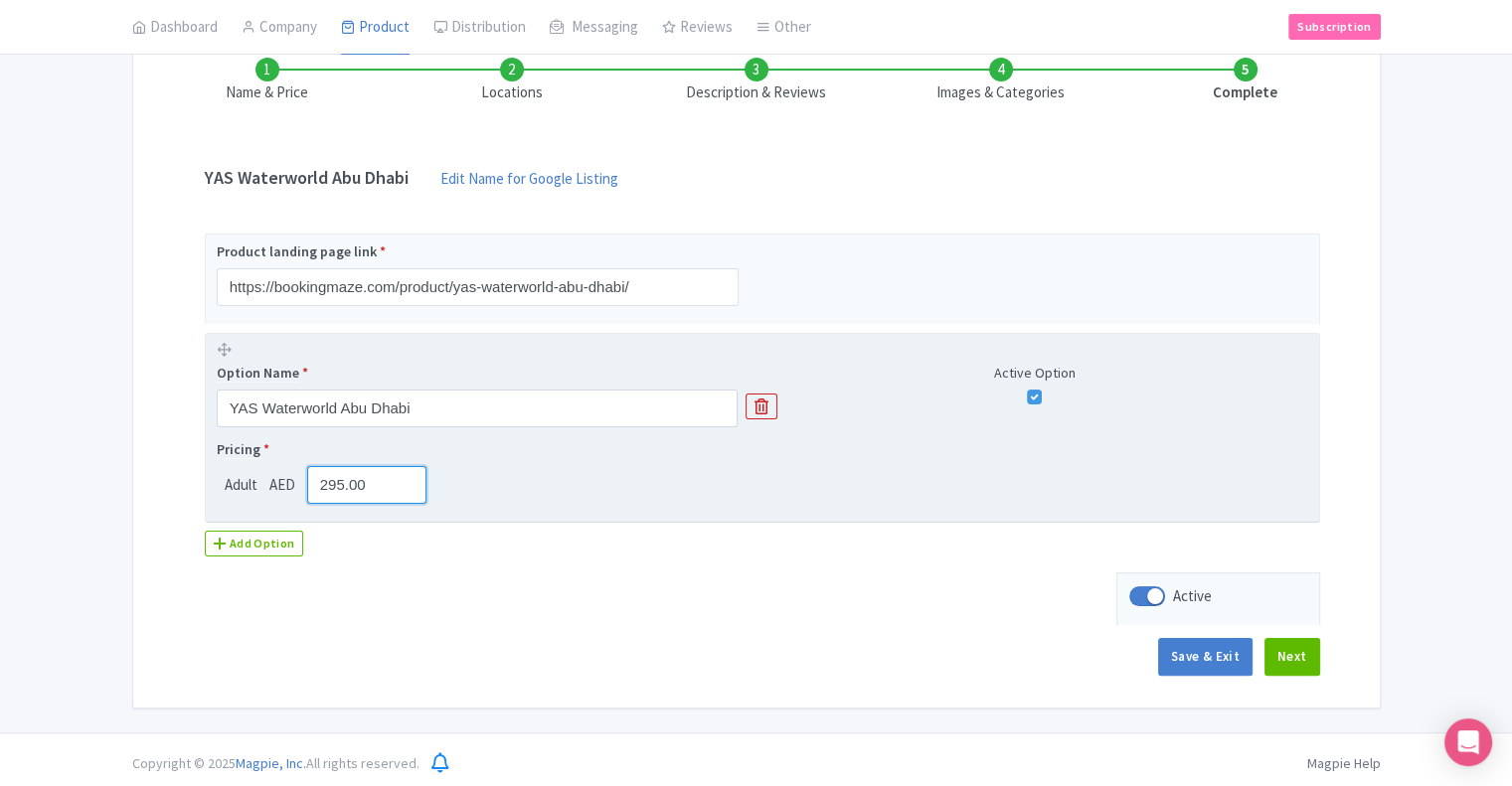 click on "295.00" at bounding box center [367, 485] 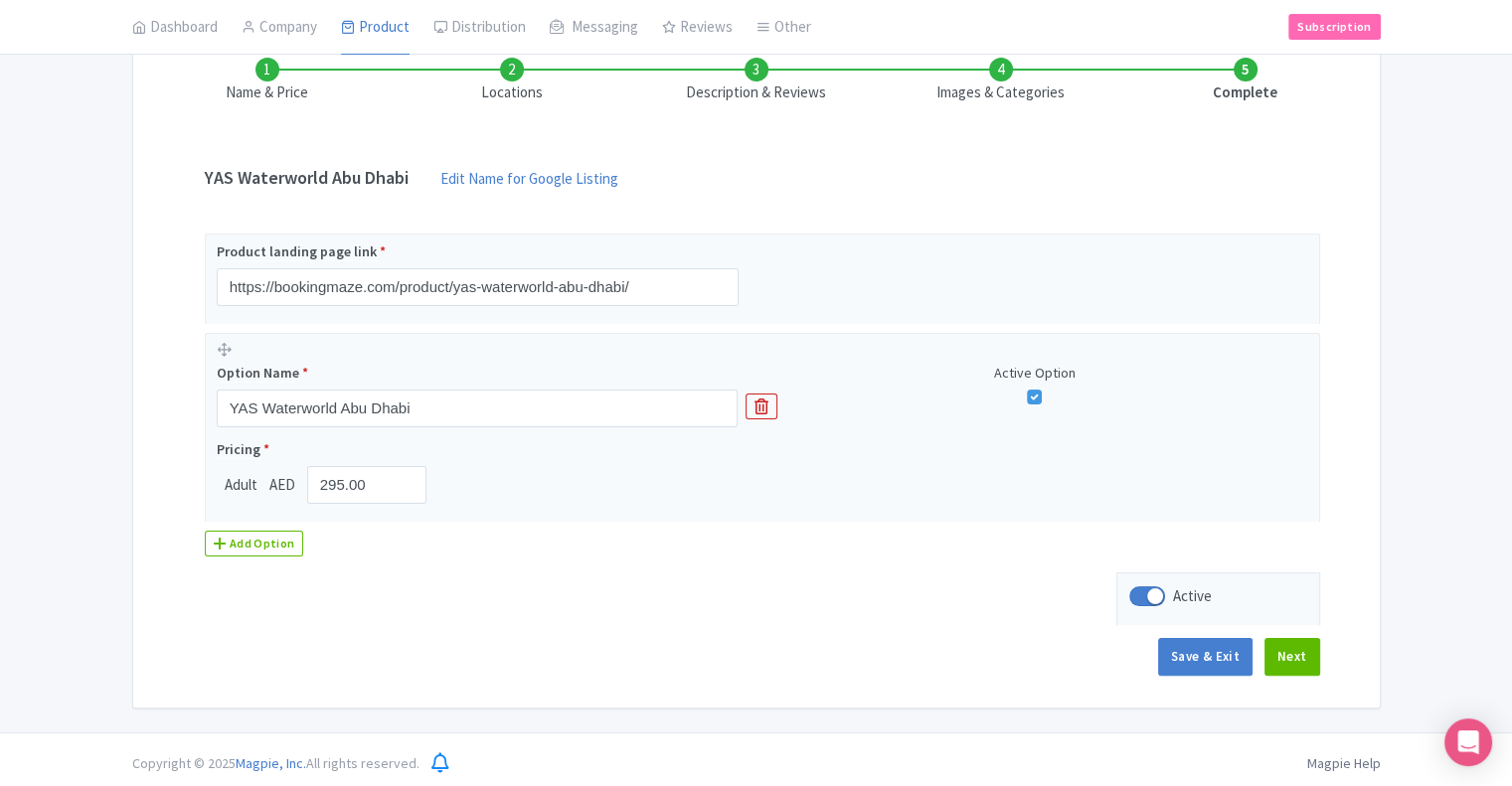 click on "Product landing page link
*
https://bookingmaze.com/product/yas-waterworld-abu-dhabi/
Option Name
*
YAS Waterworld Abu Dhabi
Active Option
Pricing
*
Adult
AED
295.00
Add Option" at bounding box center (756, 402) 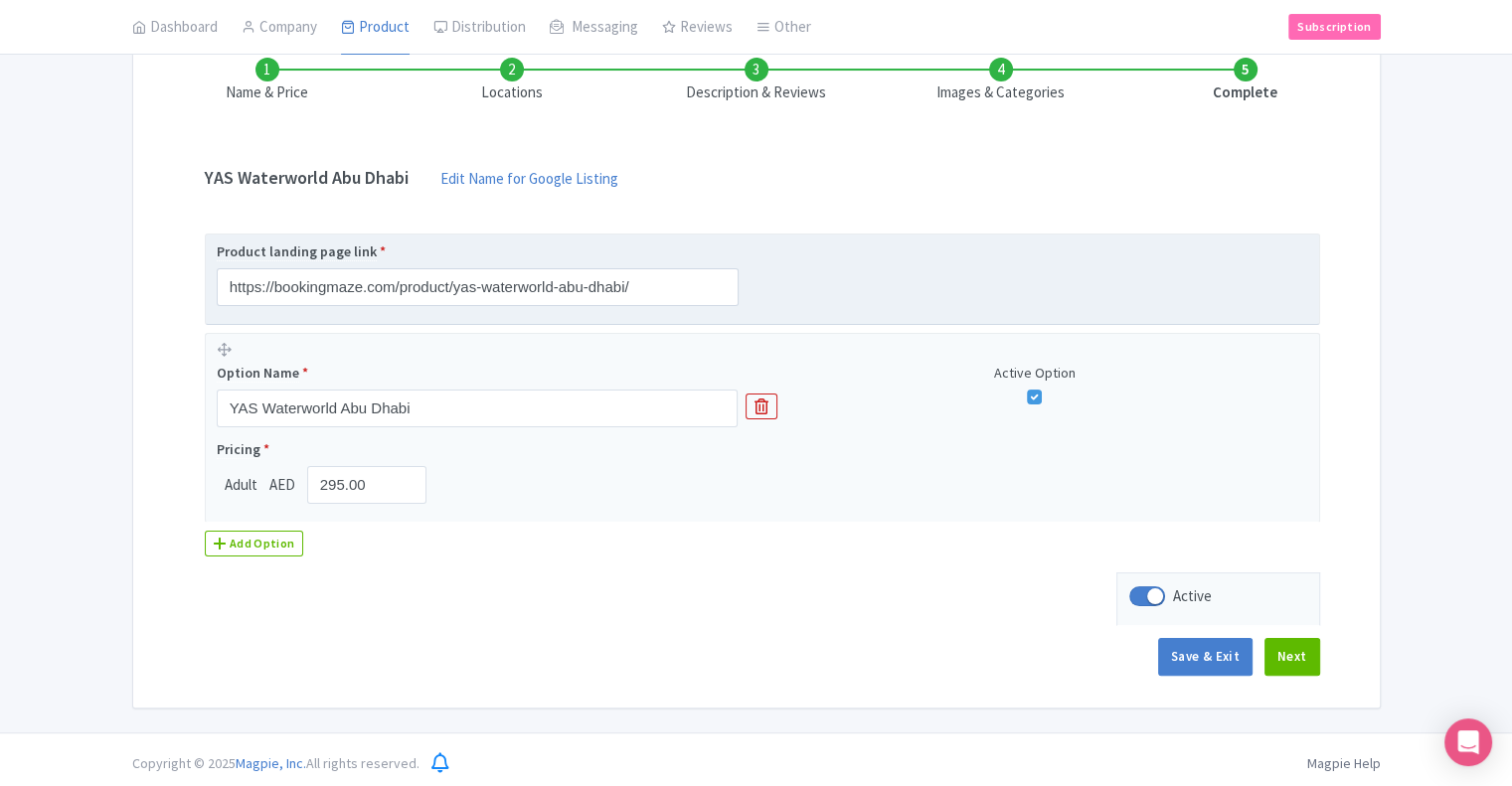 scroll, scrollTop: 99, scrollLeft: 0, axis: vertical 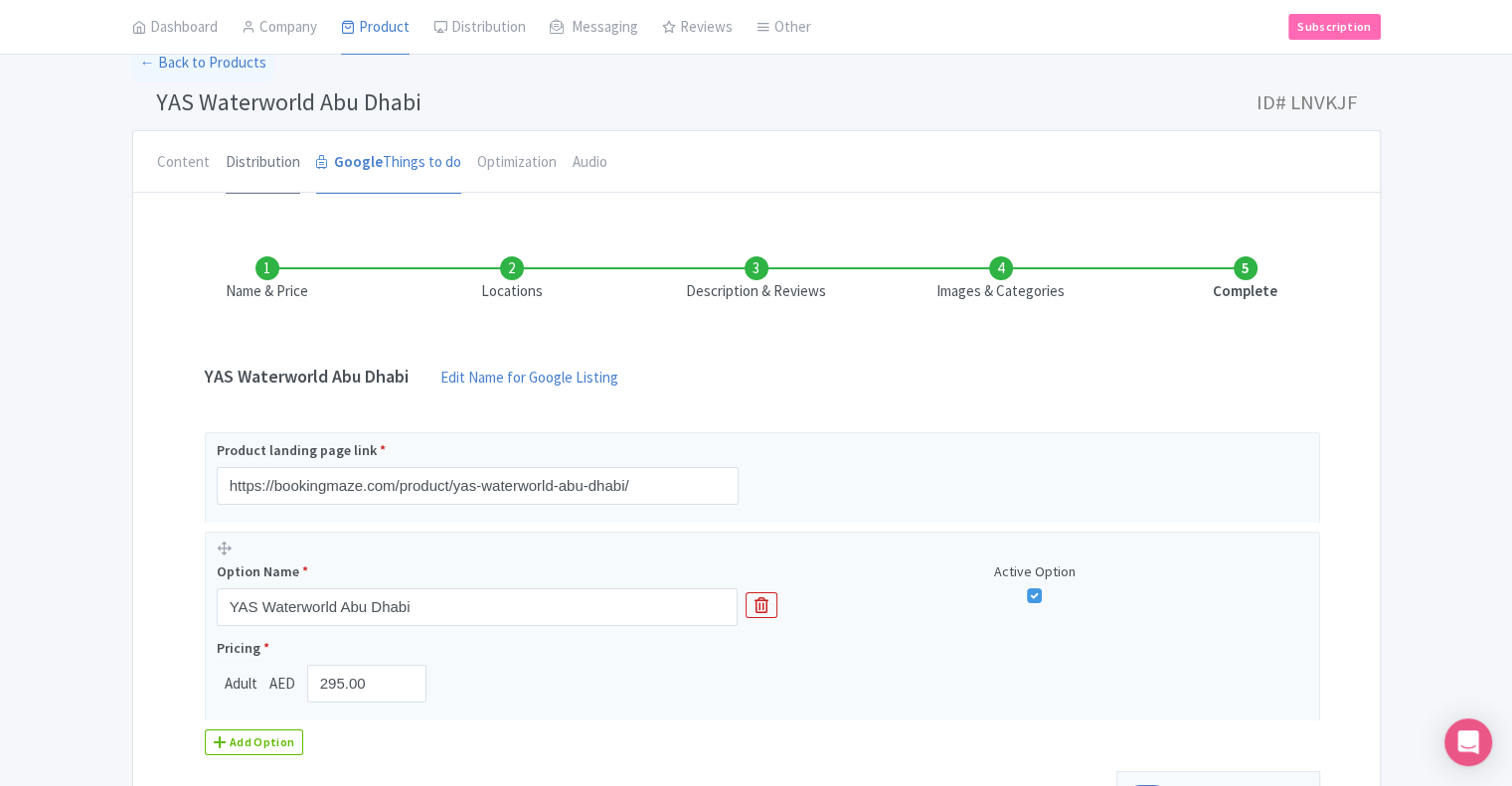 click on "Distribution" at bounding box center [262, 163] 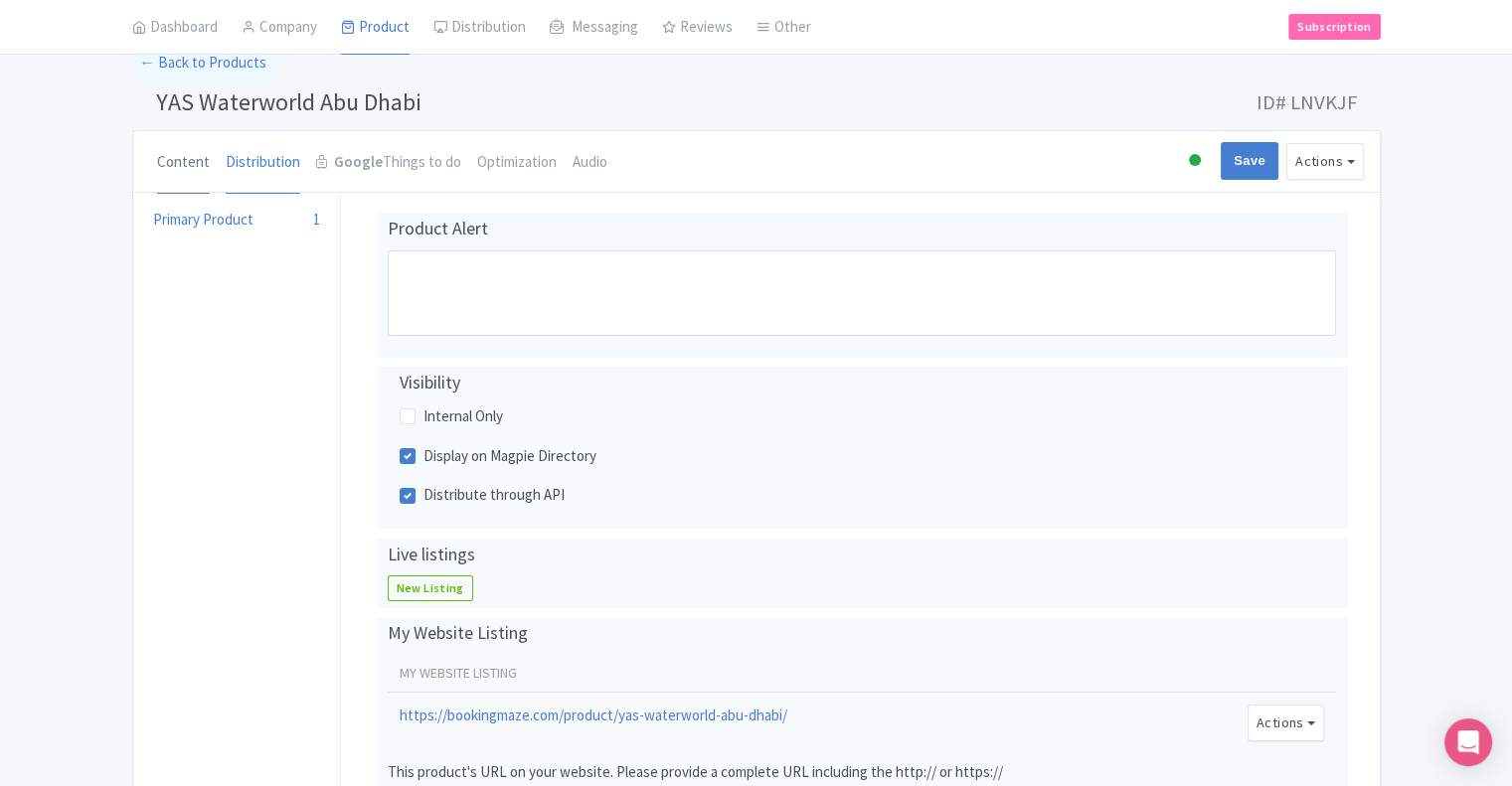 click on "Content" at bounding box center [183, 163] 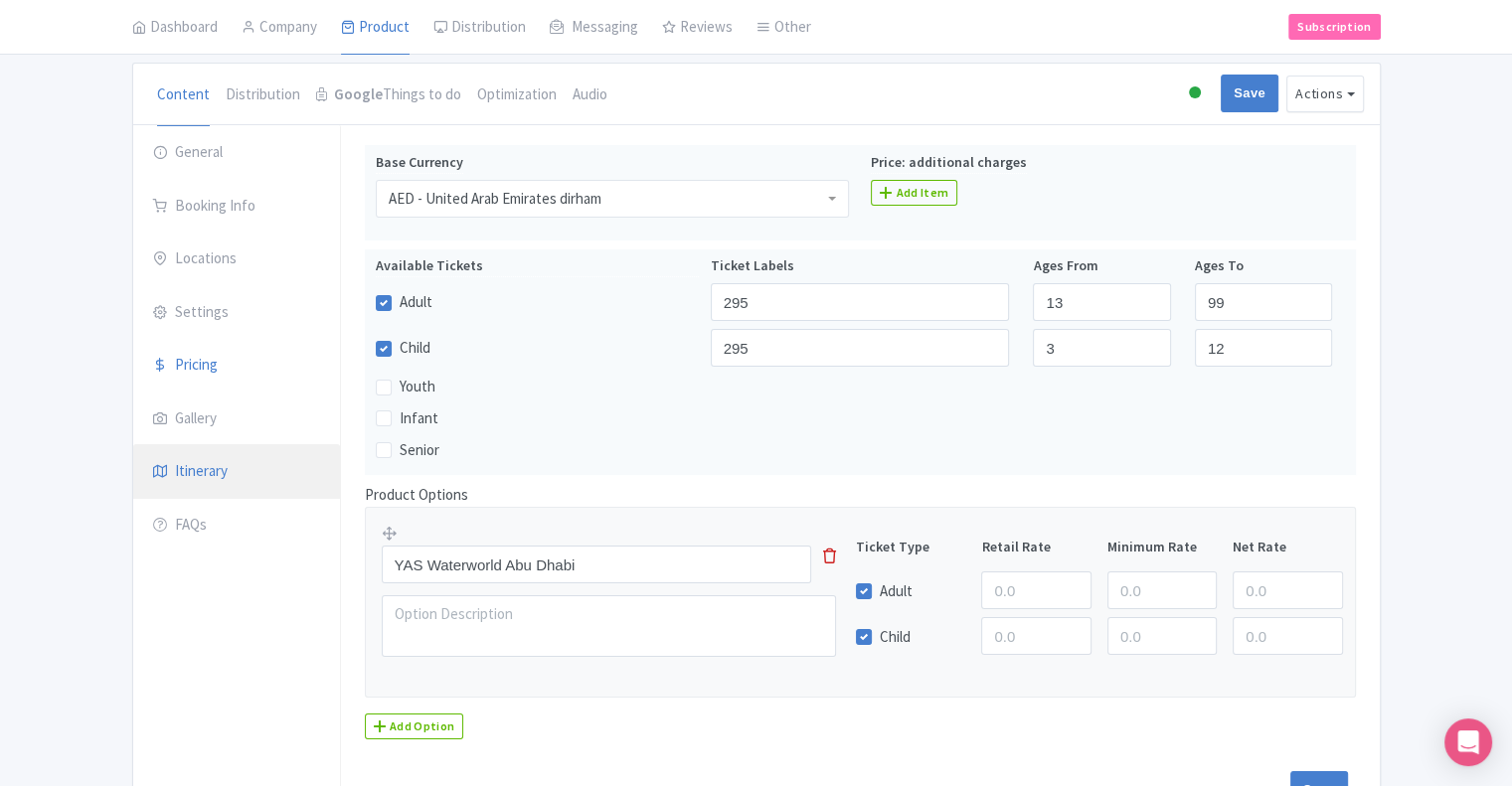 scroll, scrollTop: 199, scrollLeft: 0, axis: vertical 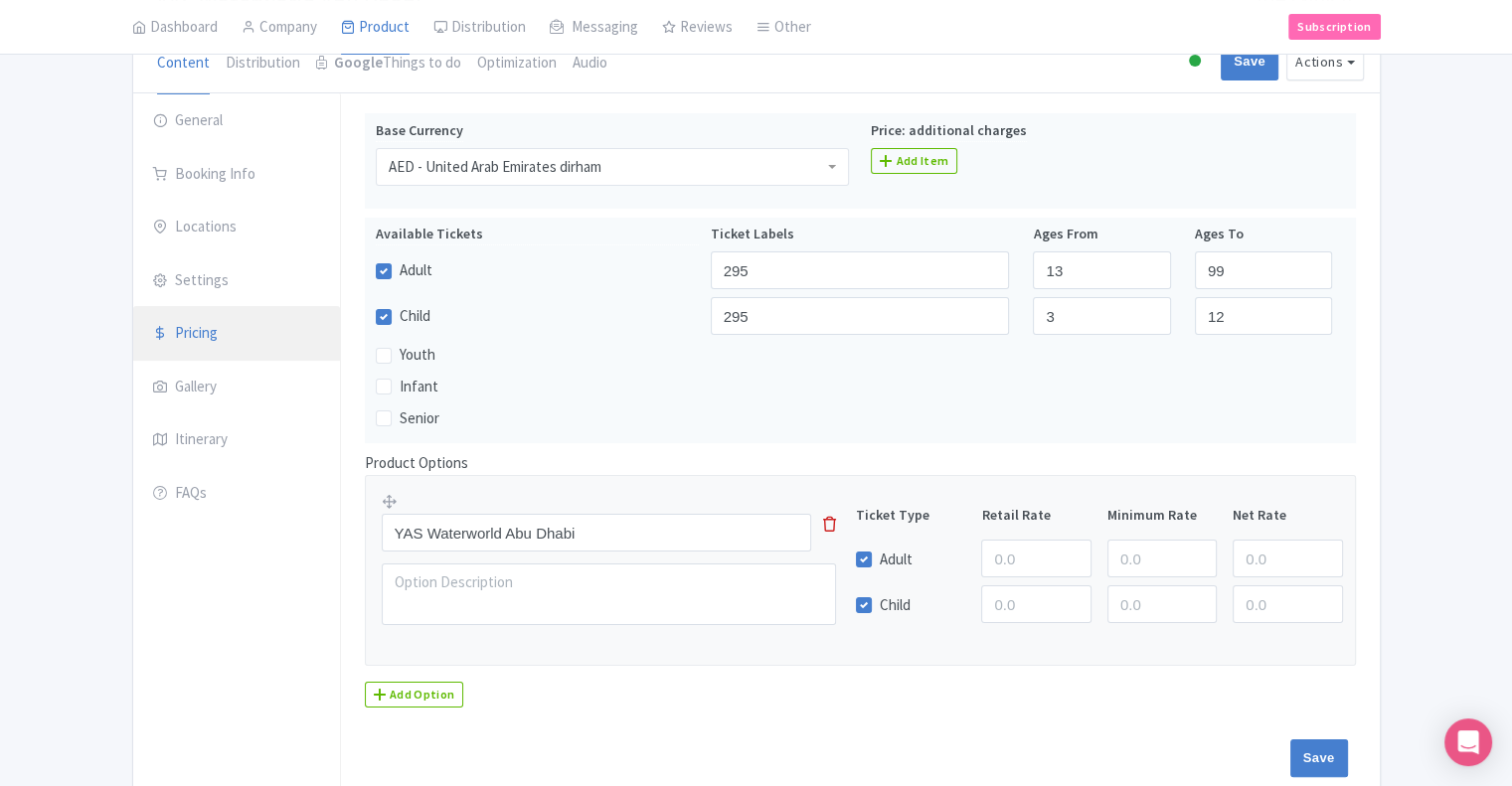 click on "Pricing" at bounding box center [237, 334] 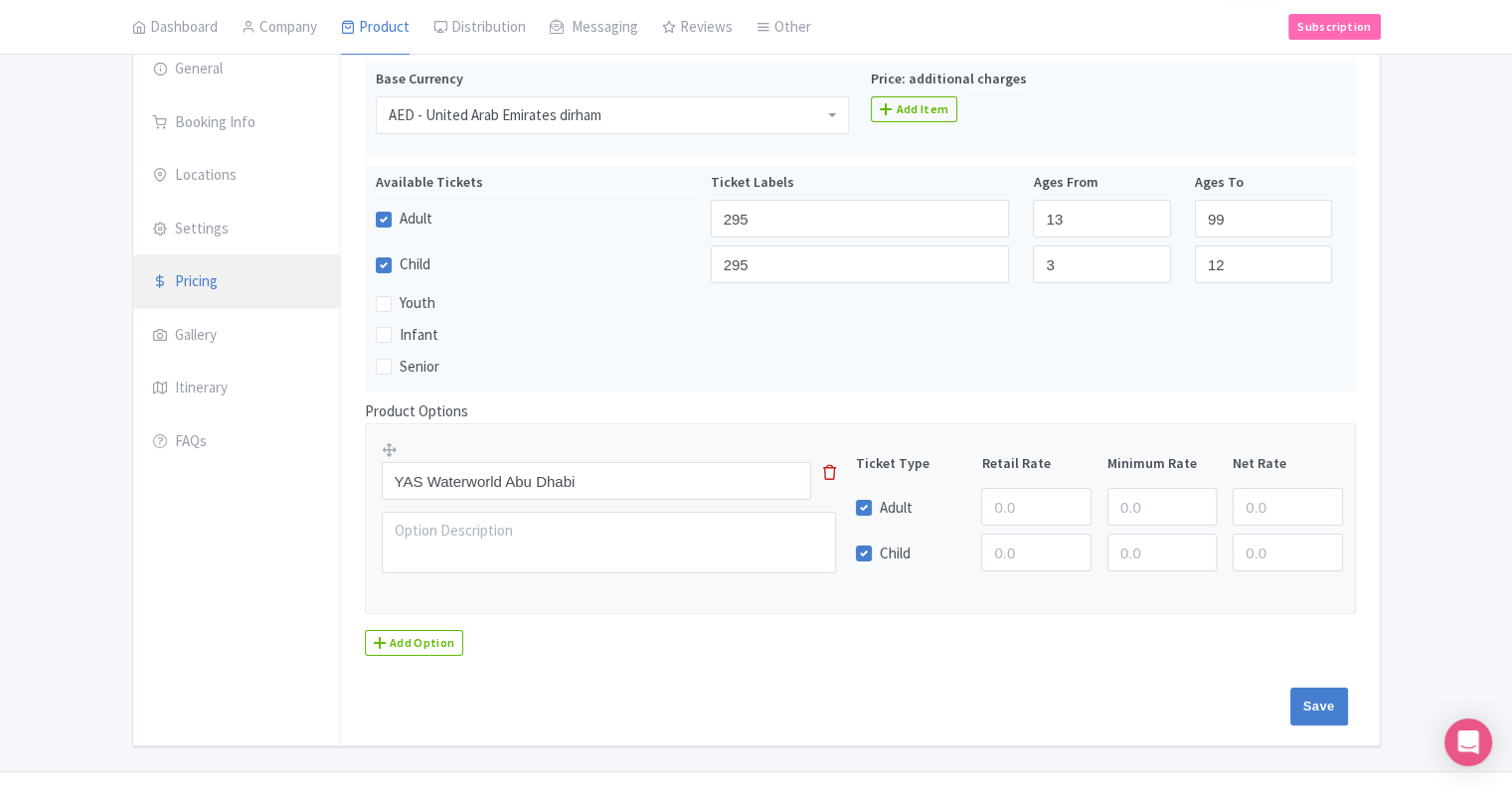 scroll, scrollTop: 293, scrollLeft: 0, axis: vertical 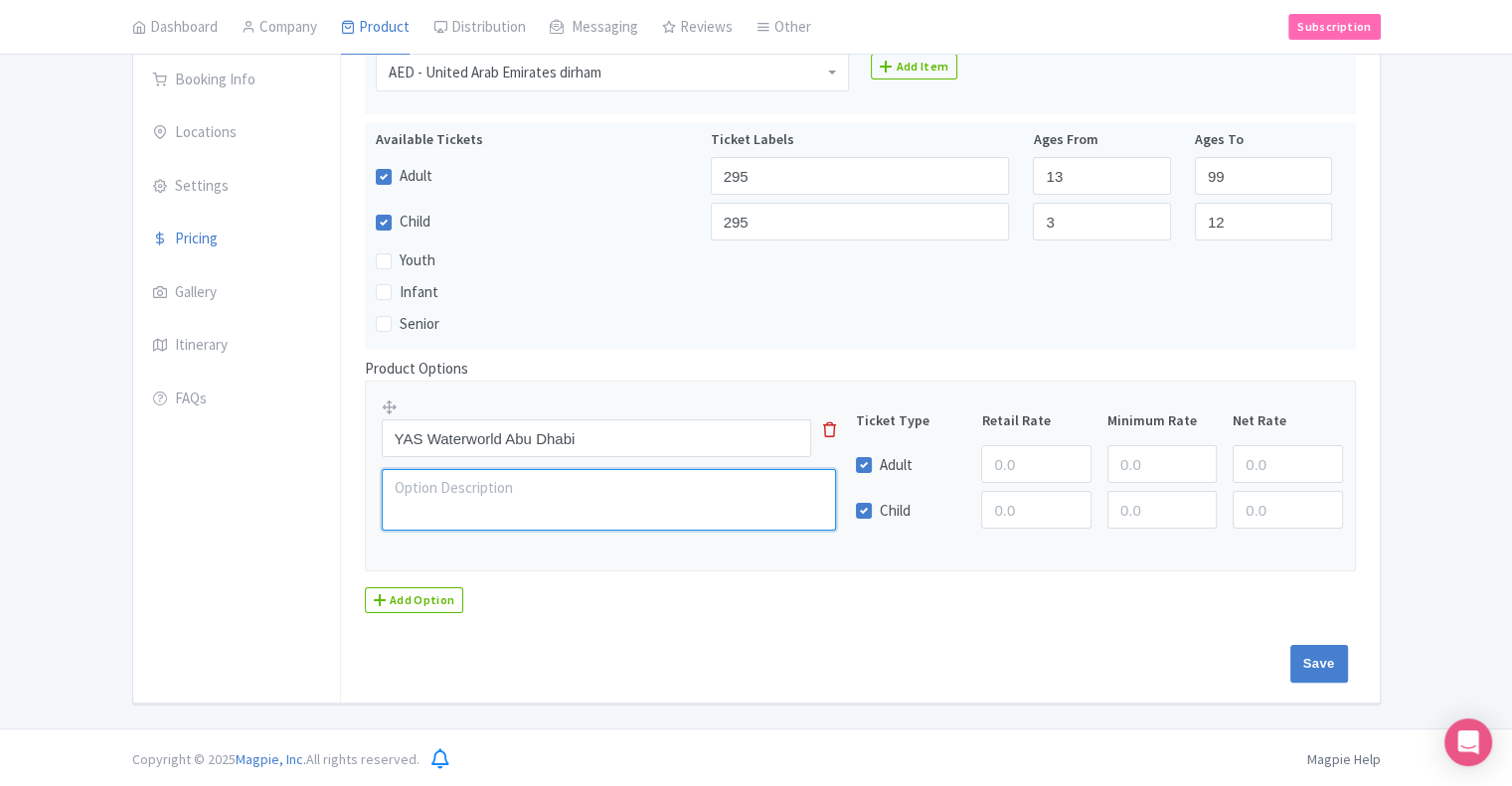 click at bounding box center [609, 500] 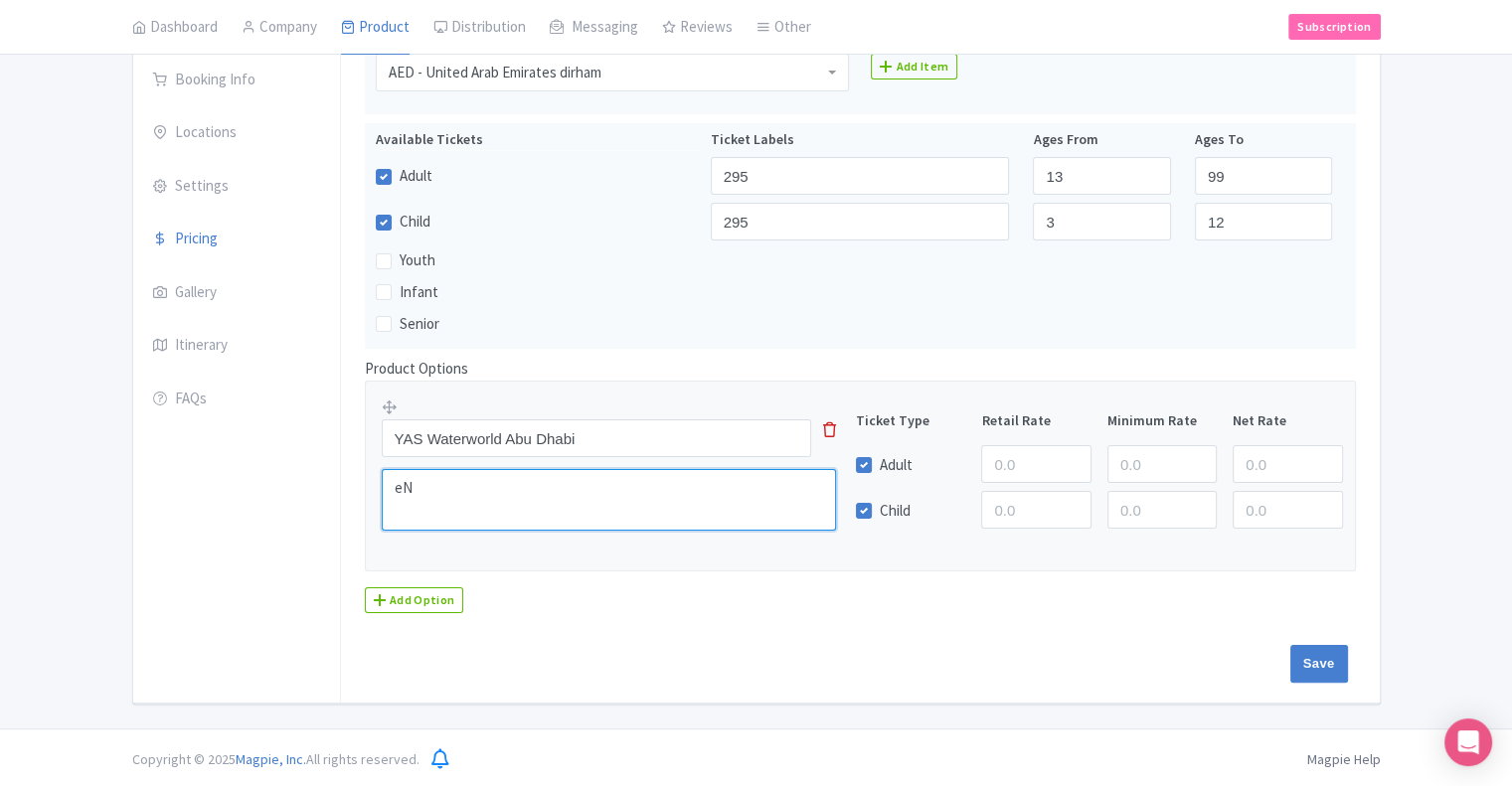 type on "e" 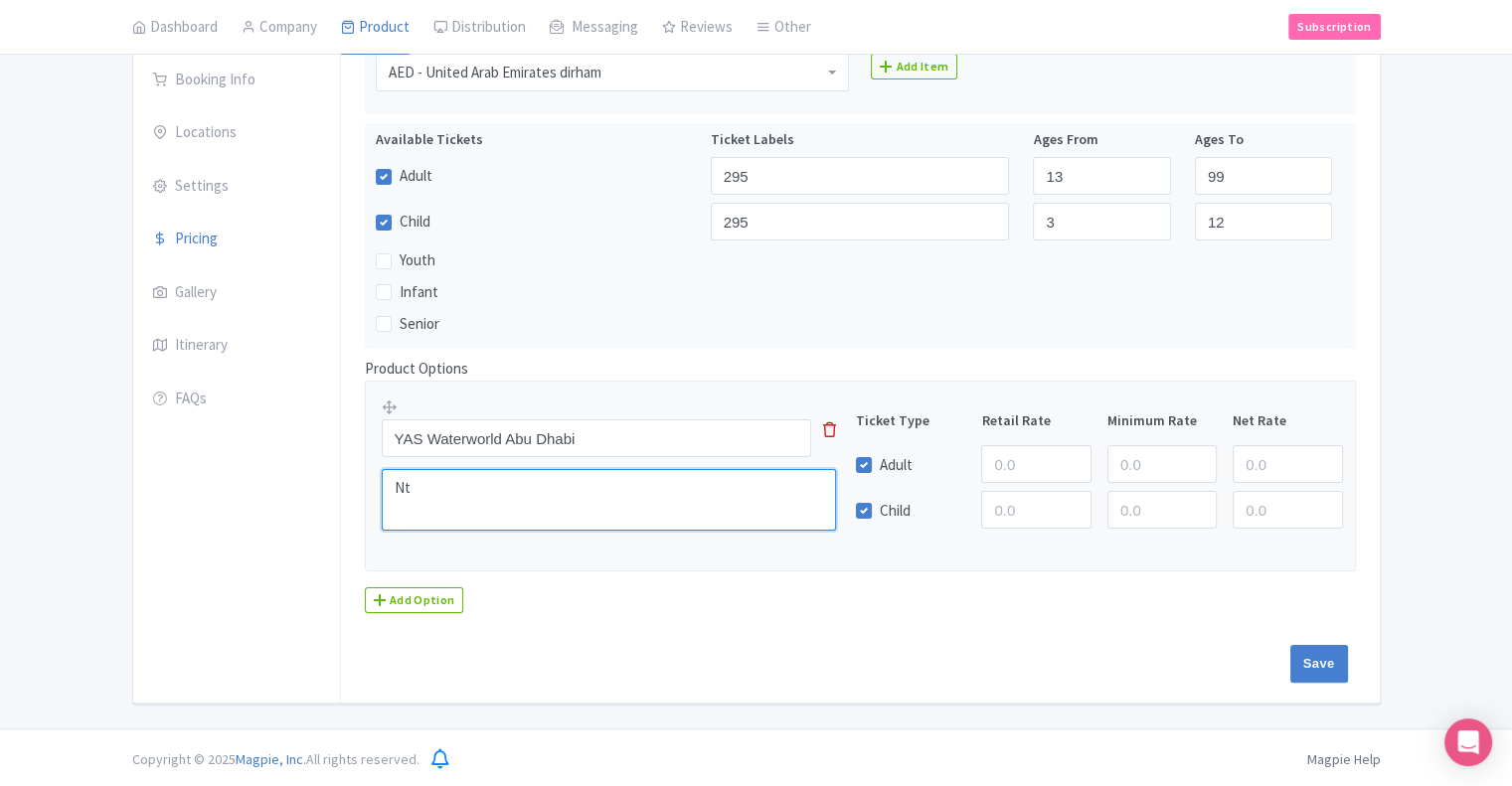 type on "N" 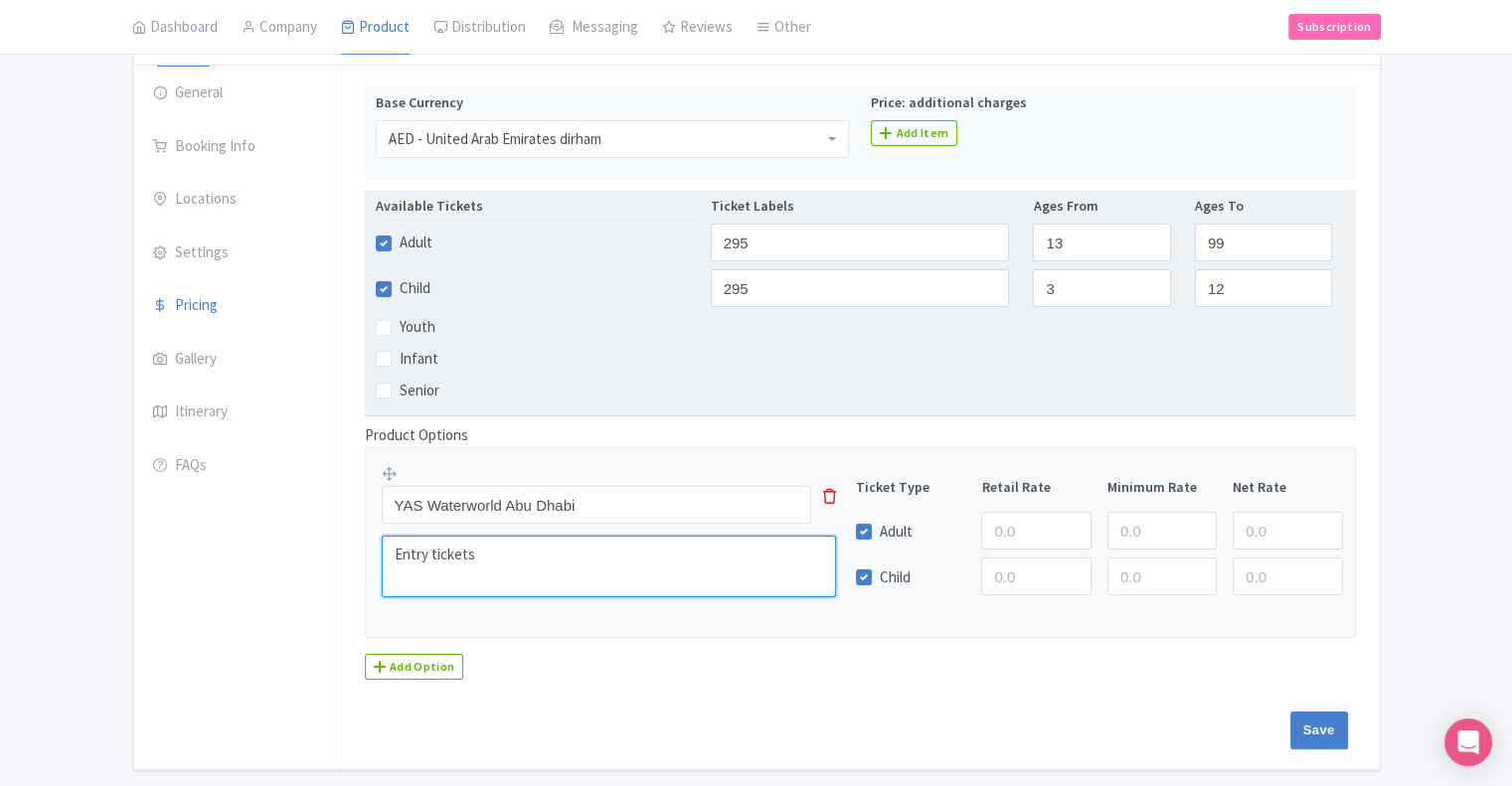 scroll, scrollTop: 194, scrollLeft: 0, axis: vertical 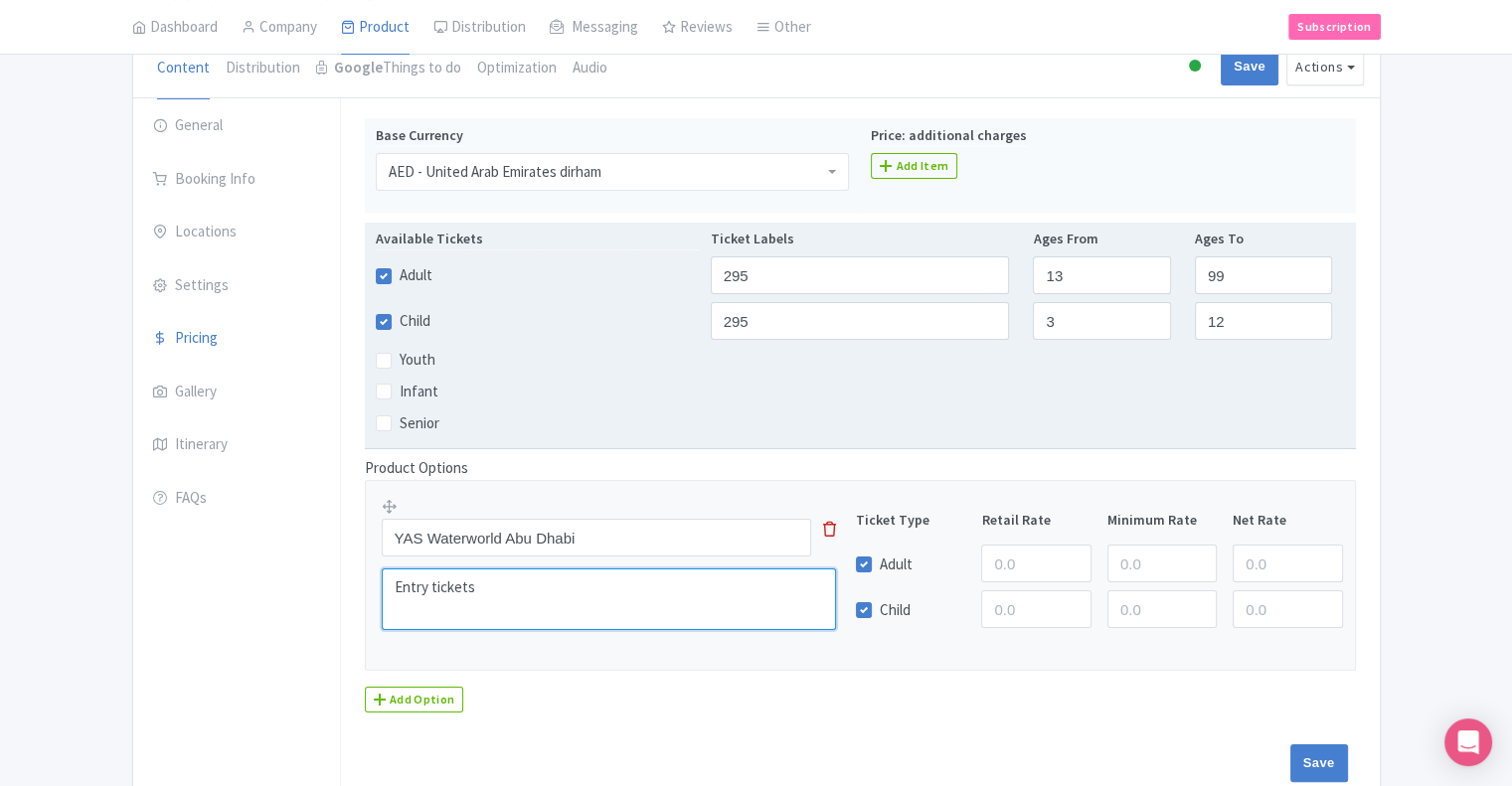 type on "Entry tickets" 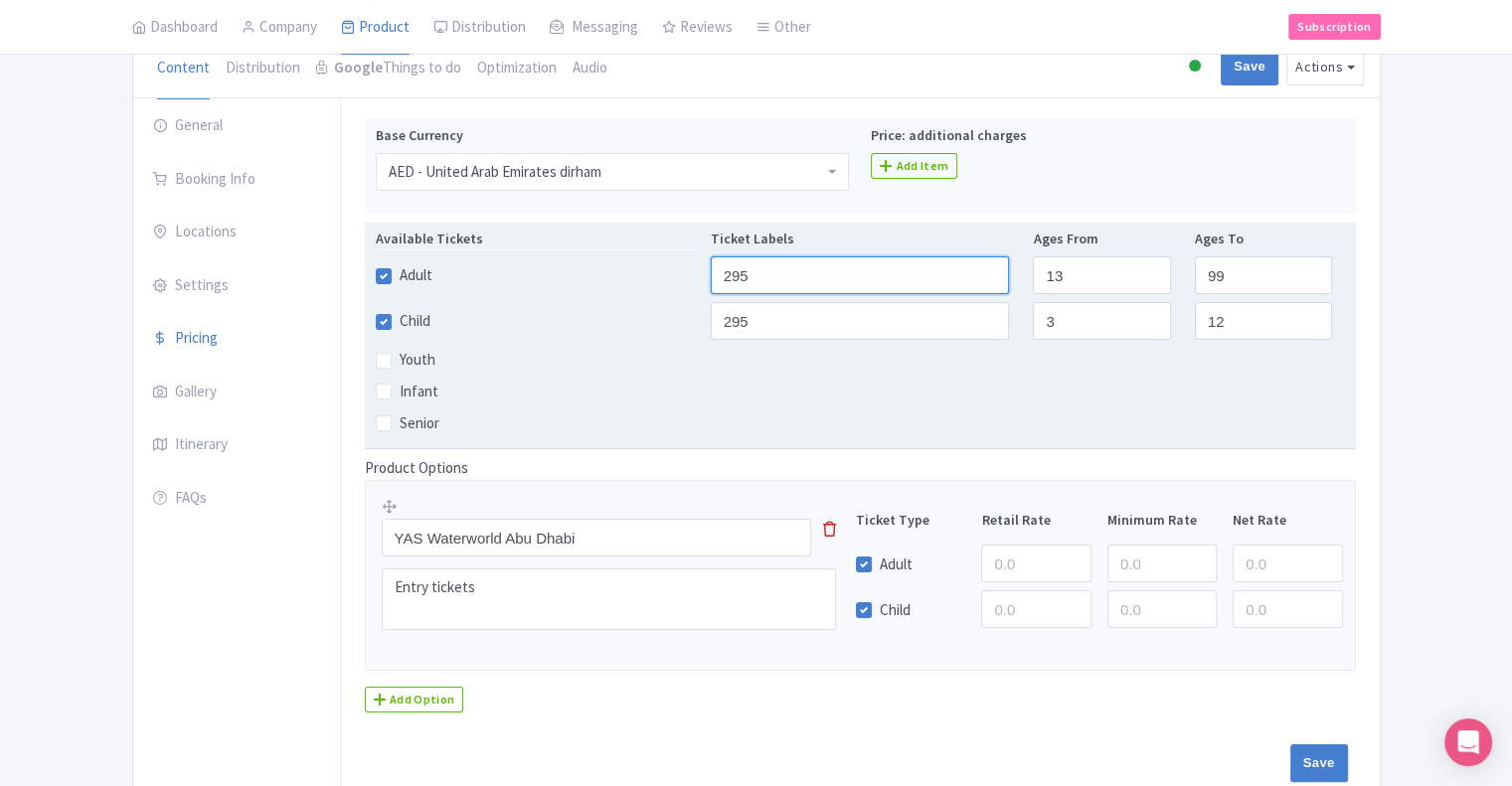click on "295" at bounding box center [860, 275] 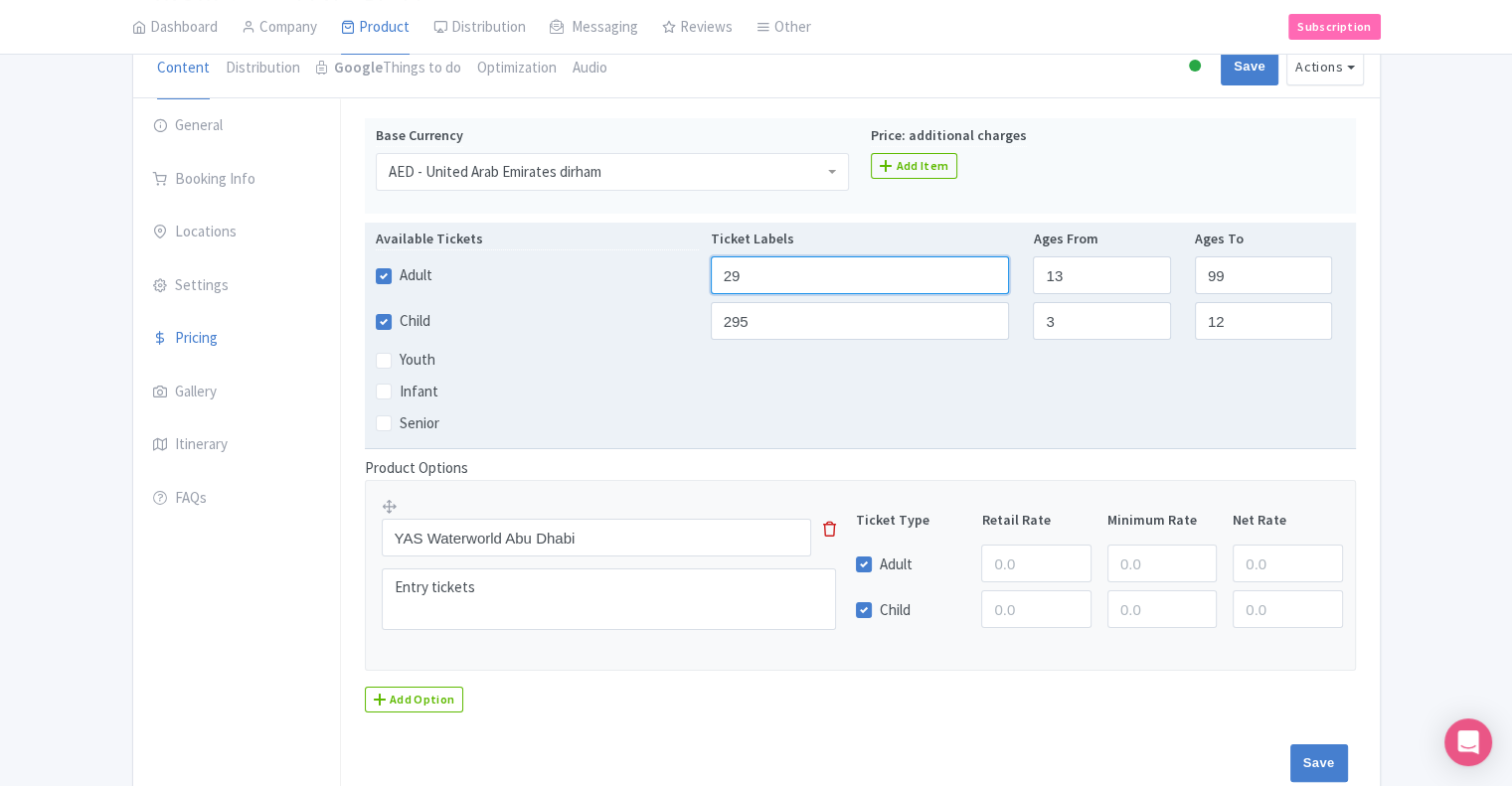 type on "2" 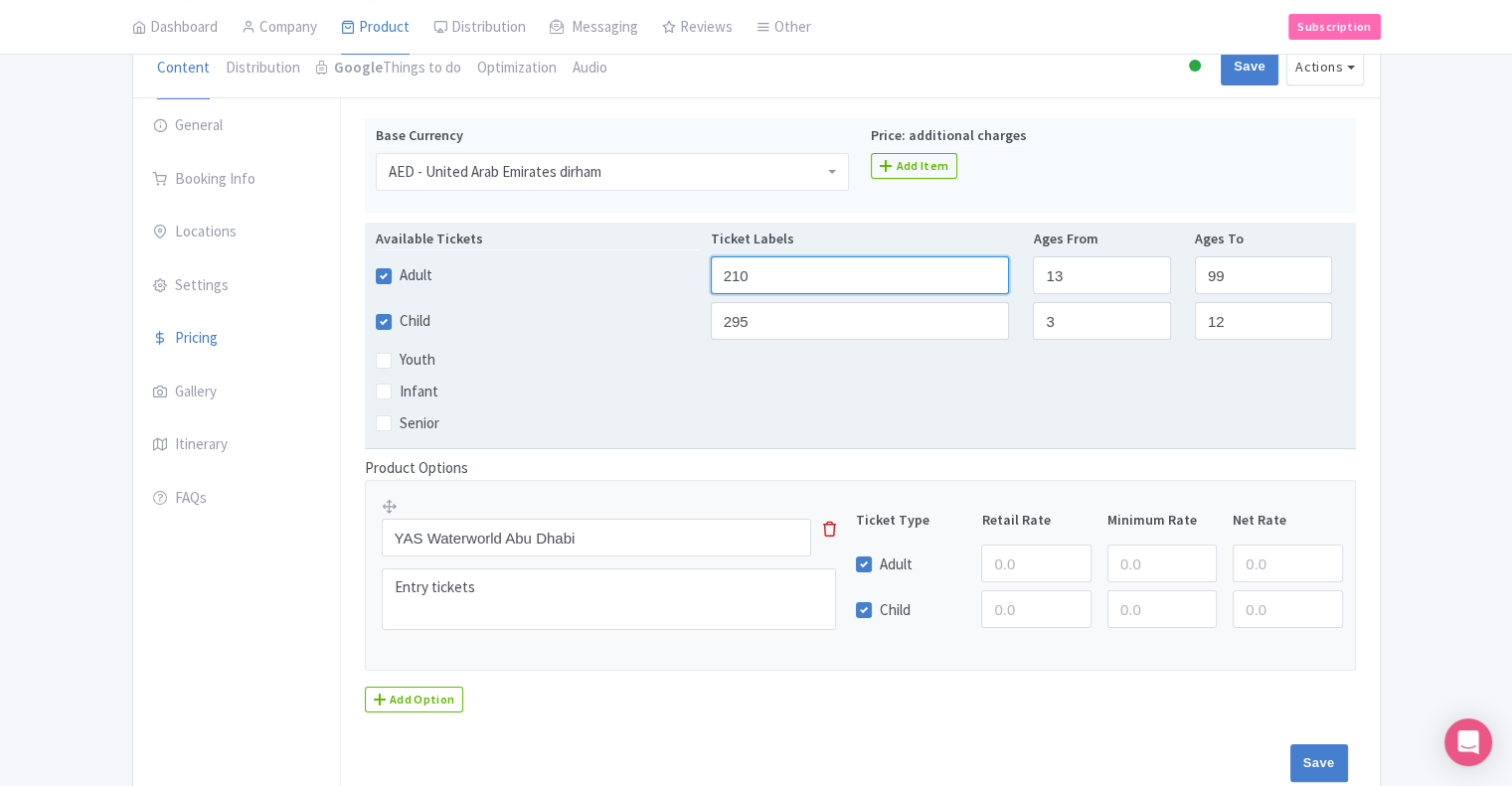 type on "210" 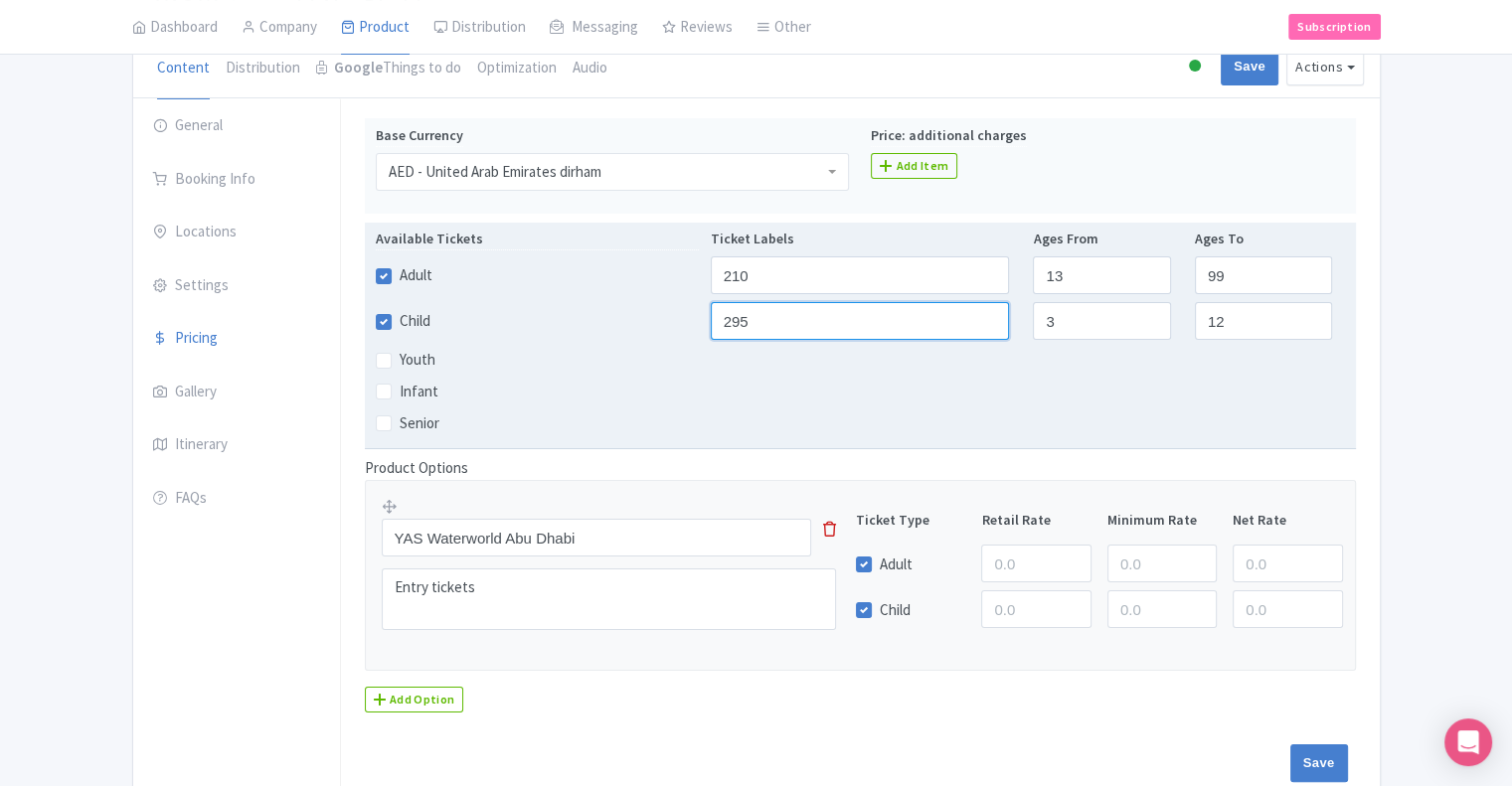 click on "295" at bounding box center [860, 321] 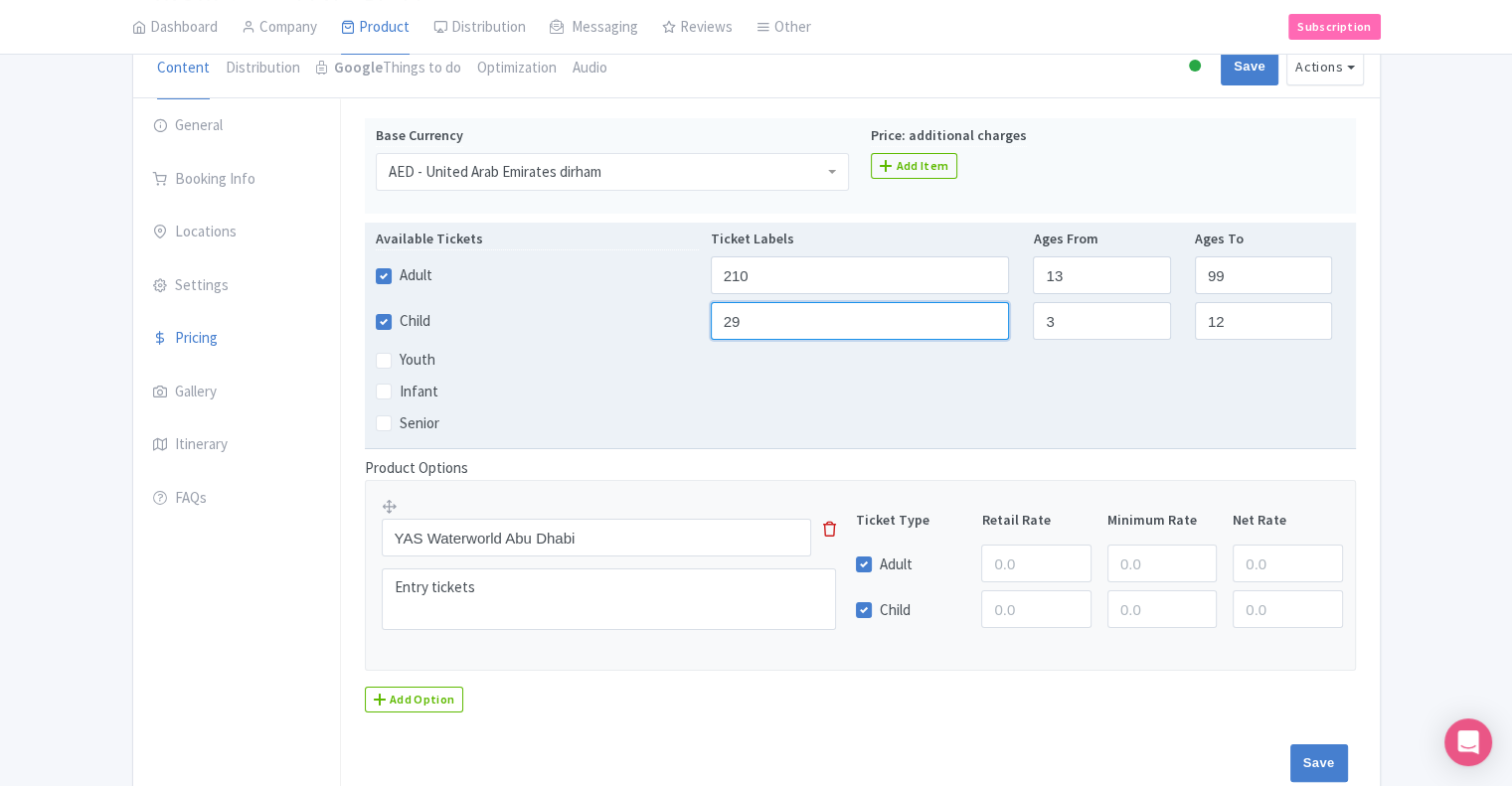 type on "2" 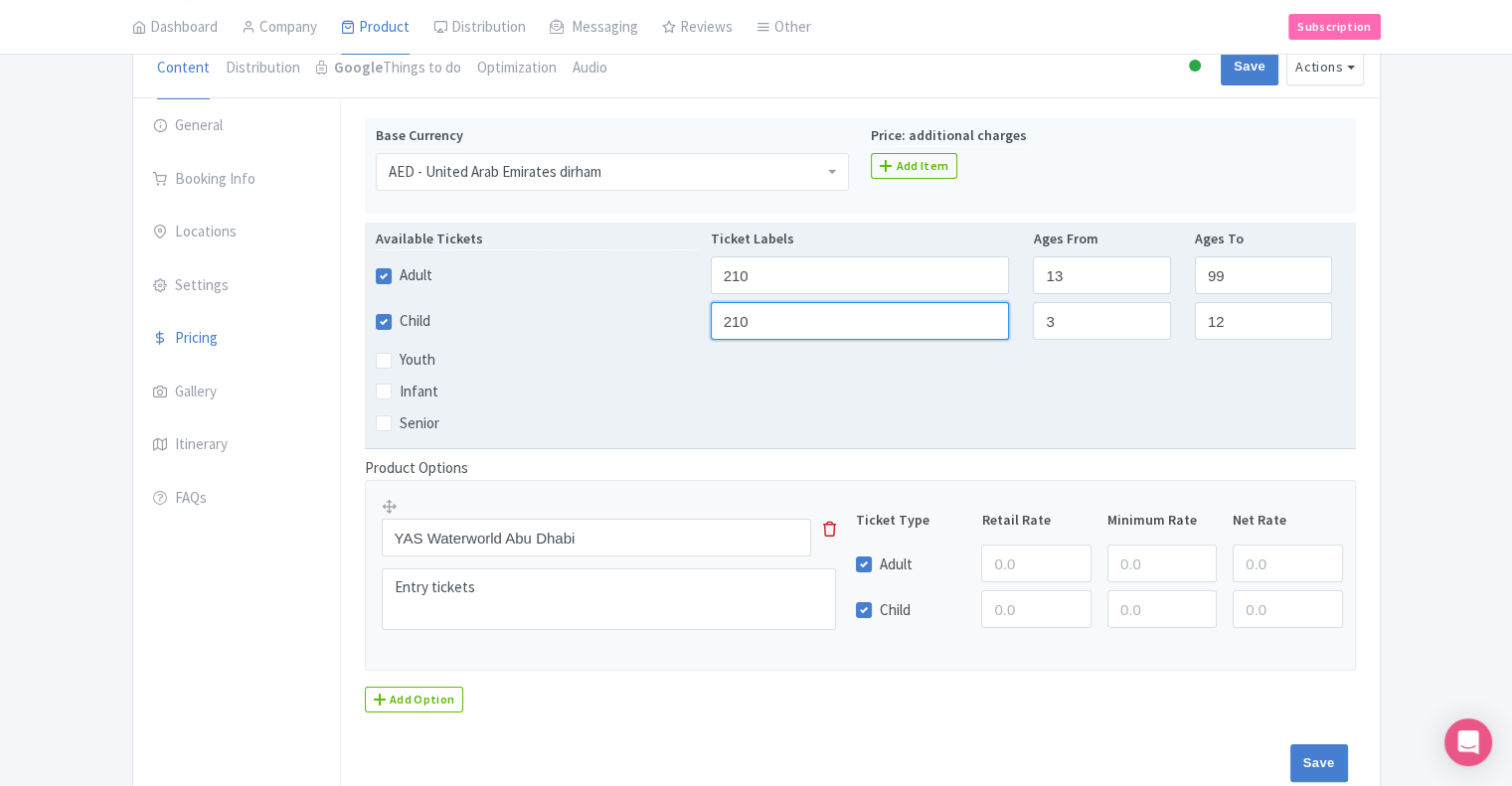 scroll, scrollTop: 293, scrollLeft: 0, axis: vertical 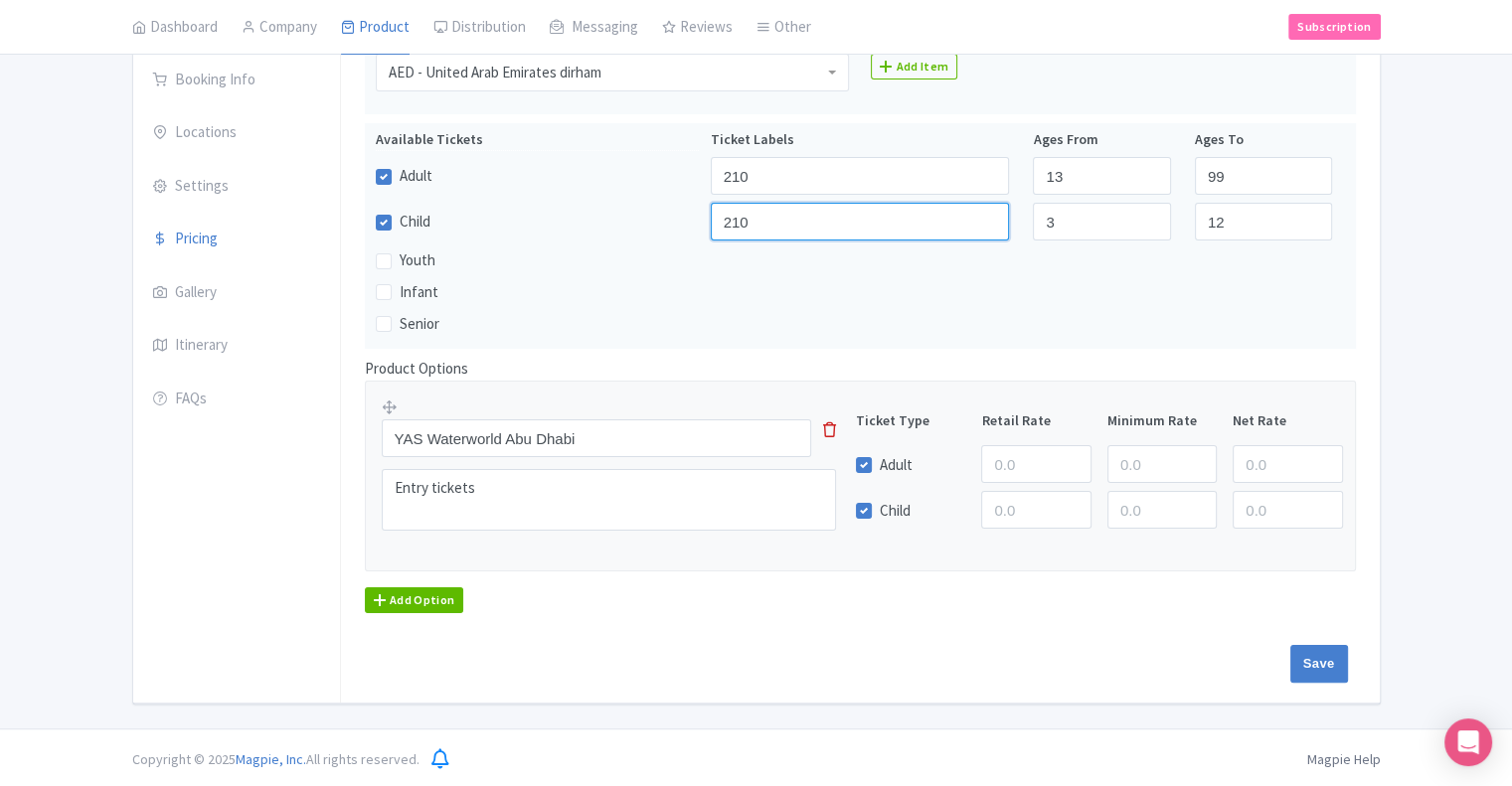 type on "210" 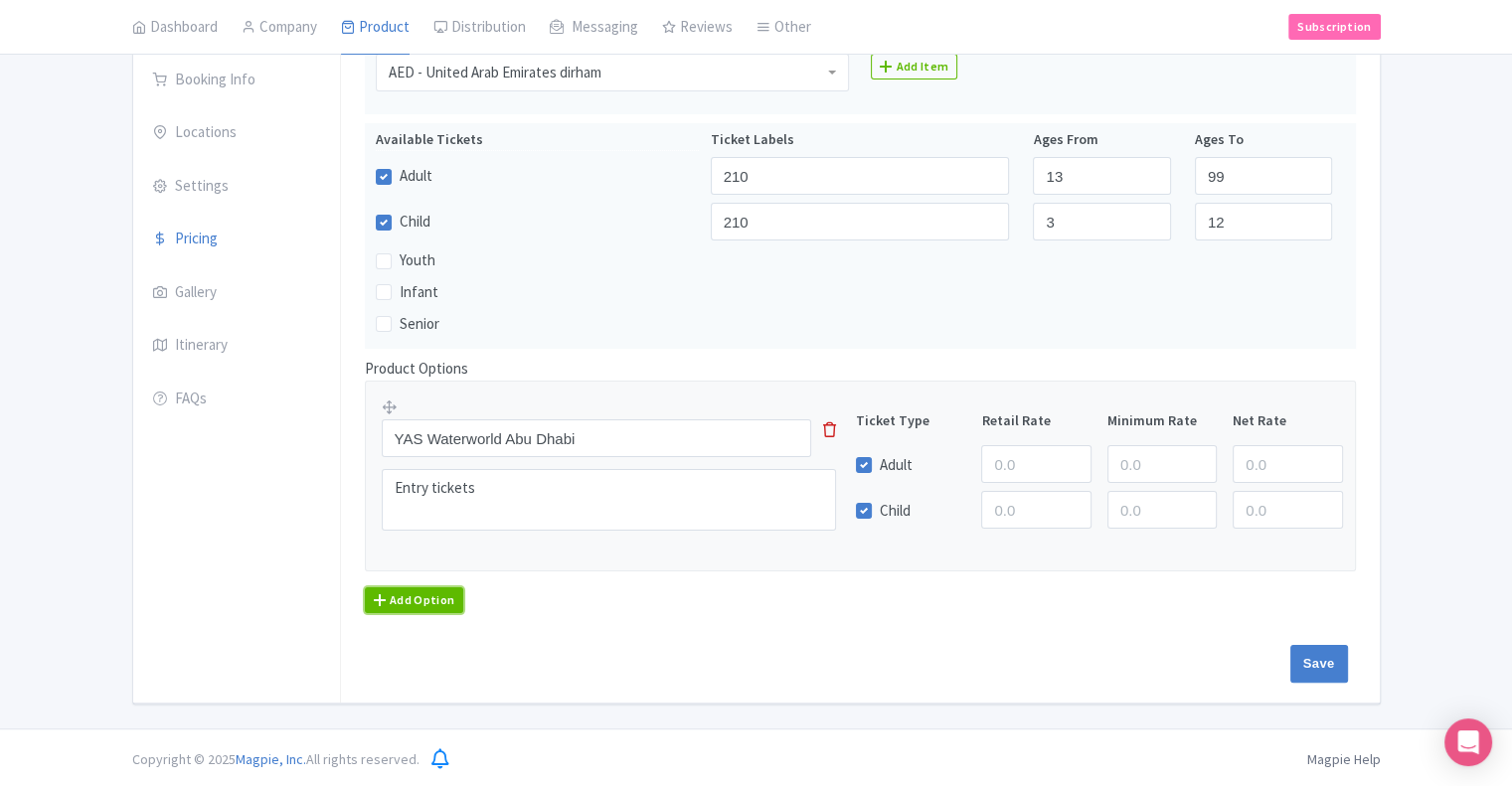 click on "Add Option" at bounding box center (415, 600) 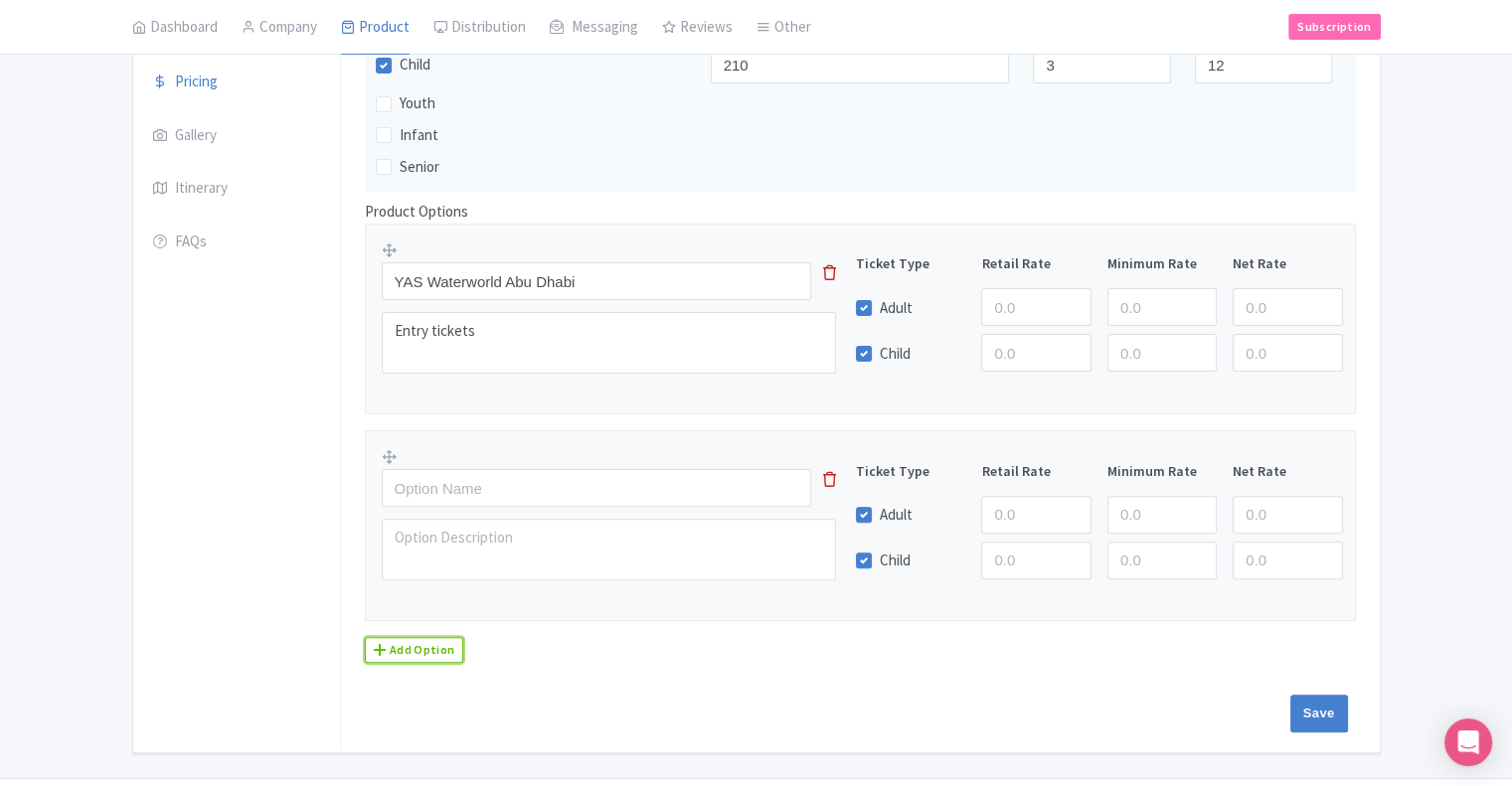 scroll, scrollTop: 492, scrollLeft: 0, axis: vertical 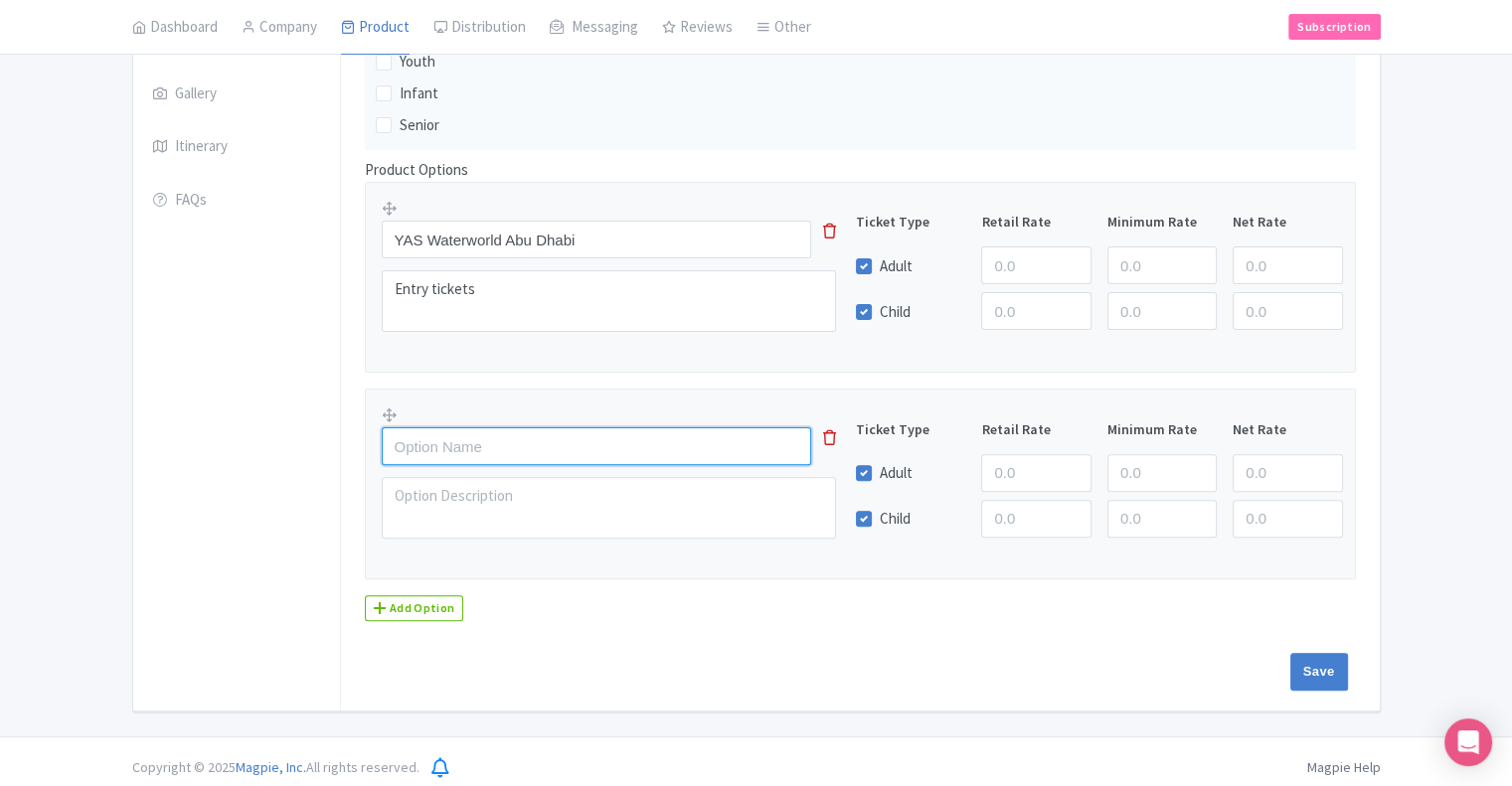 click at bounding box center (596, 446) 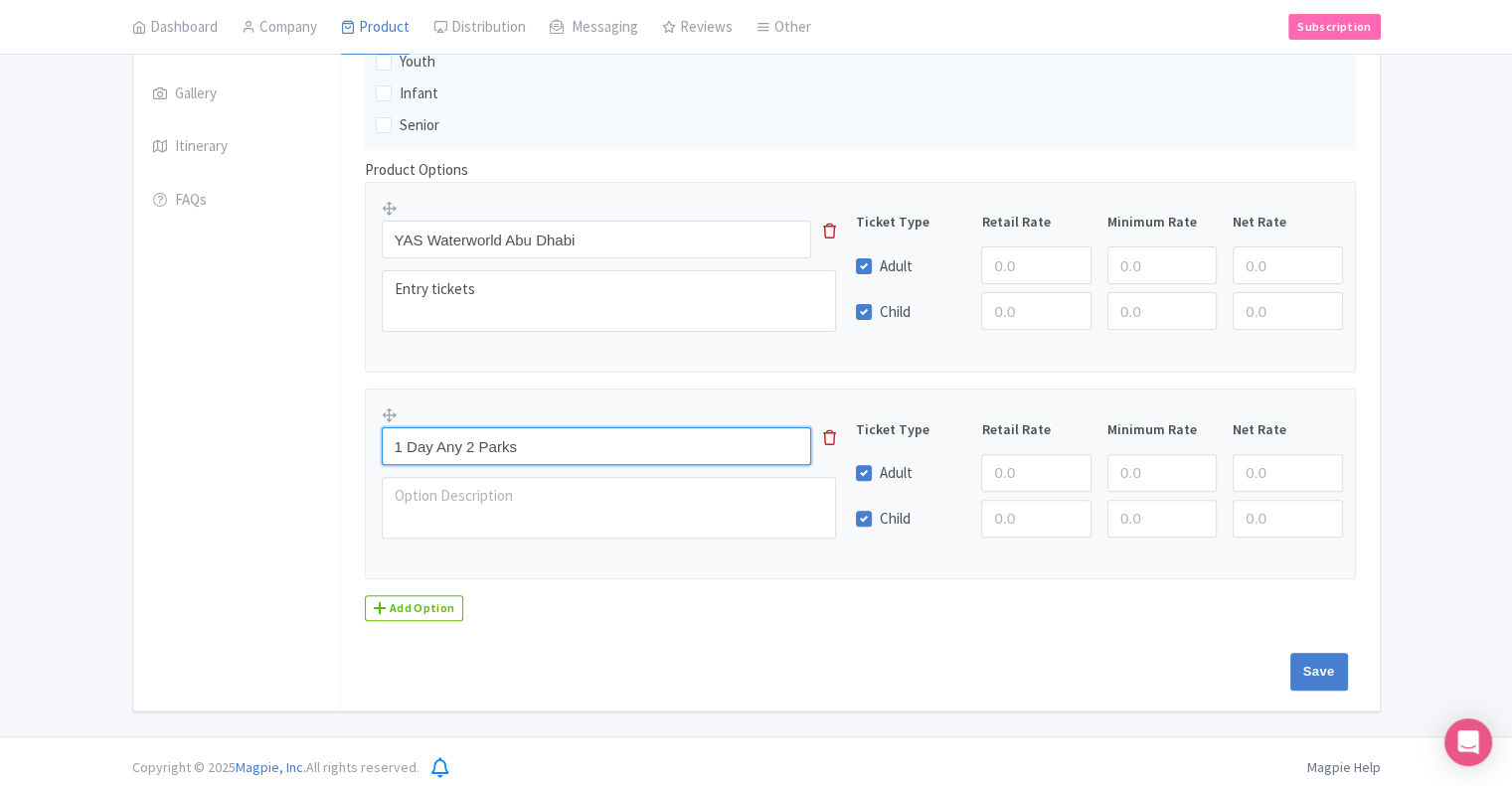 type on "1 Day Any 2 Parks" 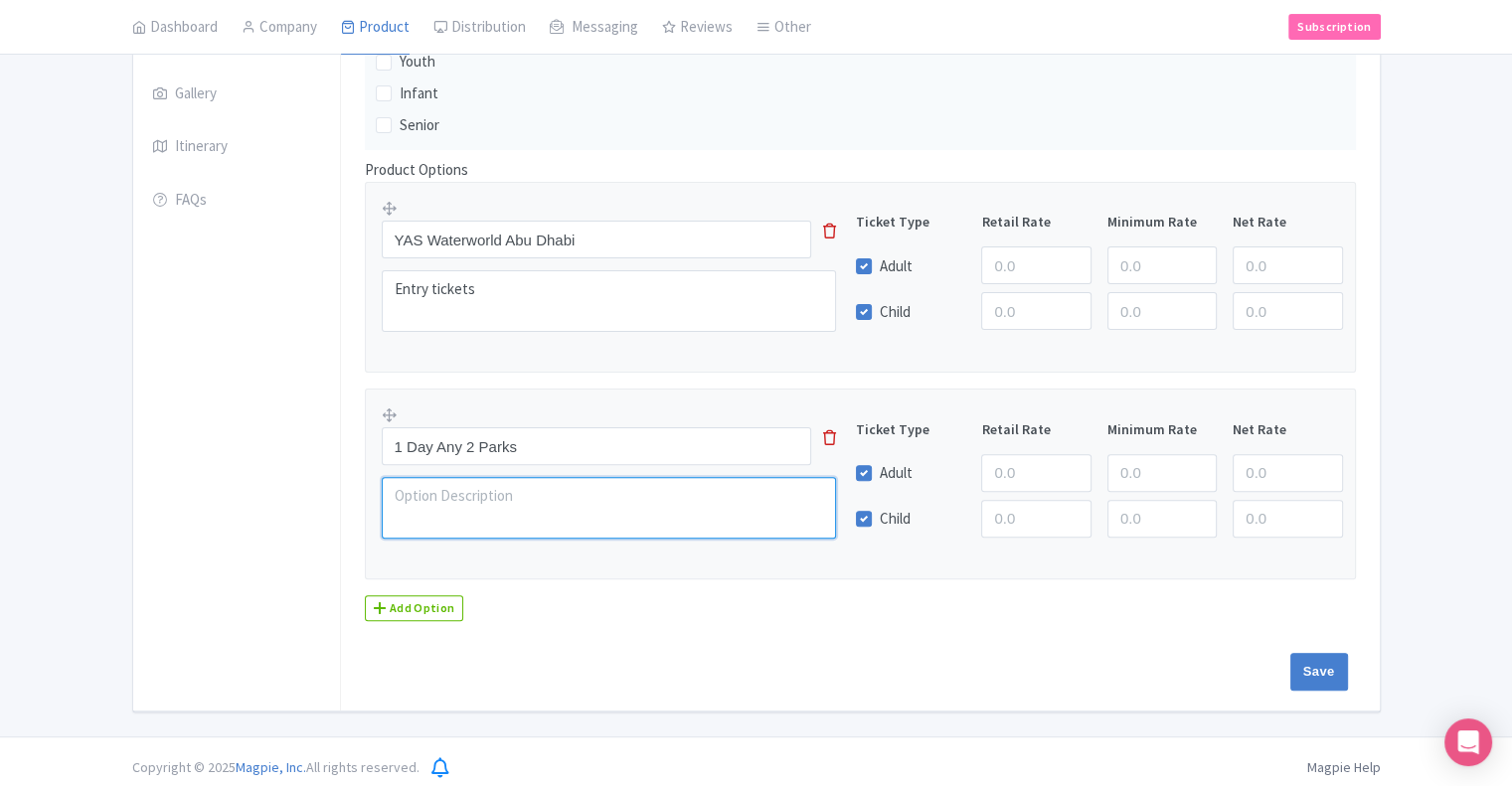 click at bounding box center (609, 508) 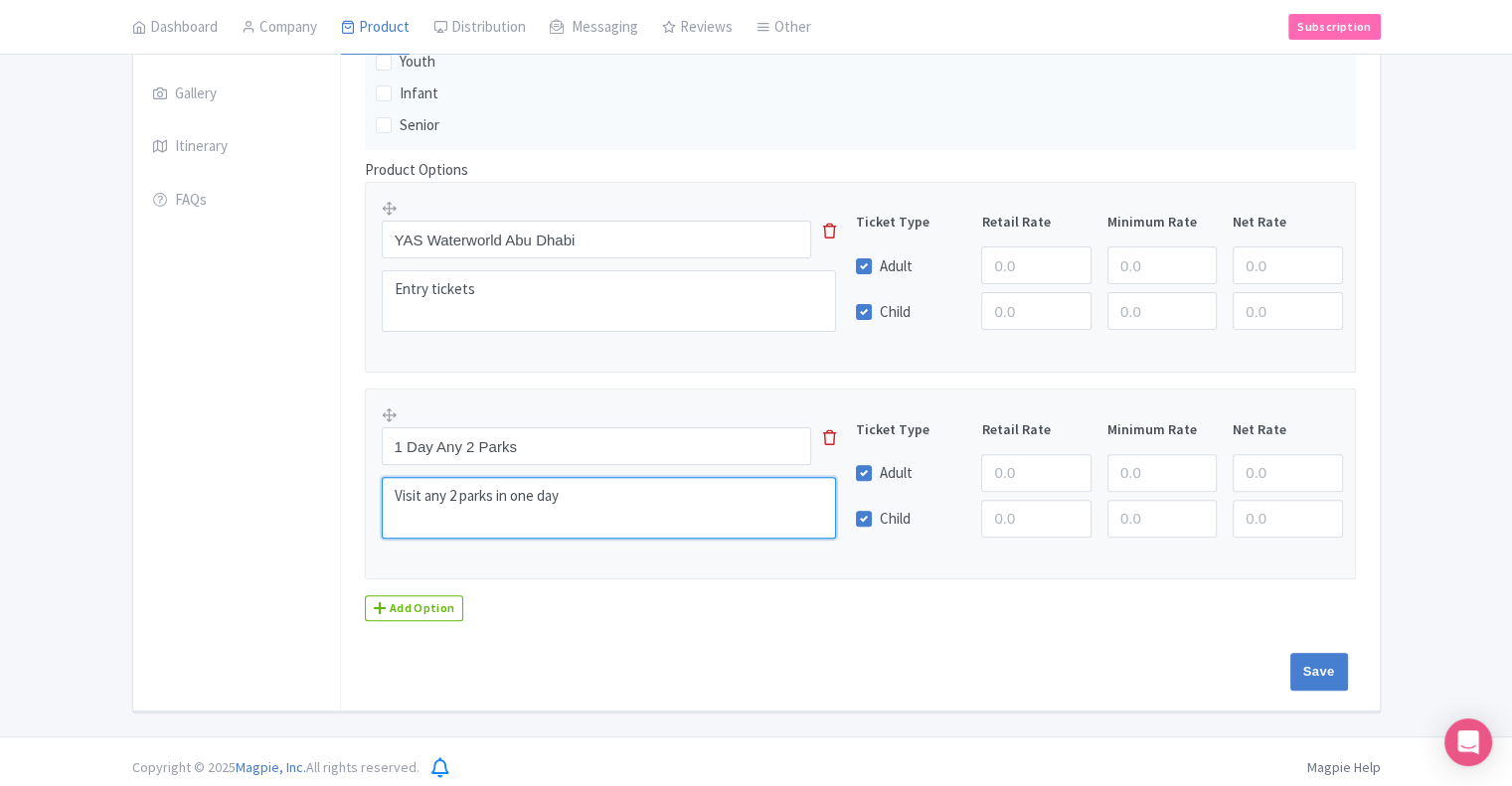 type on "Visit any 2 parks in one day" 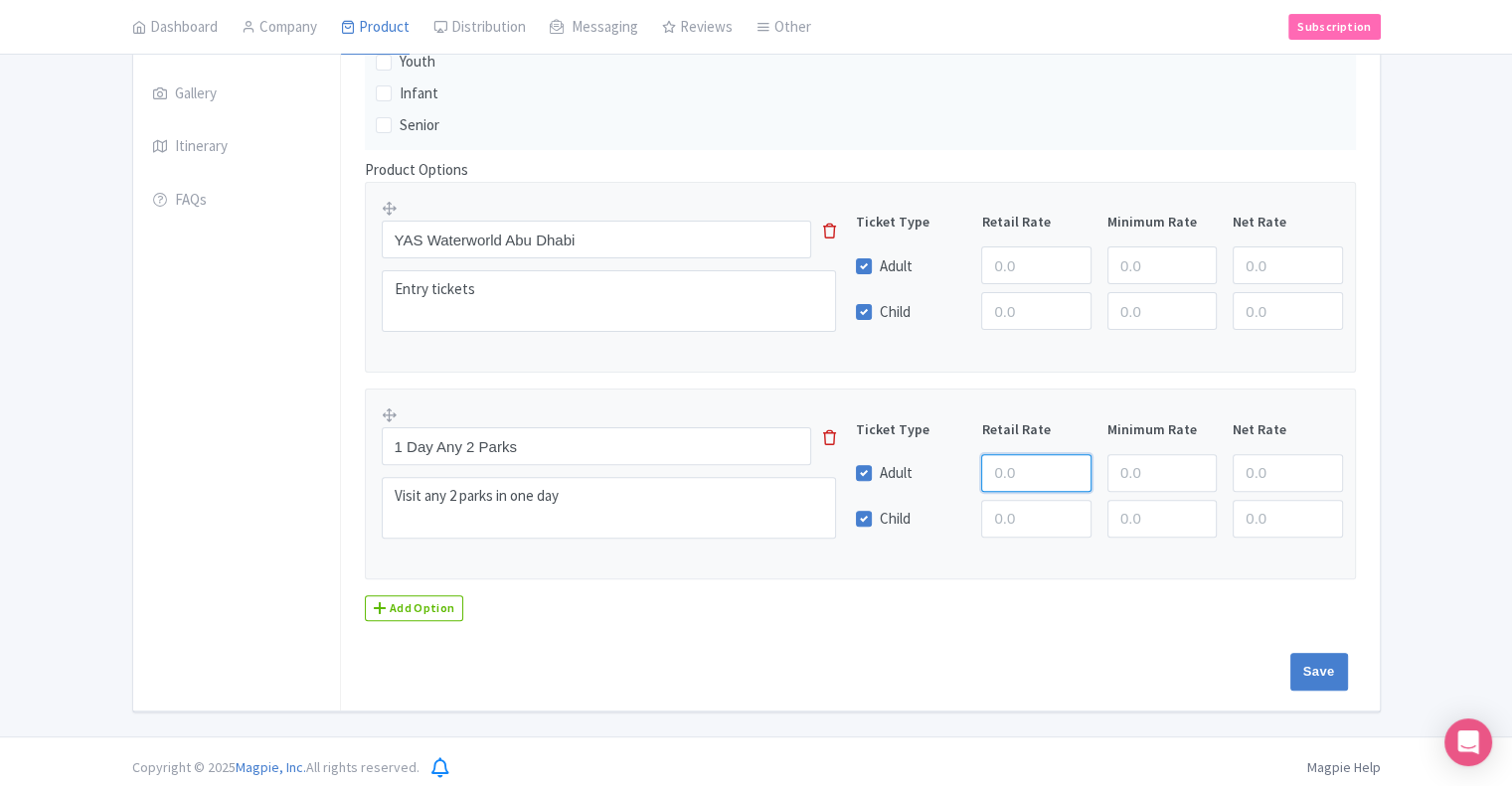 click at bounding box center [1036, 473] 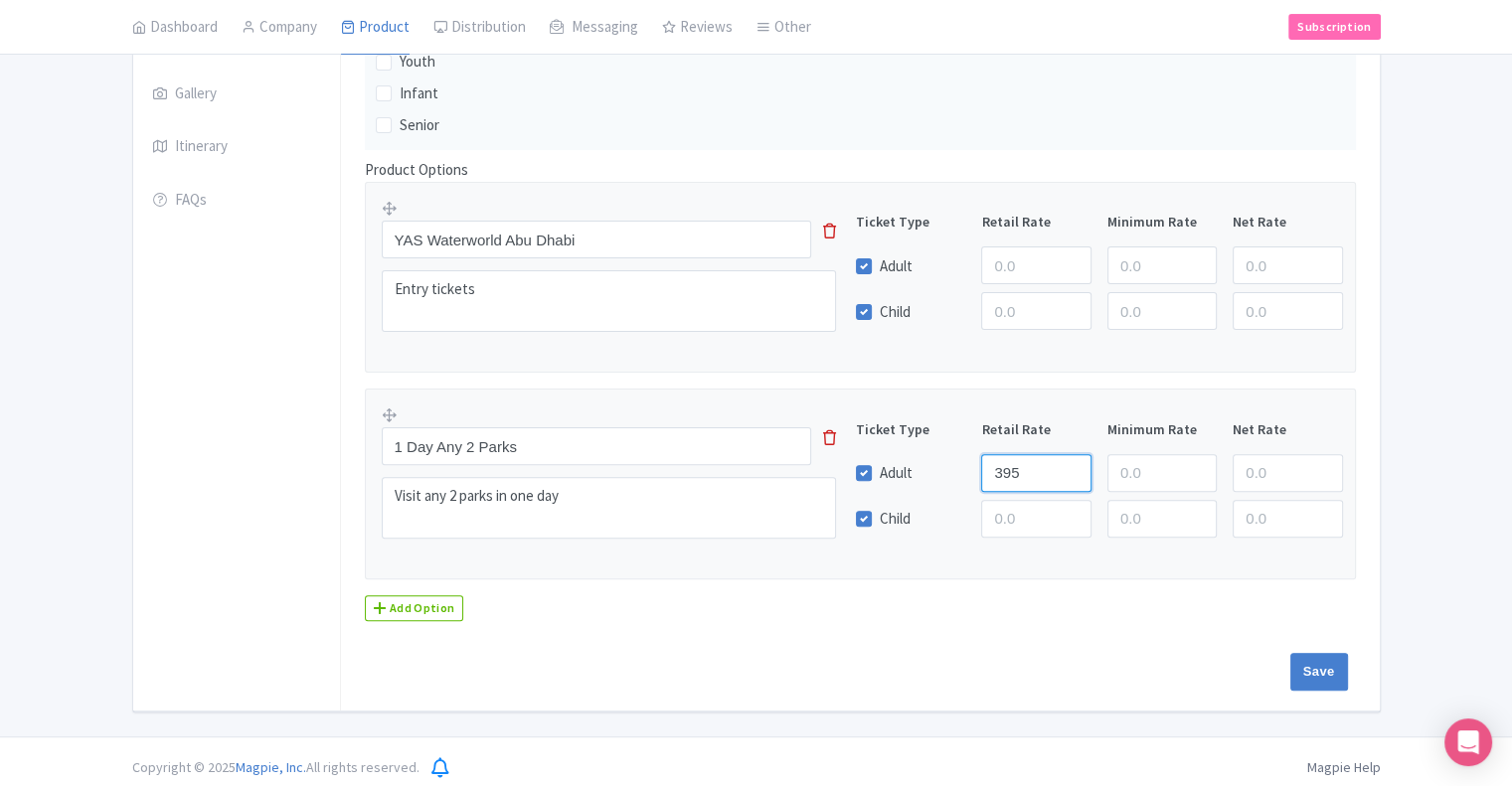 type on "395" 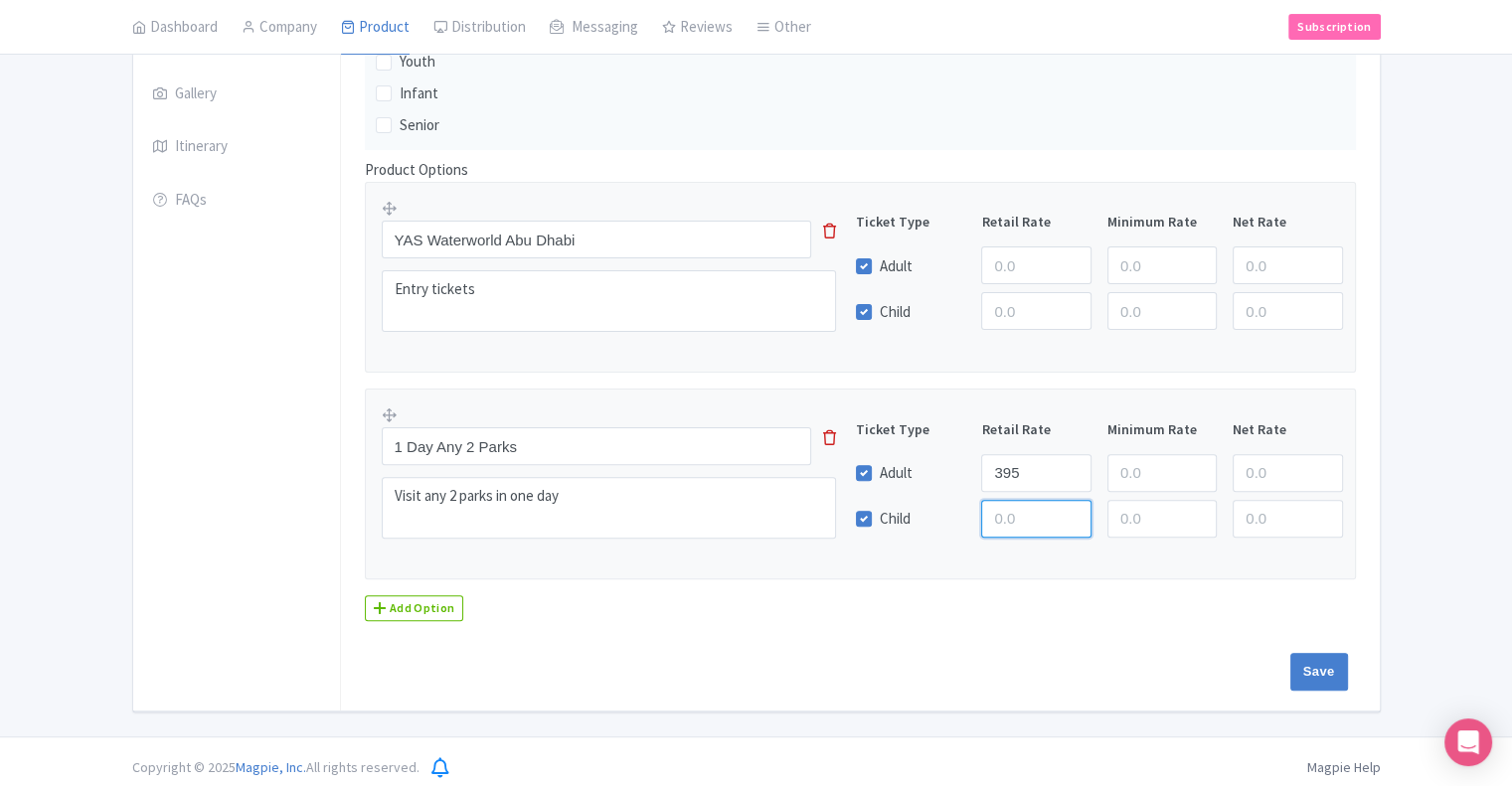 click at bounding box center (1036, 519) 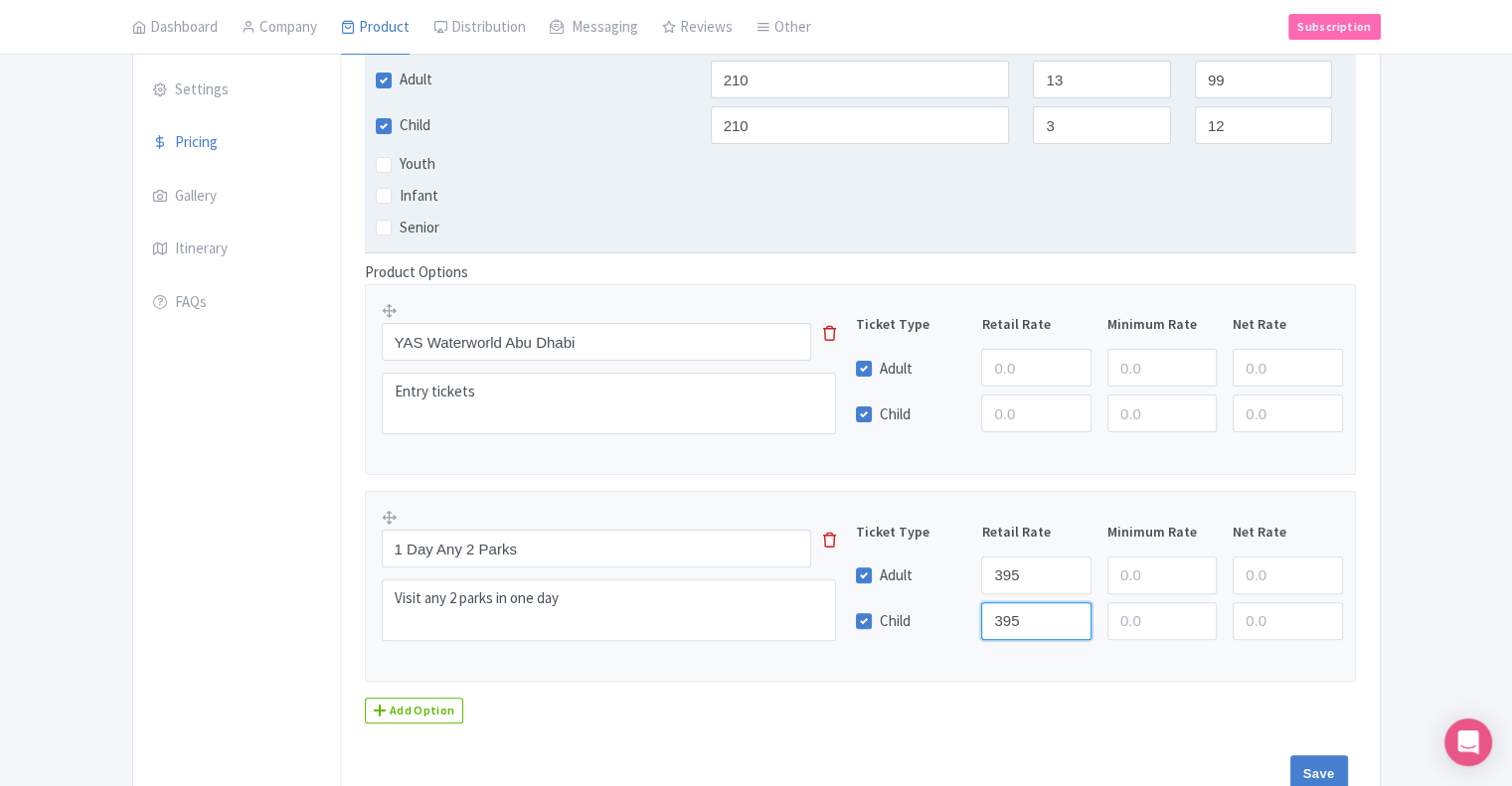 scroll, scrollTop: 499, scrollLeft: 0, axis: vertical 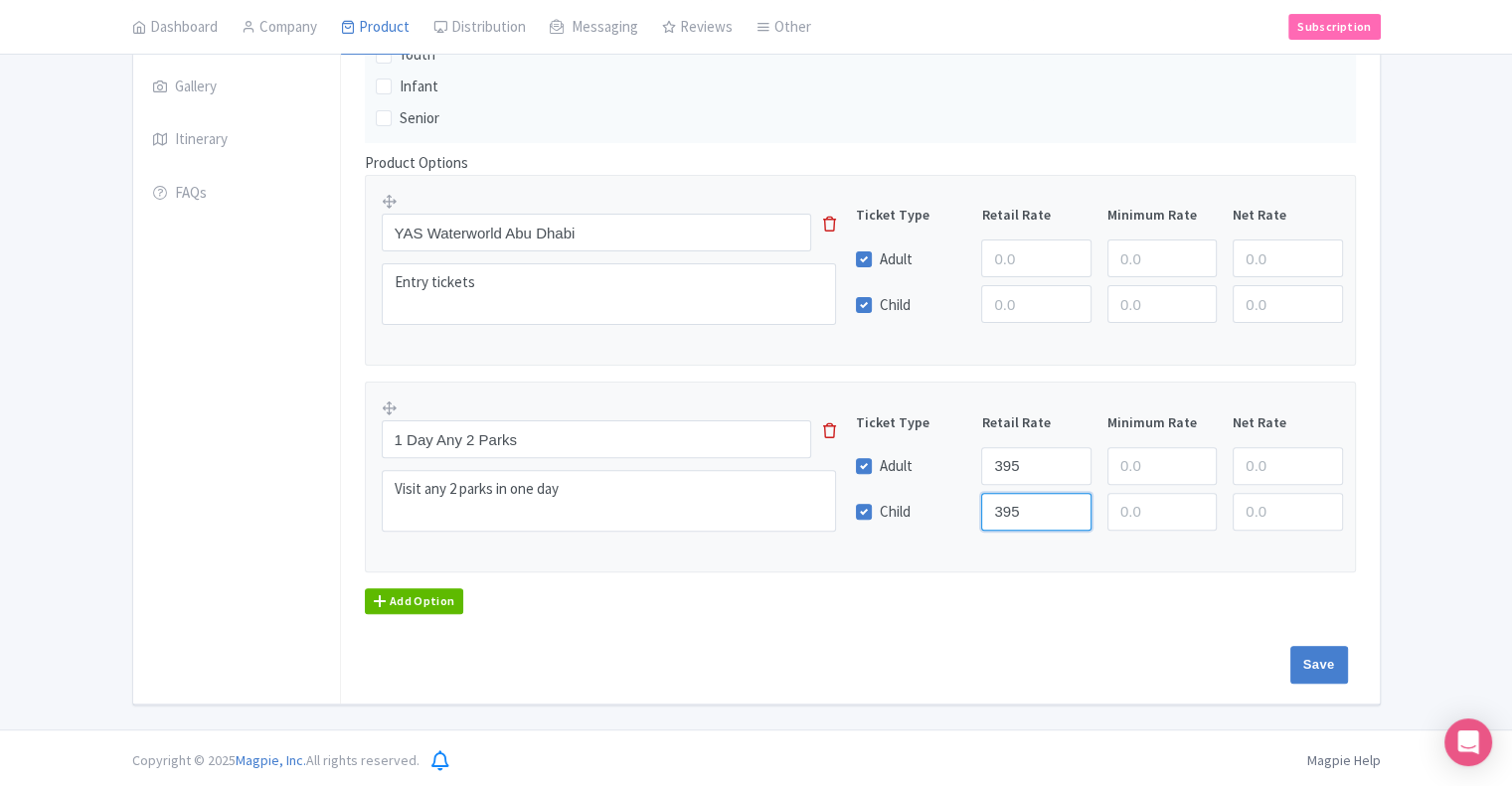 type on "395" 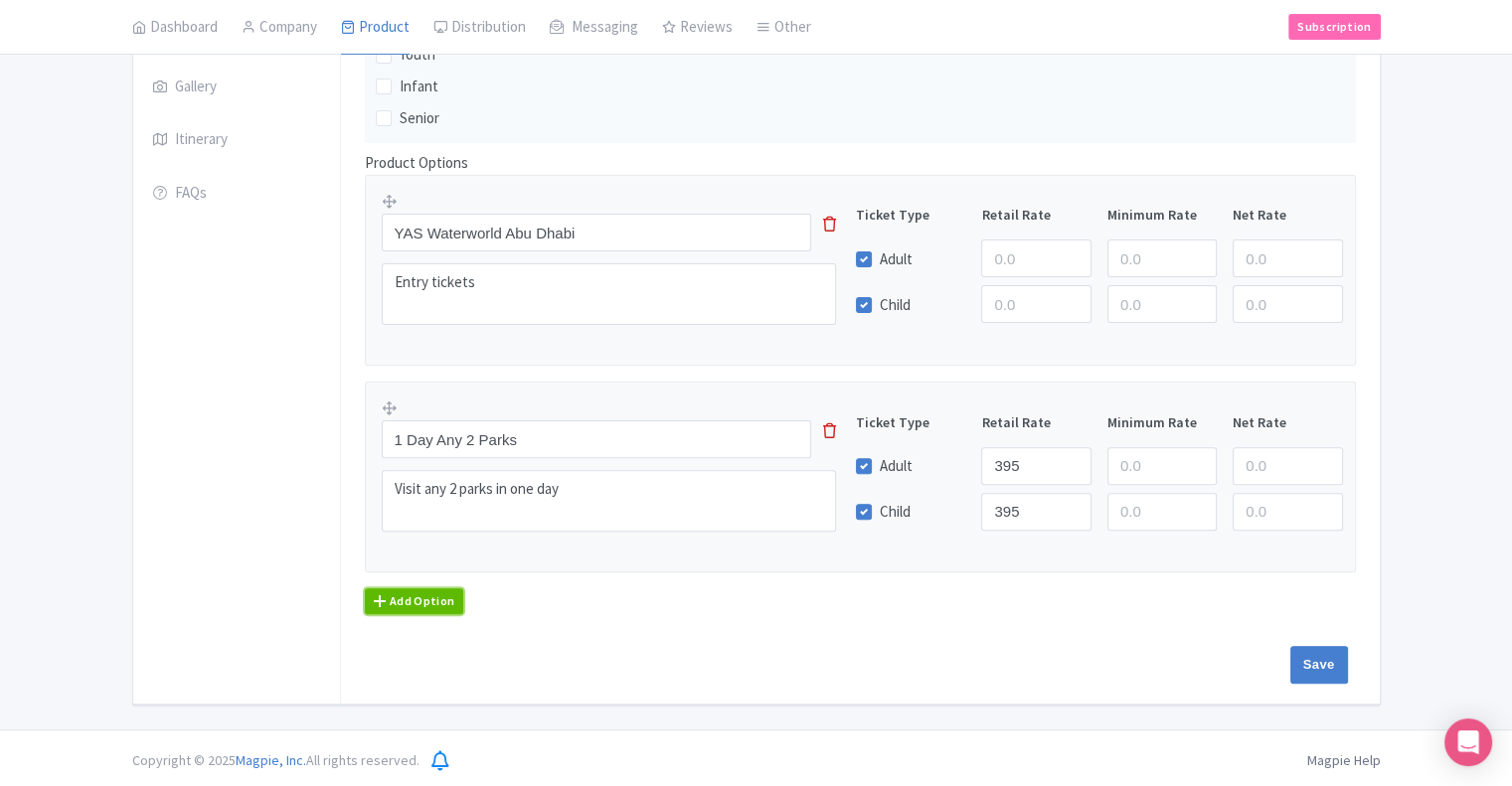 click on "Add Option" at bounding box center [415, 601] 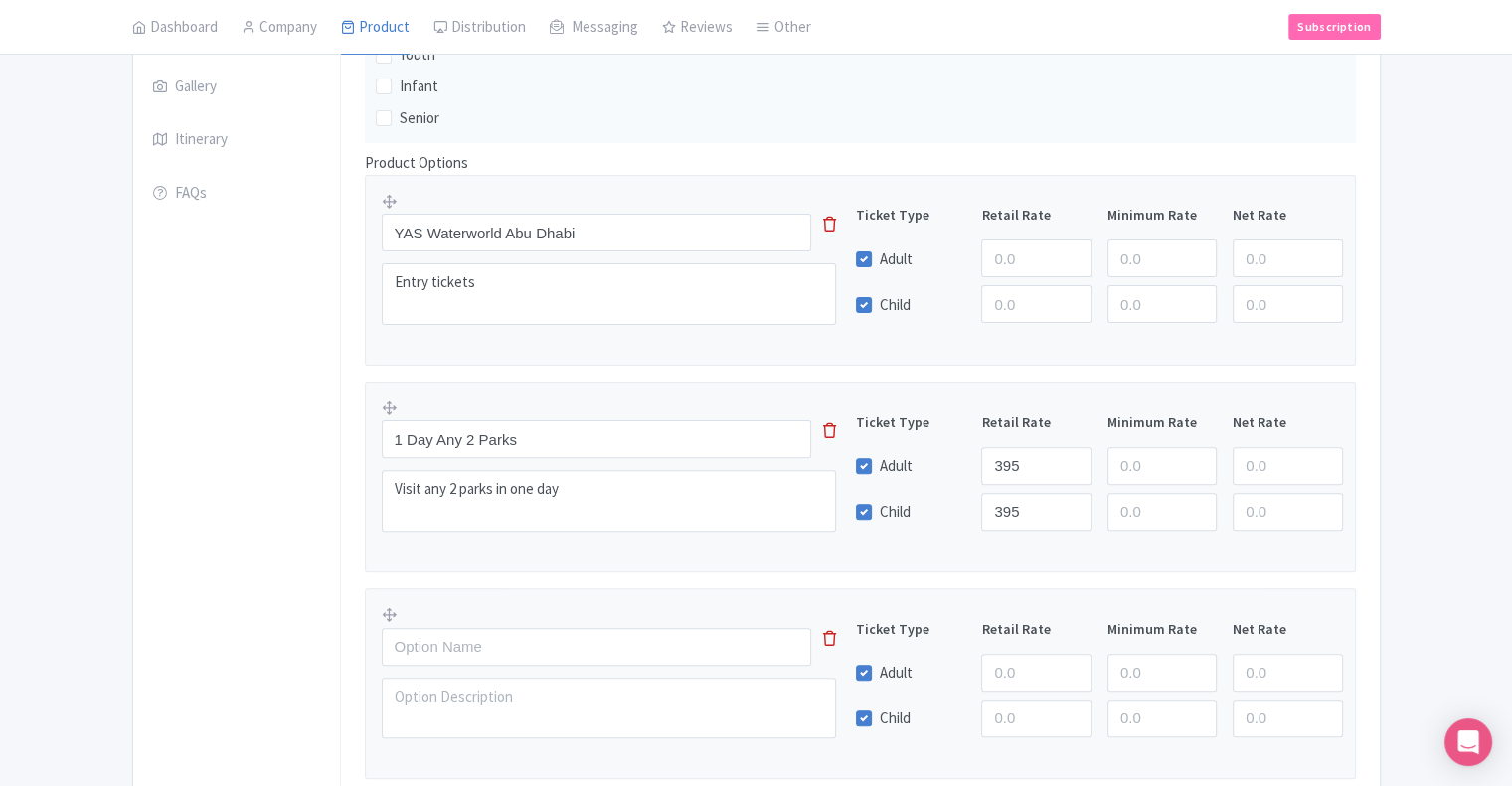 scroll, scrollTop: 698, scrollLeft: 0, axis: vertical 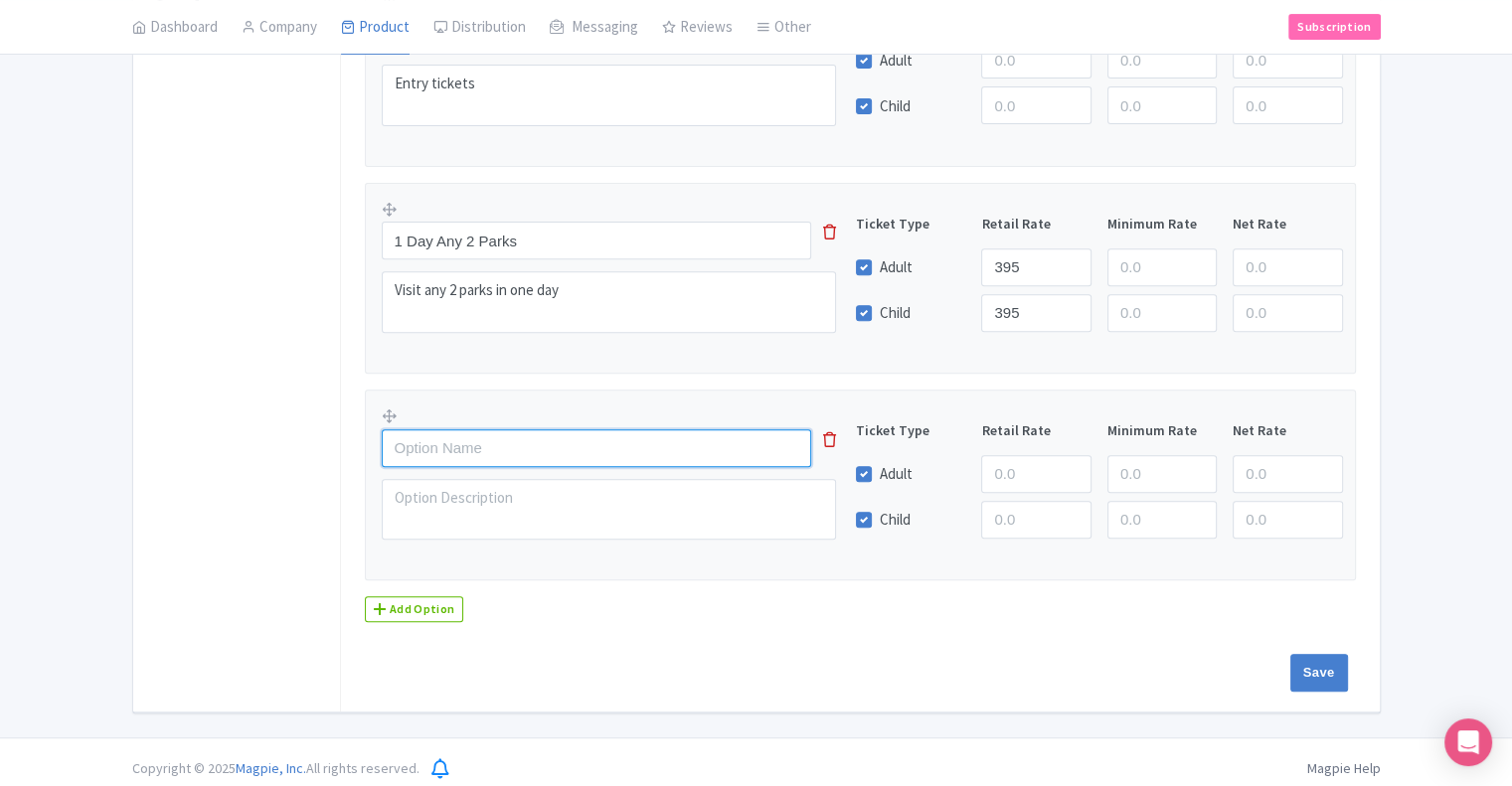 click at bounding box center [596, 448] 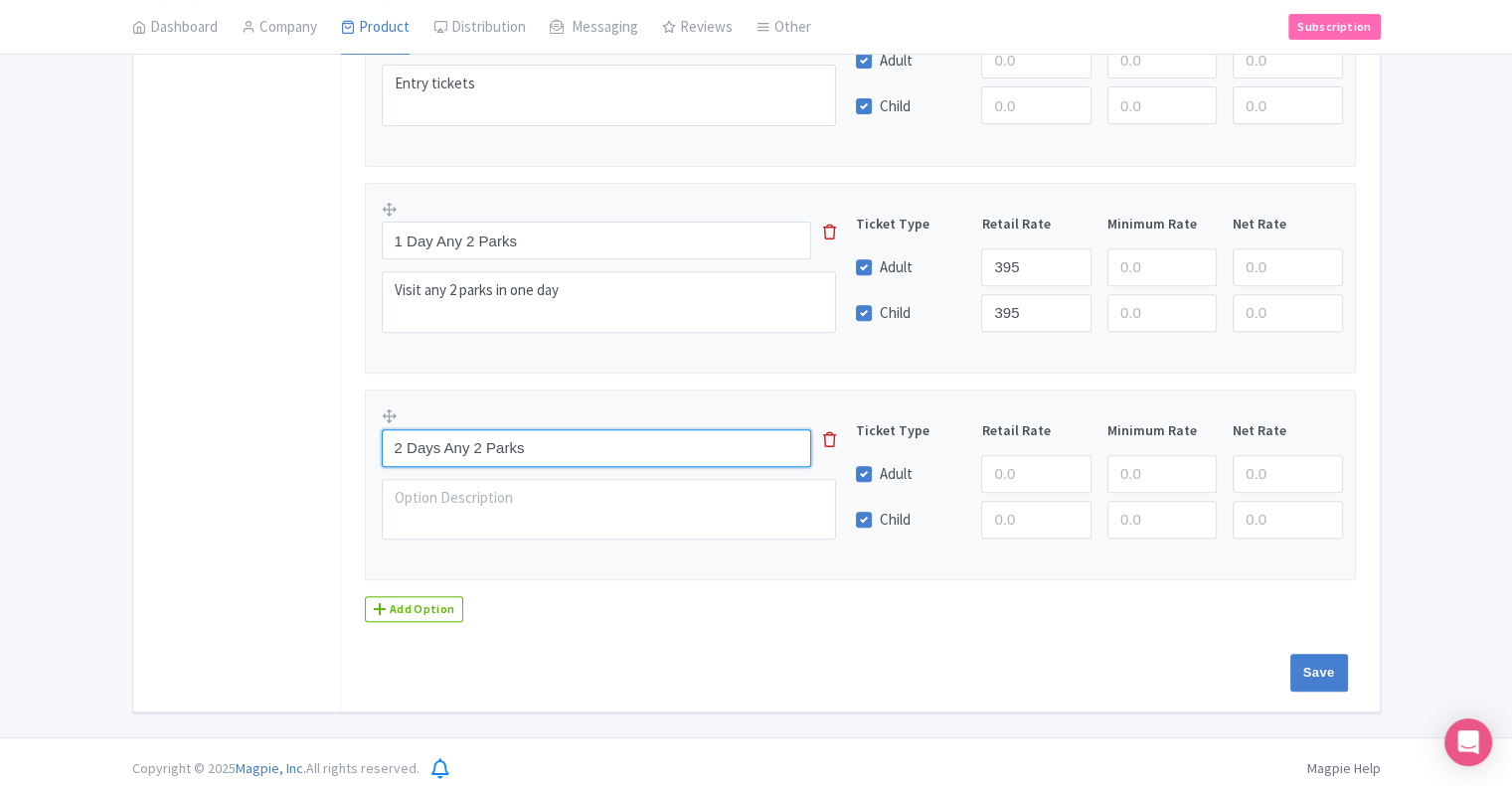 type on "2 Days Any 2 Parks" 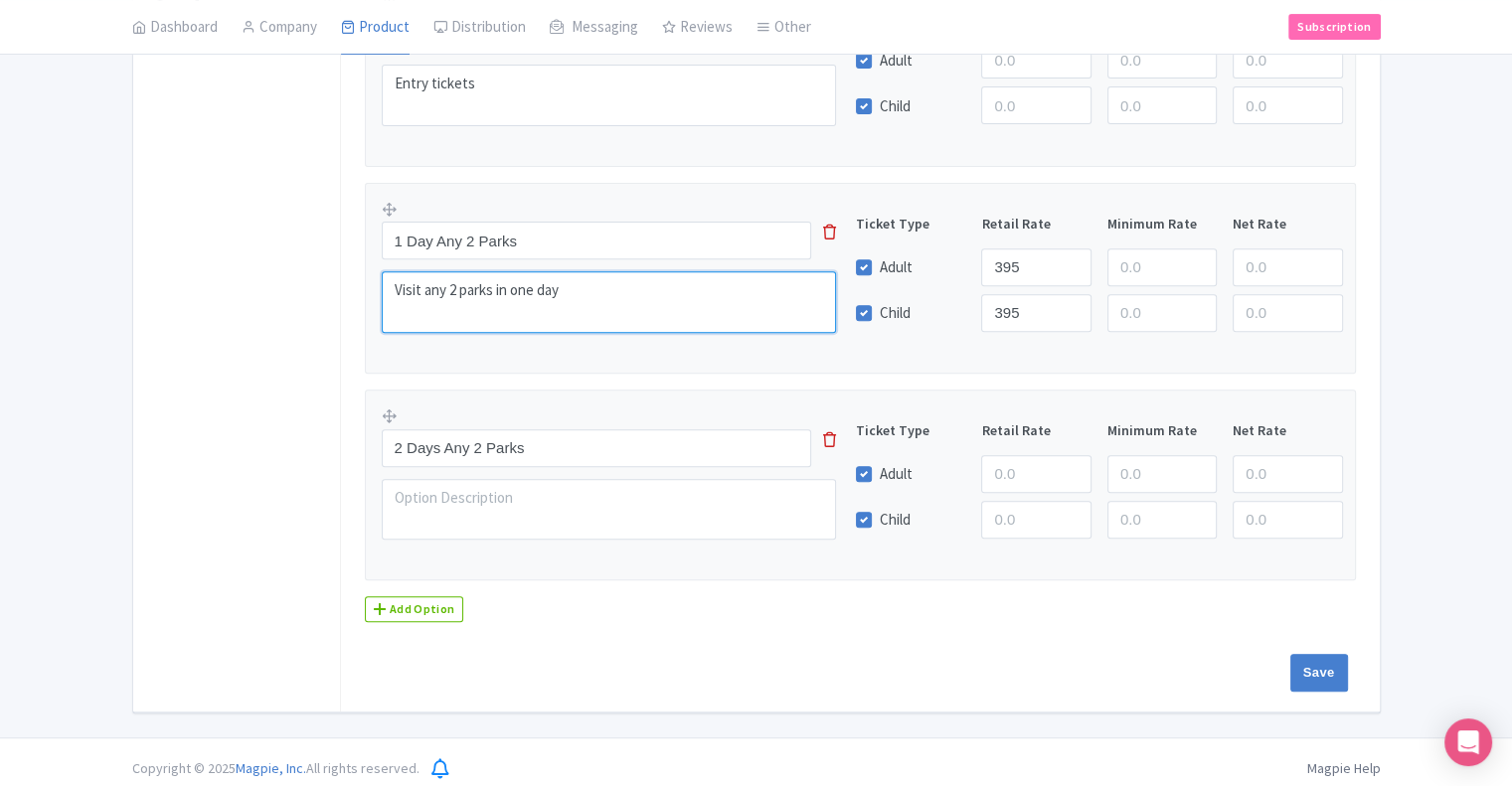 click on "Visit any 2 parks in one day" at bounding box center (609, 302) 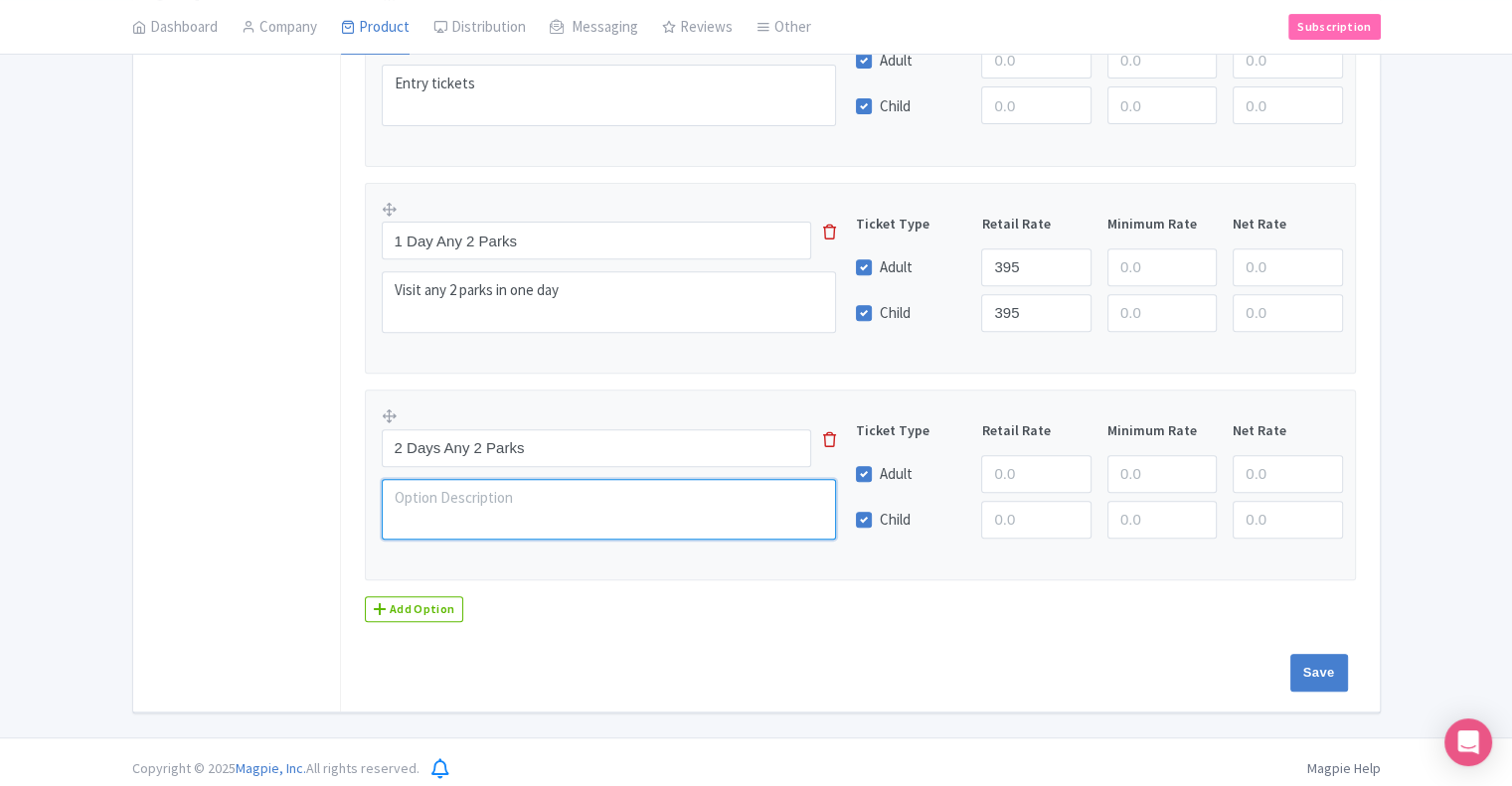 click at bounding box center (609, 510) 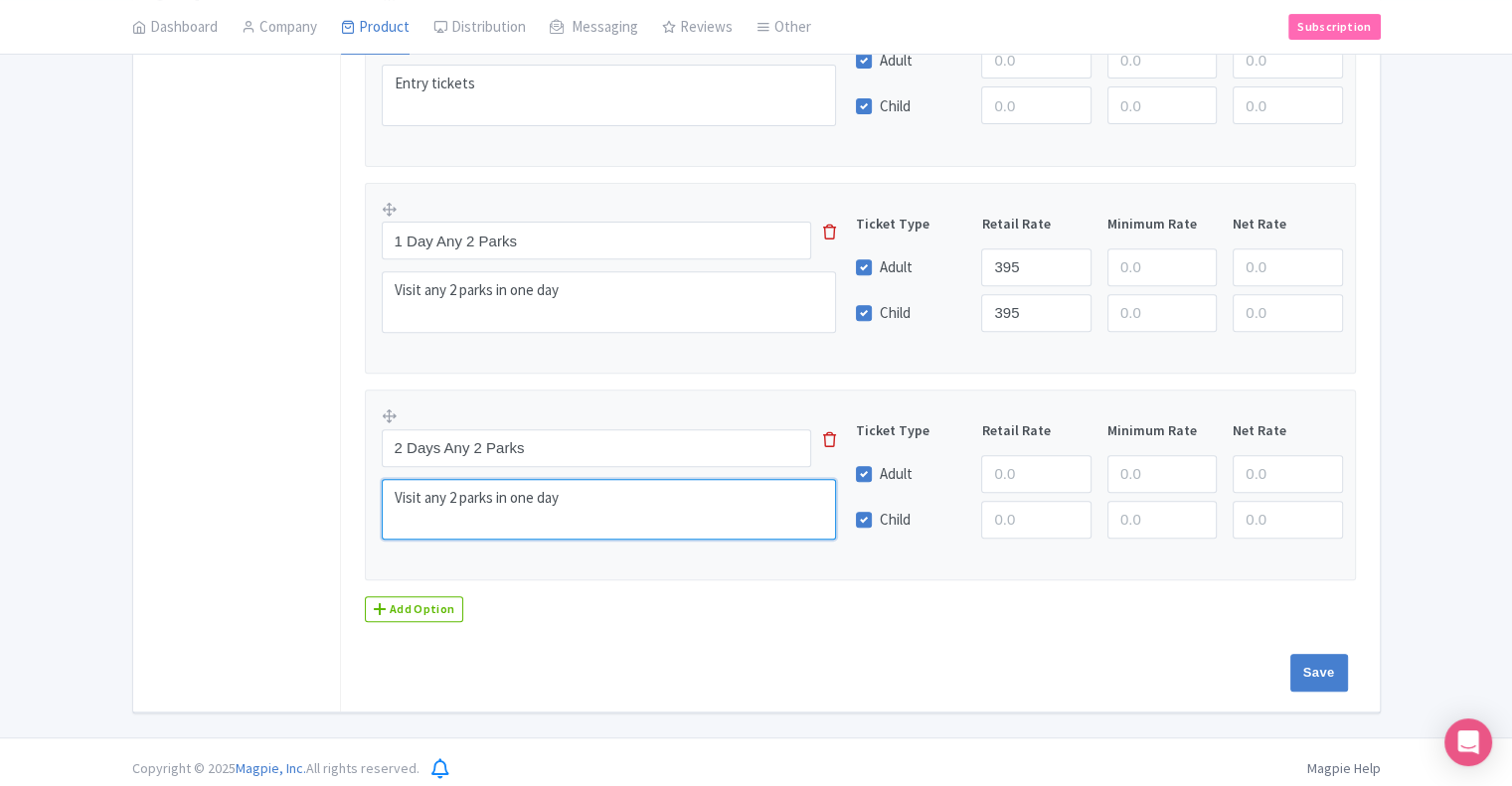 click on "Visit any 2 parks in one day" at bounding box center [609, 510] 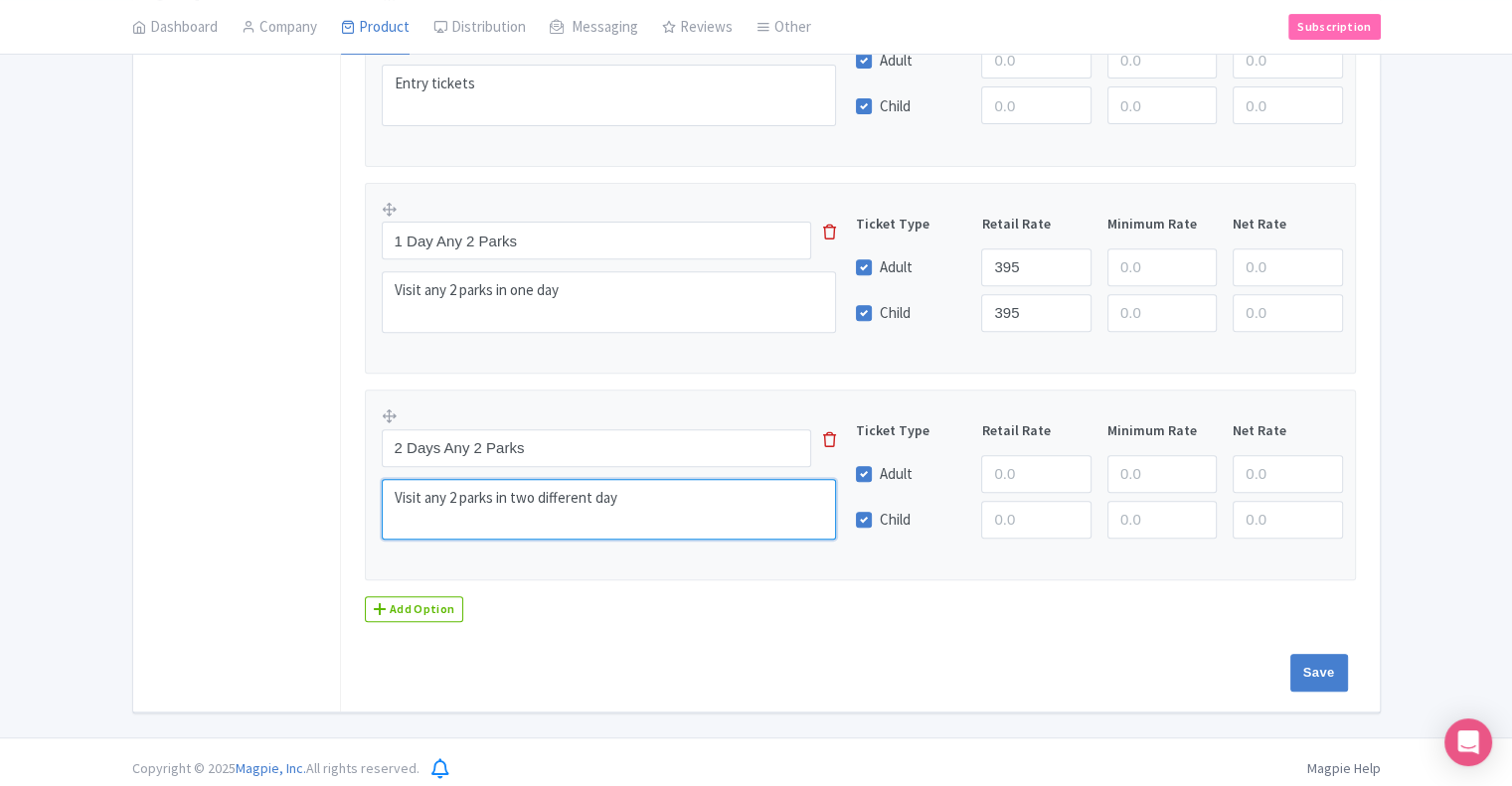 click on "Visit any 2 parks in two different day" at bounding box center (609, 510) 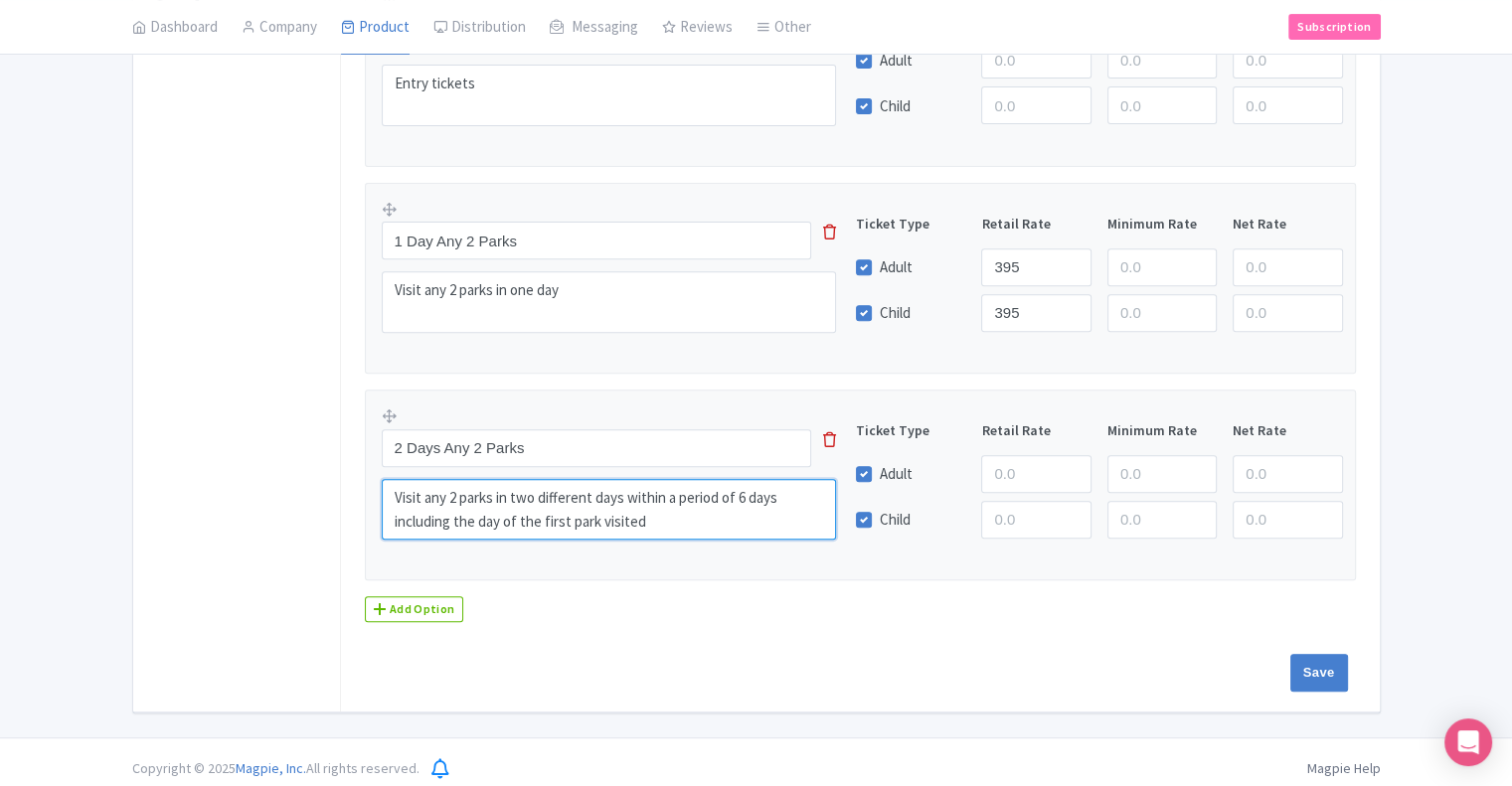 click on "Visit any 2 parks in two different days within a period of 6 days including the day of the first park visited" at bounding box center (609, 510) 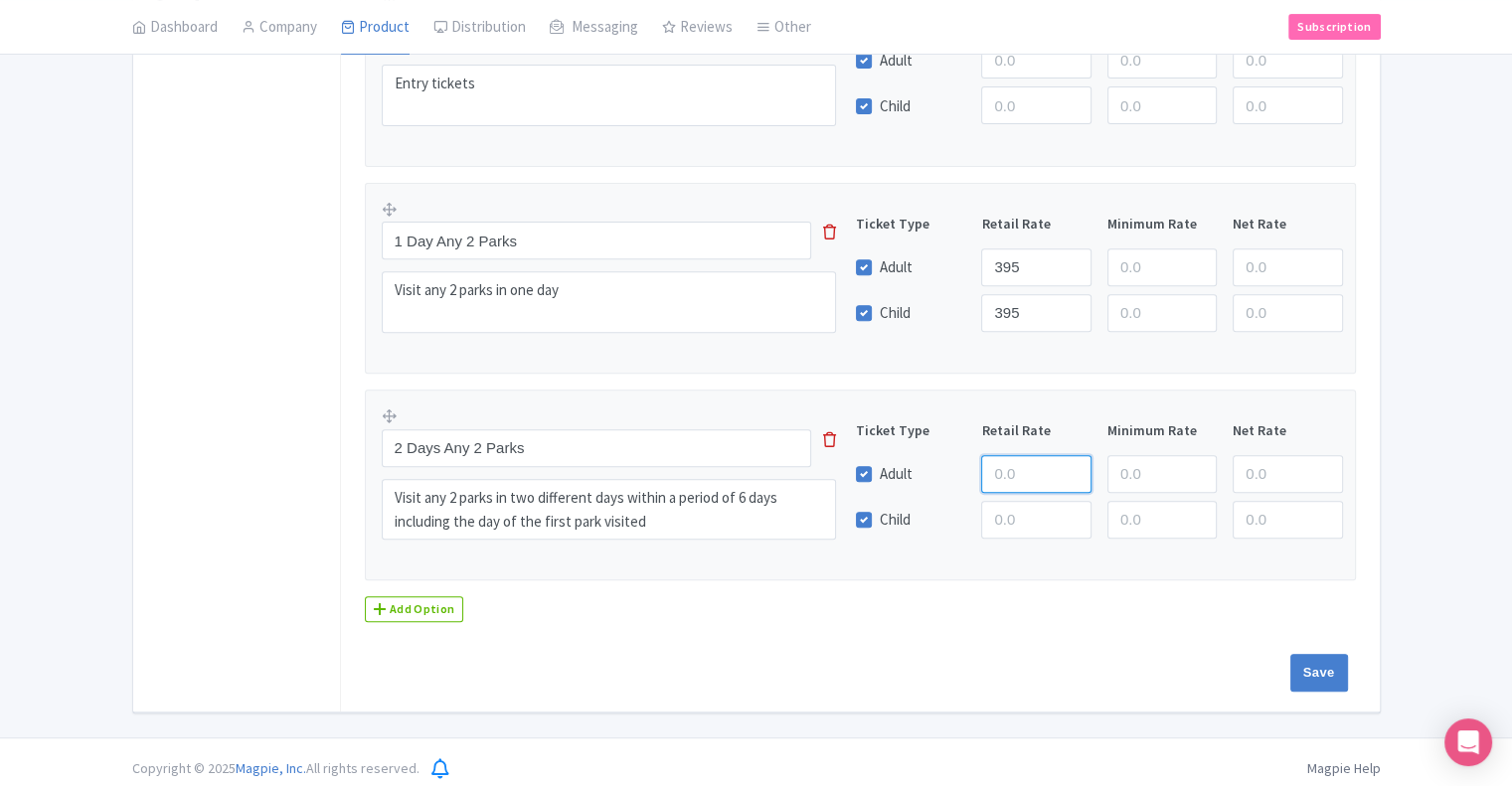click at bounding box center (1036, 474) 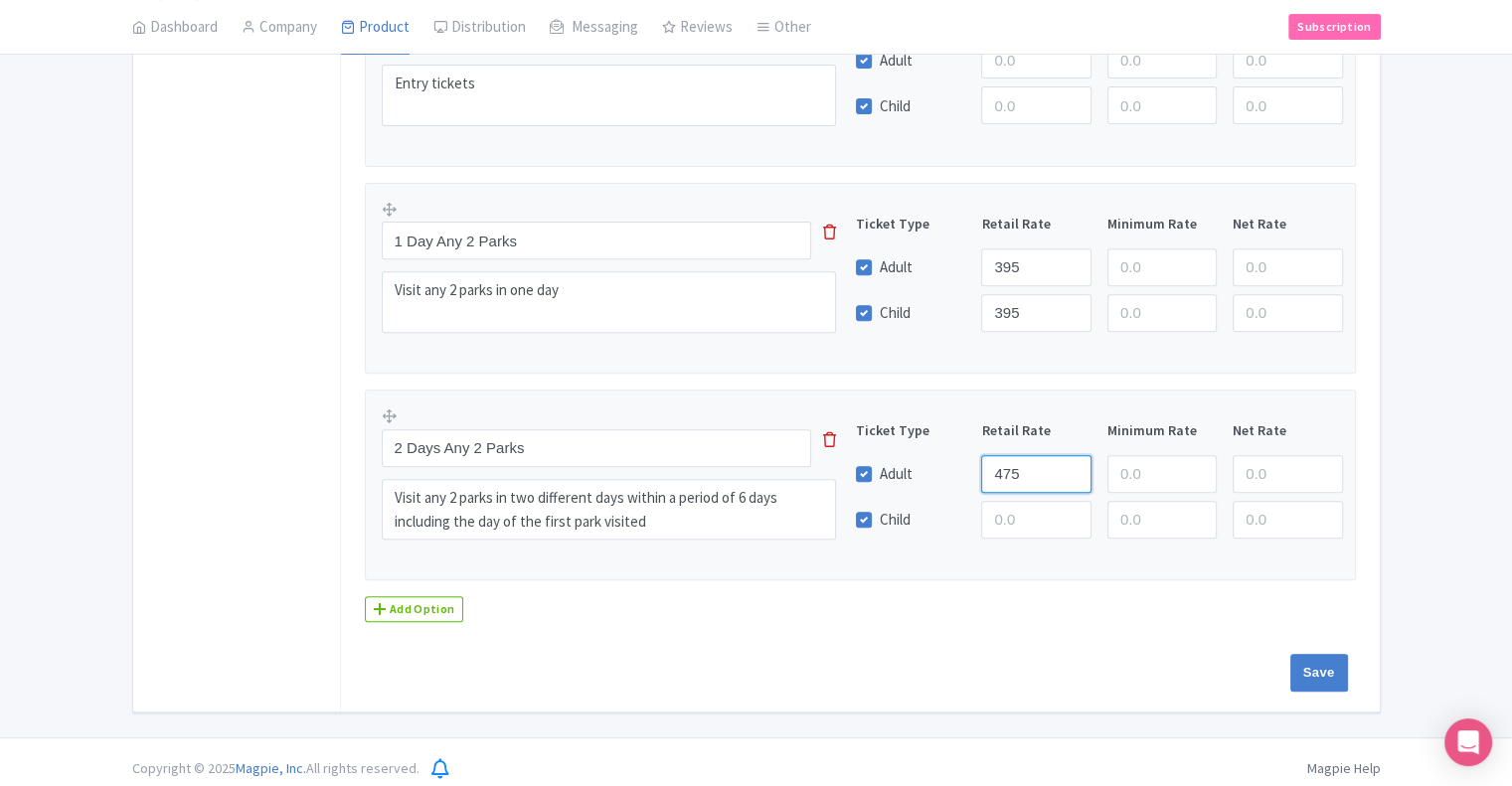 type on "475" 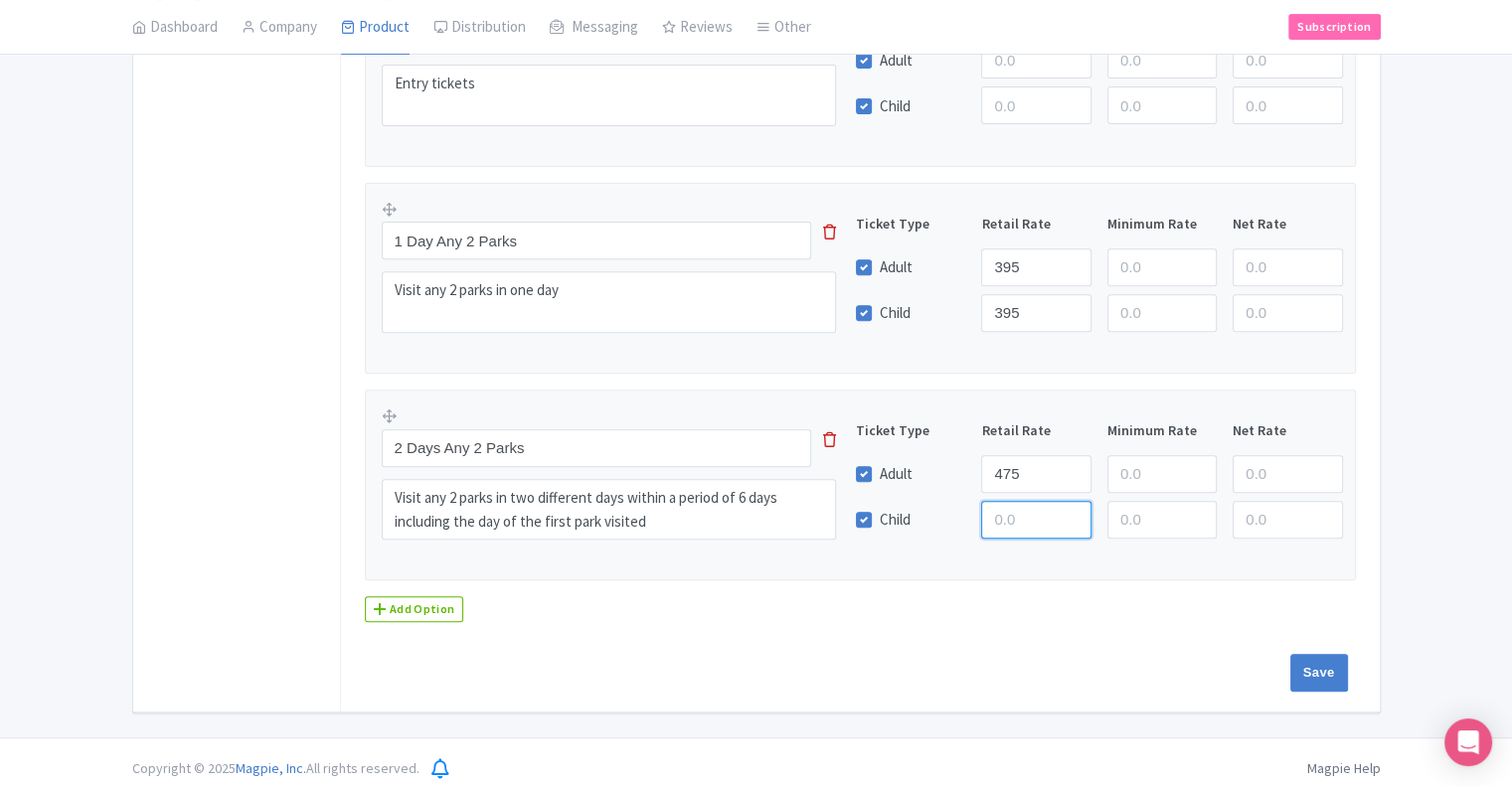 click at bounding box center (1036, 520) 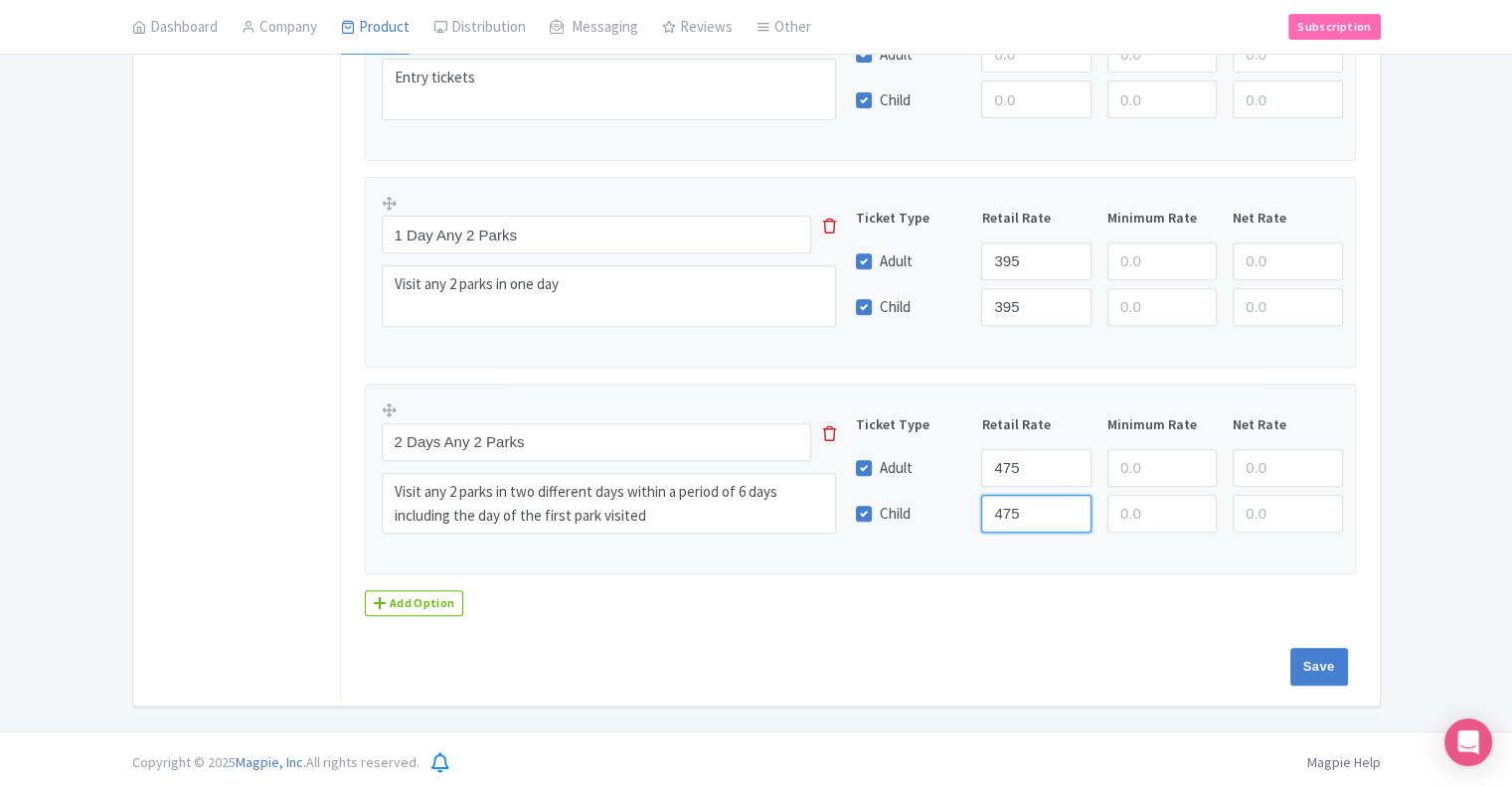 scroll, scrollTop: 706, scrollLeft: 0, axis: vertical 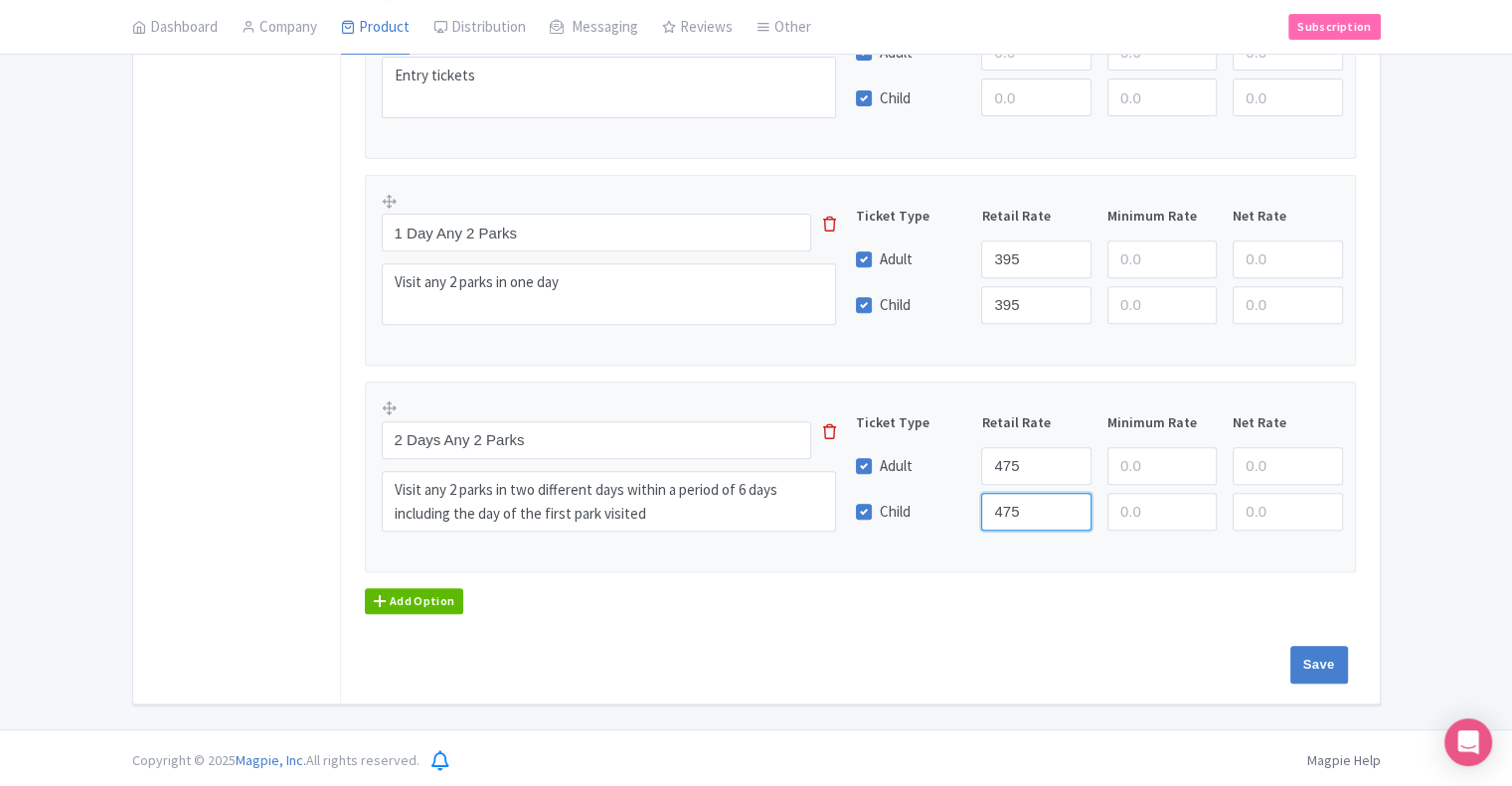 type on "475" 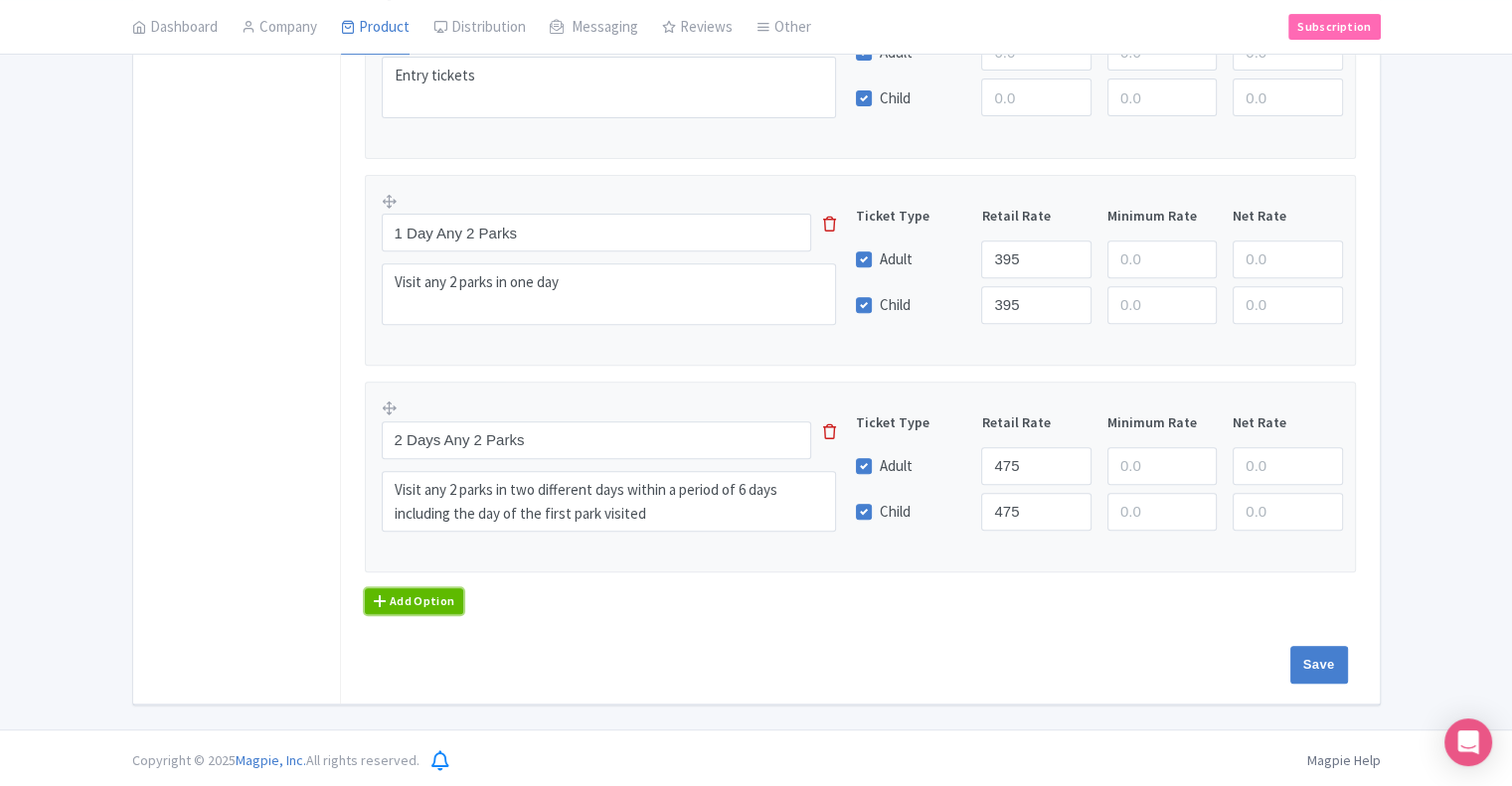 click on "Add Option" at bounding box center (415, 601) 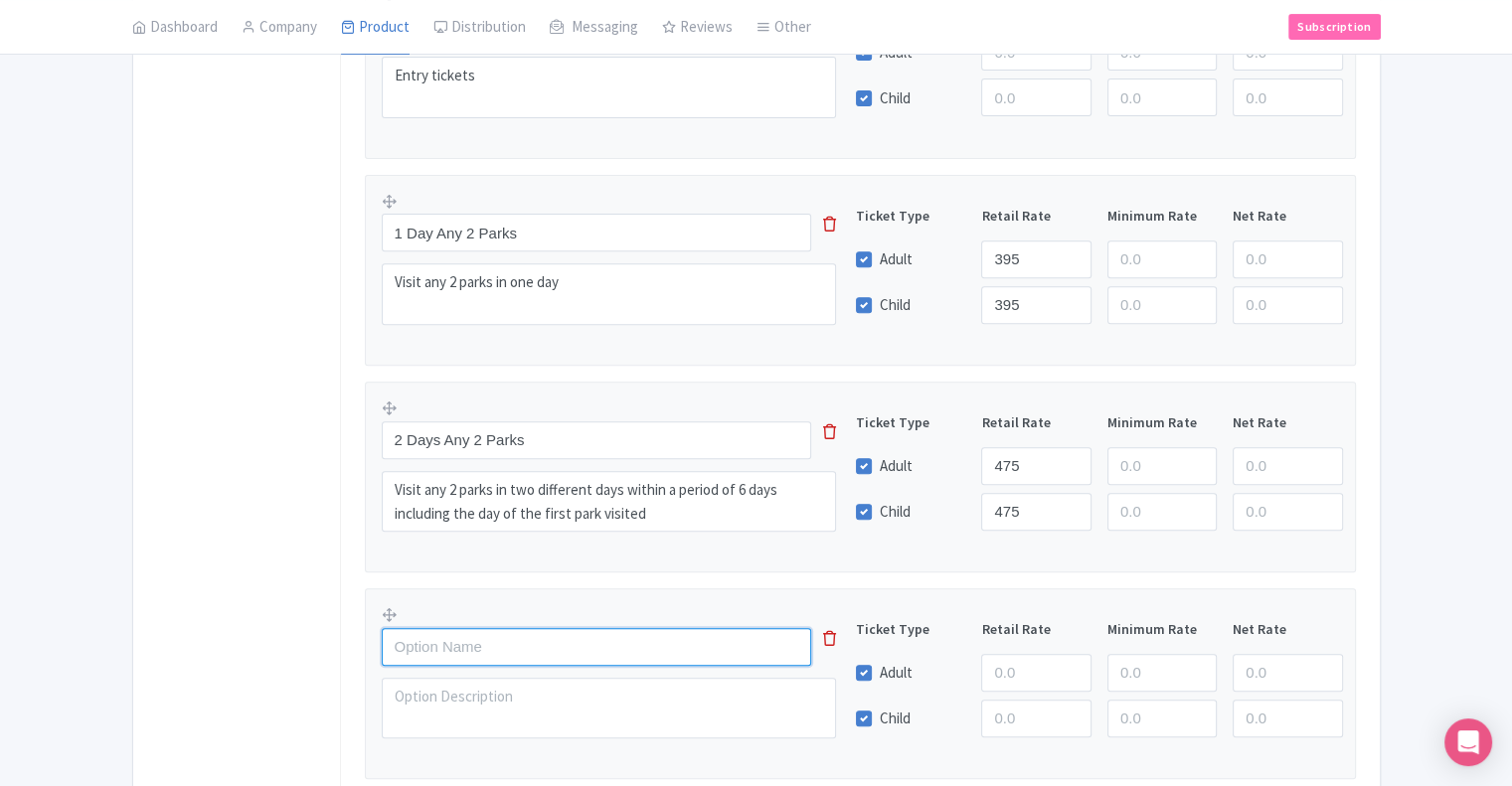 click at bounding box center (596, 647) 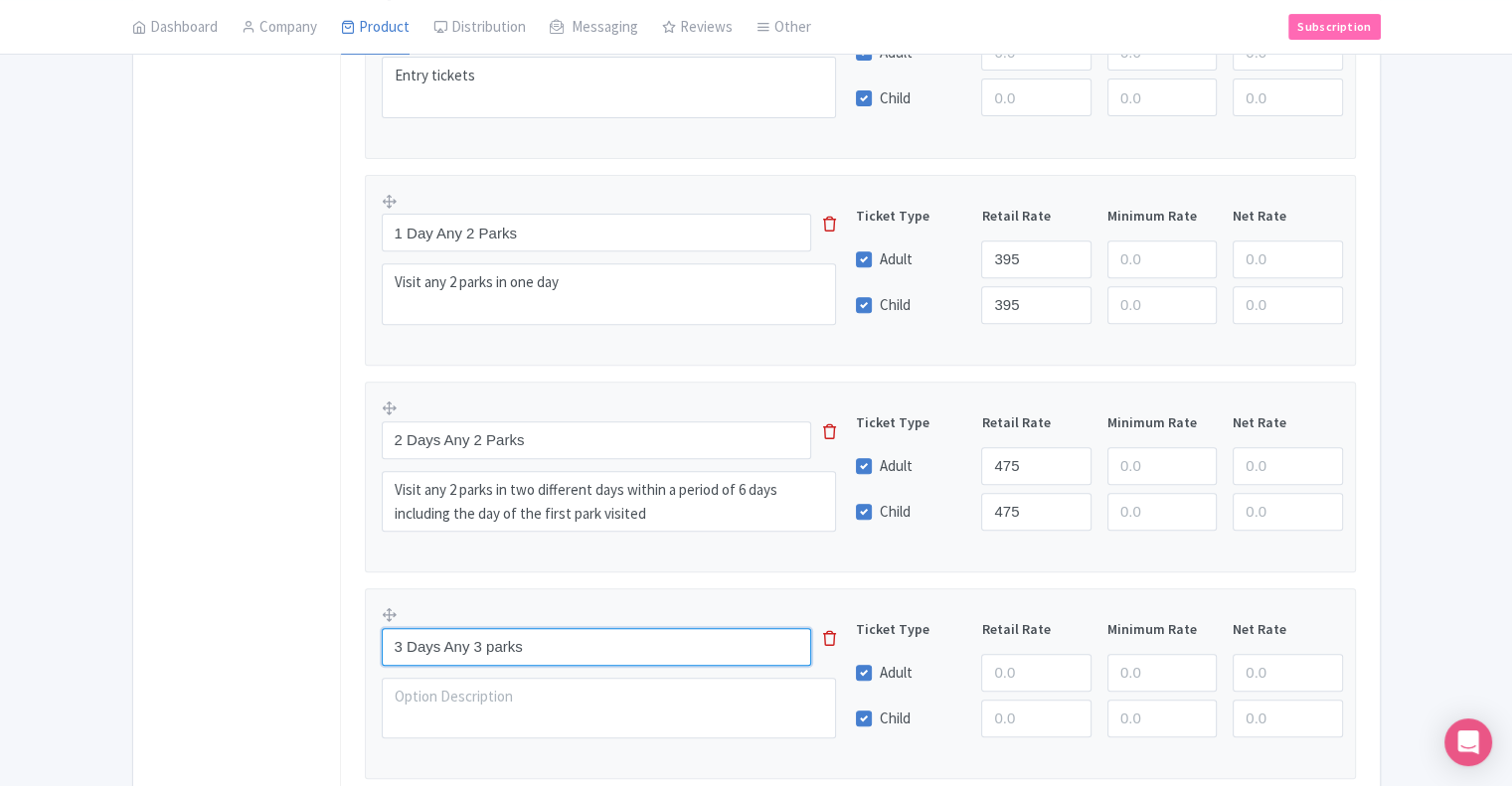 click on "3 Days Any 3 parks" at bounding box center [596, 647] 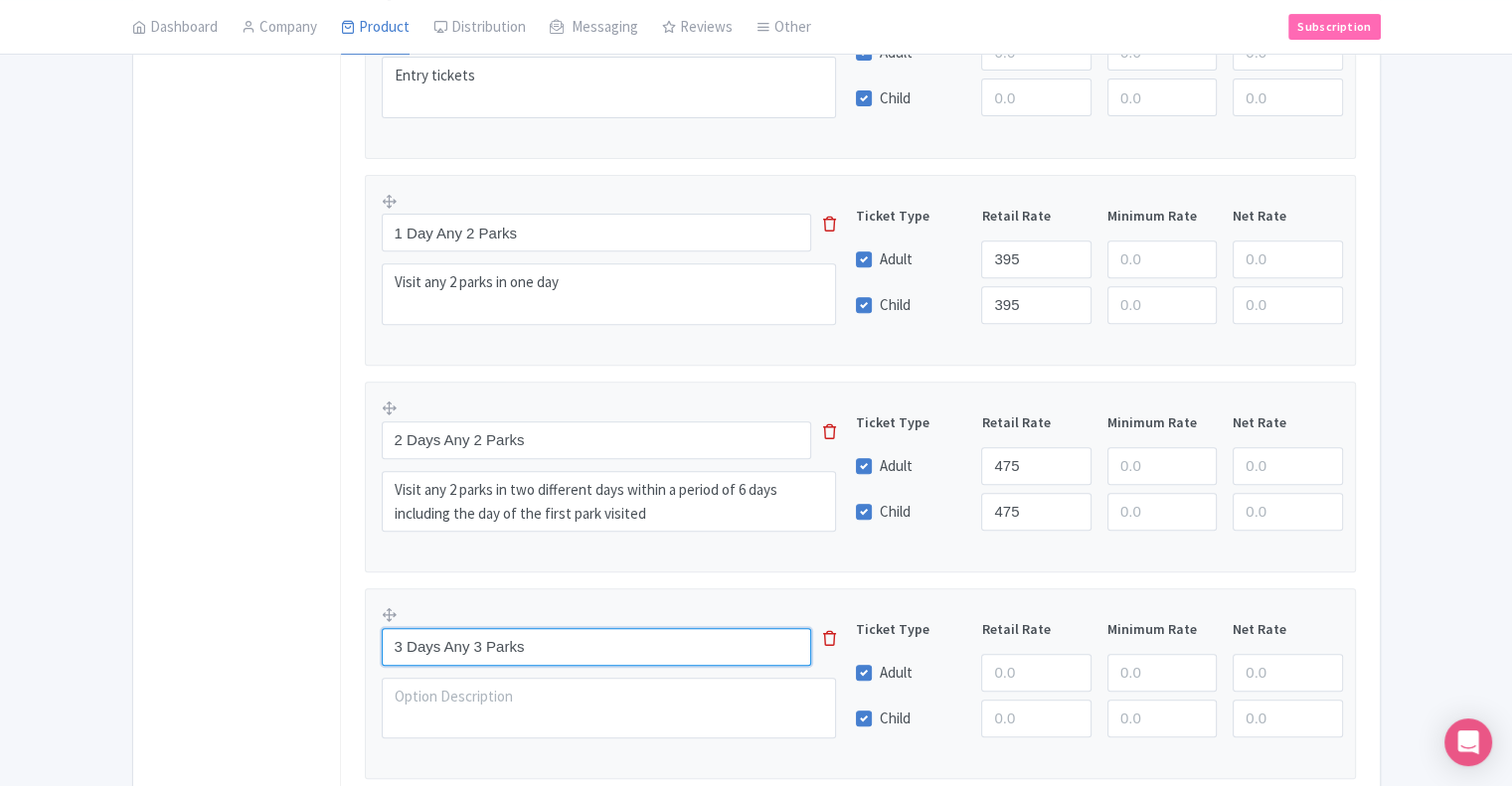 type on "3 Days Any 3 Parks" 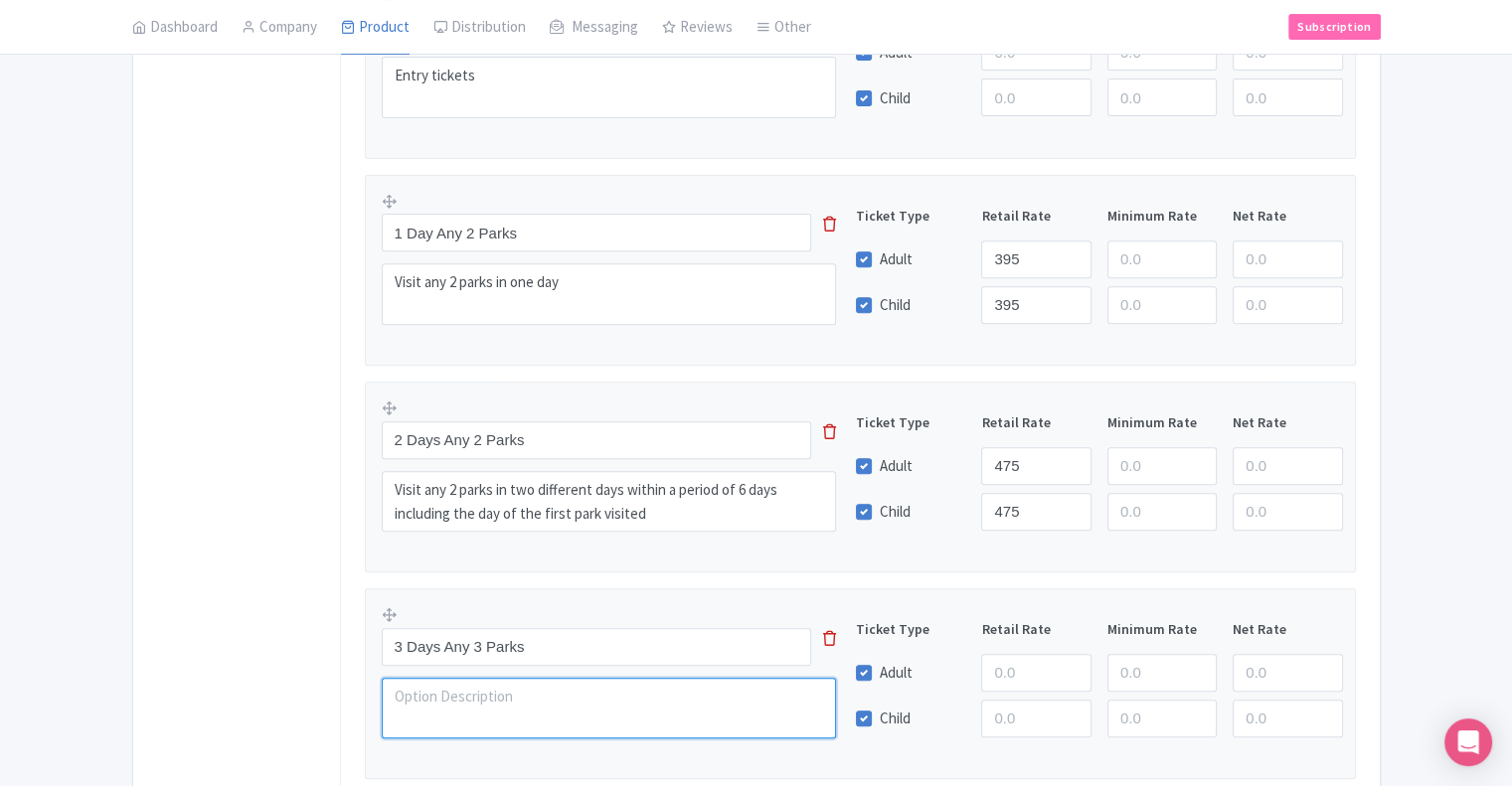 click at bounding box center [609, 708] 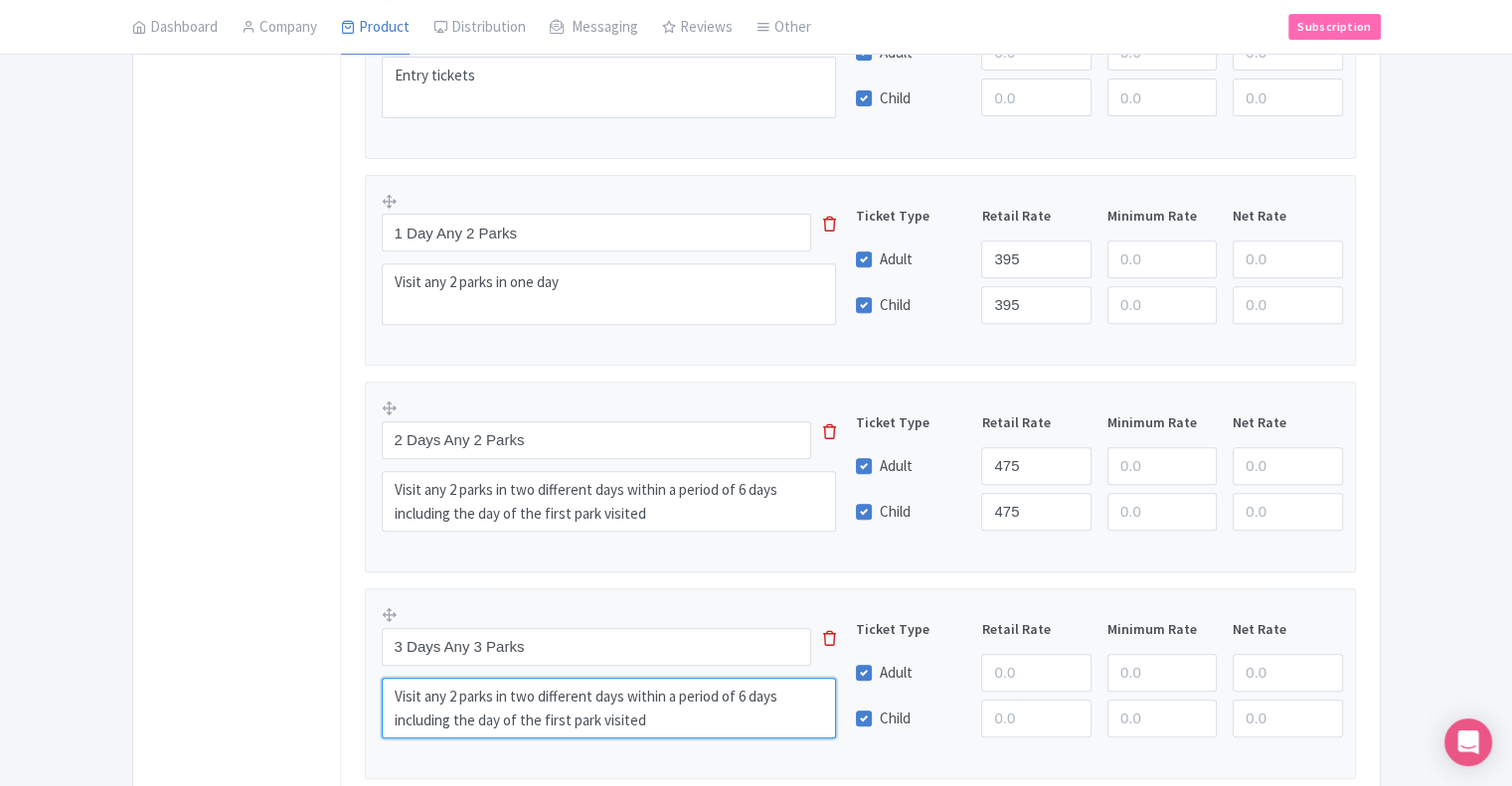 click on "Visit any 2 parks in two different days within a period of 6 days including the day of the first park visited" at bounding box center (609, 708) 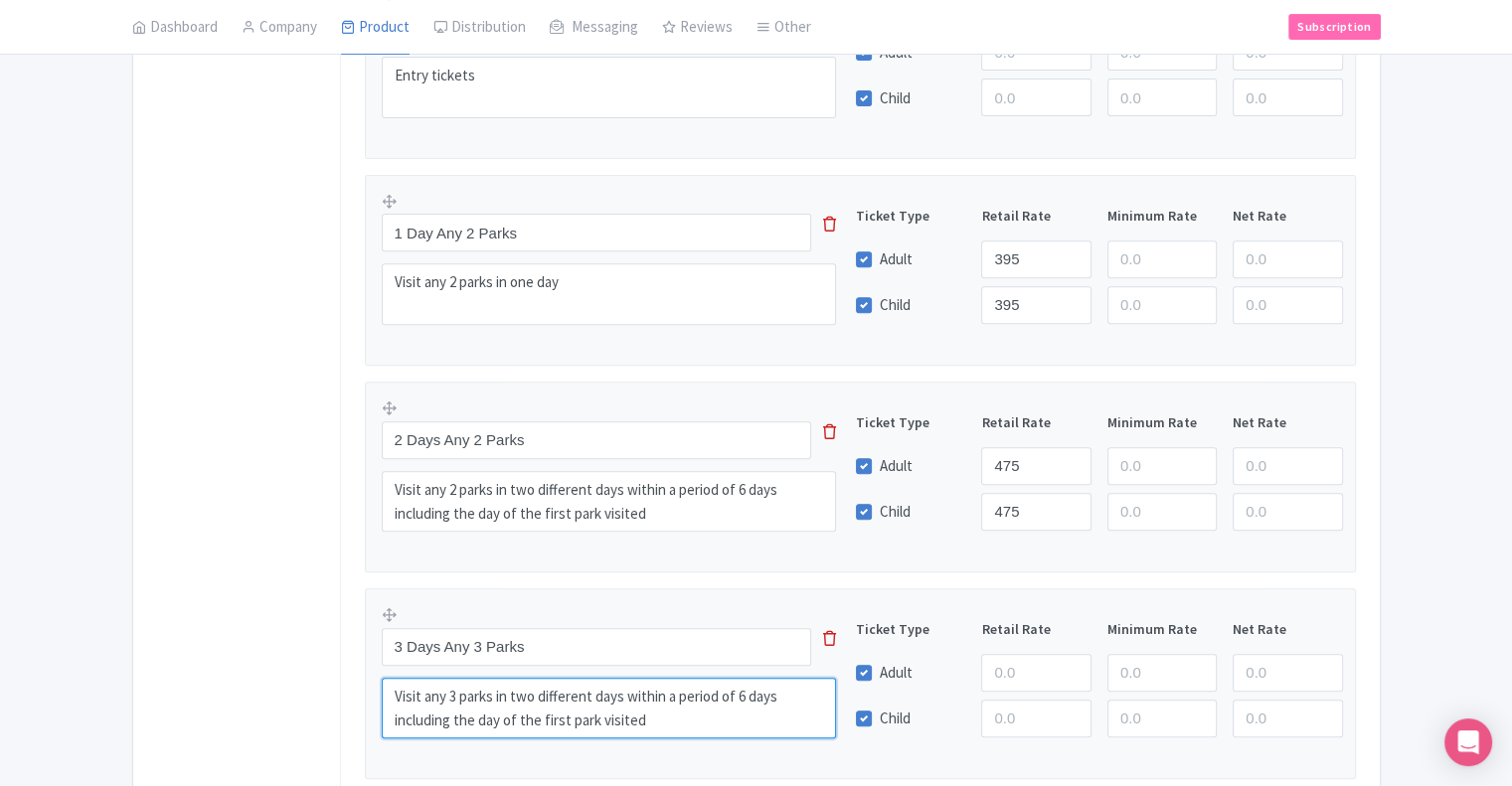 click on "Visit any 3 parks in two different days within a period of 6 days including the day of the first park visited" at bounding box center (609, 708) 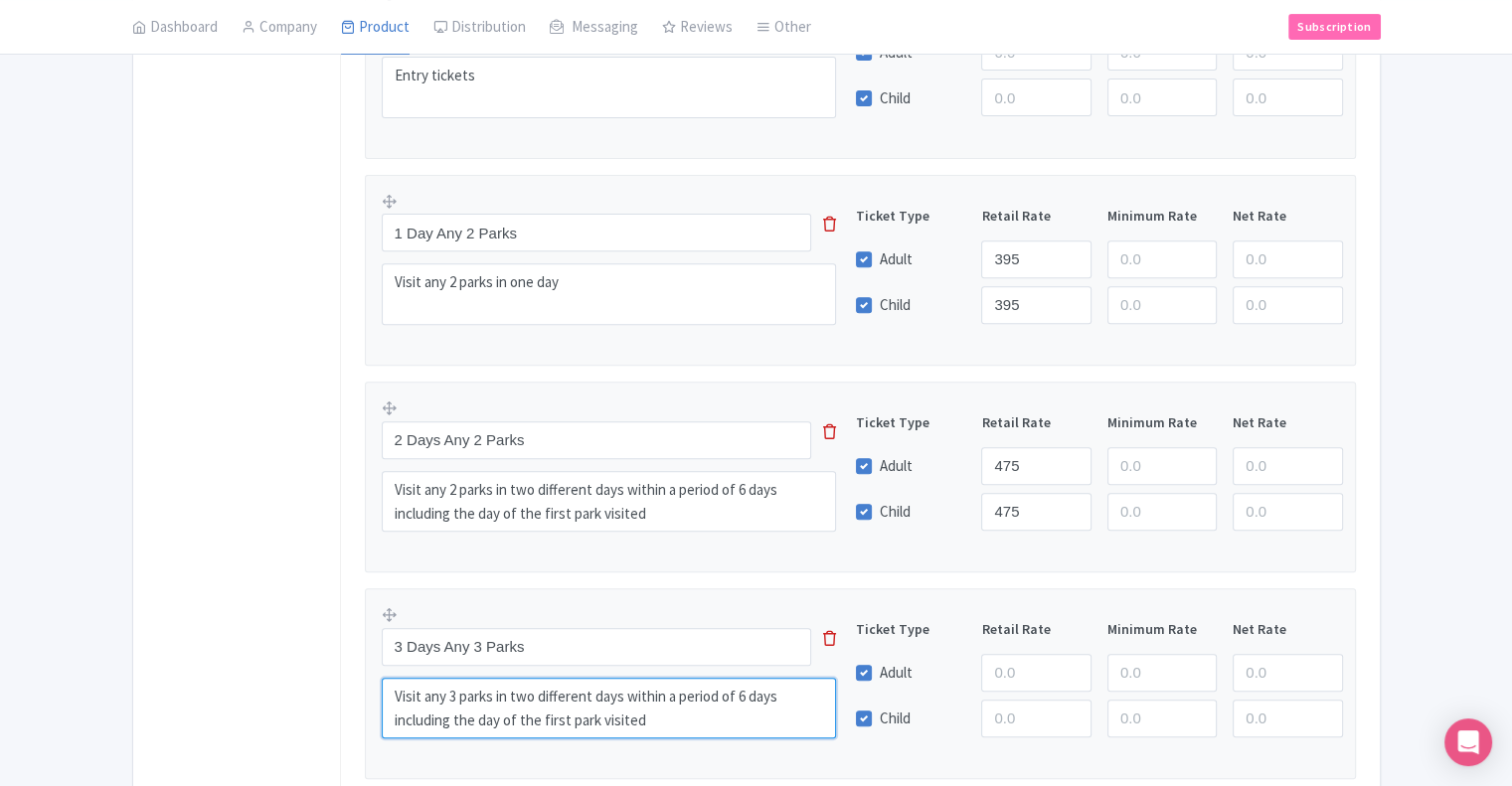 click on "Visit any 3 parks in two different days within a period of 6 days including the day of the first park visited" at bounding box center (609, 708) 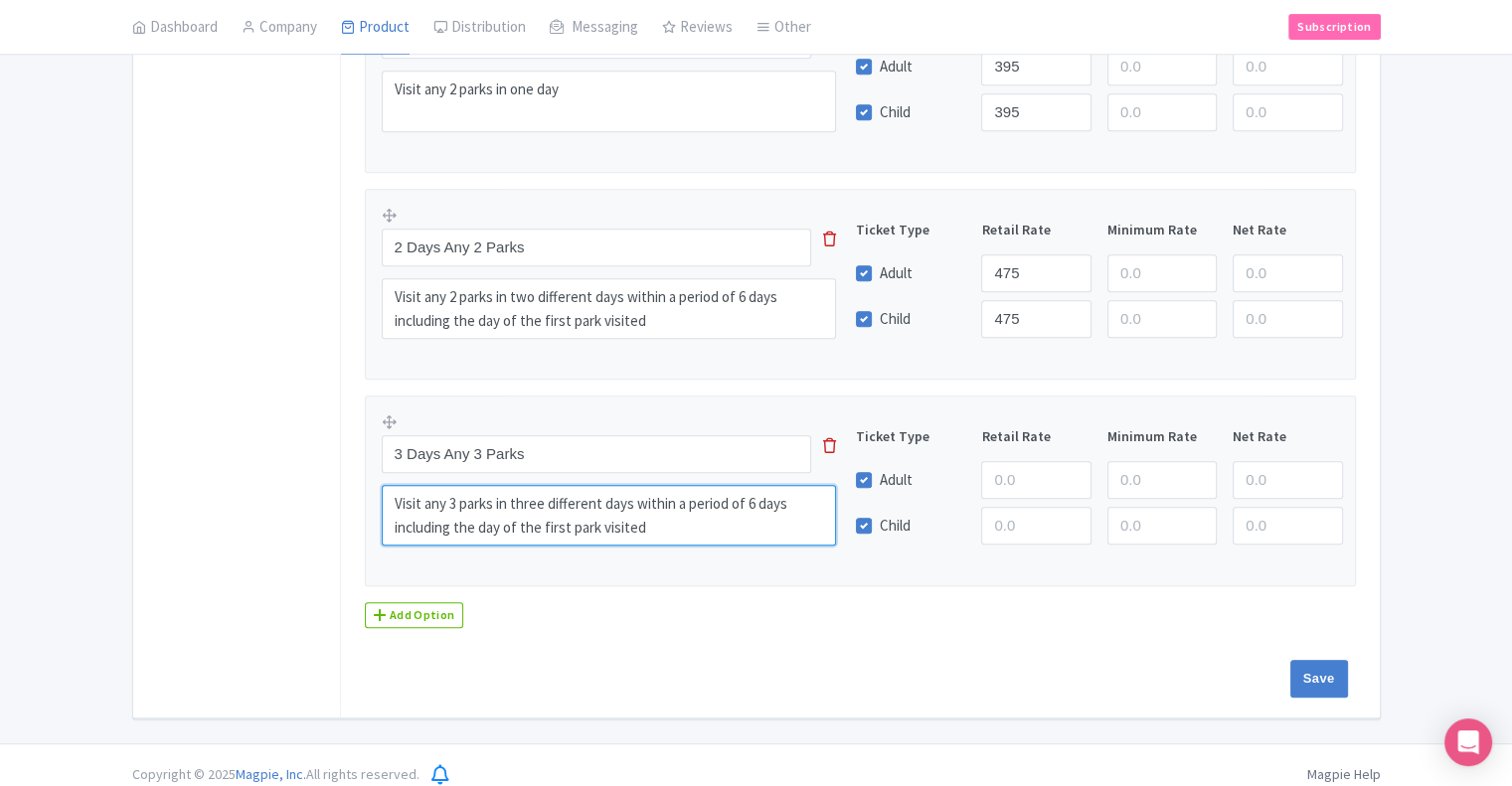 scroll, scrollTop: 904, scrollLeft: 0, axis: vertical 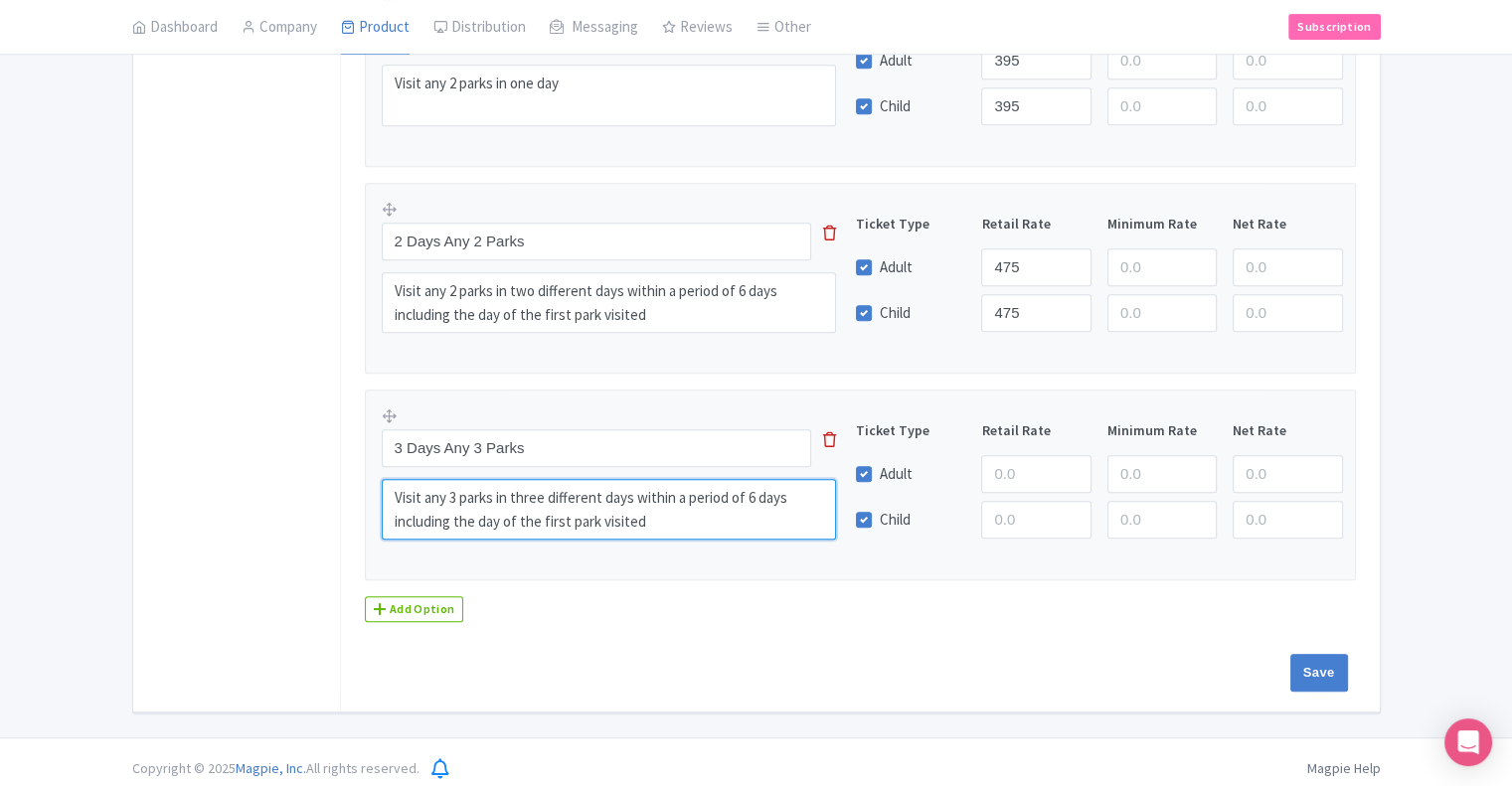 type on "Visit any 3 parks in three different days within a period of 6 days including the day of the first park visited" 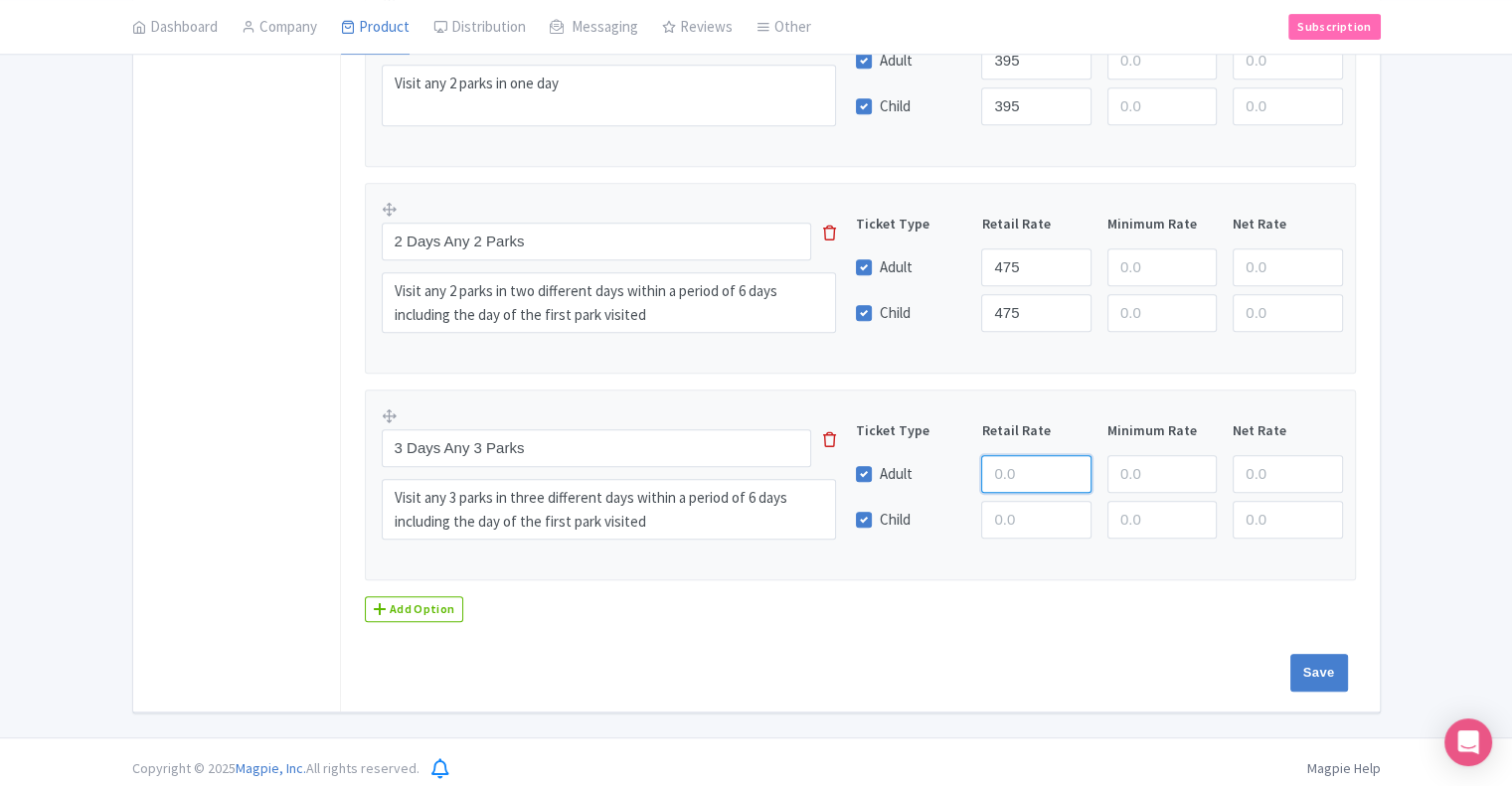 click at bounding box center (1036, 474) 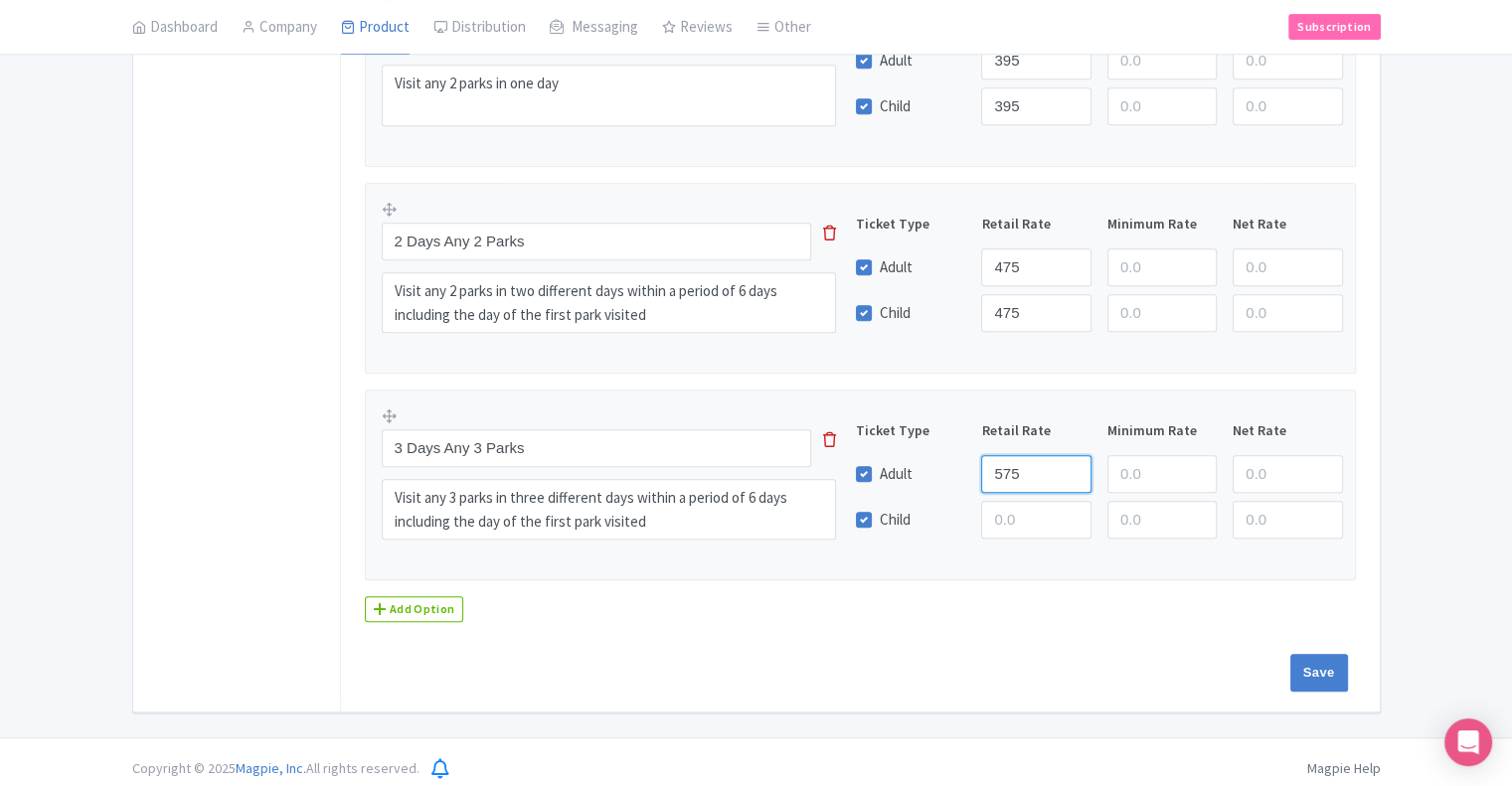 type on "575" 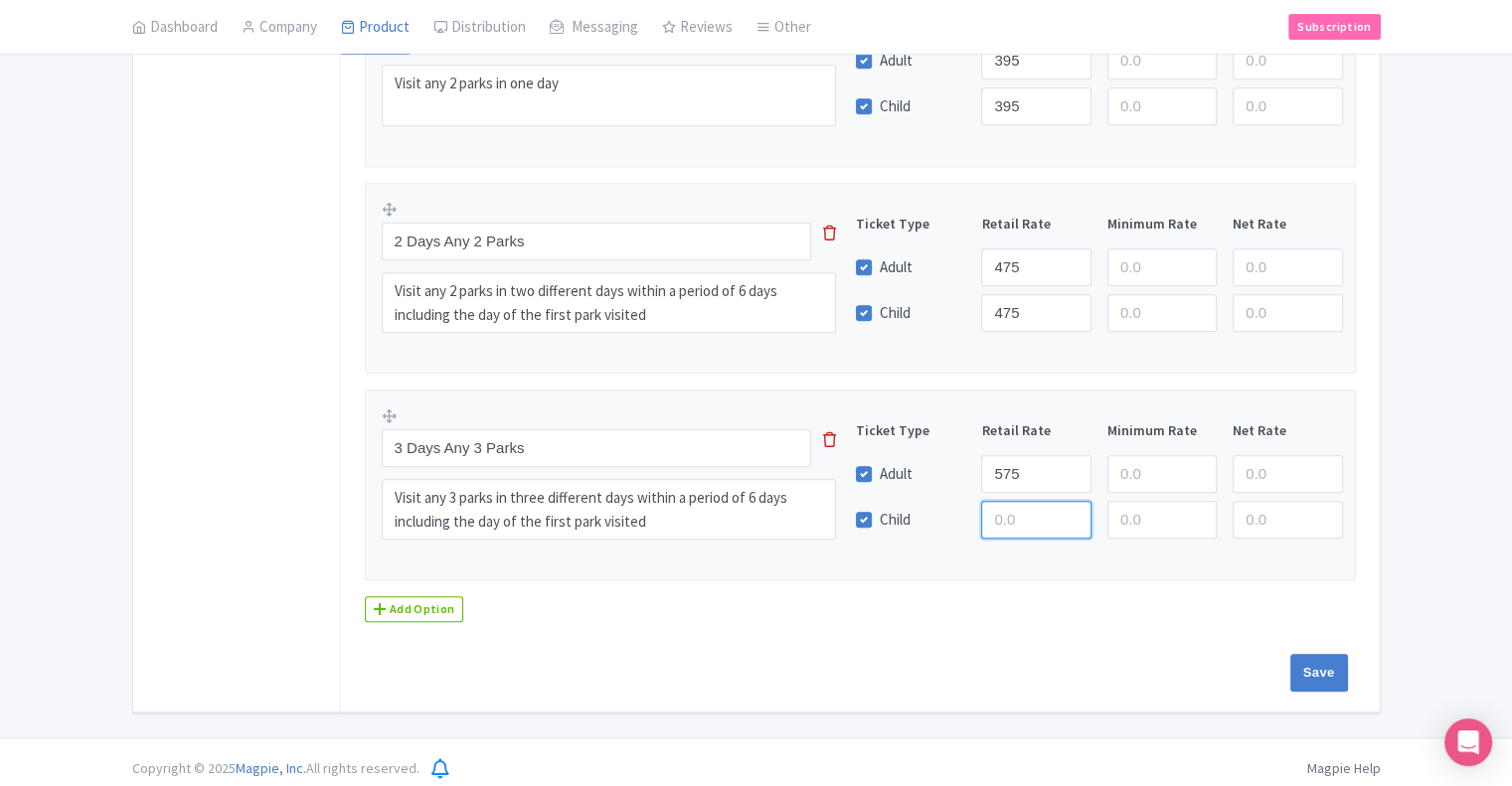 click at bounding box center (1036, 520) 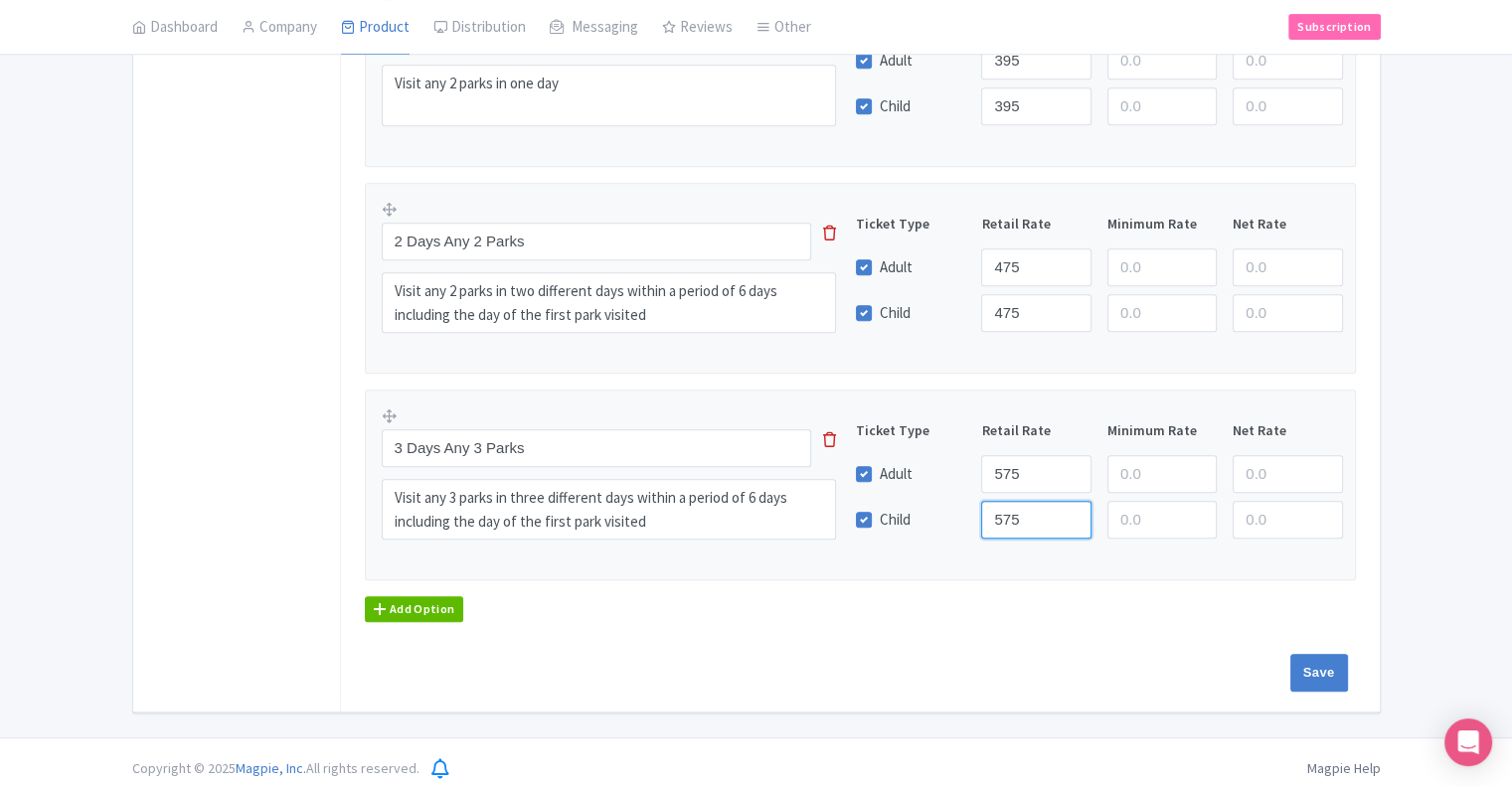 type on "575" 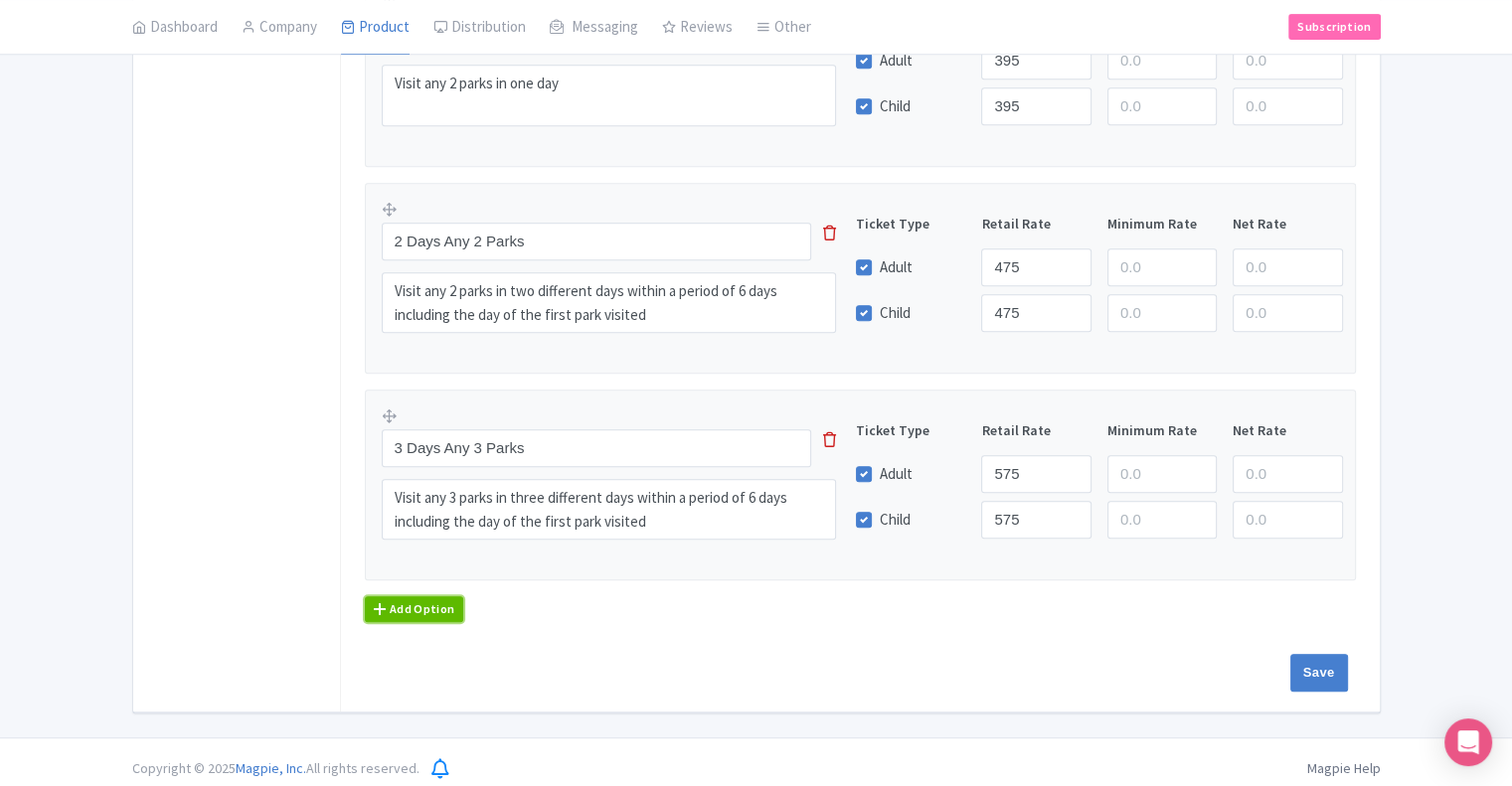 click on "Add Option" at bounding box center (415, 609) 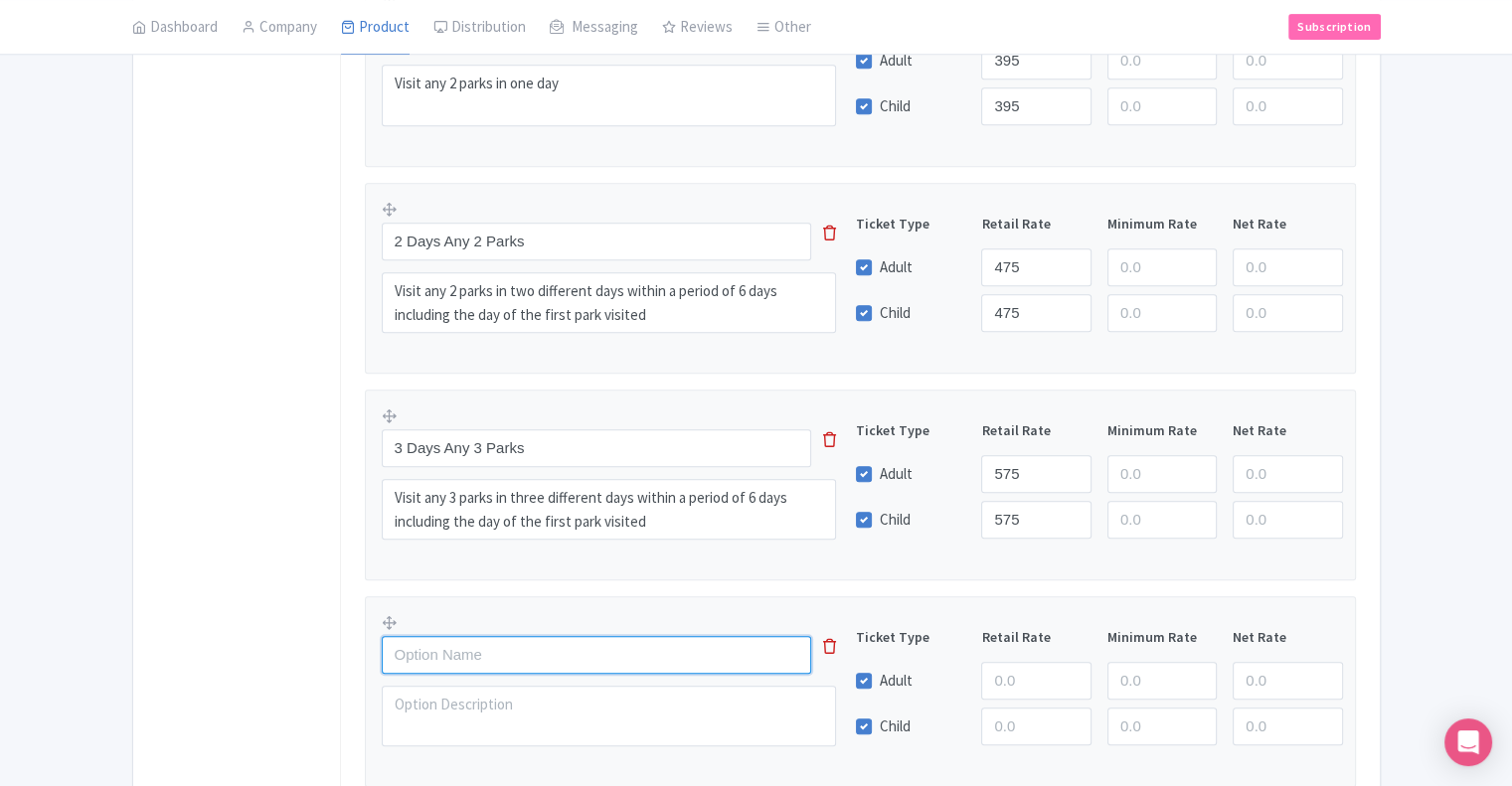 click at bounding box center (596, 655) 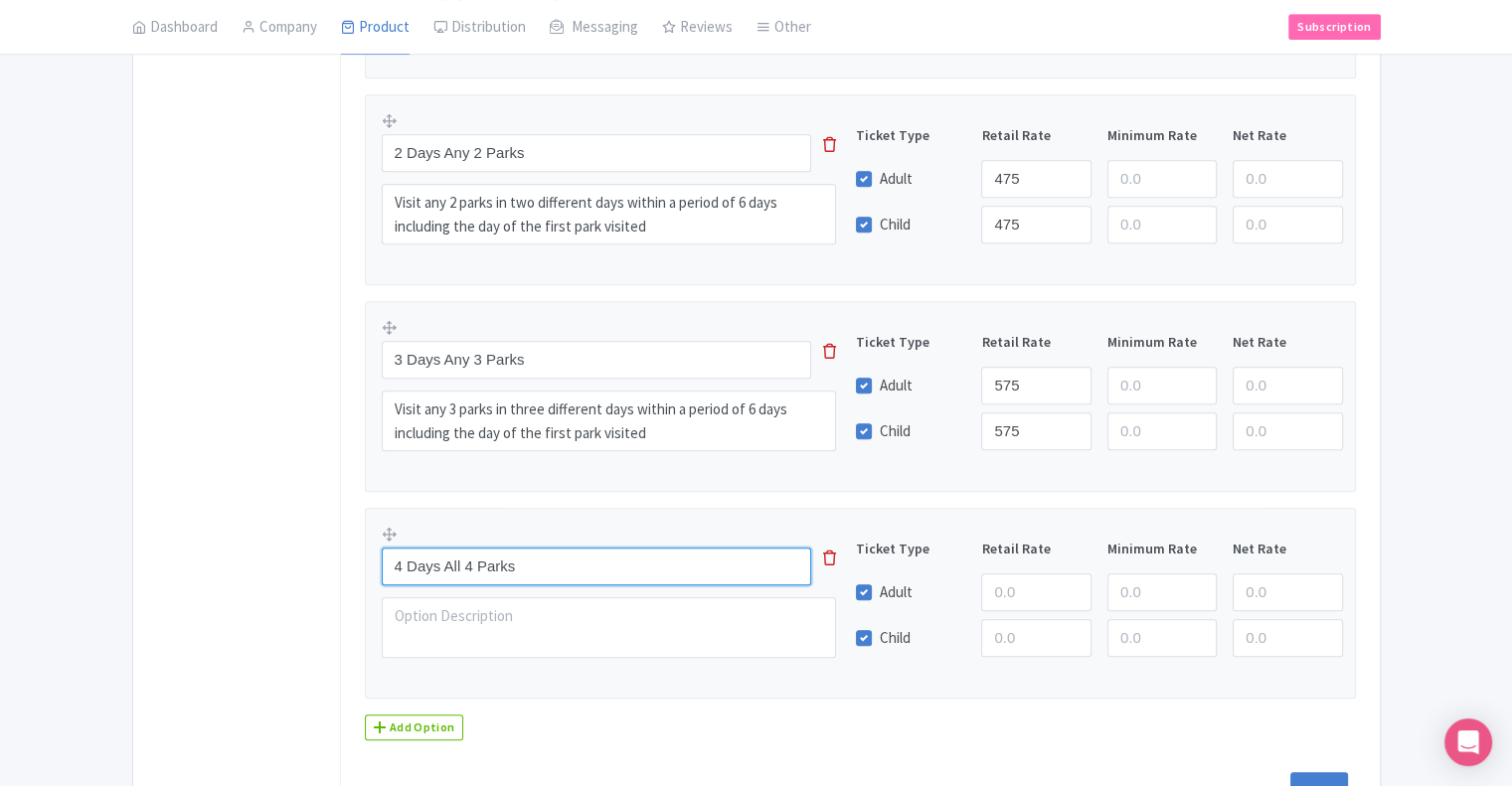 scroll, scrollTop: 1004, scrollLeft: 0, axis: vertical 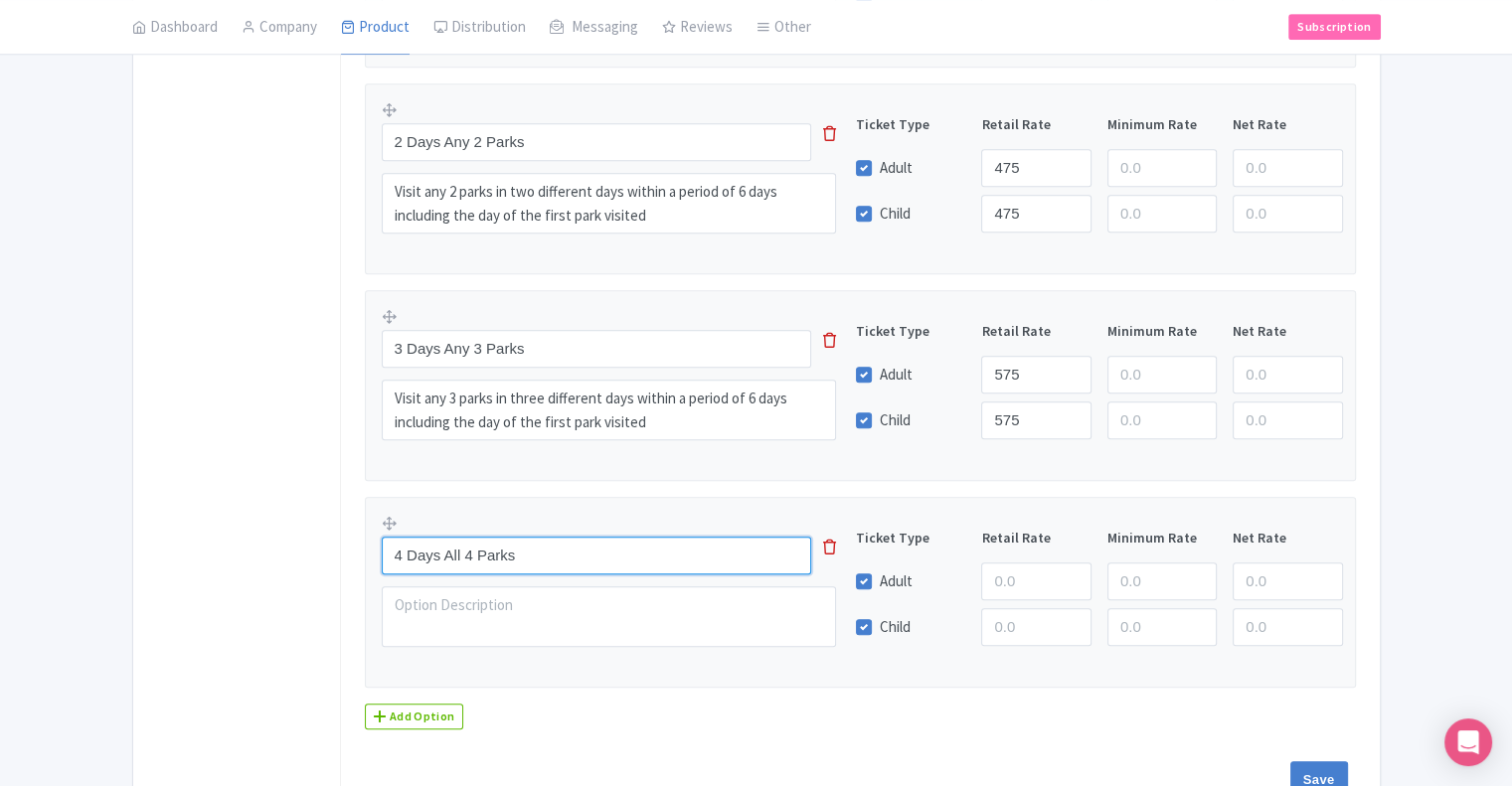type on "4 Days All 4 Parks" 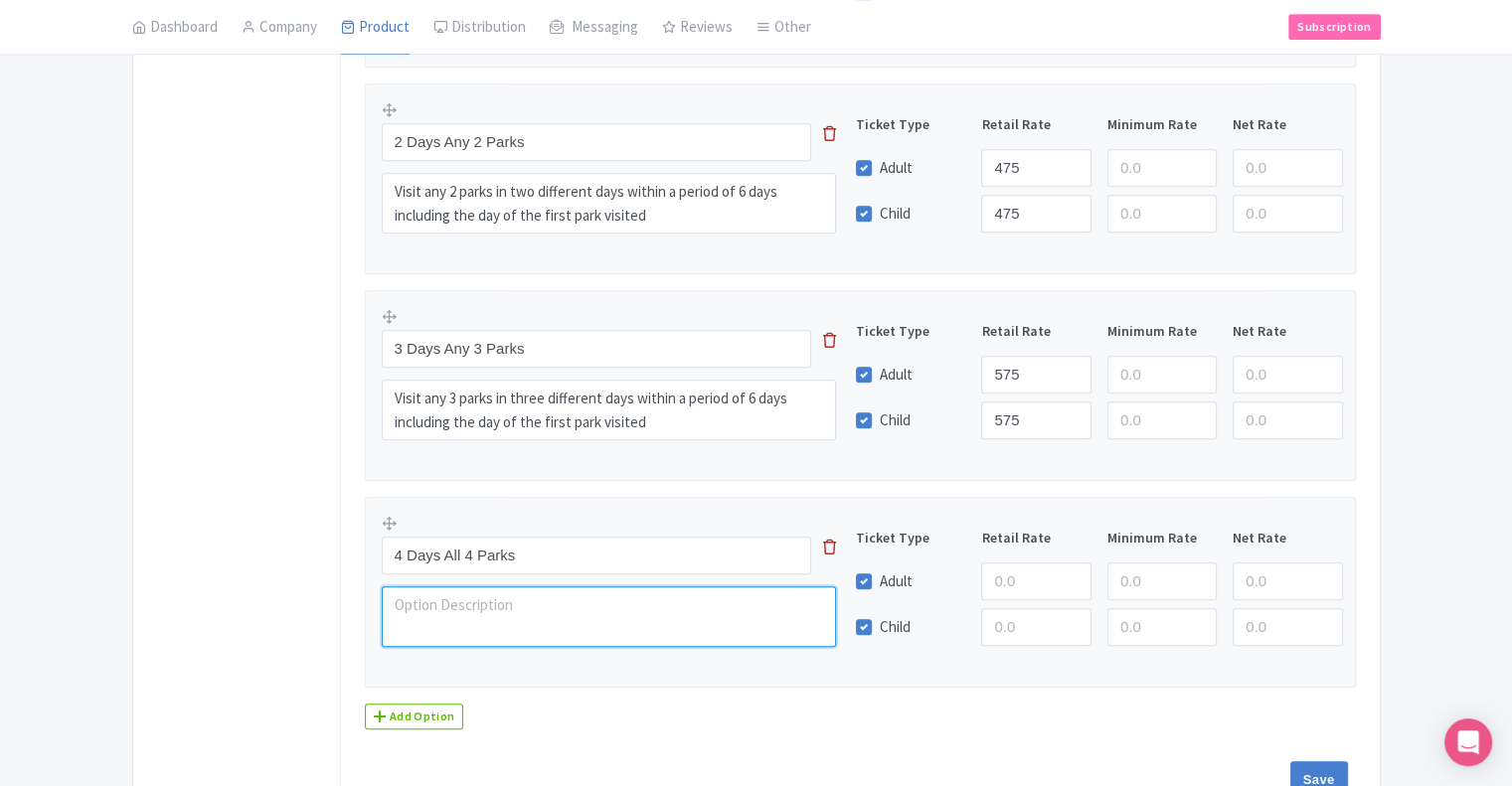 click at bounding box center (609, 617) 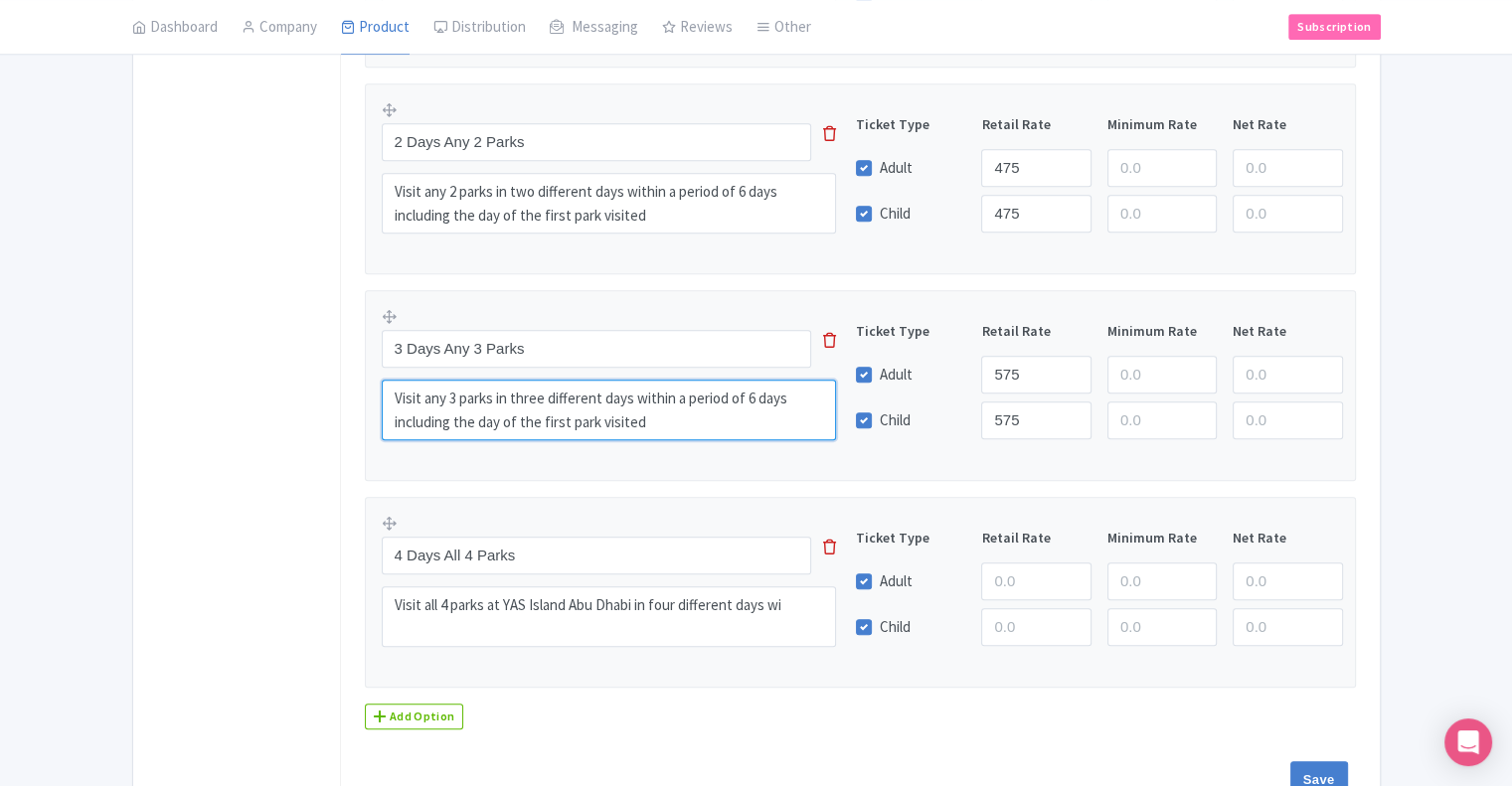 drag, startPoint x: 639, startPoint y: 393, endPoint x: 658, endPoint y: 420, distance: 33.01515 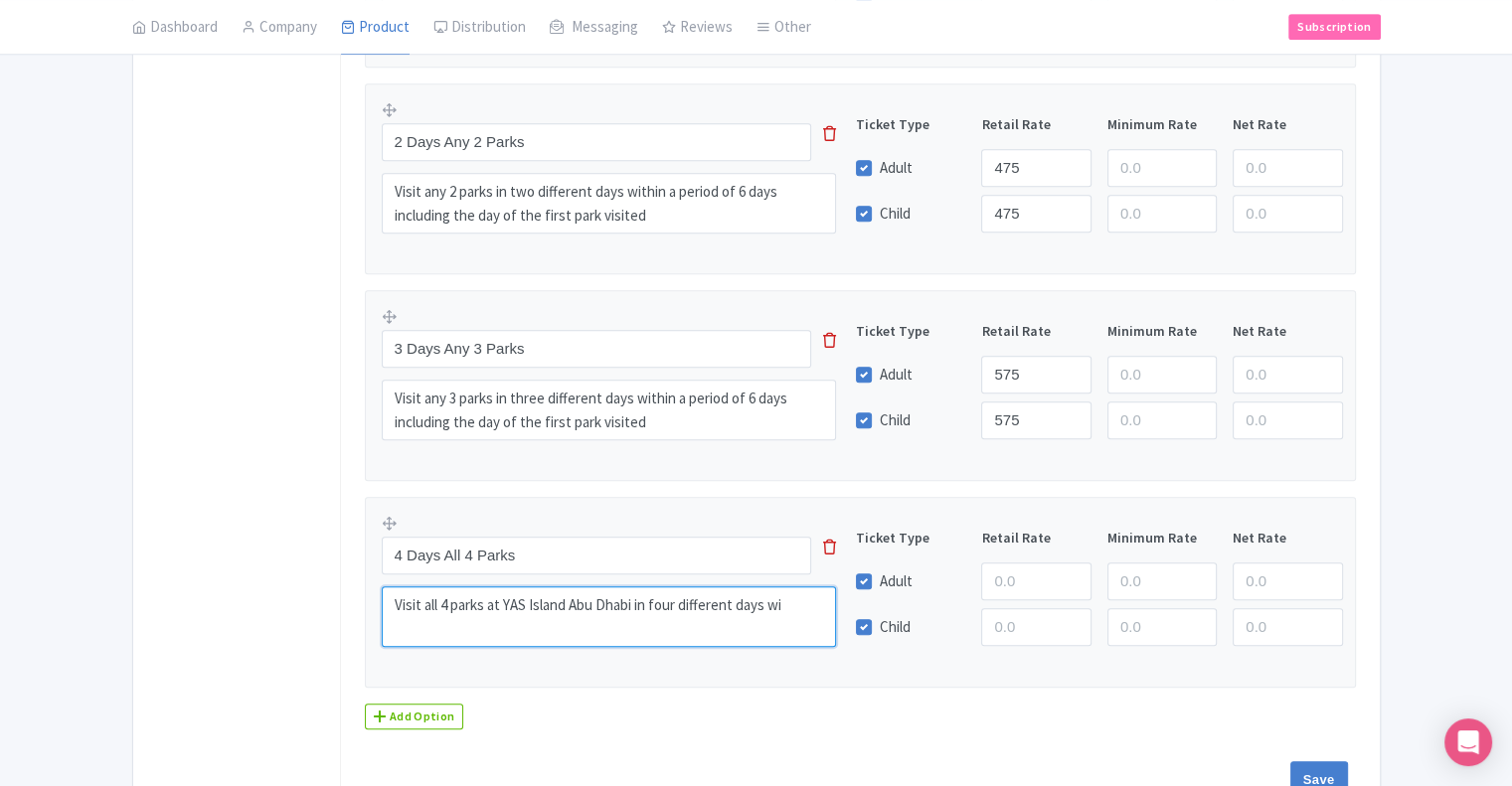 click on "Visit all 4 parks at YAS Island Abu Dhabi in four different days wi" at bounding box center [609, 617] 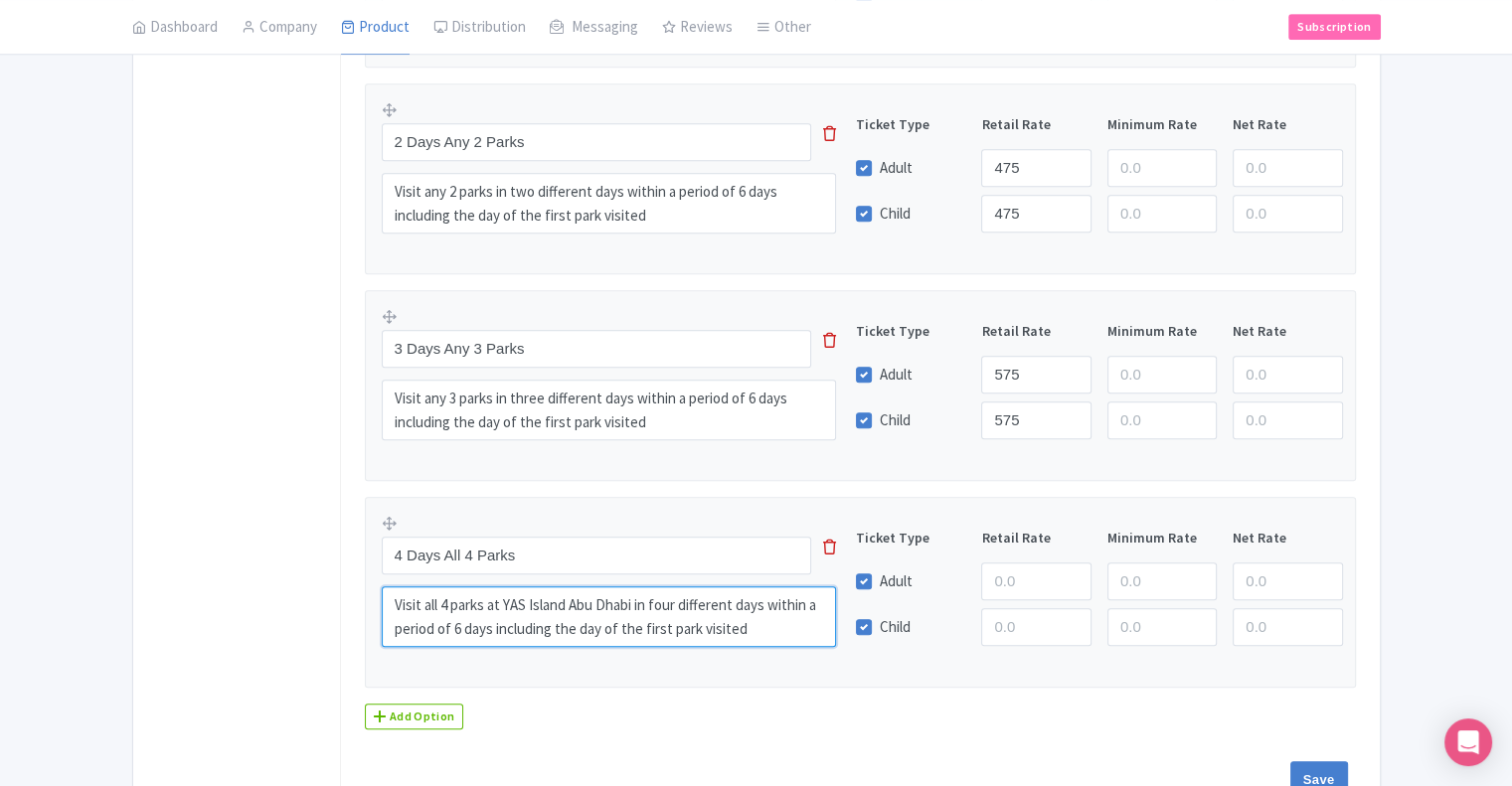 type on "Visit all 4 parks at YAS Island Abu Dhabi in four different days within a period of 6 days including the day of the first park visited" 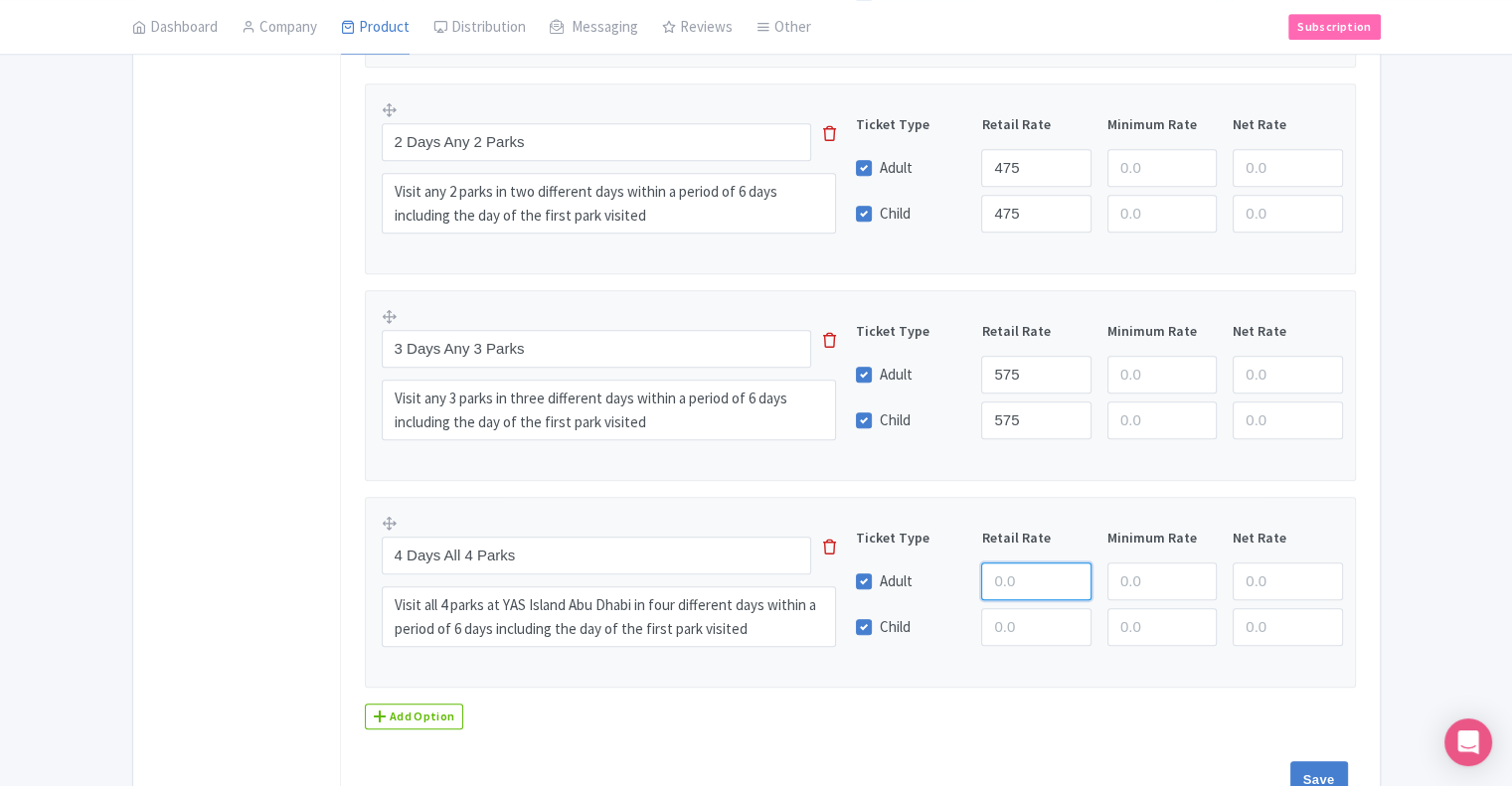 click at bounding box center [1036, 581] 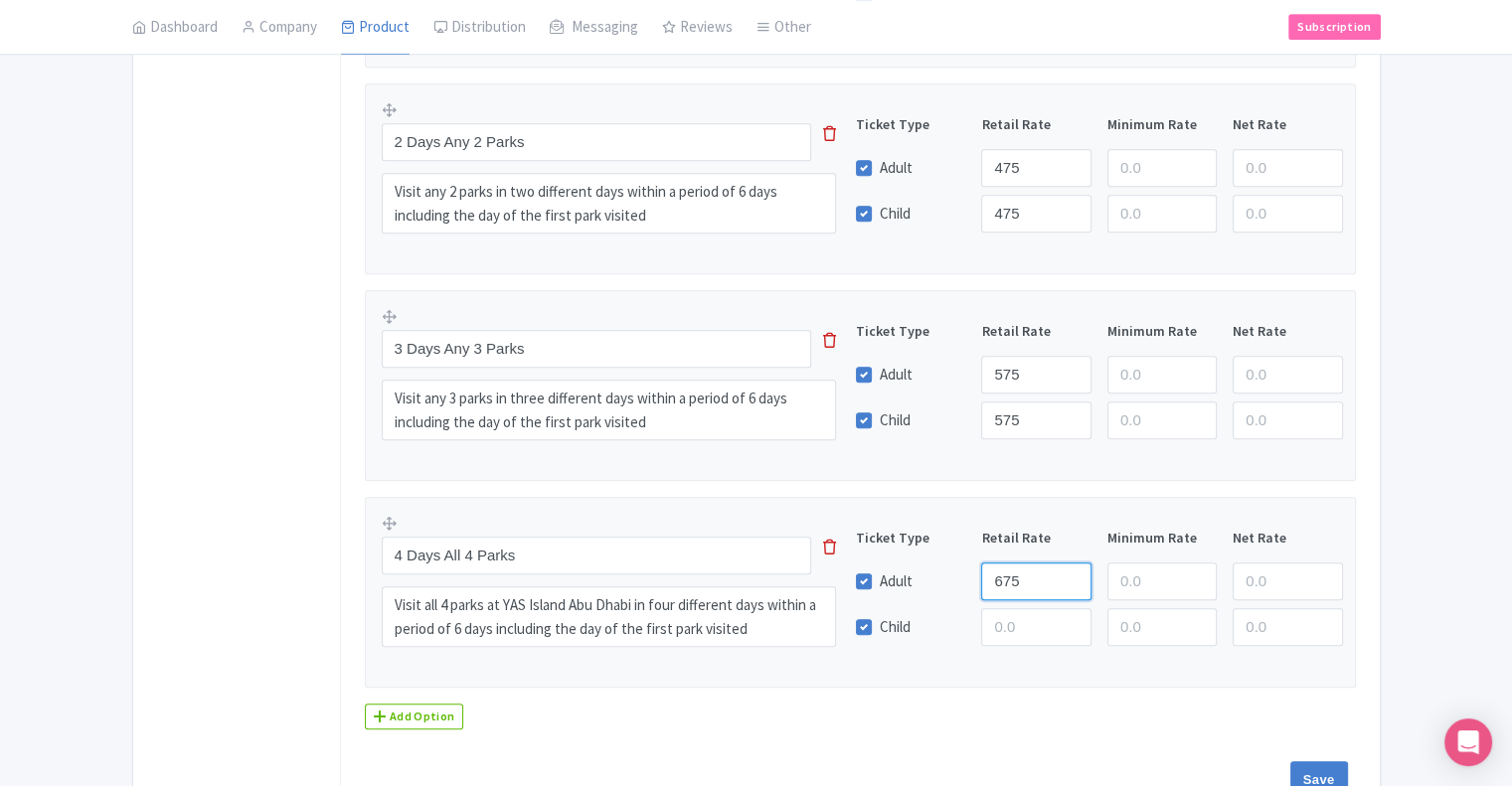 type on "675" 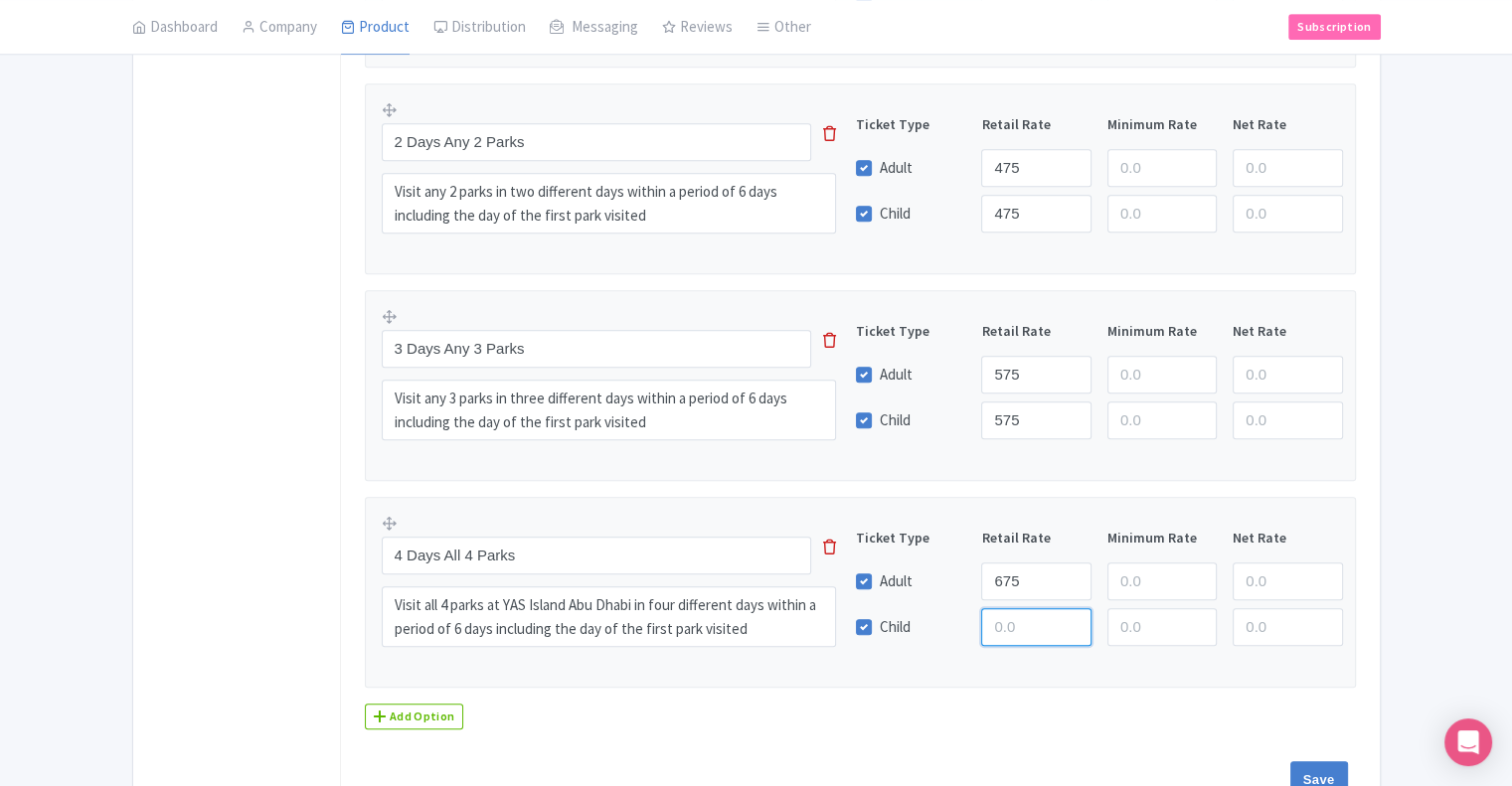 click at bounding box center [1036, 627] 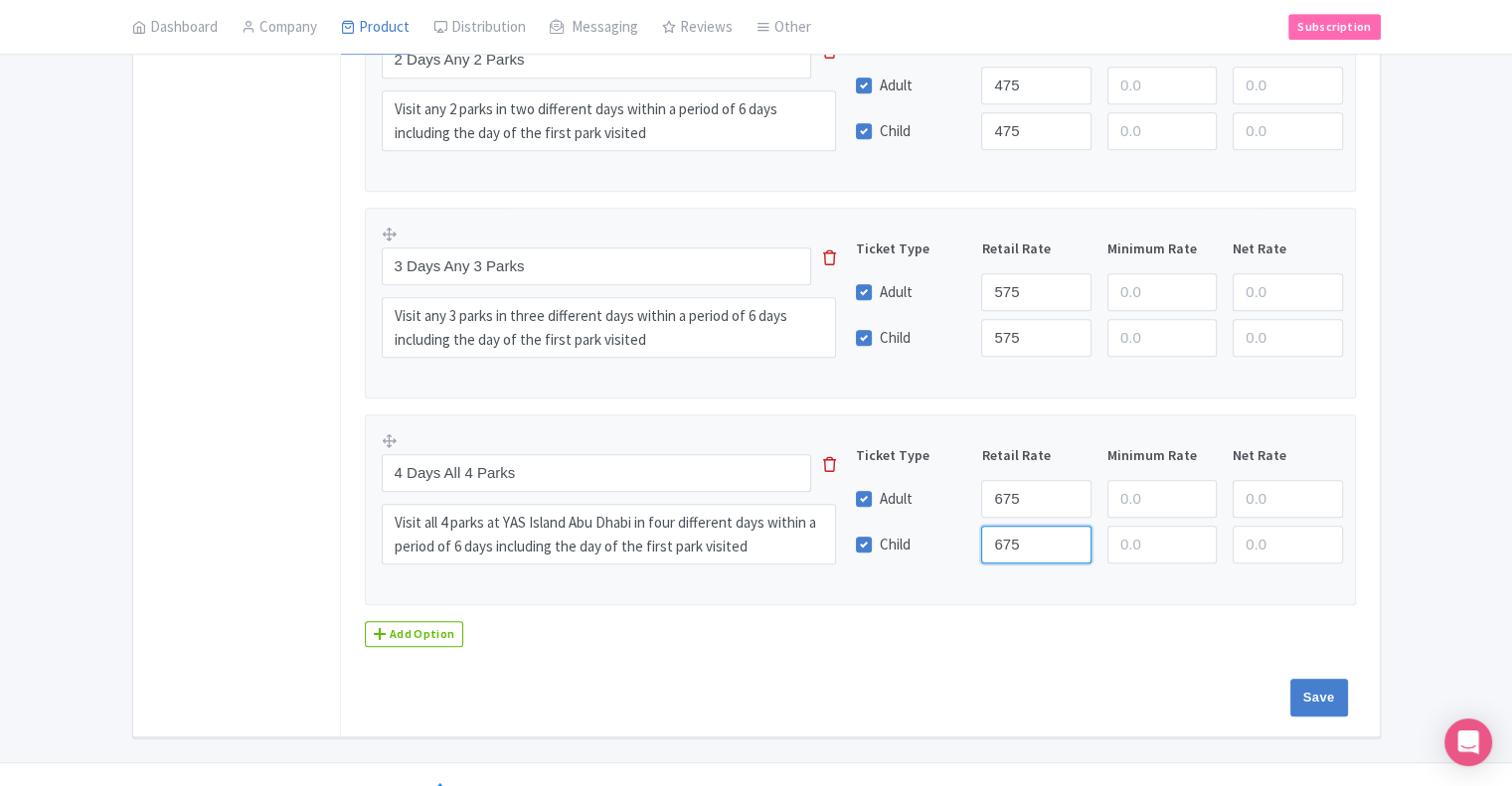scroll, scrollTop: 1118, scrollLeft: 0, axis: vertical 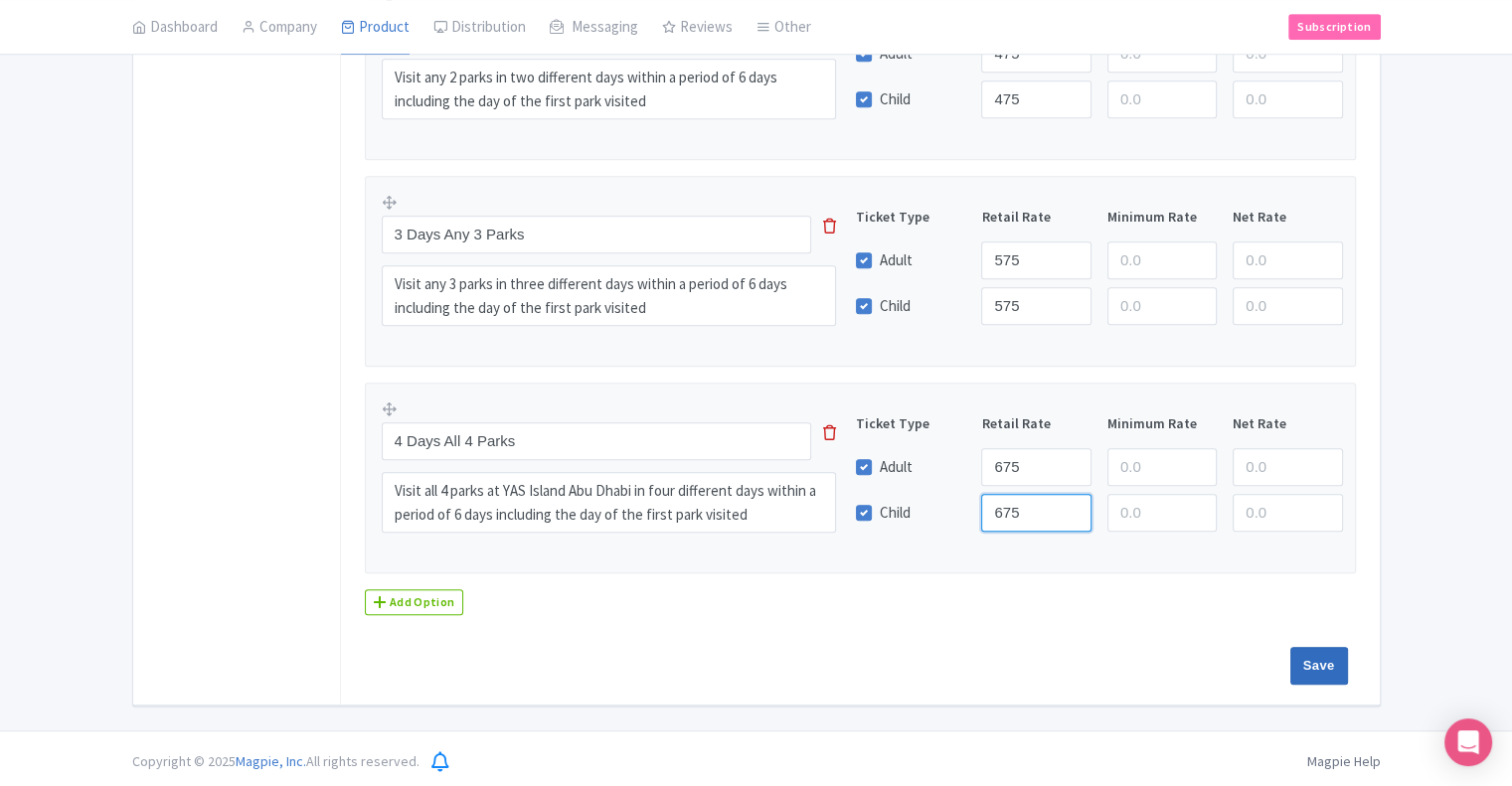 type on "675" 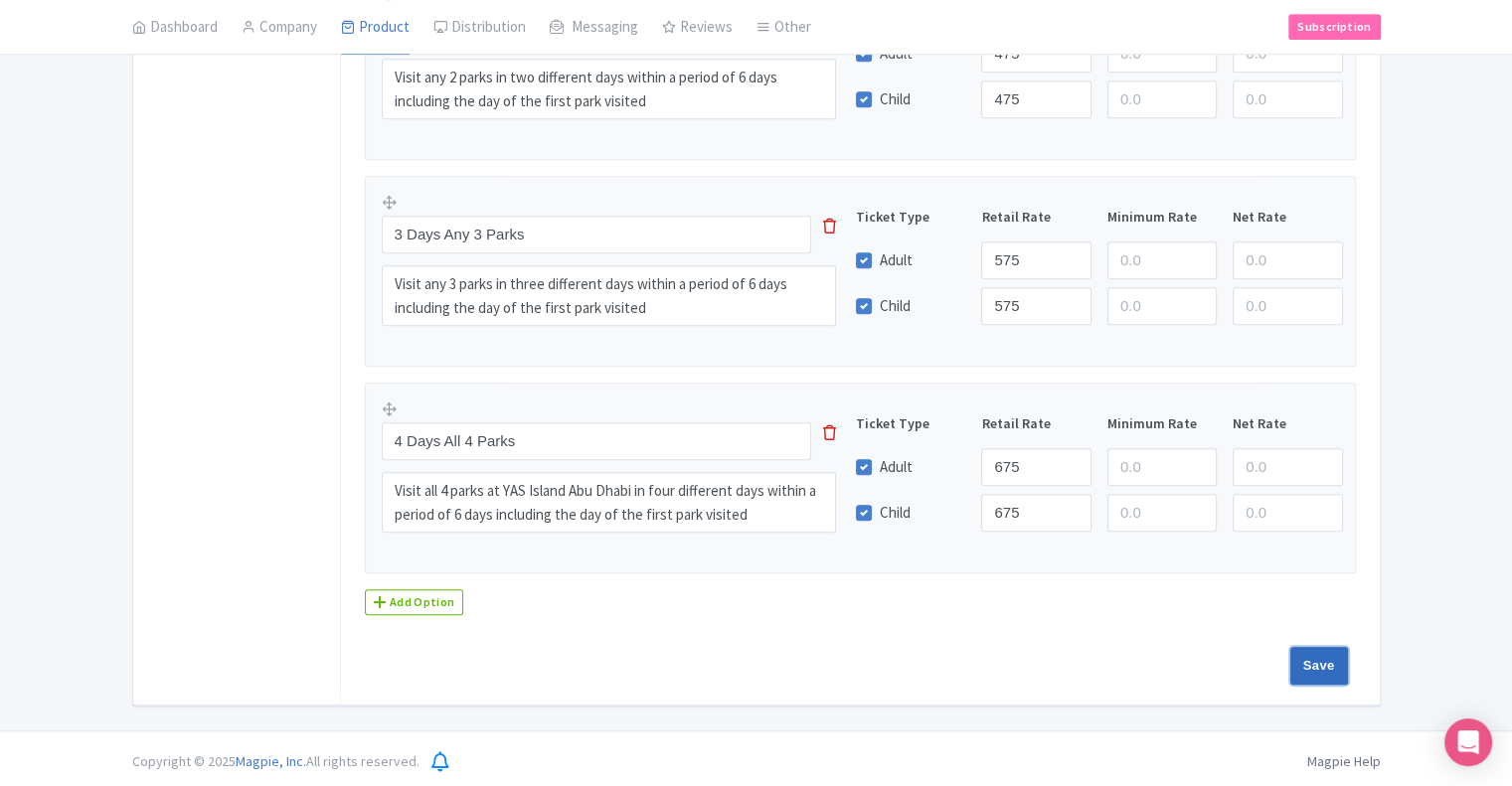 click on "Save" at bounding box center [1319, 666] 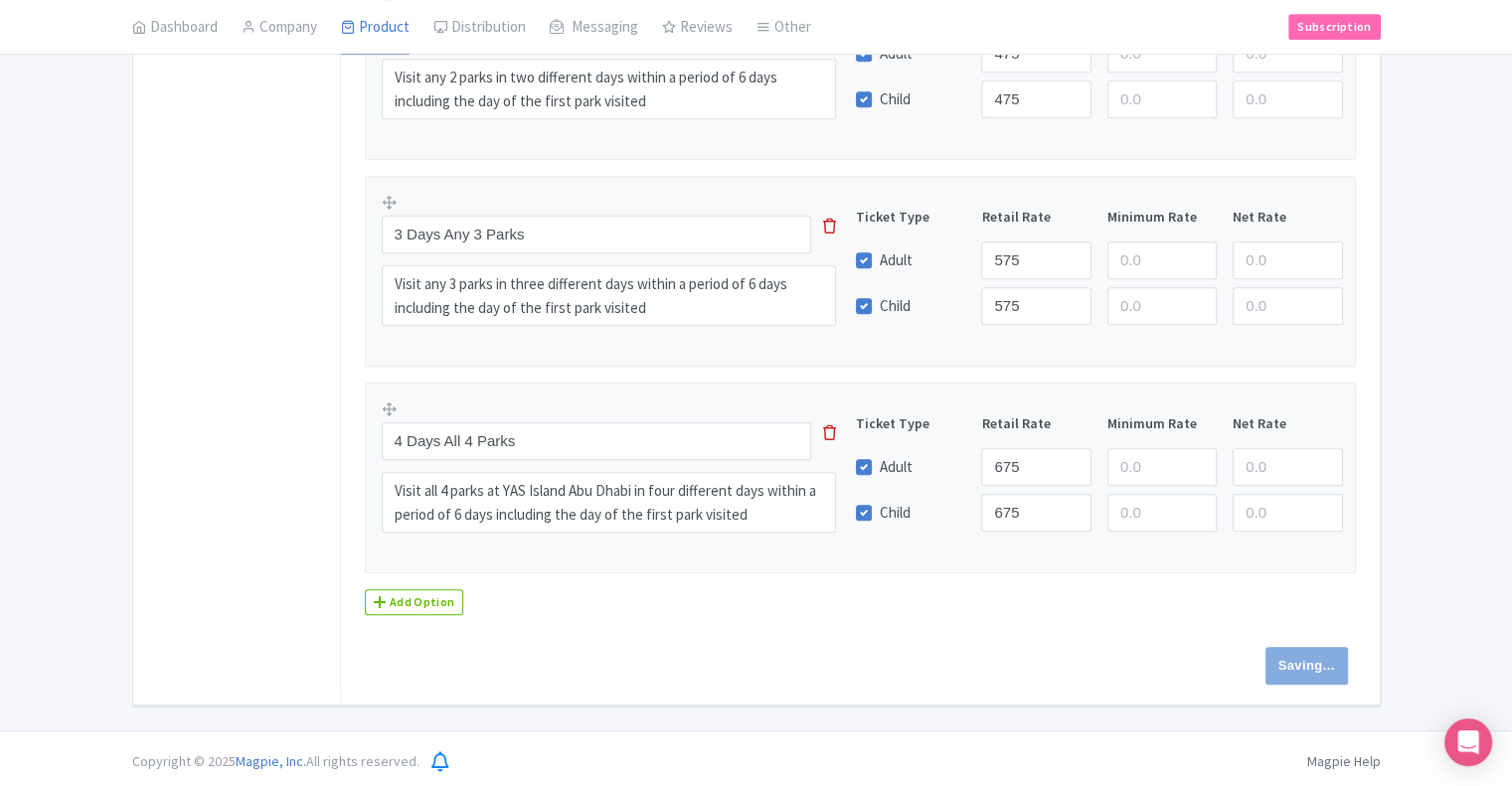 type on "Saving..." 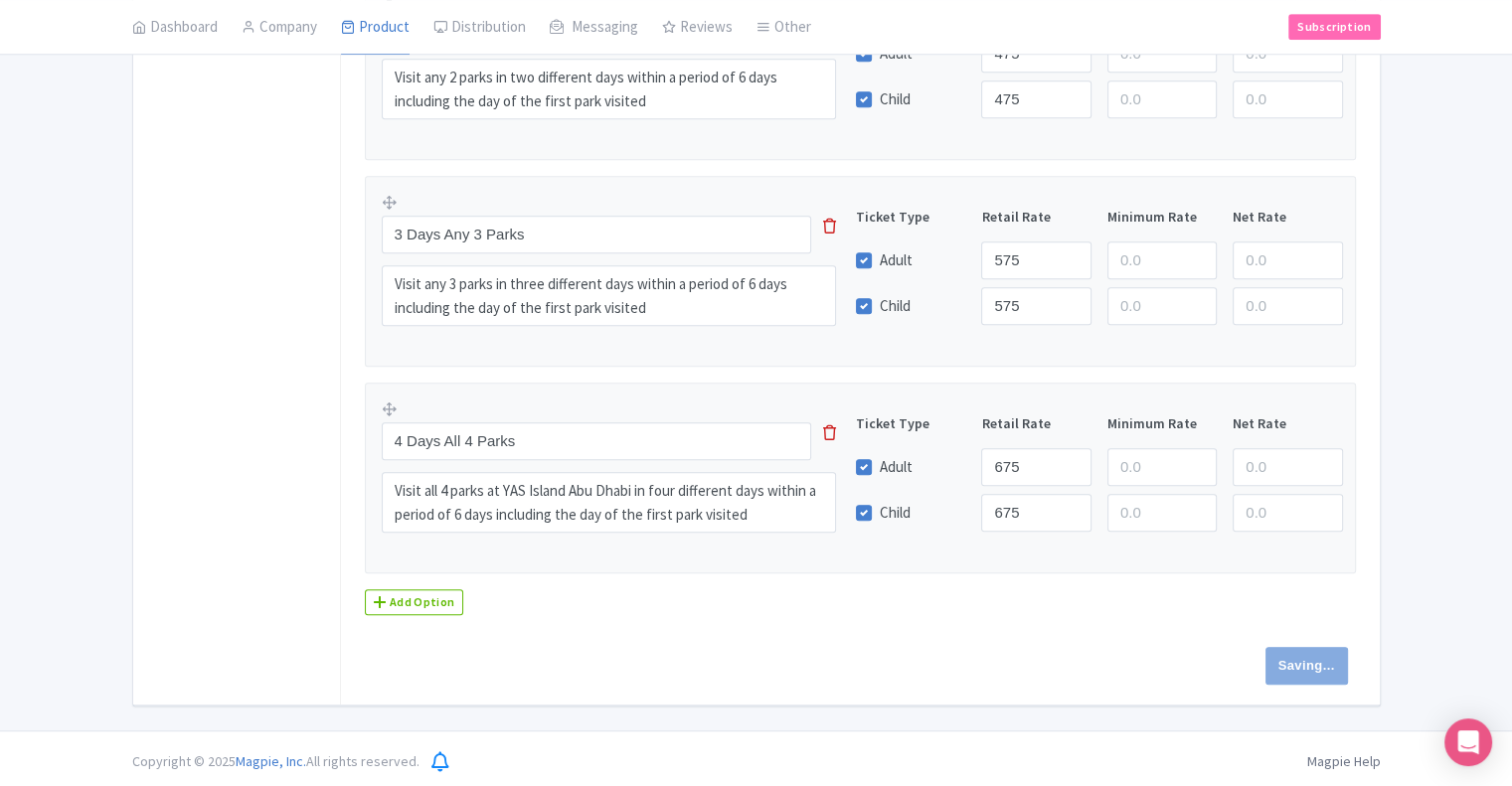 type on "Saving..." 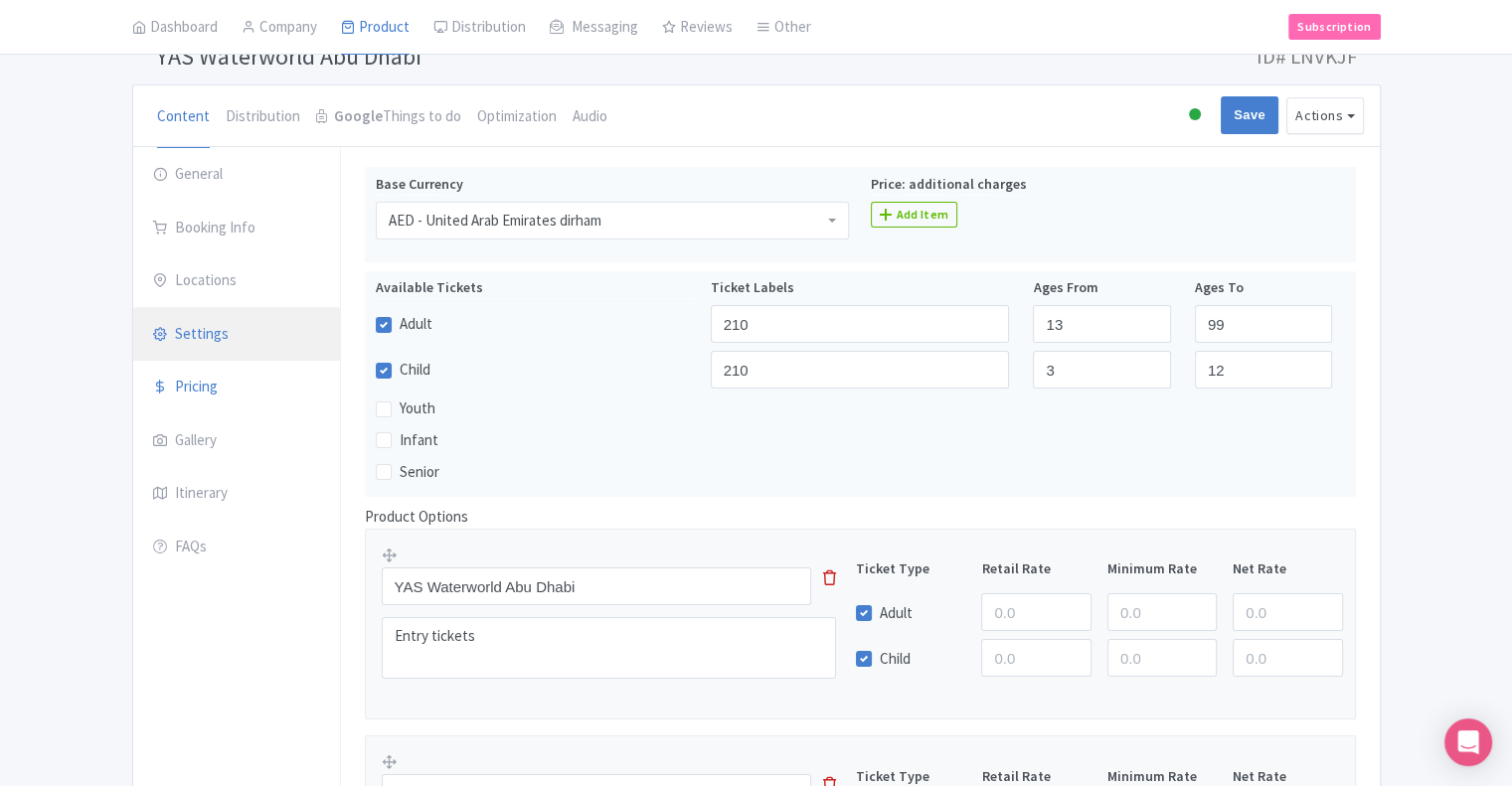 scroll, scrollTop: 99, scrollLeft: 0, axis: vertical 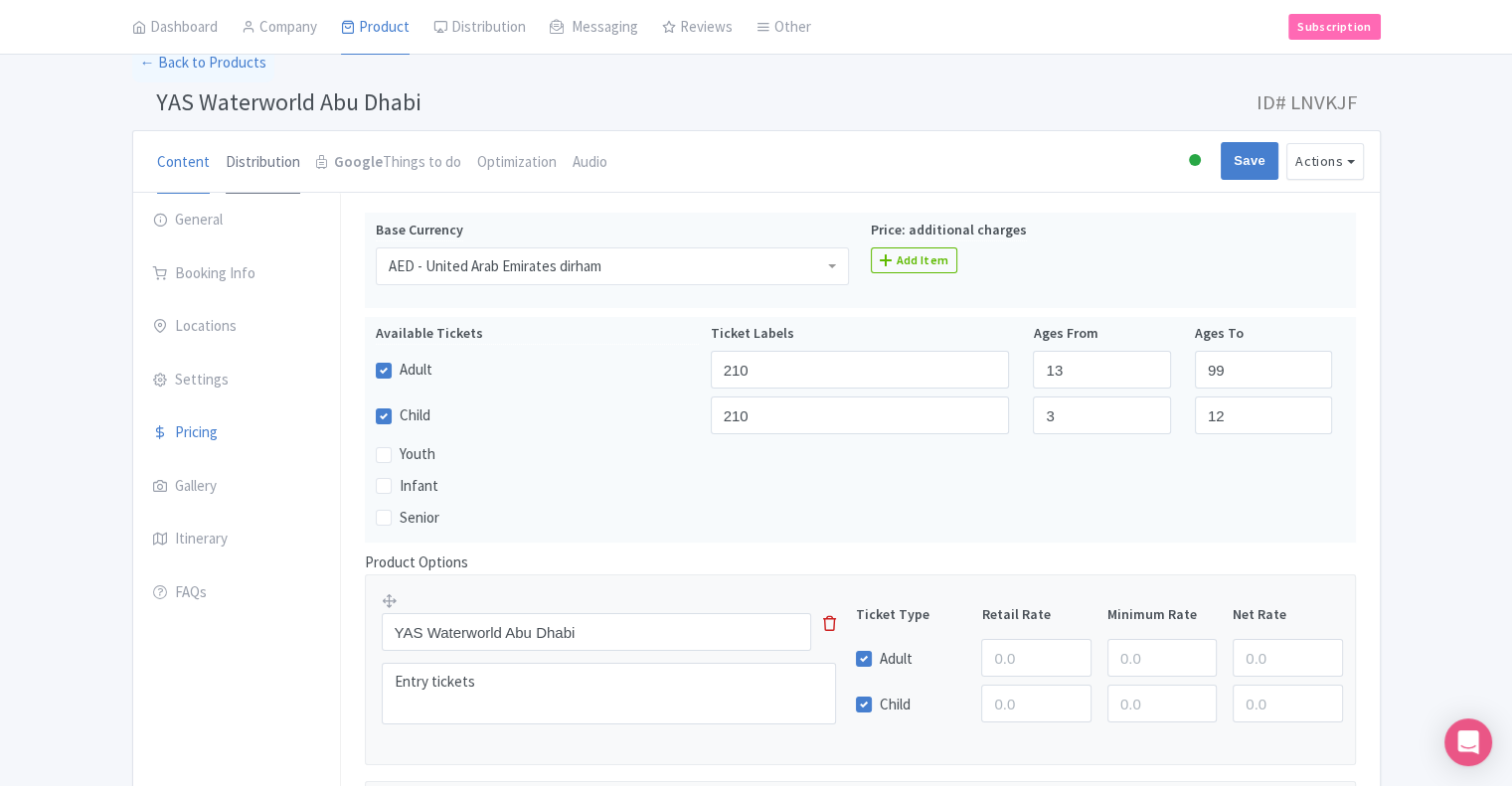 click on "Distribution" at bounding box center [262, 163] 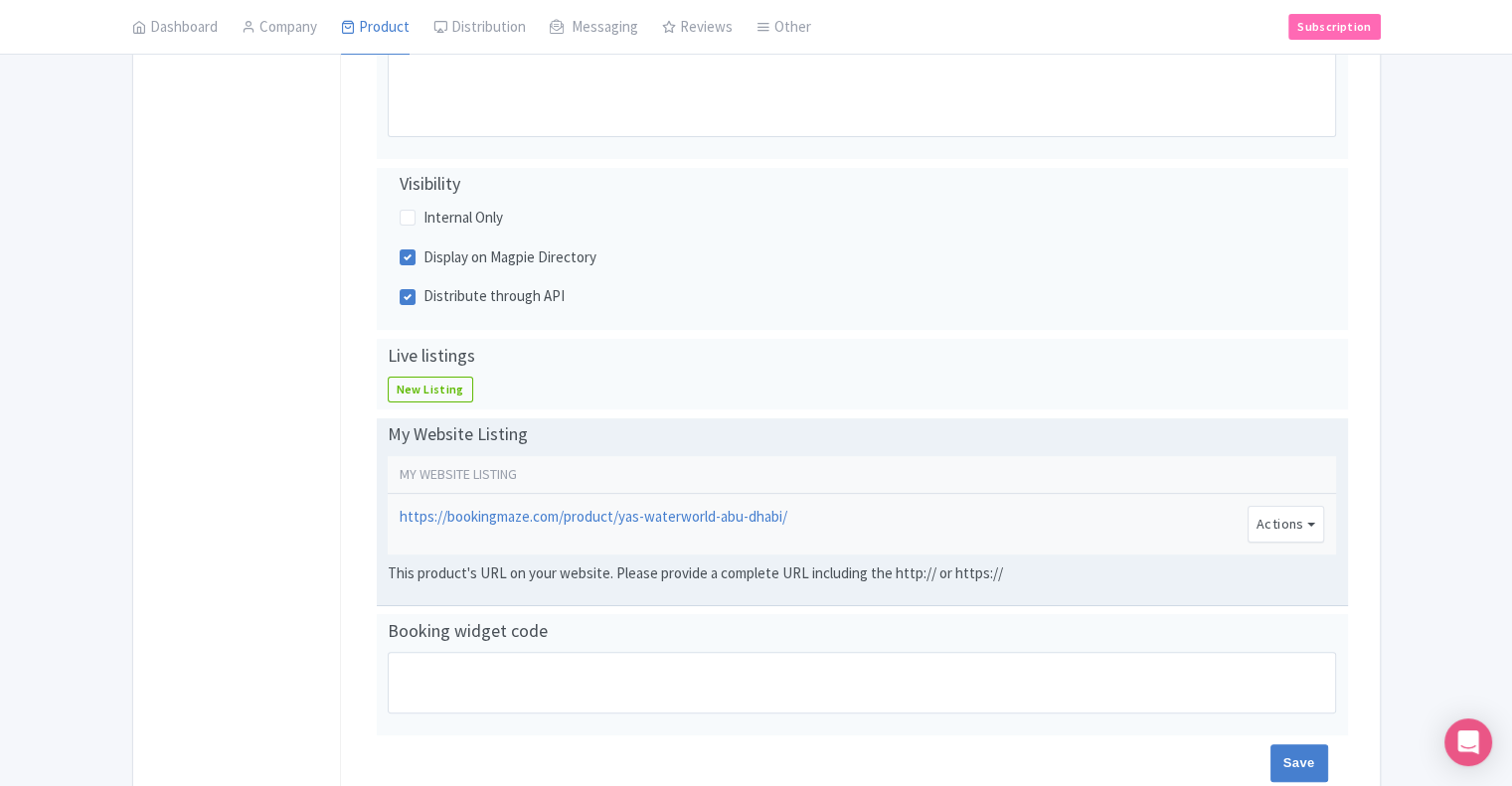 scroll, scrollTop: 0, scrollLeft: 0, axis: both 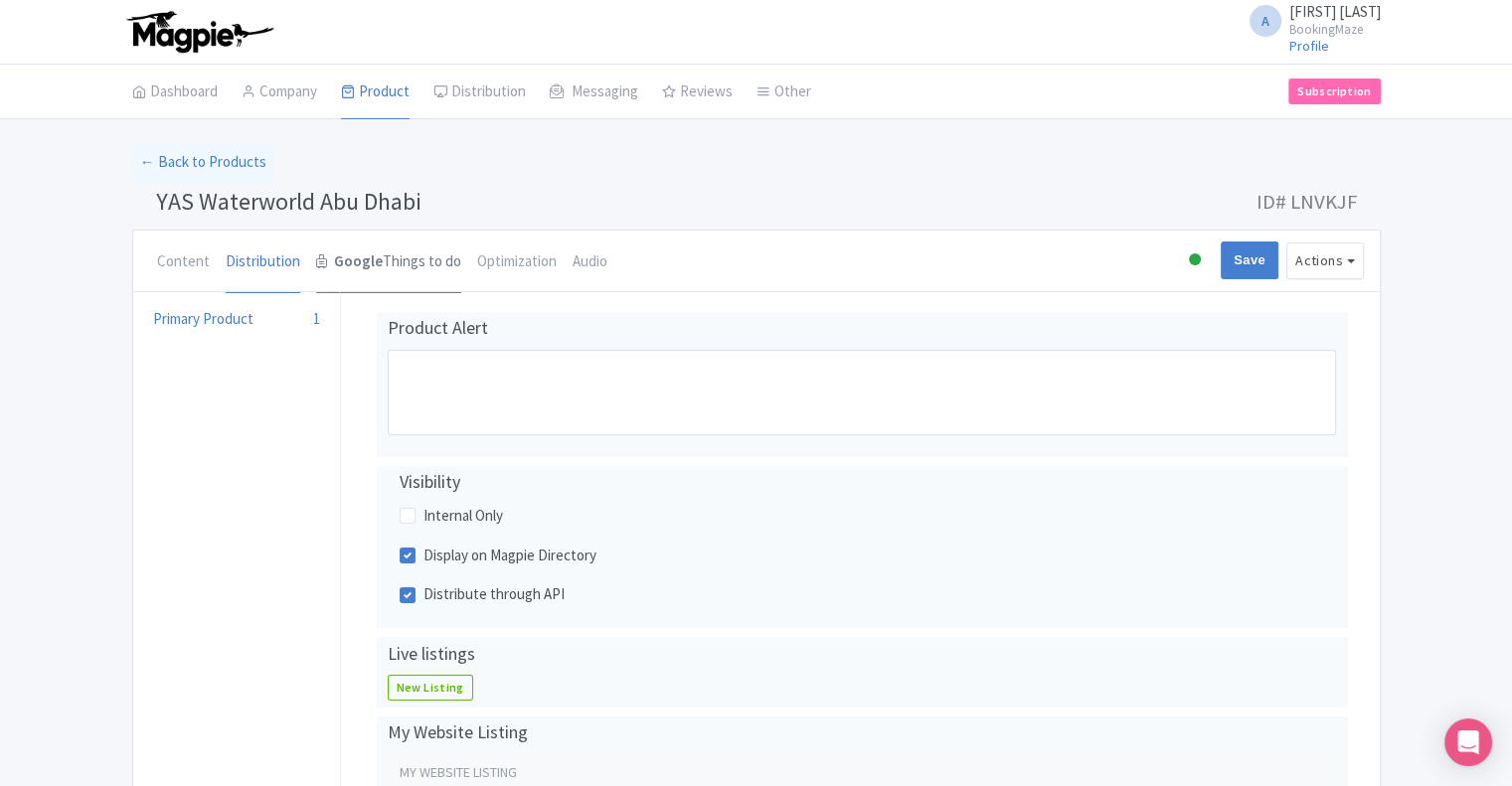 click on "Google  Things to do" at bounding box center (389, 262) 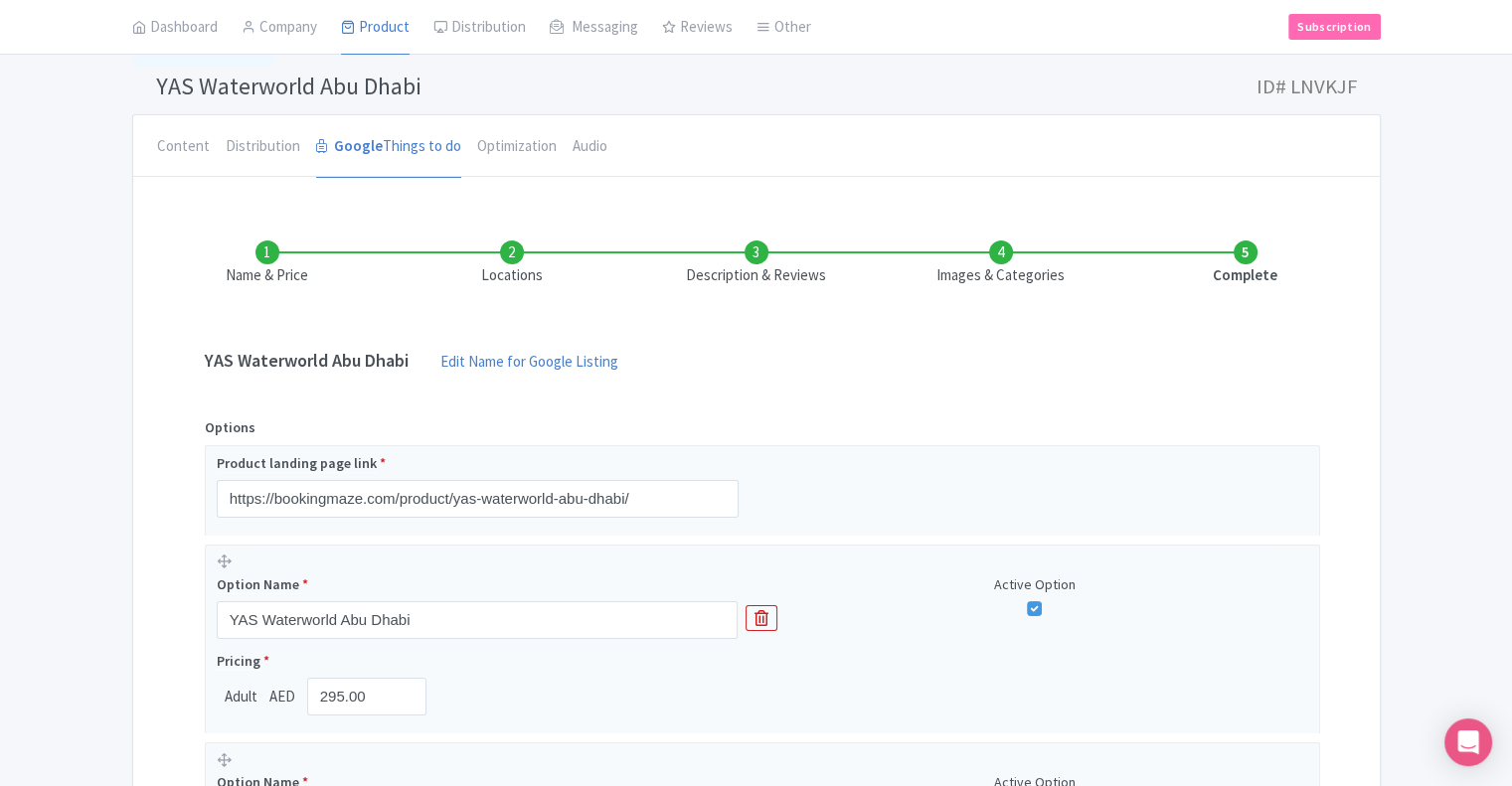 scroll, scrollTop: 0, scrollLeft: 0, axis: both 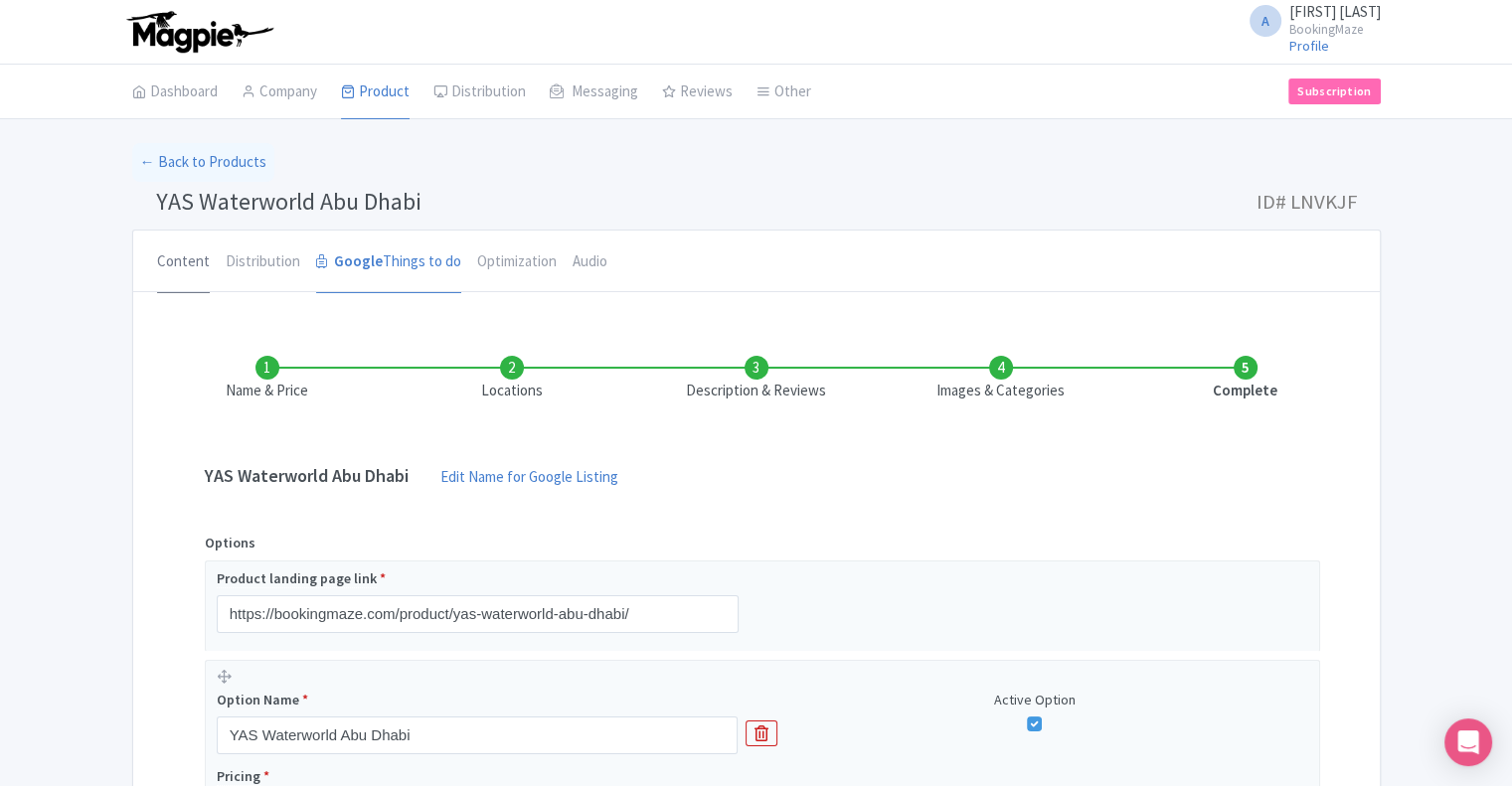 click on "Content" at bounding box center [183, 262] 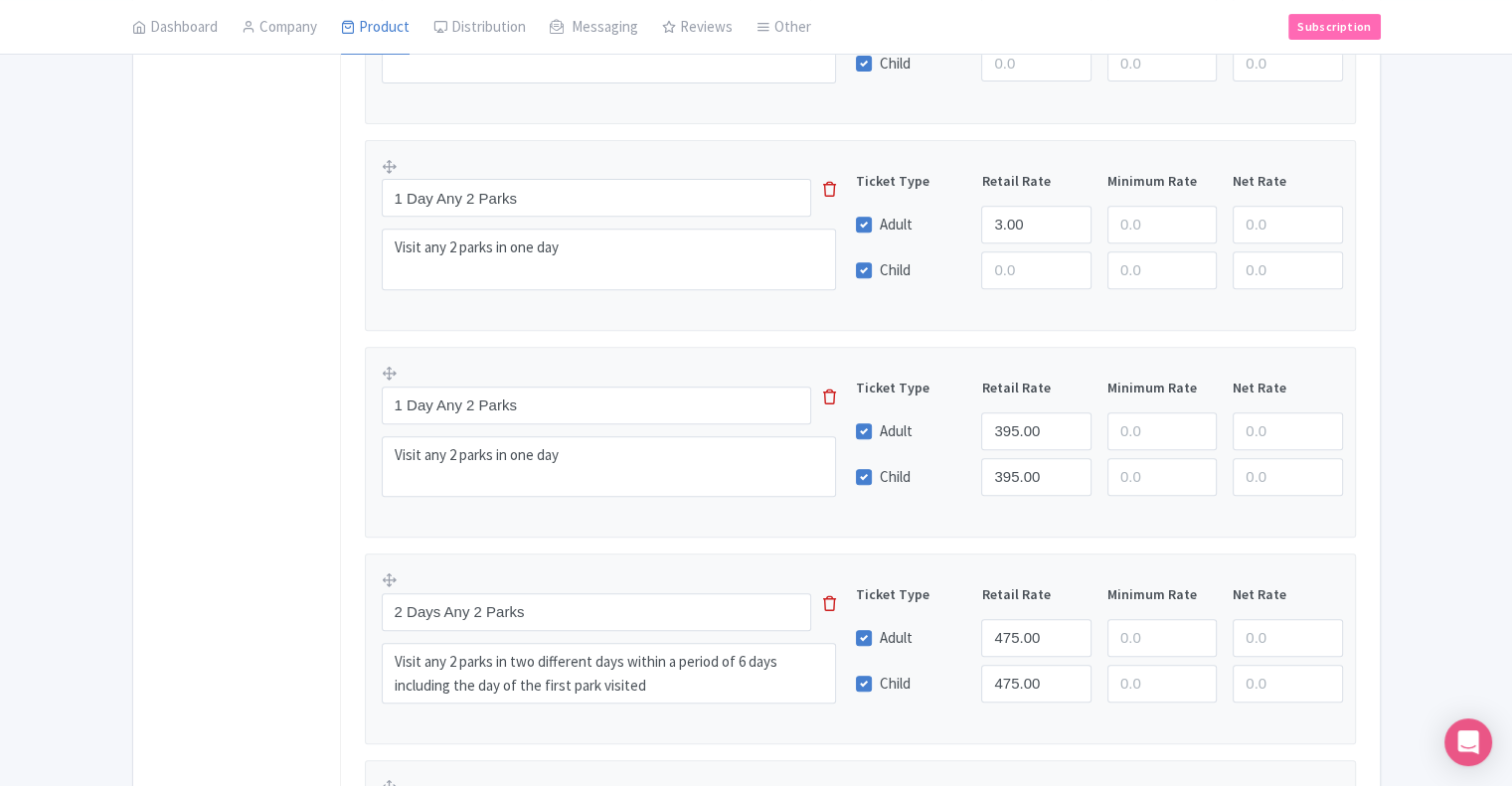 scroll, scrollTop: 696, scrollLeft: 0, axis: vertical 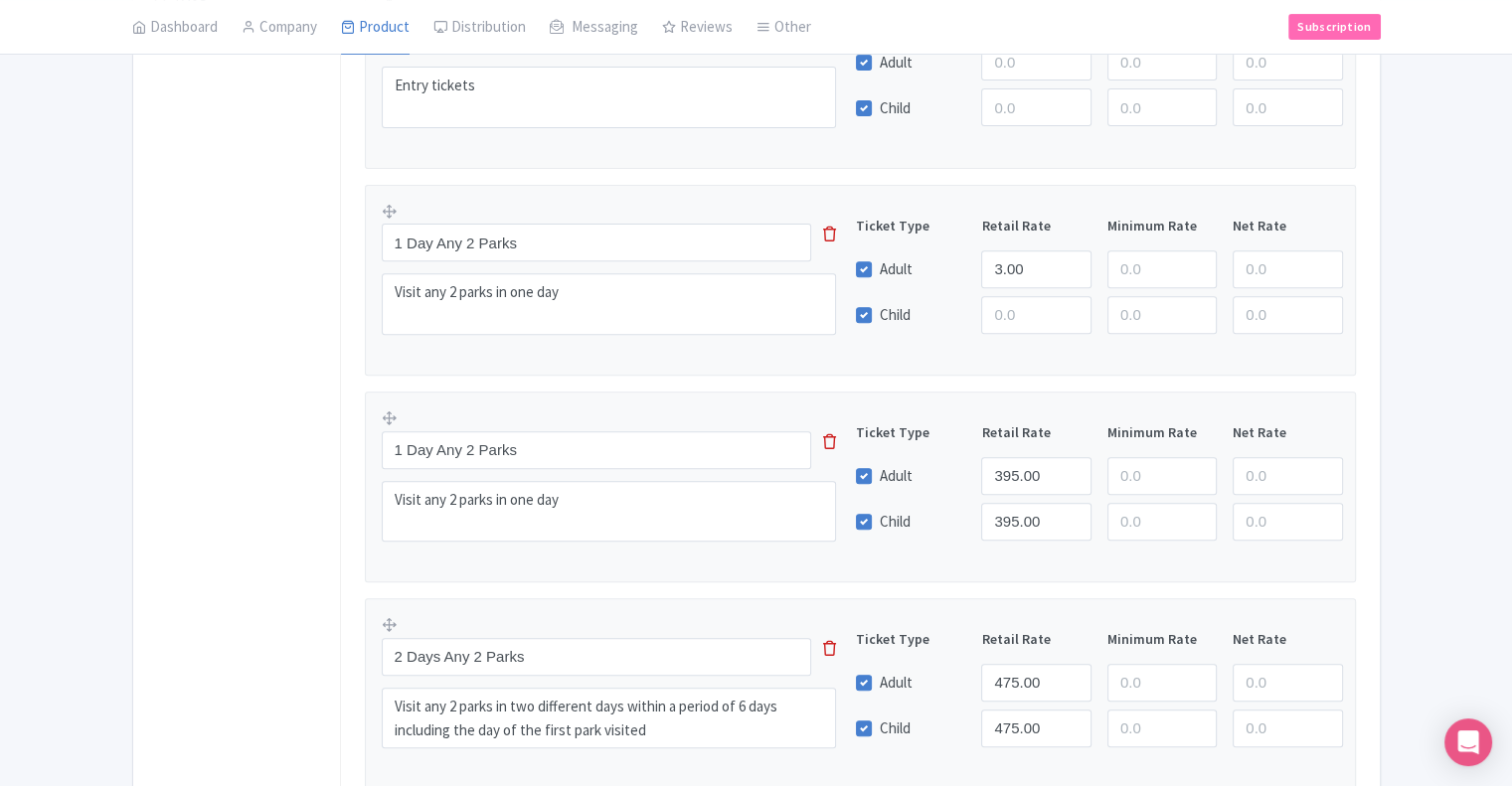 click at bounding box center (829, 234) 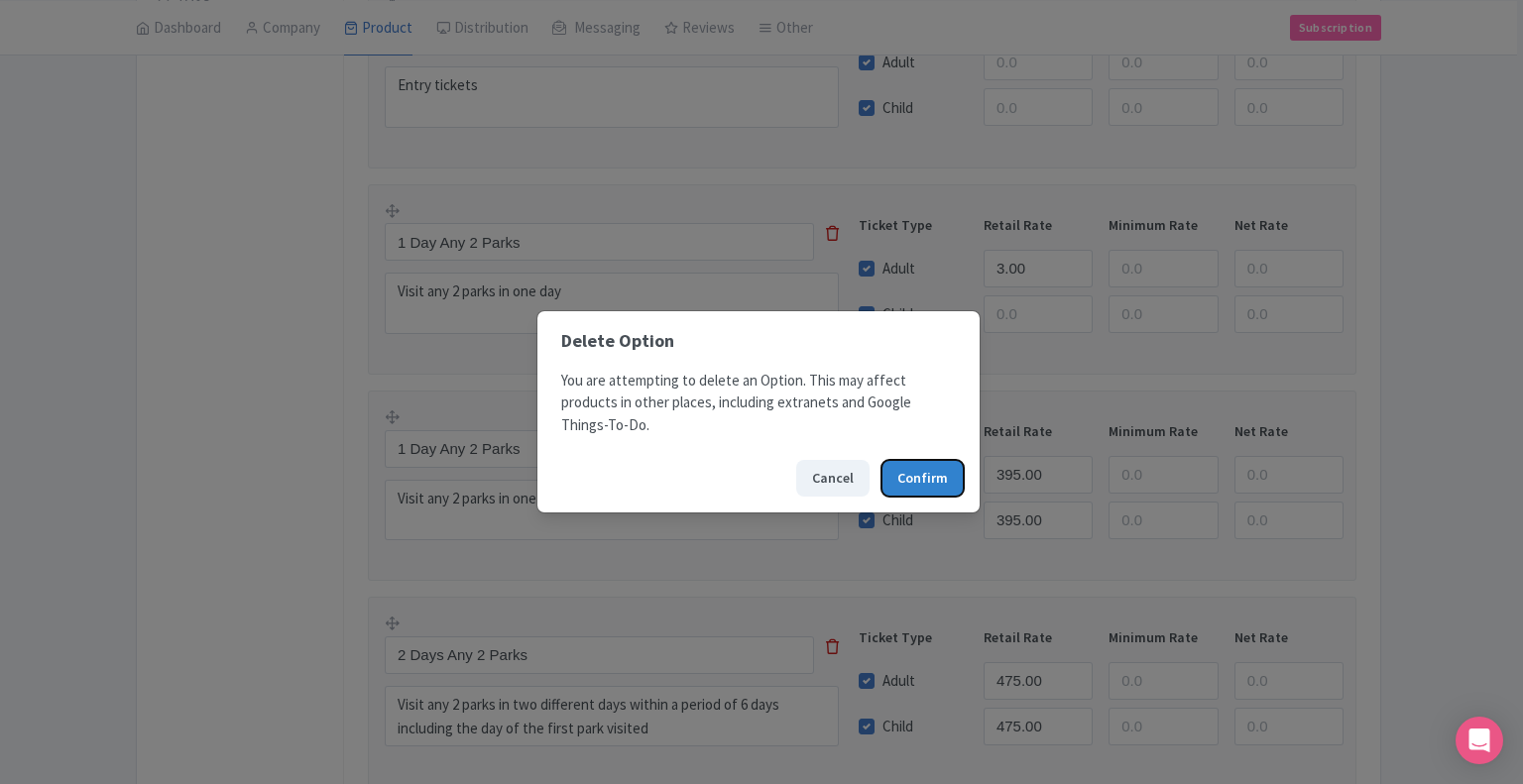 click on "Confirm" at bounding box center (922, 478) 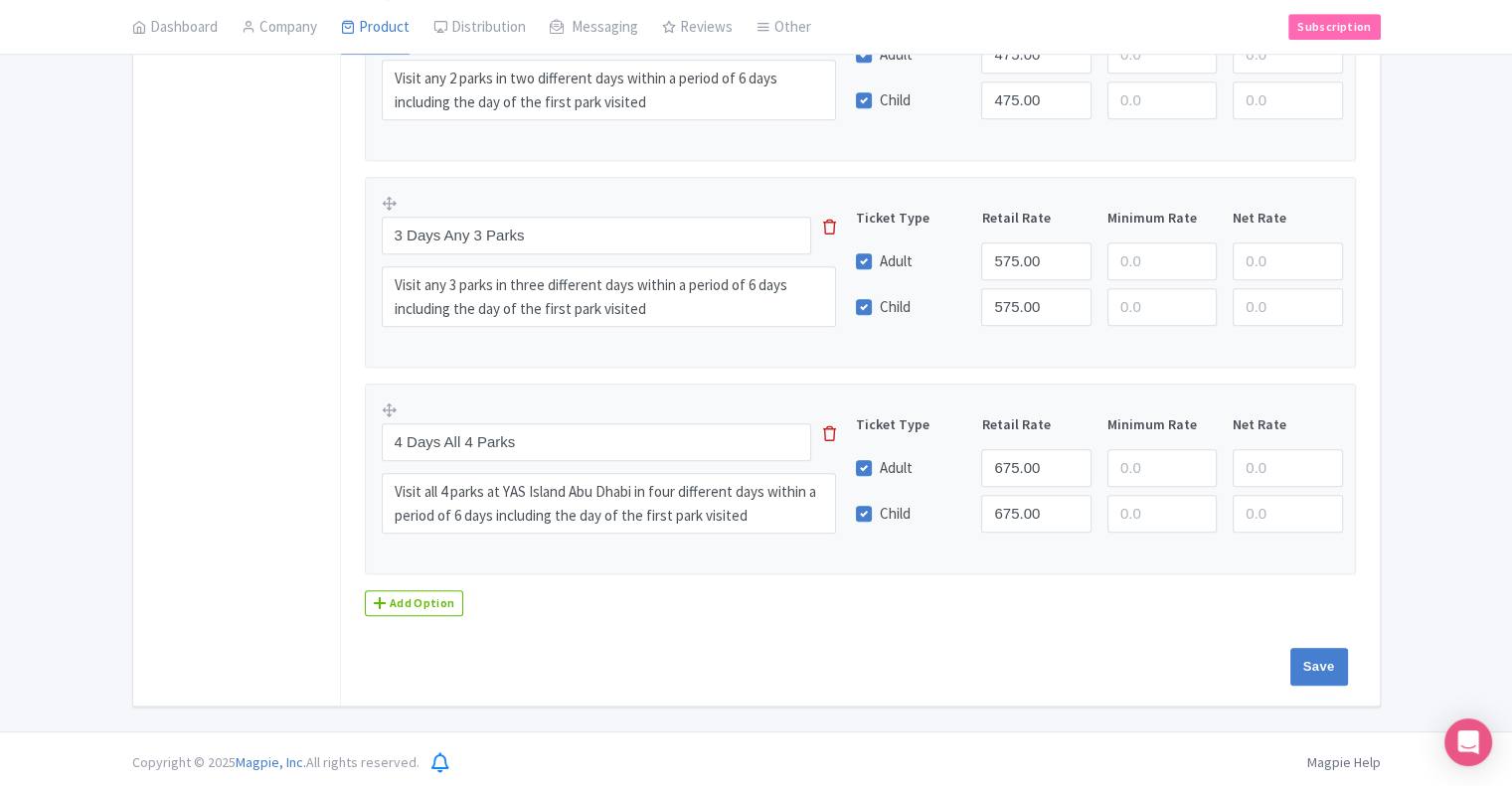 scroll, scrollTop: 1118, scrollLeft: 0, axis: vertical 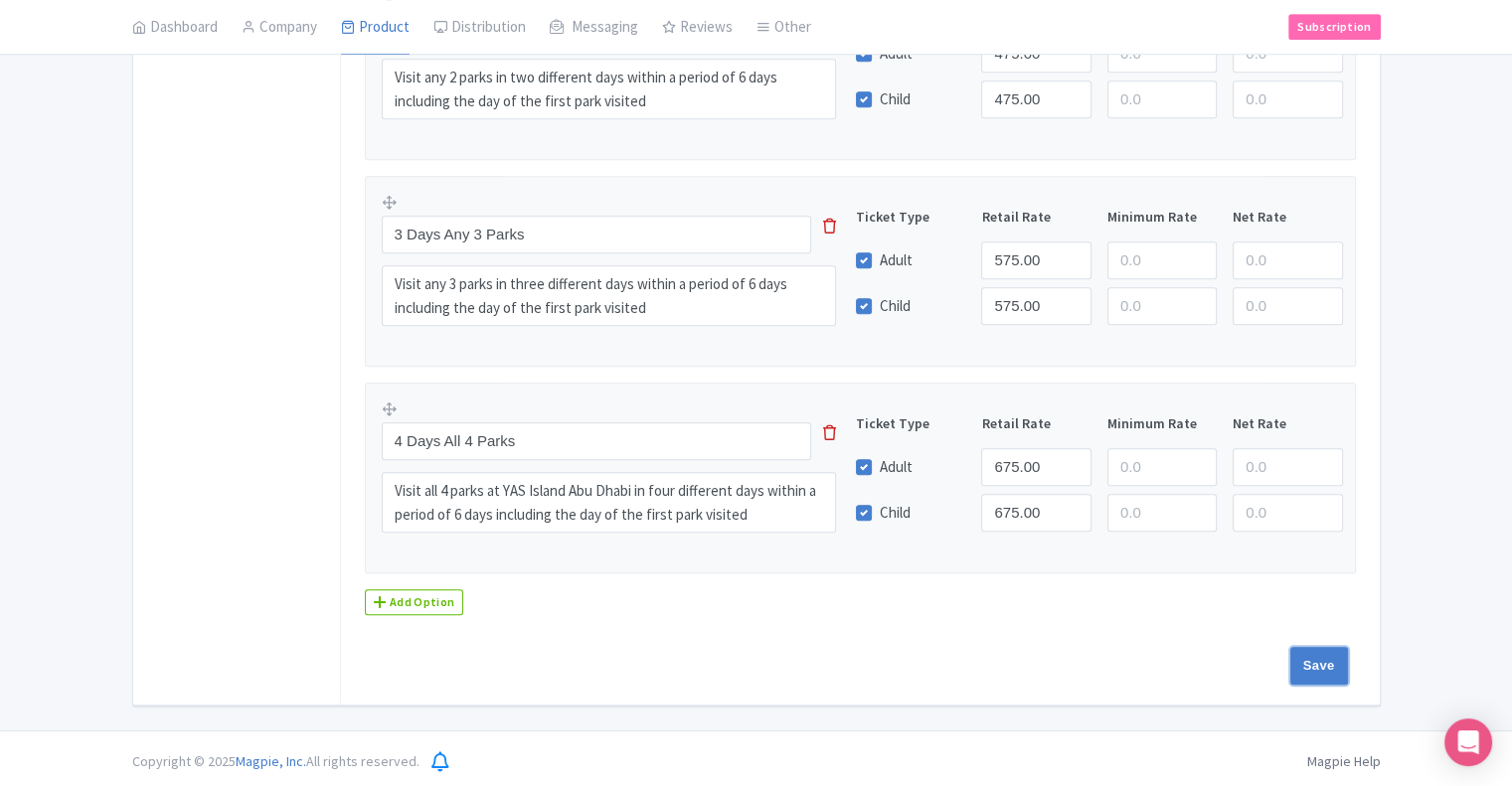 drag, startPoint x: 1328, startPoint y: 656, endPoint x: 556, endPoint y: 396, distance: 814.60665 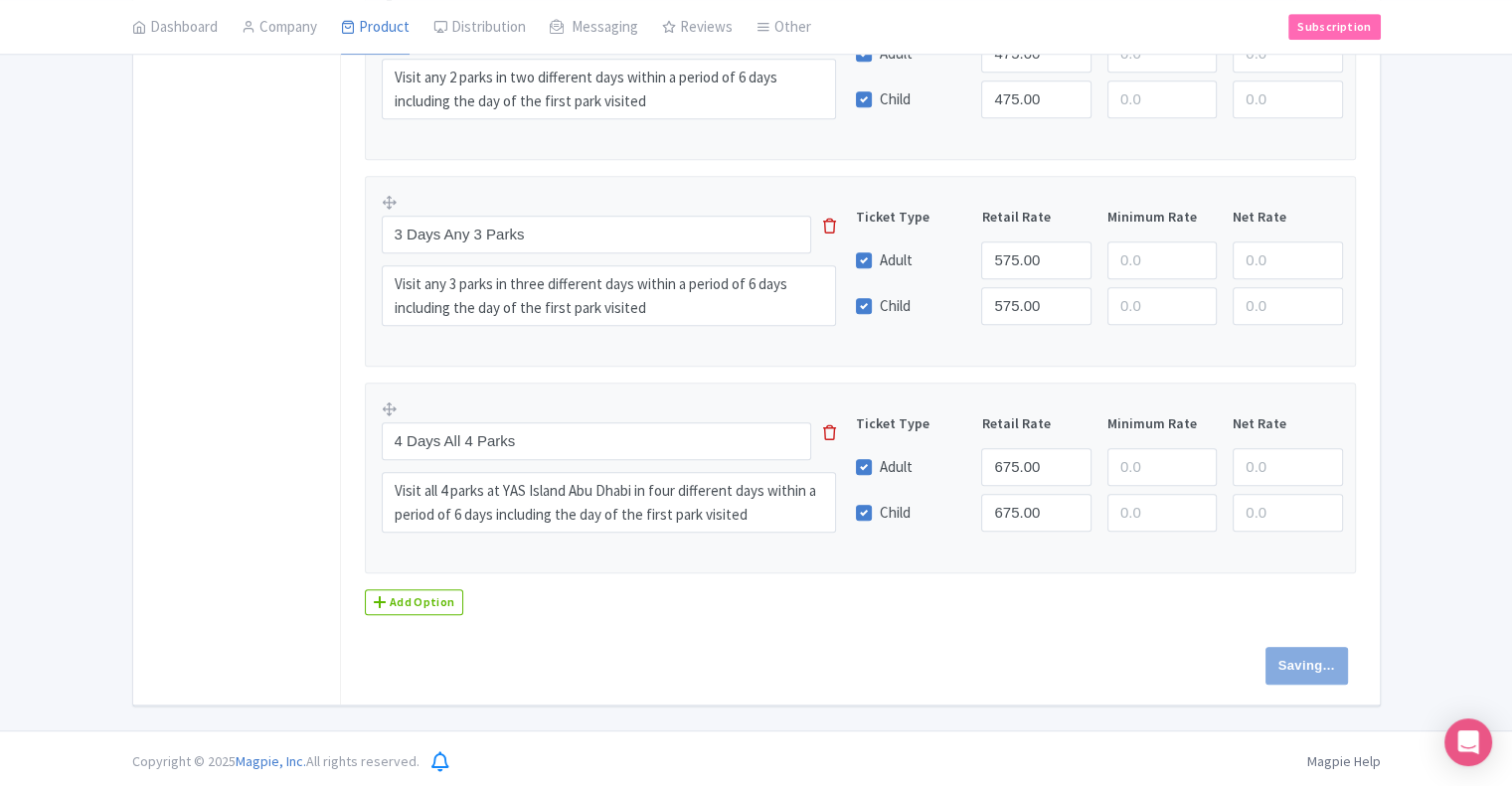 type on "Saving..." 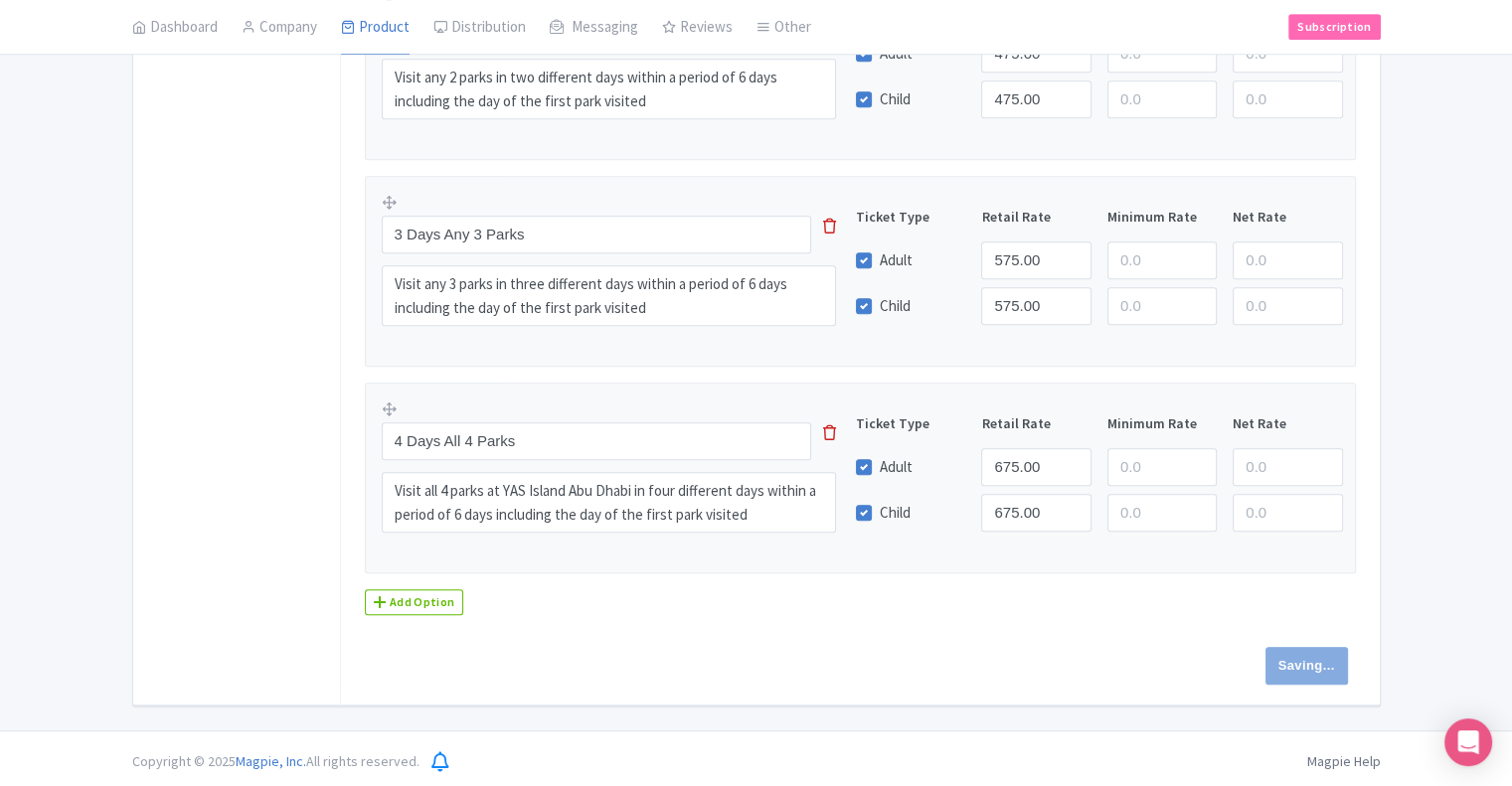 type on "Saving..." 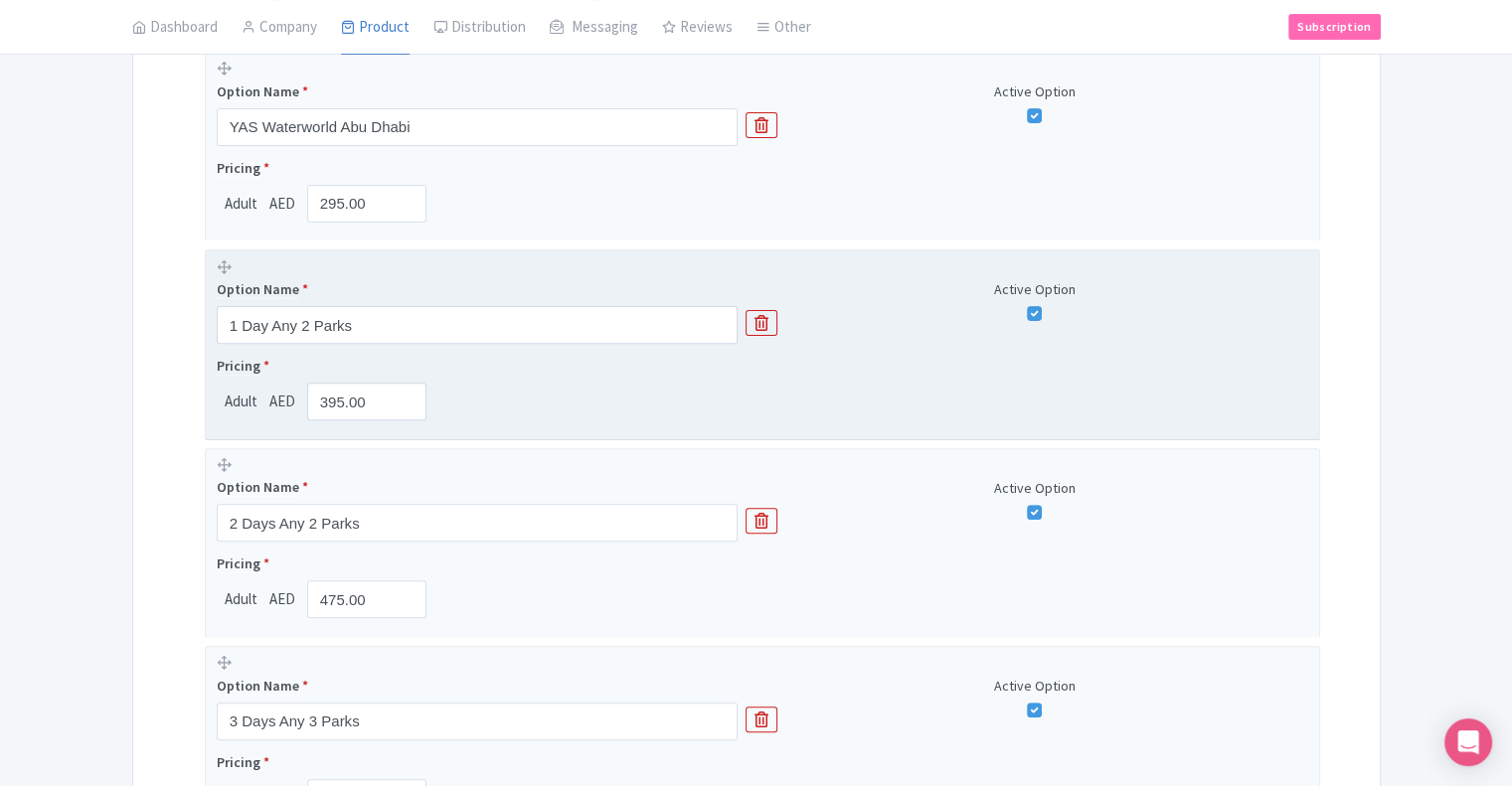 scroll, scrollTop: 608, scrollLeft: 0, axis: vertical 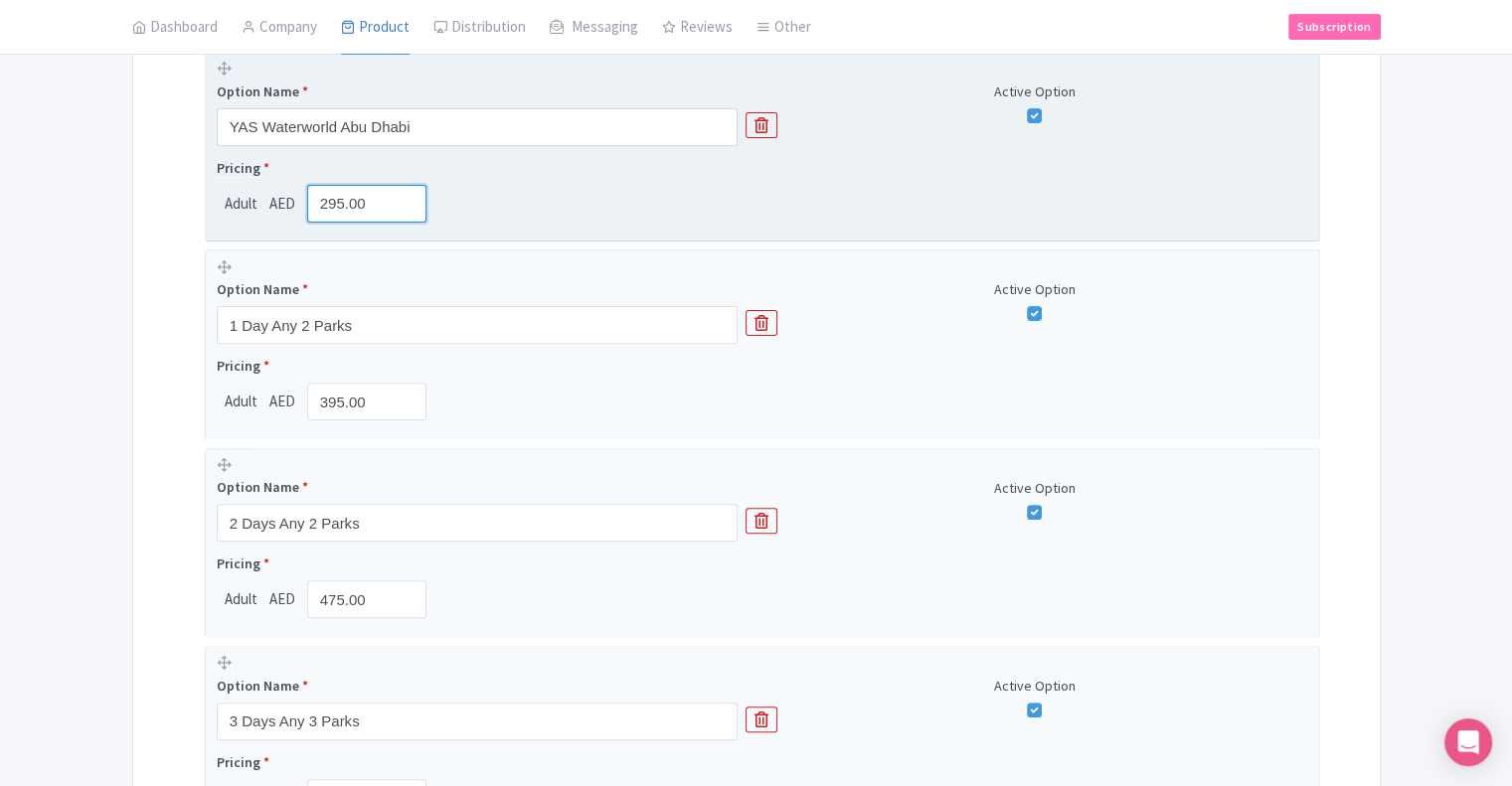 click on "295.00" at bounding box center [367, 204] 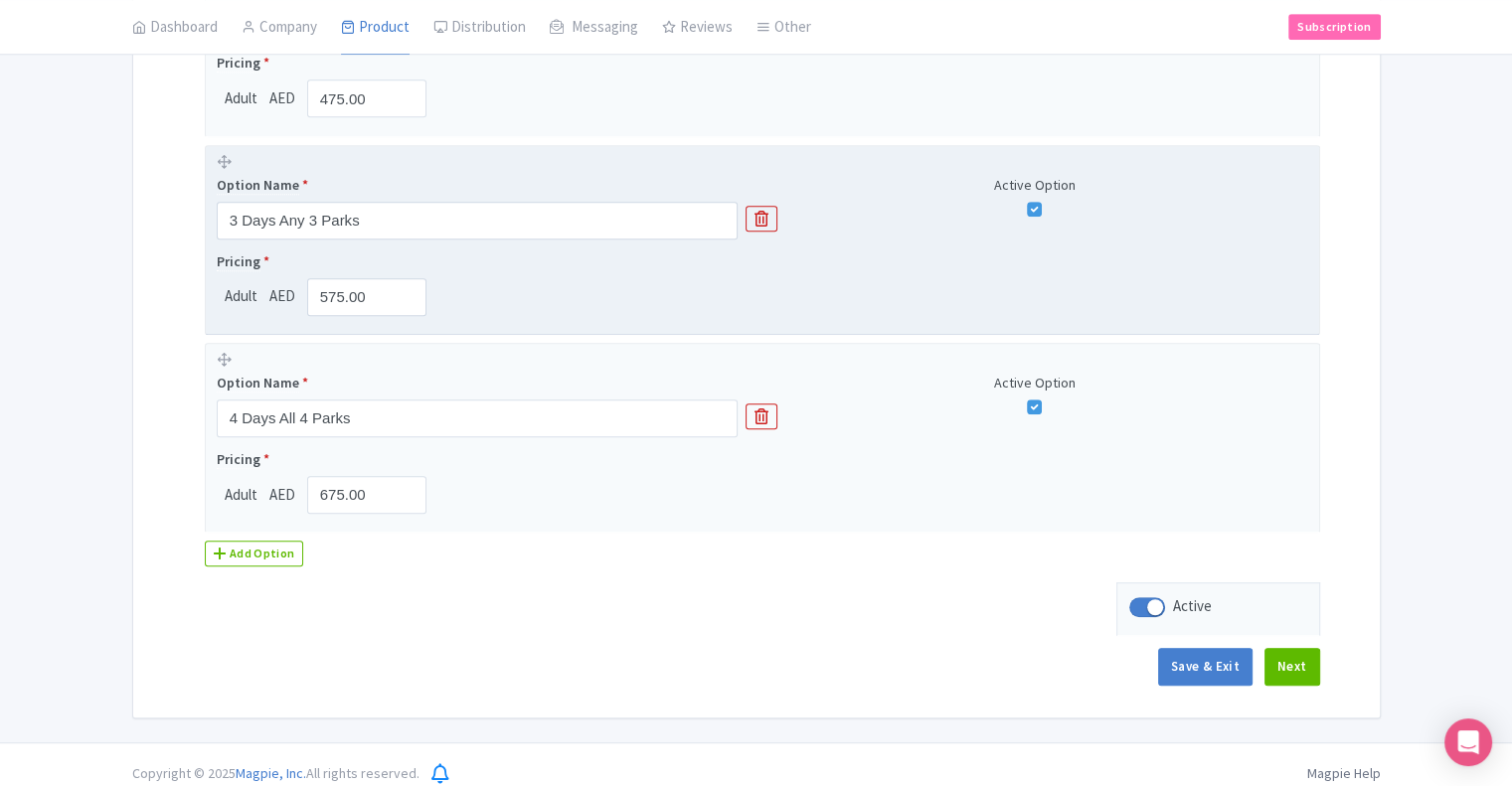 scroll, scrollTop: 1121, scrollLeft: 0, axis: vertical 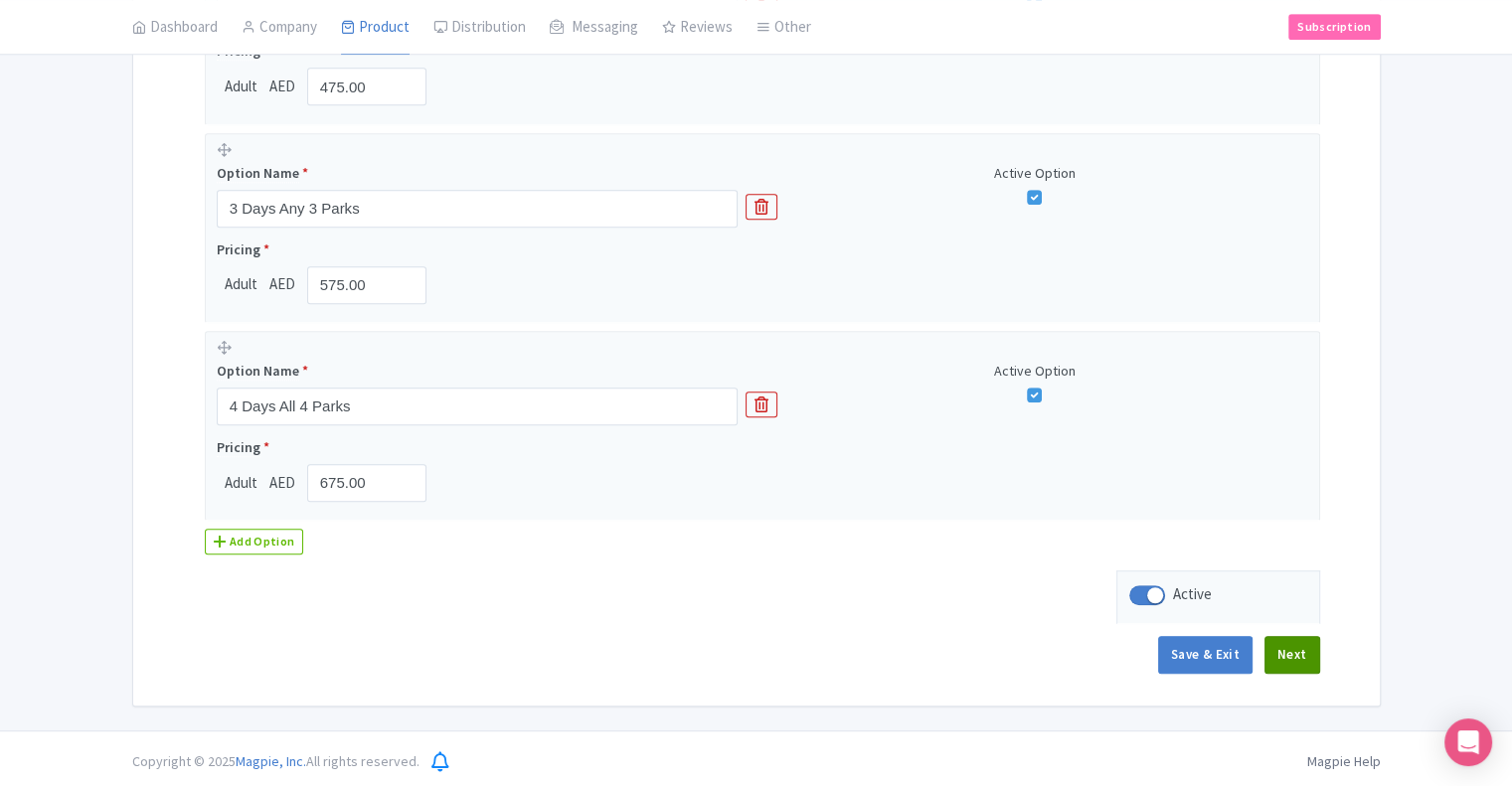type on "210.00" 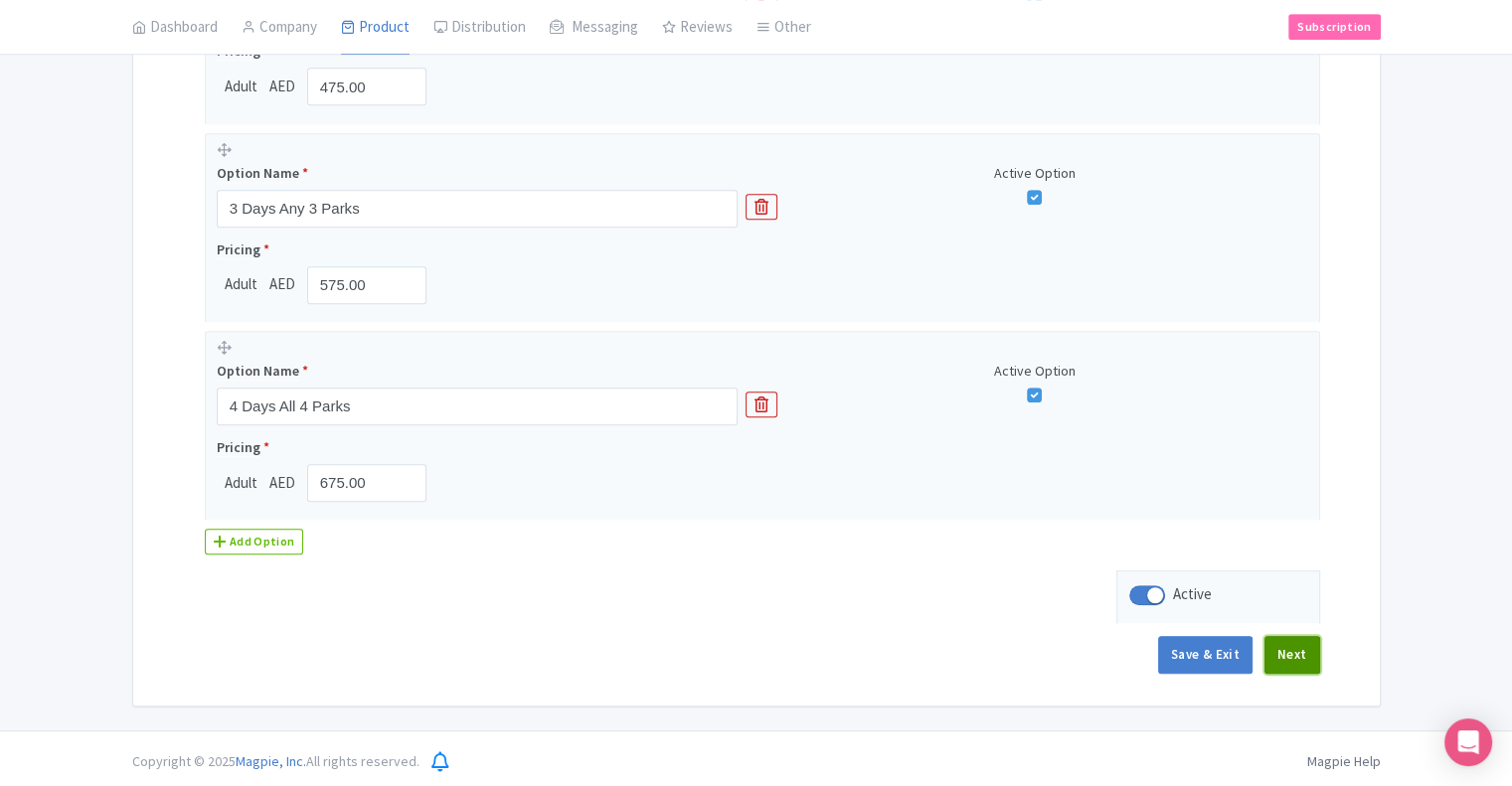 click on "Next" at bounding box center (1292, 655) 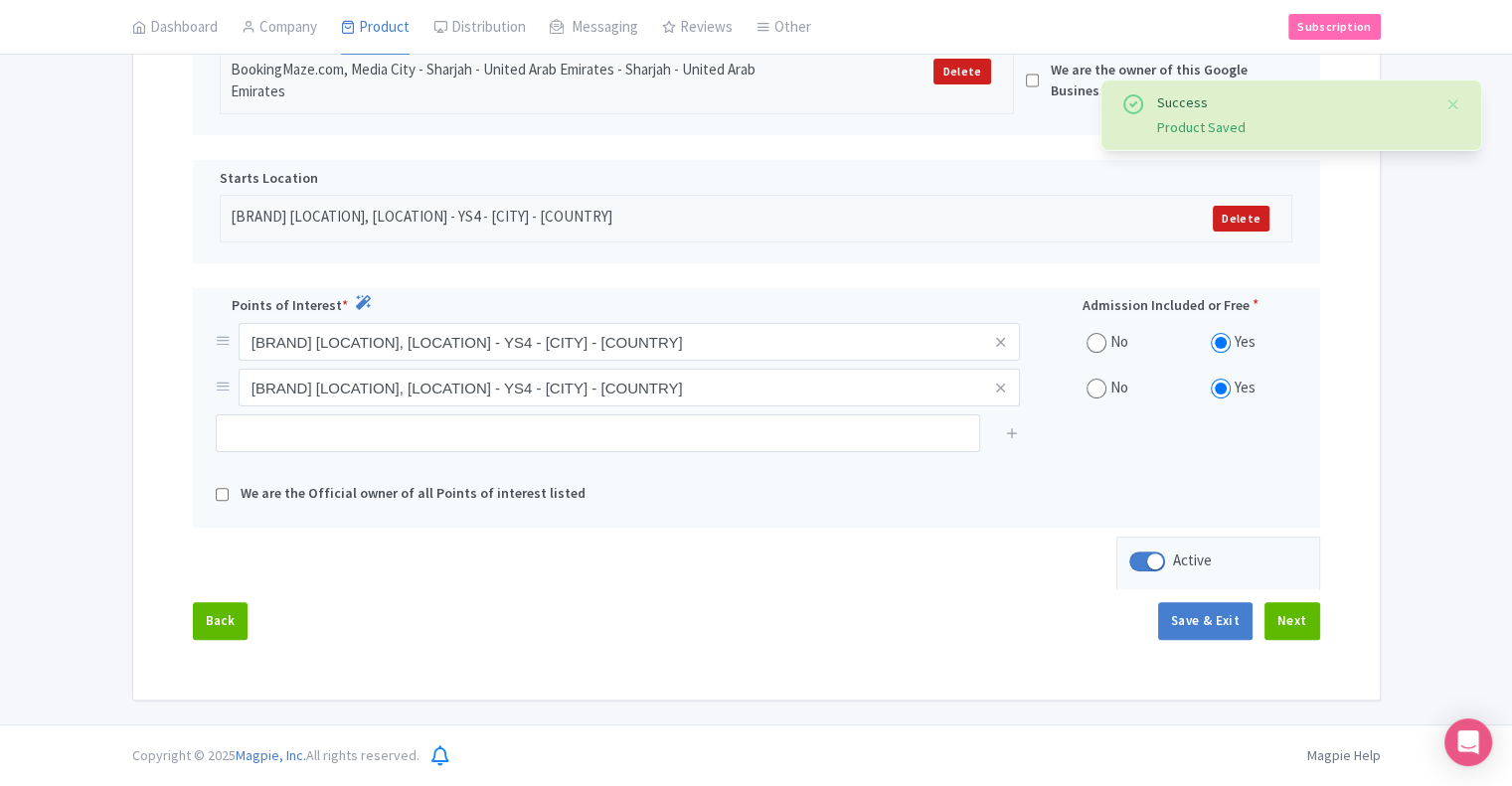 scroll, scrollTop: 482, scrollLeft: 0, axis: vertical 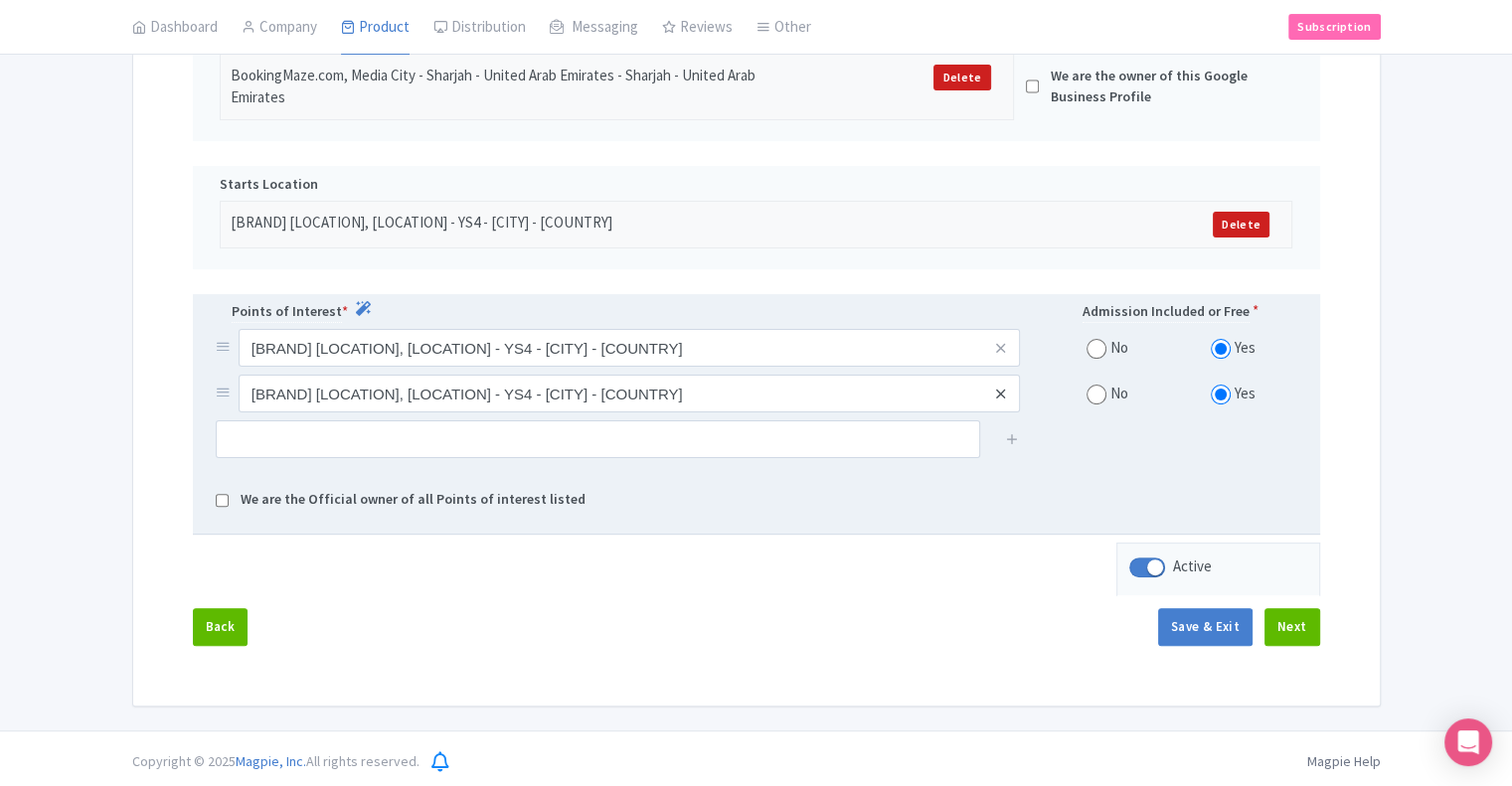 click at bounding box center [1000, 393] 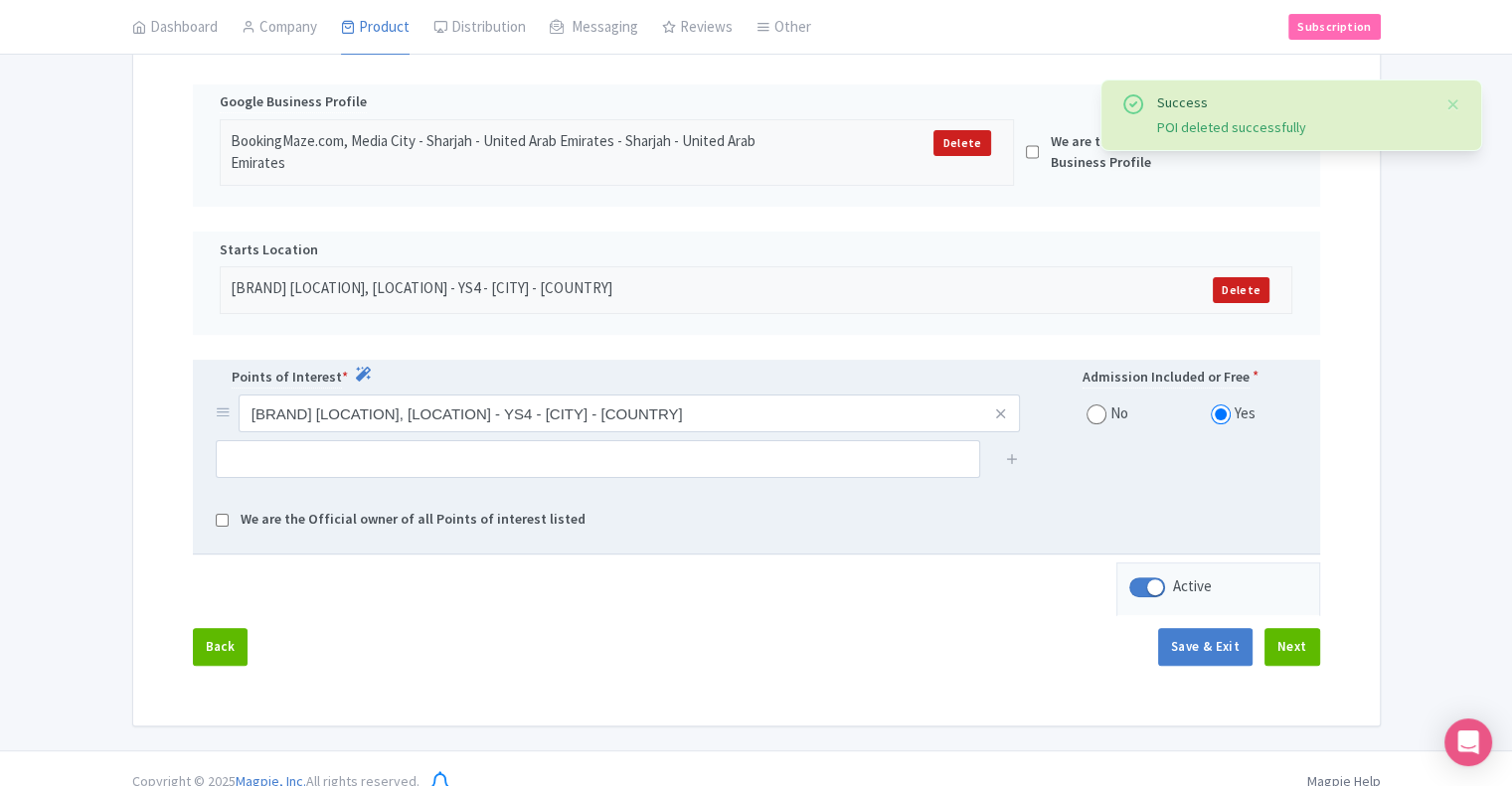 scroll, scrollTop: 437, scrollLeft: 0, axis: vertical 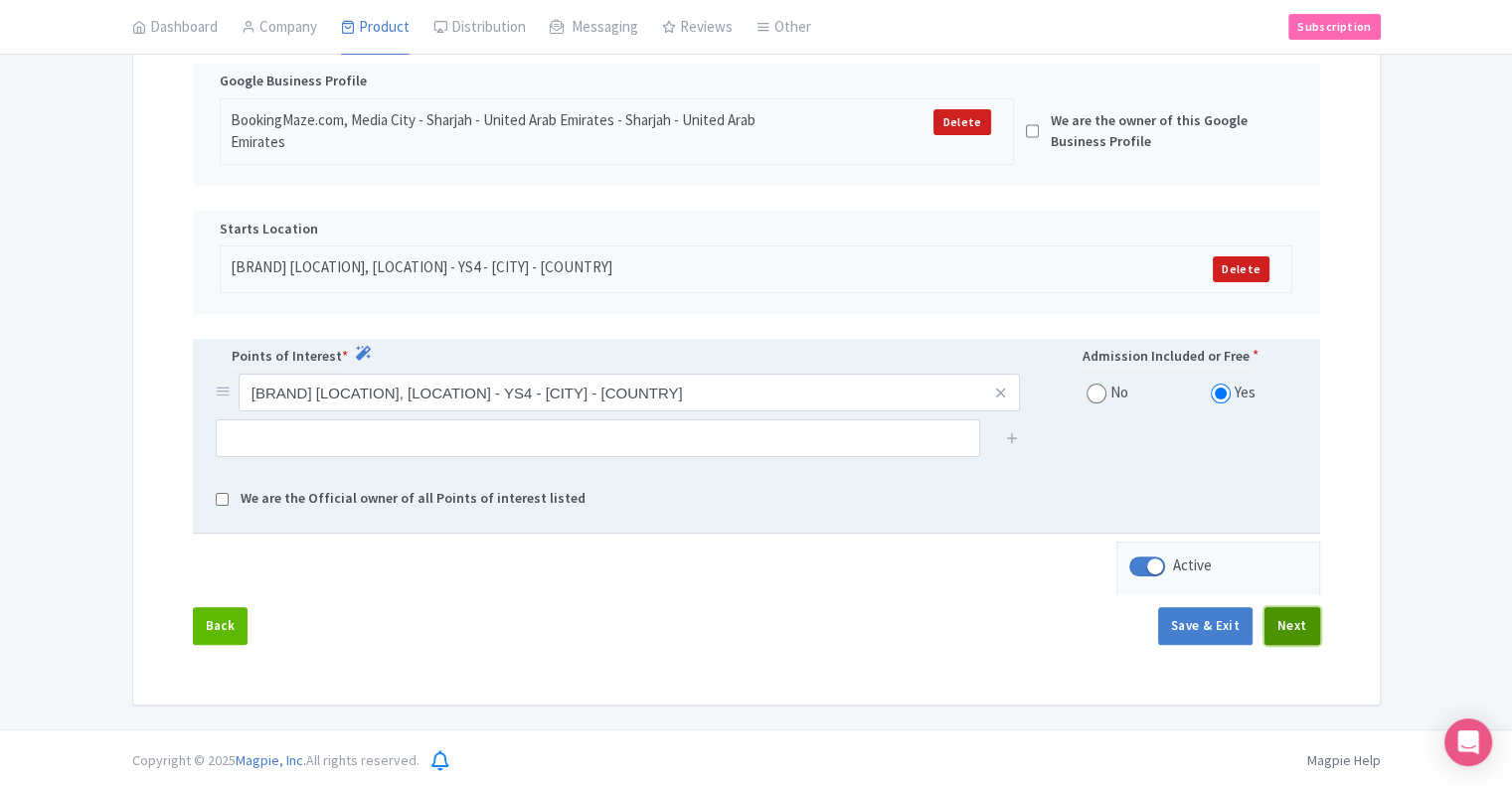 click on "Next" at bounding box center [1292, 626] 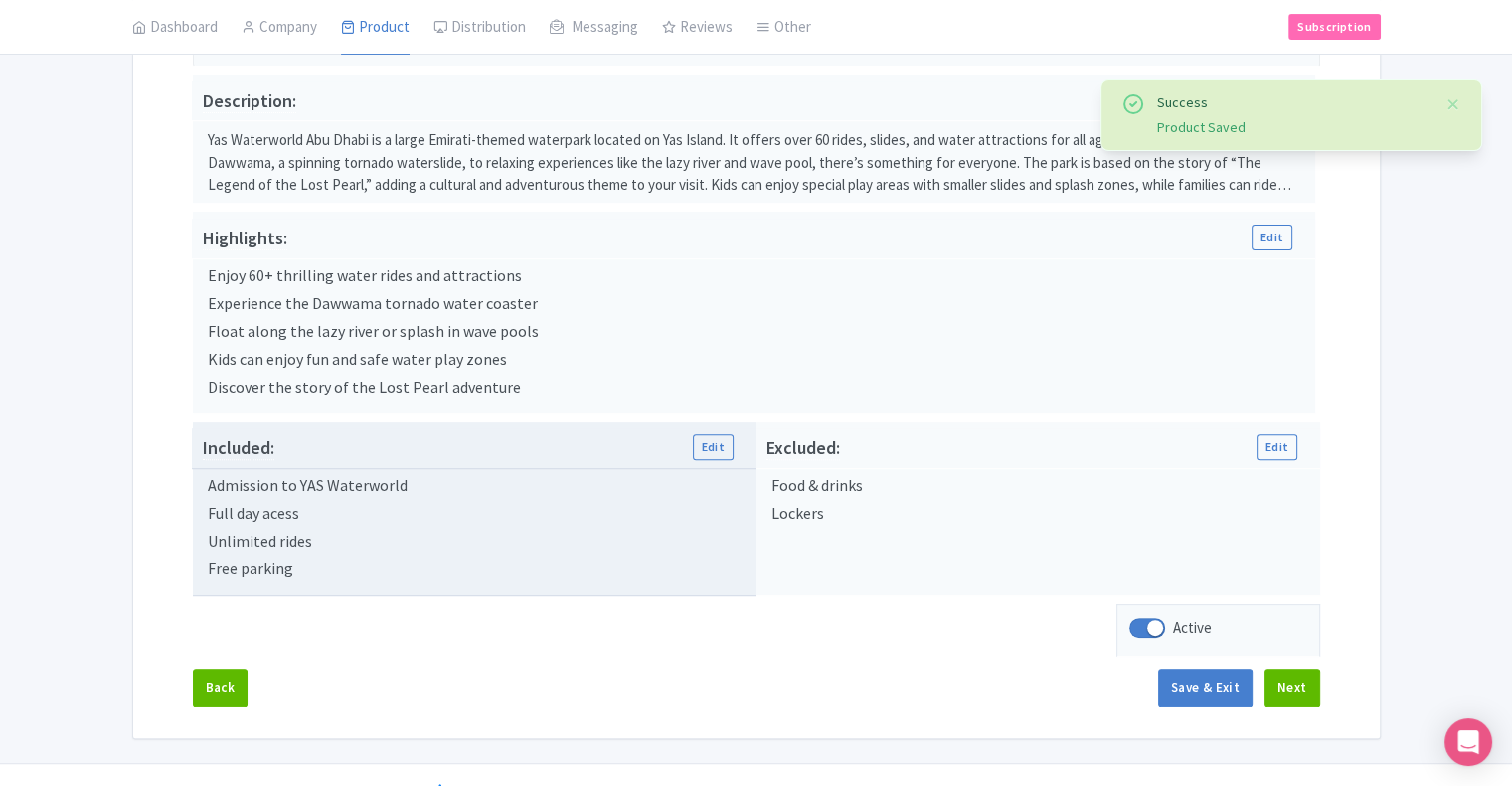 scroll, scrollTop: 615, scrollLeft: 0, axis: vertical 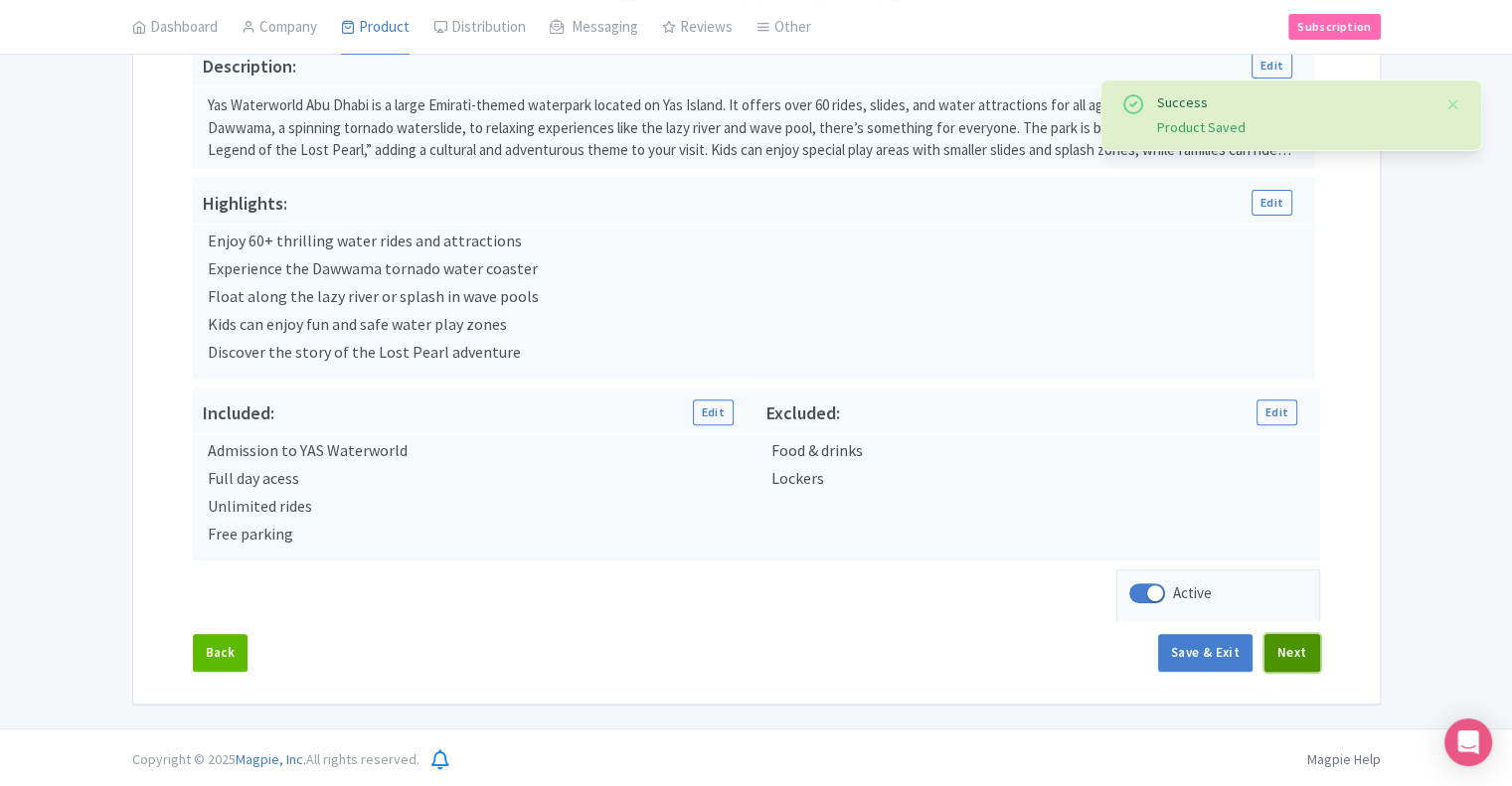 click on "Next" at bounding box center (1292, 653) 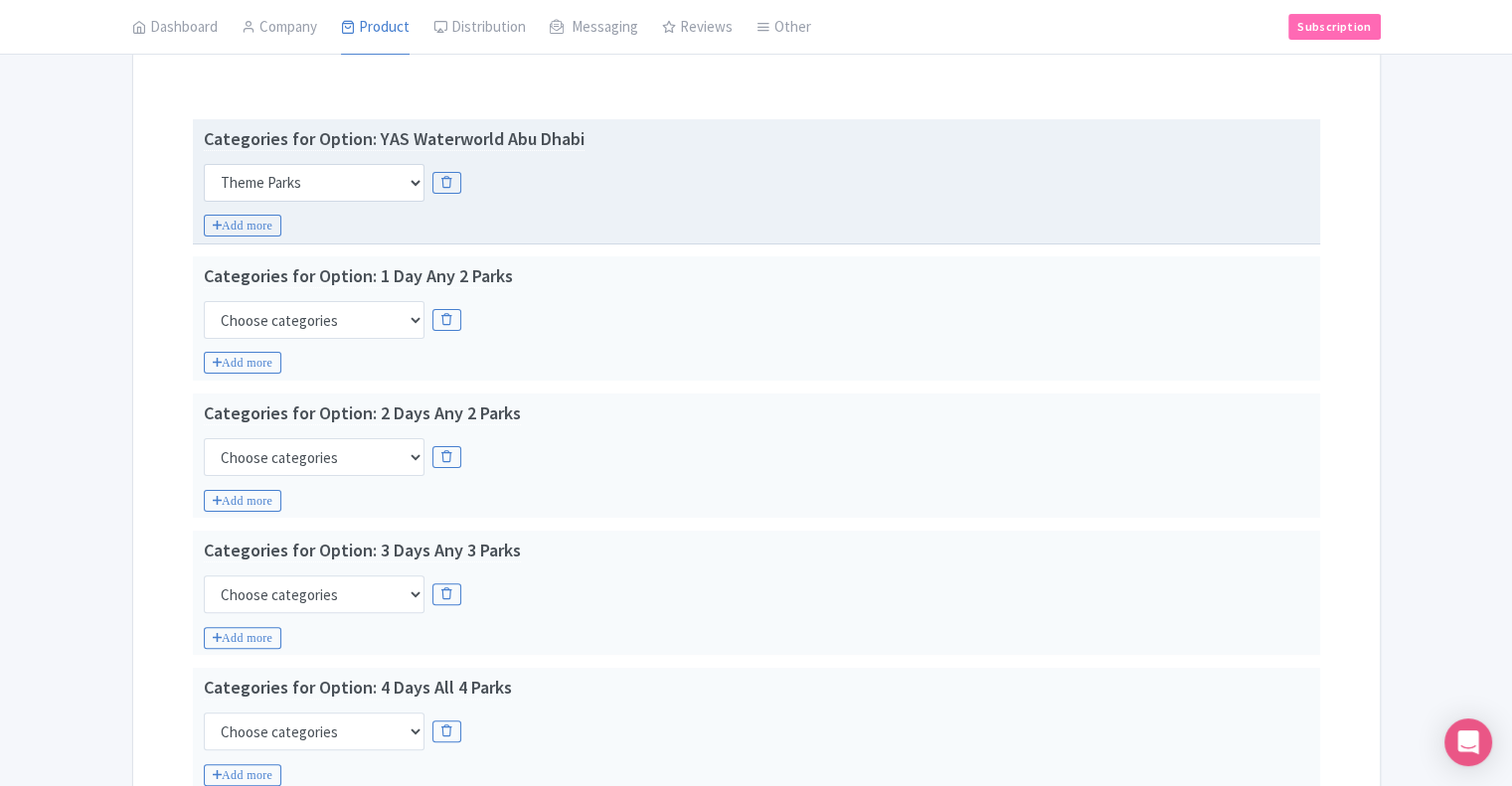 scroll, scrollTop: 416, scrollLeft: 0, axis: vertical 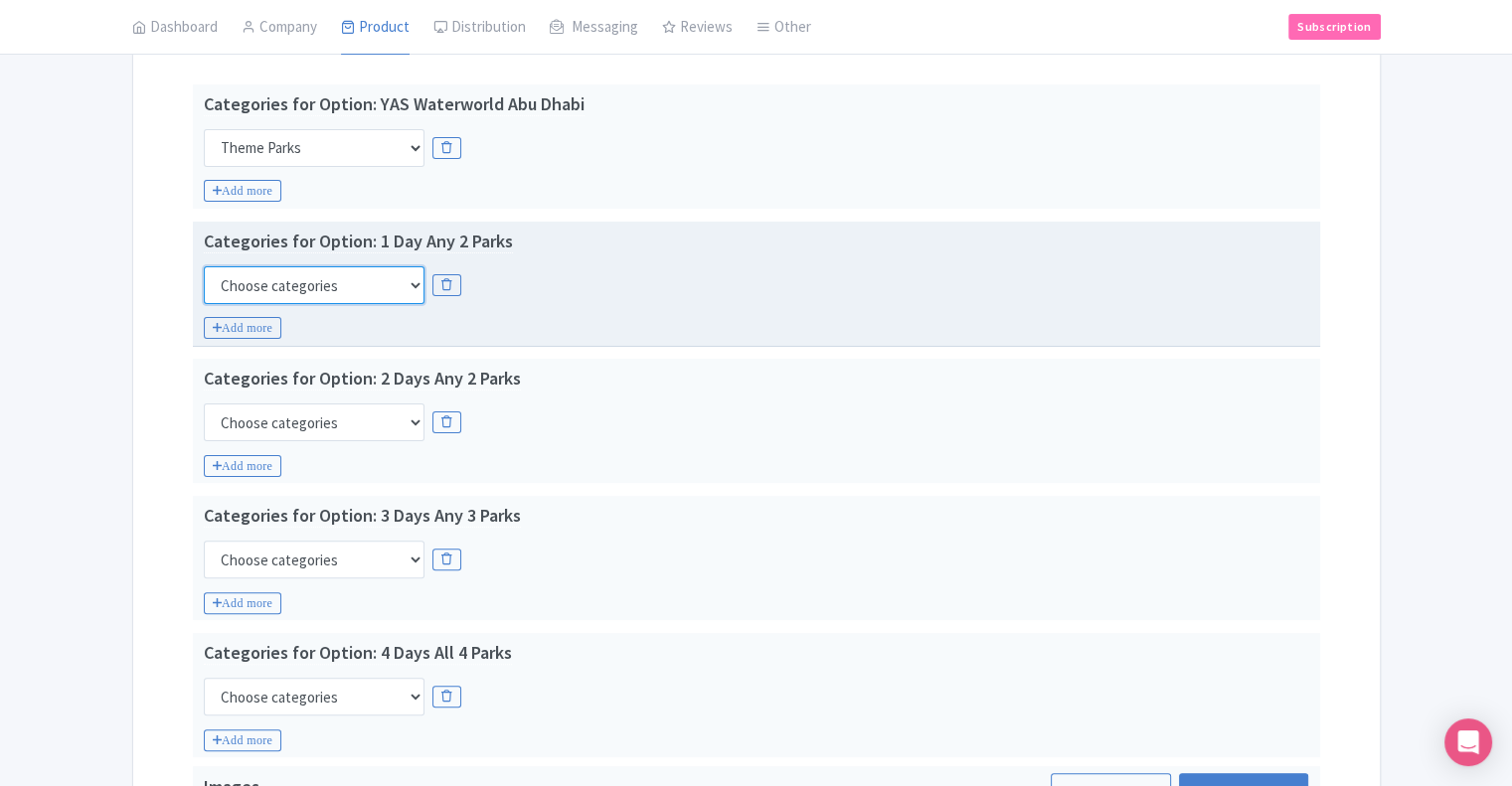 click on "Choose categories Adults Only
Animals
Audio Guide
Beaches
Bike Tours
Boat Tours
City Cards
Classes
Day Trips
Family Friendly
Fast Track
Food
Guided Tours
History
Hop On Hop Off
Literature
Live Music
Museums
Nightlife
Outdoors
Private Tours
Romantic
Self Guided
Small Group Tours
Sports
Theme Parks
Walking Tours
Wheelchair Accessible
Recurring Events" at bounding box center [314, 285] 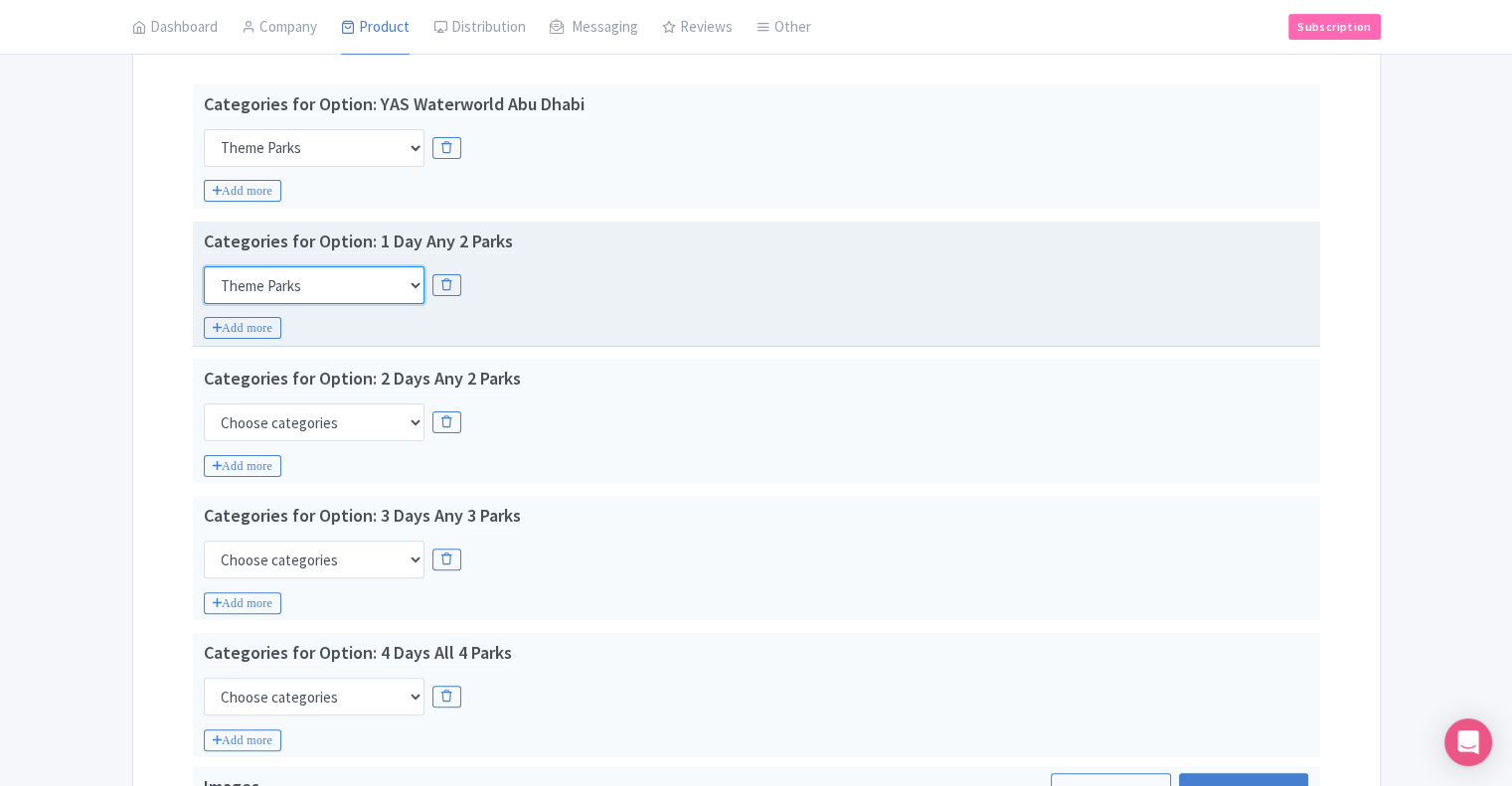 click on "Choose categories Adults Only
Animals
Audio Guide
Beaches
Bike Tours
Boat Tours
City Cards
Classes
Day Trips
Family Friendly
Fast Track
Food
Guided Tours
History
Hop On Hop Off
Literature
Live Music
Museums
Nightlife
Outdoors
Private Tours
Romantic
Self Guided
Small Group Tours
Sports
Theme Parks
Walking Tours
Wheelchair Accessible
Recurring Events" at bounding box center [314, 285] 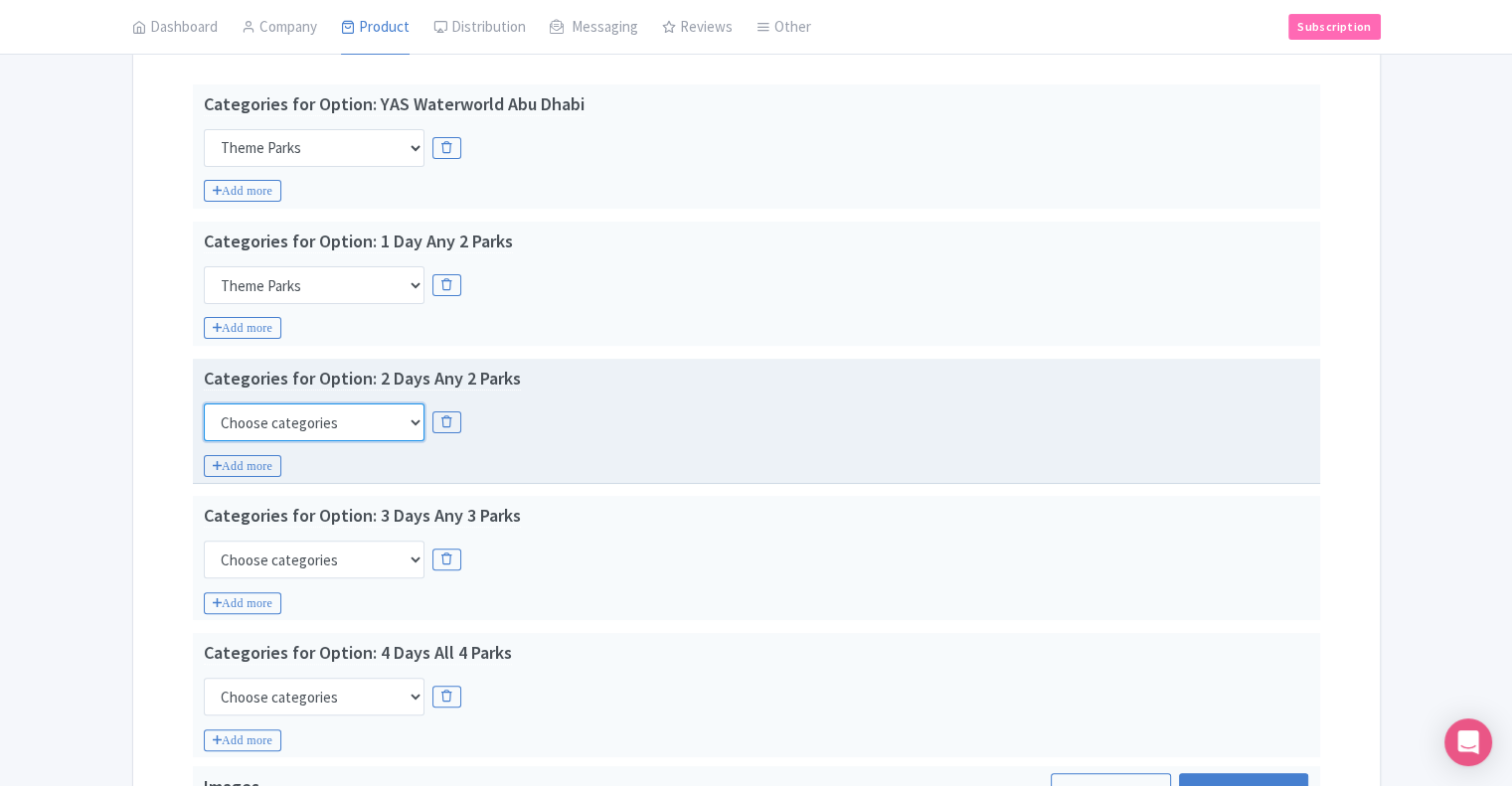 click on "Choose categories Adults Only
Animals
Audio Guide
Beaches
Bike Tours
Boat Tours
City Cards
Classes
Day Trips
Family Friendly
Fast Track
Food
Guided Tours
History
Hop On Hop Off
Literature
Live Music
Museums
Nightlife
Outdoors
Private Tours
Romantic
Self Guided
Small Group Tours
Sports
Theme Parks
Walking Tours
Wheelchair Accessible
Recurring Events" at bounding box center (314, 422) 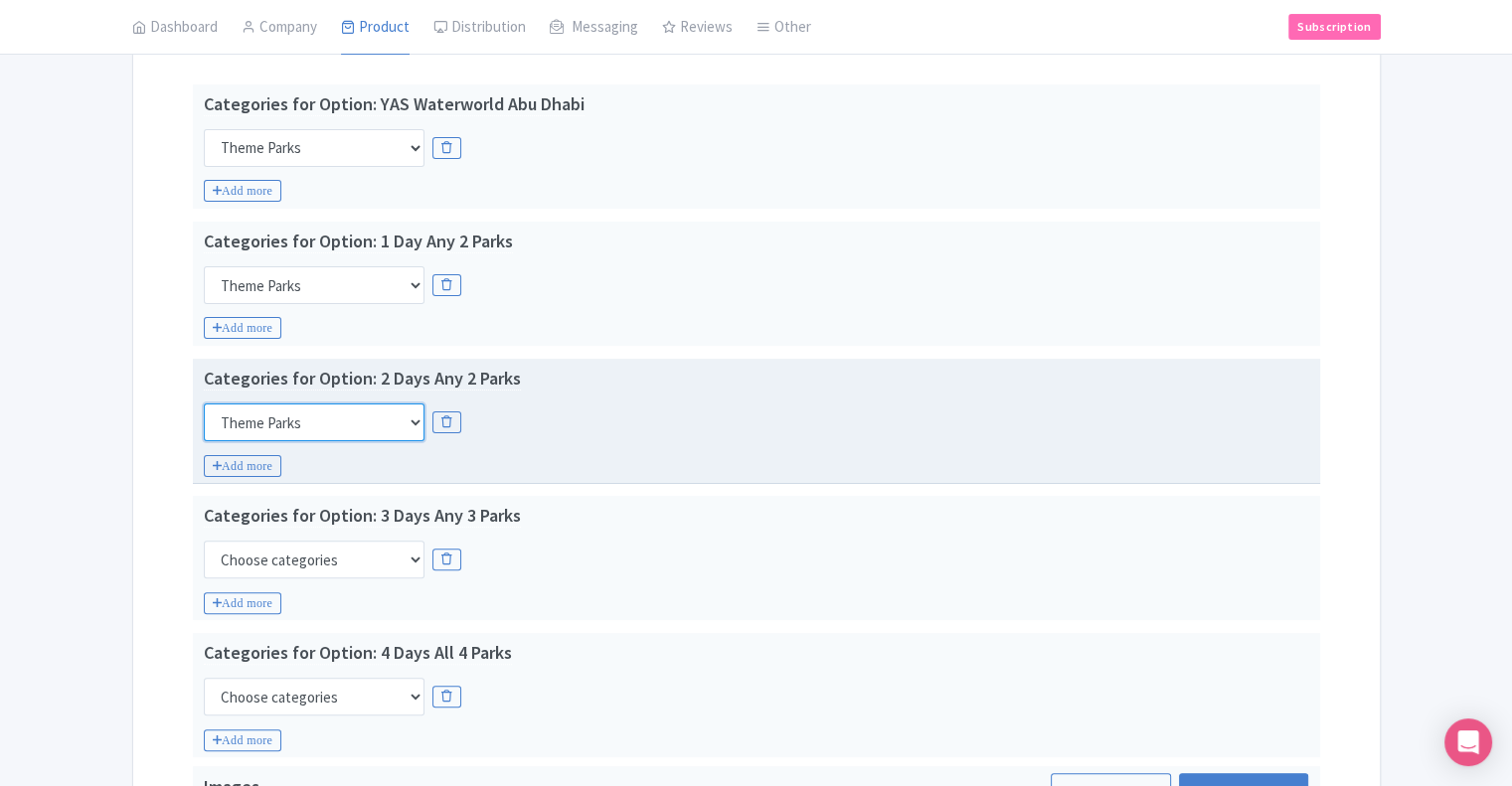click on "Choose categories Adults Only
Animals
Audio Guide
Beaches
Bike Tours
Boat Tours
City Cards
Classes
Day Trips
Family Friendly
Fast Track
Food
Guided Tours
History
Hop On Hop Off
Literature
Live Music
Museums
Nightlife
Outdoors
Private Tours
Romantic
Self Guided
Small Group Tours
Sports
Theme Parks
Walking Tours
Wheelchair Accessible
Recurring Events" at bounding box center [314, 422] 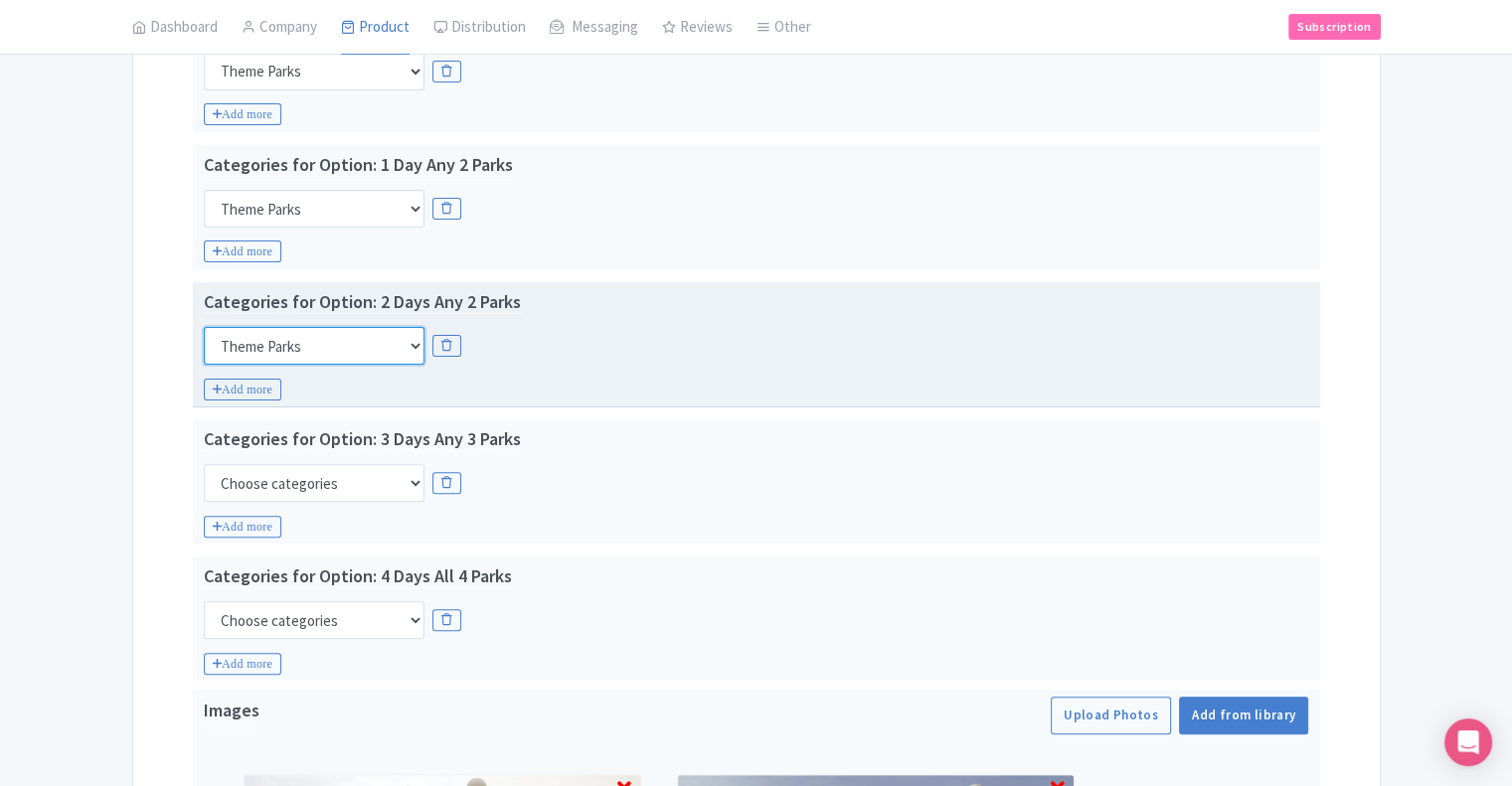scroll, scrollTop: 714, scrollLeft: 0, axis: vertical 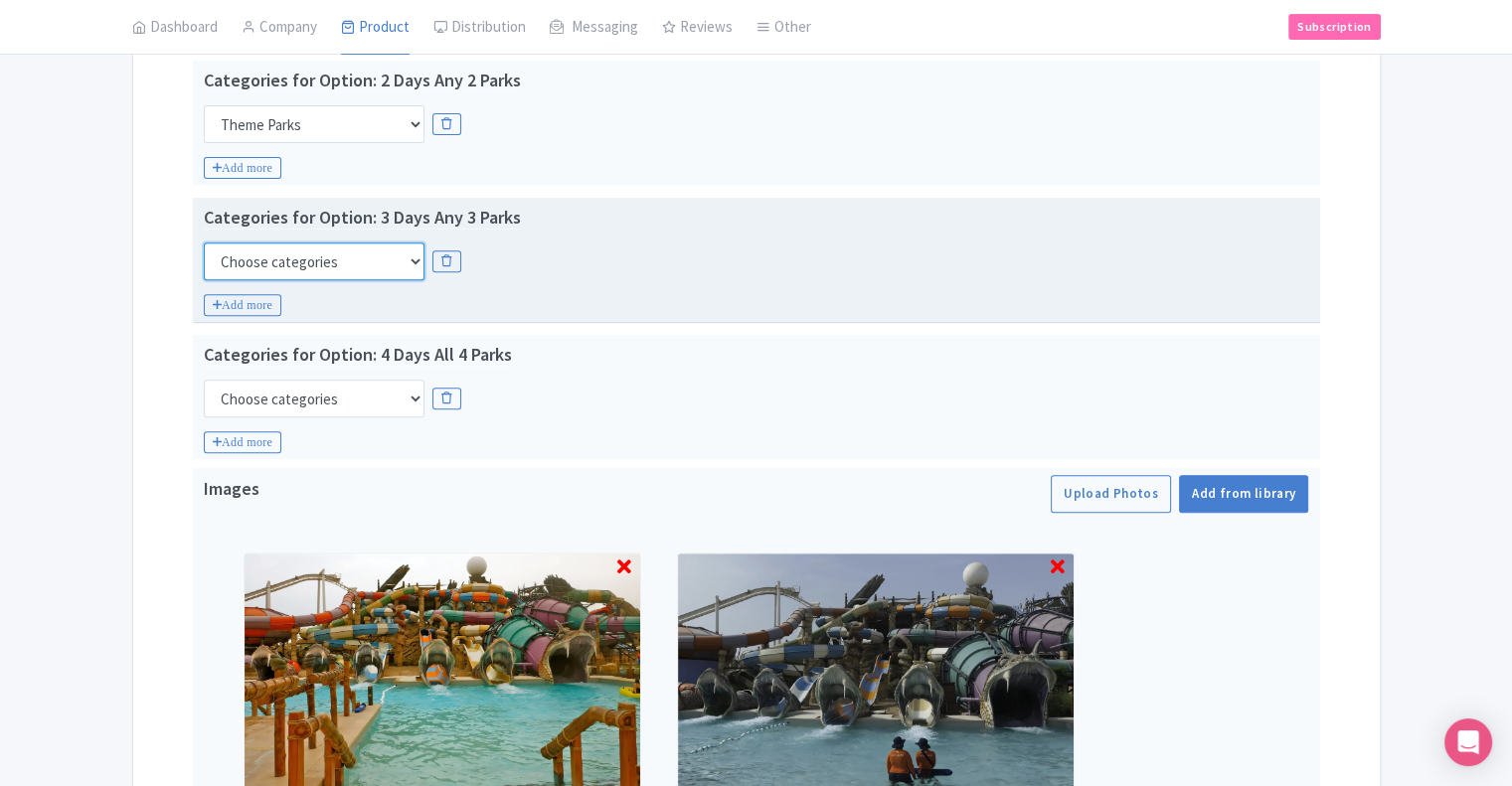click on "Choose categories Adults Only
Animals
Audio Guide
Beaches
Bike Tours
Boat Tours
City Cards
Classes
Day Trips
Family Friendly
Fast Track
Food
Guided Tours
History
Hop On Hop Off
Literature
Live Music
Museums
Nightlife
Outdoors
Private Tours
Romantic
Self Guided
Small Group Tours
Sports
Theme Parks
Walking Tours
Wheelchair Accessible
Recurring Events" at bounding box center [314, 261] 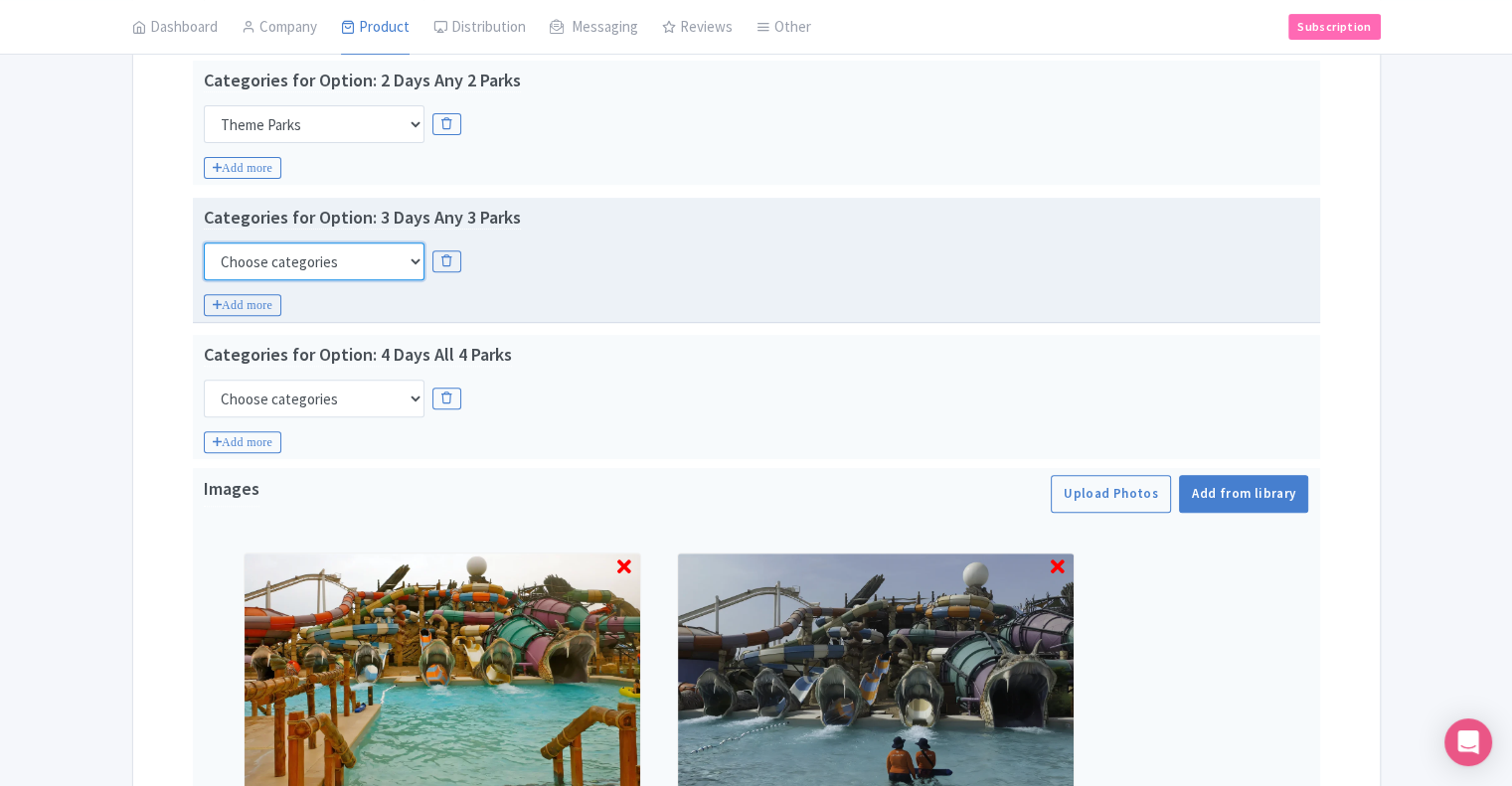 select on "theme-parks" 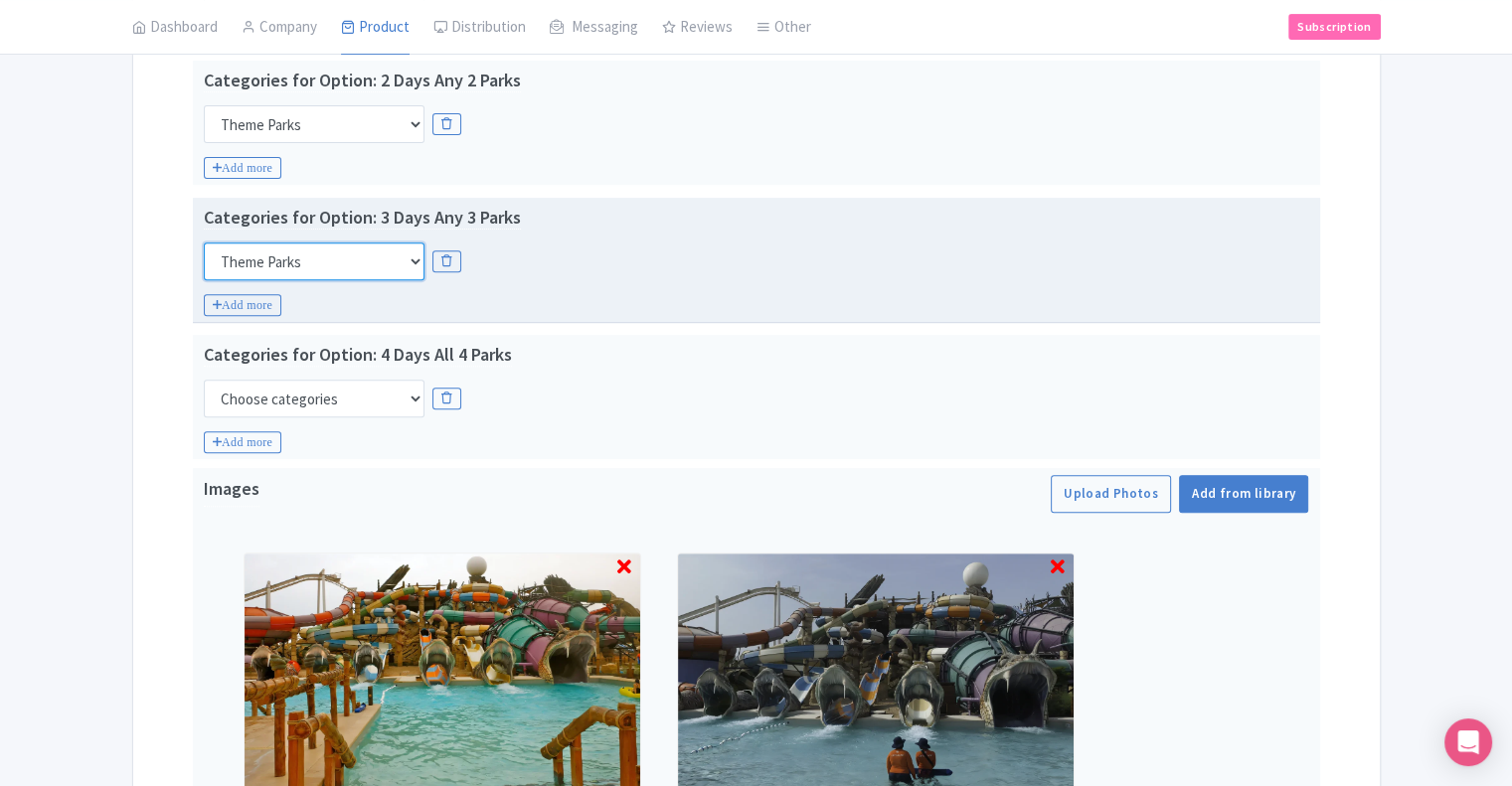 click on "Choose categories Adults Only
Animals
Audio Guide
Beaches
Bike Tours
Boat Tours
City Cards
Classes
Day Trips
Family Friendly
Fast Track
Food
Guided Tours
History
Hop On Hop Off
Literature
Live Music
Museums
Nightlife
Outdoors
Private Tours
Romantic
Self Guided
Small Group Tours
Sports
Theme Parks
Walking Tours
Wheelchair Accessible
Recurring Events" at bounding box center [314, 261] 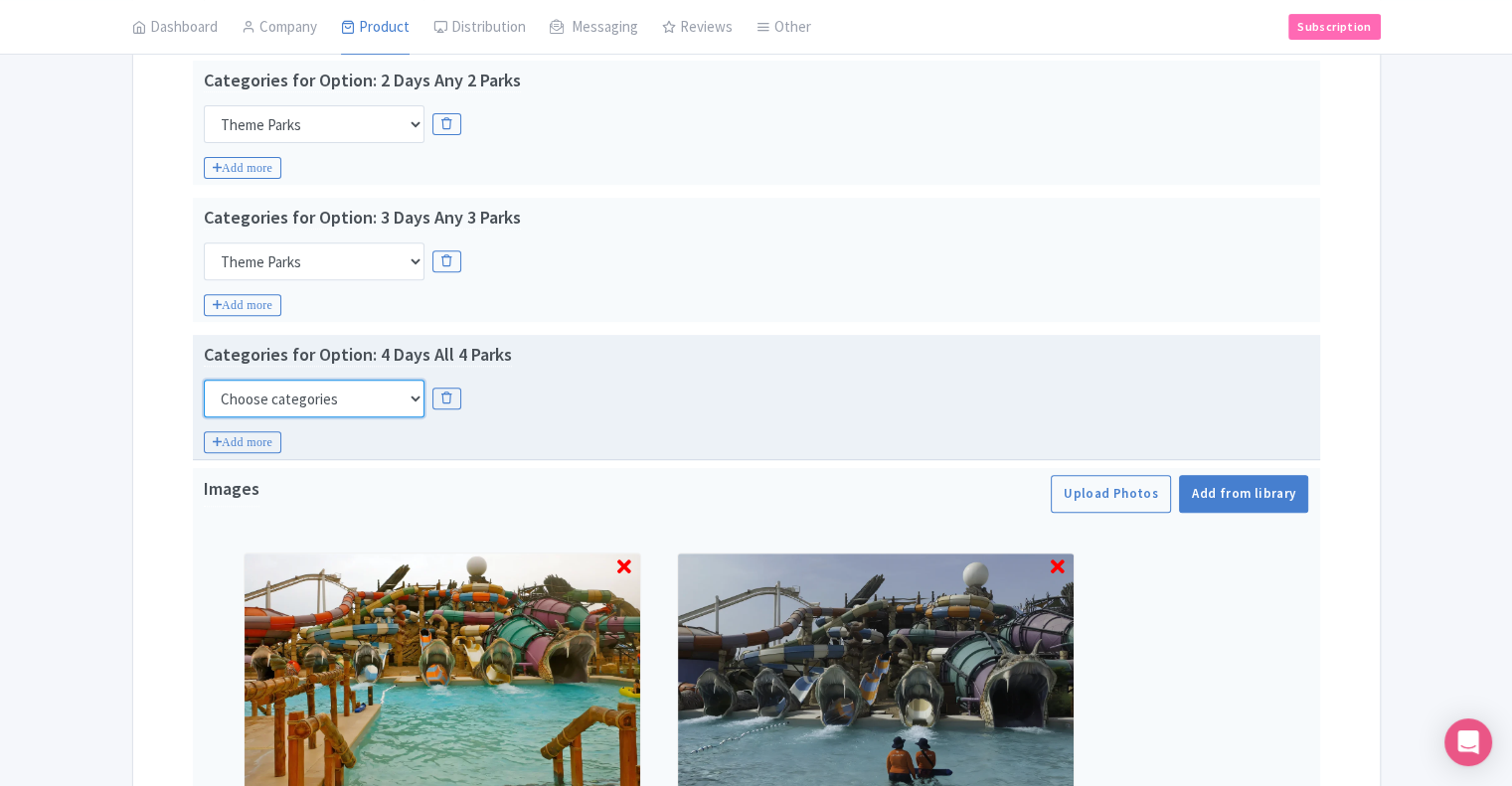 click on "Choose categories Adults Only
Animals
Audio Guide
Beaches
Bike Tours
Boat Tours
City Cards
Classes
Day Trips
Family Friendly
Fast Track
Food
Guided Tours
History
Hop On Hop Off
Literature
Live Music
Museums
Nightlife
Outdoors
Private Tours
Romantic
Self Guided
Small Group Tours
Sports
Theme Parks
Walking Tours
Wheelchair Accessible
Recurring Events" at bounding box center [314, 398] 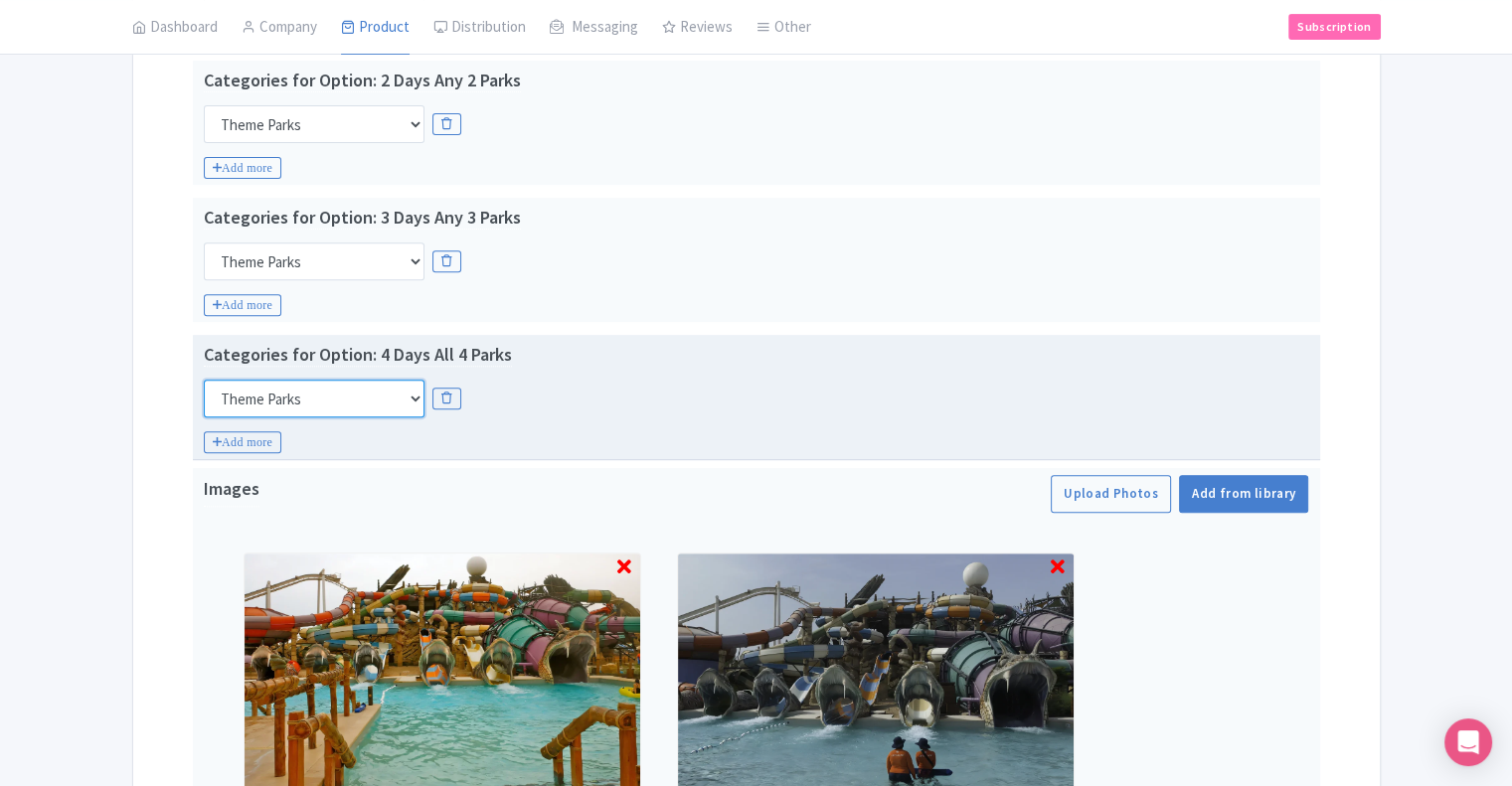click on "Choose categories Adults Only
Animals
Audio Guide
Beaches
Bike Tours
Boat Tours
City Cards
Classes
Day Trips
Family Friendly
Fast Track
Food
Guided Tours
History
Hop On Hop Off
Literature
Live Music
Museums
Nightlife
Outdoors
Private Tours
Romantic
Self Guided
Small Group Tours
Sports
Theme Parks
Walking Tours
Wheelchair Accessible
Recurring Events" at bounding box center (314, 398) 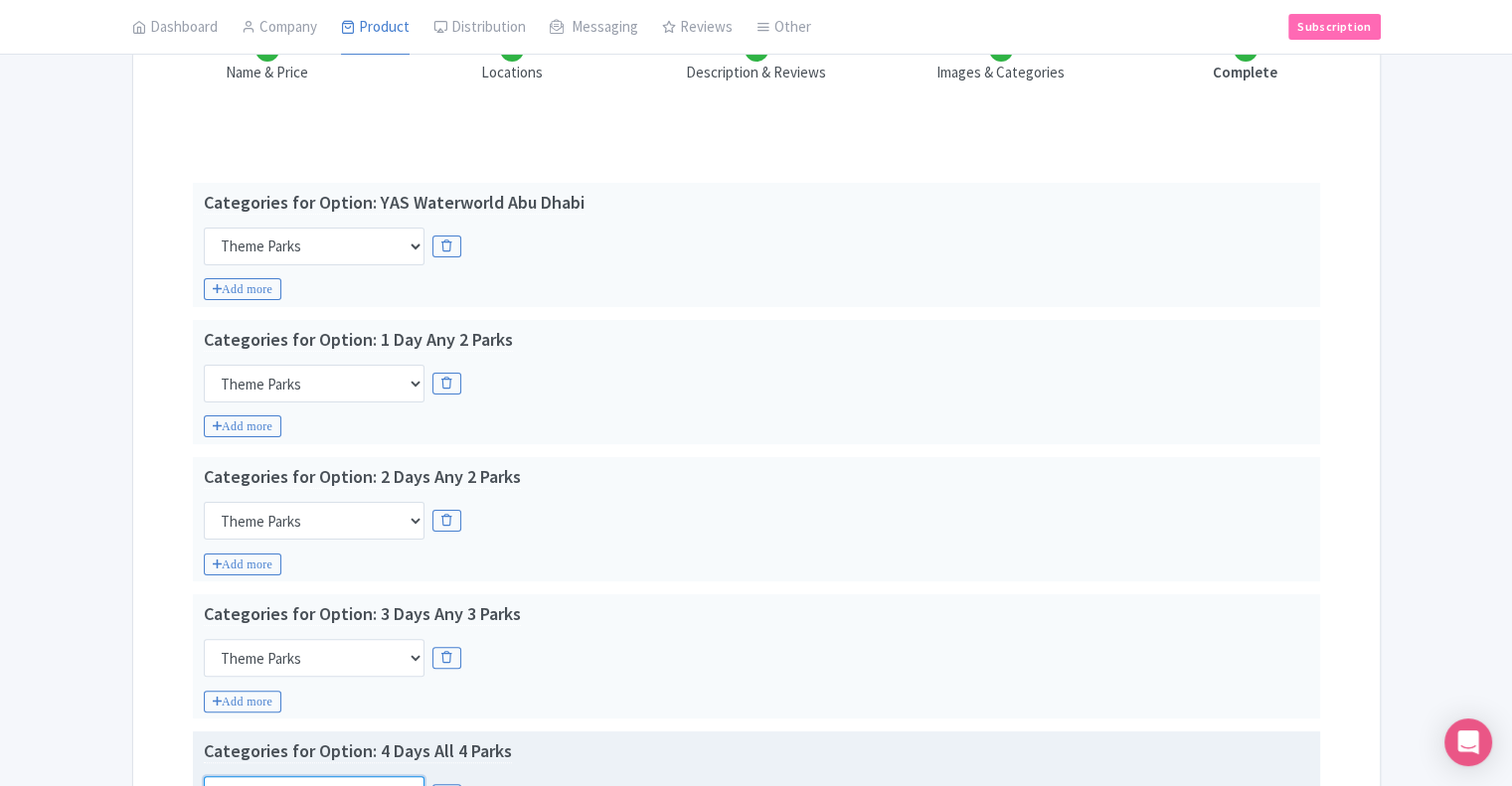 scroll, scrollTop: 317, scrollLeft: 0, axis: vertical 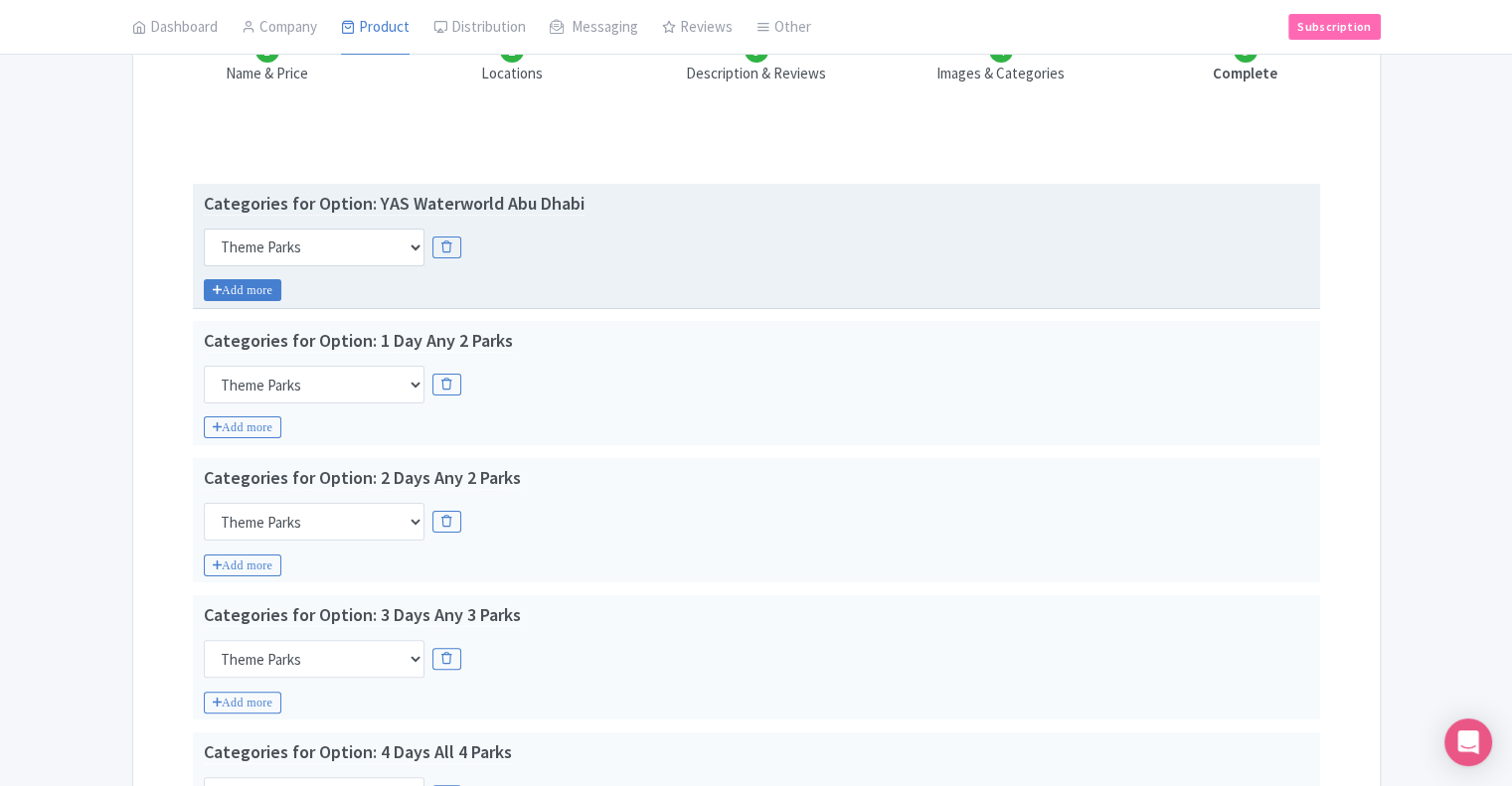 click on "Add more" at bounding box center [243, 290] 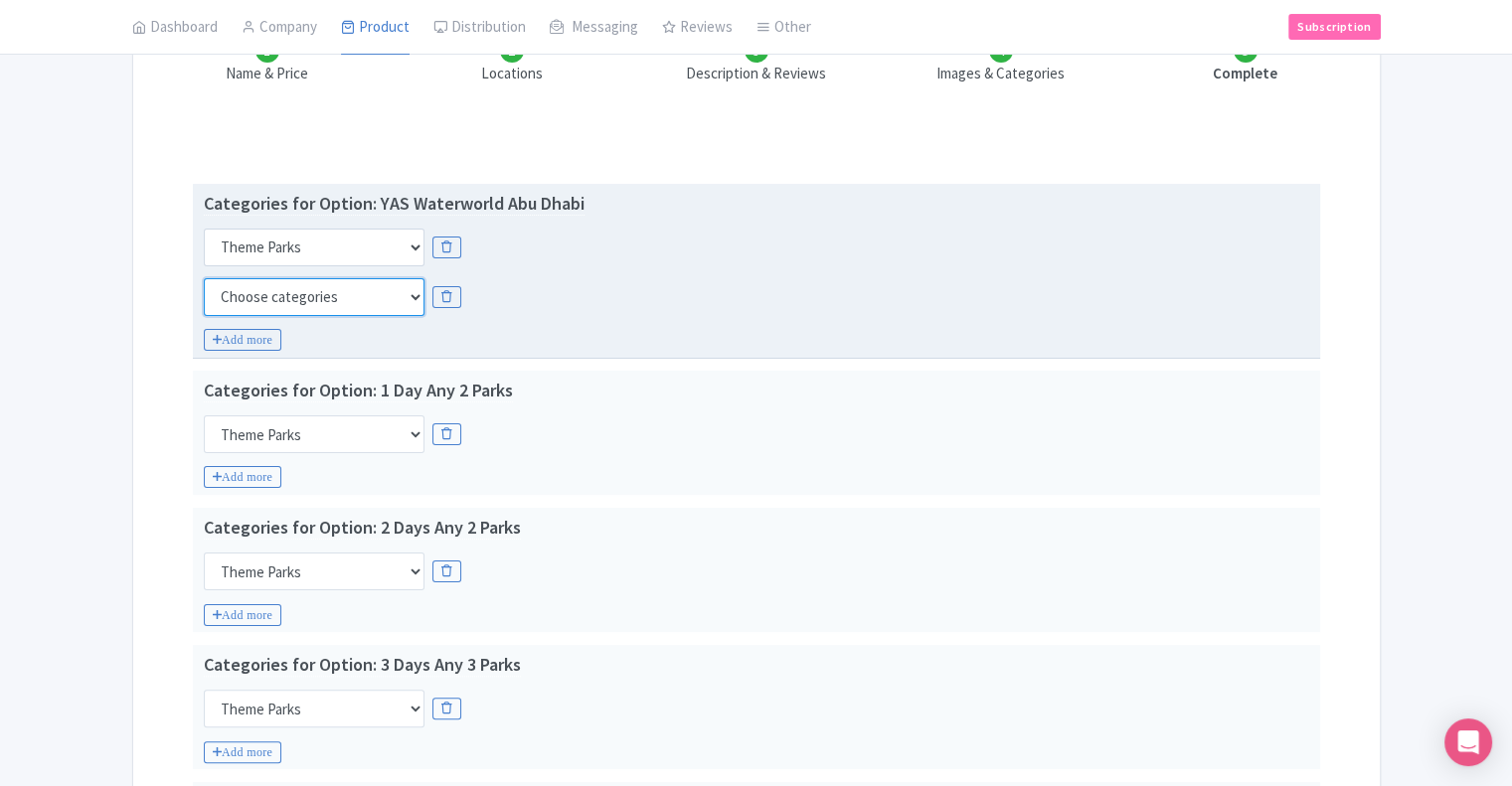 click on "Choose categories Adults Only
Animals
Audio Guide
Beaches
Bike Tours
Boat Tours
City Cards
Classes
Day Trips
Family Friendly
Fast Track
Food
Guided Tours
History
Hop On Hop Off
Literature
Live Music
Museums
Nightlife
Outdoors
Private Tours
Romantic
Self Guided
Small Group Tours
Sports
Theme Parks
Walking Tours
Wheelchair Accessible
Recurring Events" at bounding box center (314, 297) 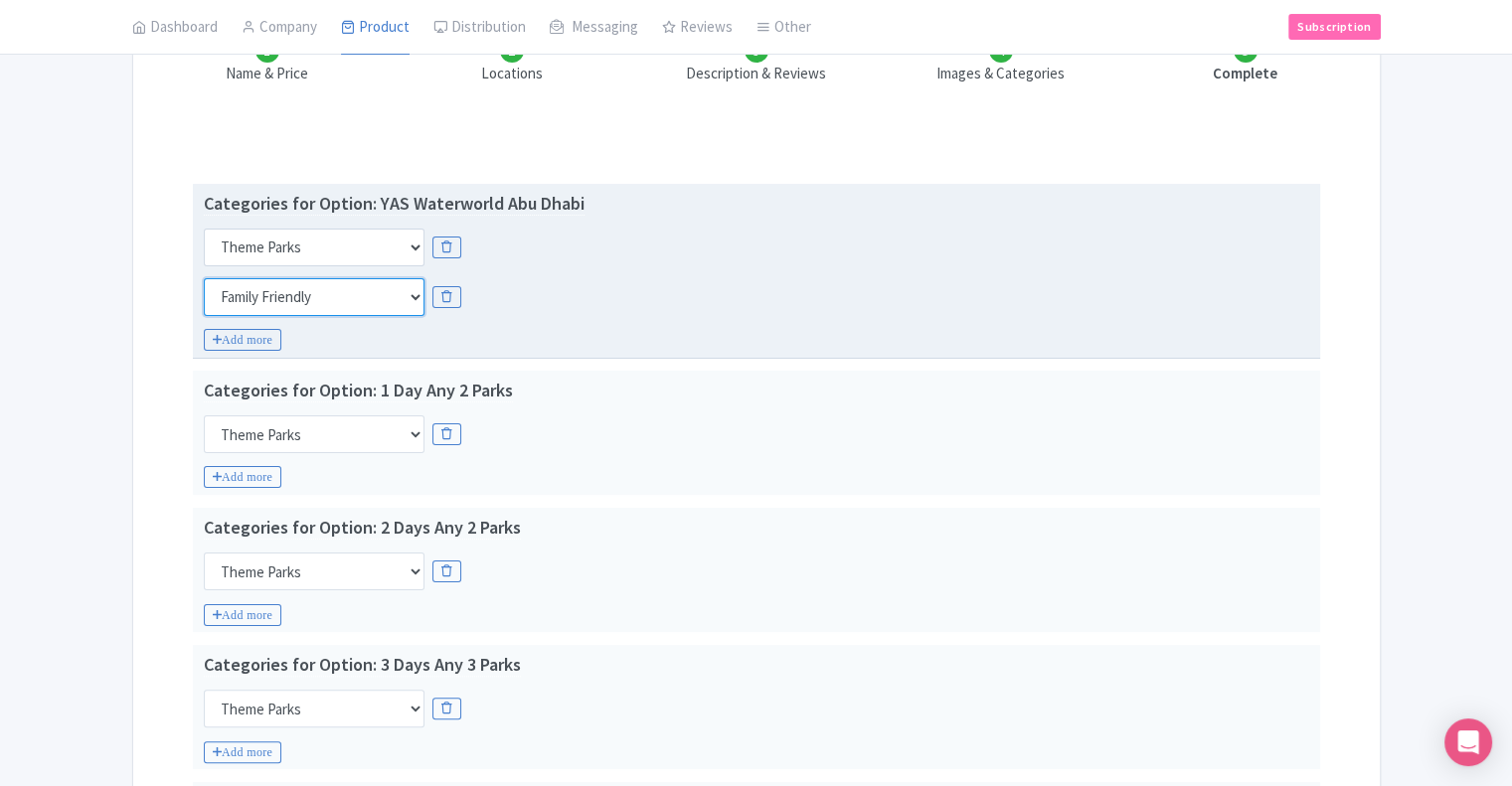 click on "Choose categories Adults Only
Animals
Audio Guide
Beaches
Bike Tours
Boat Tours
City Cards
Classes
Day Trips
Family Friendly
Fast Track
Food
Guided Tours
History
Hop On Hop Off
Literature
Live Music
Museums
Nightlife
Outdoors
Private Tours
Romantic
Self Guided
Small Group Tours
Sports
Theme Parks
Walking Tours
Wheelchair Accessible
Recurring Events" at bounding box center (314, 297) 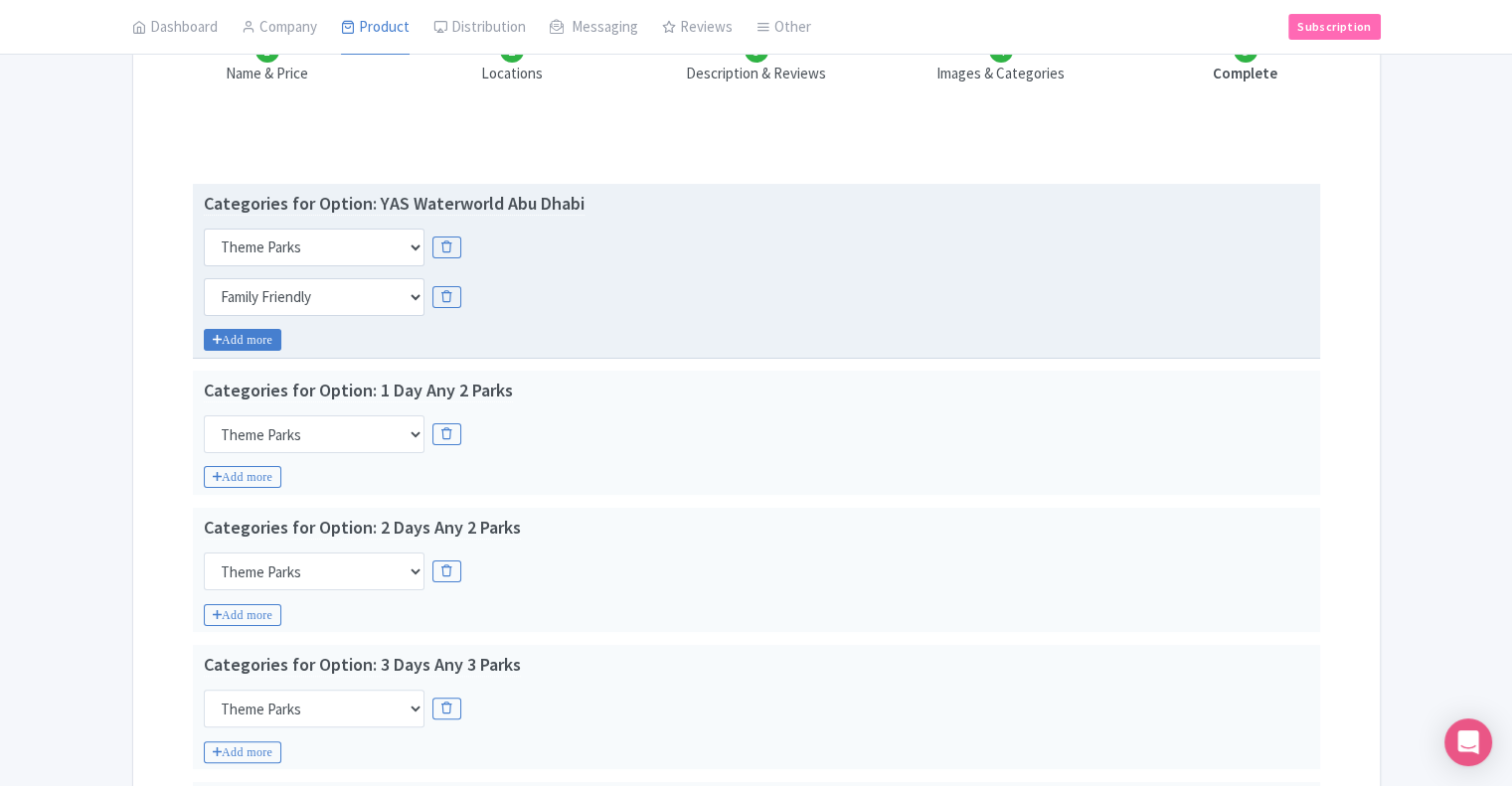 click on "Add more" at bounding box center [243, 340] 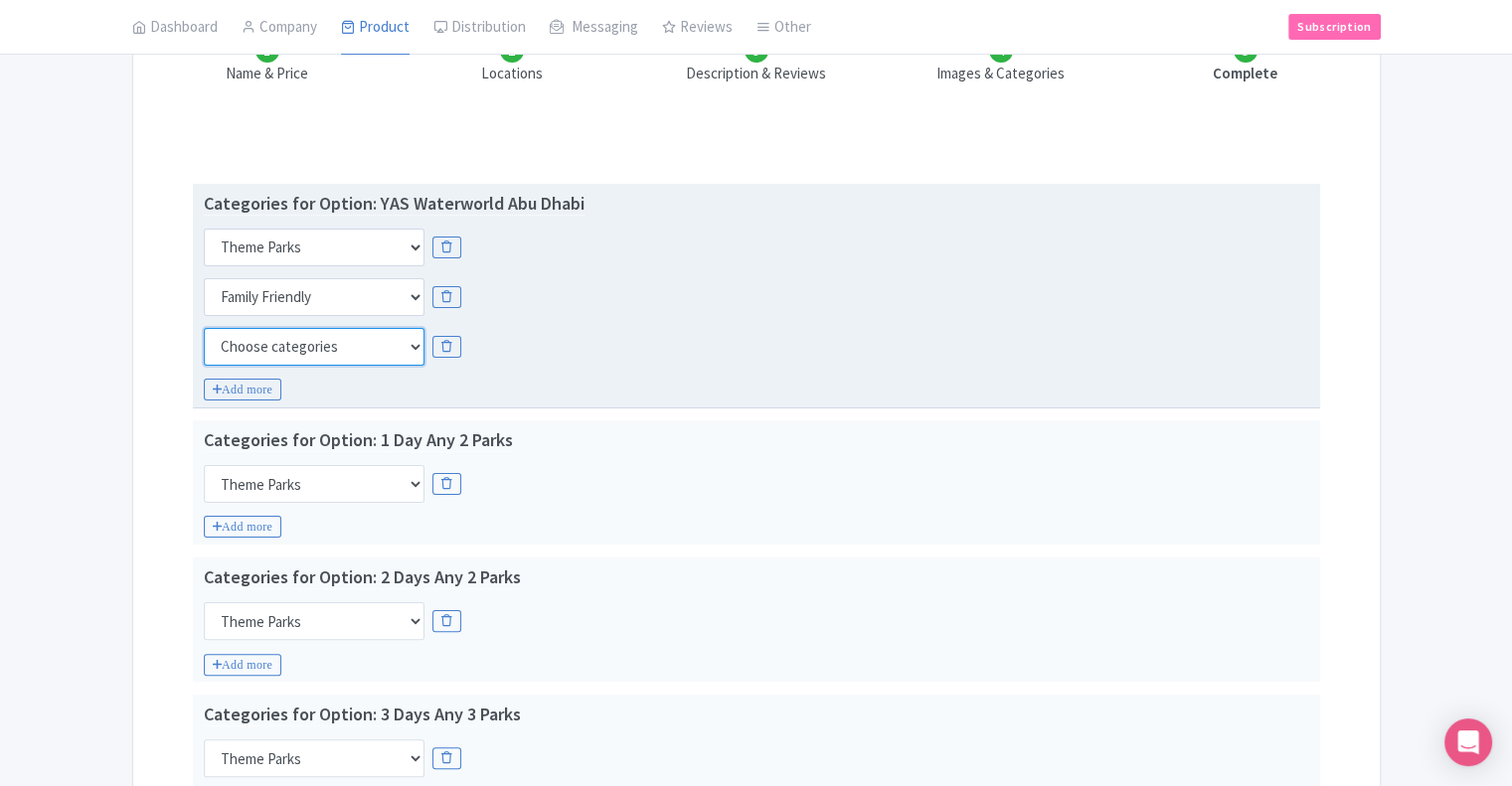 click on "Choose categories Adults Only
Animals
Audio Guide
Beaches
Bike Tours
Boat Tours
City Cards
Classes
Day Trips
Family Friendly
Fast Track
Food
Guided Tours
History
Hop On Hop Off
Literature
Live Music
Museums
Nightlife
Outdoors
Private Tours
Romantic
Self Guided
Small Group Tours
Sports
Theme Parks
Walking Tours
Wheelchair Accessible
Recurring Events" at bounding box center (314, 347) 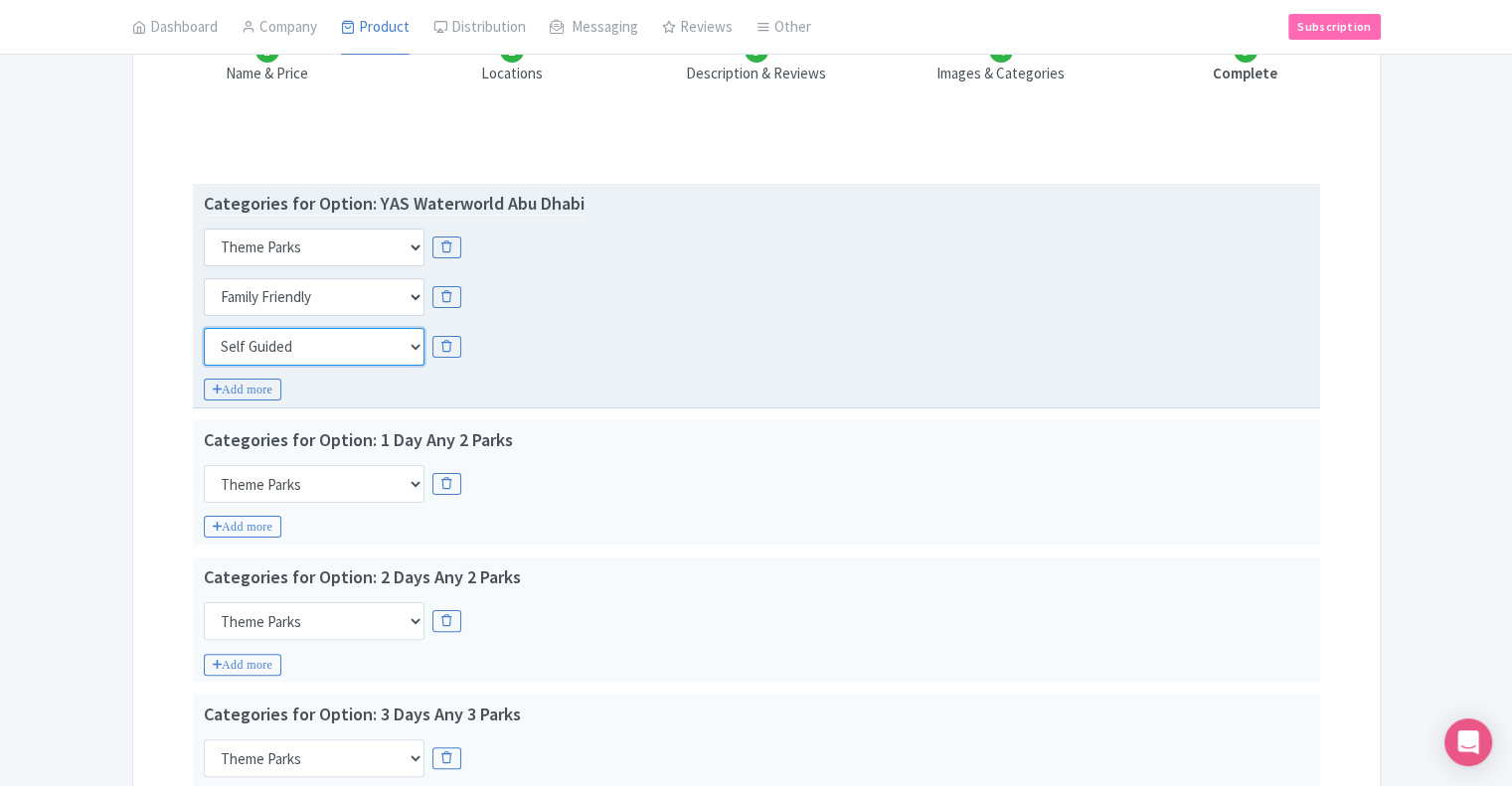 click on "Choose categories Adults Only
Animals
Audio Guide
Beaches
Bike Tours
Boat Tours
City Cards
Classes
Day Trips
Family Friendly
Fast Track
Food
Guided Tours
History
Hop On Hop Off
Literature
Live Music
Museums
Nightlife
Outdoors
Private Tours
Romantic
Self Guided
Small Group Tours
Sports
Theme Parks
Walking Tours
Wheelchair Accessible
Recurring Events" at bounding box center (314, 347) 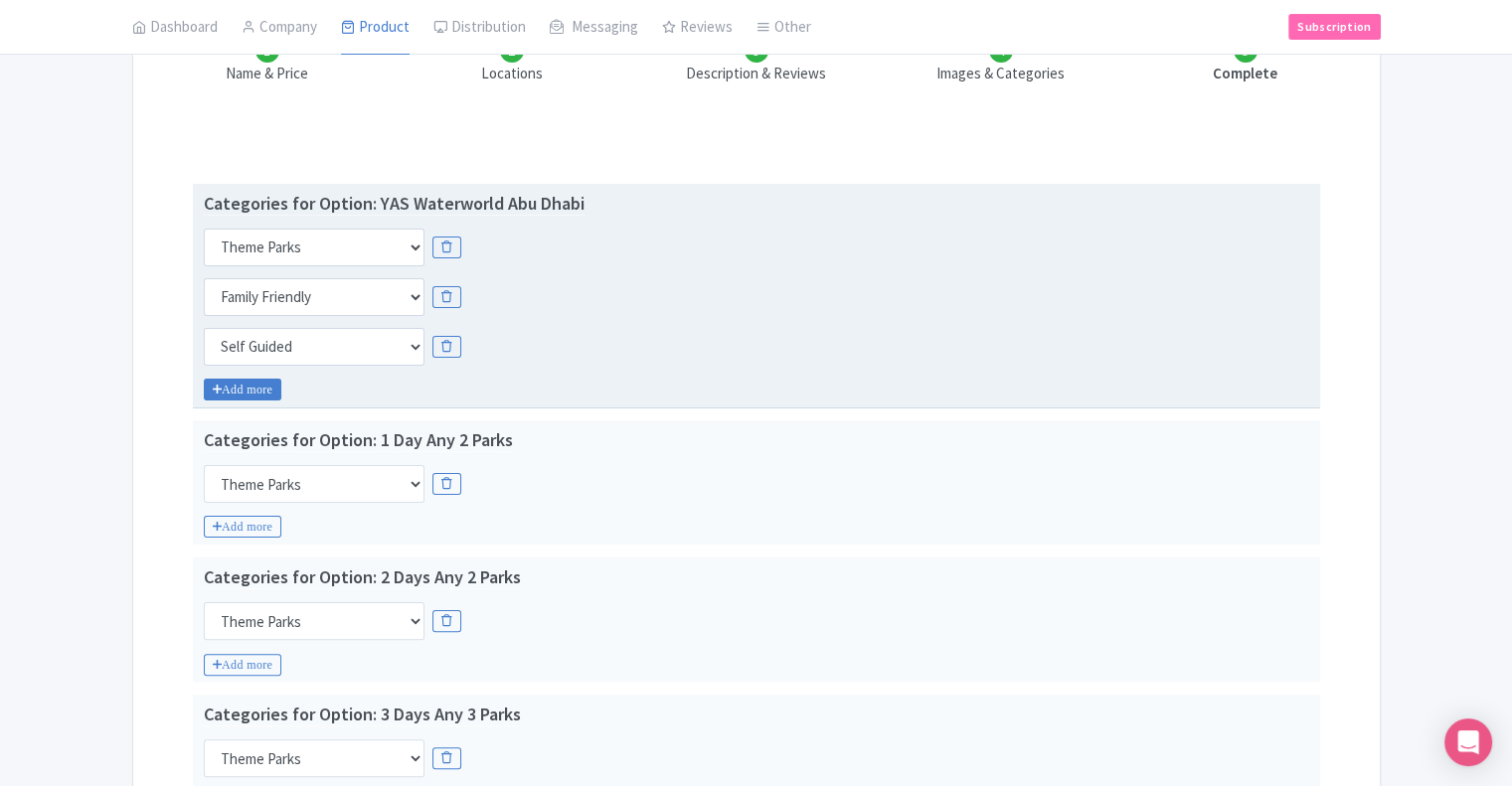 click on "Add more" at bounding box center (243, 390) 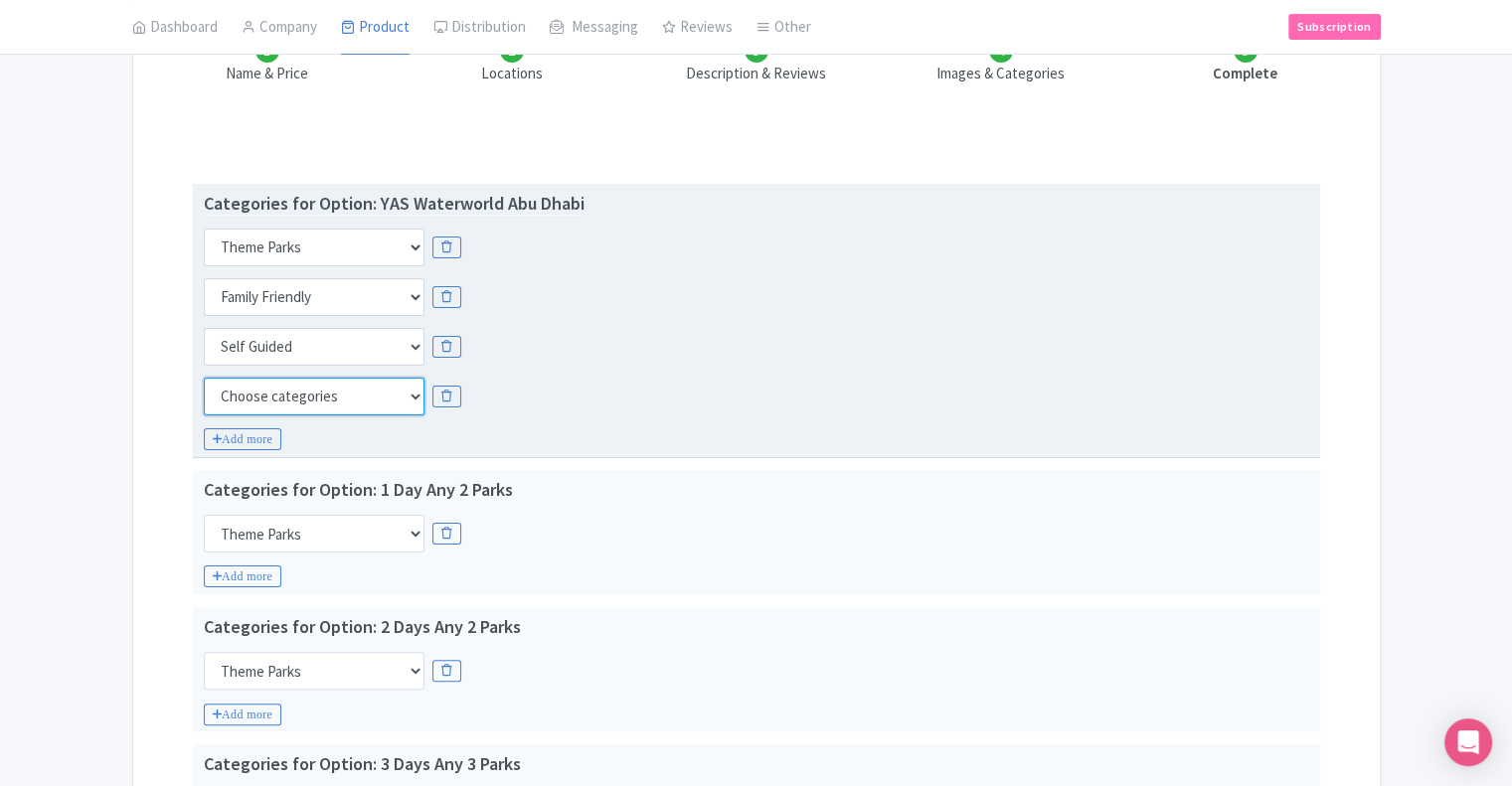 click on "Choose categories Adults Only
Animals
Audio Guide
Beaches
Bike Tours
Boat Tours
City Cards
Classes
Day Trips
Family Friendly
Fast Track
Food
Guided Tours
History
Hop On Hop Off
Literature
Live Music
Museums
Nightlife
Outdoors
Private Tours
Romantic
Self Guided
Small Group Tours
Sports
Theme Parks
Walking Tours
Wheelchair Accessible
Recurring Events" at bounding box center (314, 396) 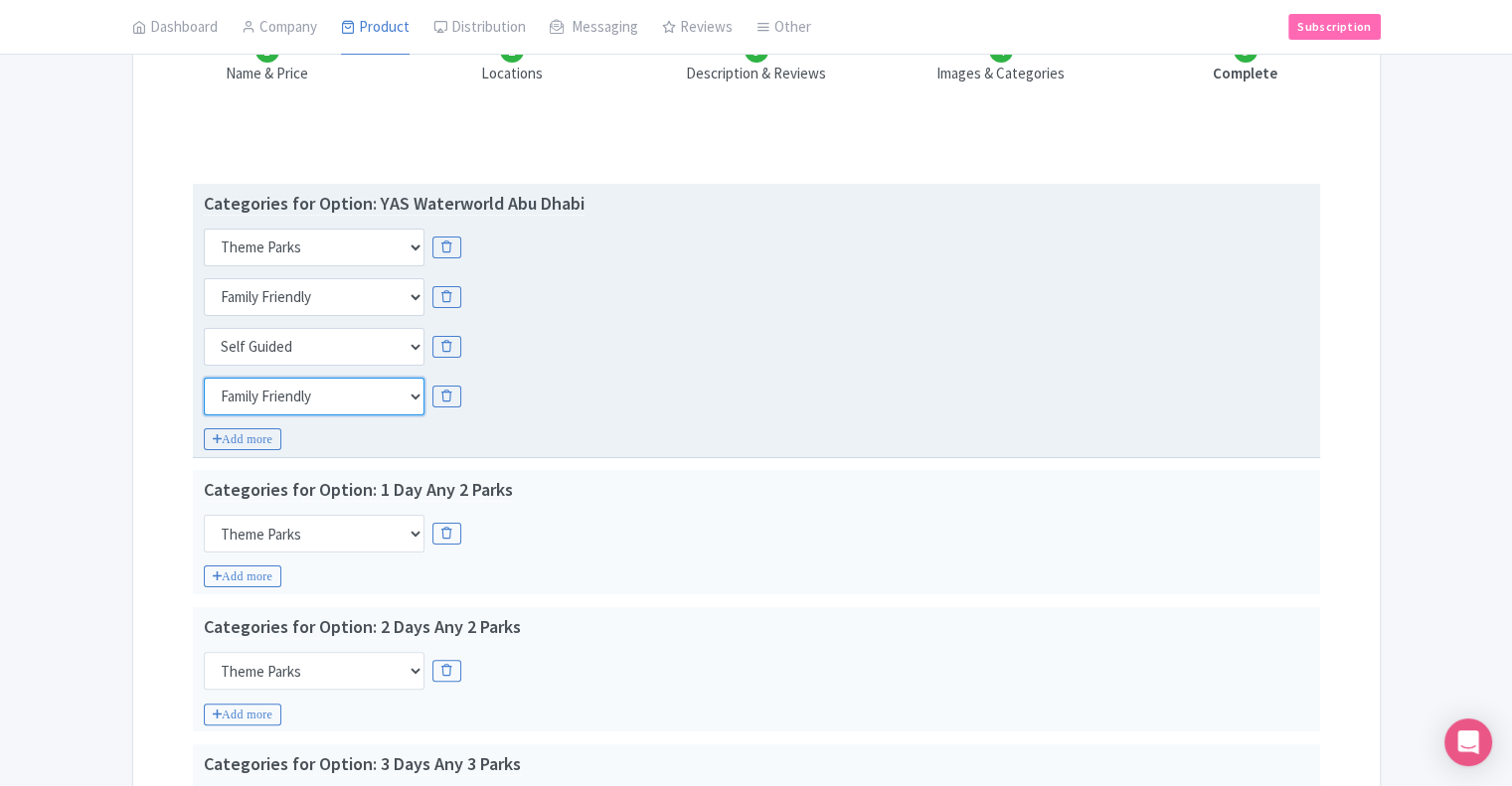 click on "Choose categories Adults Only
Animals
Audio Guide
Beaches
Bike Tours
Boat Tours
City Cards
Classes
Day Trips
Family Friendly
Fast Track
Food
Guided Tours
History
Hop On Hop Off
Literature
Live Music
Museums
Nightlife
Outdoors
Private Tours
Romantic
Self Guided
Small Group Tours
Sports
Theme Parks
Walking Tours
Wheelchair Accessible
Recurring Events" at bounding box center (314, 396) 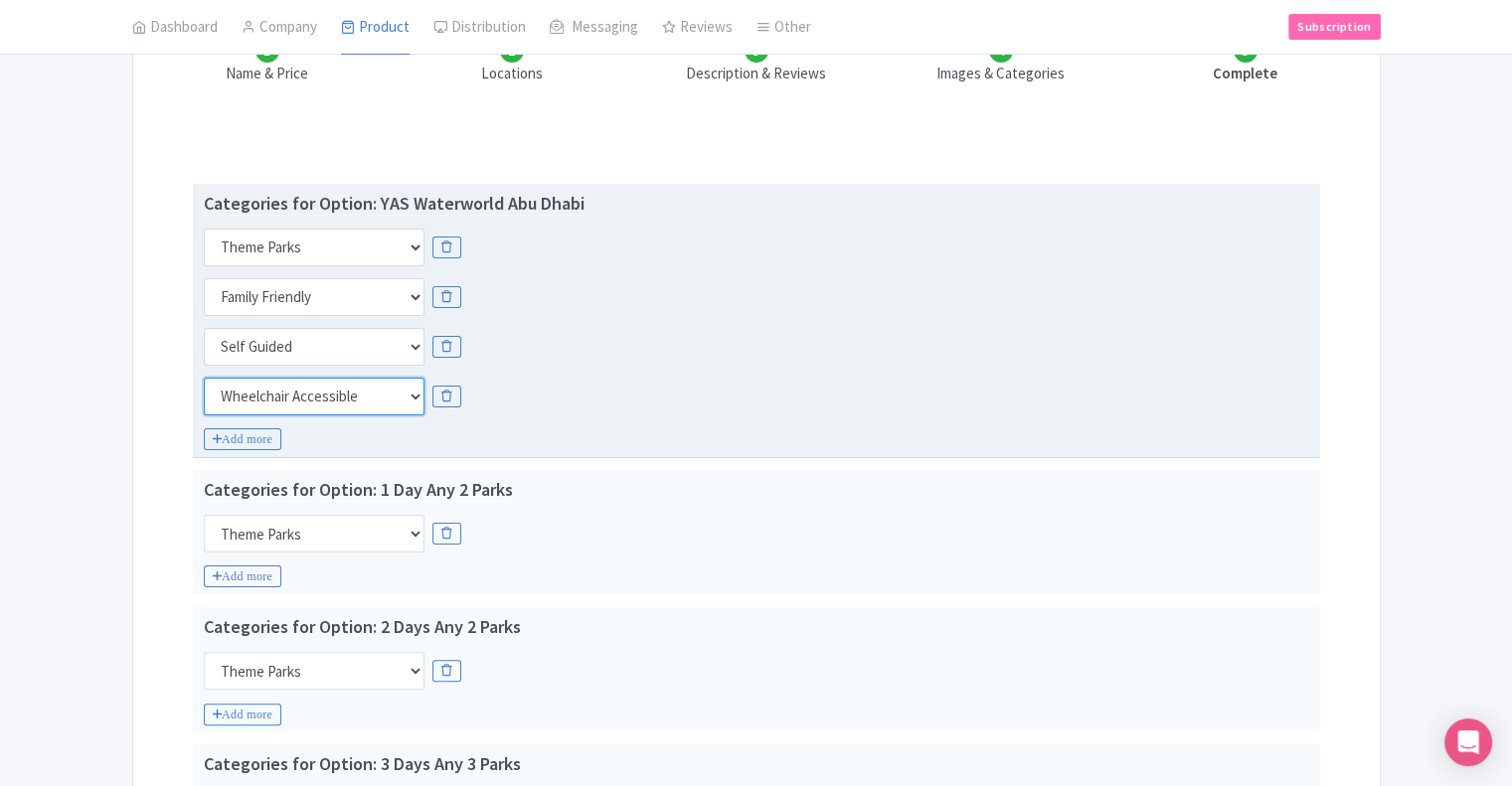 click on "Choose categories Adults Only
Animals
Audio Guide
Beaches
Bike Tours
Boat Tours
City Cards
Classes
Day Trips
Family Friendly
Fast Track
Food
Guided Tours
History
Hop On Hop Off
Literature
Live Music
Museums
Nightlife
Outdoors
Private Tours
Romantic
Self Guided
Small Group Tours
Sports
Theme Parks
Walking Tours
Wheelchair Accessible
Recurring Events" at bounding box center [314, 396] 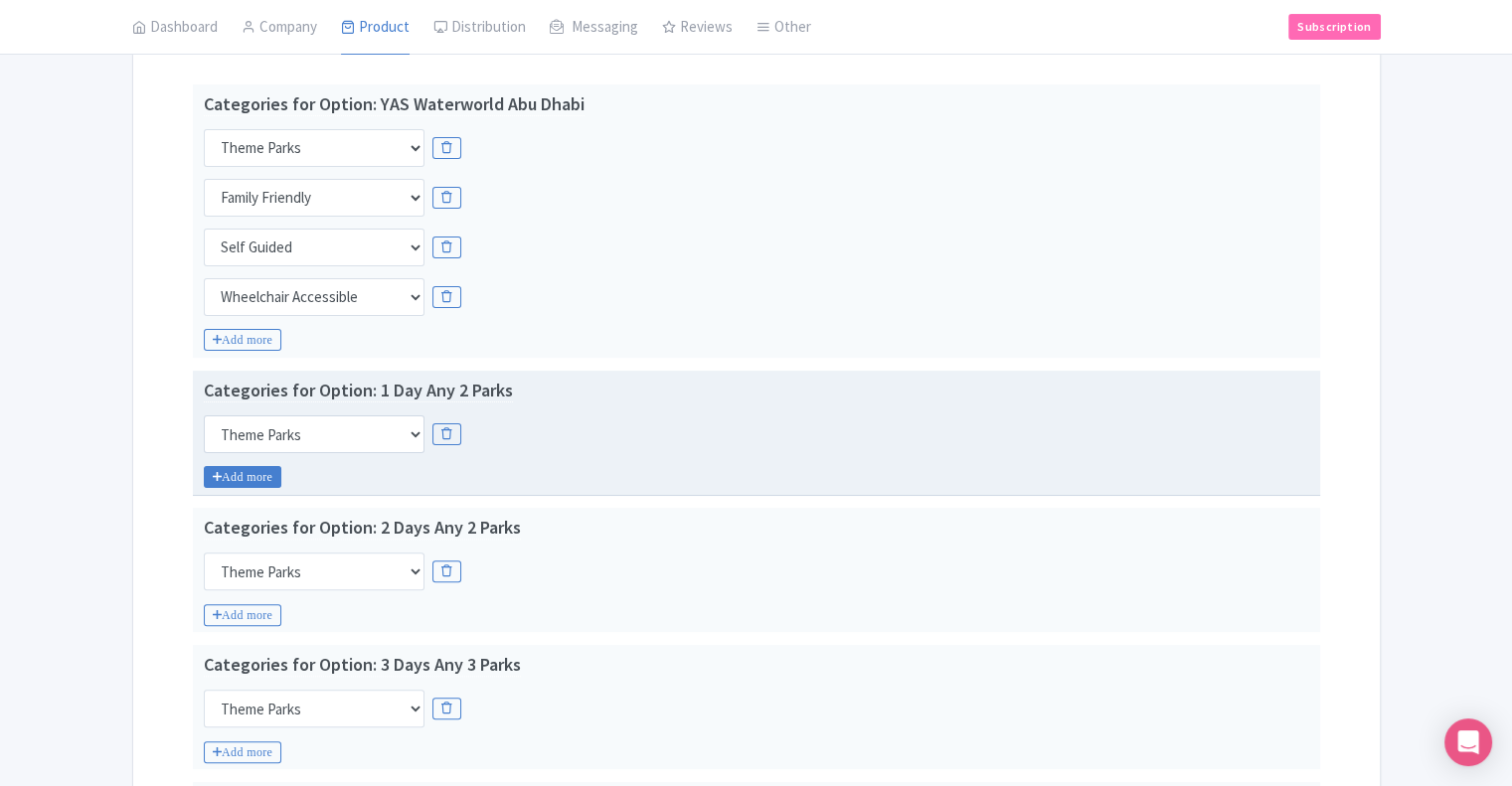 click on "Add more" at bounding box center [243, 477] 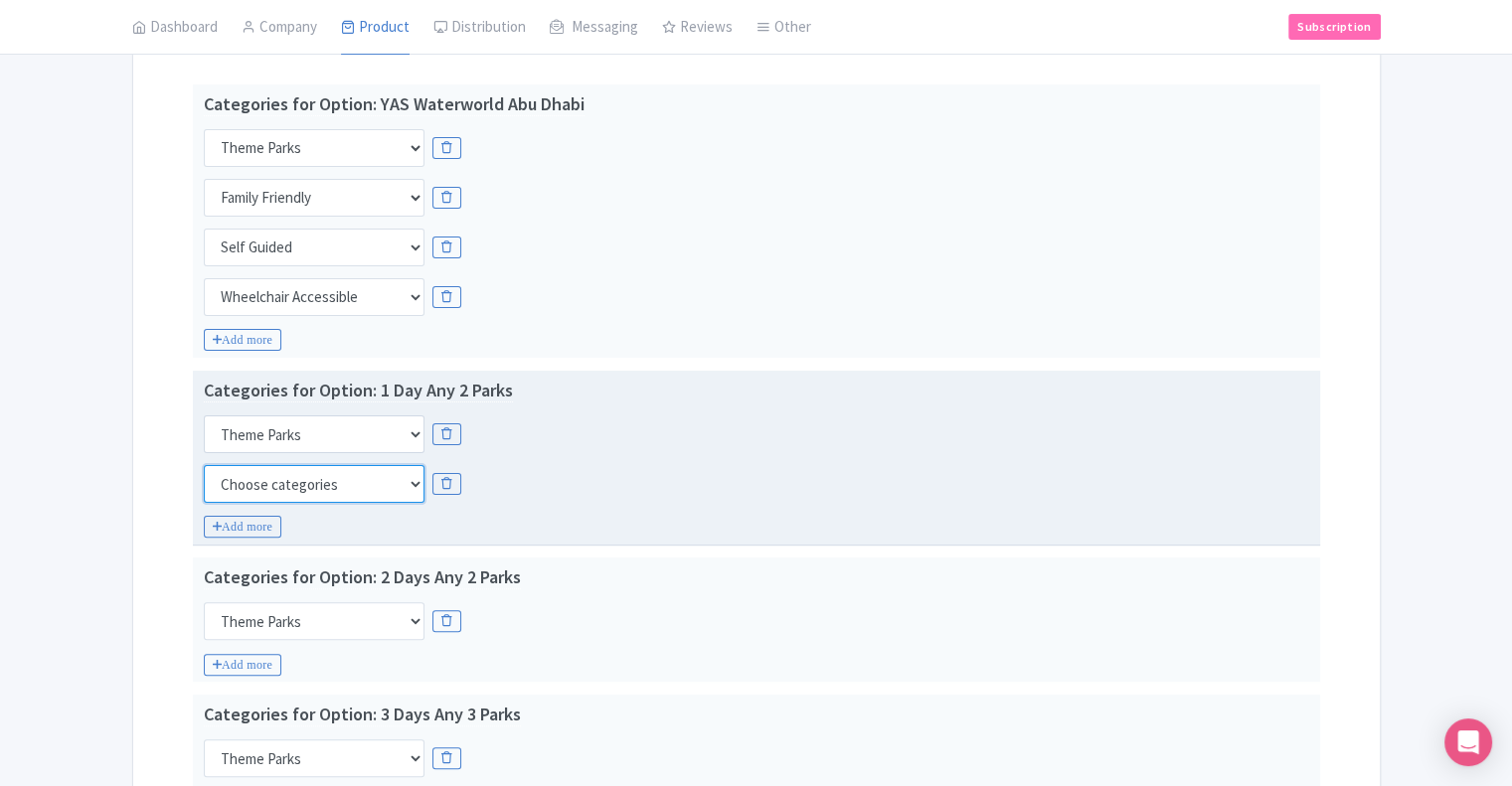 click on "Choose categories Adults Only
Animals
Audio Guide
Beaches
Bike Tours
Boat Tours
City Cards
Classes
Day Trips
Family Friendly
Fast Track
Food
Guided Tours
History
Hop On Hop Off
Literature
Live Music
Museums
Nightlife
Outdoors
Private Tours
Romantic
Self Guided
Small Group Tours
Sports
Theme Parks
Walking Tours
Wheelchair Accessible
Recurring Events" at bounding box center (314, 484) 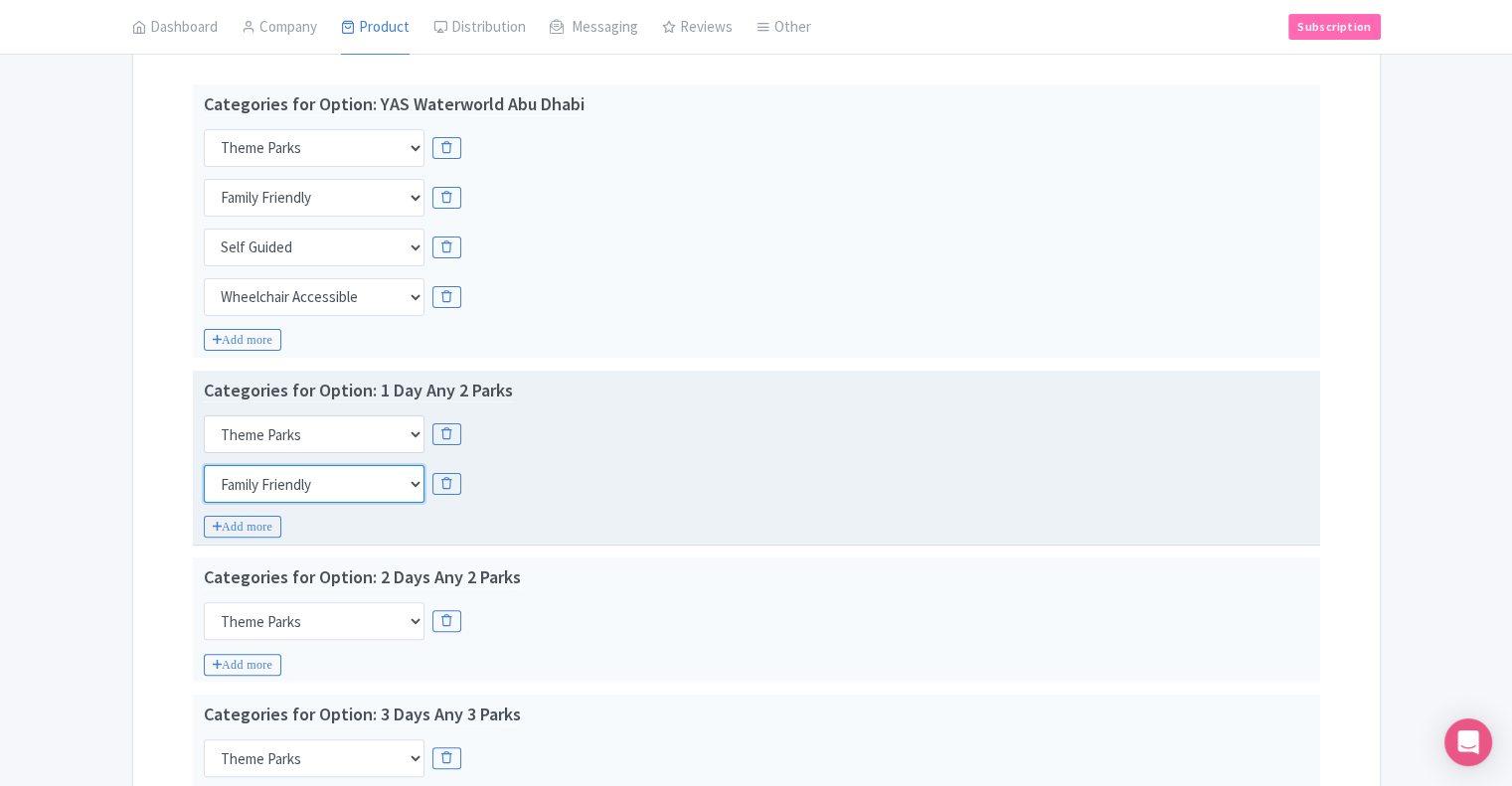 click on "Choose categories Adults Only
Animals
Audio Guide
Beaches
Bike Tours
Boat Tours
City Cards
Classes
Day Trips
Family Friendly
Fast Track
Food
Guided Tours
History
Hop On Hop Off
Literature
Live Music
Museums
Nightlife
Outdoors
Private Tours
Romantic
Self Guided
Small Group Tours
Sports
Theme Parks
Walking Tours
Wheelchair Accessible
Recurring Events" at bounding box center (314, 484) 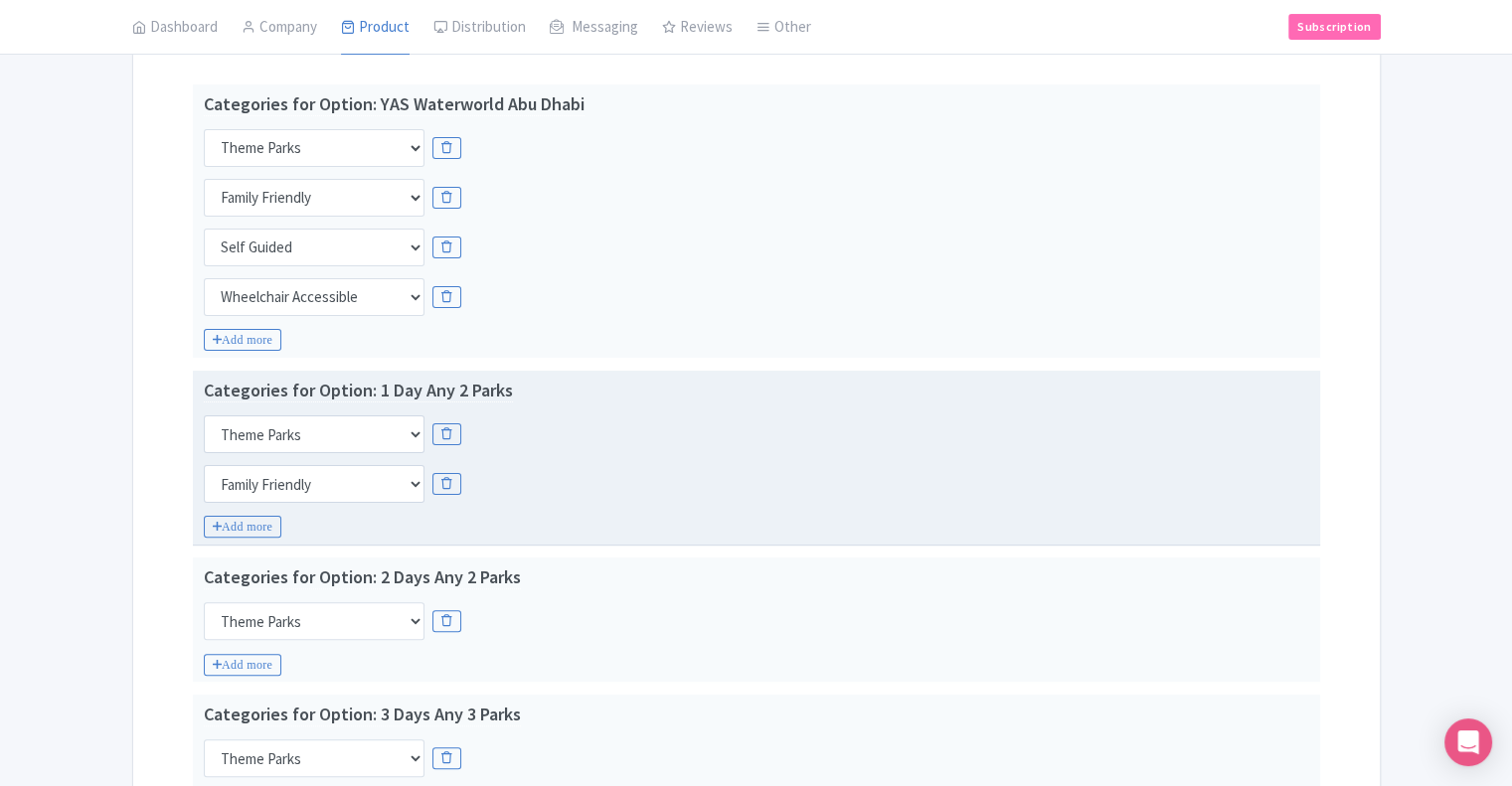 click on "Choose categories Adults Only
Animals
Audio Guide
Beaches
Bike Tours
Boat Tours
City Cards
Classes
Day Trips
Family Friendly
Fast Track
Food
Guided Tours
History
Hop On Hop Off
Literature
Live Music
Museums
Nightlife
Outdoors
Private Tours
Romantic
Self Guided
Small Group Tours
Sports
Theme Parks
Walking Tours
Wheelchair Accessible
Recurring Events" at bounding box center (756, 484) 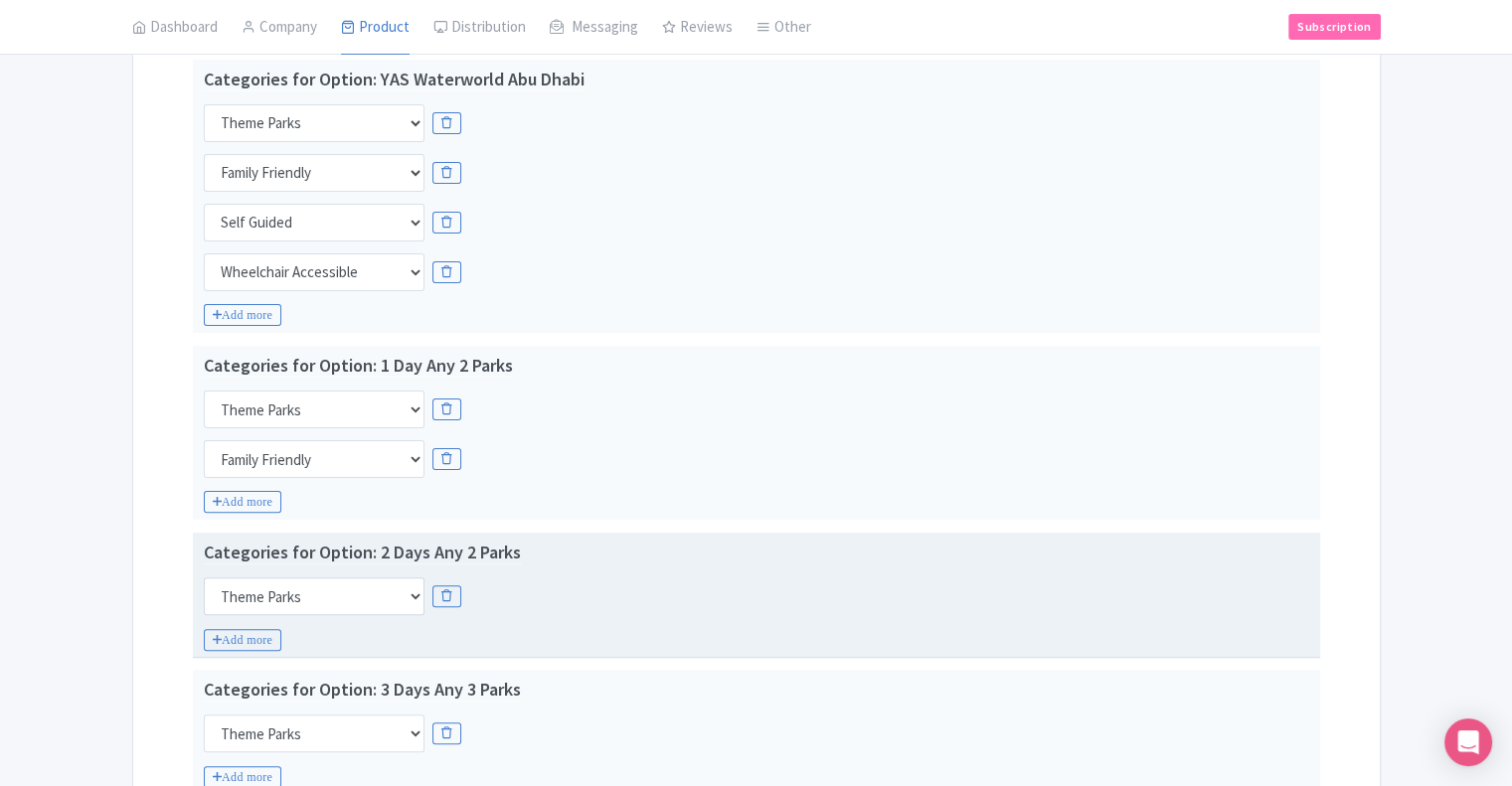 scroll, scrollTop: 516, scrollLeft: 0, axis: vertical 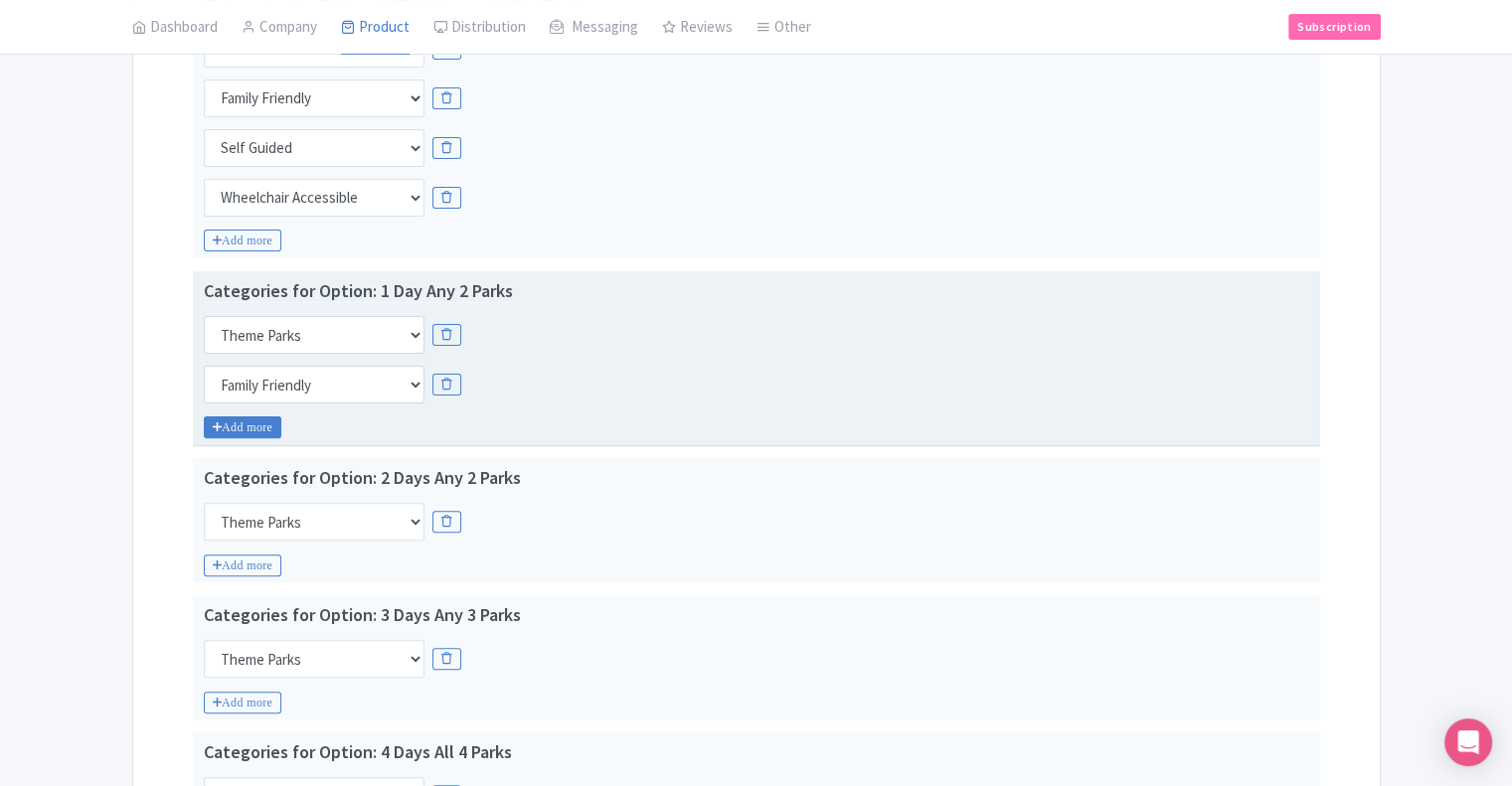click on "Add more" at bounding box center [243, 427] 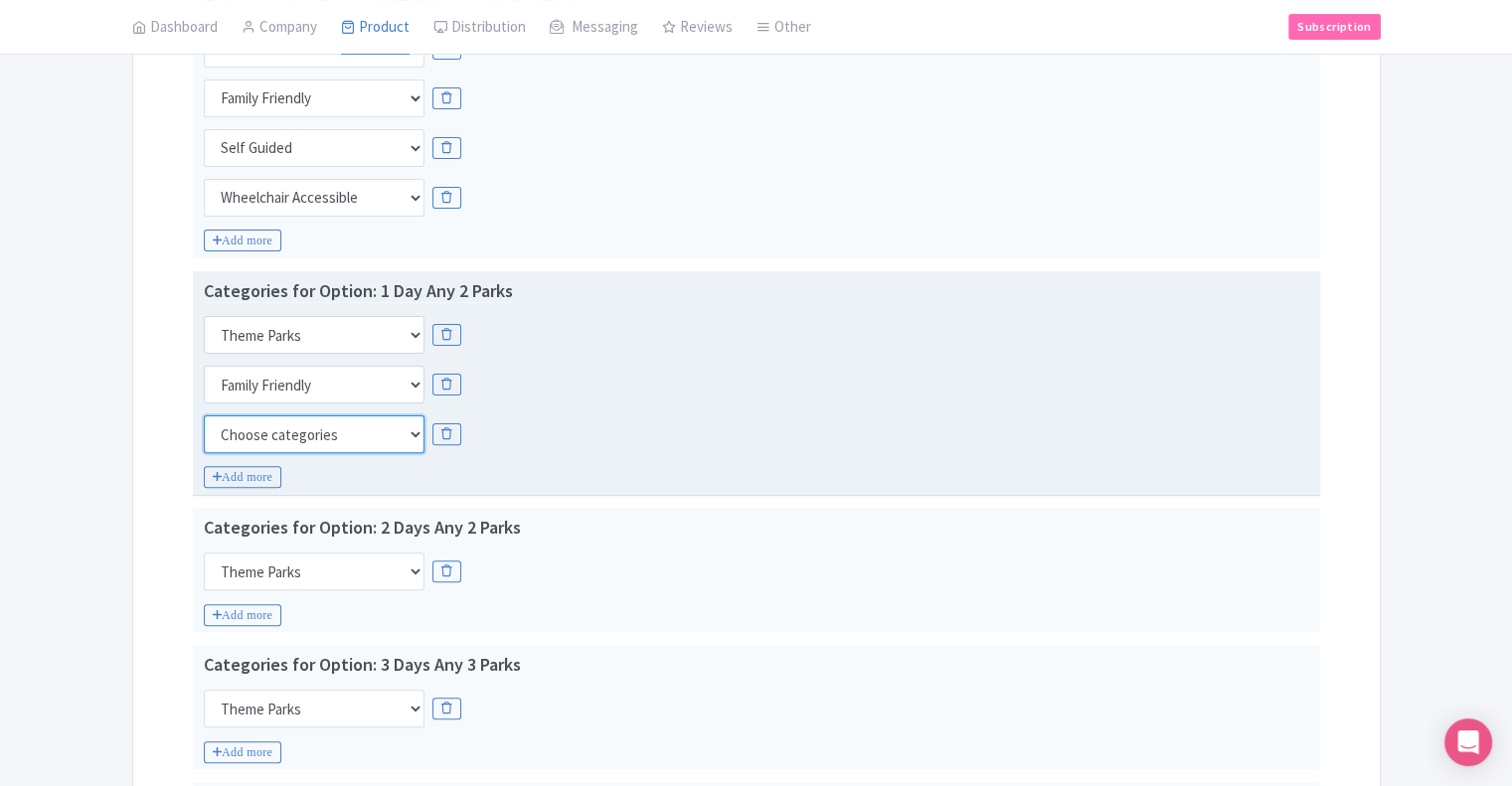 click on "Choose categories Adults Only
Animals
Audio Guide
Beaches
Bike Tours
Boat Tours
City Cards
Classes
Day Trips
Family Friendly
Fast Track
Food
Guided Tours
History
Hop On Hop Off
Literature
Live Music
Museums
Nightlife
Outdoors
Private Tours
Romantic
Self Guided
Small Group Tours
Sports
Theme Parks
Walking Tours
Wheelchair Accessible
Recurring Events" at bounding box center [314, 434] 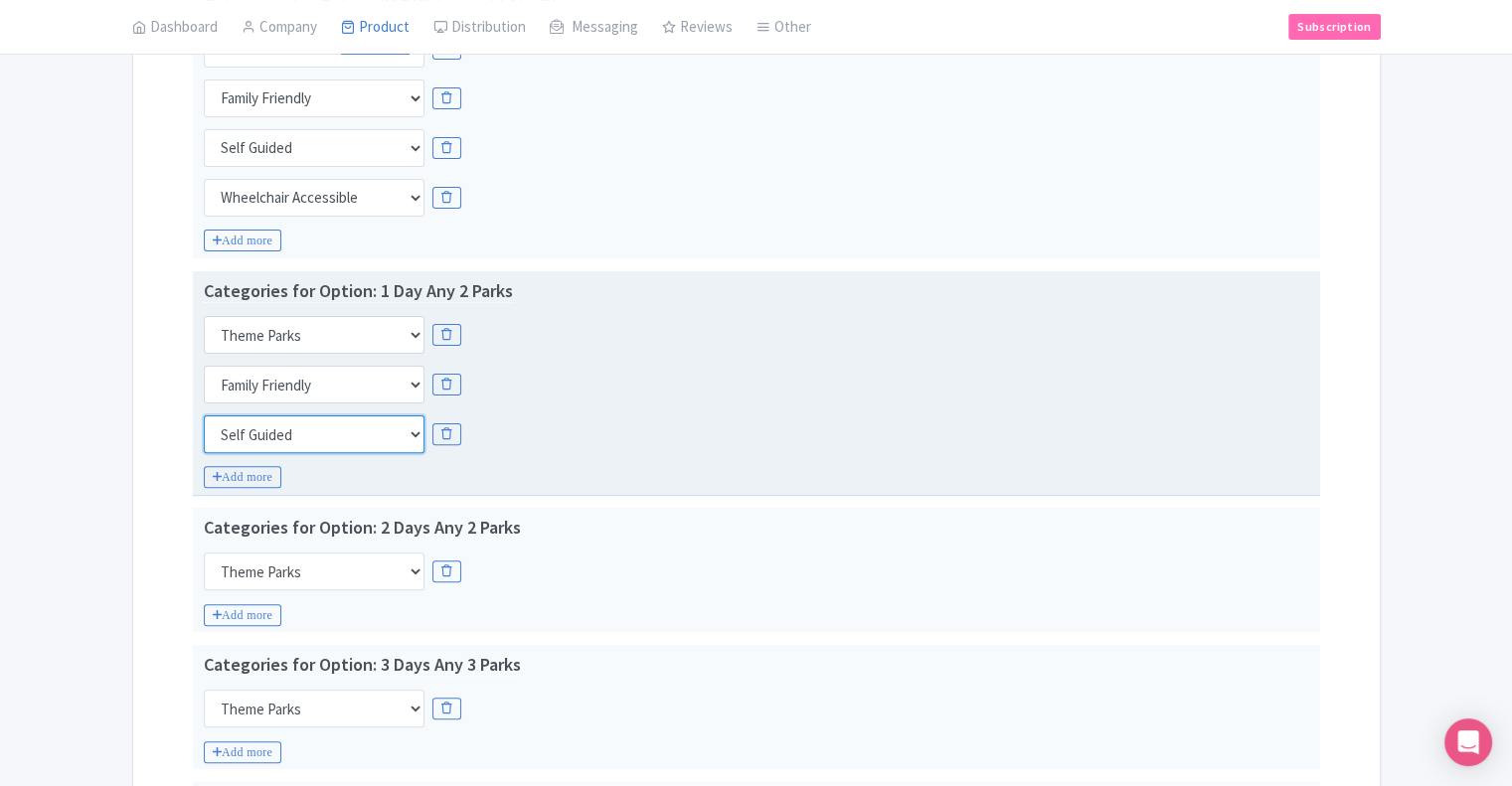 click on "Choose categories Adults Only
Animals
Audio Guide
Beaches
Bike Tours
Boat Tours
City Cards
Classes
Day Trips
Family Friendly
Fast Track
Food
Guided Tours
History
Hop On Hop Off
Literature
Live Music
Museums
Nightlife
Outdoors
Private Tours
Romantic
Self Guided
Small Group Tours
Sports
Theme Parks
Walking Tours
Wheelchair Accessible
Recurring Events" at bounding box center [314, 434] 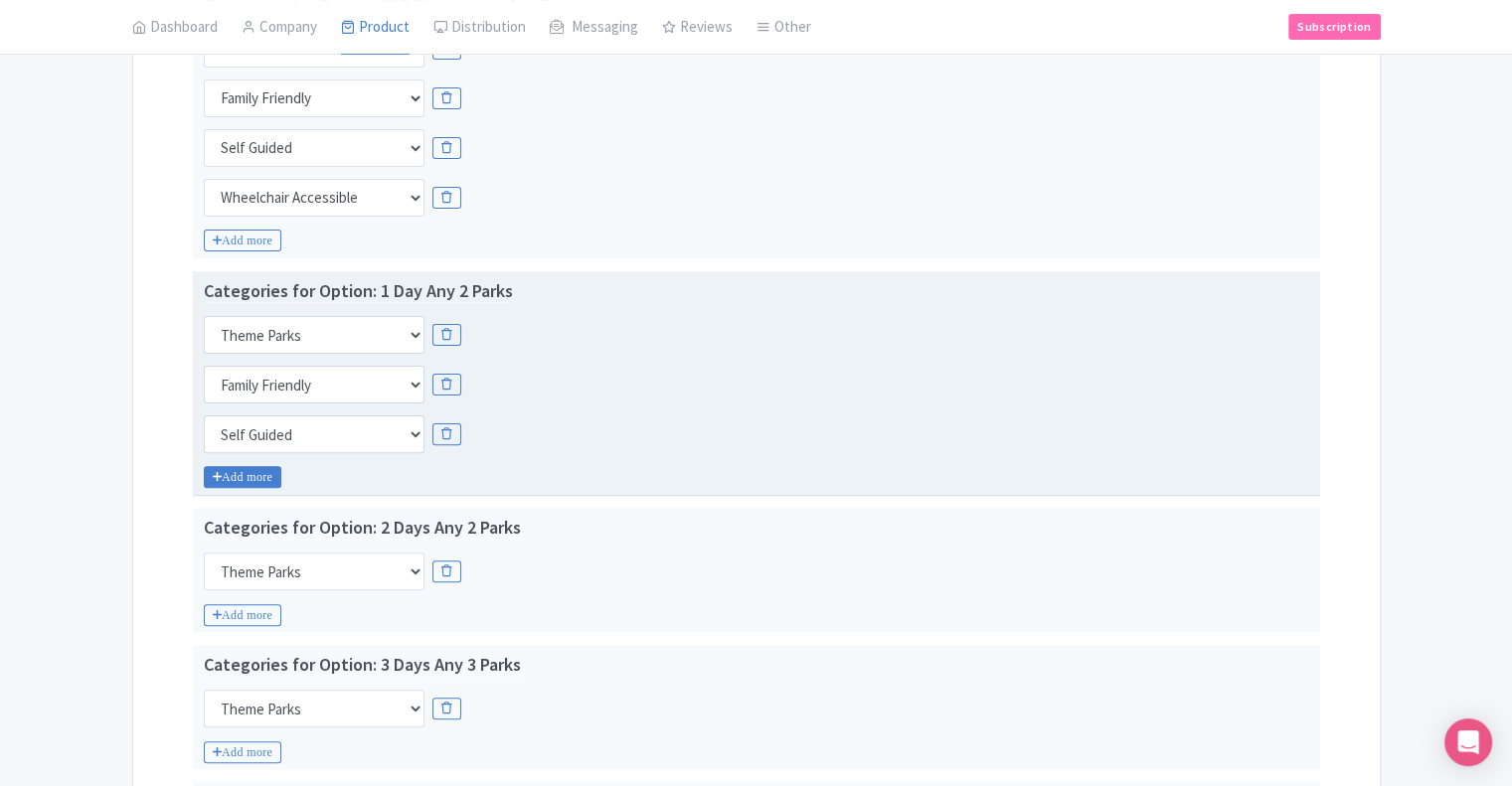 click on "Add more" at bounding box center (243, 477) 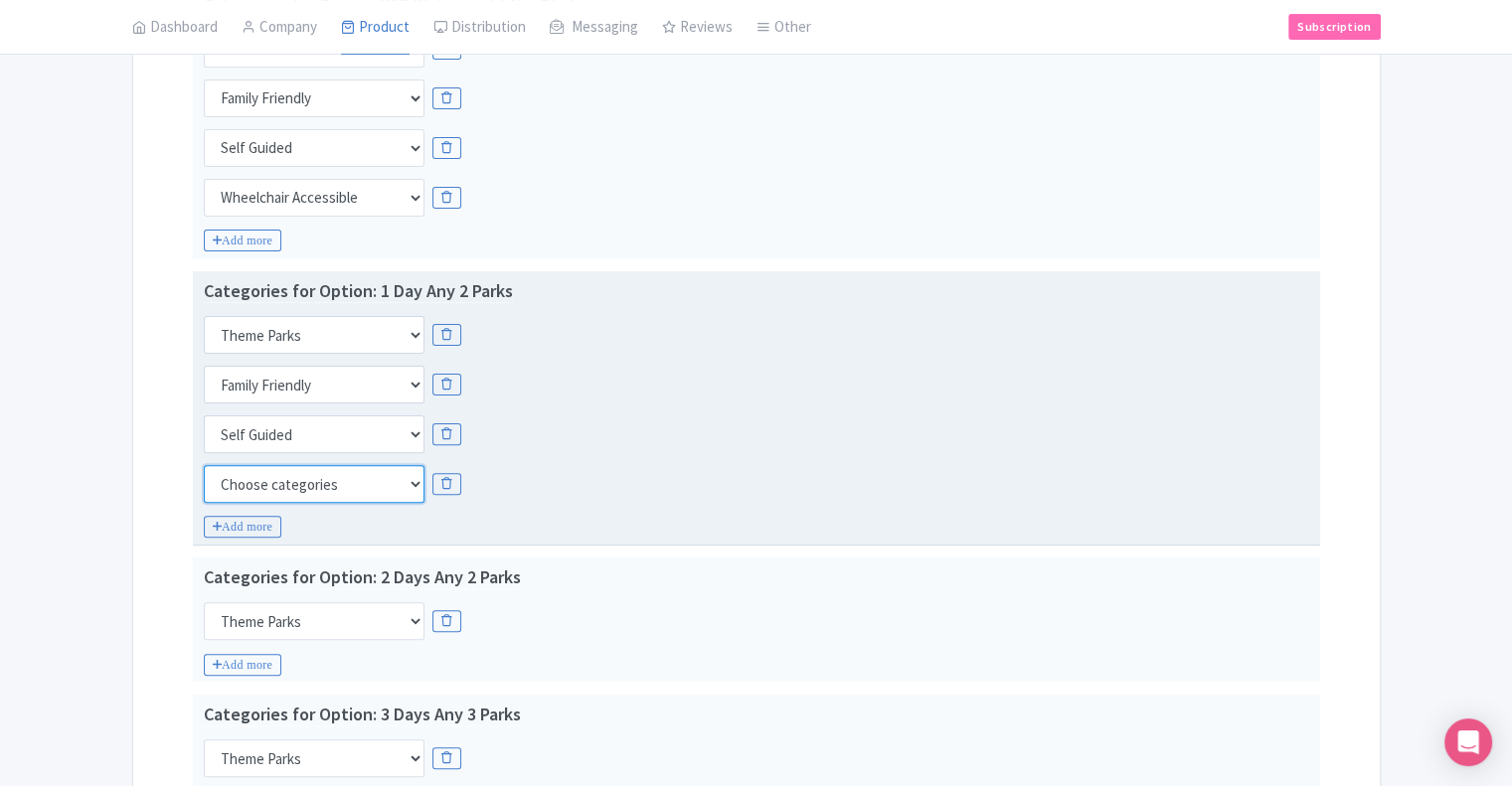 click on "Choose categories Adults Only
Animals
Audio Guide
Beaches
Bike Tours
Boat Tours
City Cards
Classes
Day Trips
Family Friendly
Fast Track
Food
Guided Tours
History
Hop On Hop Off
Literature
Live Music
Museums
Nightlife
Outdoors
Private Tours
Romantic
Self Guided
Small Group Tours
Sports
Theme Parks
Walking Tours
Wheelchair Accessible
Recurring Events" at bounding box center [314, 484] 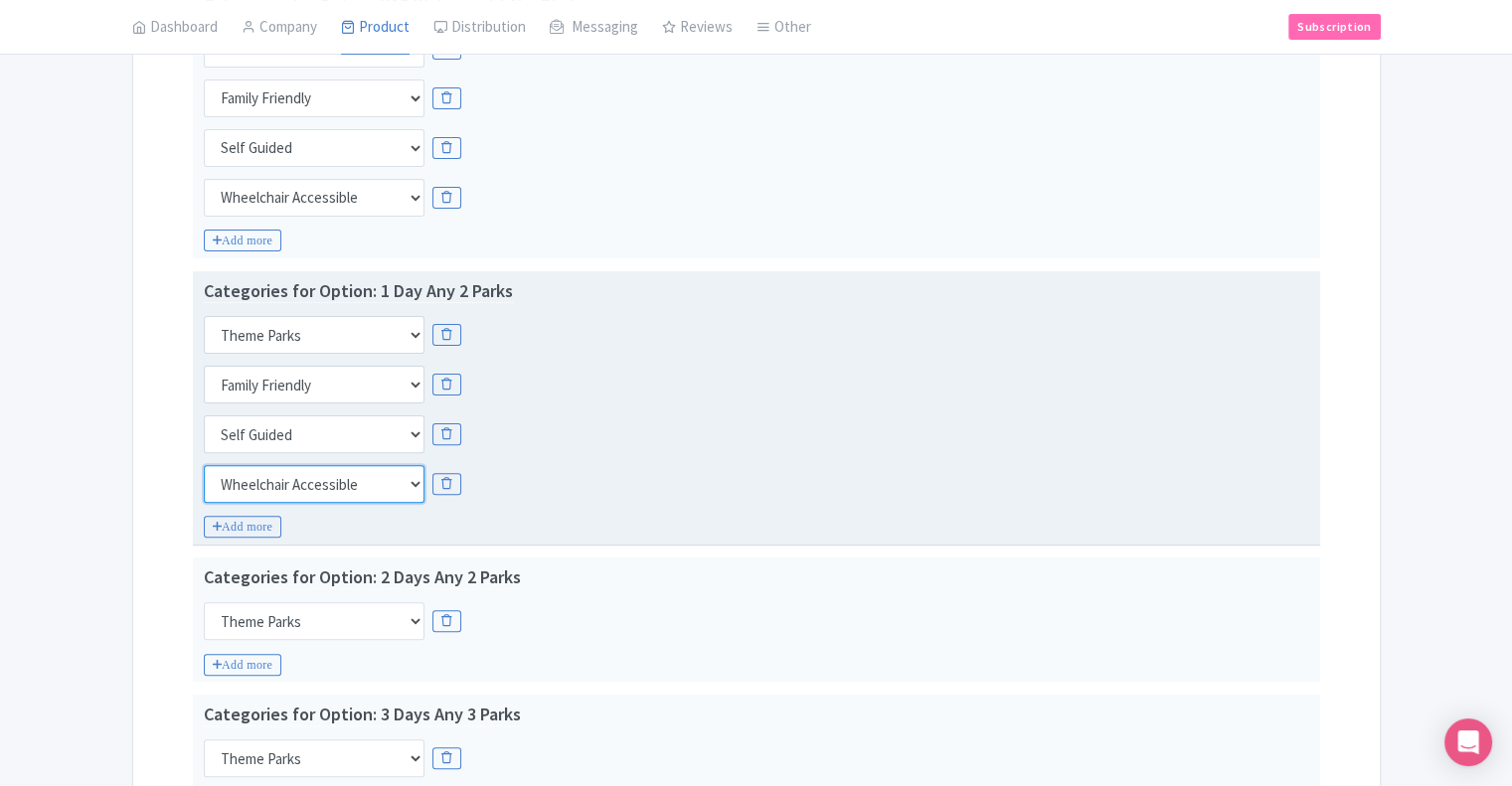 click on "Choose categories Adults Only
Animals
Audio Guide
Beaches
Bike Tours
Boat Tours
City Cards
Classes
Day Trips
Family Friendly
Fast Track
Food
Guided Tours
History
Hop On Hop Off
Literature
Live Music
Museums
Nightlife
Outdoors
Private Tours
Romantic
Self Guided
Small Group Tours
Sports
Theme Parks
Walking Tours
Wheelchair Accessible
Recurring Events" at bounding box center [314, 484] 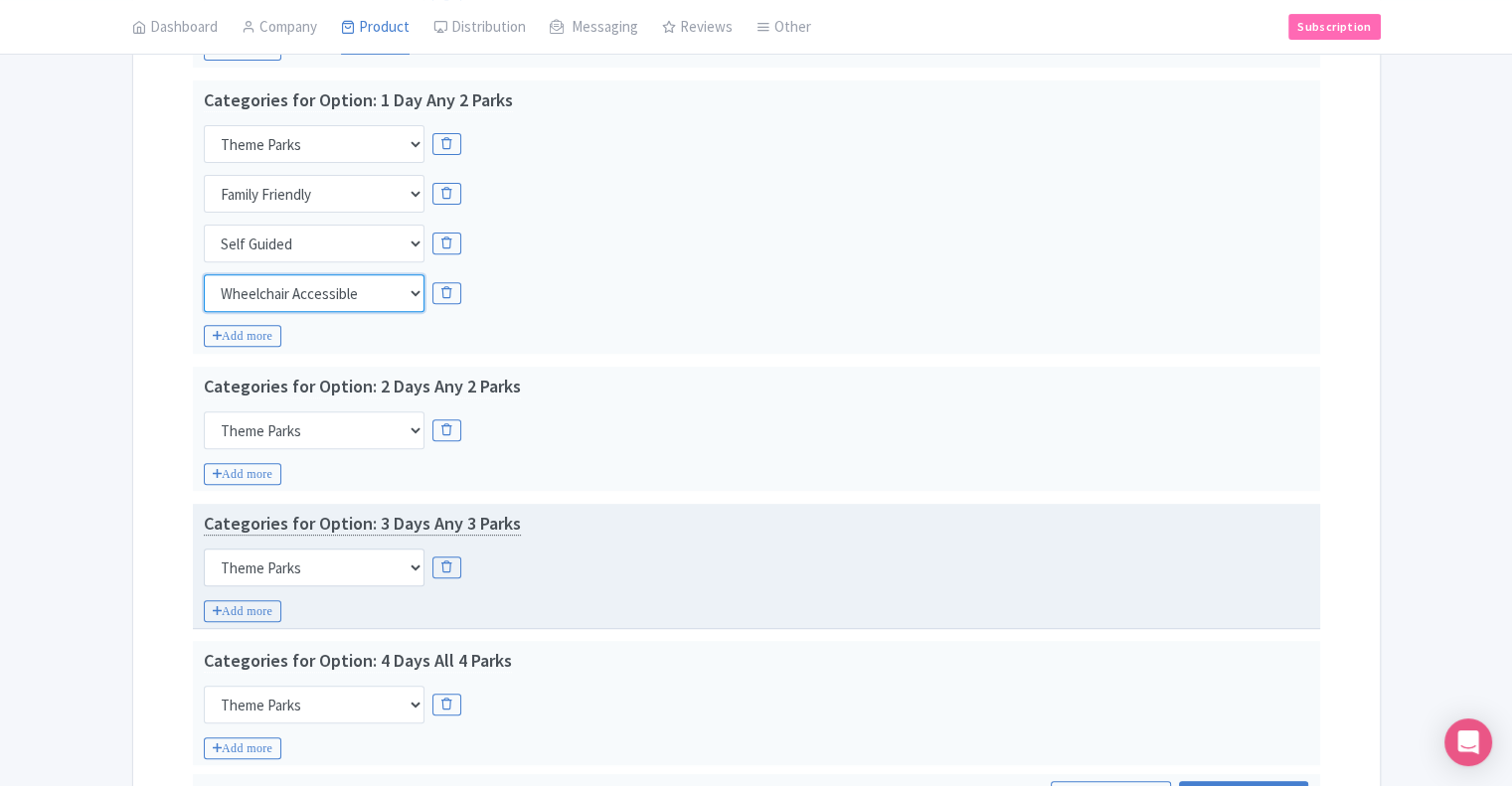 scroll, scrollTop: 714, scrollLeft: 0, axis: vertical 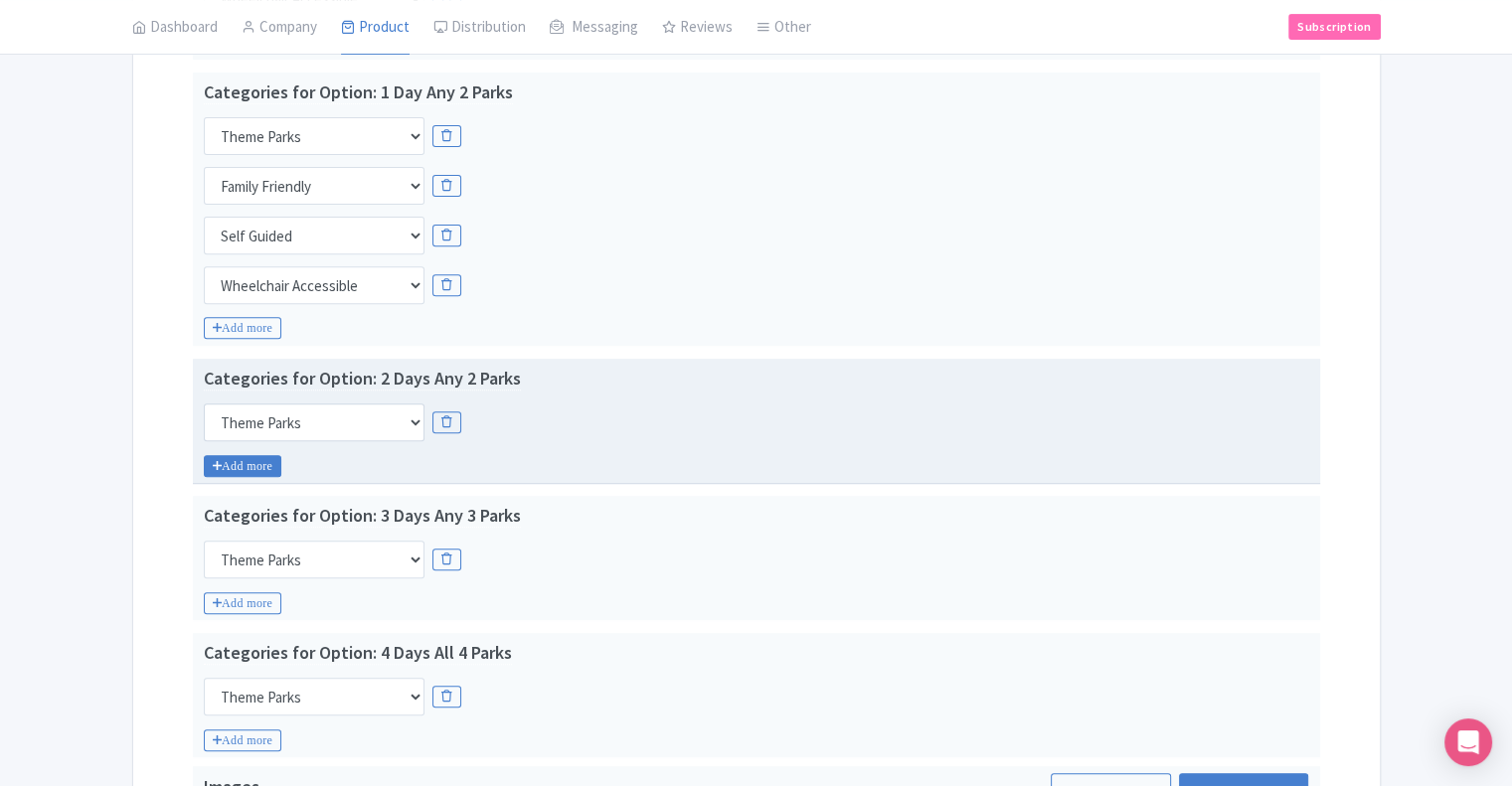 click on "Add more" at bounding box center [243, 466] 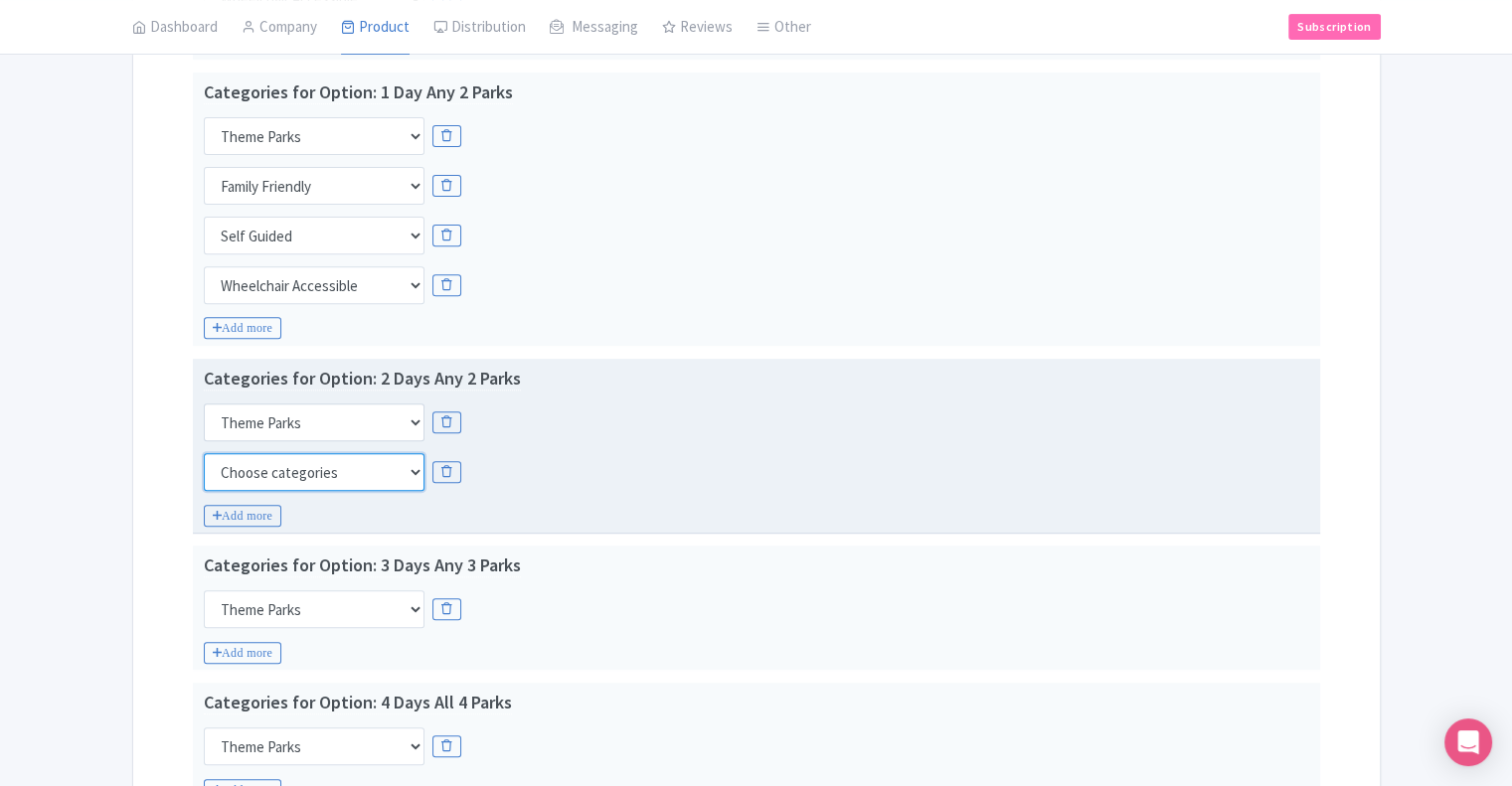 click on "Choose categories Adults Only
Animals
Audio Guide
Beaches
Bike Tours
Boat Tours
City Cards
Classes
Day Trips
Family Friendly
Fast Track
Food
Guided Tours
History
Hop On Hop Off
Literature
Live Music
Museums
Nightlife
Outdoors
Private Tours
Romantic
Self Guided
Small Group Tours
Sports
Theme Parks
Walking Tours
Wheelchair Accessible
Recurring Events" at bounding box center [314, 472] 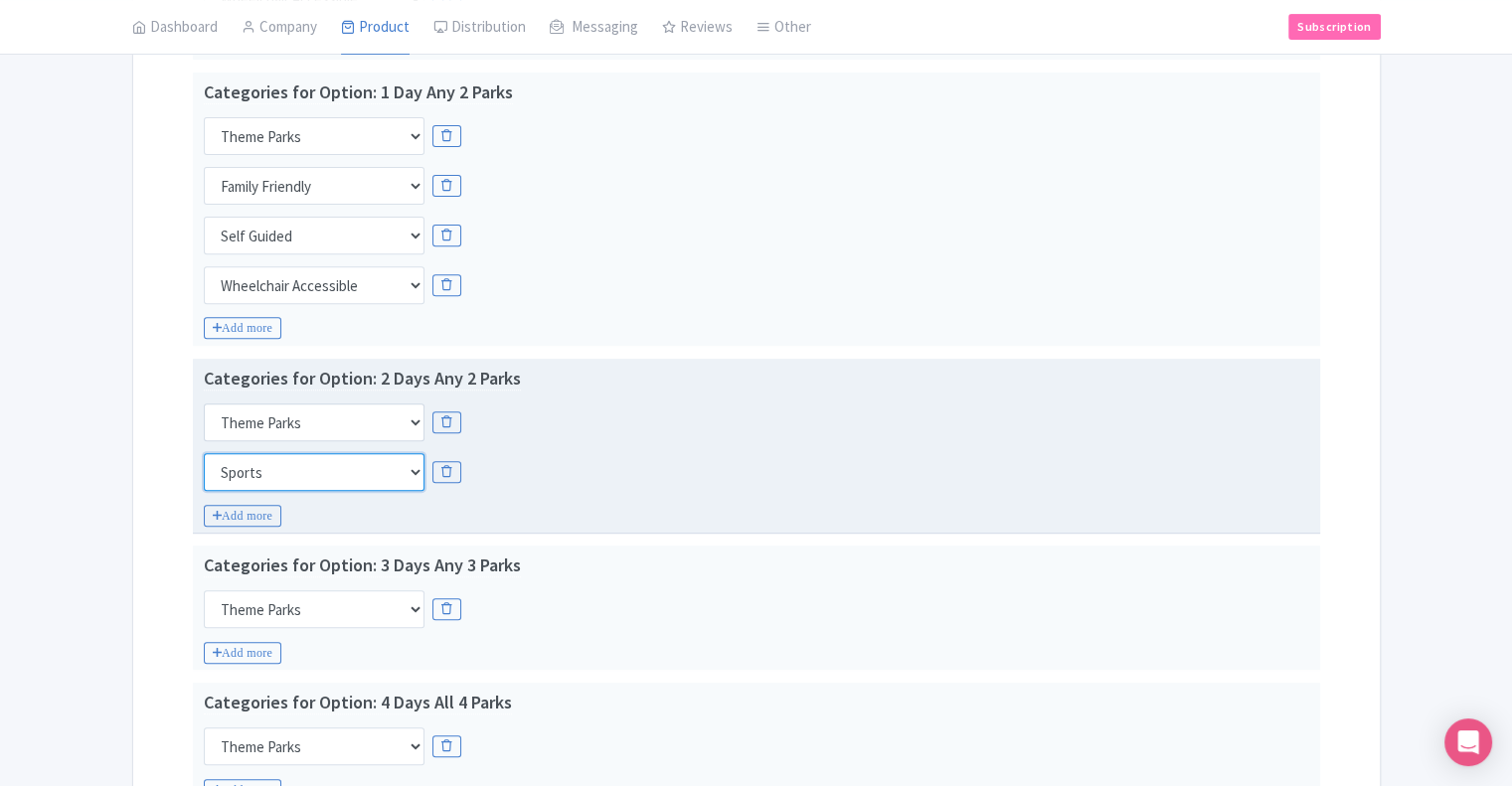 click on "Choose categories Adults Only
Animals
Audio Guide
Beaches
Bike Tours
Boat Tours
City Cards
Classes
Day Trips
Family Friendly
Fast Track
Food
Guided Tours
History
Hop On Hop Off
Literature
Live Music
Museums
Nightlife
Outdoors
Private Tours
Romantic
Self Guided
Small Group Tours
Sports
Theme Parks
Walking Tours
Wheelchair Accessible
Recurring Events" at bounding box center (314, 472) 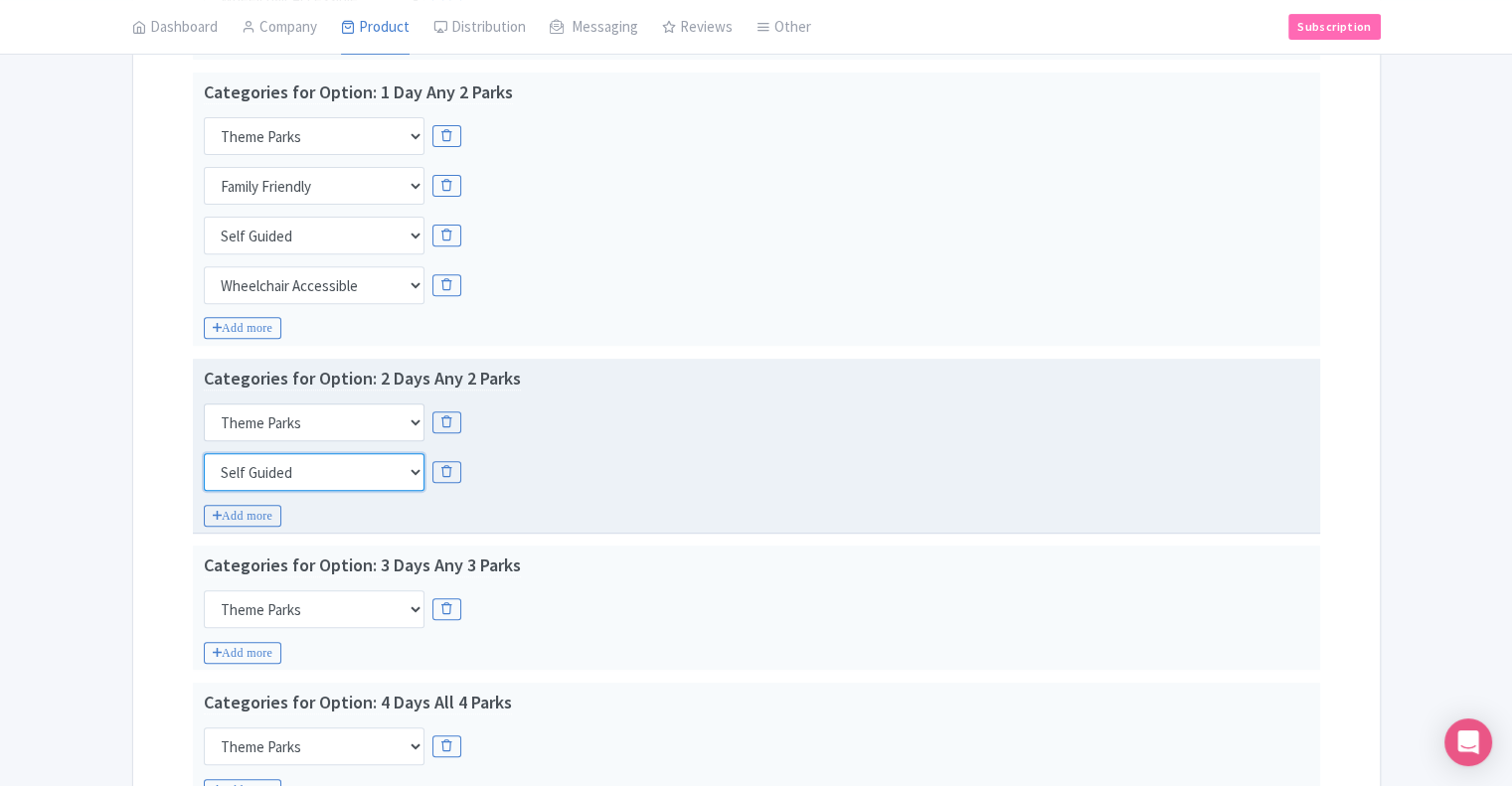 click on "Choose categories Adults Only
Animals
Audio Guide
Beaches
Bike Tours
Boat Tours
City Cards
Classes
Day Trips
Family Friendly
Fast Track
Food
Guided Tours
History
Hop On Hop Off
Literature
Live Music
Museums
Nightlife
Outdoors
Private Tours
Romantic
Self Guided
Small Group Tours
Sports
Theme Parks
Walking Tours
Wheelchair Accessible
Recurring Events" at bounding box center (314, 472) 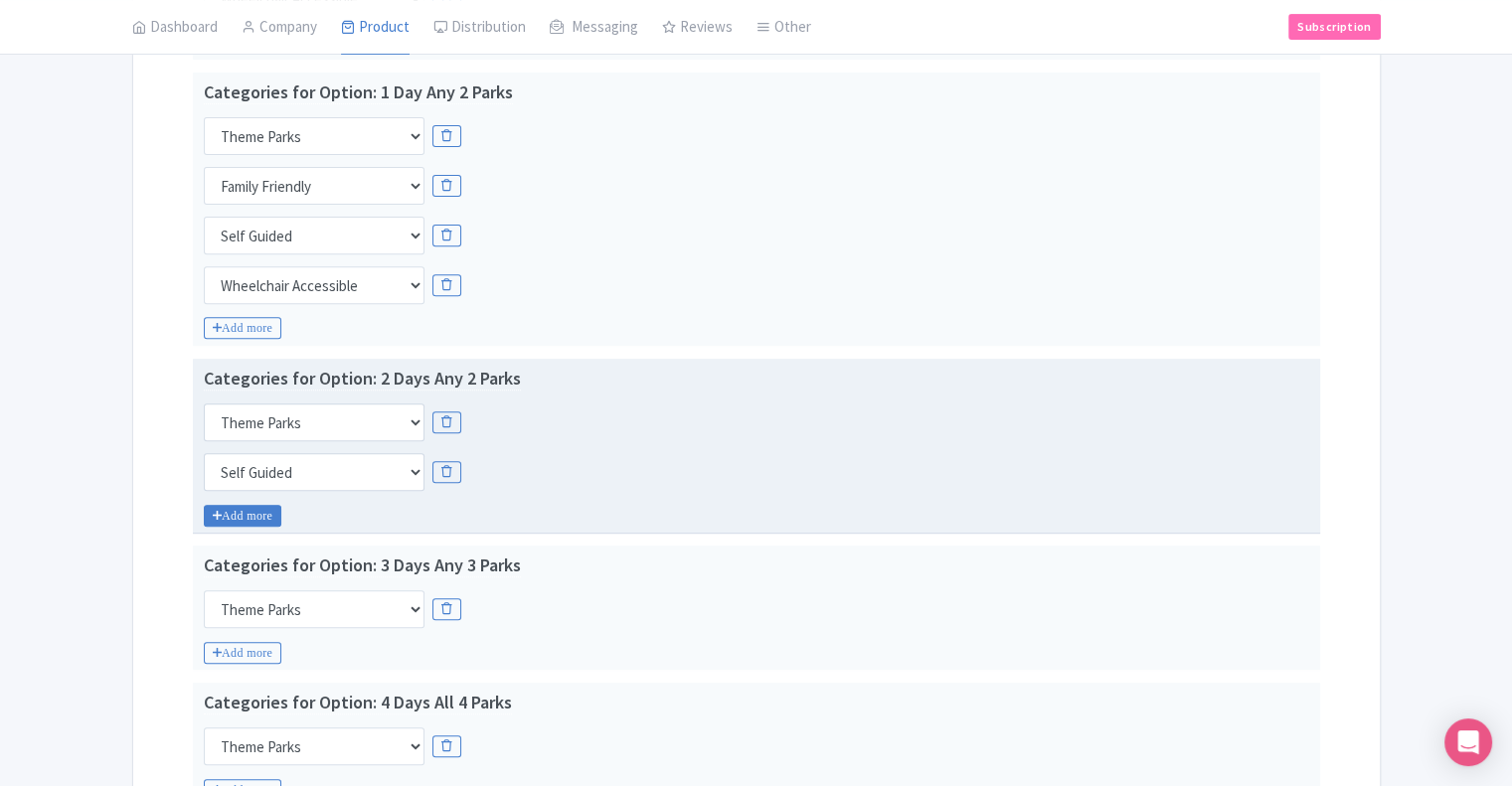 click on "Add more" at bounding box center [243, 516] 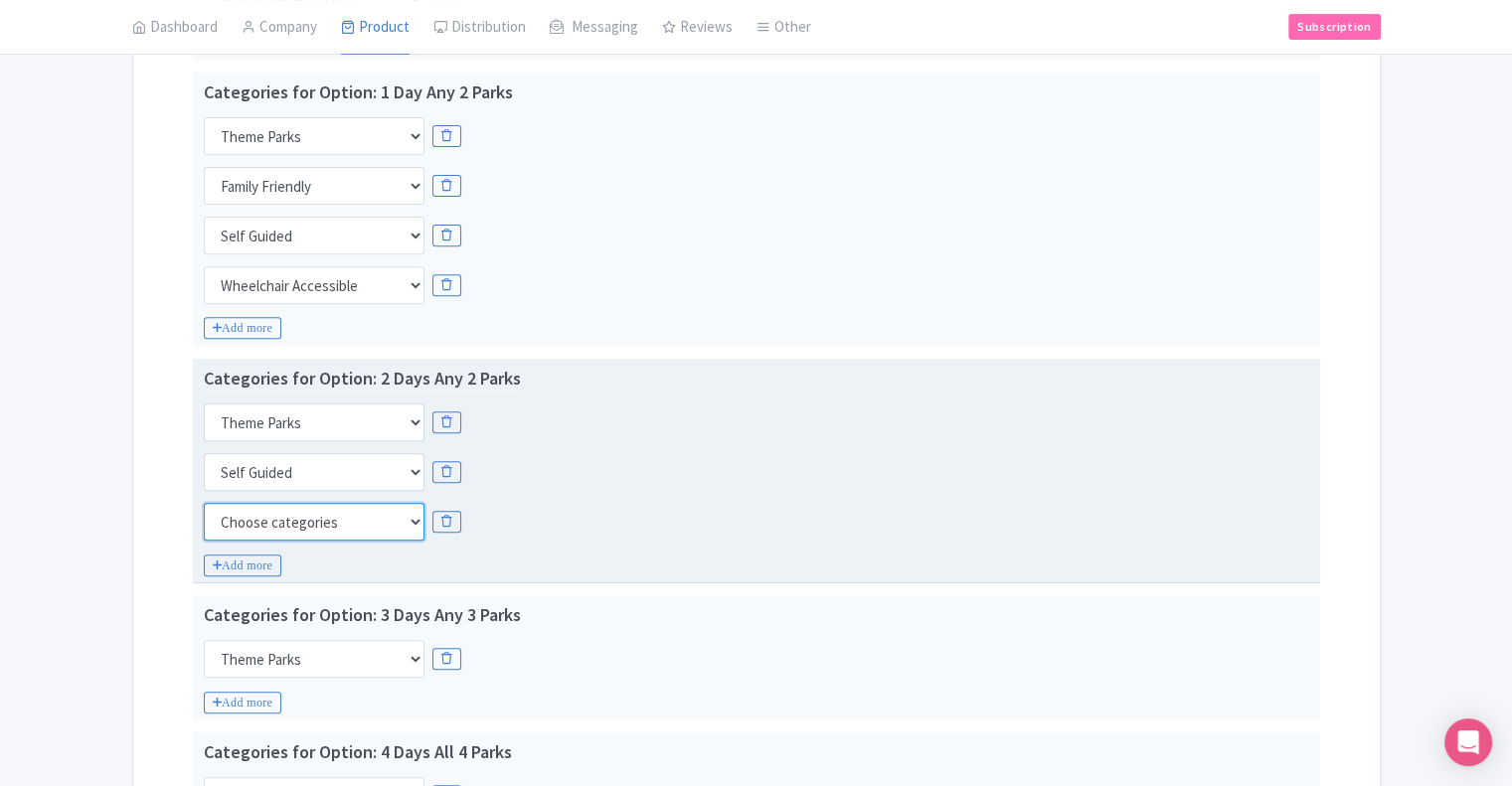 click on "Choose categories Adults Only
Animals
Audio Guide
Beaches
Bike Tours
Boat Tours
City Cards
Classes
Day Trips
Family Friendly
Fast Track
Food
Guided Tours
History
Hop On Hop Off
Literature
Live Music
Museums
Nightlife
Outdoors
Private Tours
Romantic
Self Guided
Small Group Tours
Sports
Theme Parks
Walking Tours
Wheelchair Accessible
Recurring Events" at bounding box center (314, 522) 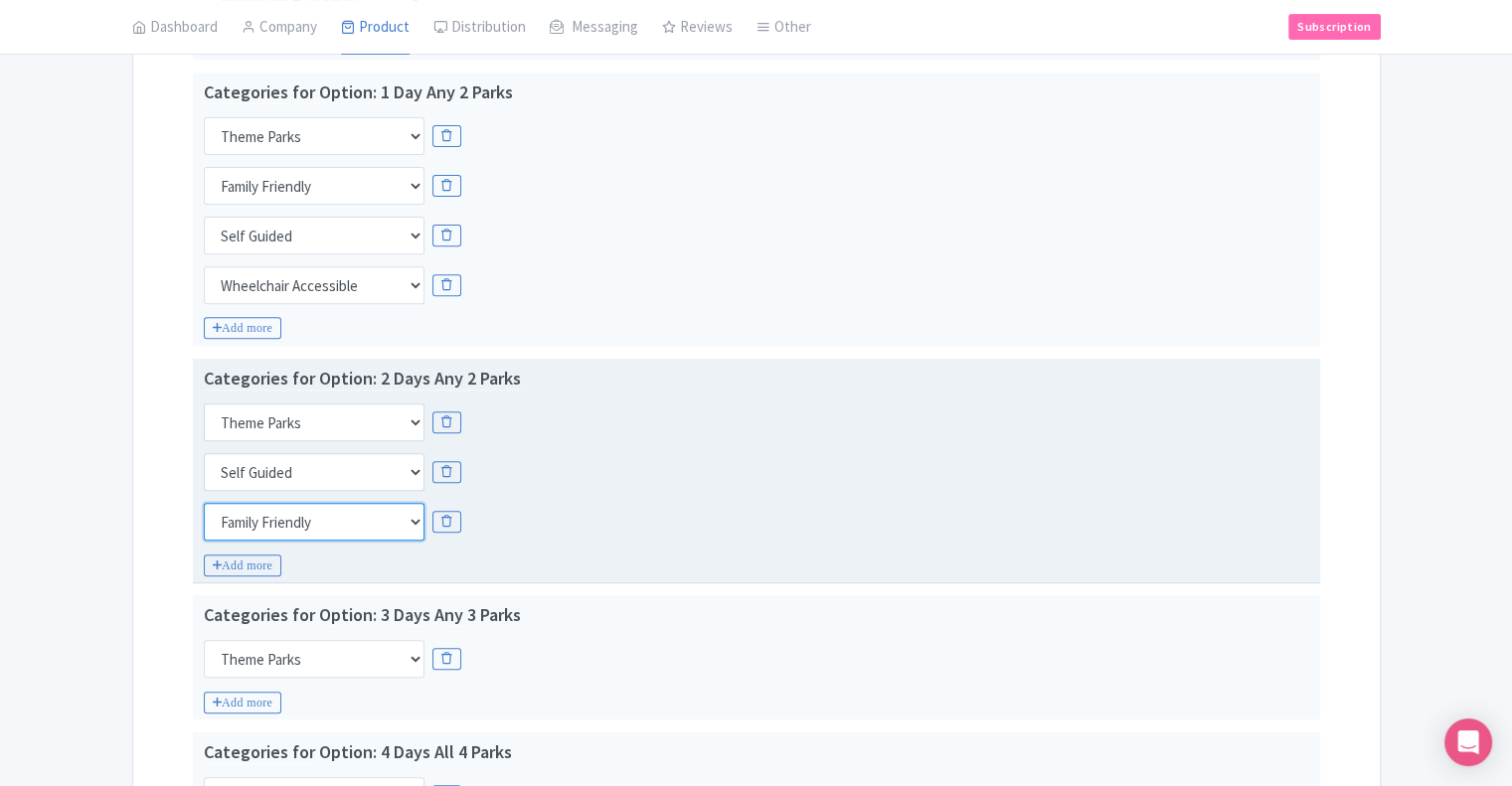 click on "Choose categories Adults Only
Animals
Audio Guide
Beaches
Bike Tours
Boat Tours
City Cards
Classes
Day Trips
Family Friendly
Fast Track
Food
Guided Tours
History
Hop On Hop Off
Literature
Live Music
Museums
Nightlife
Outdoors
Private Tours
Romantic
Self Guided
Small Group Tours
Sports
Theme Parks
Walking Tours
Wheelchair Accessible
Recurring Events" at bounding box center (314, 522) 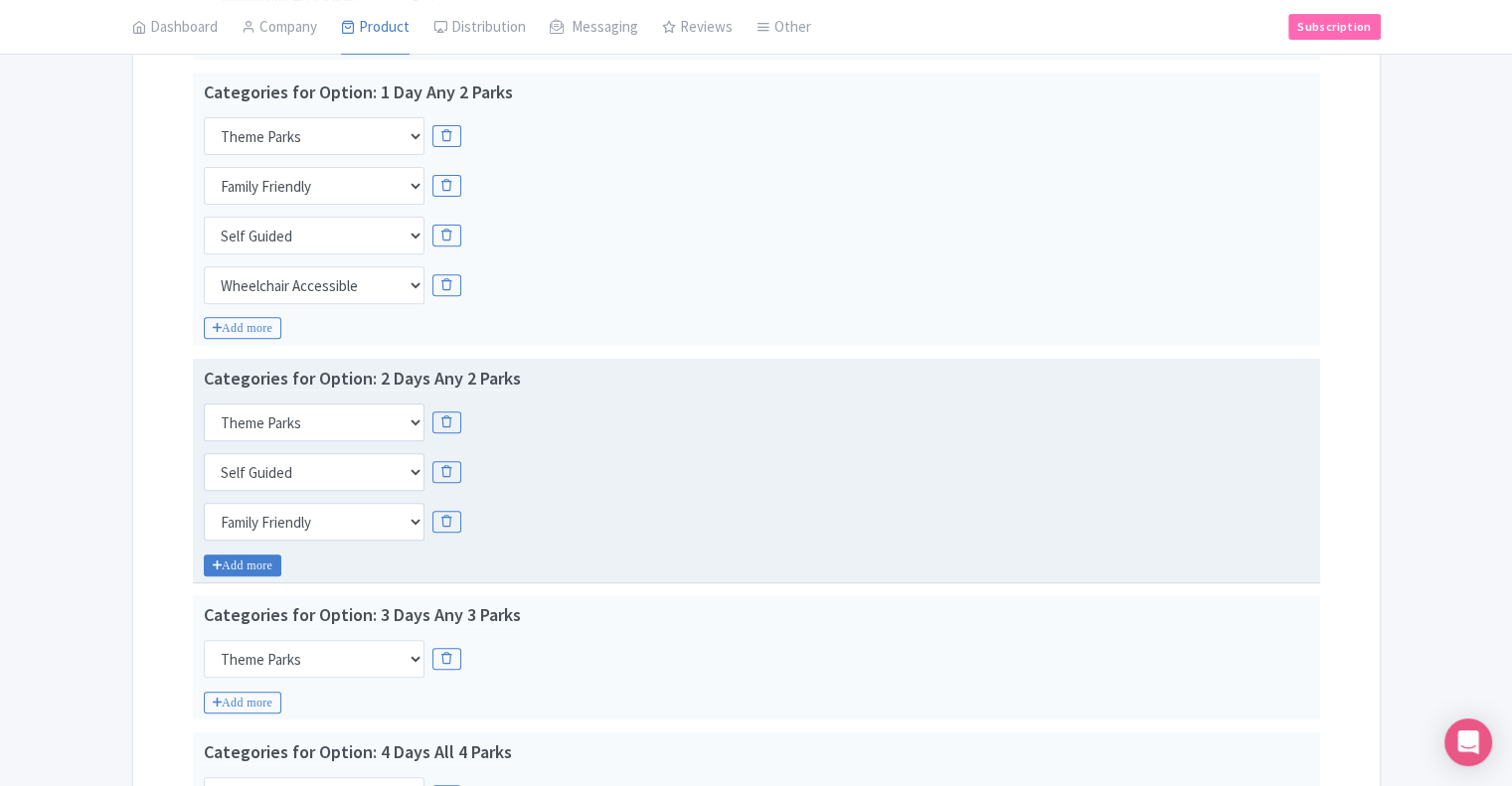 click on "Add more" at bounding box center [243, 565] 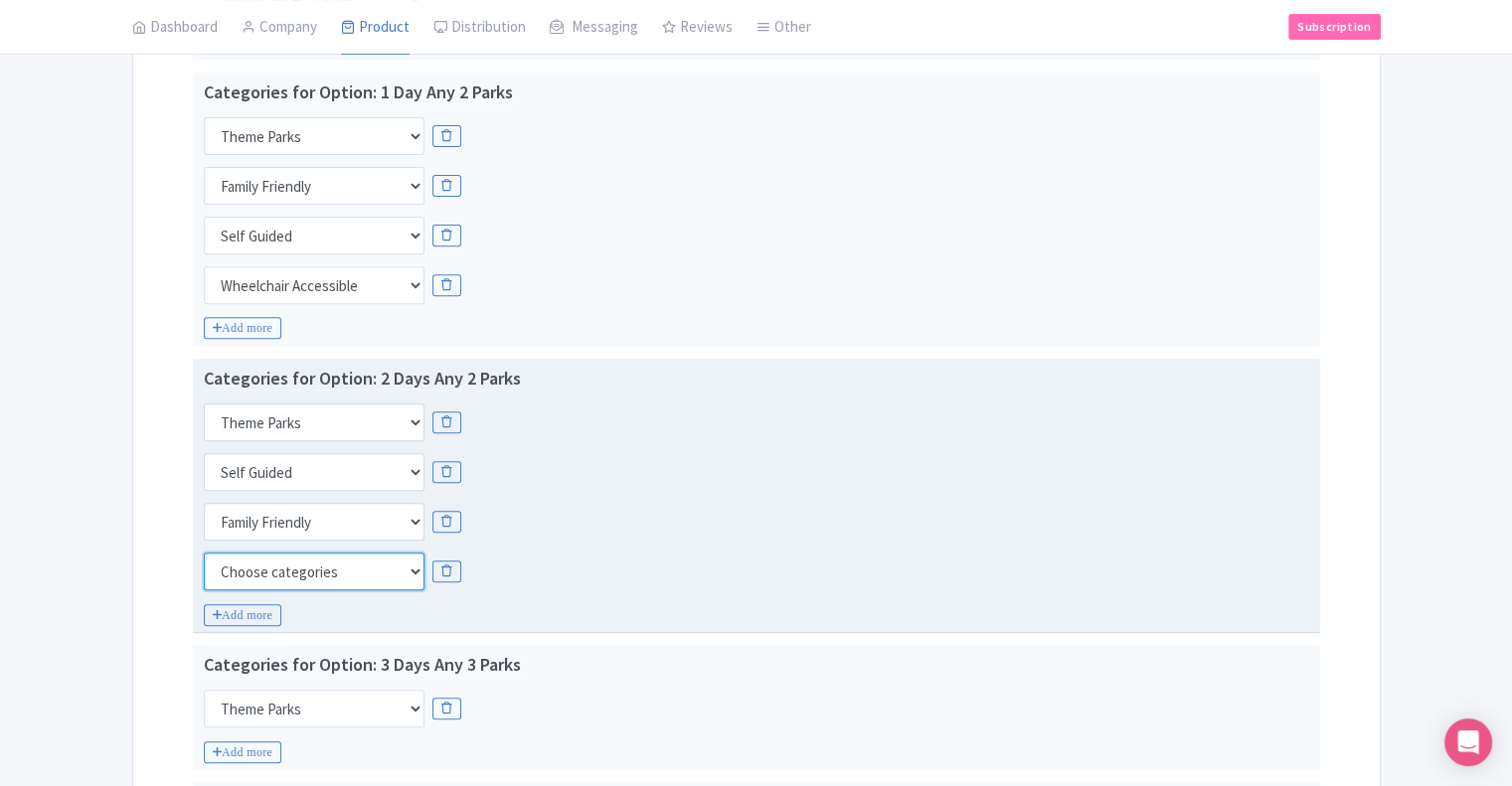 click on "Choose categories Adults Only
Animals
Audio Guide
Beaches
Bike Tours
Boat Tours
City Cards
Classes
Day Trips
Family Friendly
Fast Track
Food
Guided Tours
History
Hop On Hop Off
Literature
Live Music
Museums
Nightlife
Outdoors
Private Tours
Romantic
Self Guided
Small Group Tours
Sports
Theme Parks
Walking Tours
Wheelchair Accessible
Recurring Events" at bounding box center (314, 571) 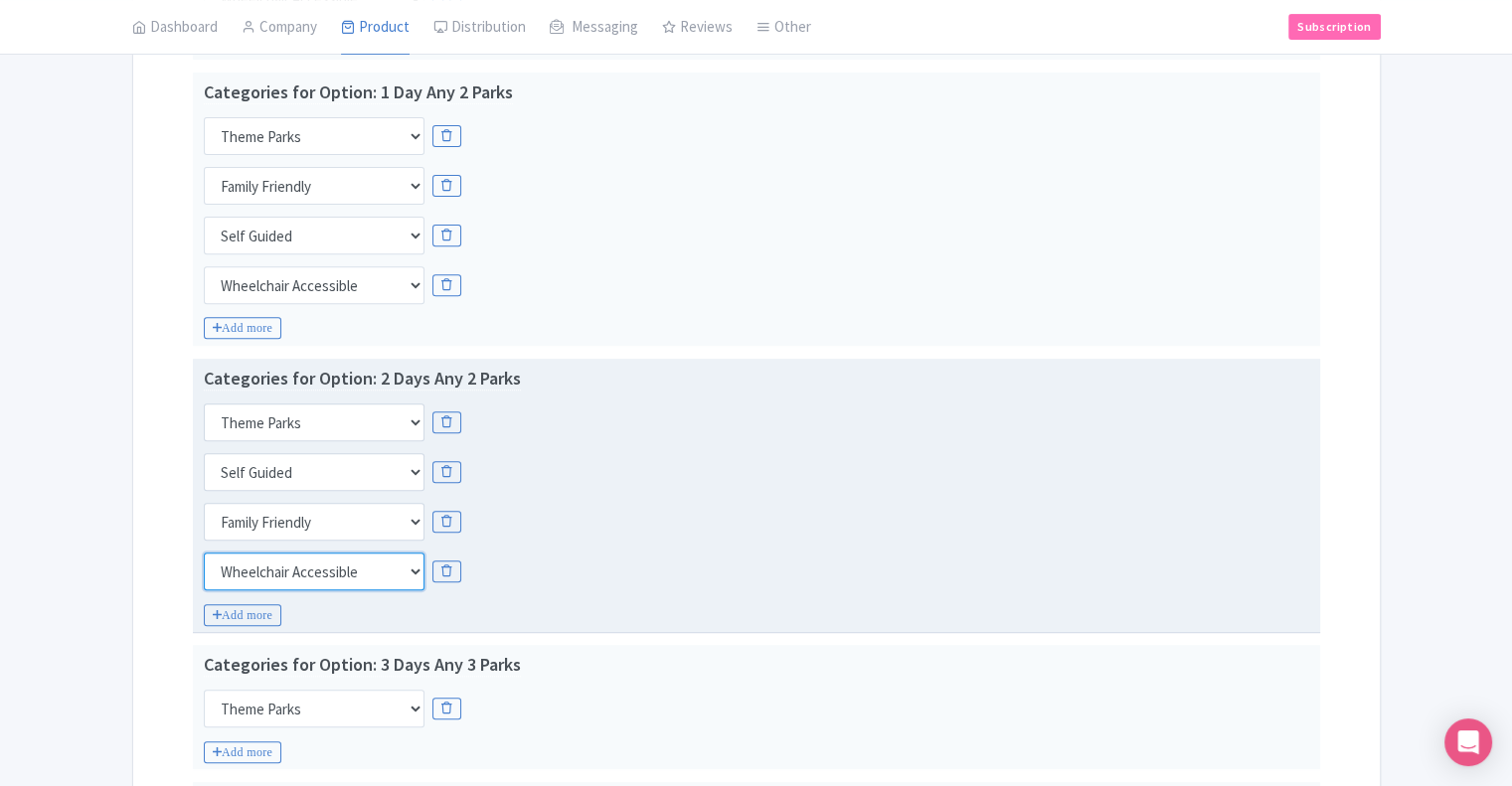 click on "Choose categories Adults Only
Animals
Audio Guide
Beaches
Bike Tours
Boat Tours
City Cards
Classes
Day Trips
Family Friendly
Fast Track
Food
Guided Tours
History
Hop On Hop Off
Literature
Live Music
Museums
Nightlife
Outdoors
Private Tours
Romantic
Self Guided
Small Group Tours
Sports
Theme Parks
Walking Tours
Wheelchair Accessible
Recurring Events" at bounding box center (314, 571) 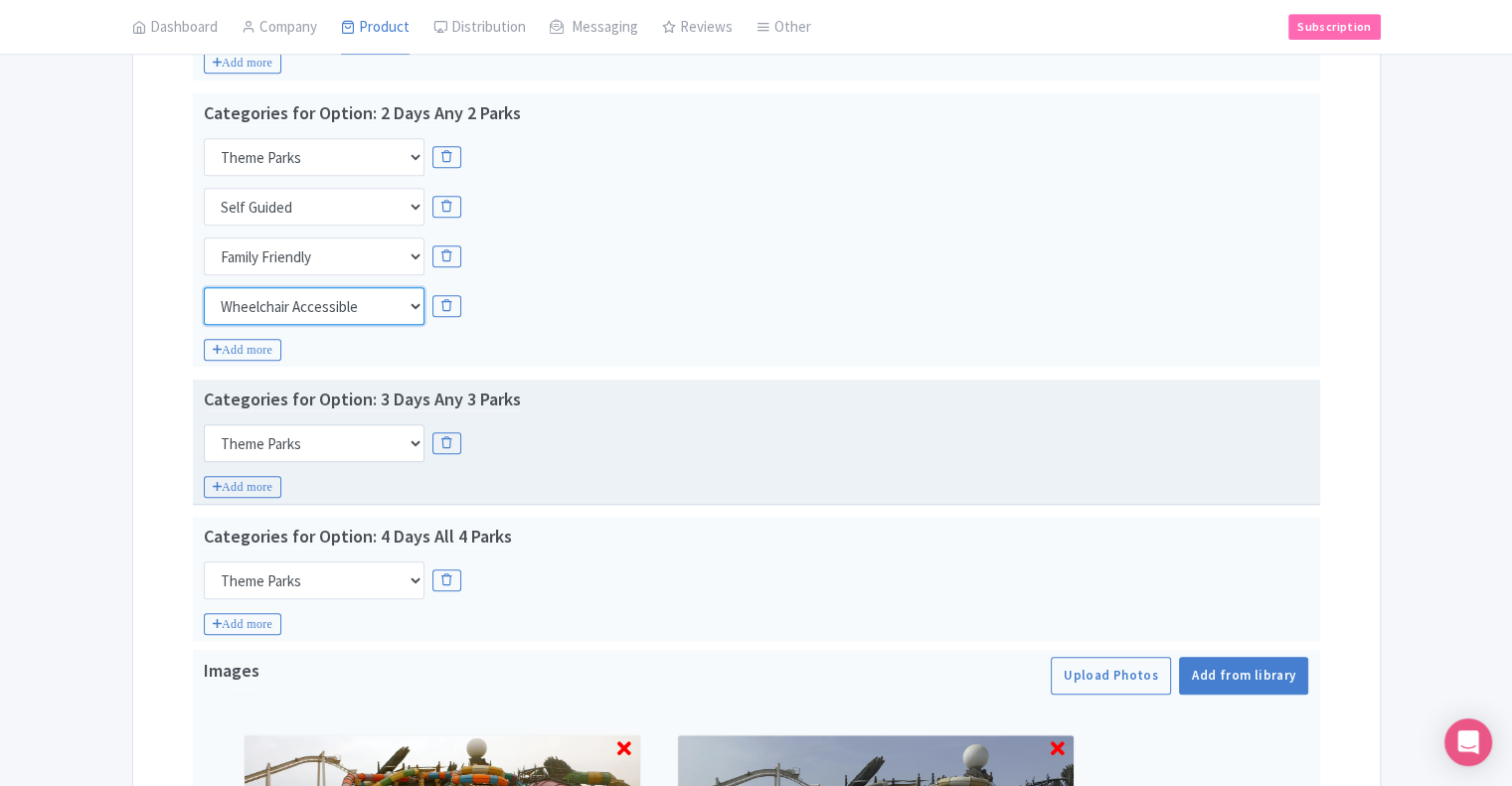 scroll, scrollTop: 1013, scrollLeft: 0, axis: vertical 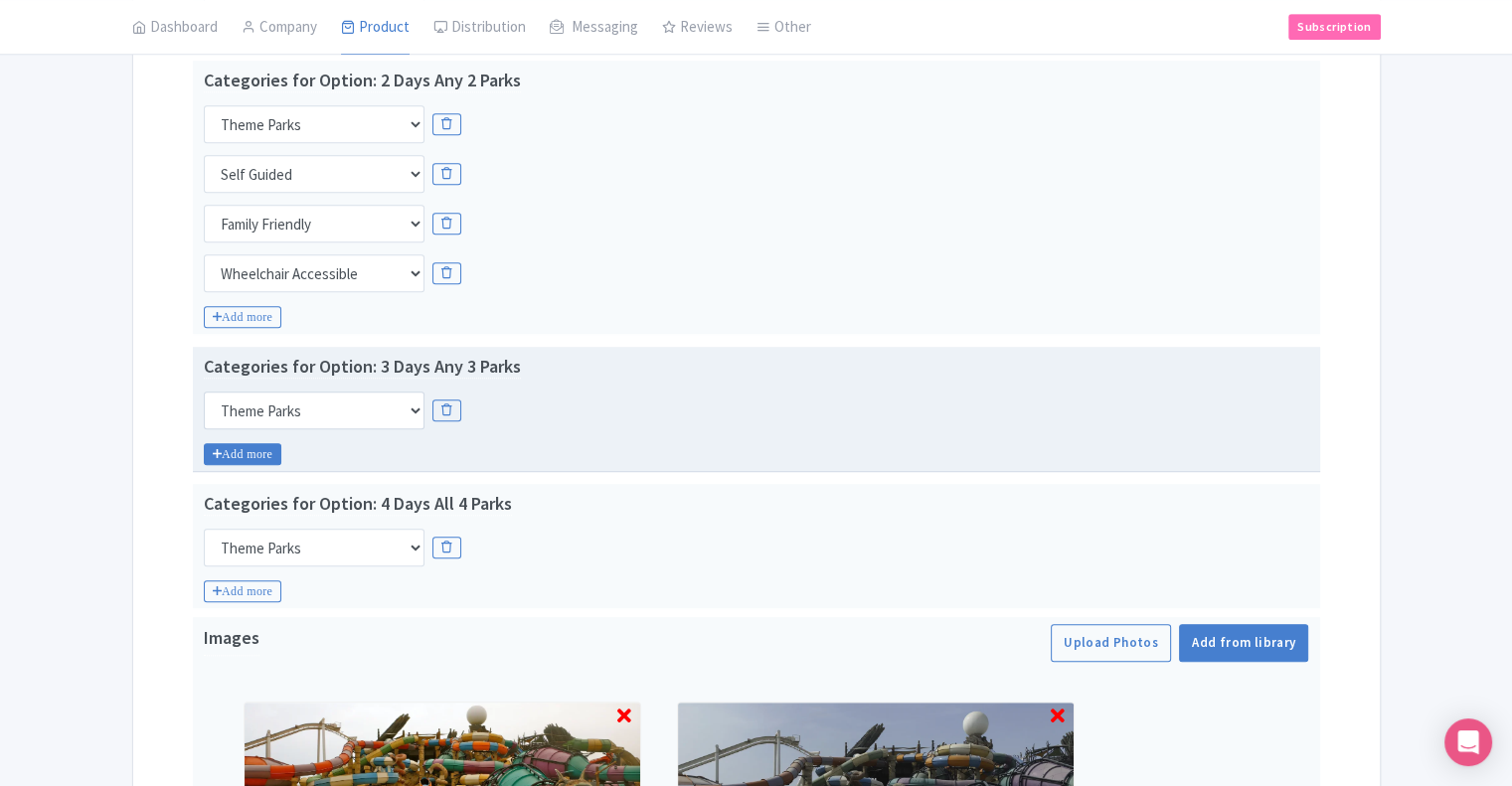 click on "Add more" at bounding box center (243, 454) 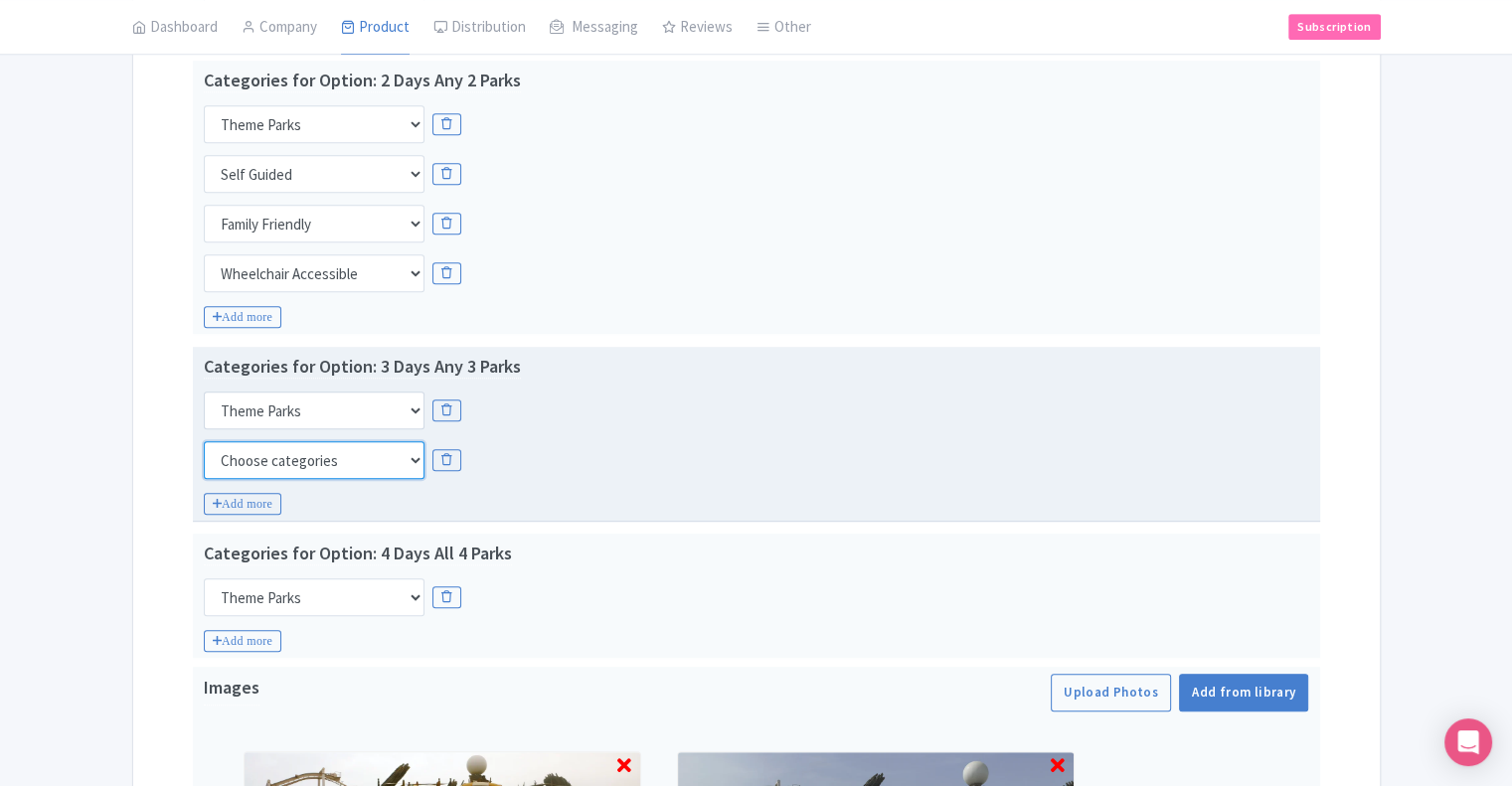 click on "Choose categories Adults Only
Animals
Audio Guide
Beaches
Bike Tours
Boat Tours
City Cards
Classes
Day Trips
Family Friendly
Fast Track
Food
Guided Tours
History
Hop On Hop Off
Literature
Live Music
Museums
Nightlife
Outdoors
Private Tours
Romantic
Self Guided
Small Group Tours
Sports
Theme Parks
Walking Tours
Wheelchair Accessible
Recurring Events" at bounding box center [314, 460] 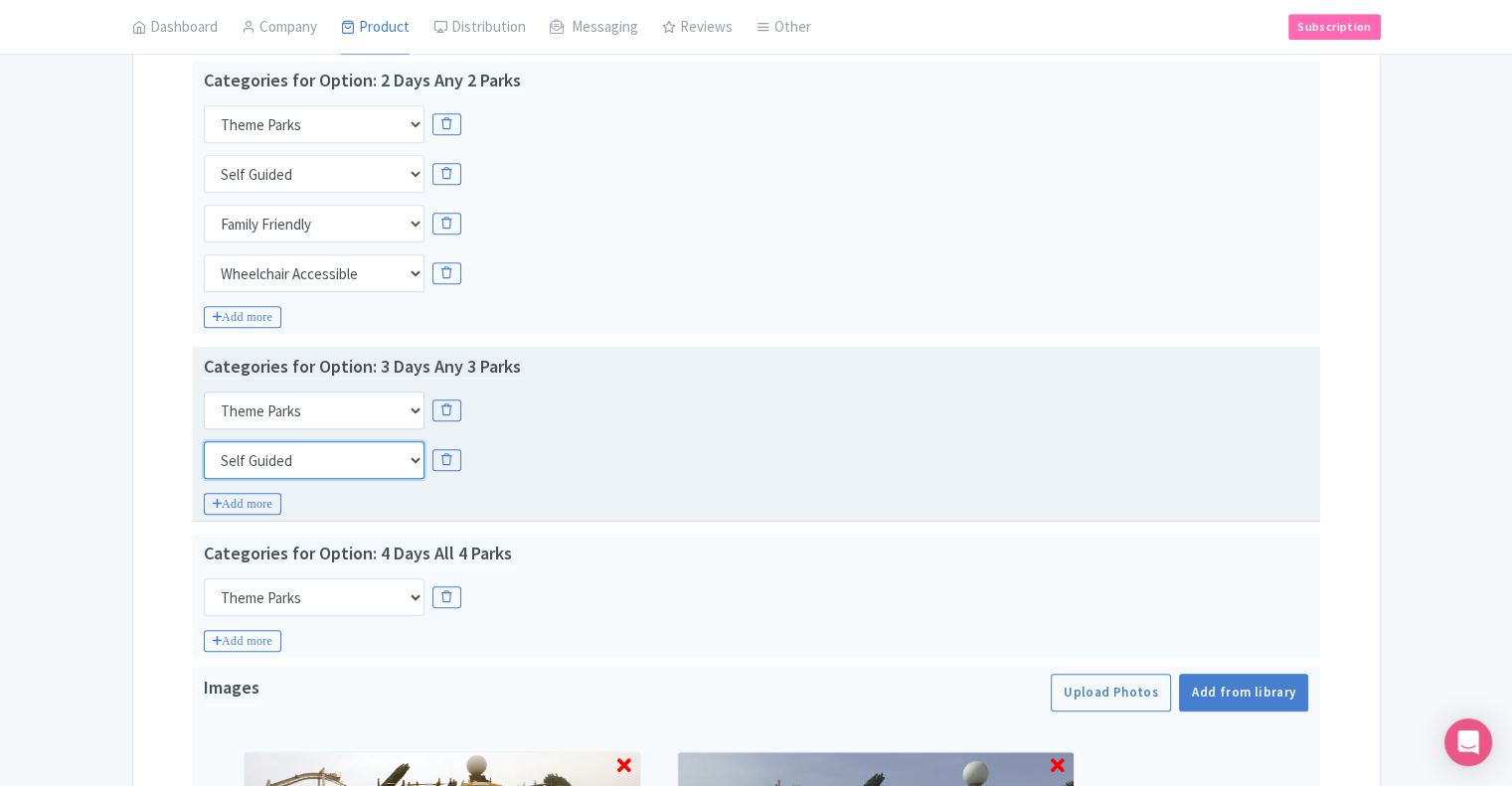 click on "Choose categories Adults Only
Animals
Audio Guide
Beaches
Bike Tours
Boat Tours
City Cards
Classes
Day Trips
Family Friendly
Fast Track
Food
Guided Tours
History
Hop On Hop Off
Literature
Live Music
Museums
Nightlife
Outdoors
Private Tours
Romantic
Self Guided
Small Group Tours
Sports
Theme Parks
Walking Tours
Wheelchair Accessible
Recurring Events" at bounding box center (314, 460) 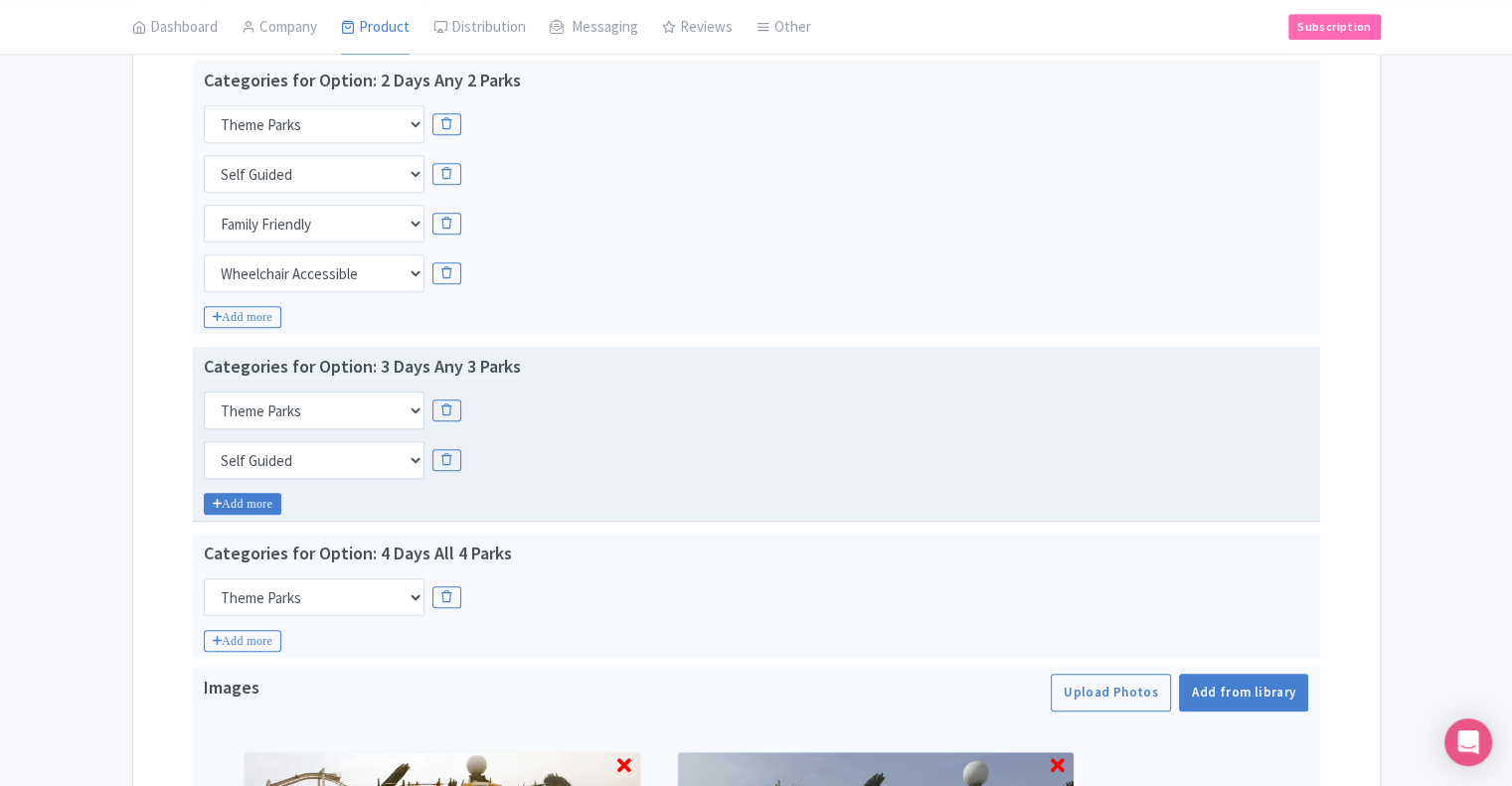 click on "Add more" at bounding box center [243, 504] 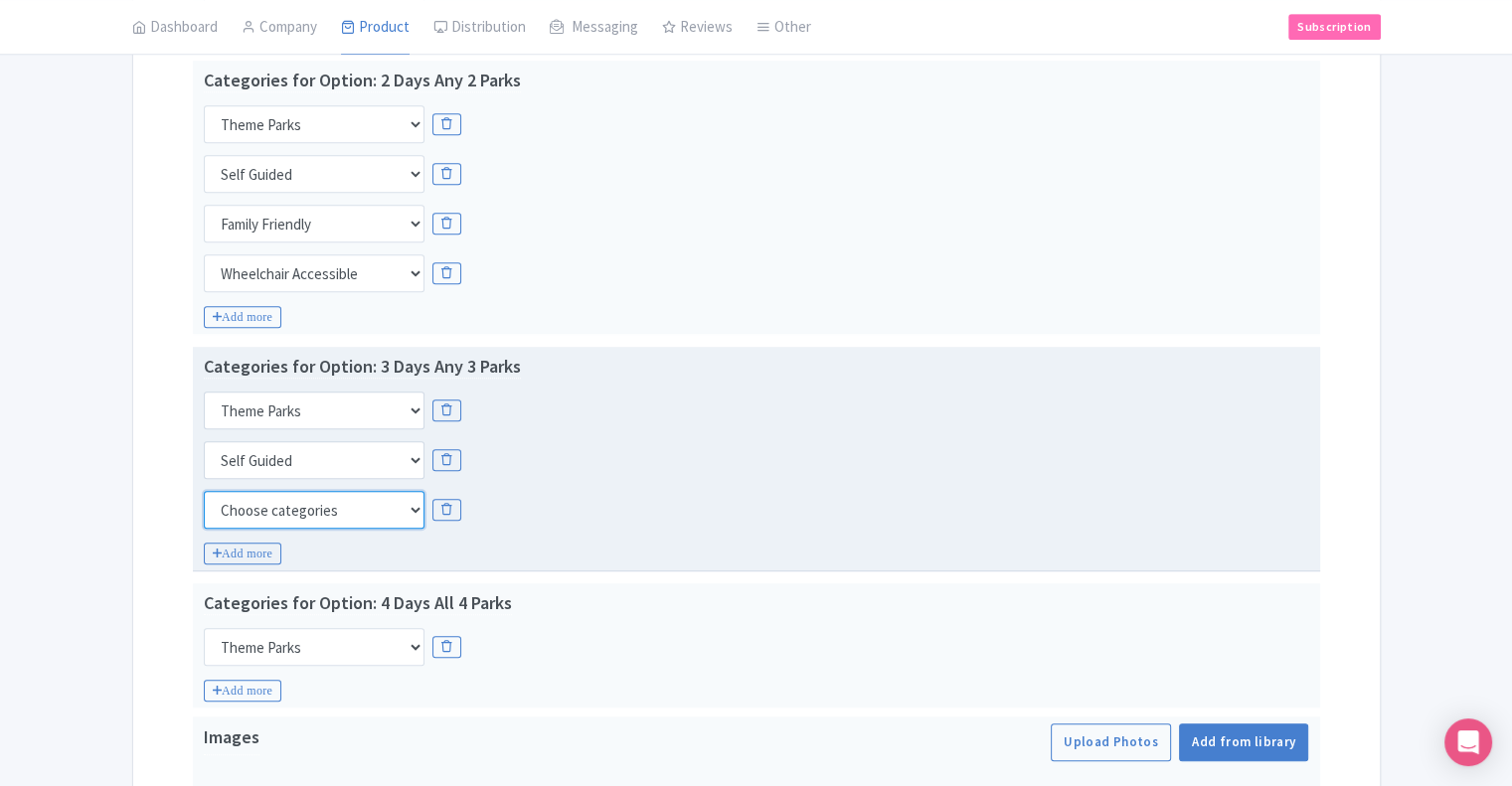 click on "Choose categories Adults Only
Animals
Audio Guide
Beaches
Bike Tours
Boat Tours
City Cards
Classes
Day Trips
Family Friendly
Fast Track
Food
Guided Tours
History
Hop On Hop Off
Literature
Live Music
Museums
Nightlife
Outdoors
Private Tours
Romantic
Self Guided
Small Group Tours
Sports
Theme Parks
Walking Tours
Wheelchair Accessible
Recurring Events" at bounding box center (314, 510) 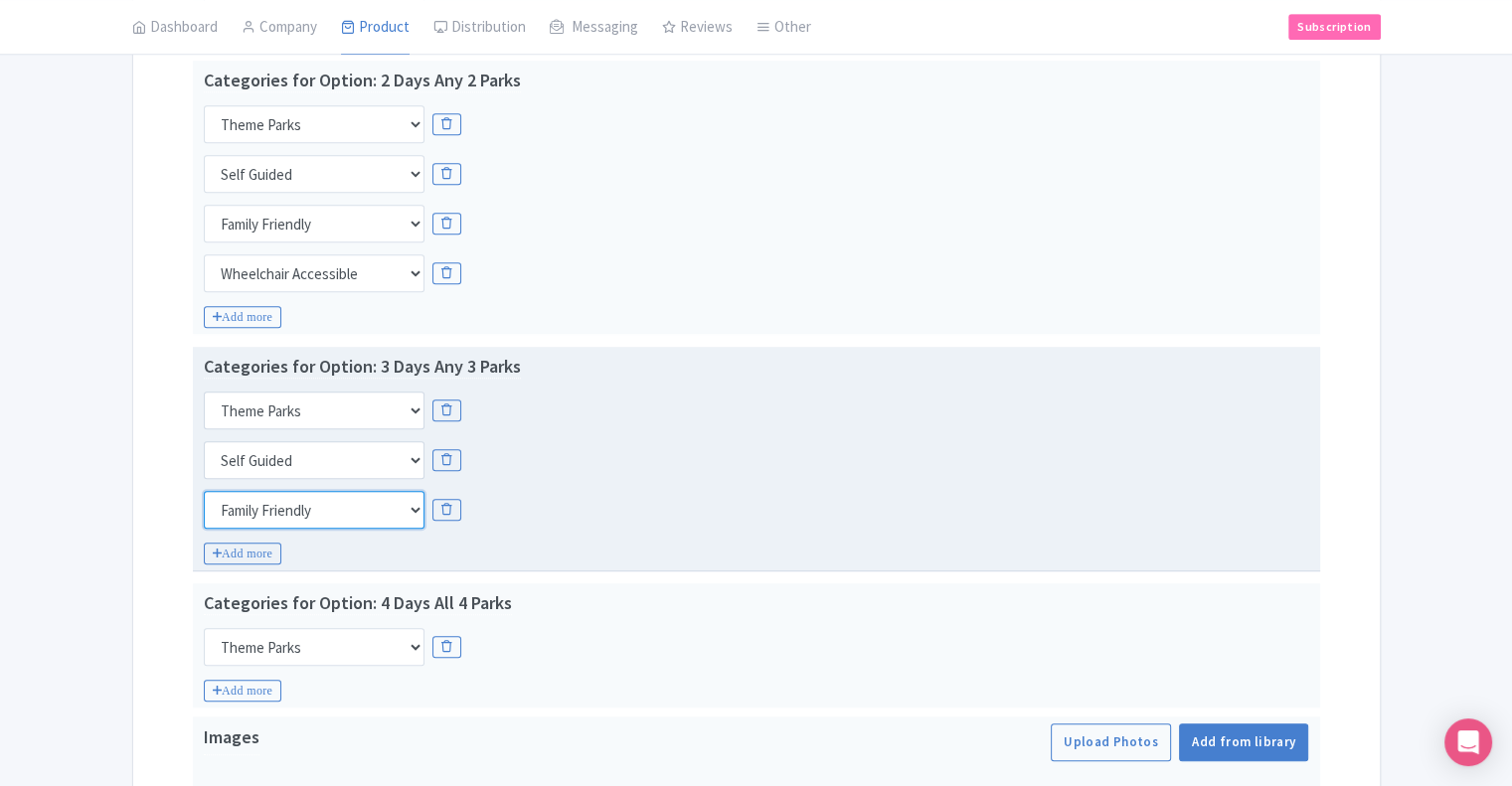 click on "Choose categories Adults Only
Animals
Audio Guide
Beaches
Bike Tours
Boat Tours
City Cards
Classes
Day Trips
Family Friendly
Fast Track
Food
Guided Tours
History
Hop On Hop Off
Literature
Live Music
Museums
Nightlife
Outdoors
Private Tours
Romantic
Self Guided
Small Group Tours
Sports
Theme Parks
Walking Tours
Wheelchair Accessible
Recurring Events" at bounding box center [314, 510] 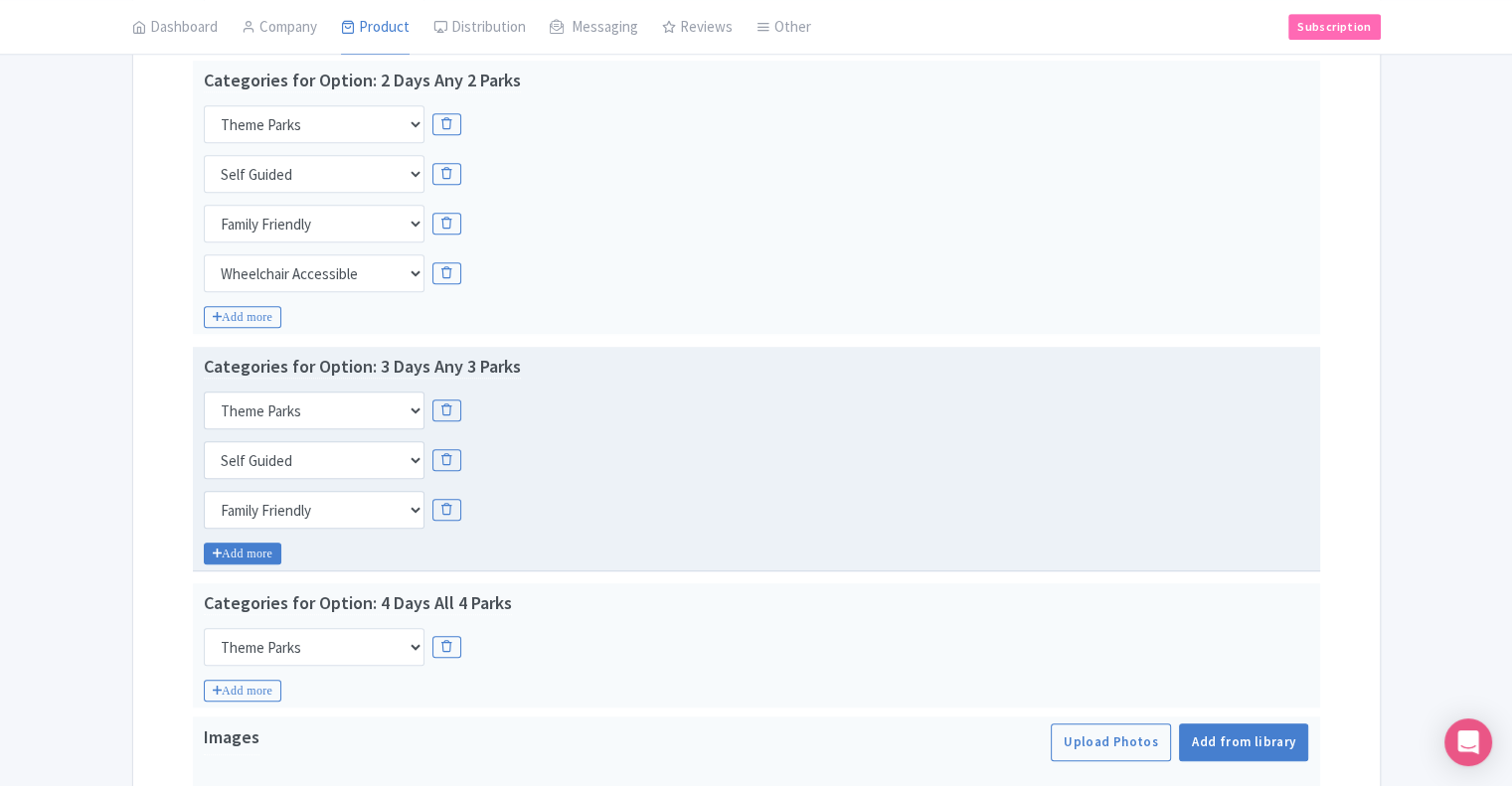 click on "Add more" at bounding box center [243, 553] 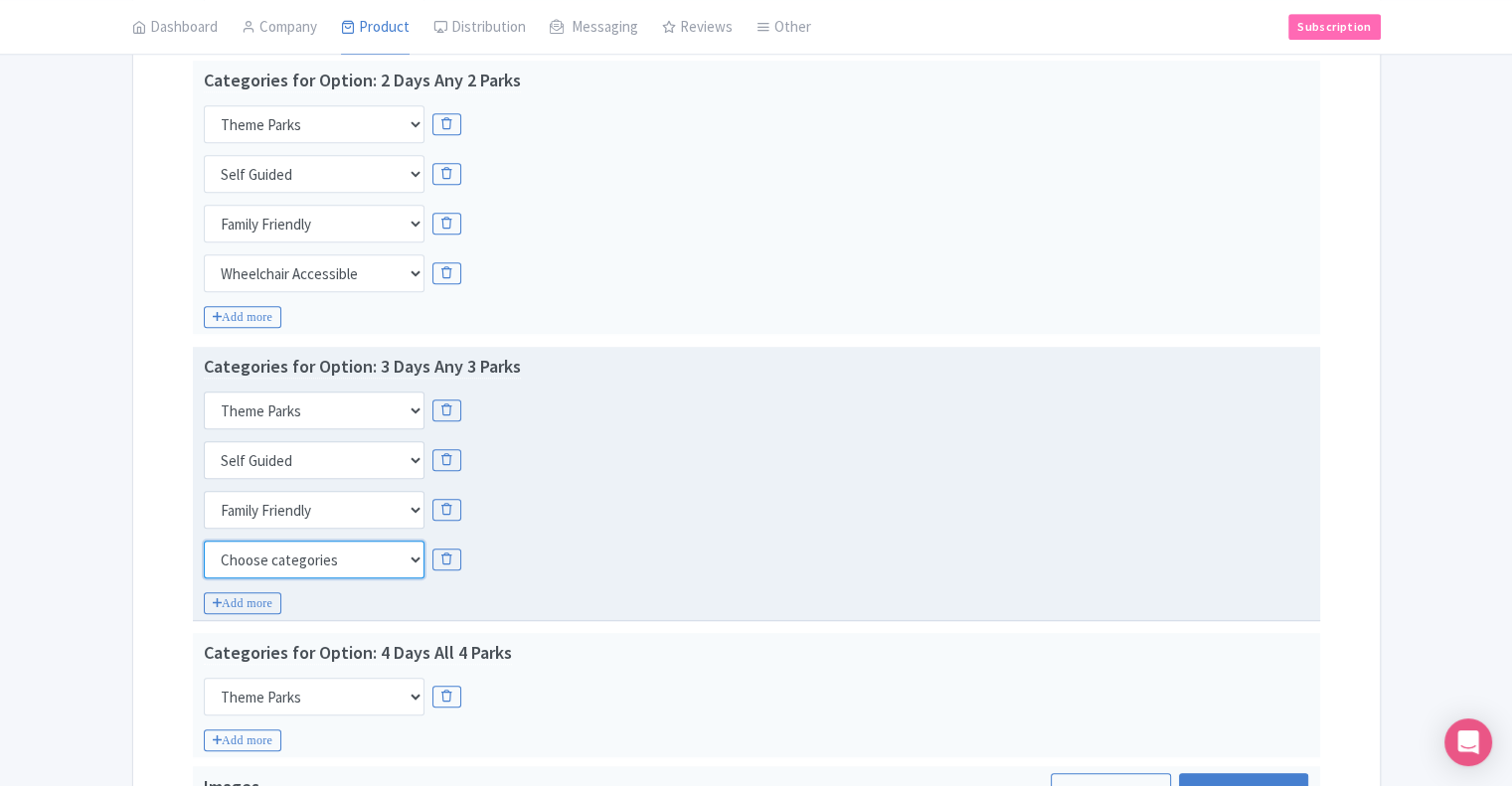 click on "Choose categories Adults Only
Animals
Audio Guide
Beaches
Bike Tours
Boat Tours
City Cards
Classes
Day Trips
Family Friendly
Fast Track
Food
Guided Tours
History
Hop On Hop Off
Literature
Live Music
Museums
Nightlife
Outdoors
Private Tours
Romantic
Self Guided
Small Group Tours
Sports
Theme Parks
Walking Tours
Wheelchair Accessible
Recurring Events" at bounding box center [314, 559] 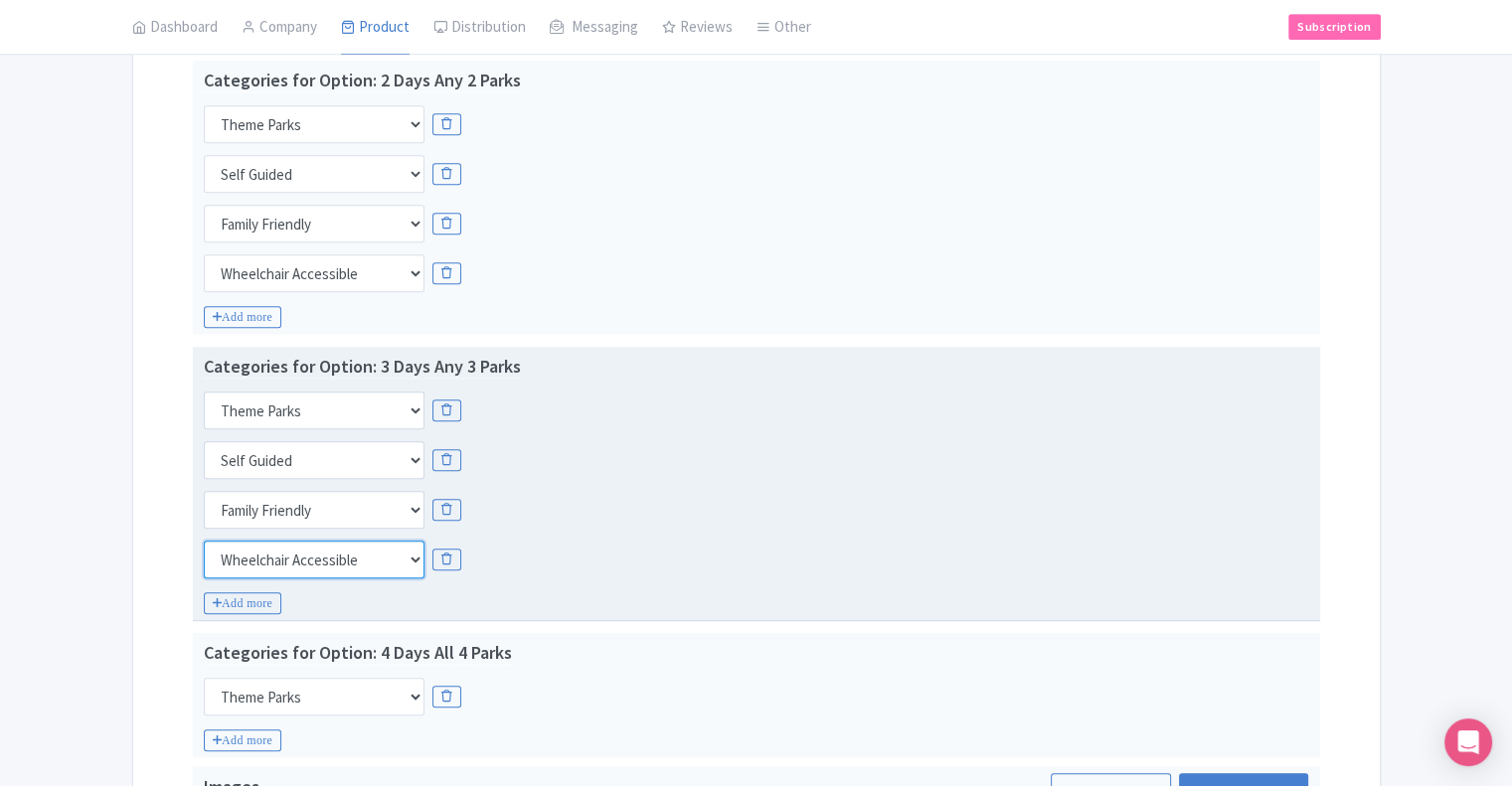 click on "Choose categories Adults Only
Animals
Audio Guide
Beaches
Bike Tours
Boat Tours
City Cards
Classes
Day Trips
Family Friendly
Fast Track
Food
Guided Tours
History
Hop On Hop Off
Literature
Live Music
Museums
Nightlife
Outdoors
Private Tours
Romantic
Self Guided
Small Group Tours
Sports
Theme Parks
Walking Tours
Wheelchair Accessible
Recurring Events" at bounding box center [314, 559] 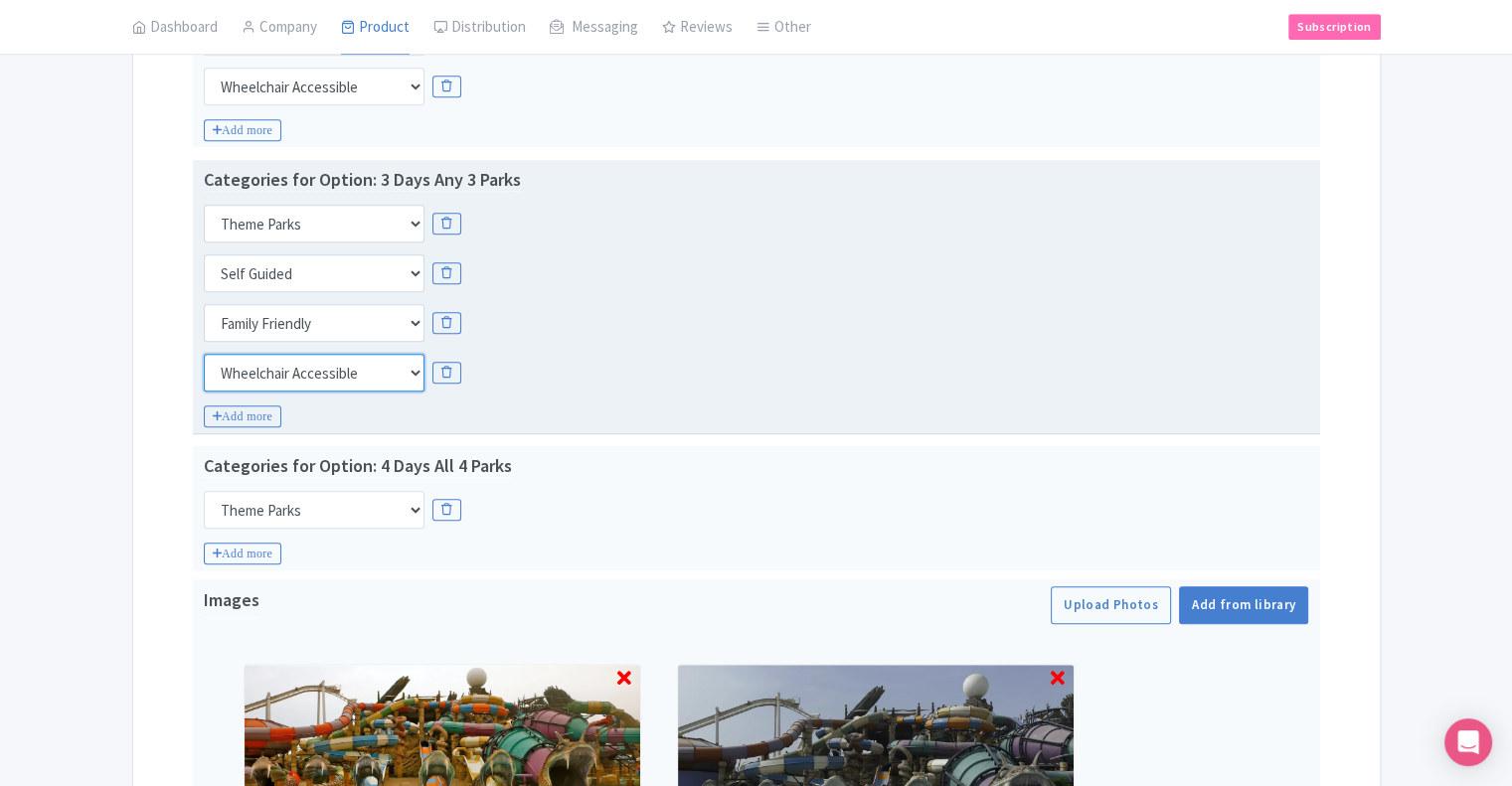 scroll, scrollTop: 1211, scrollLeft: 0, axis: vertical 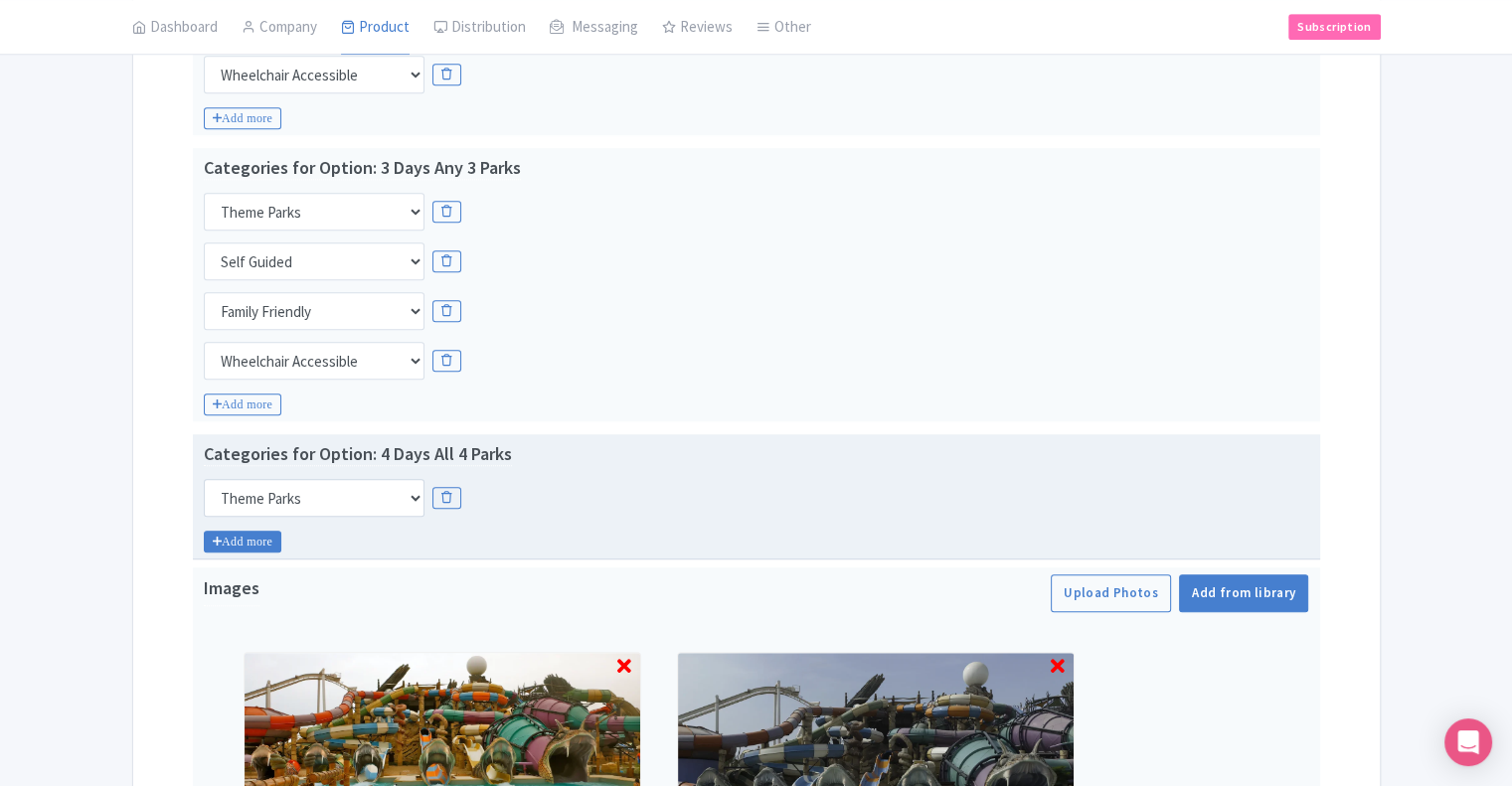 click on "Add more" at bounding box center (243, 542) 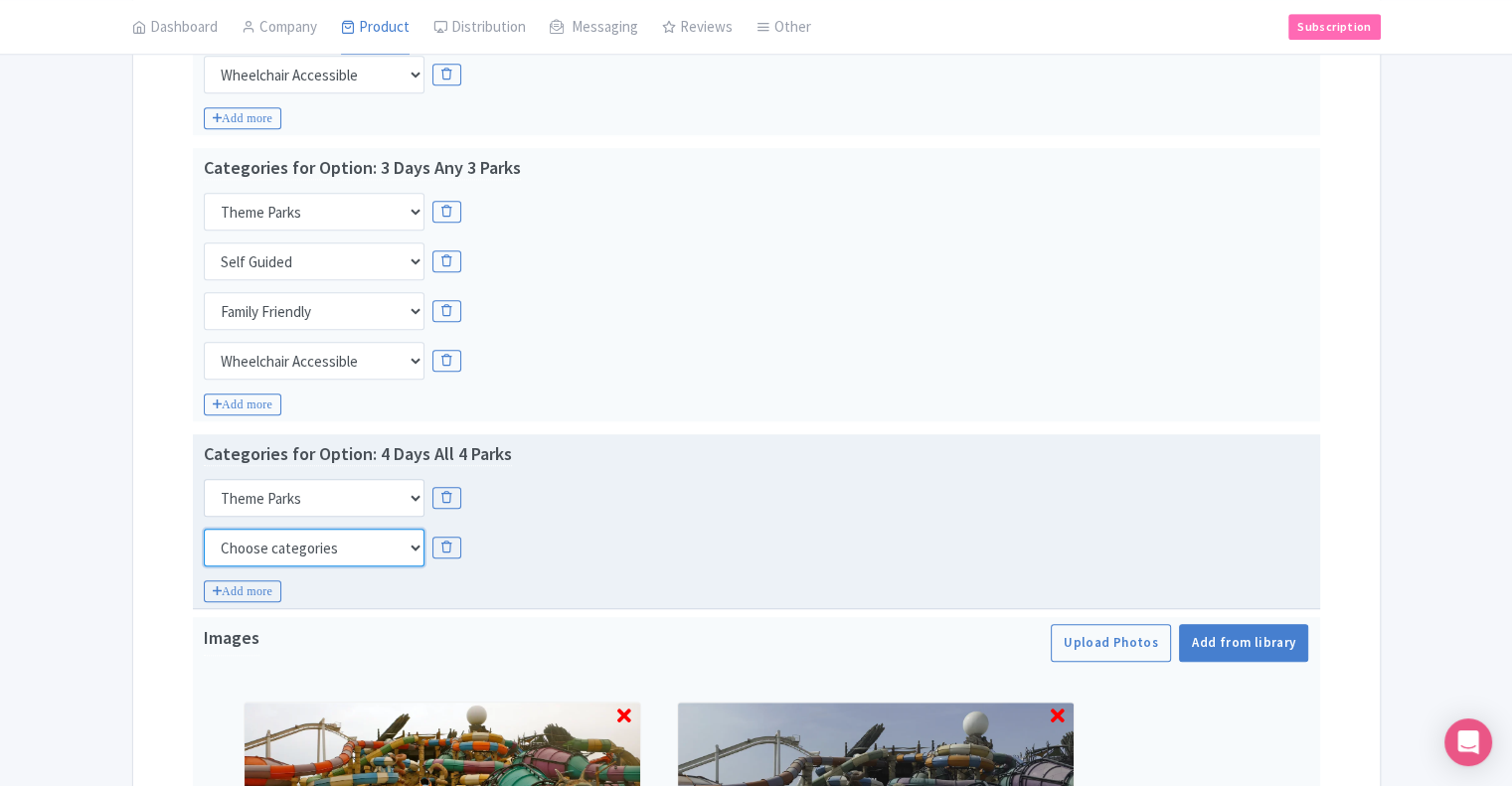click on "Choose categories Adults Only
Animals
Audio Guide
Beaches
Bike Tours
Boat Tours
City Cards
Classes
Day Trips
Family Friendly
Fast Track
Food
Guided Tours
History
Hop On Hop Off
Literature
Live Music
Museums
Nightlife
Outdoors
Private Tours
Romantic
Self Guided
Small Group Tours
Sports
Theme Parks
Walking Tours
Wheelchair Accessible
Recurring Events" at bounding box center (314, 548) 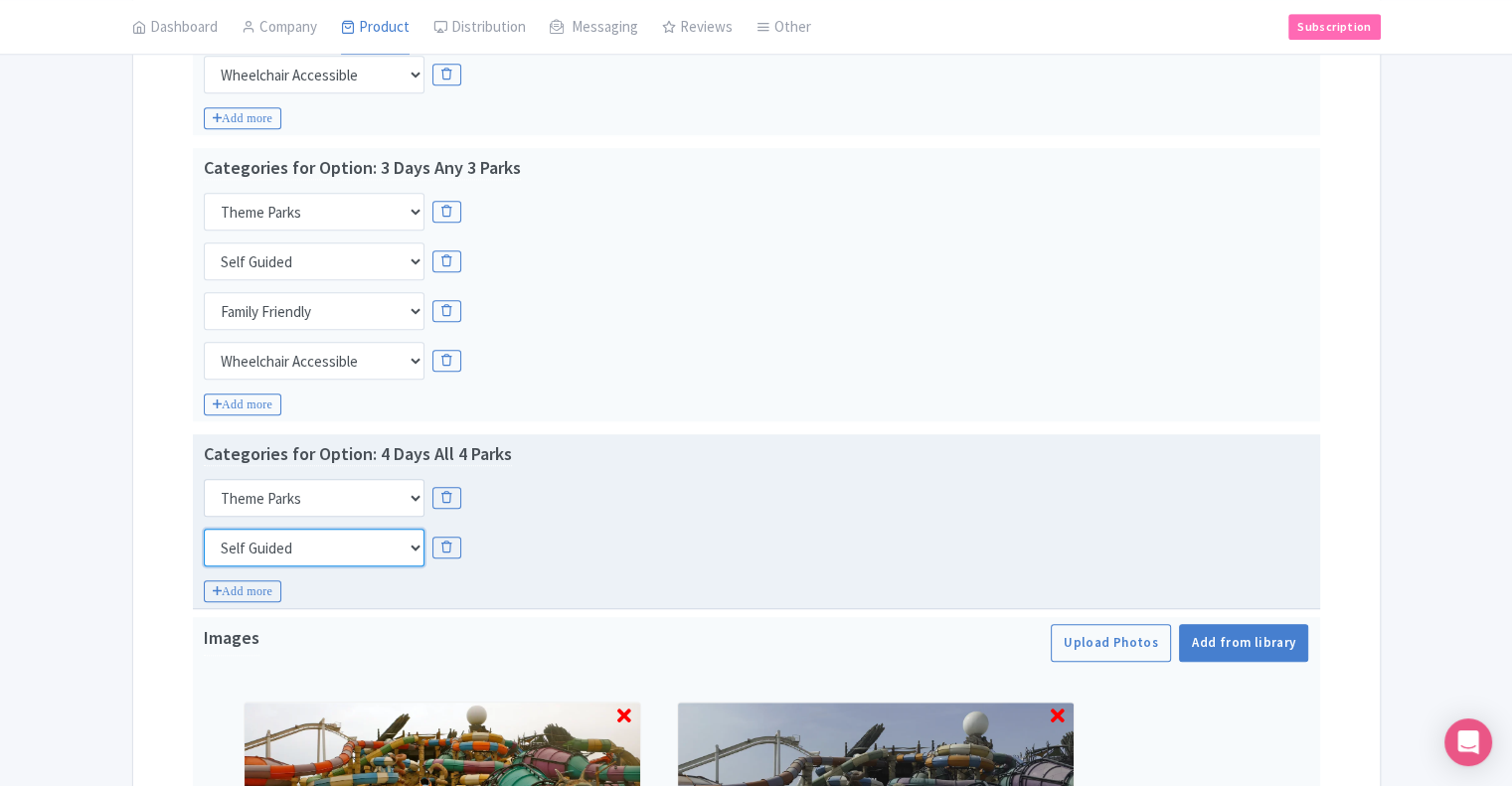 click on "Choose categories Adults Only
Animals
Audio Guide
Beaches
Bike Tours
Boat Tours
City Cards
Classes
Day Trips
Family Friendly
Fast Track
Food
Guided Tours
History
Hop On Hop Off
Literature
Live Music
Museums
Nightlife
Outdoors
Private Tours
Romantic
Self Guided
Small Group Tours
Sports
Theme Parks
Walking Tours
Wheelchair Accessible
Recurring Events" at bounding box center (314, 548) 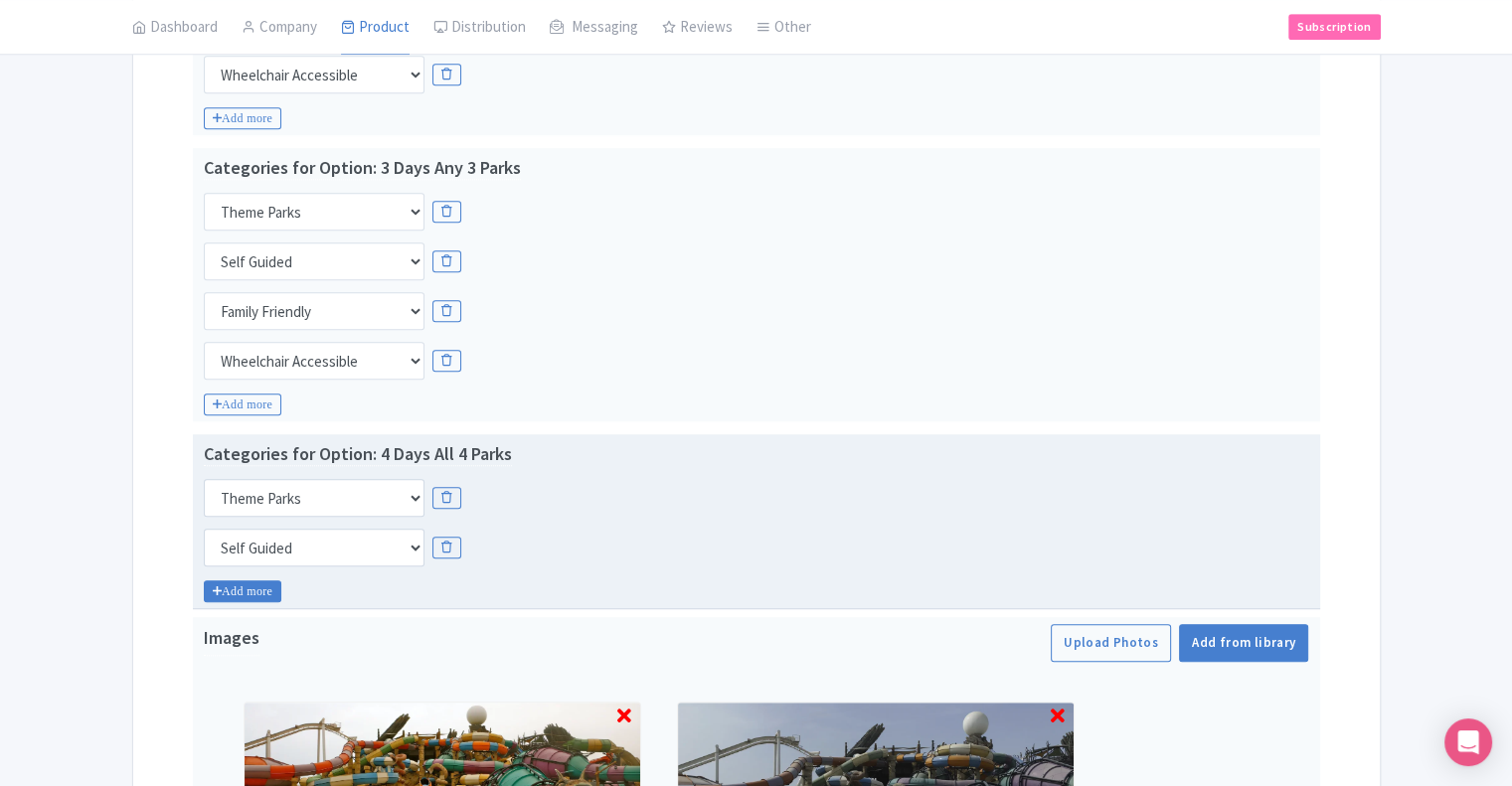click on "Add more" at bounding box center [243, 591] 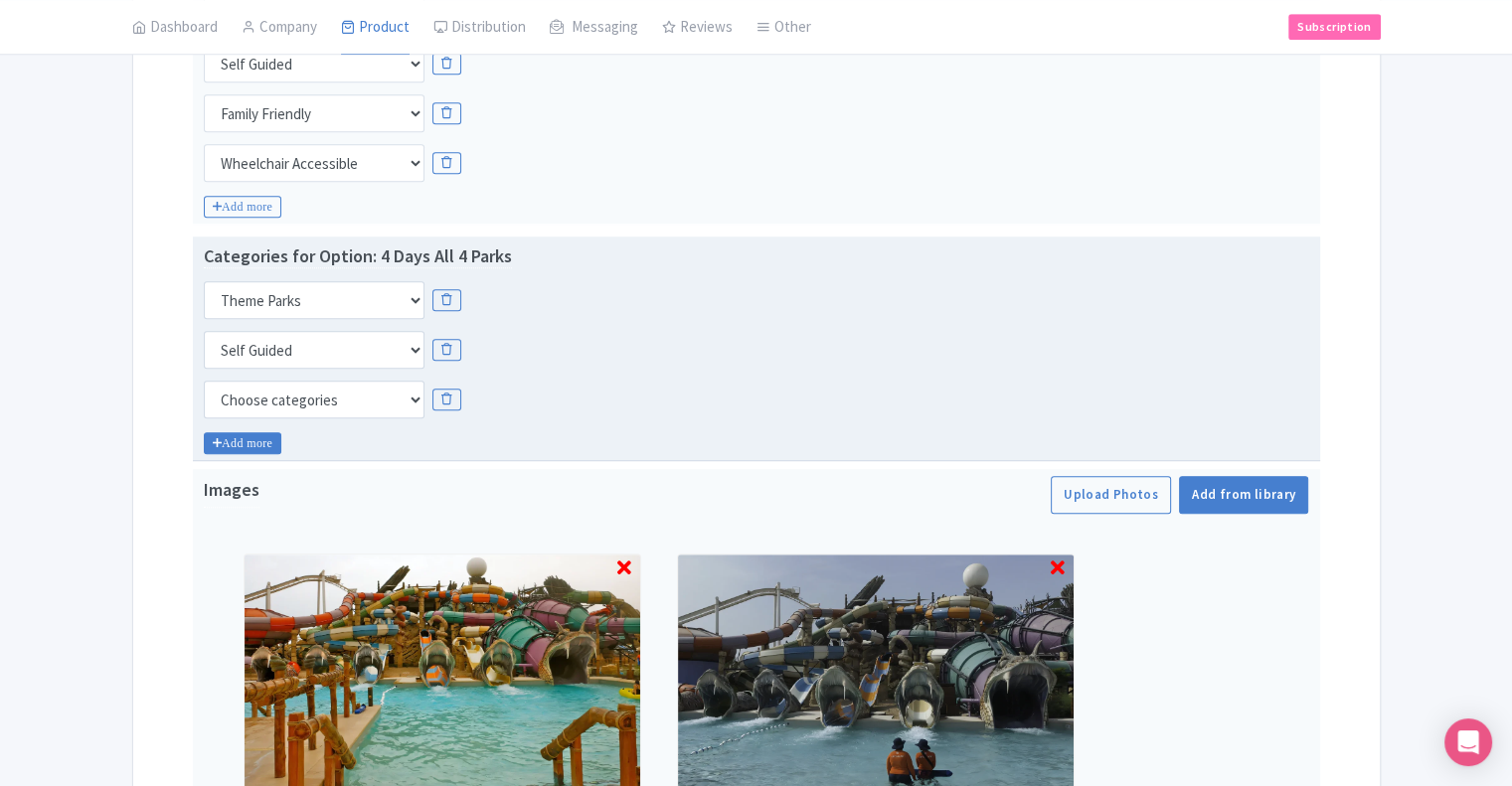 scroll, scrollTop: 1410, scrollLeft: 0, axis: vertical 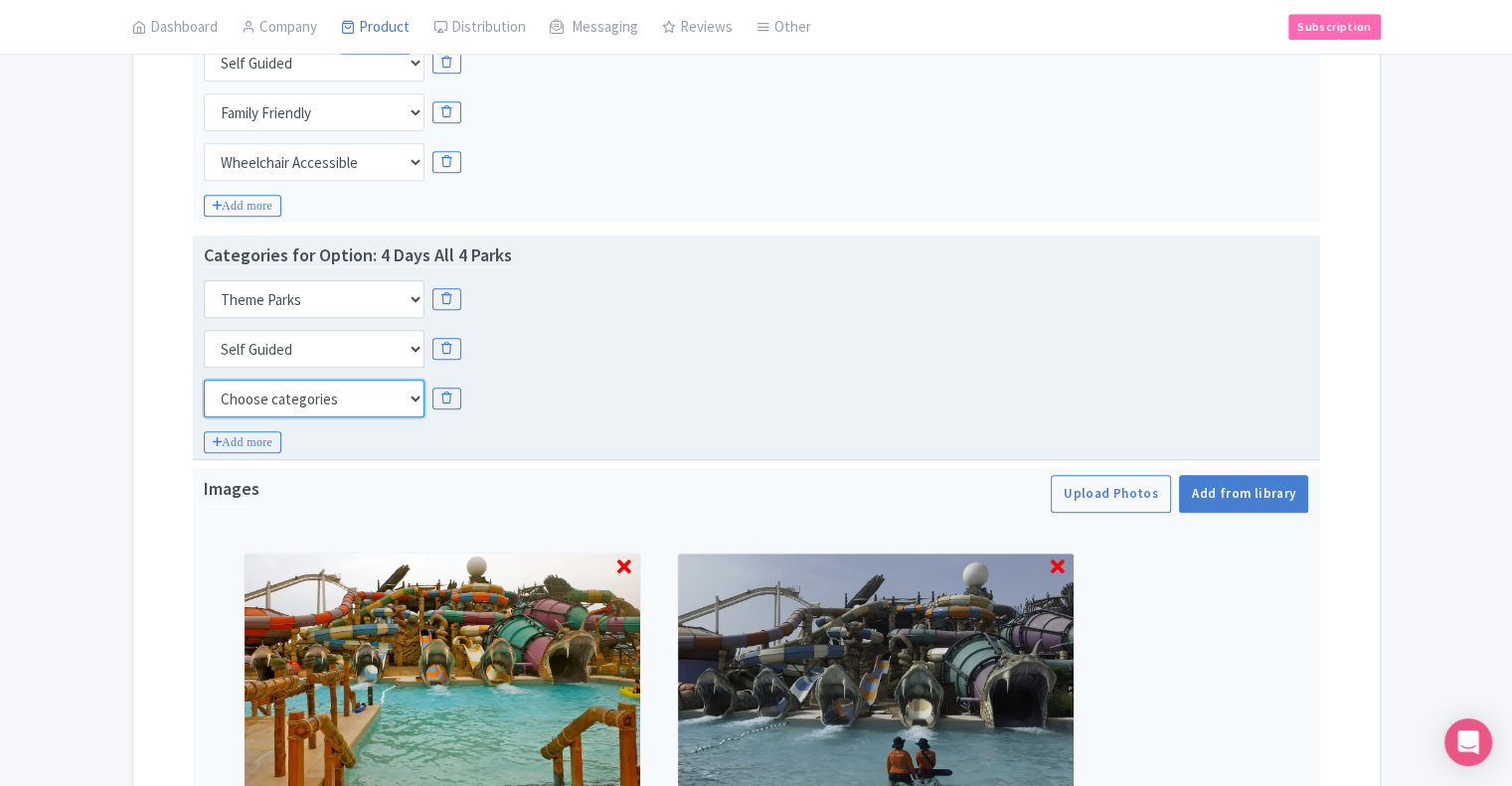 click on "Choose categories Adults Only
Animals
Audio Guide
Beaches
Bike Tours
Boat Tours
City Cards
Classes
Day Trips
Family Friendly
Fast Track
Food
Guided Tours
History
Hop On Hop Off
Literature
Live Music
Museums
Nightlife
Outdoors
Private Tours
Romantic
Self Guided
Small Group Tours
Sports
Theme Parks
Walking Tours
Wheelchair Accessible
Recurring Events" at bounding box center (314, 398) 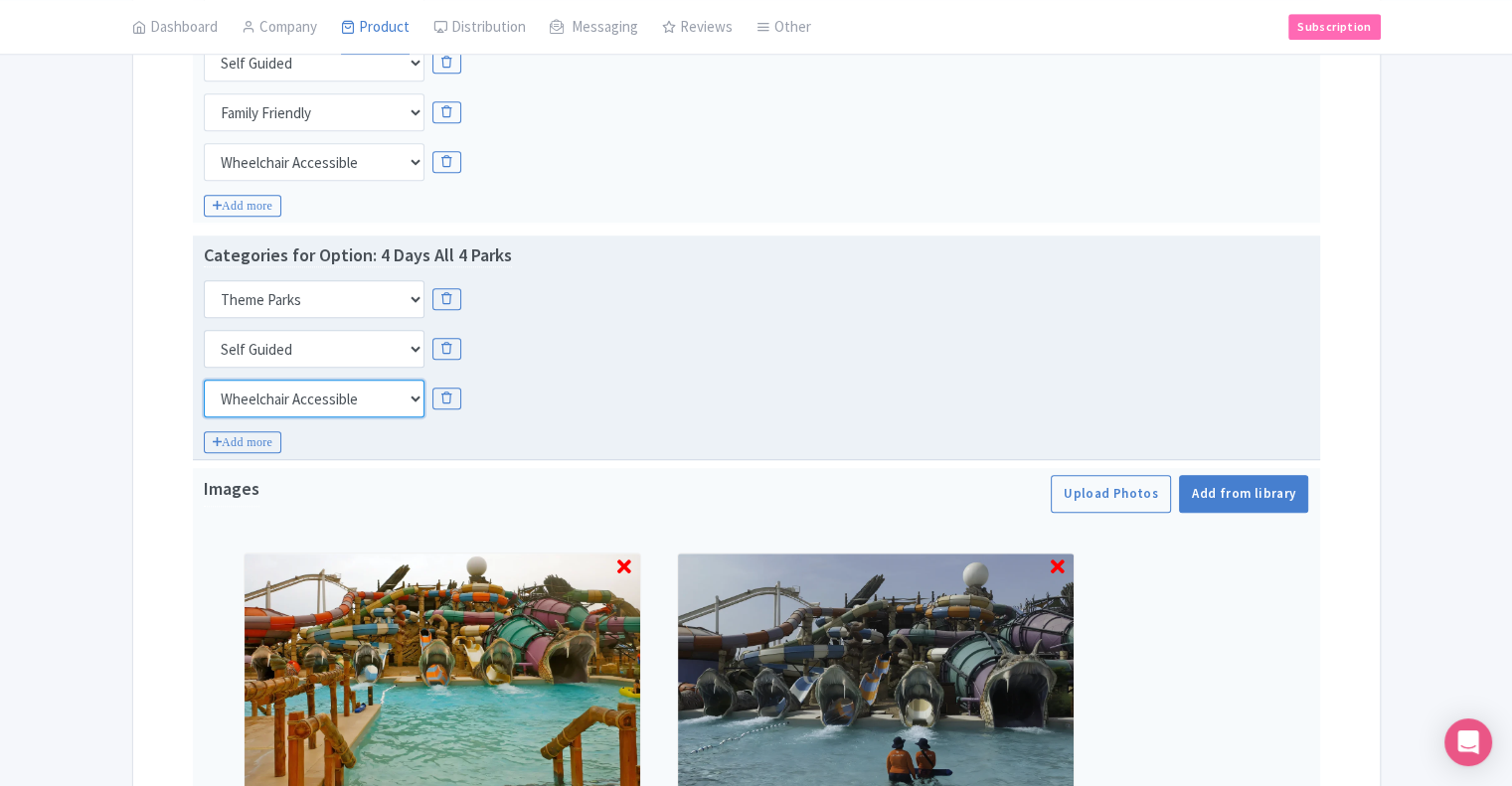 click on "Choose categories Adults Only
Animals
Audio Guide
Beaches
Bike Tours
Boat Tours
City Cards
Classes
Day Trips
Family Friendly
Fast Track
Food
Guided Tours
History
Hop On Hop Off
Literature
Live Music
Museums
Nightlife
Outdoors
Private Tours
Romantic
Self Guided
Small Group Tours
Sports
Theme Parks
Walking Tours
Wheelchair Accessible
Recurring Events" at bounding box center [314, 398] 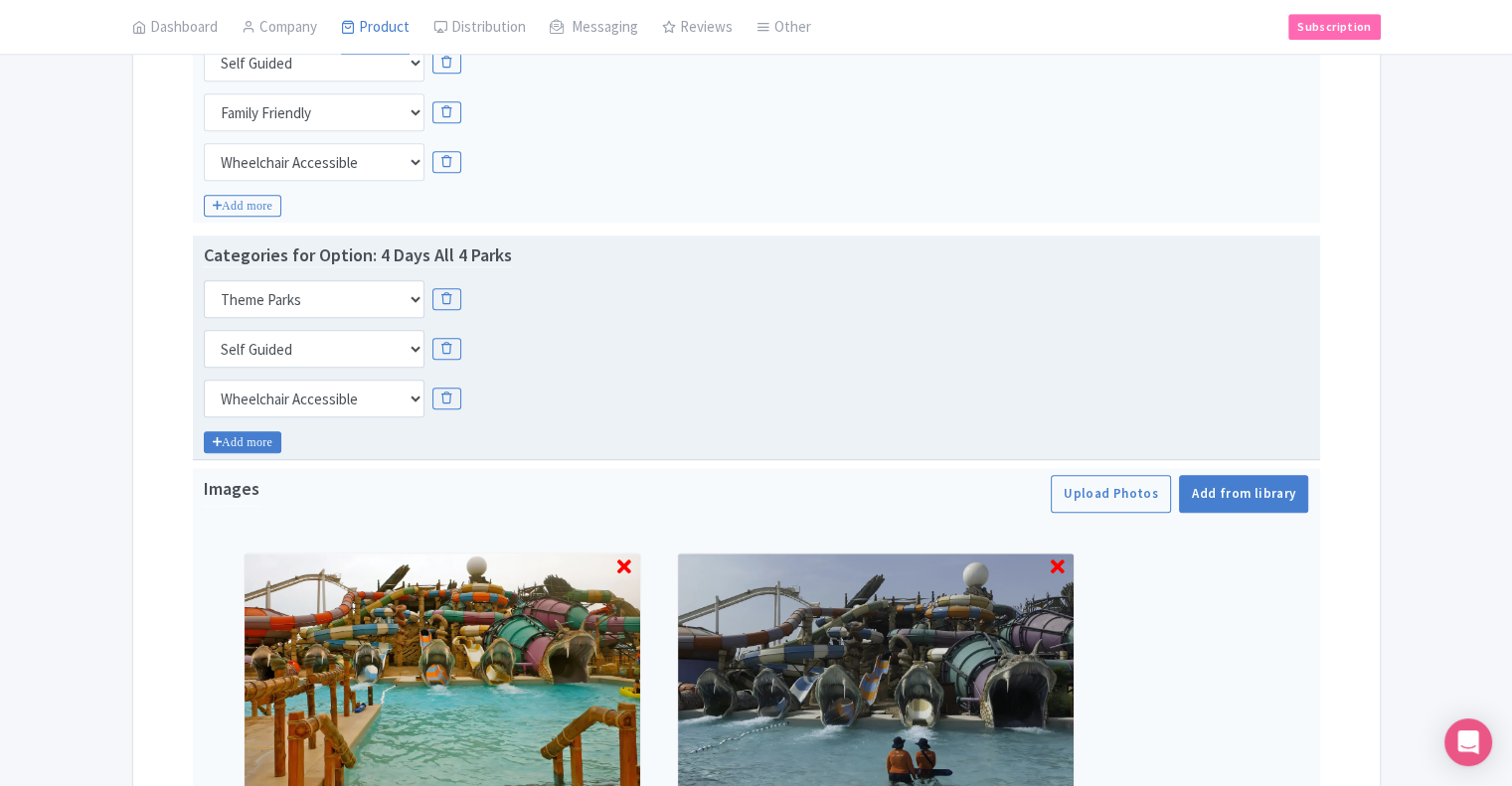click on "Add more" at bounding box center [243, 442] 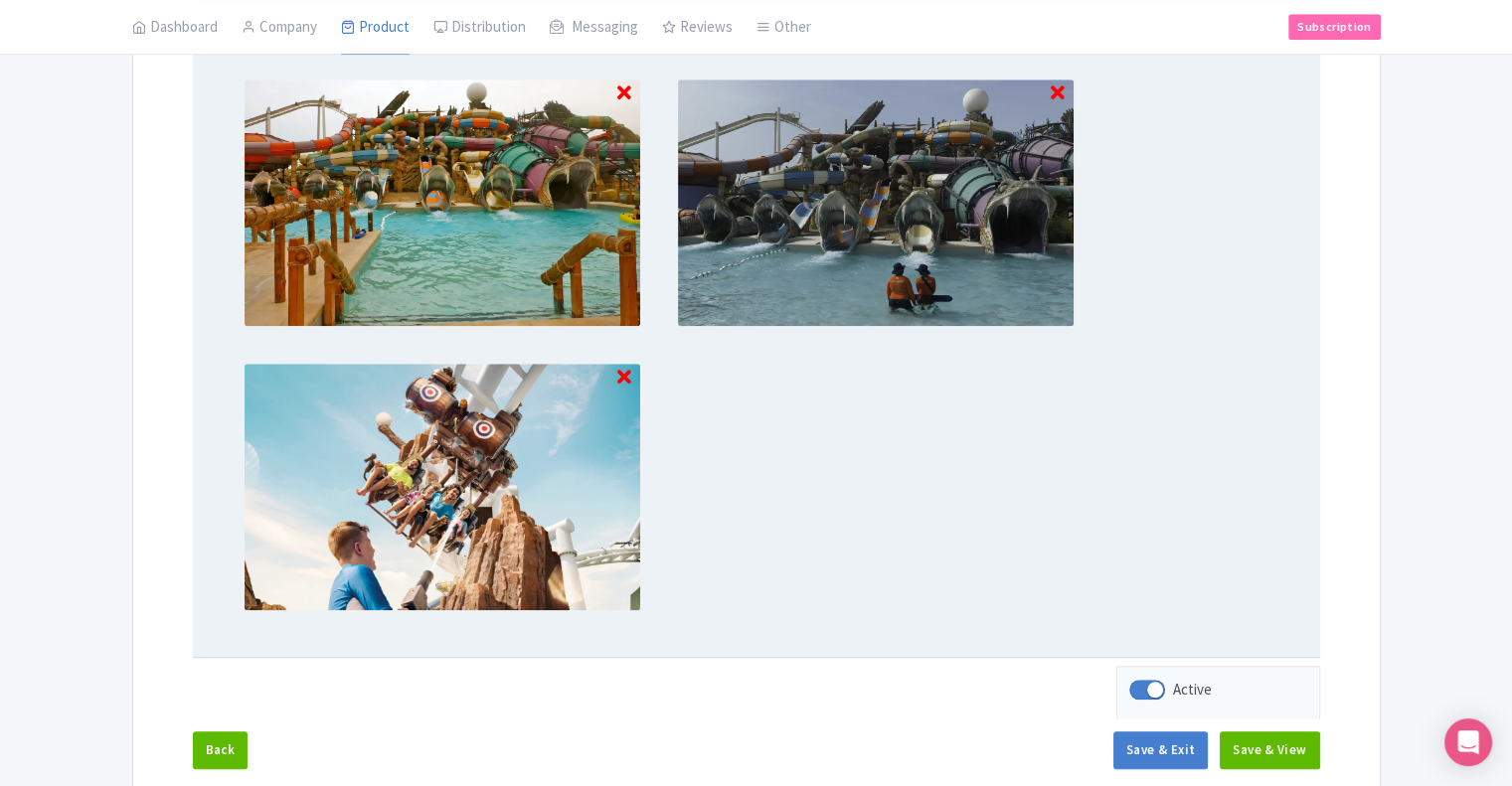 scroll, scrollTop: 2029, scrollLeft: 0, axis: vertical 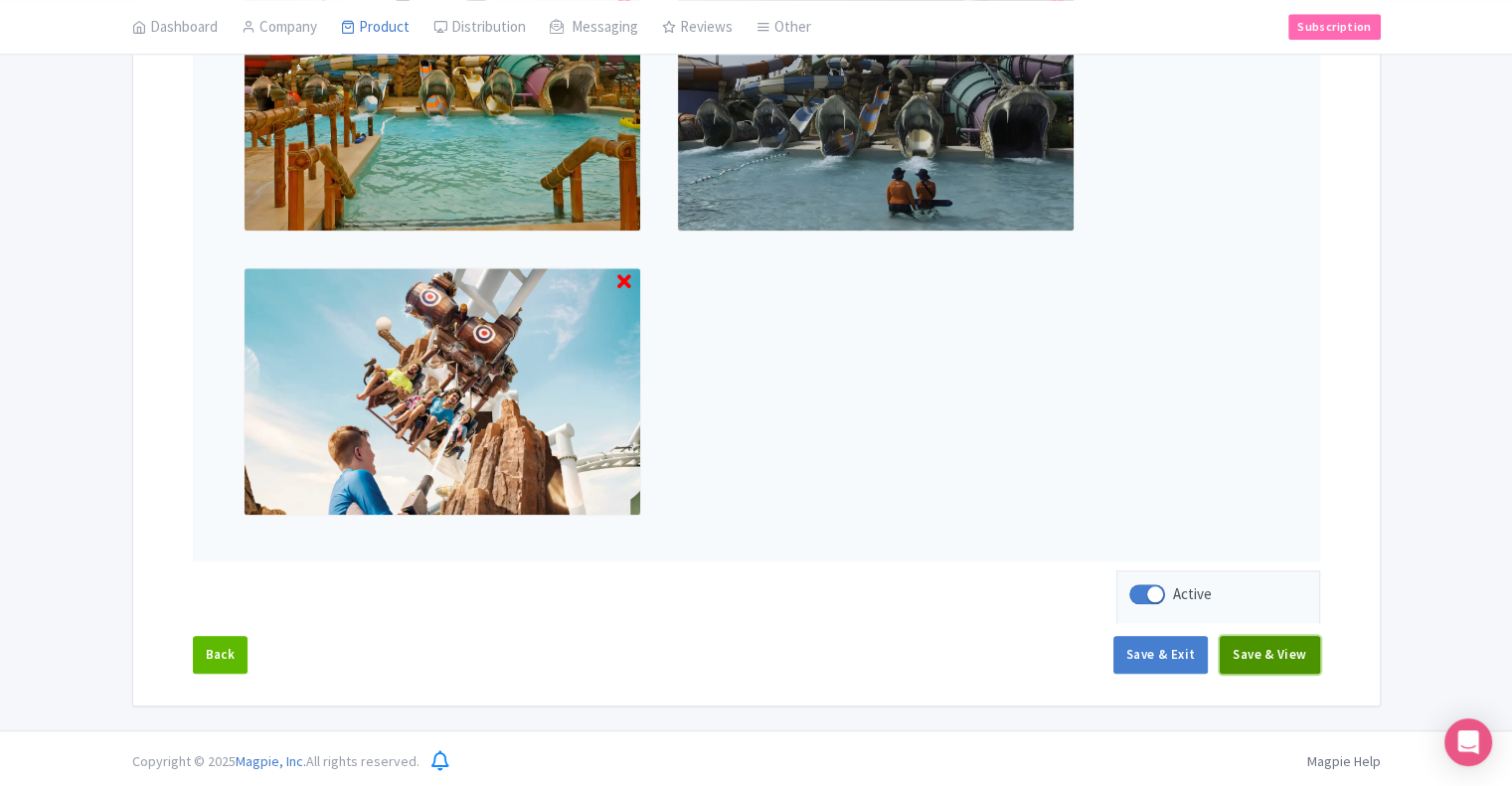 click on "Save & View" at bounding box center (1269, 655) 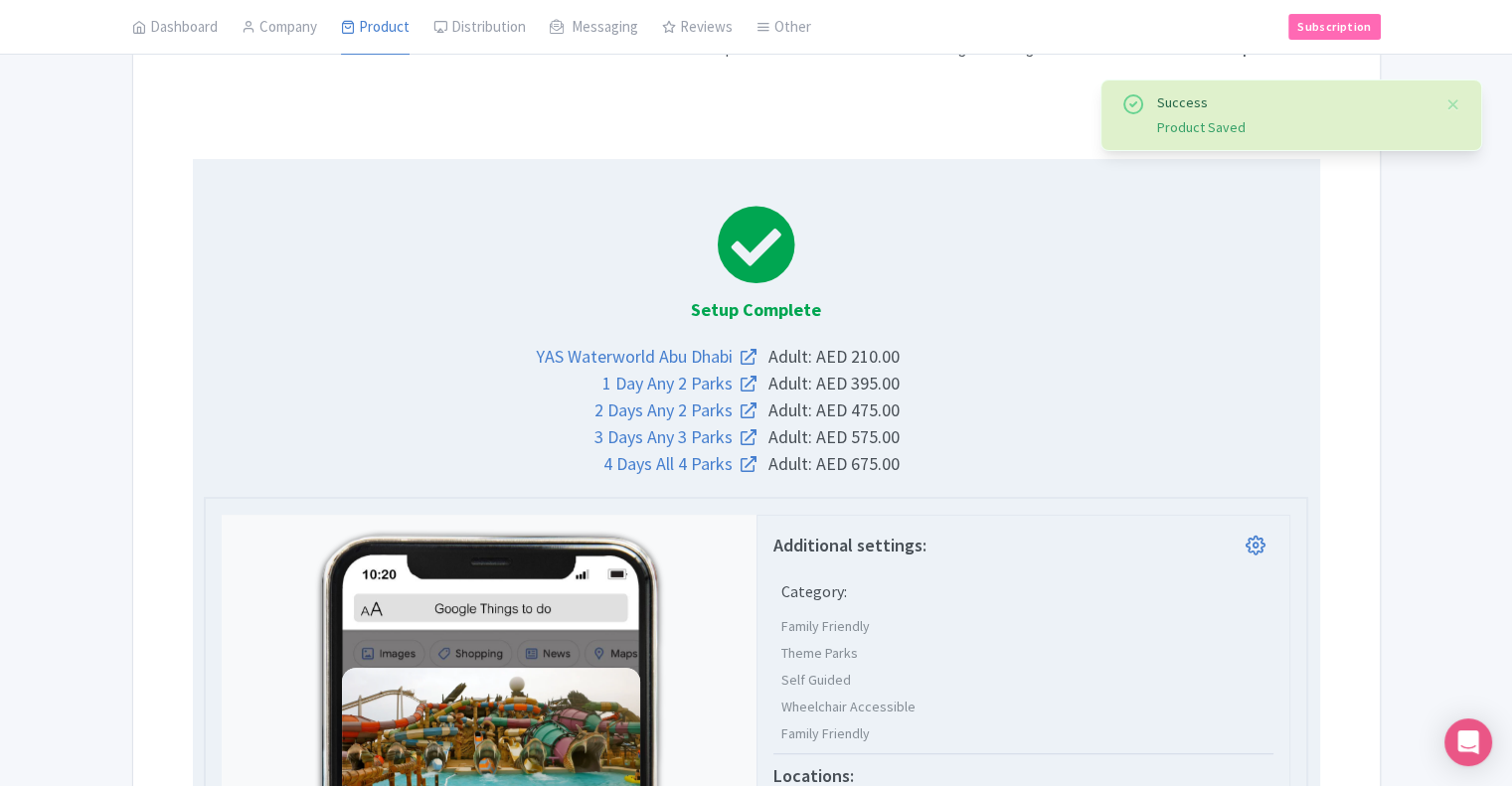 scroll, scrollTop: 340, scrollLeft: 0, axis: vertical 